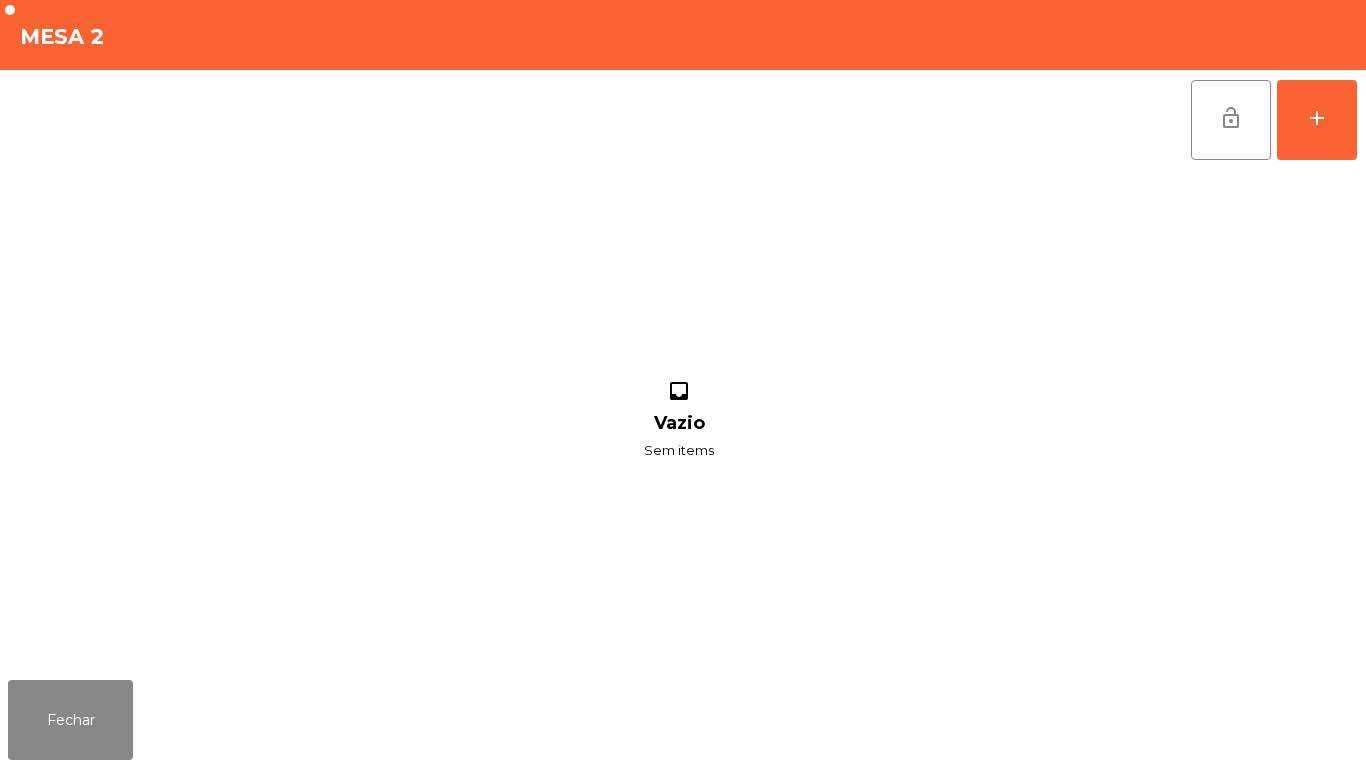 scroll, scrollTop: 0, scrollLeft: 0, axis: both 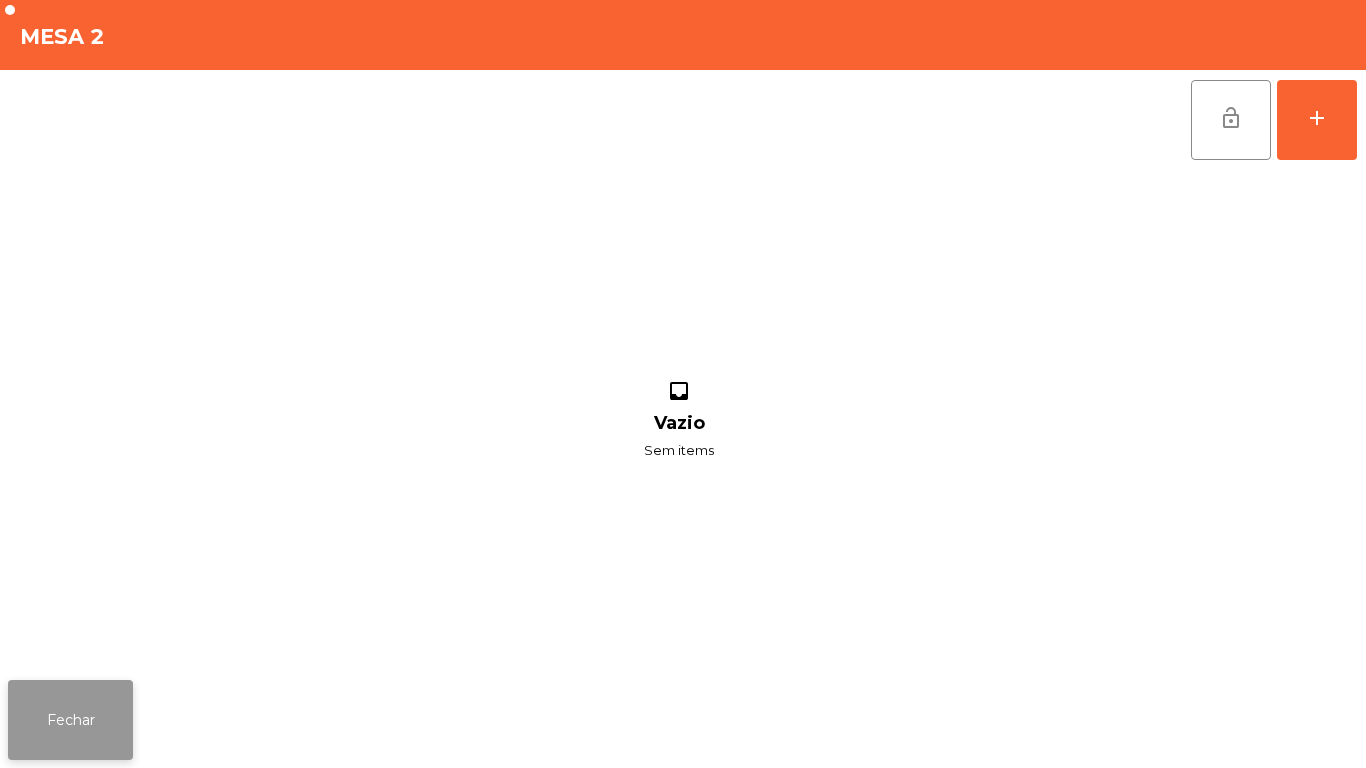 click on "Fechar" 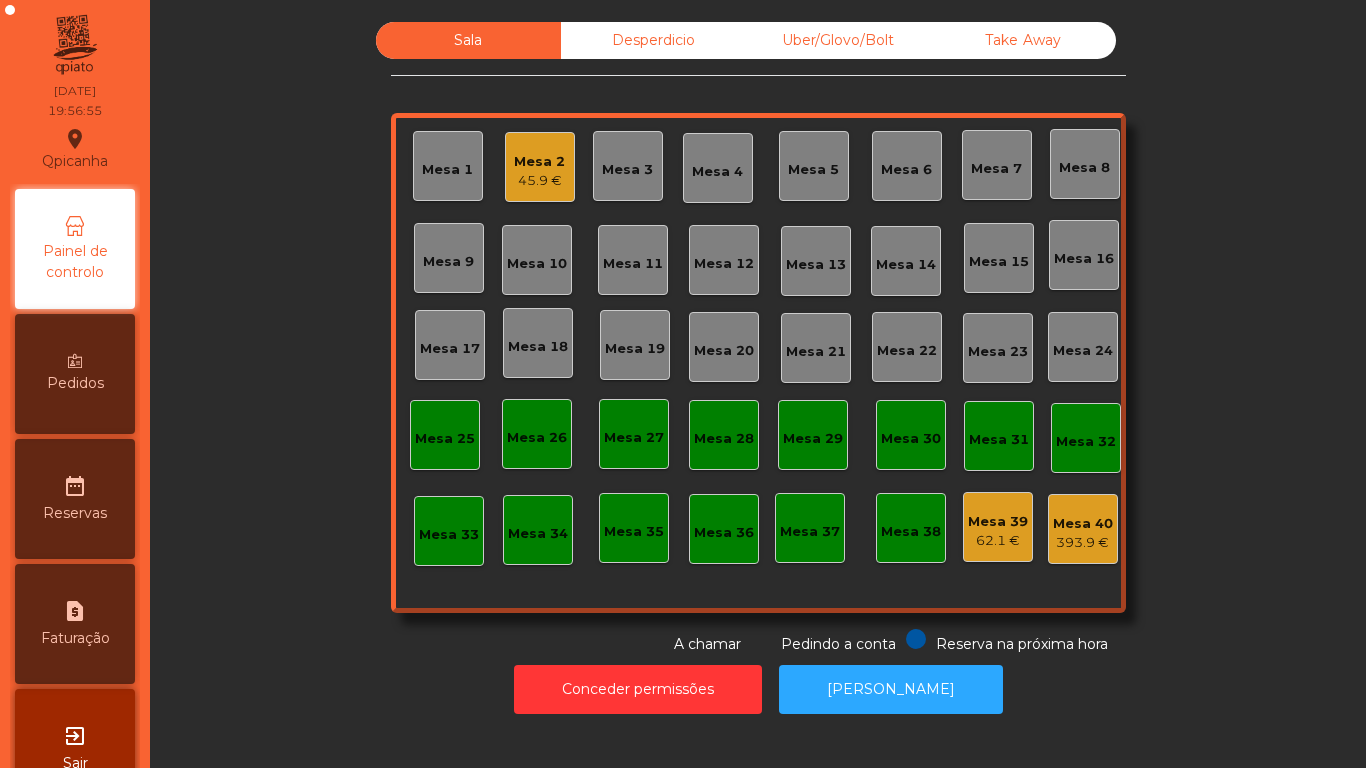 click on "45.9 €" 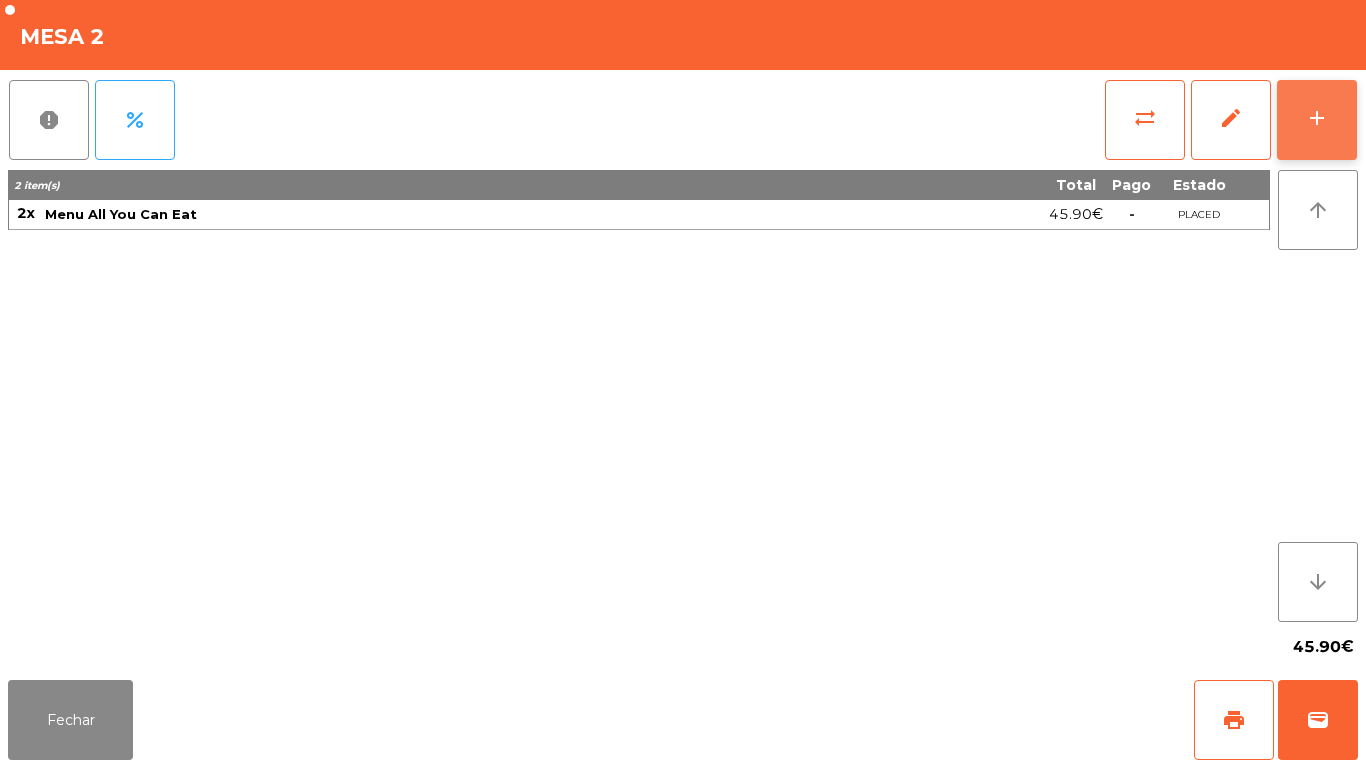 click on "add" 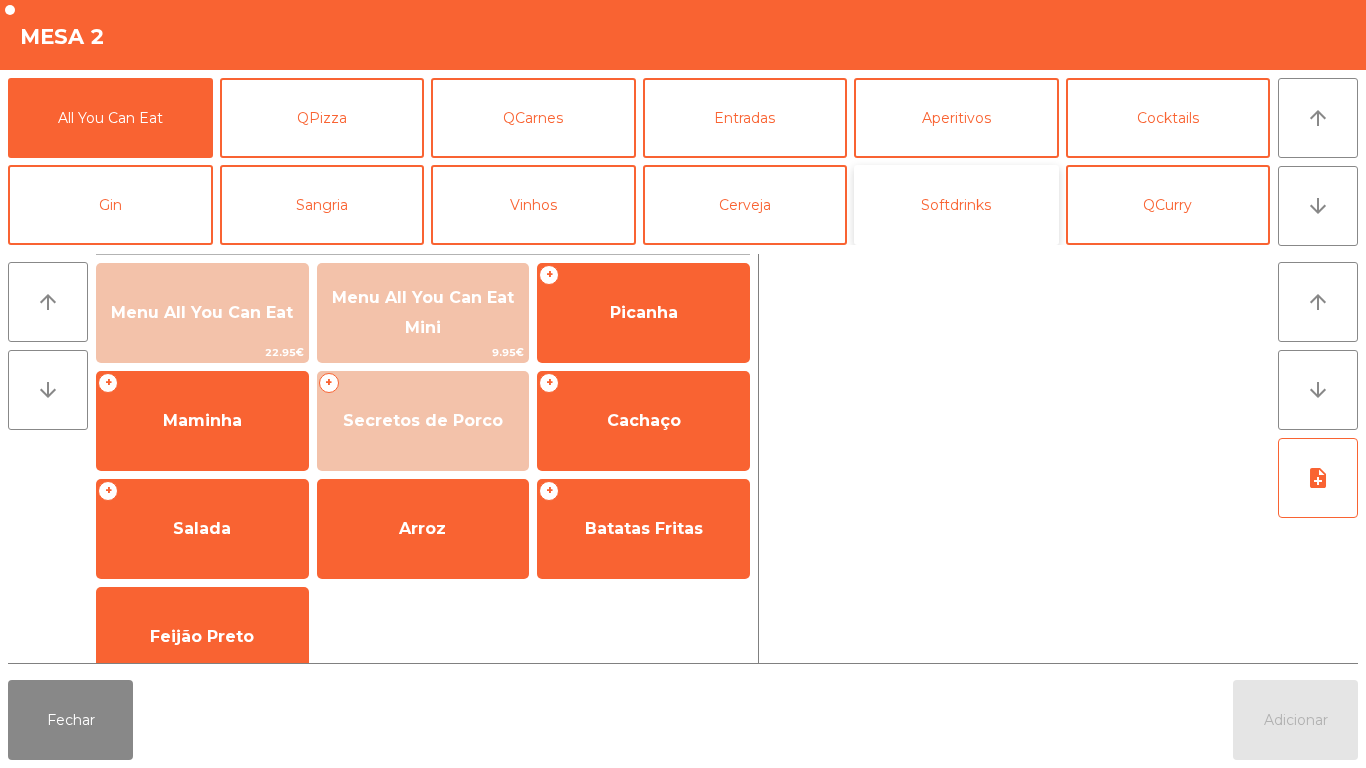 click on "Softdrinks" 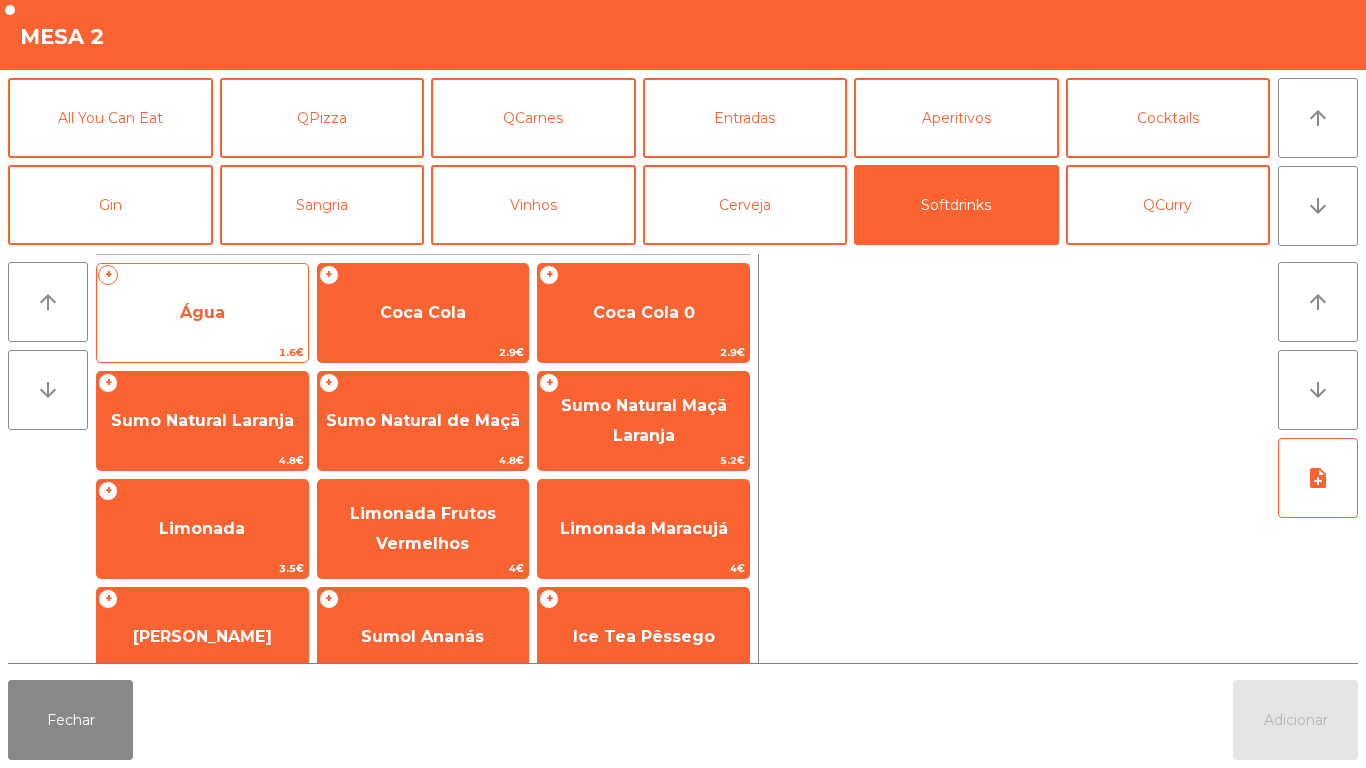 click on "Água" 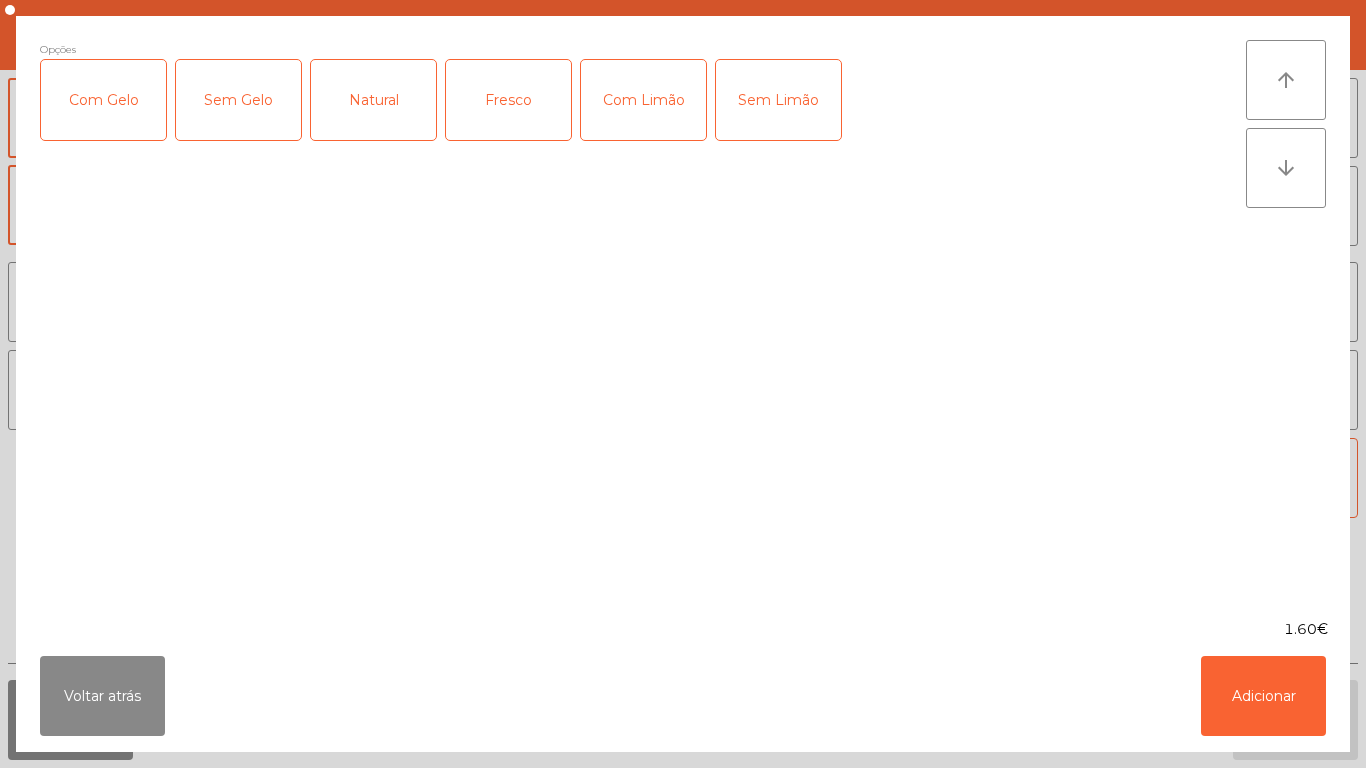 click on "Natural" 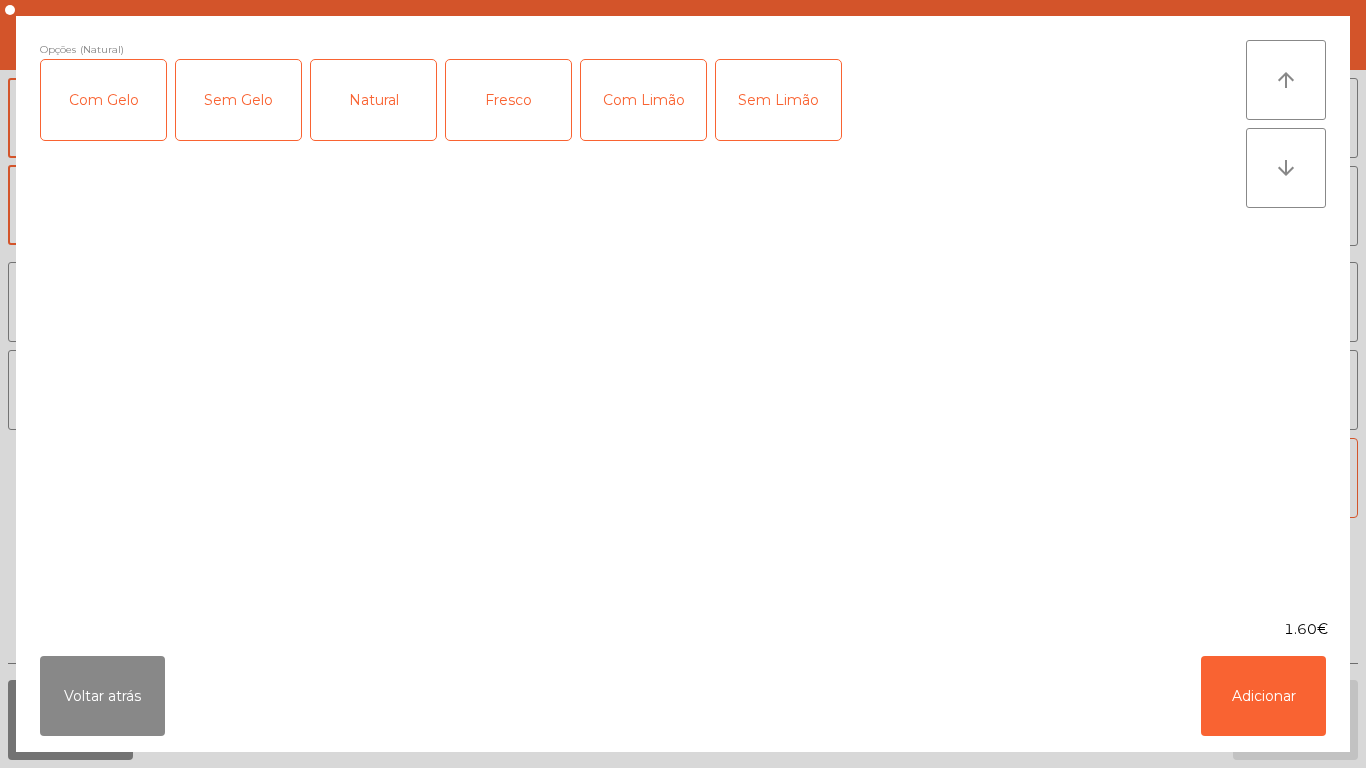 click on "Fresco" 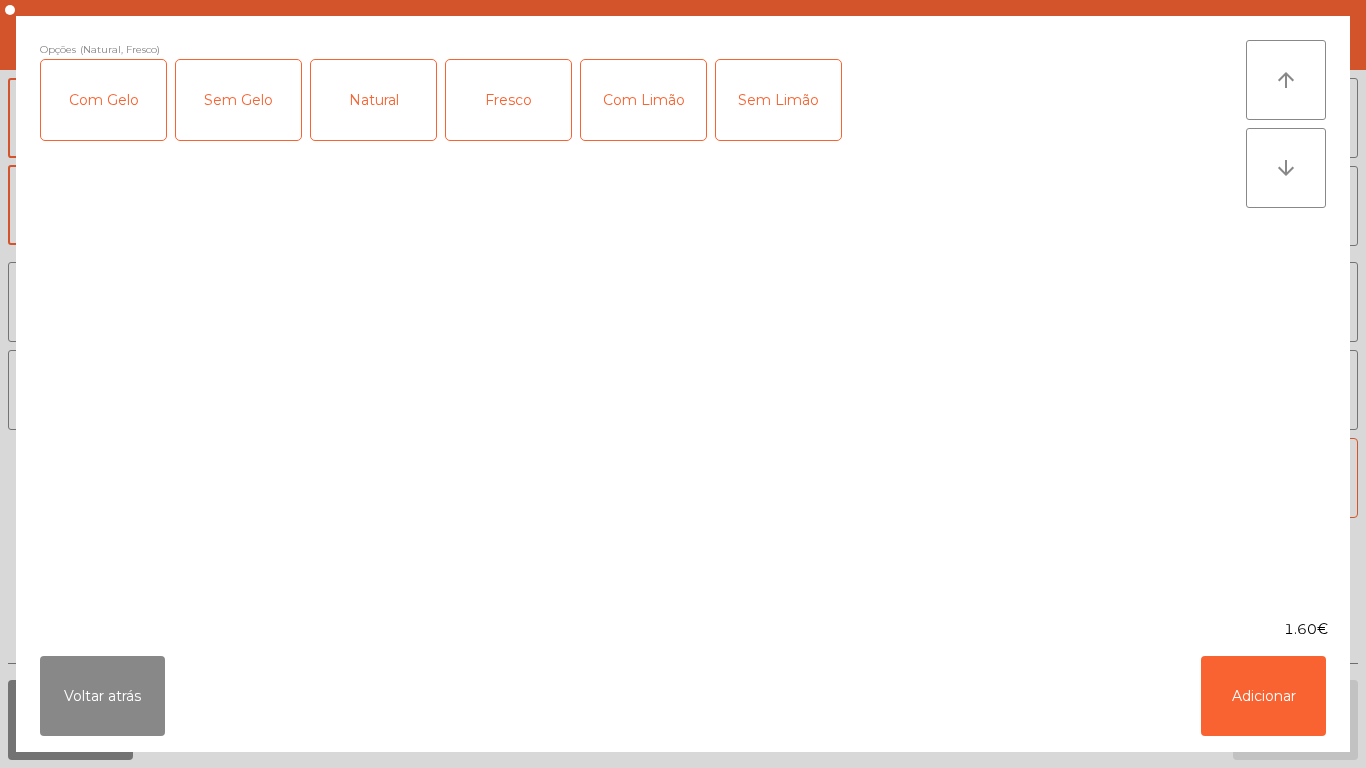 click on "Natural" 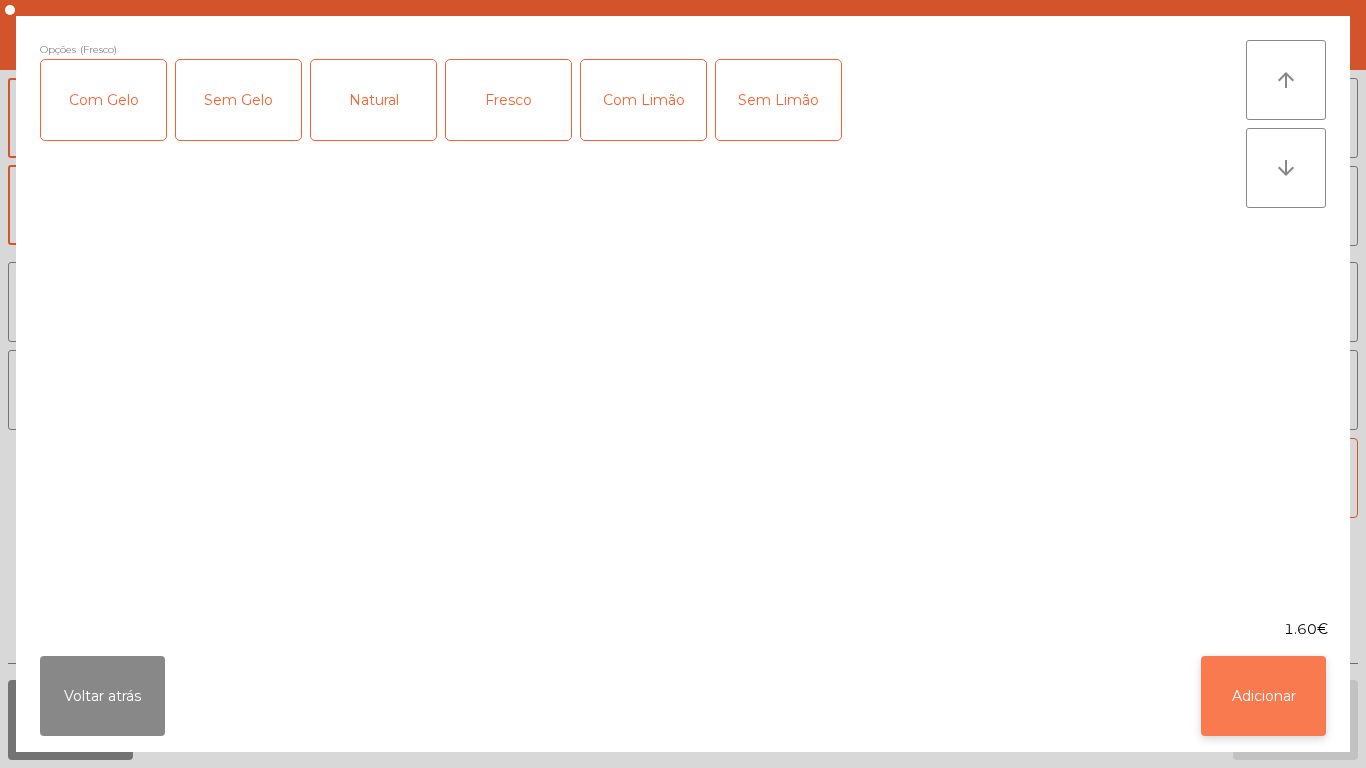 click on "Adicionar" 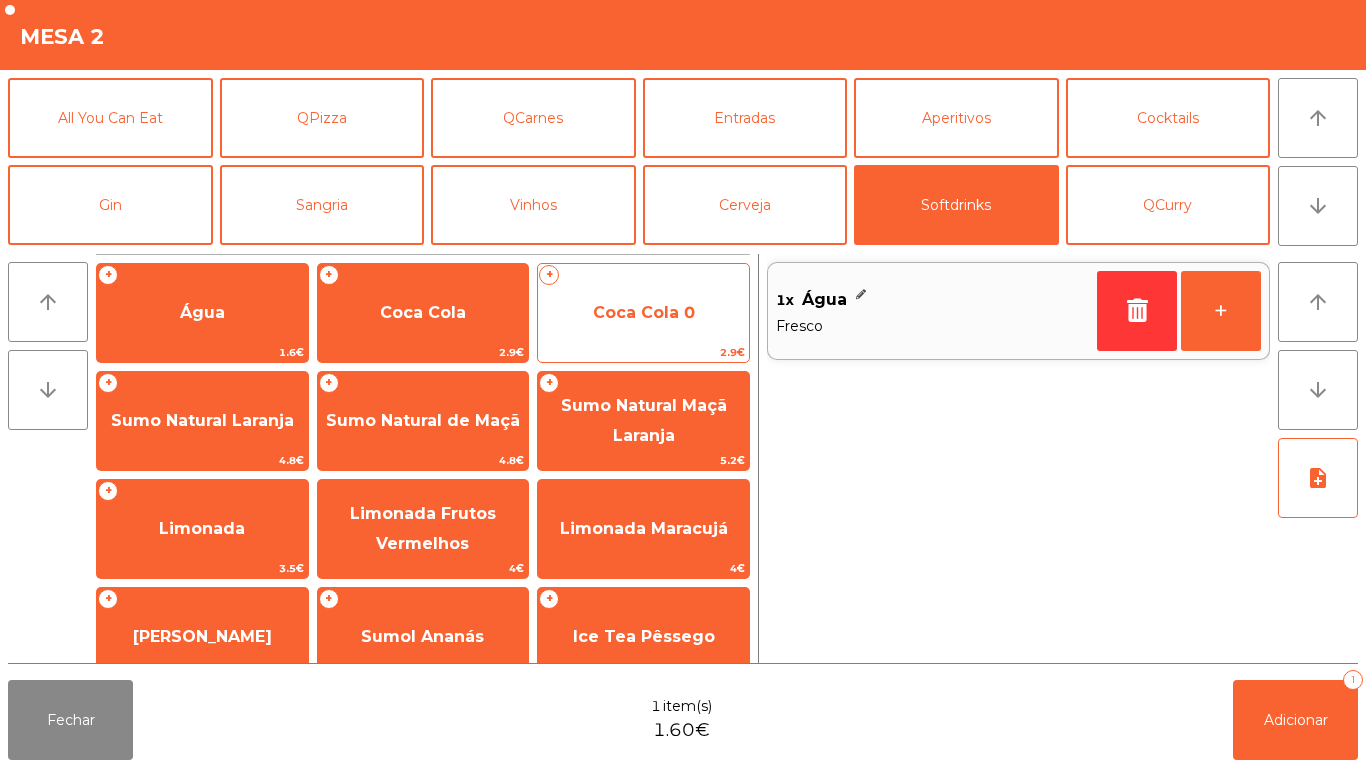 click on "Coca Cola 0" 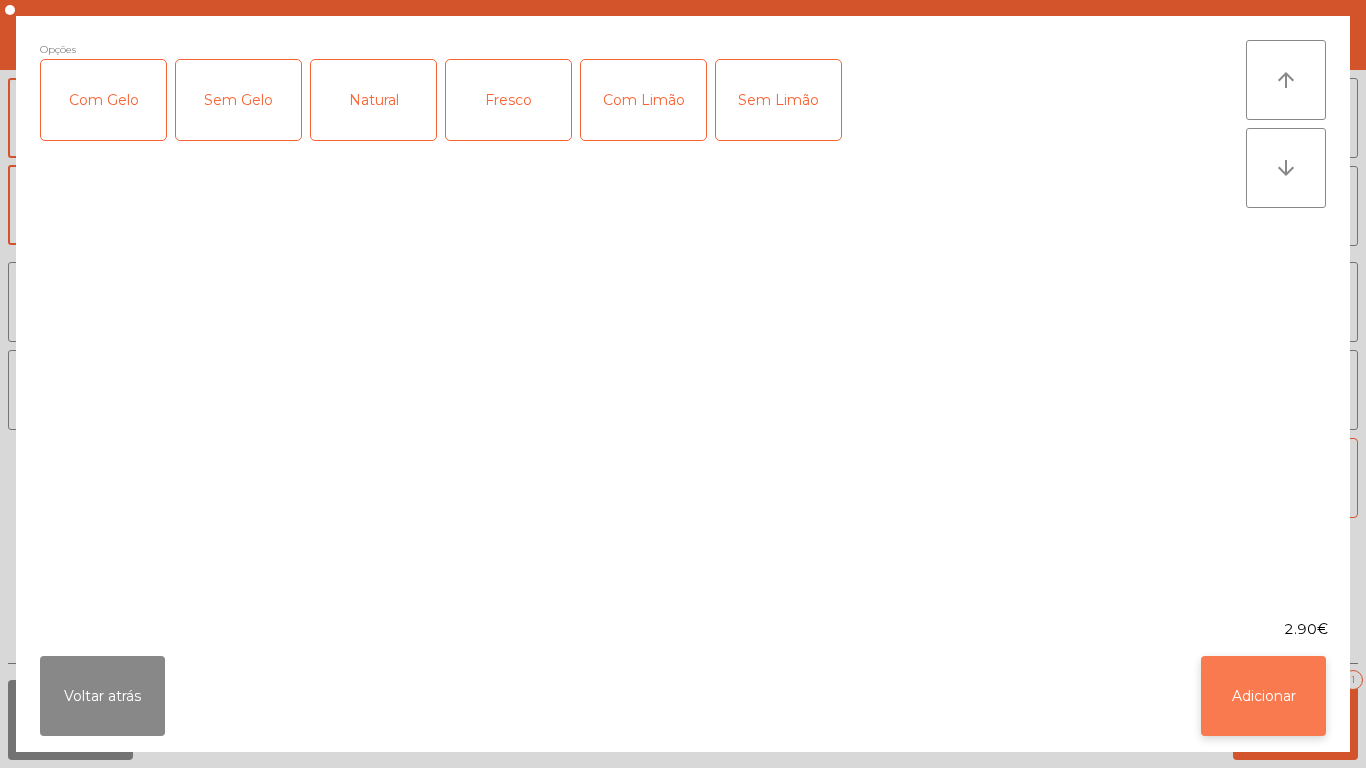 click on "Adicionar" 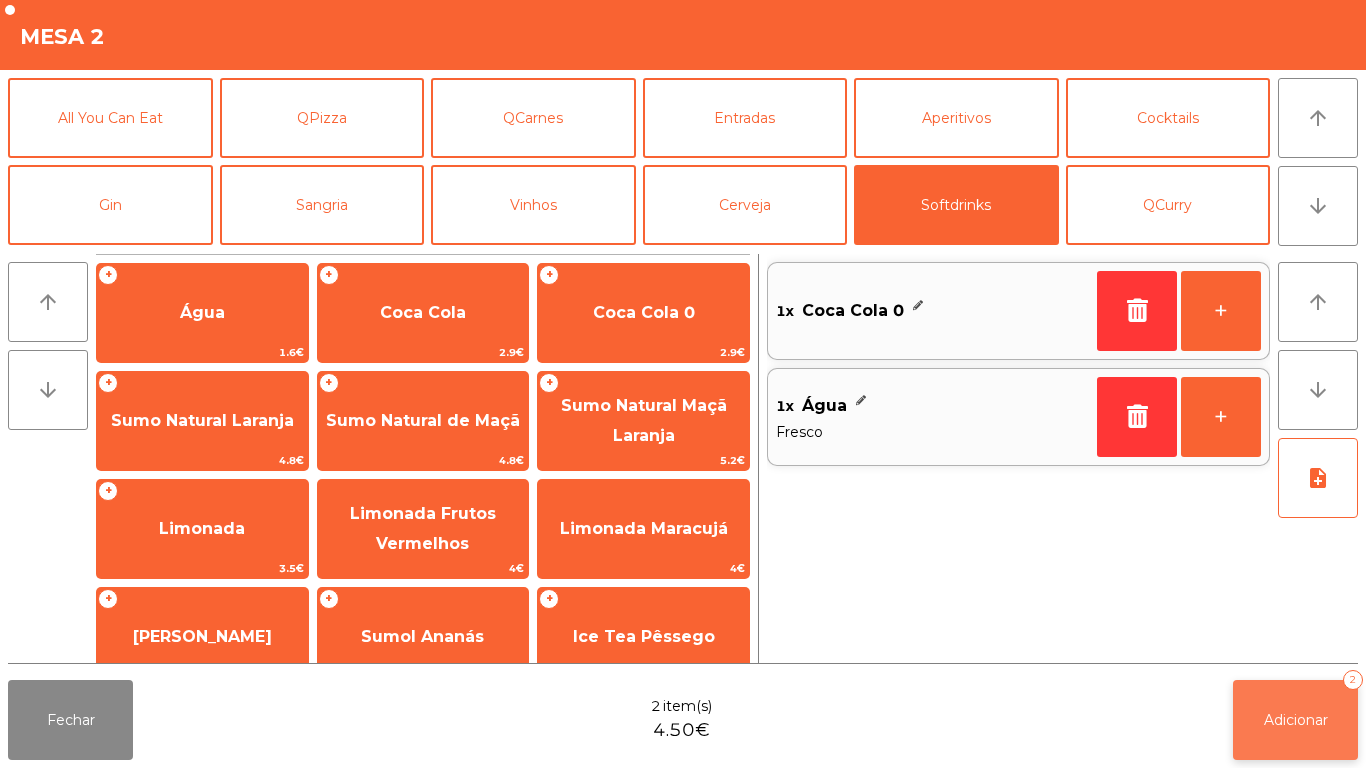 click on "Adicionar   2" 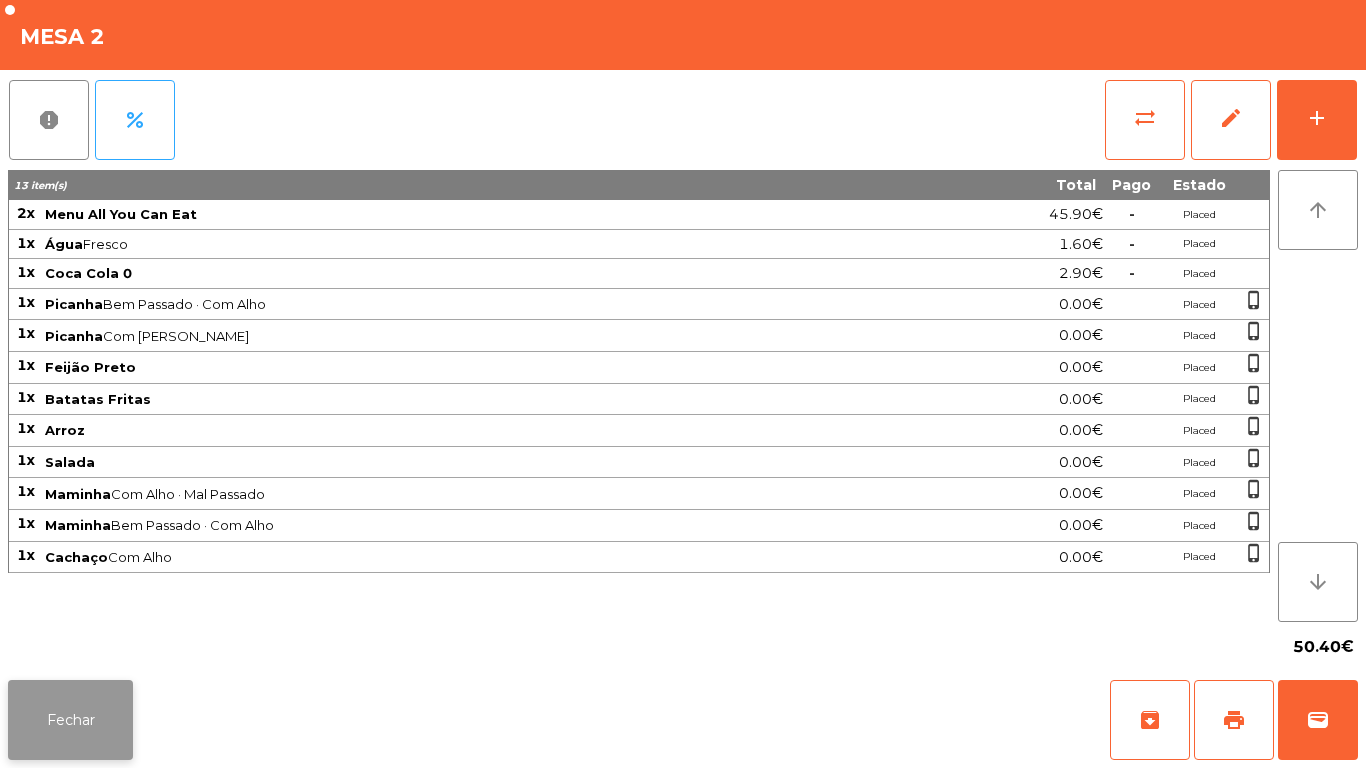 click on "Fechar" 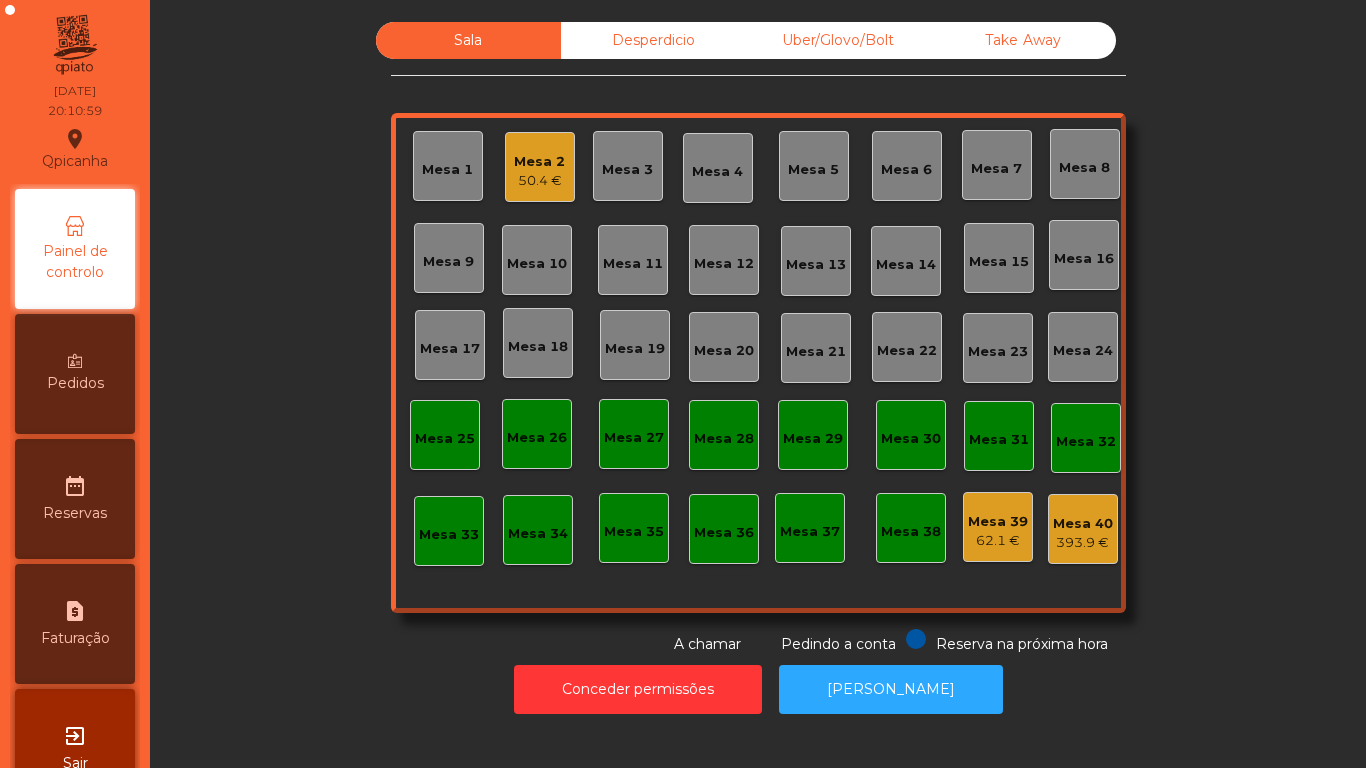click on "Mesa 3" 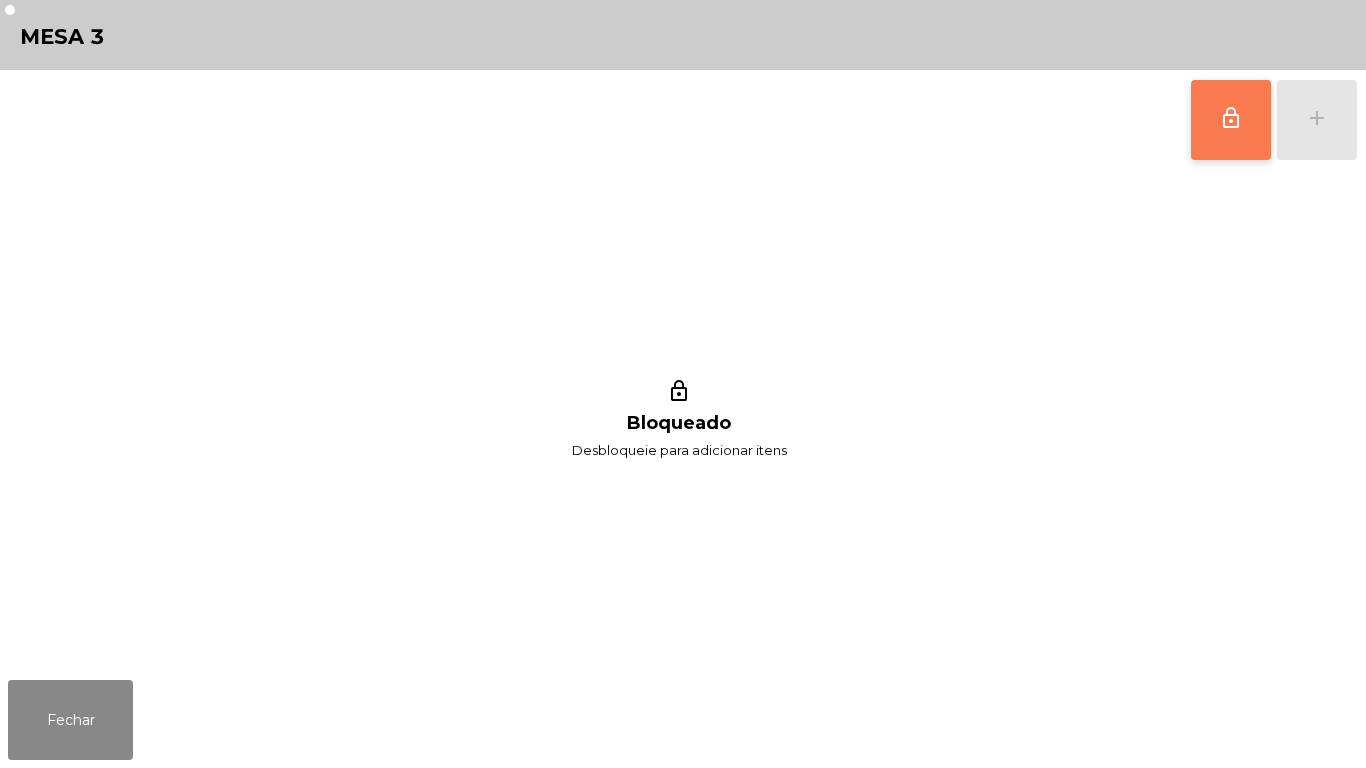 click on "lock_outline" 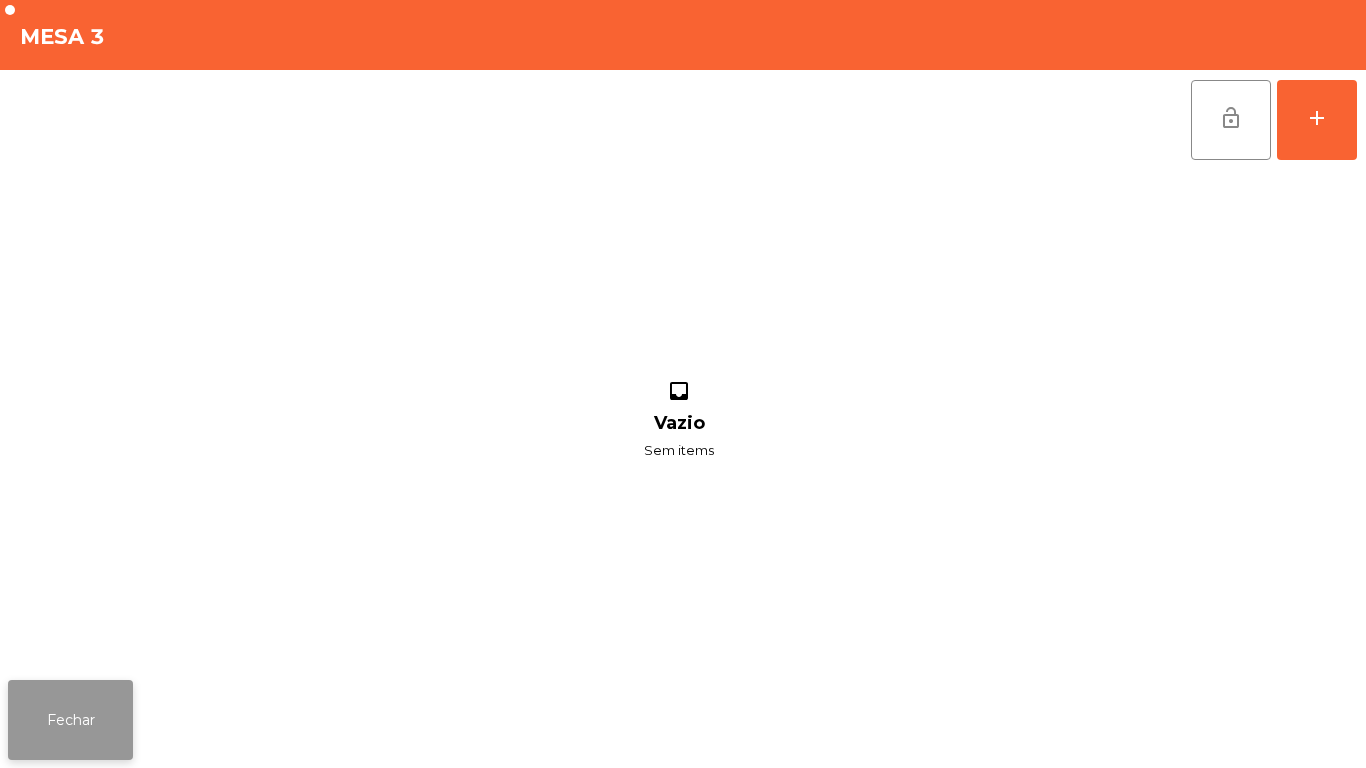 click on "Fechar" 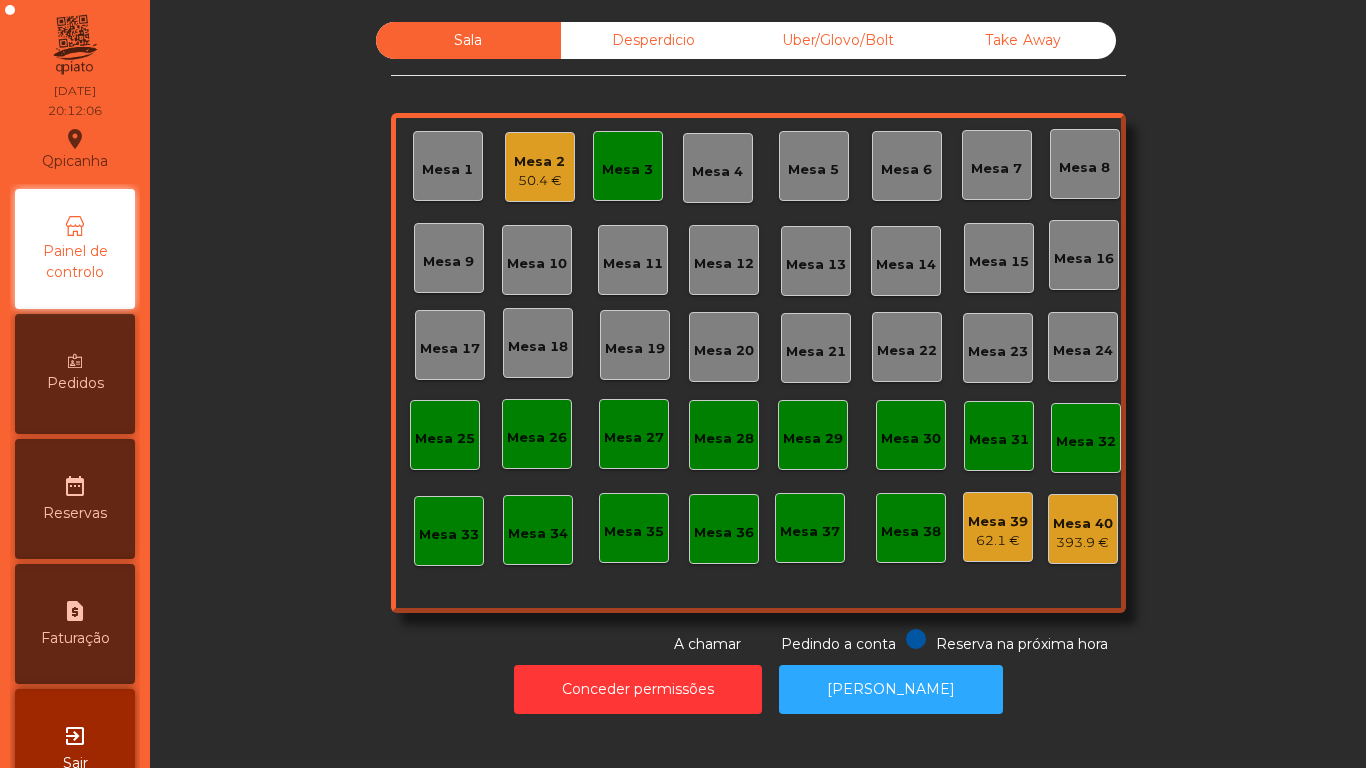 click on "Pedidos" at bounding box center [75, 374] 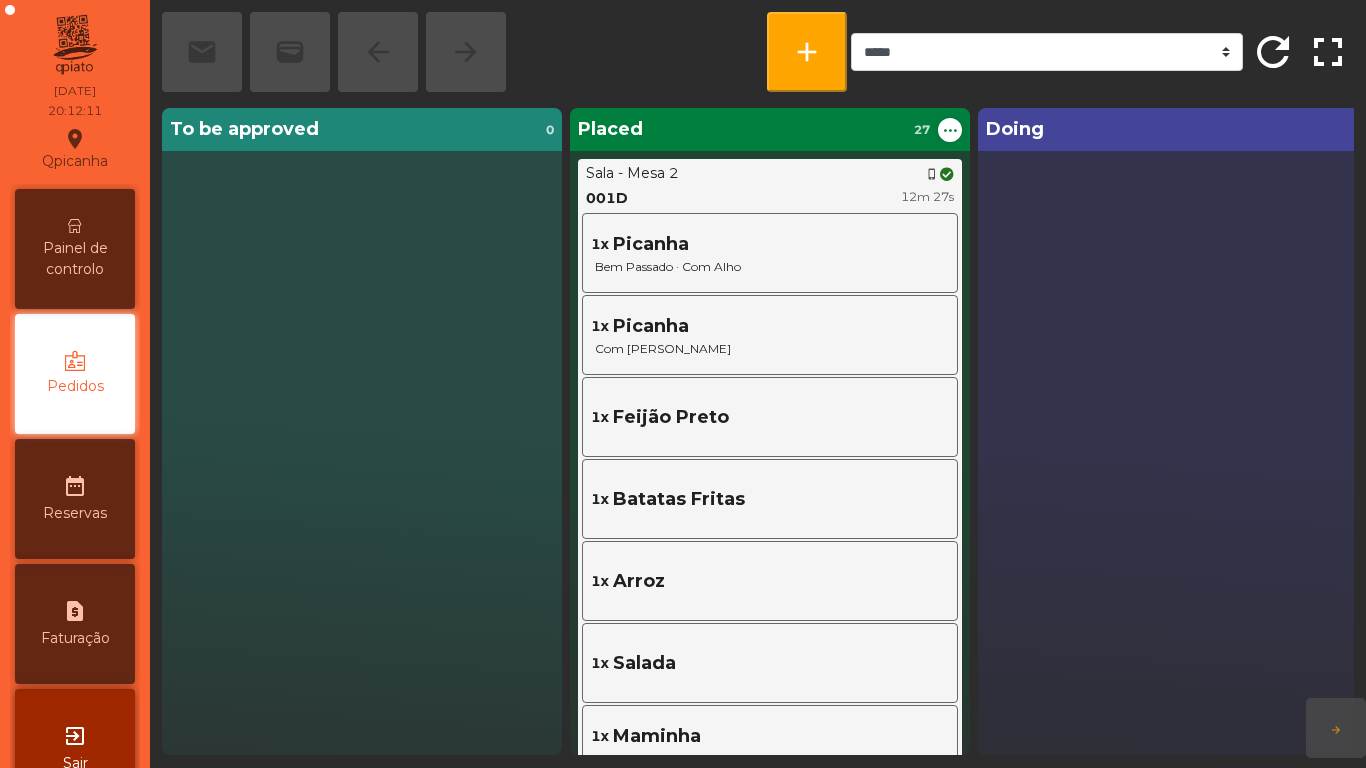 click on "Painel de controlo" at bounding box center (75, 259) 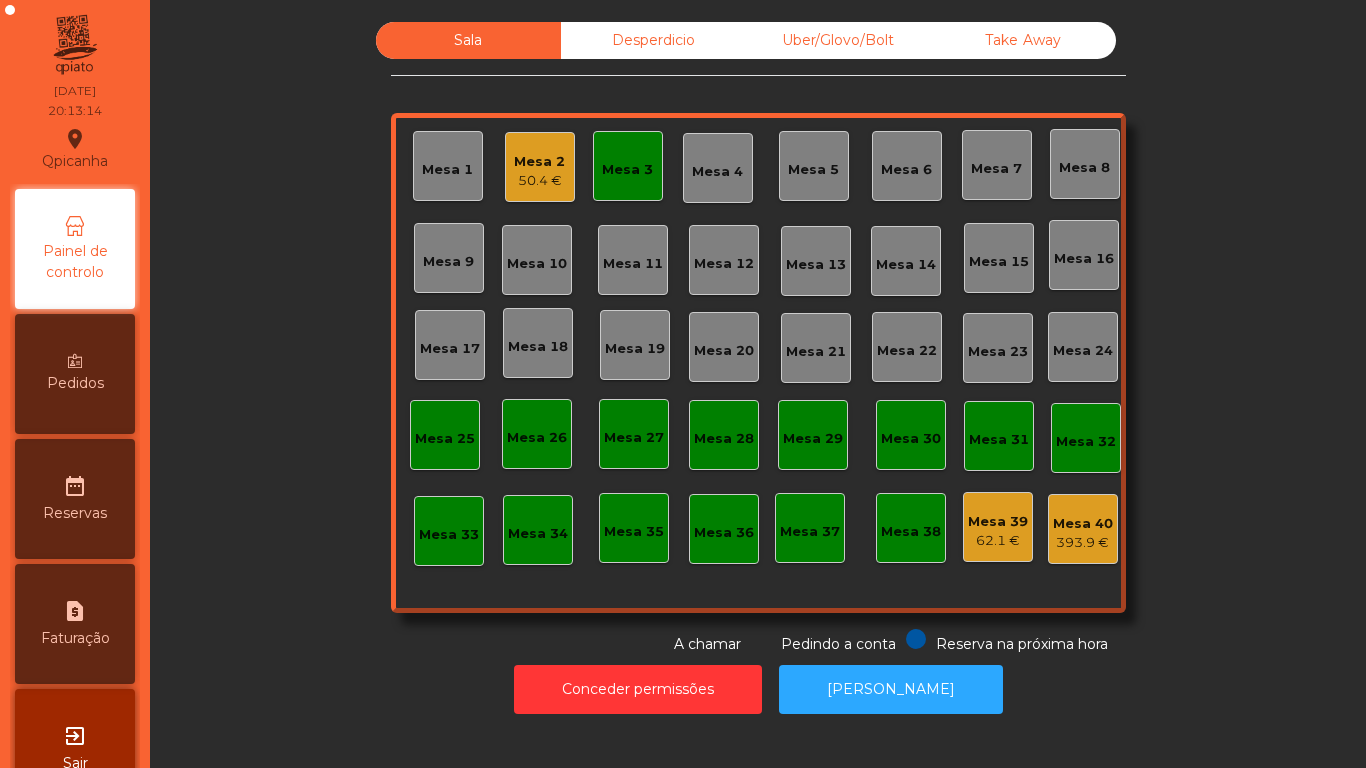 click on "Mesa 3" 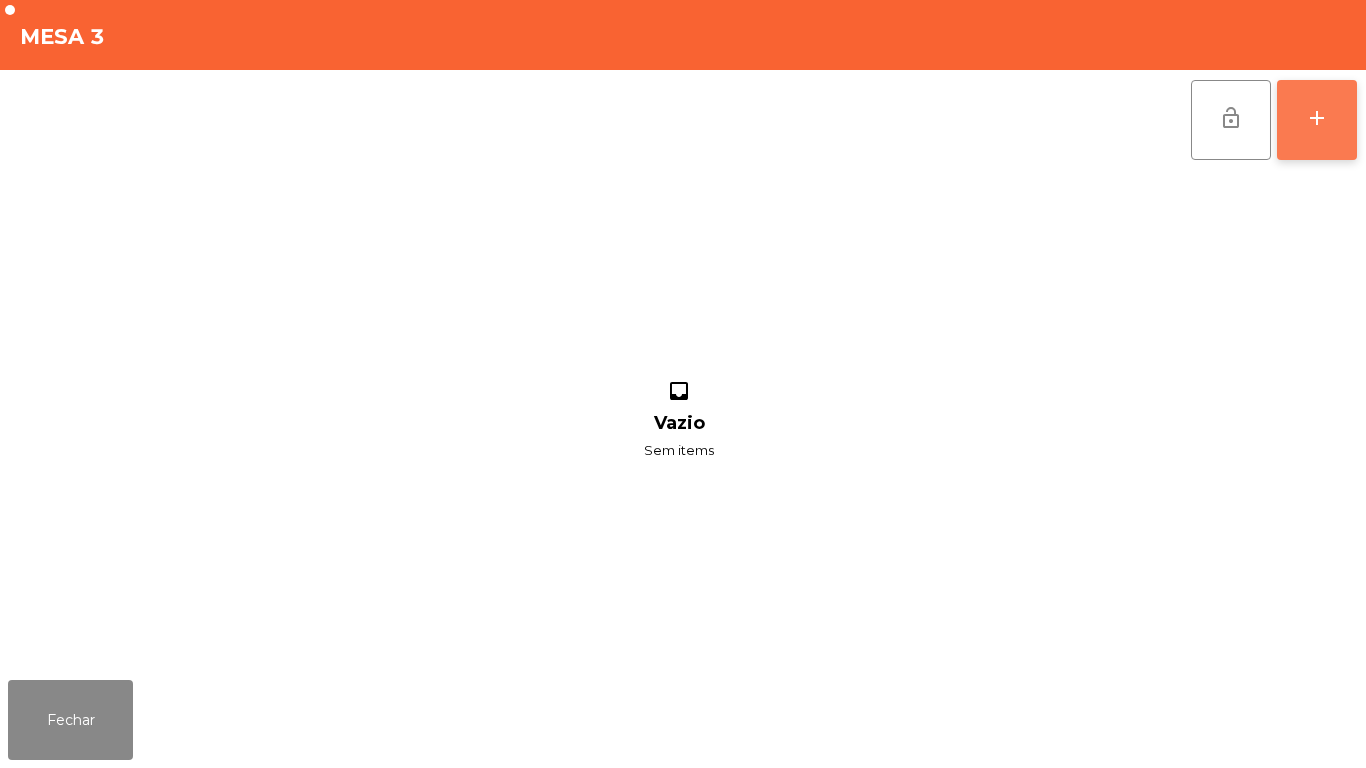 click on "add" 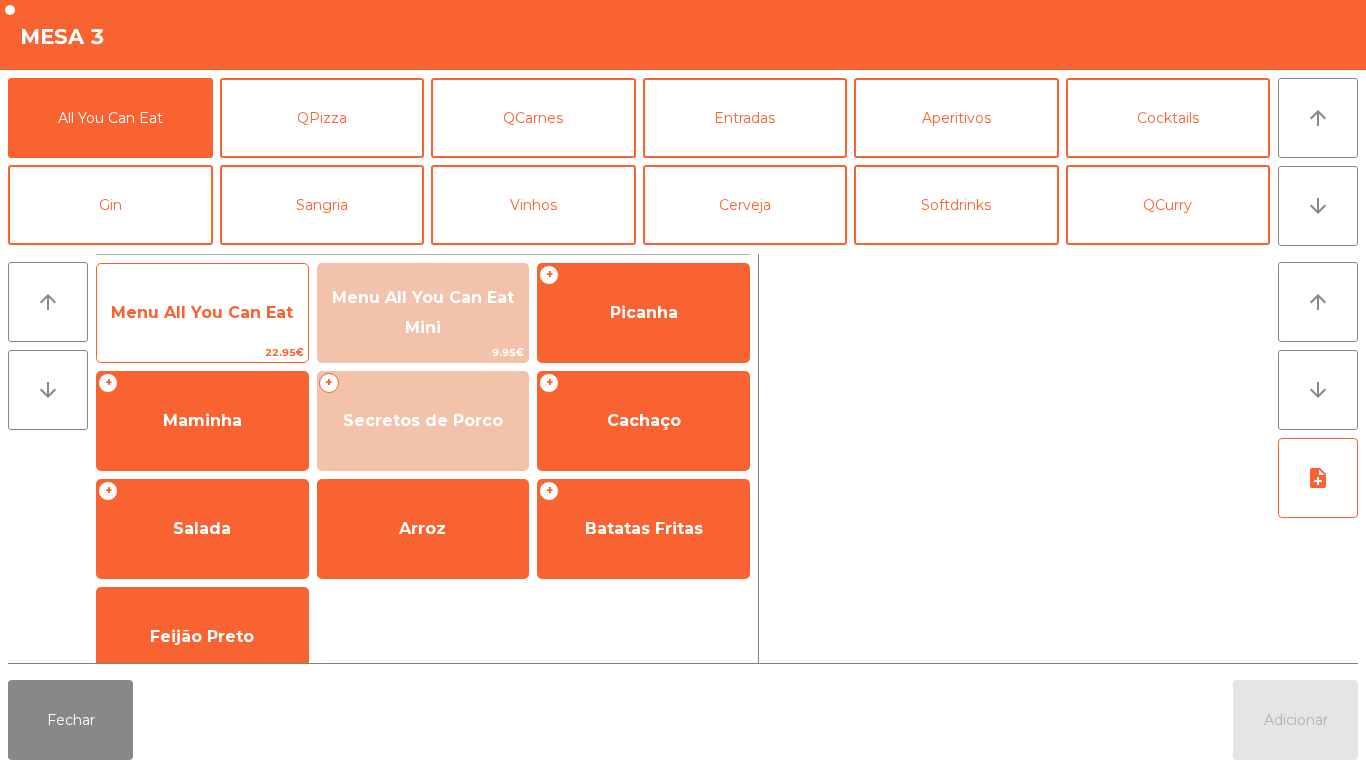 click on "Menu All You Can Eat" 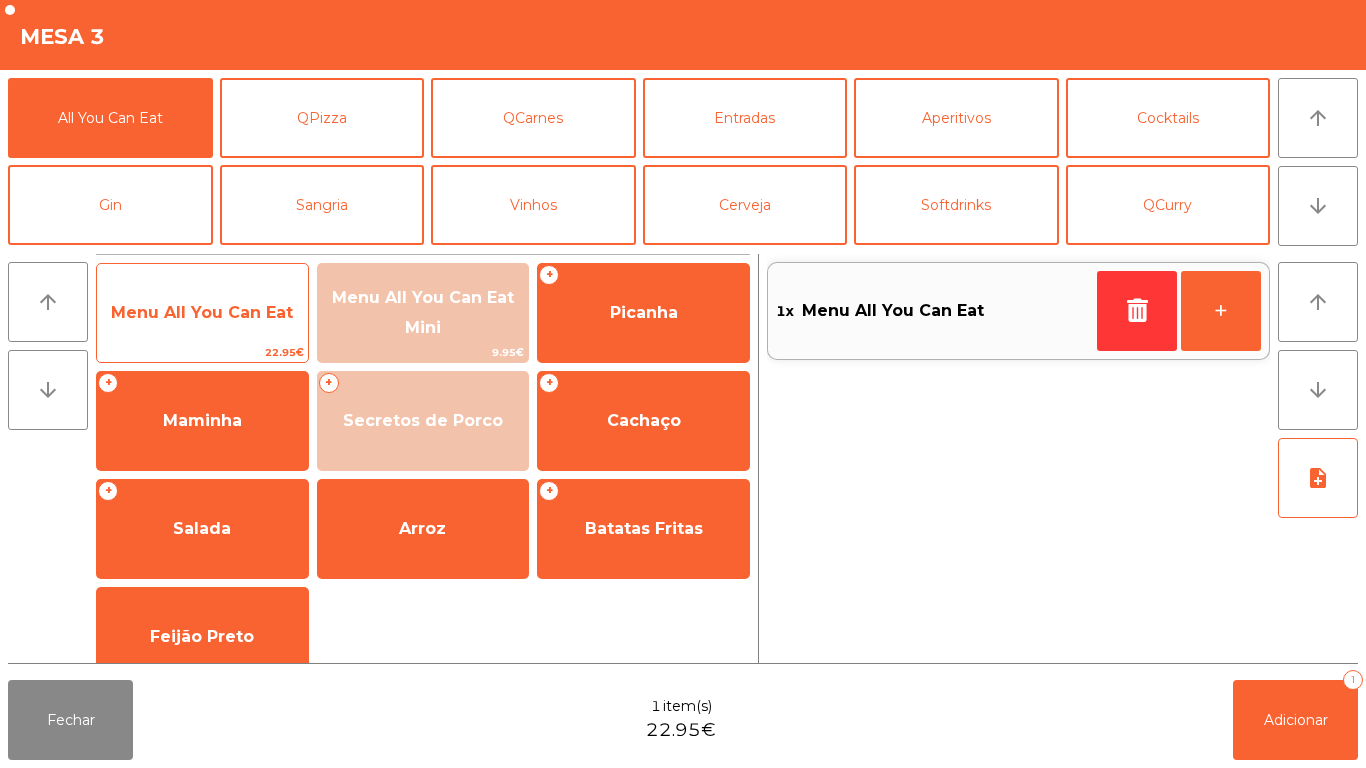 click on "Menu All You Can Eat" 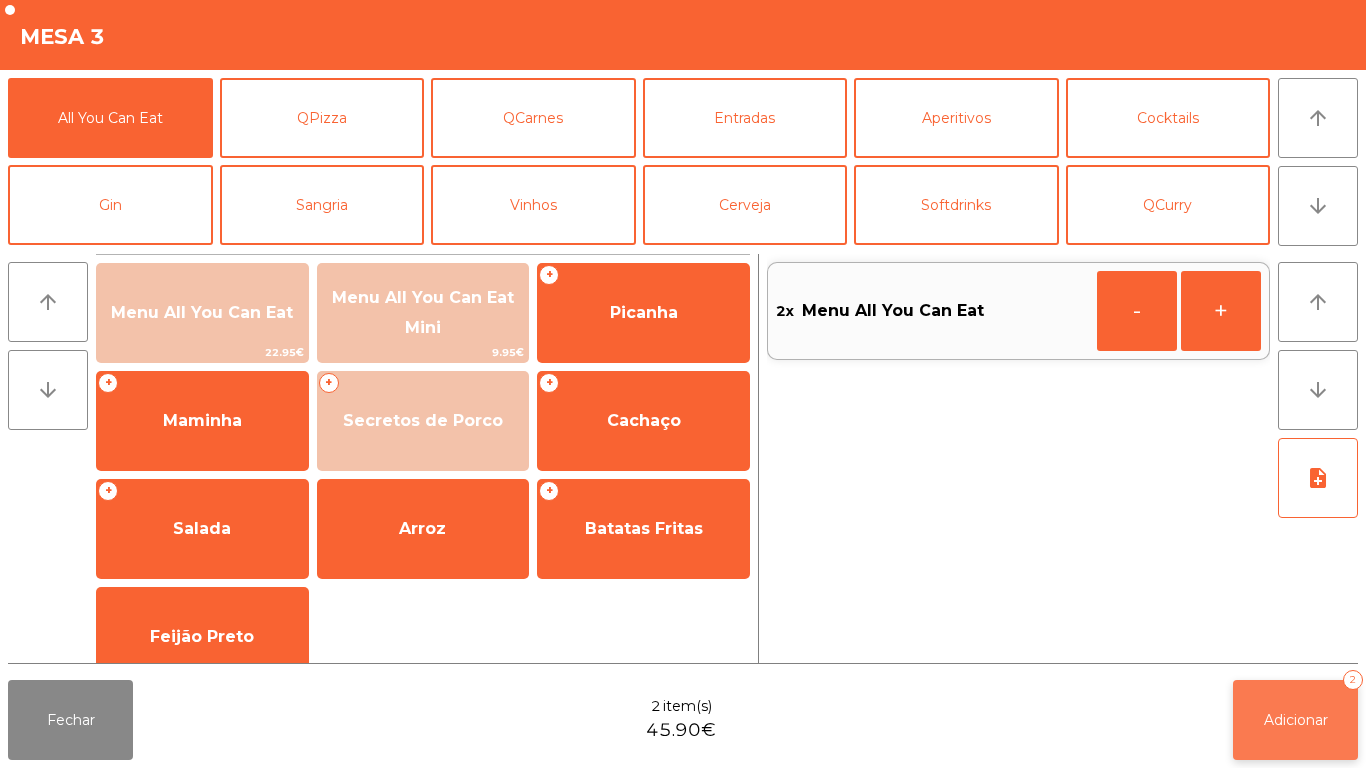 click on "Adicionar   2" 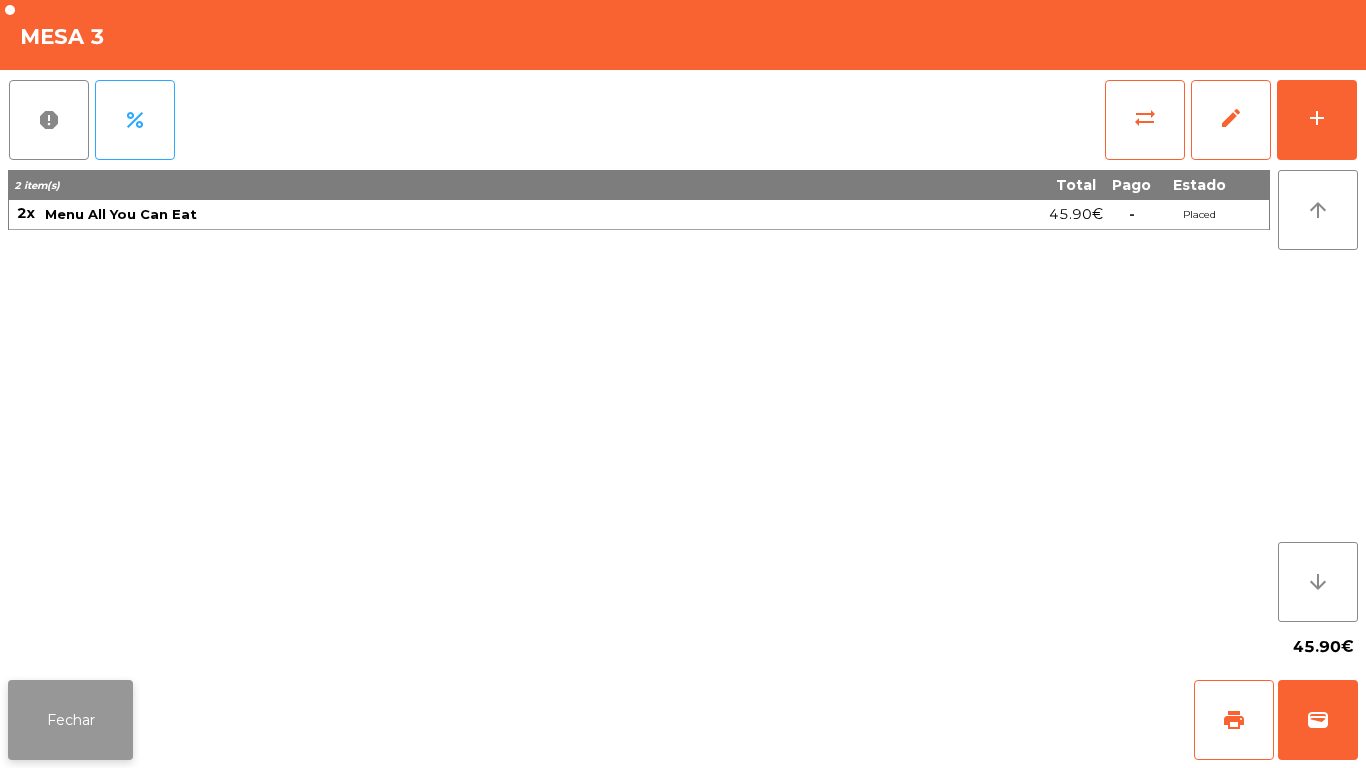 click on "Fechar" 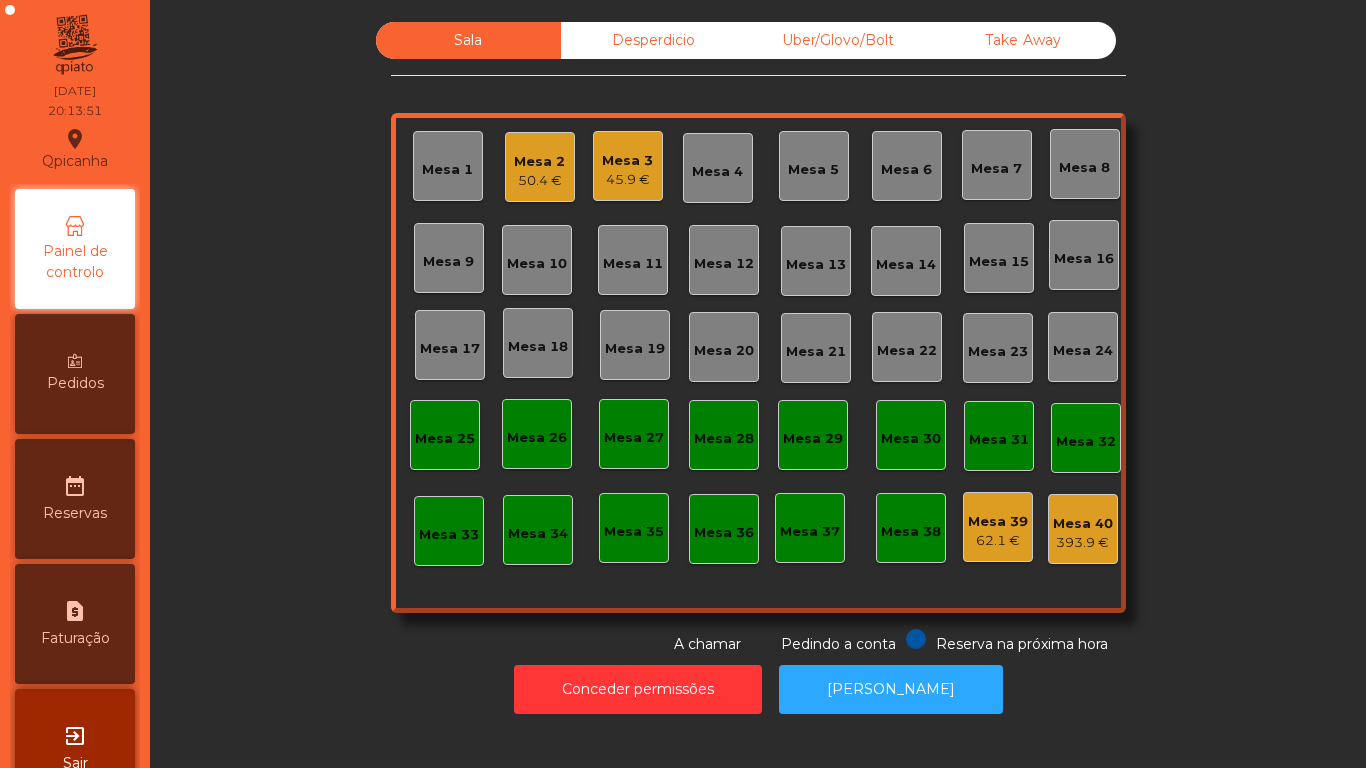 click on "Mesa 3" 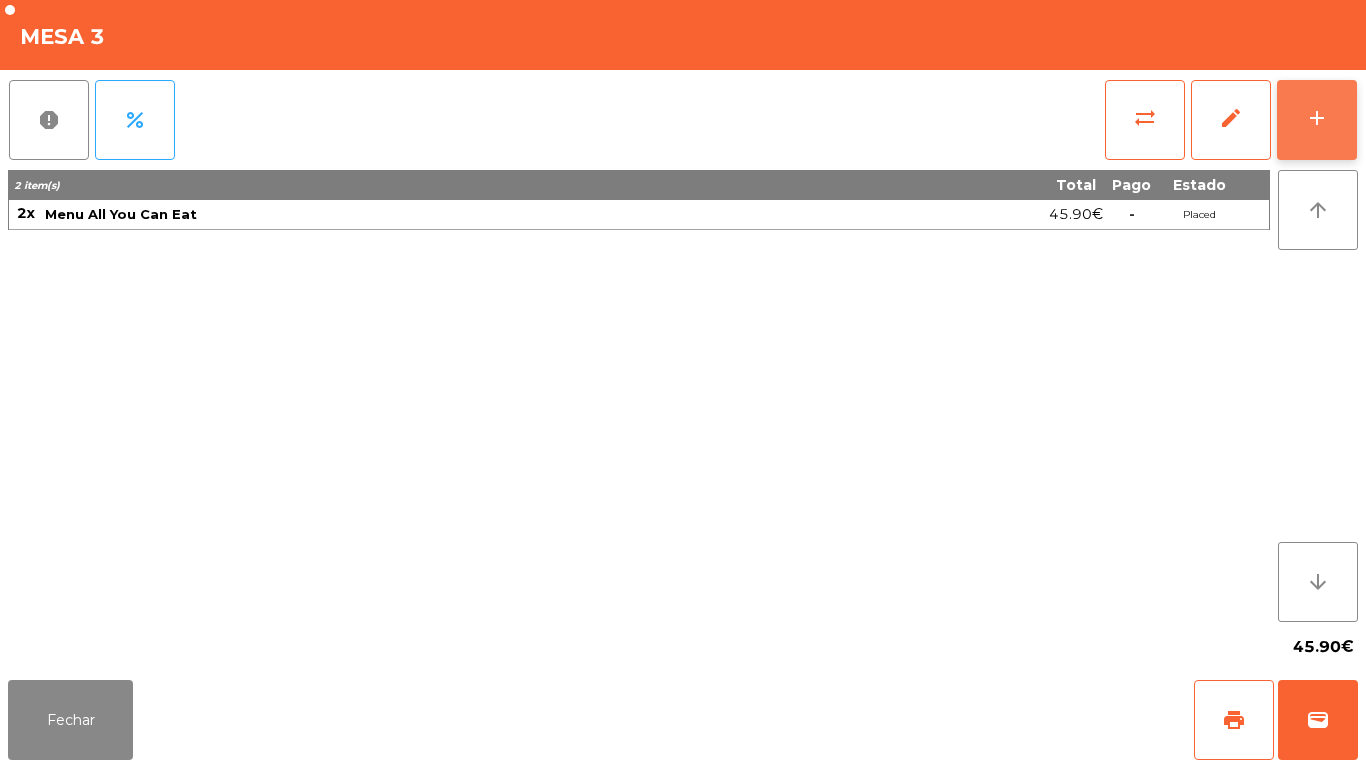 click on "add" 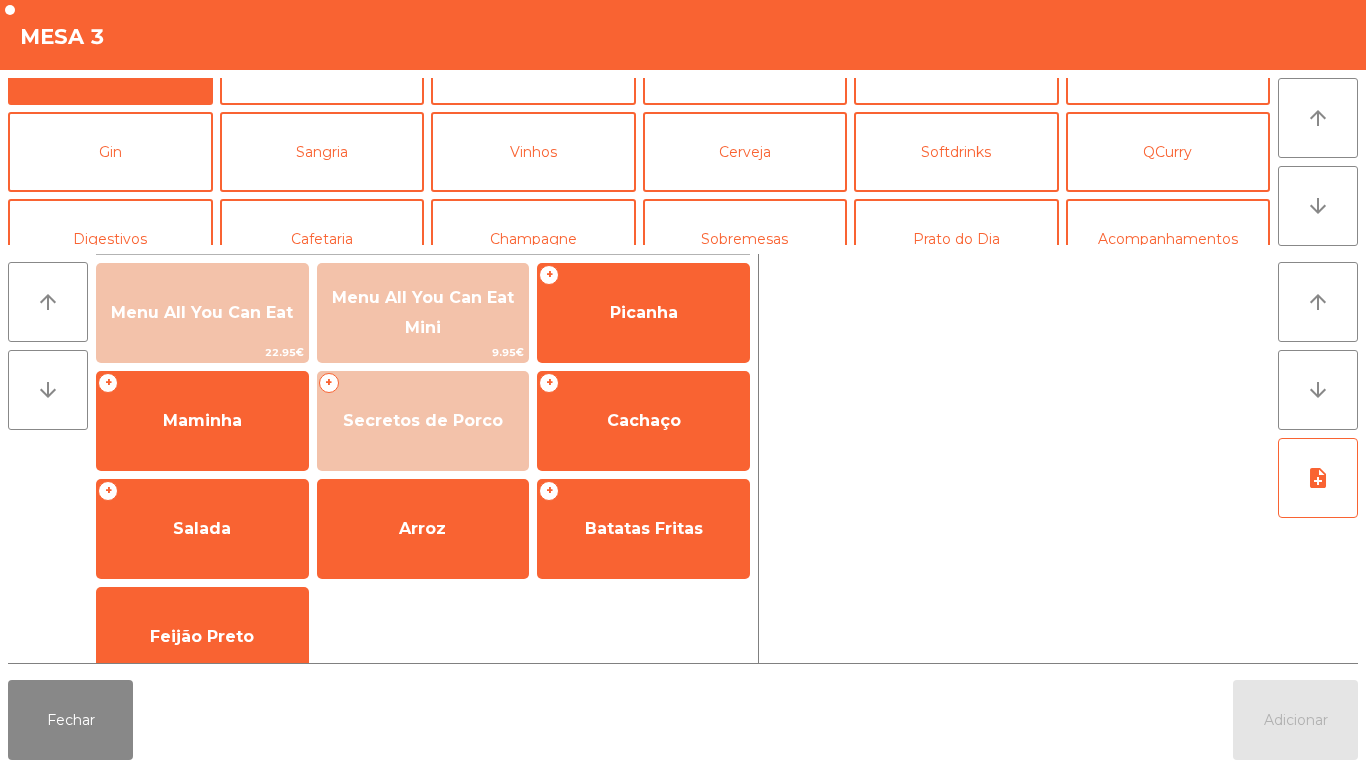 scroll, scrollTop: 64, scrollLeft: 0, axis: vertical 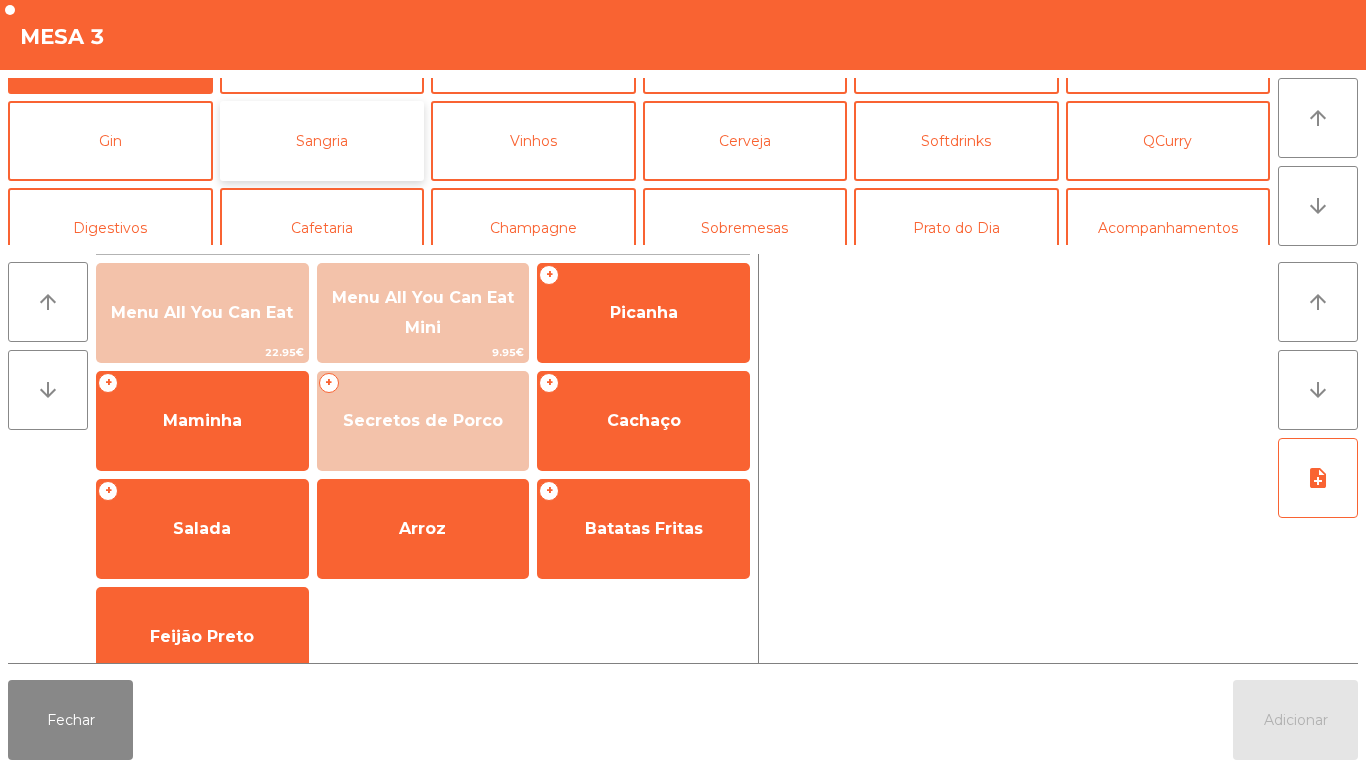 click on "Sangria" 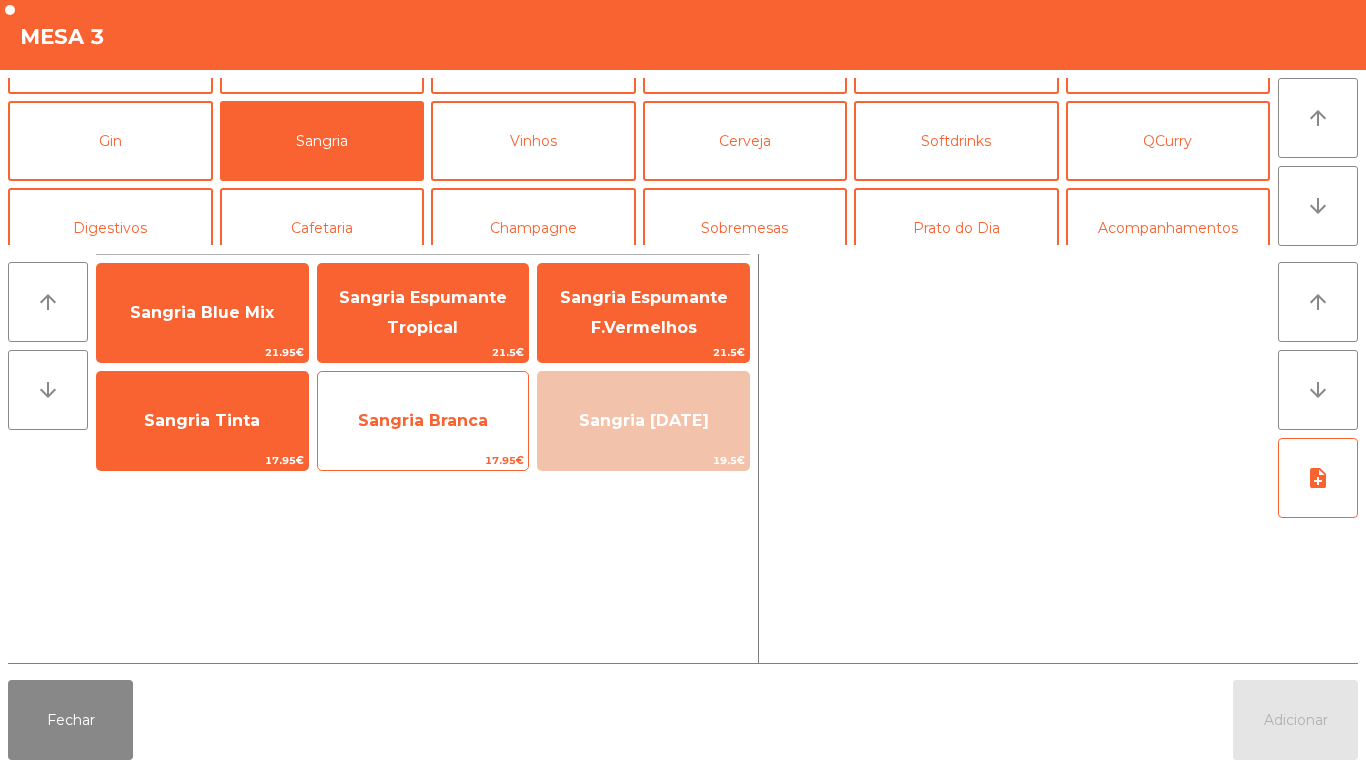 click on "Sangria Branca" 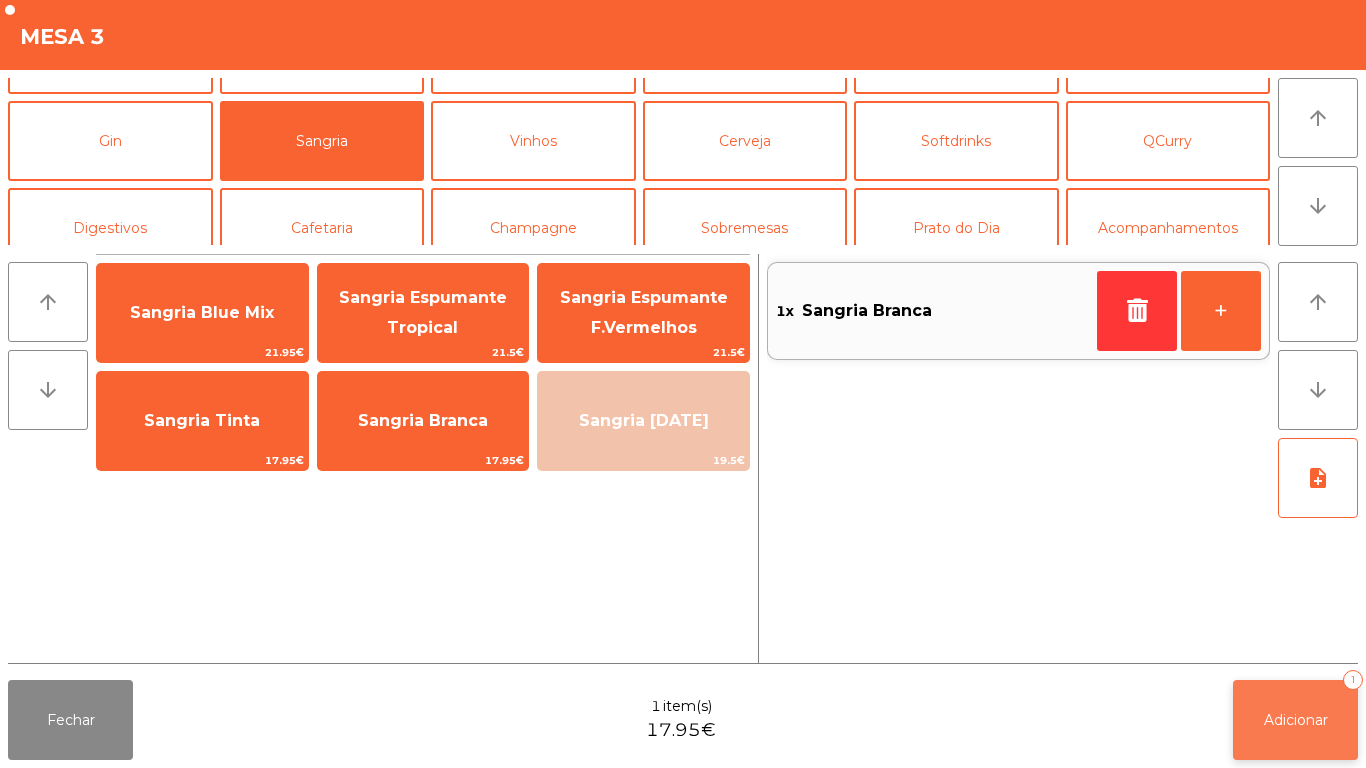 click on "Adicionar" 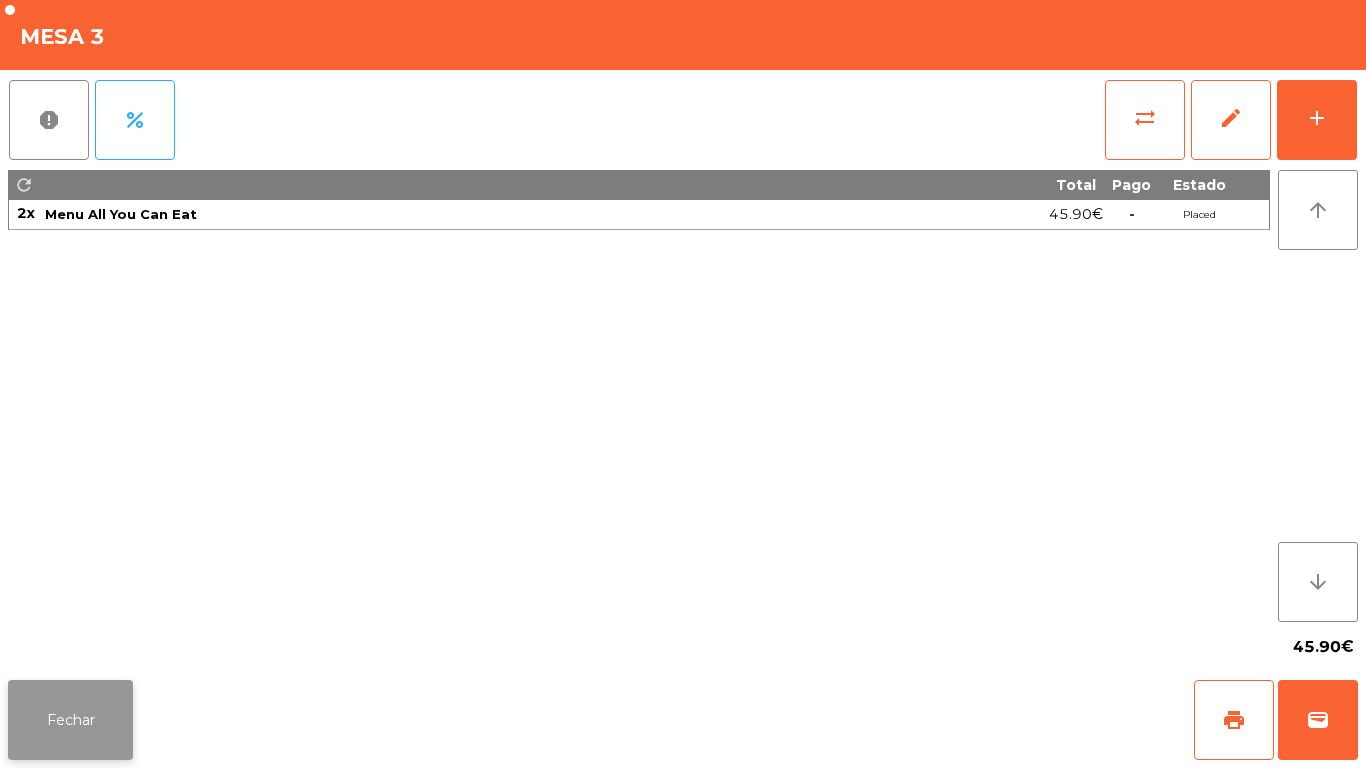 click on "Fechar" 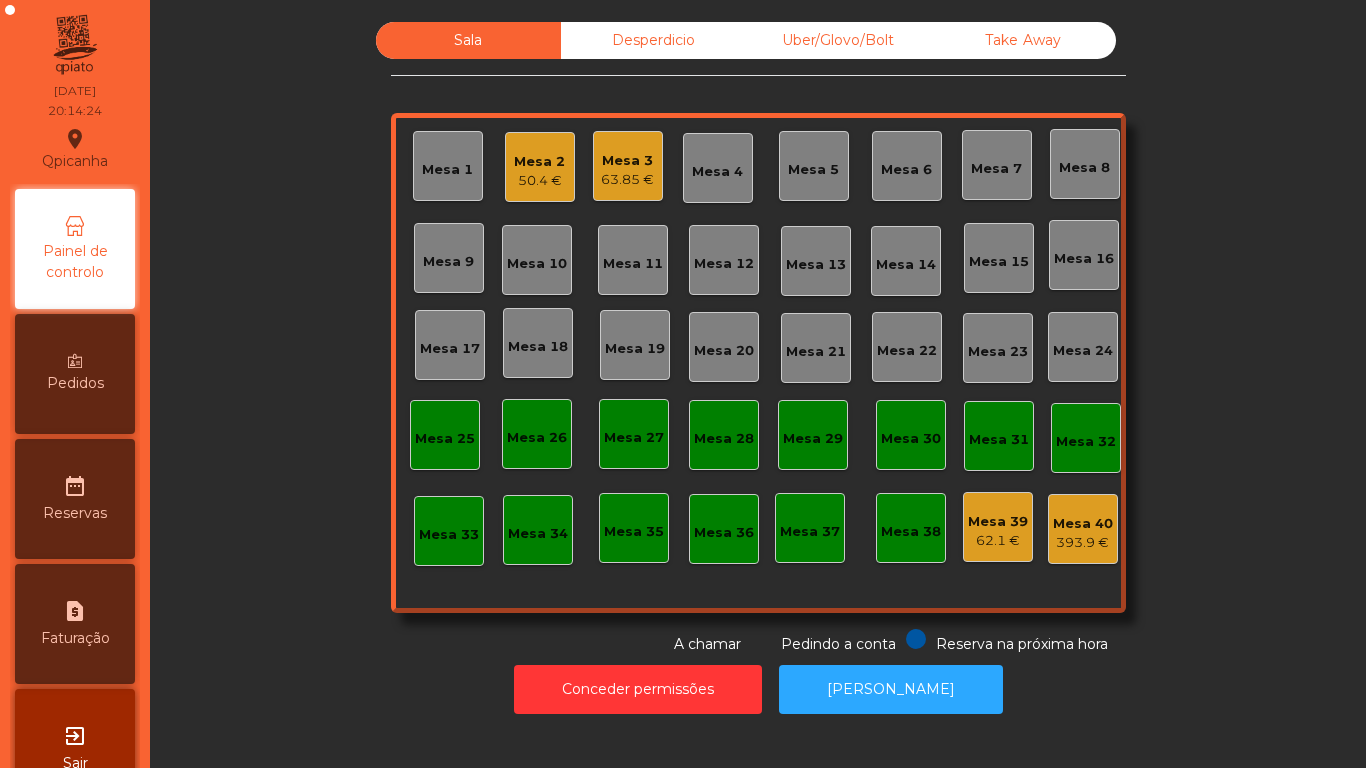 click on "Mesa 12" 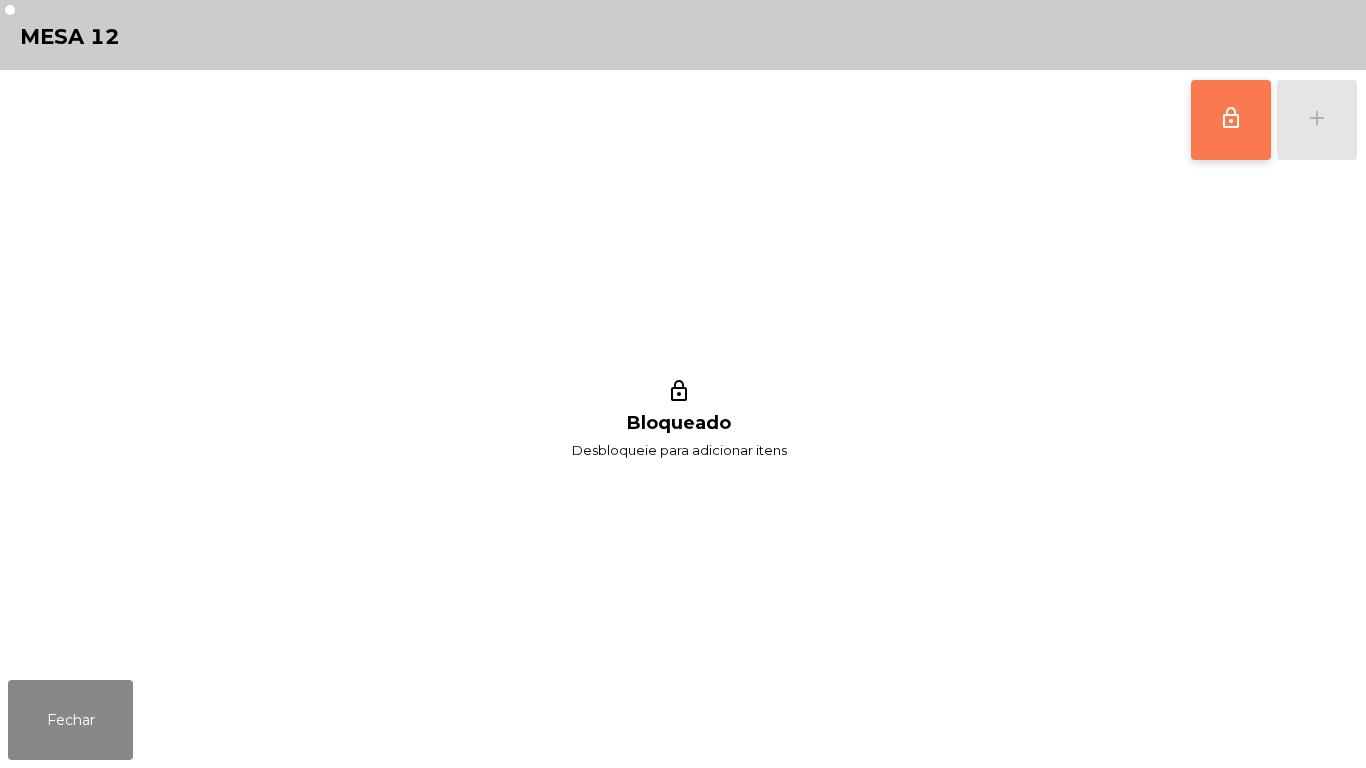 click on "lock_outline" 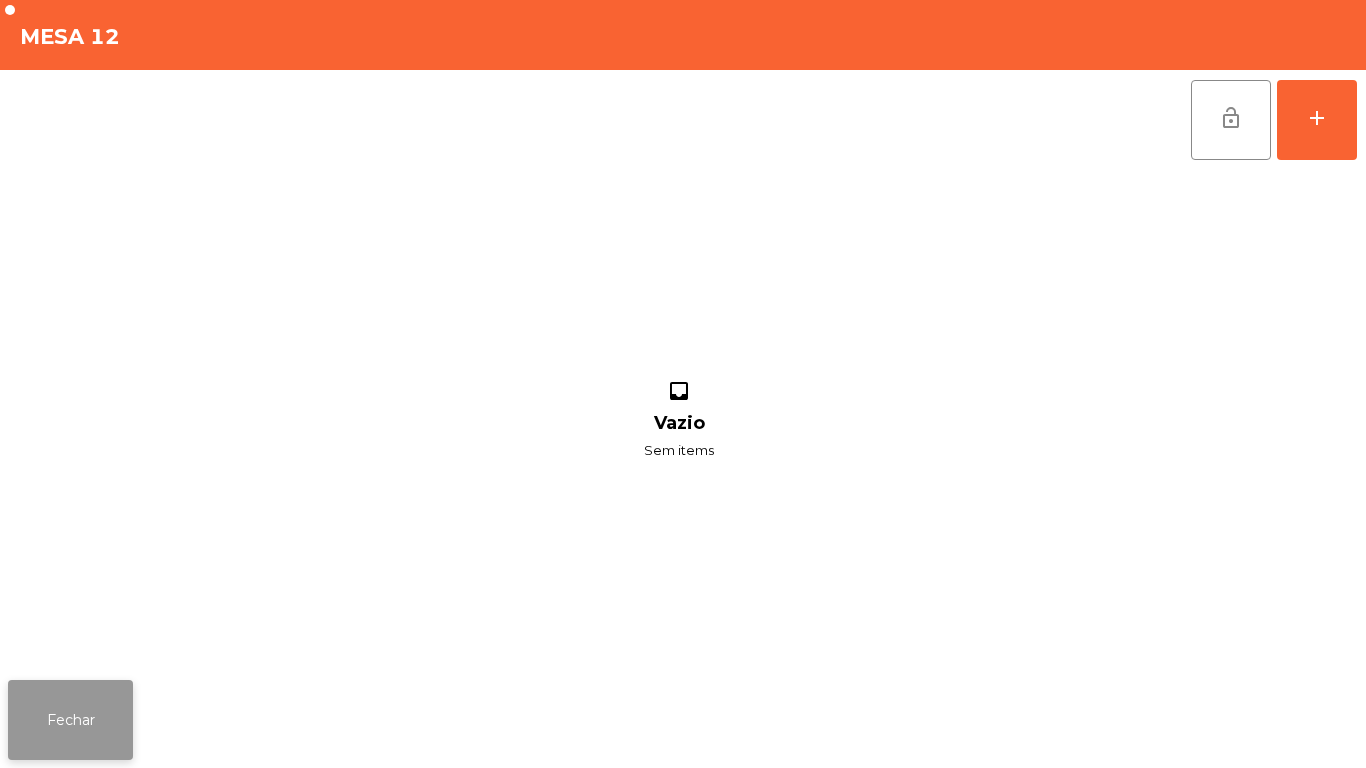 click on "Fechar" 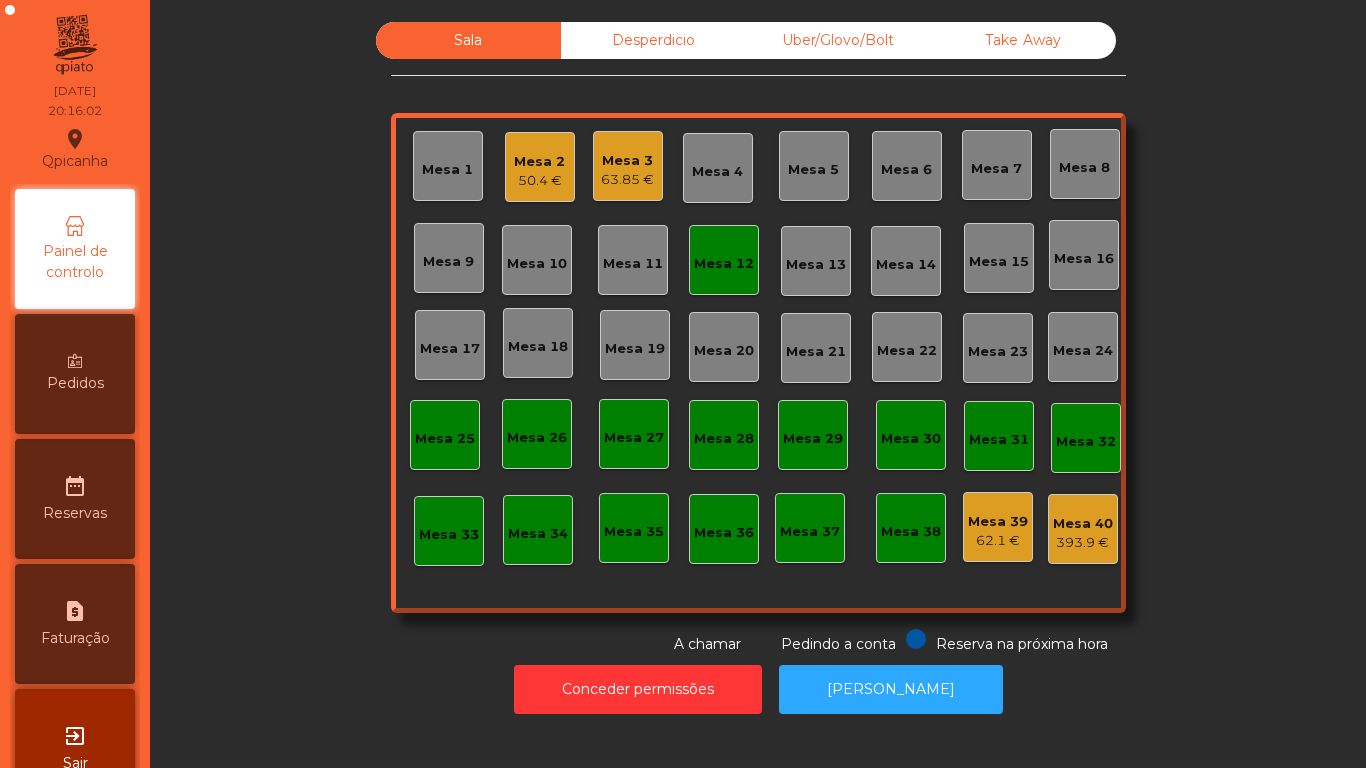 click on "Mesa 12" 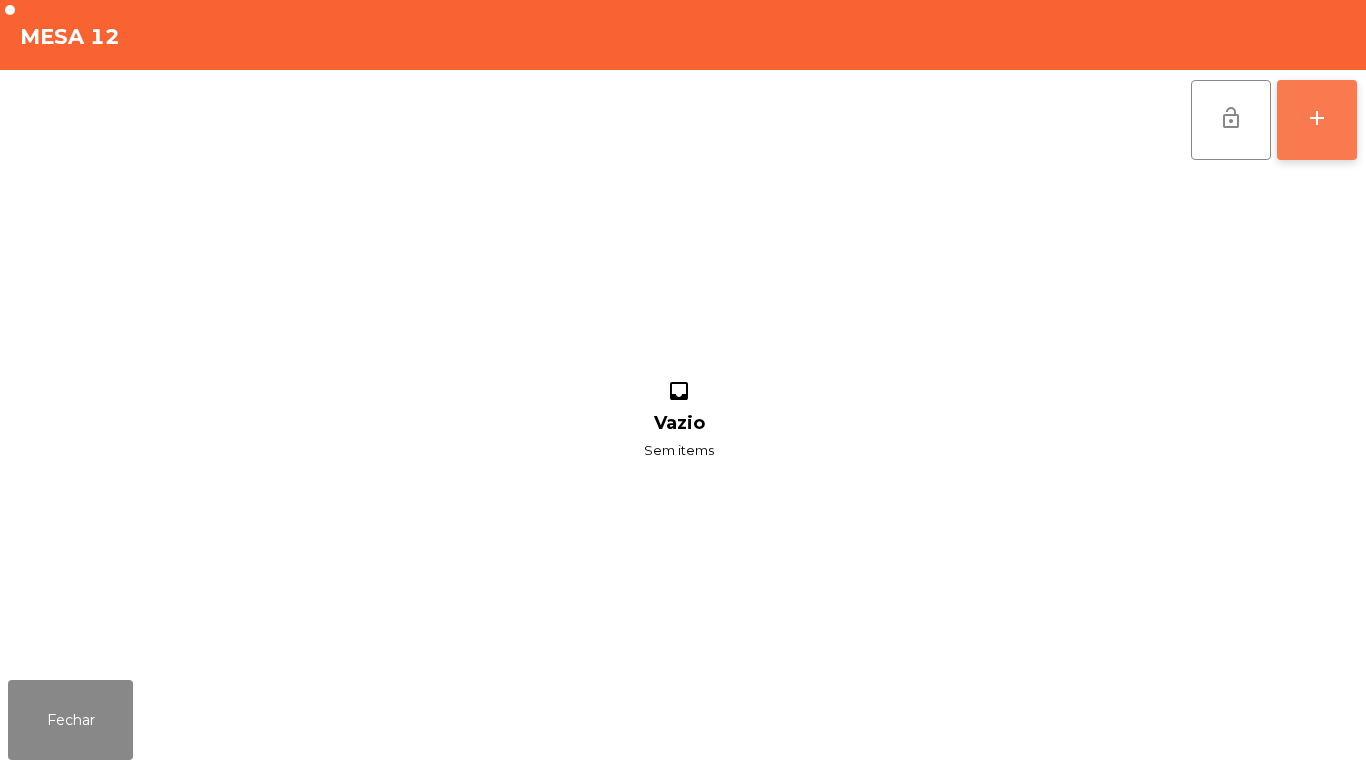 click on "add" 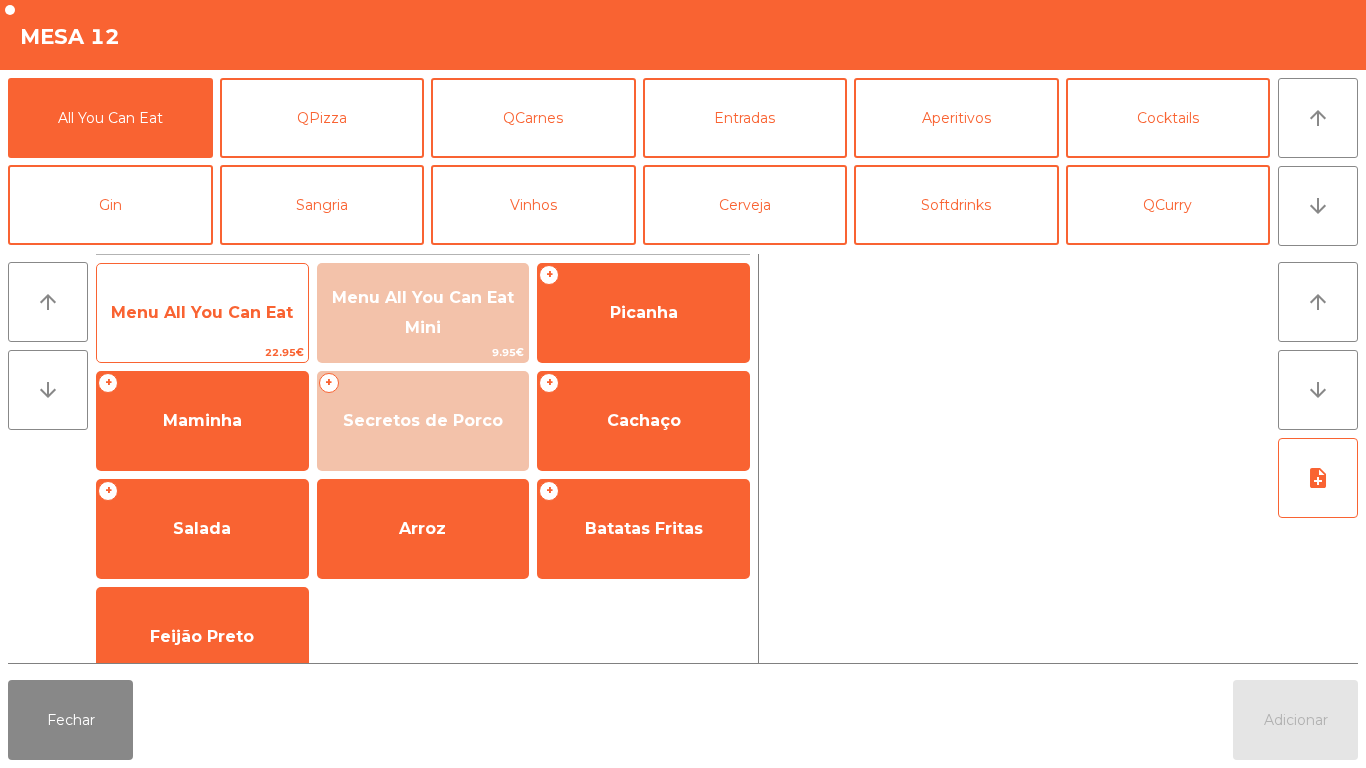 click on "Menu All You Can Eat" 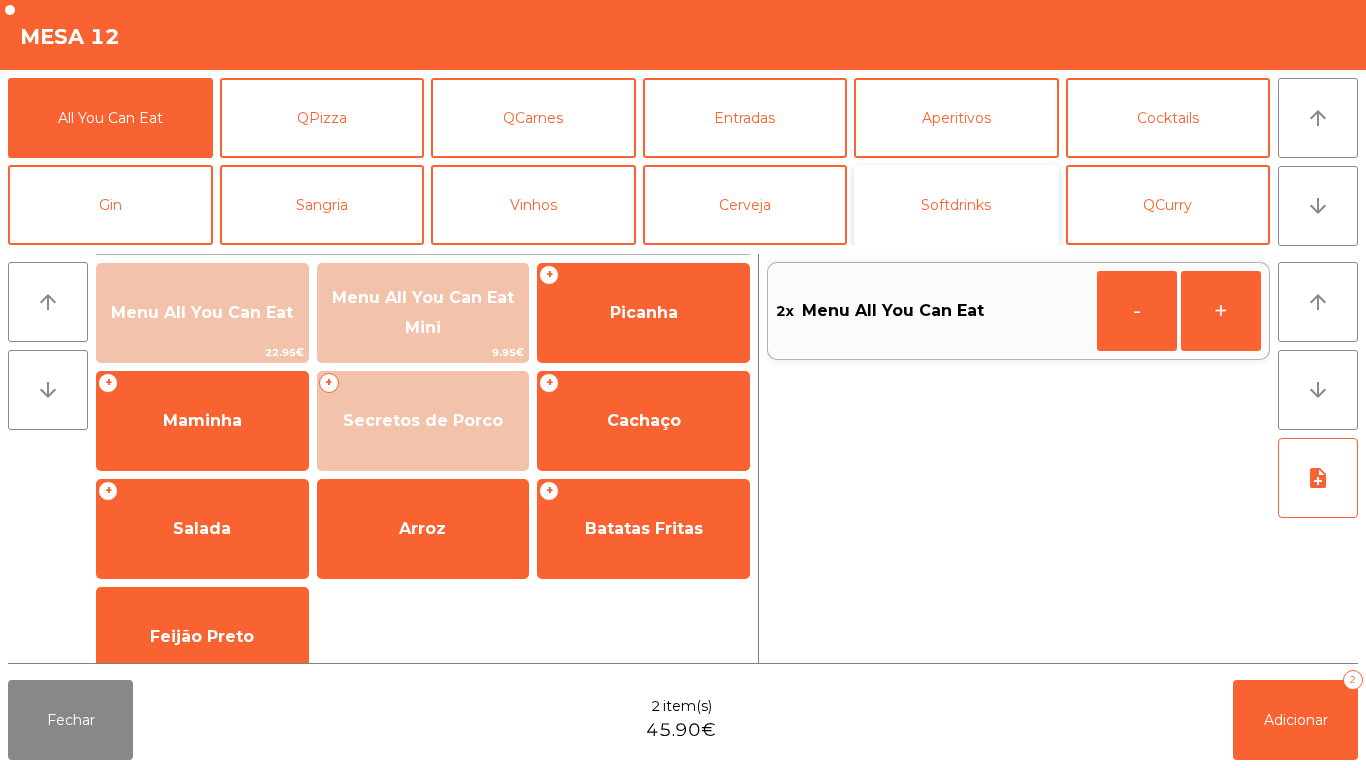 click on "Softdrinks" 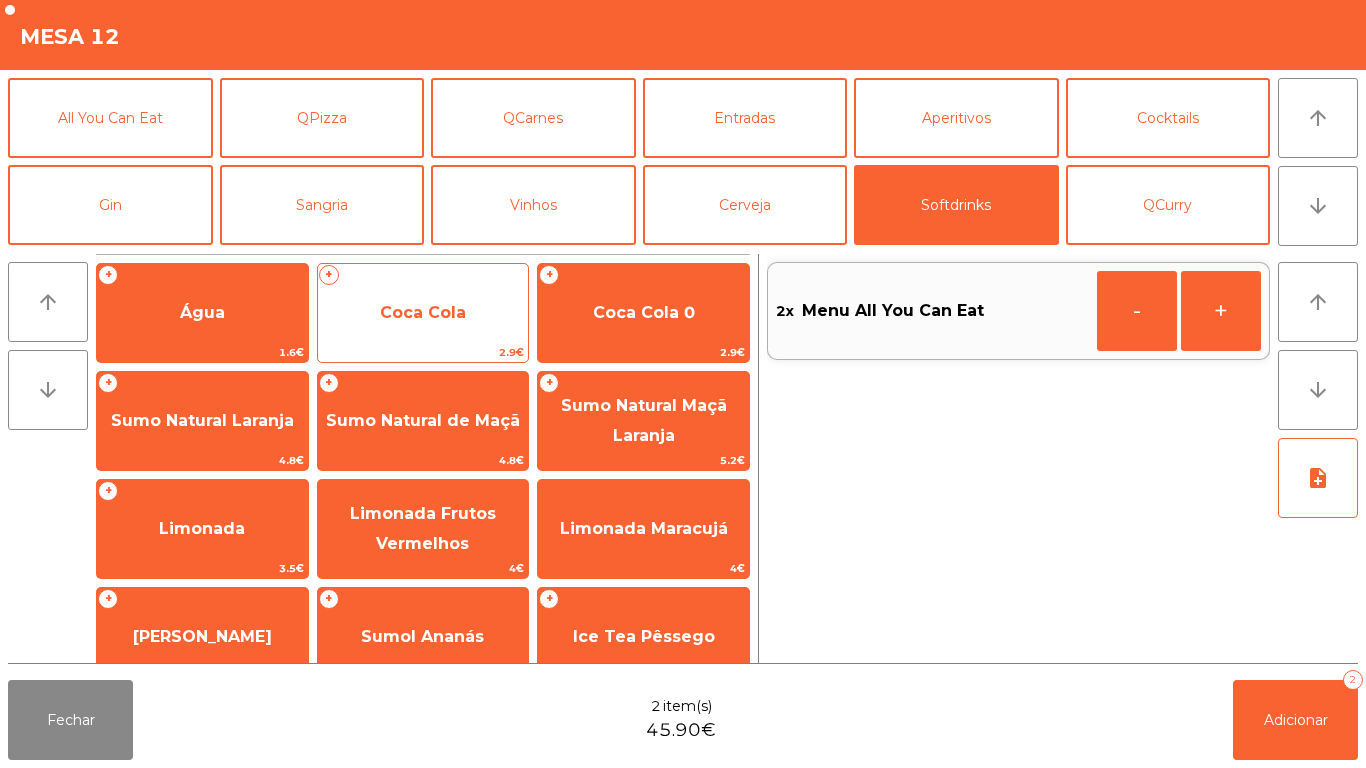 click on "Coca Cola" 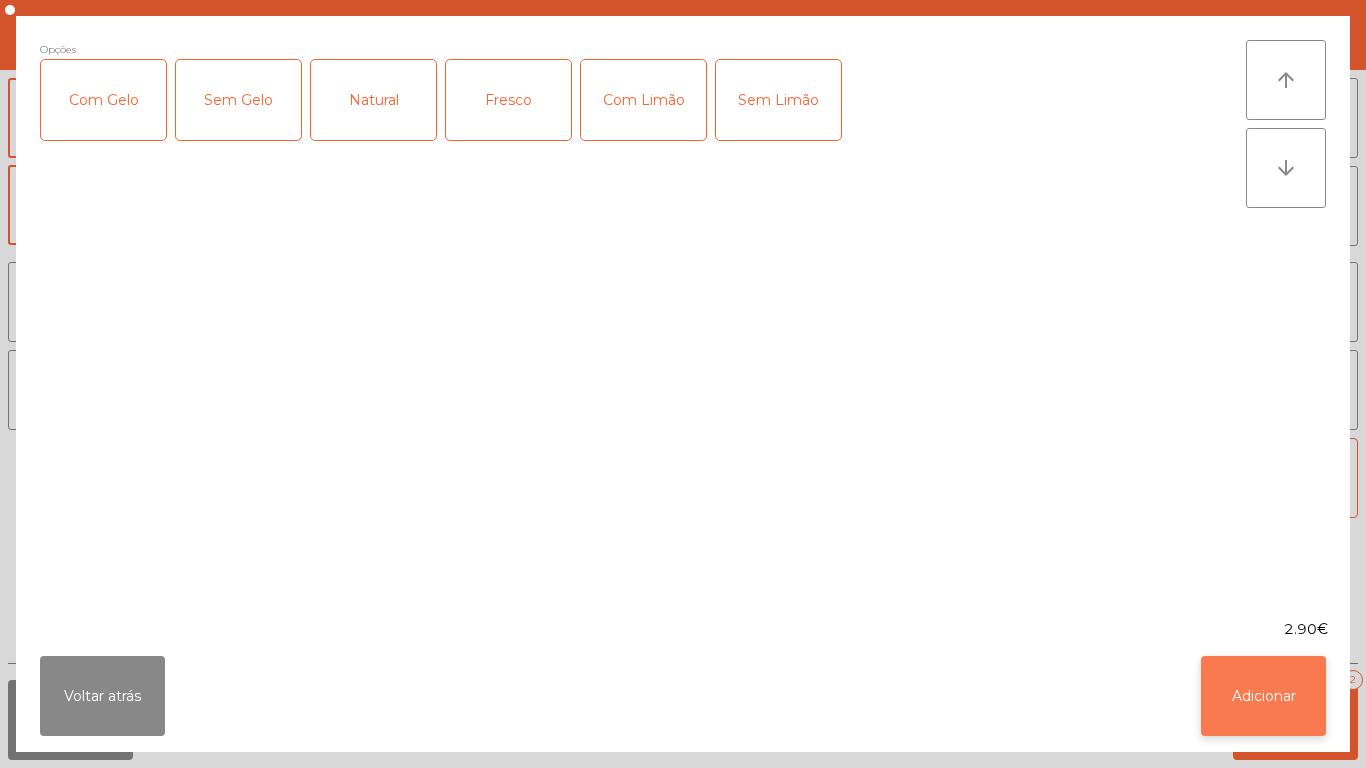 click on "Adicionar" 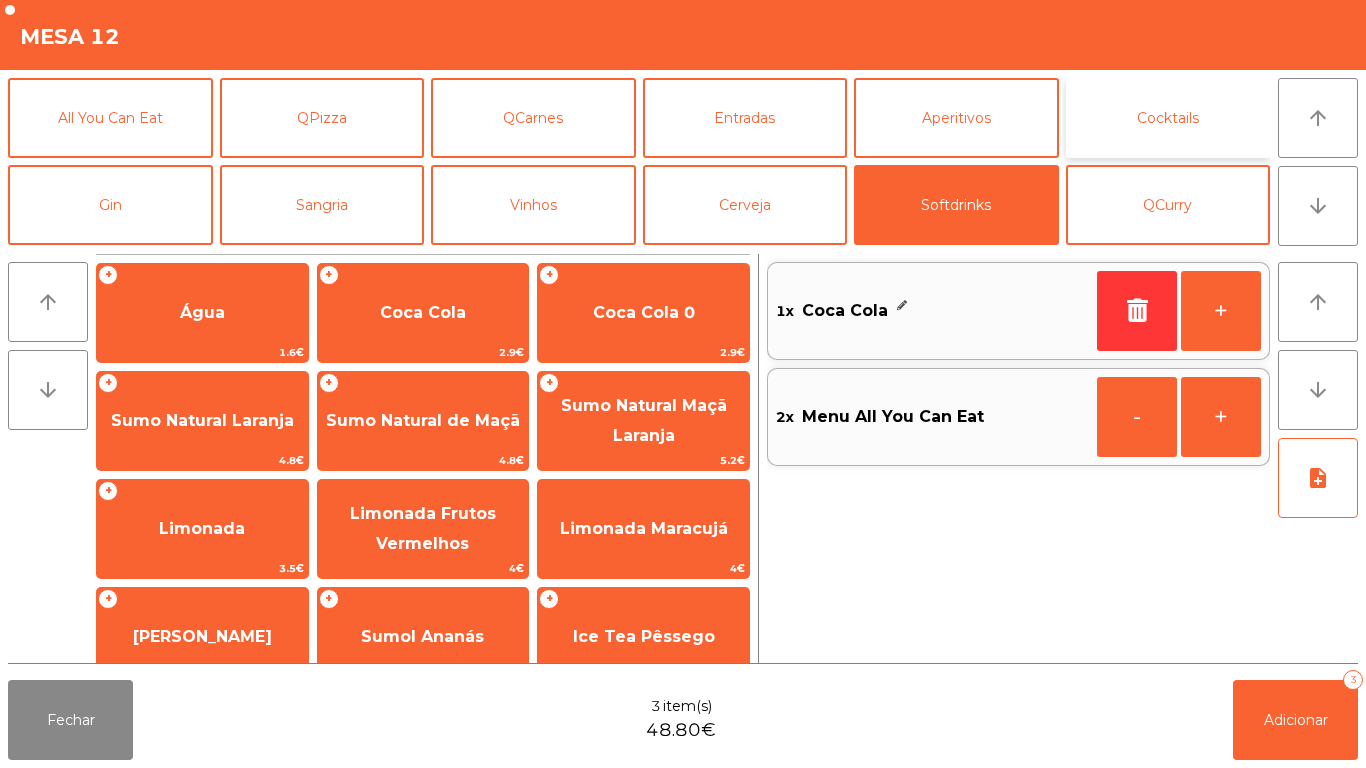 click on "Cocktails" 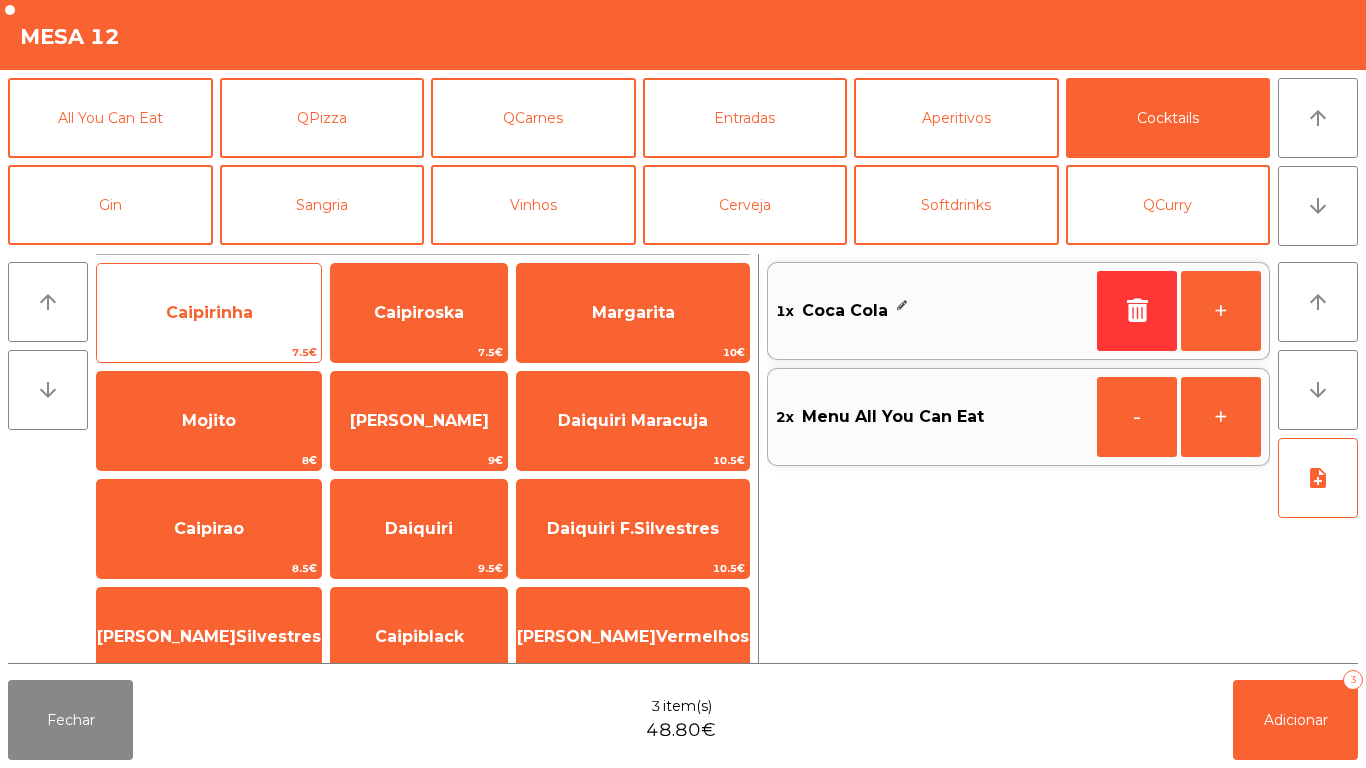 click on "Caipirinha" 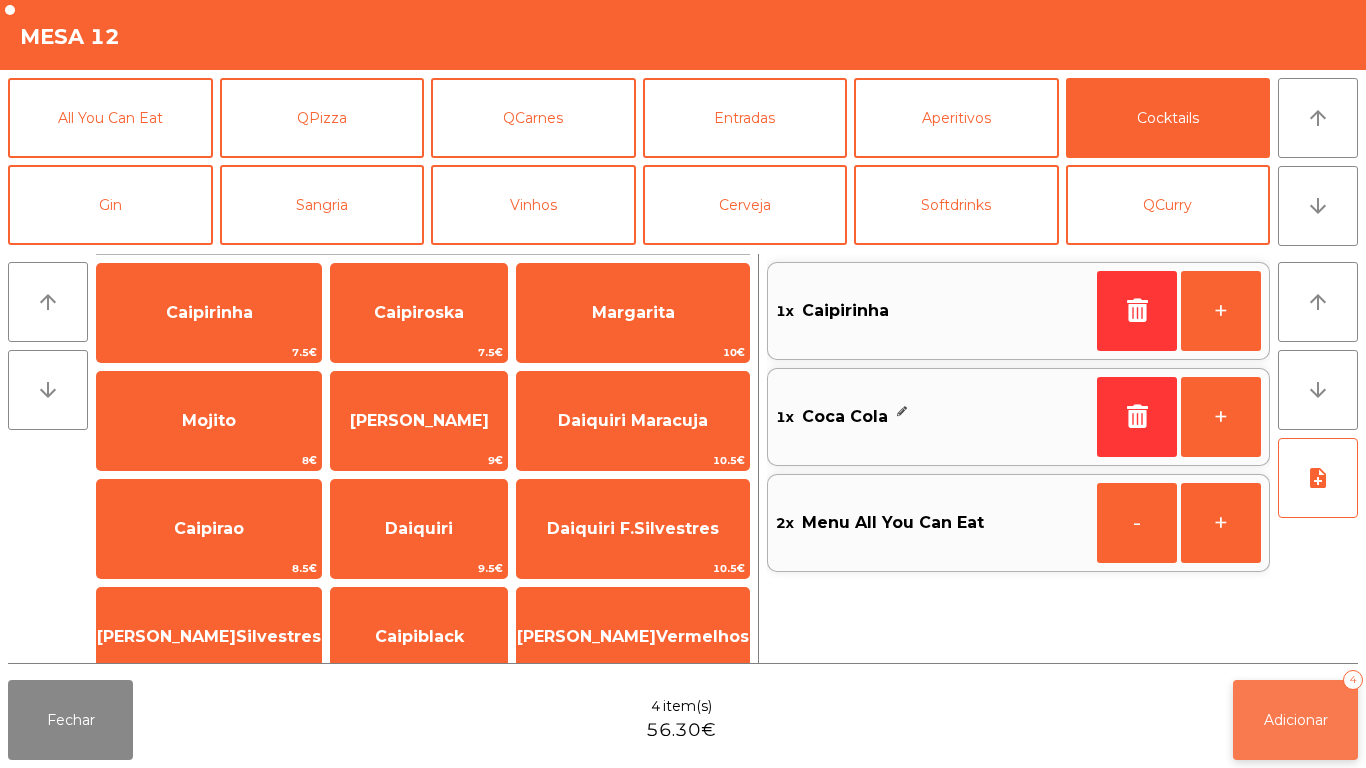 click on "Adicionar   4" 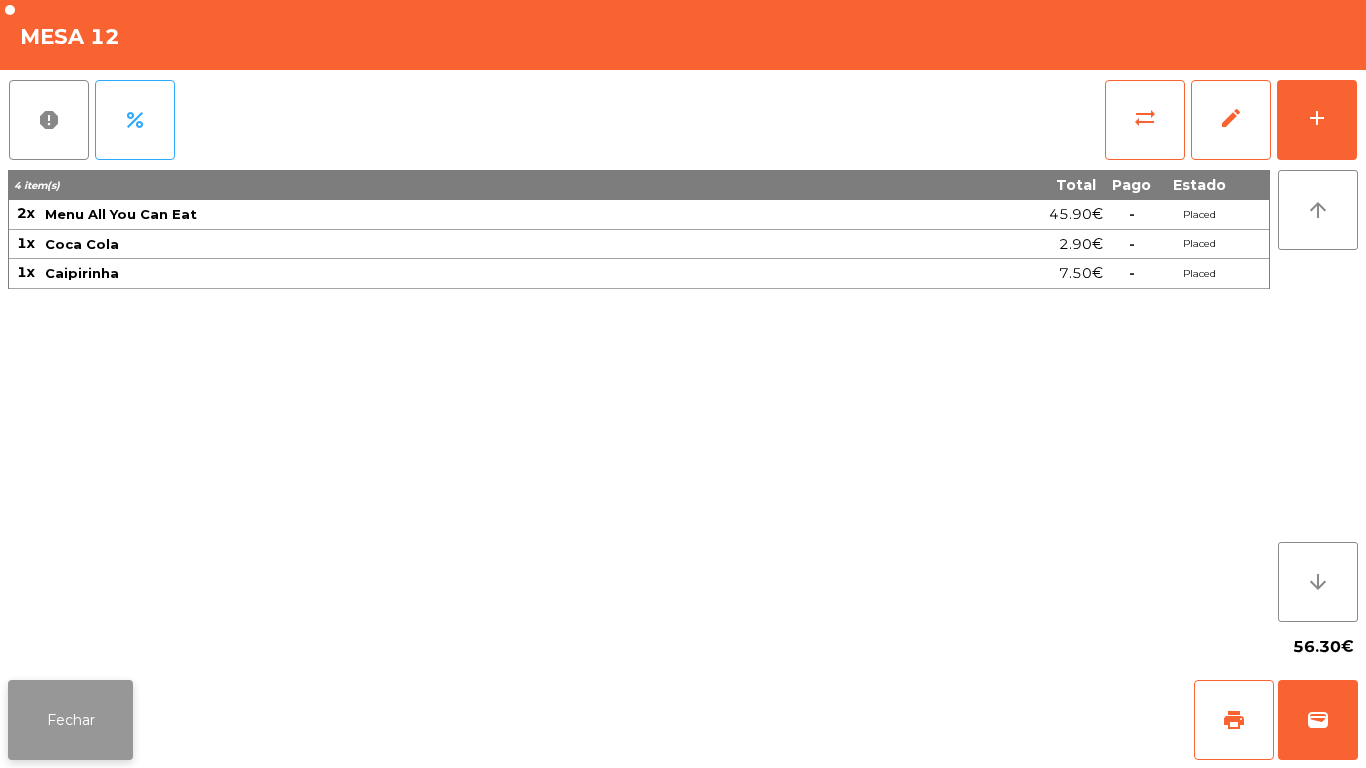click on "Fechar" 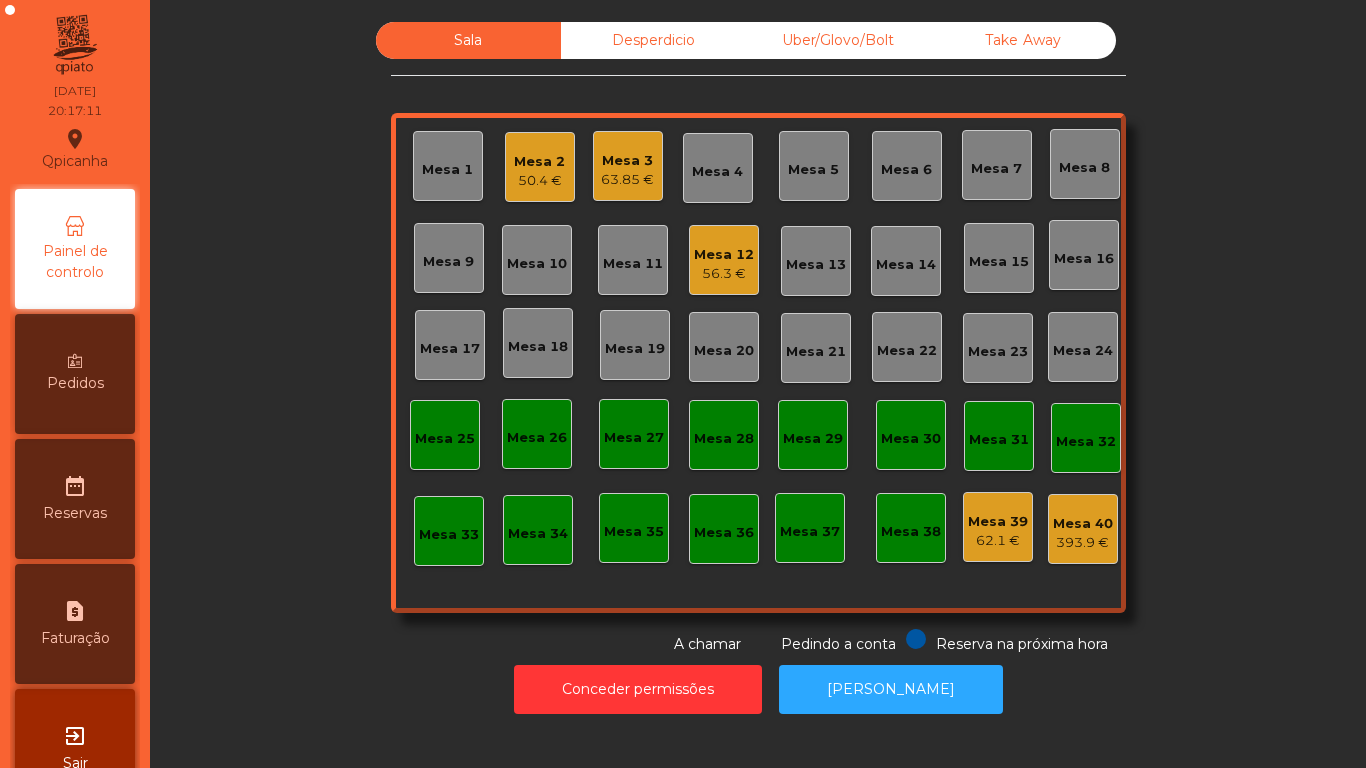 click on "Mesa 2   50.4 €" 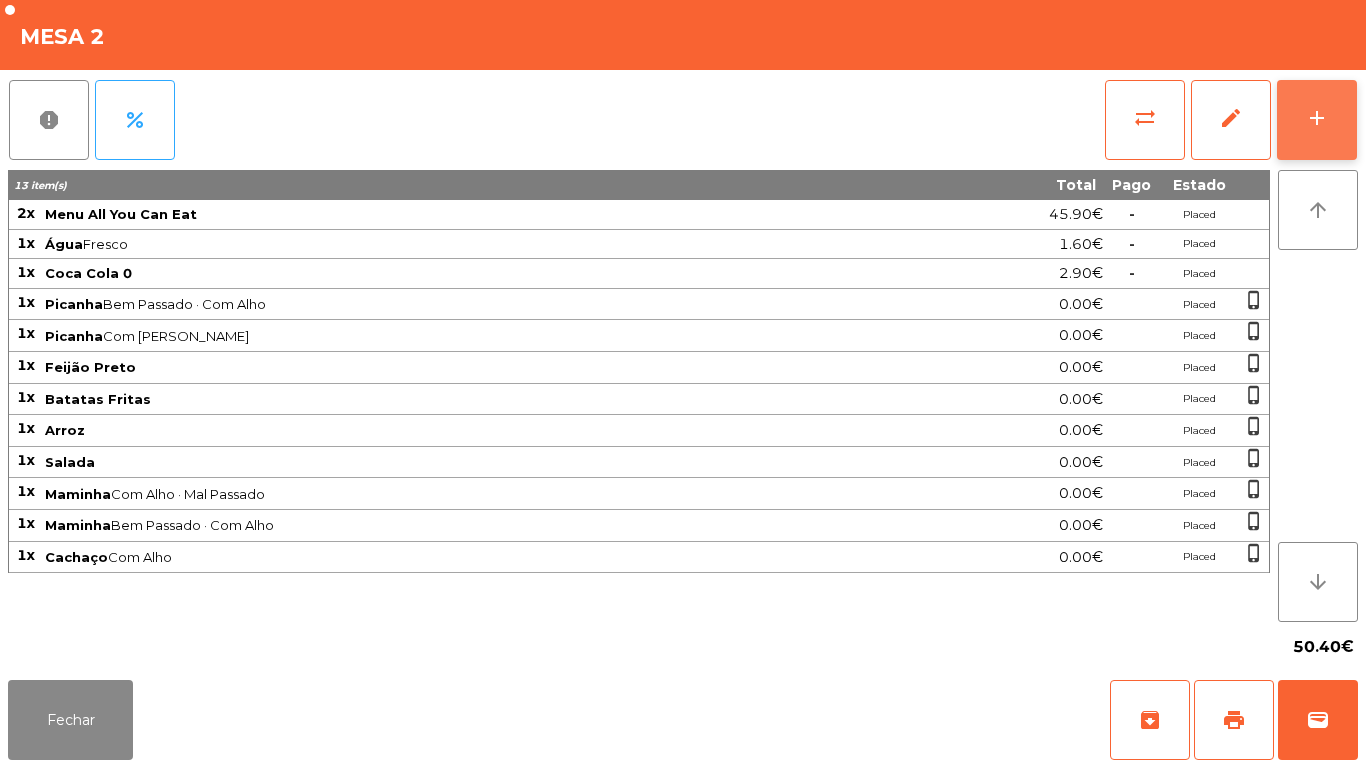 click on "add" 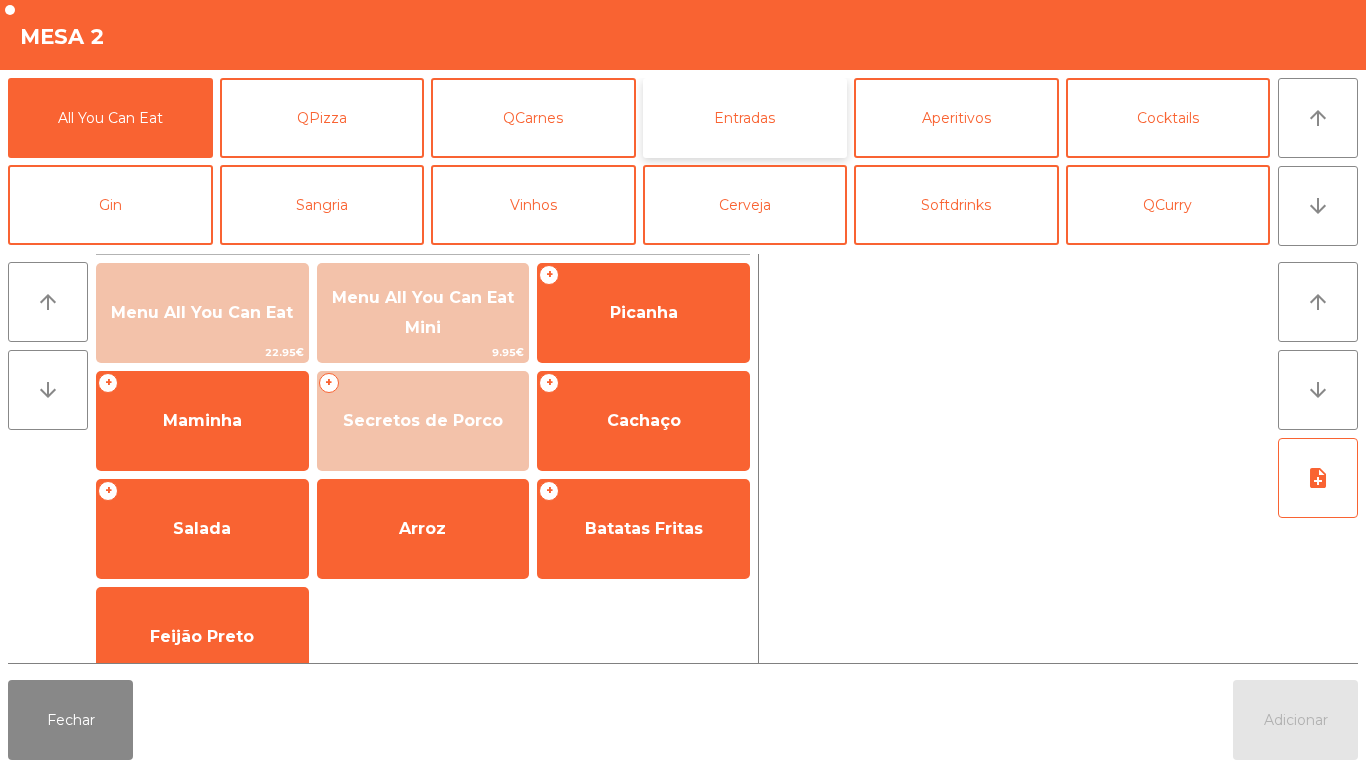 click on "Entradas" 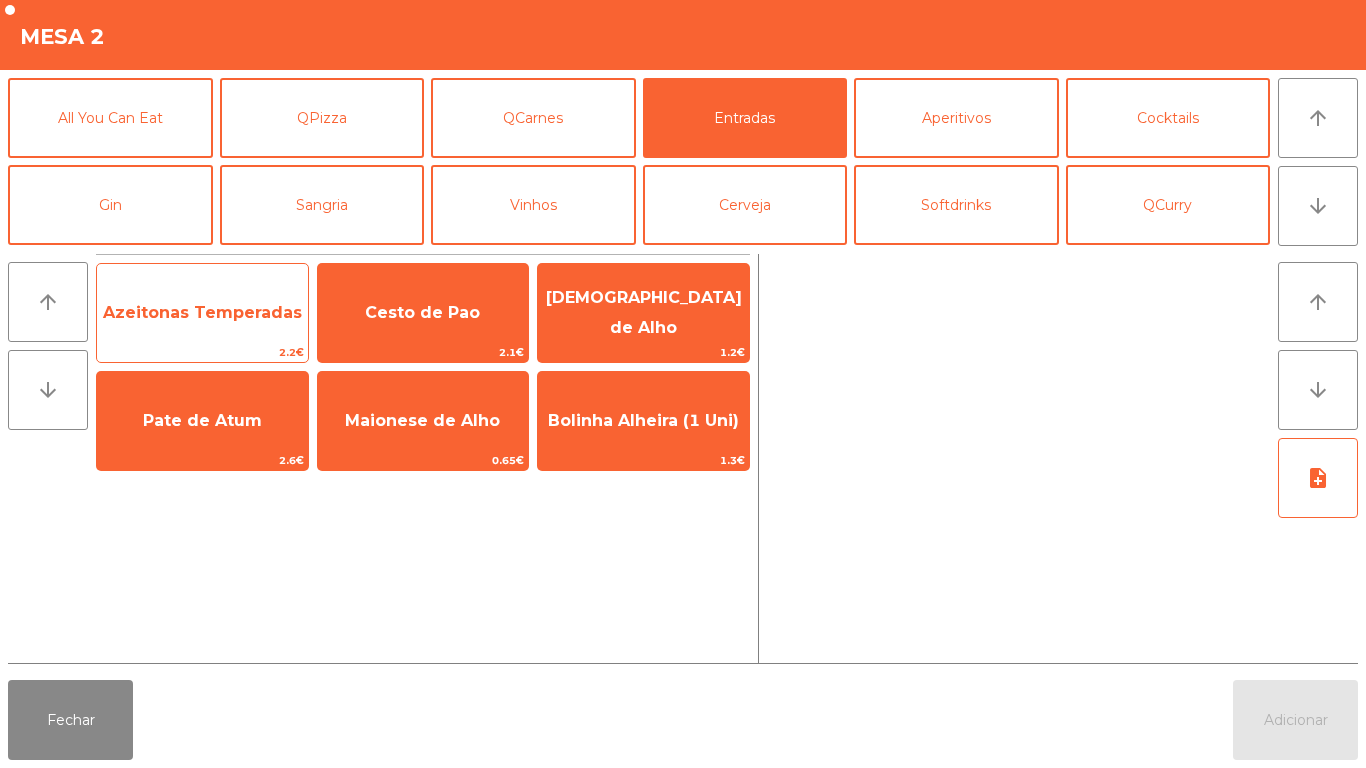 click on "Azeitonas Temperadas" 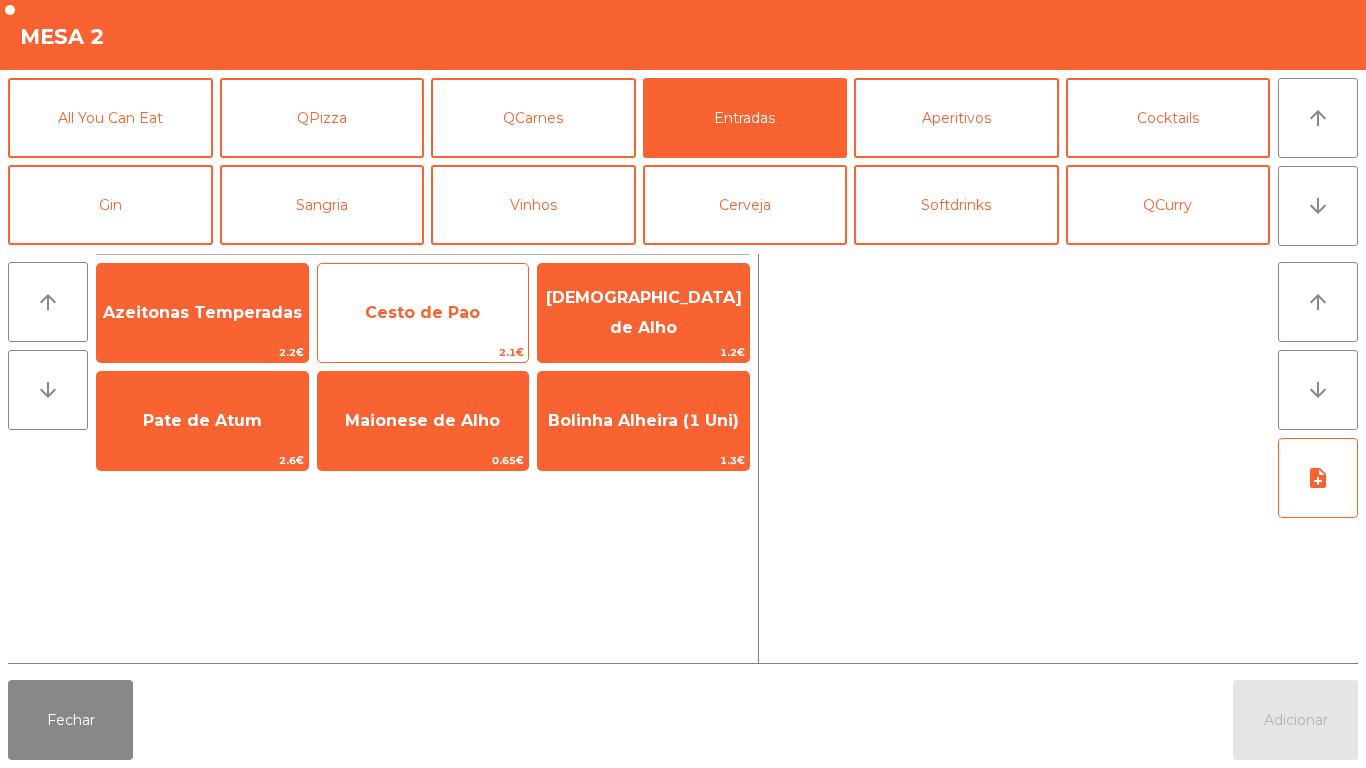 click on "Cesto de Pao" 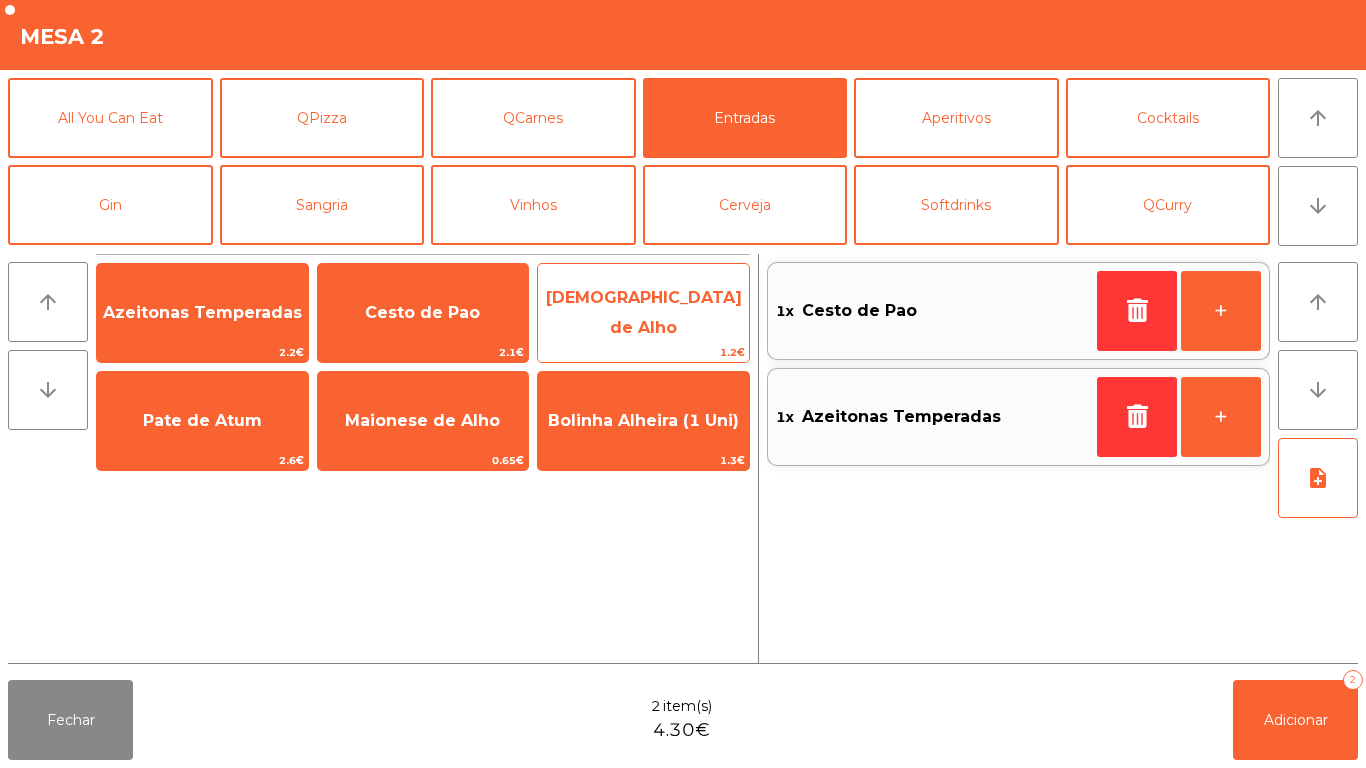 click on "[DEMOGRAPHIC_DATA] de Alho" 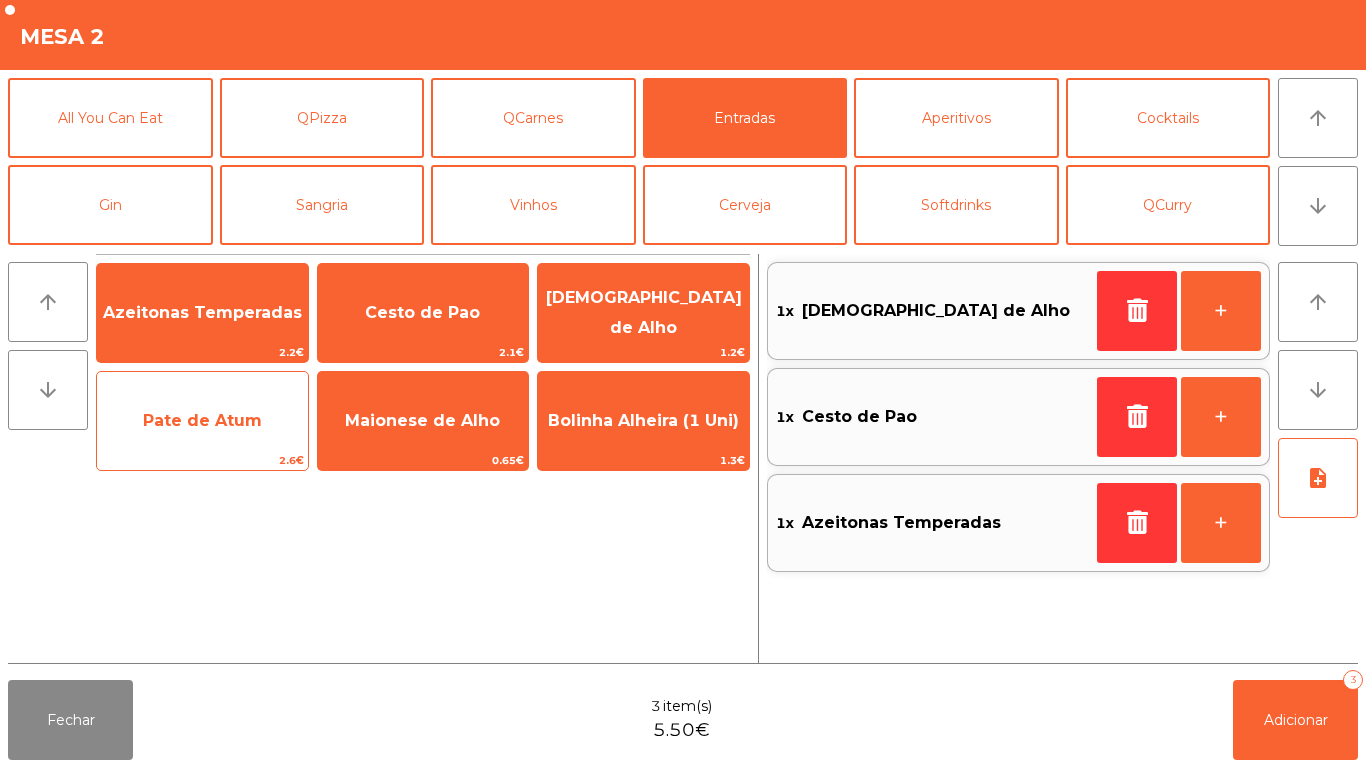 click on "Pate de Atum" 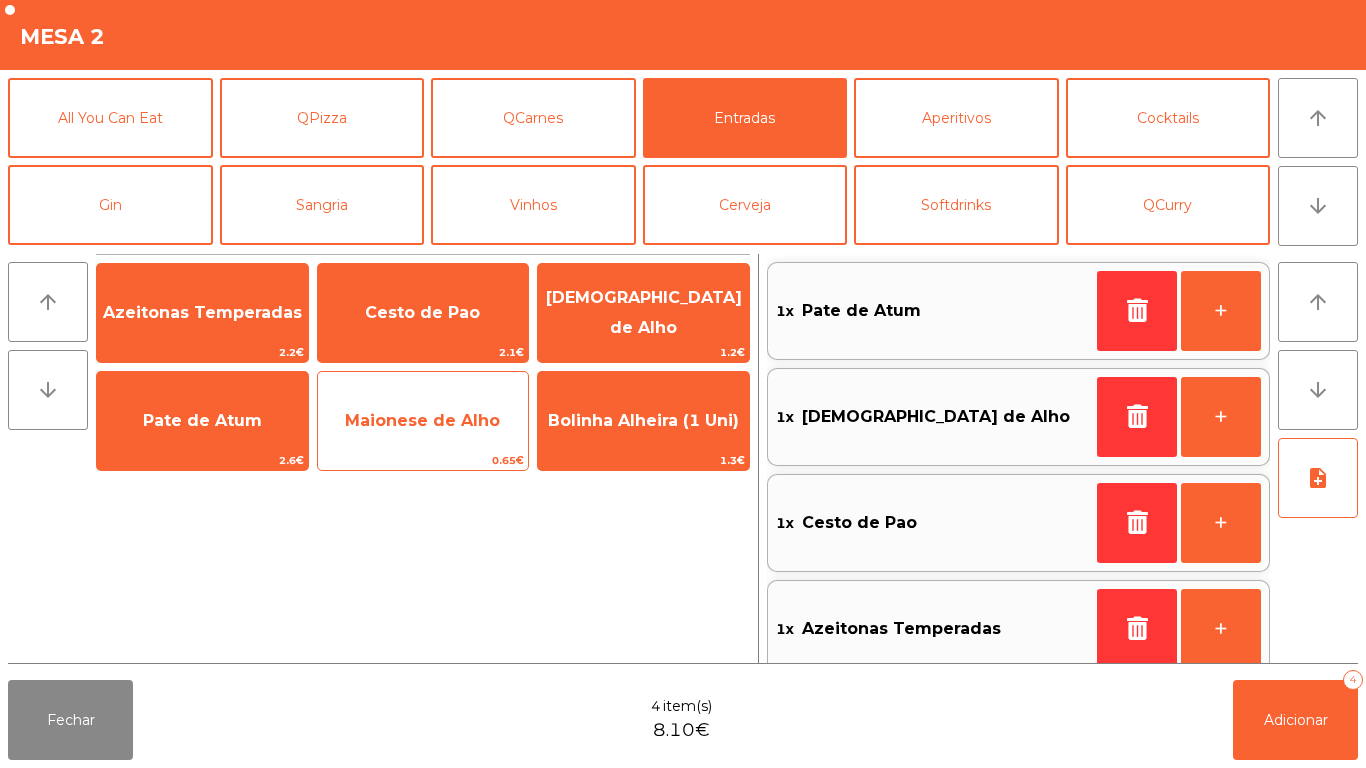 click on "0.65€" 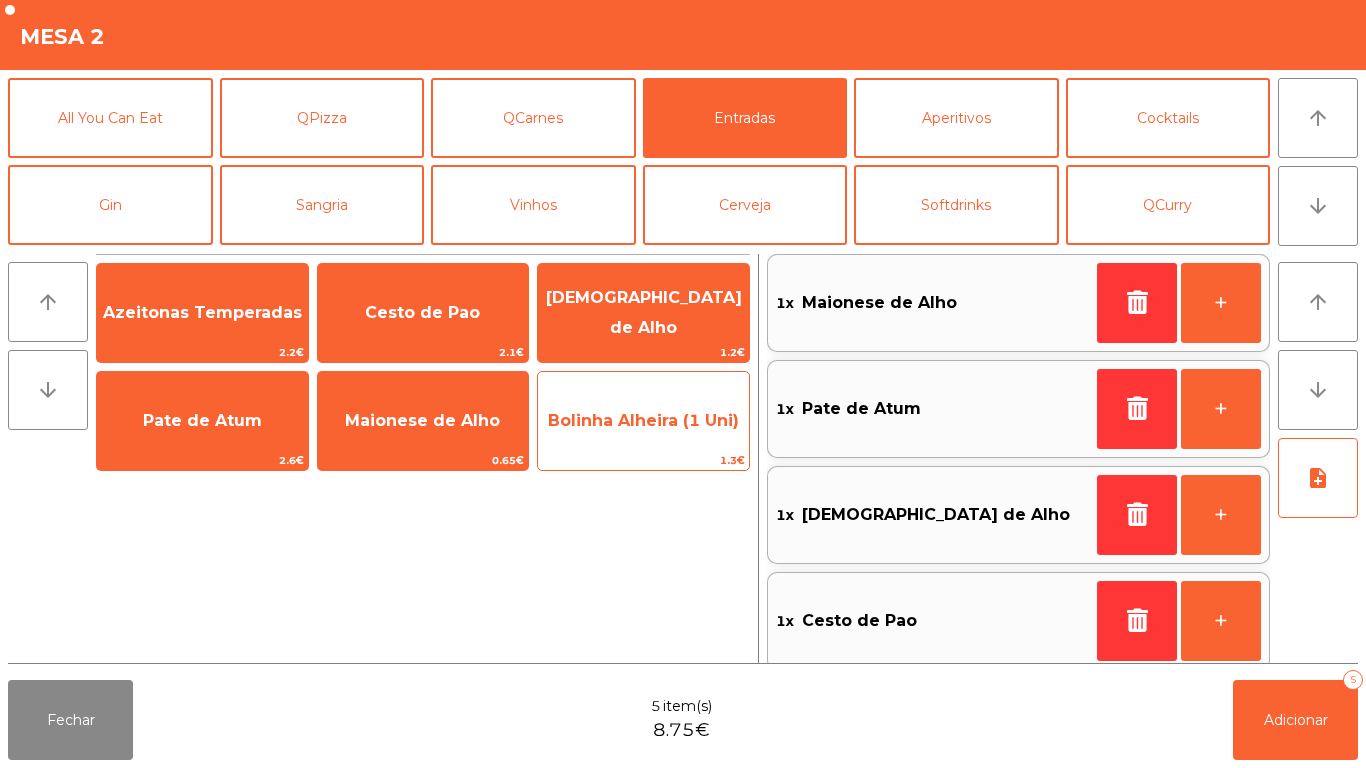 click on "Bolinha Alheira (1 Uni)" 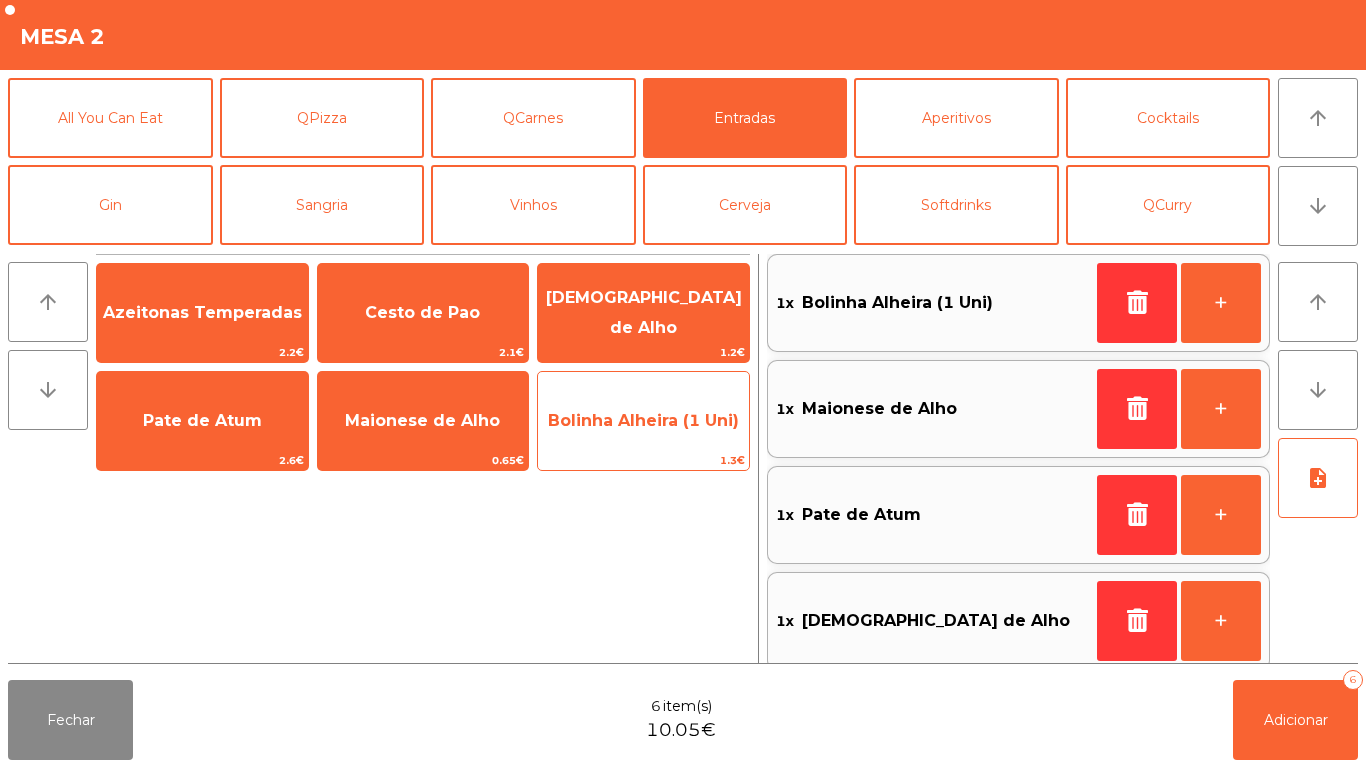 click on "Bolinha Alheira (1 Uni)" 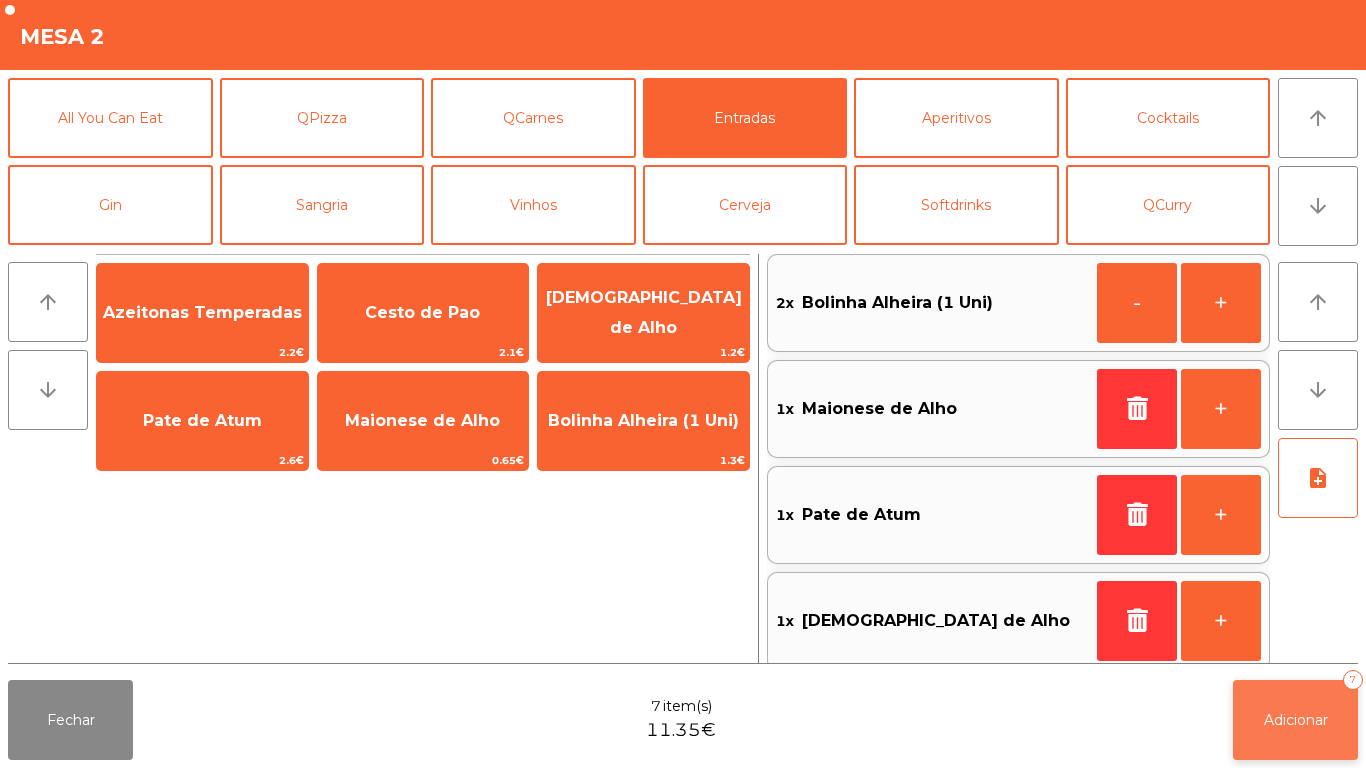 click on "Adicionar" 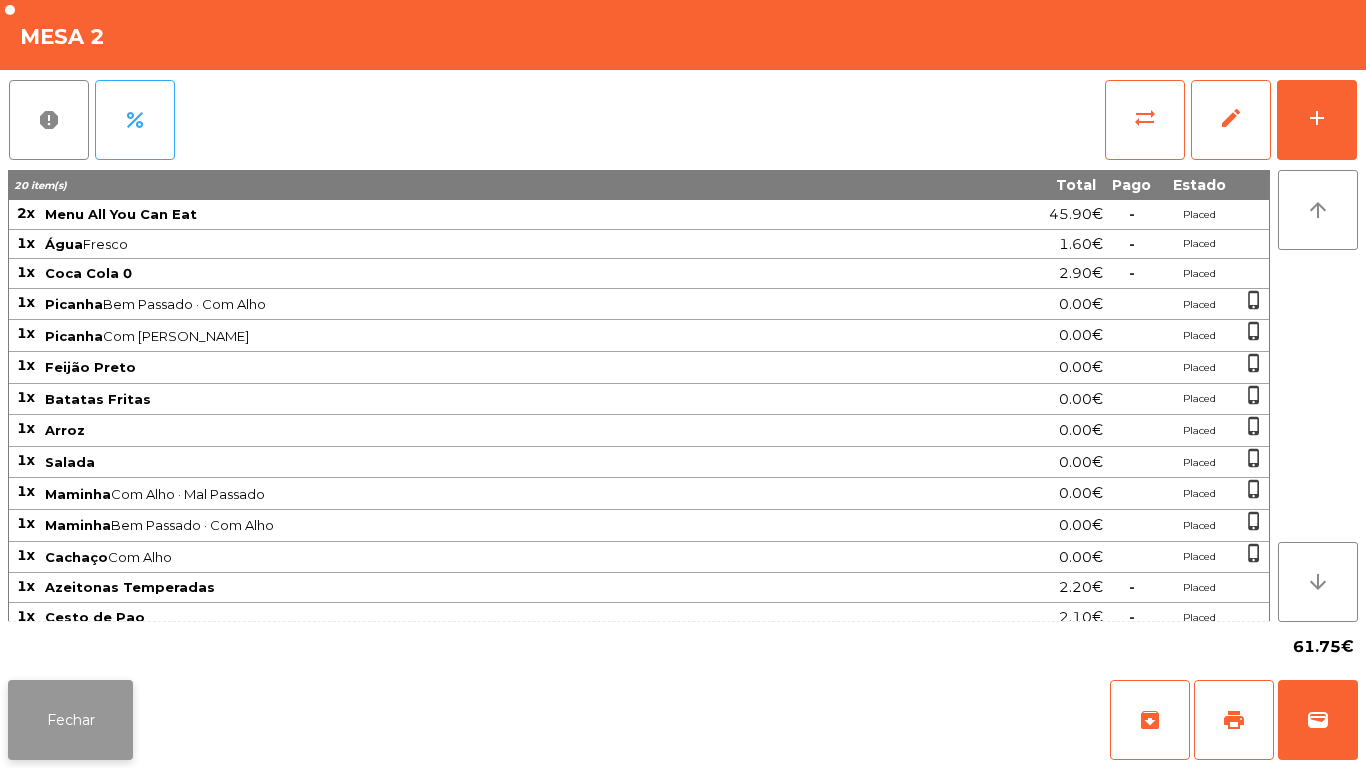 click on "Fechar" 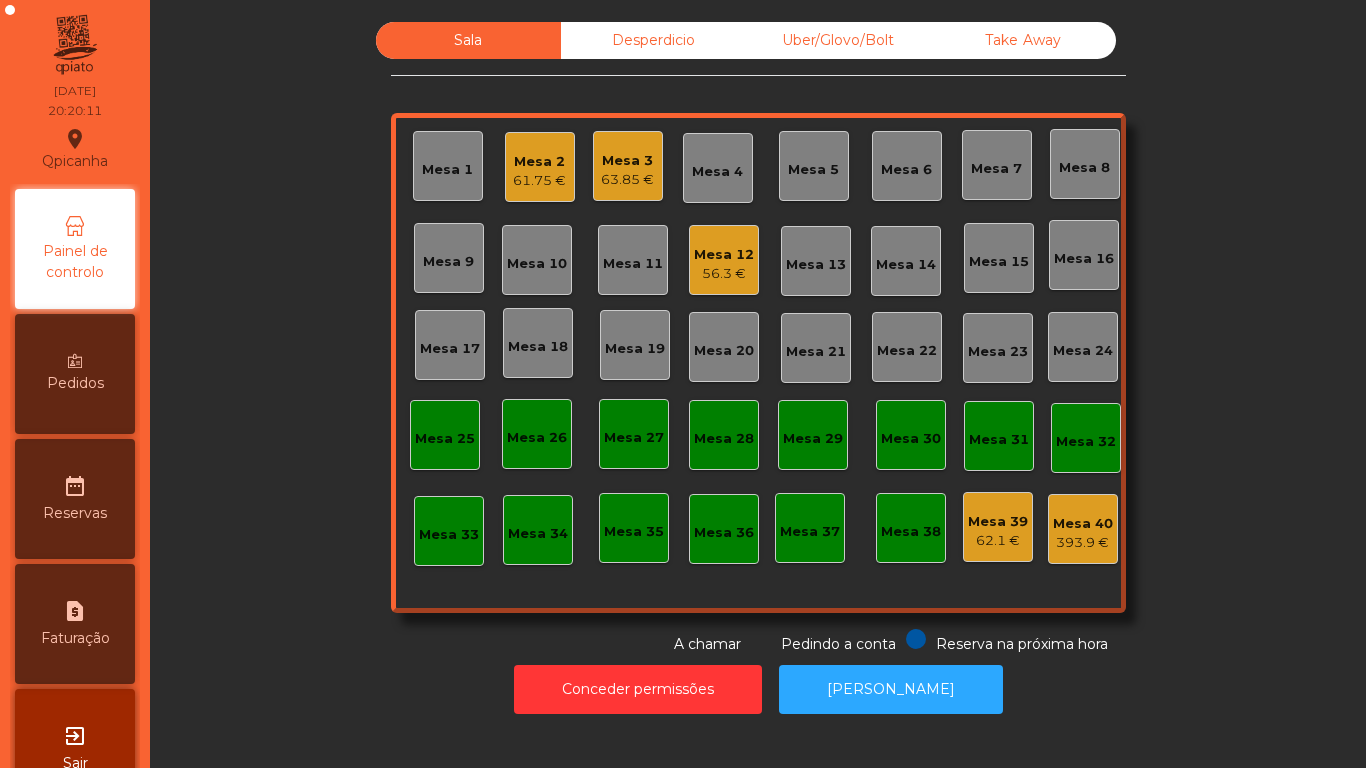 click on "Mesa 9" 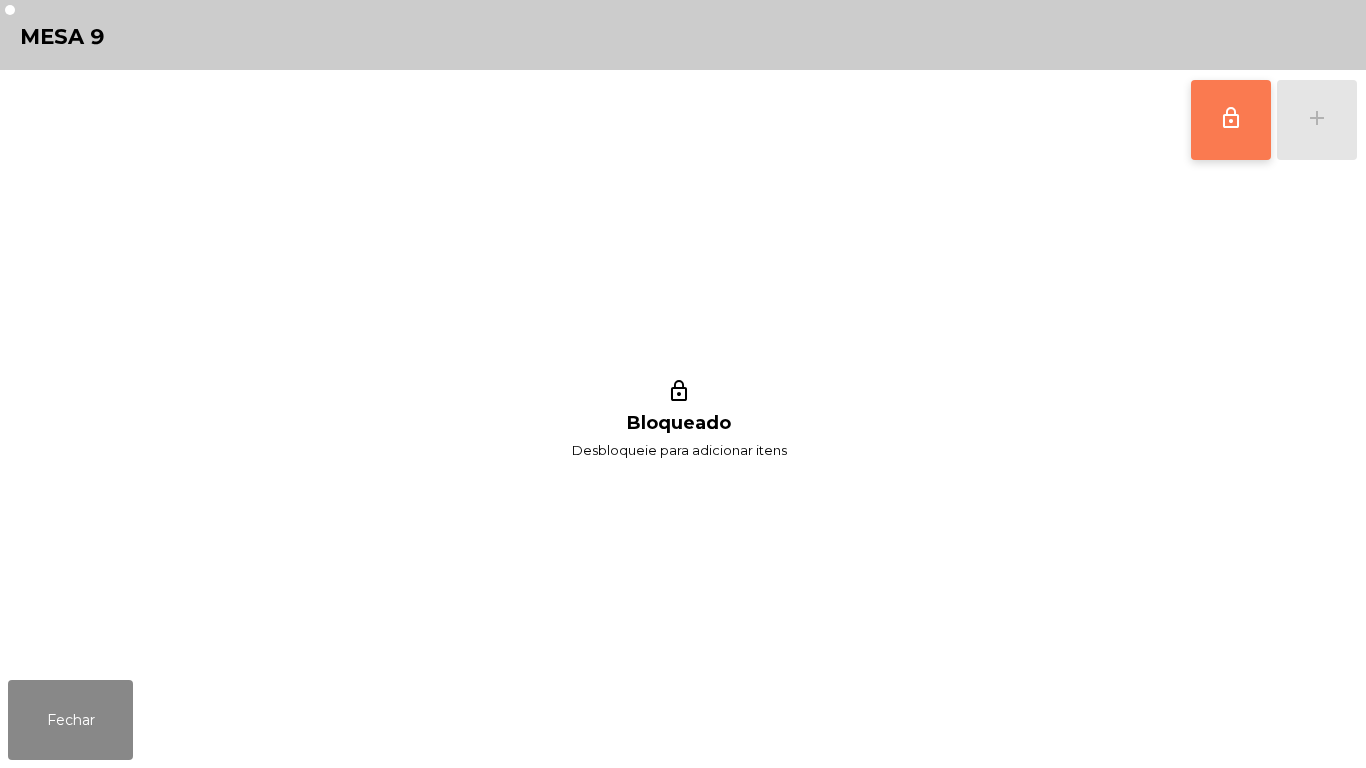 click on "lock_outline" 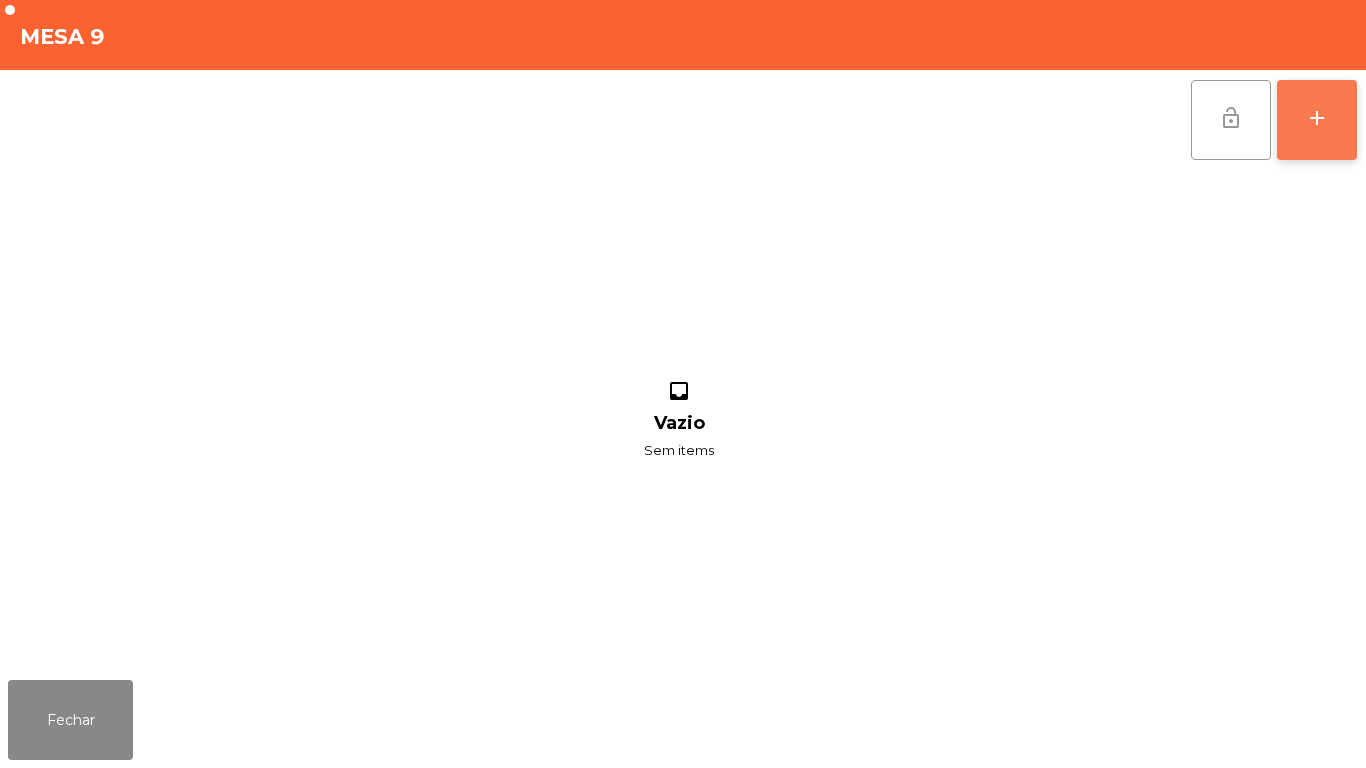click on "add" 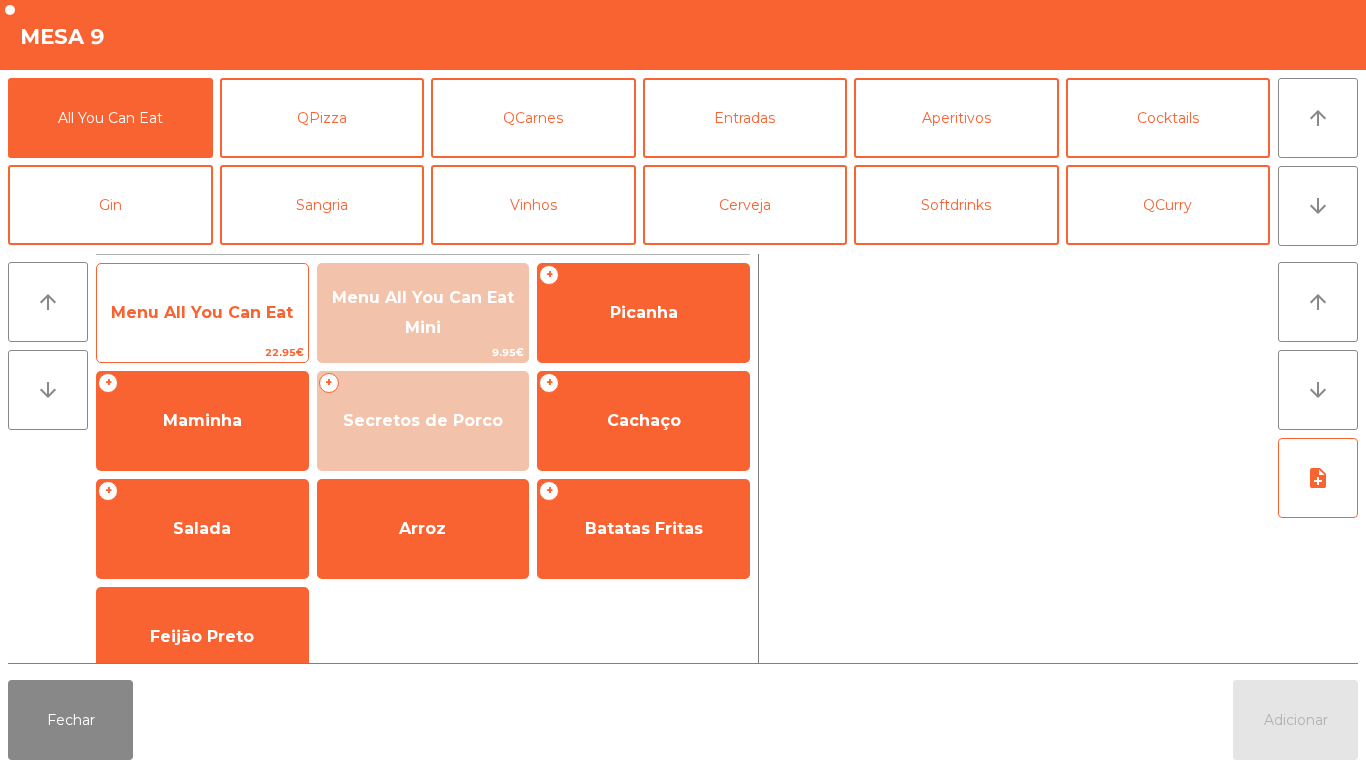 click on "Menu All You Can Eat" 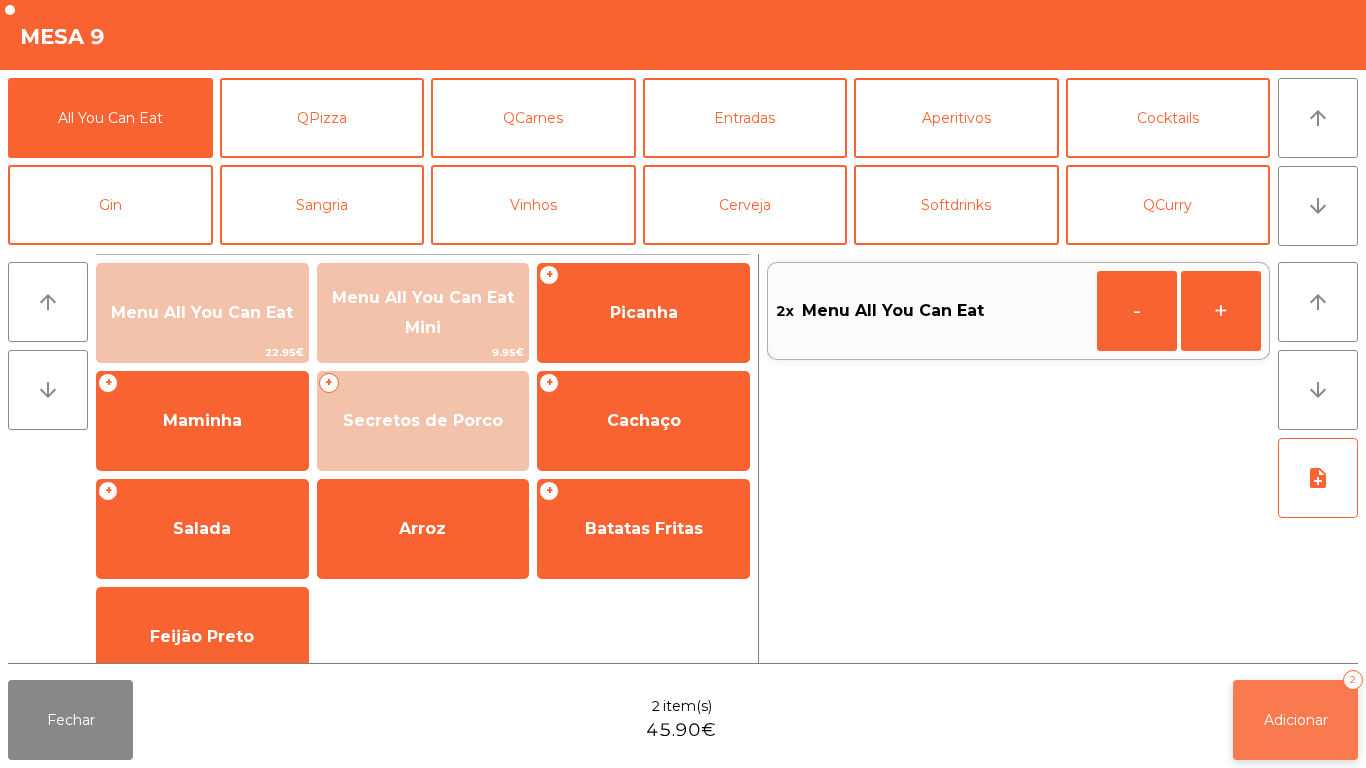 click on "Adicionar" 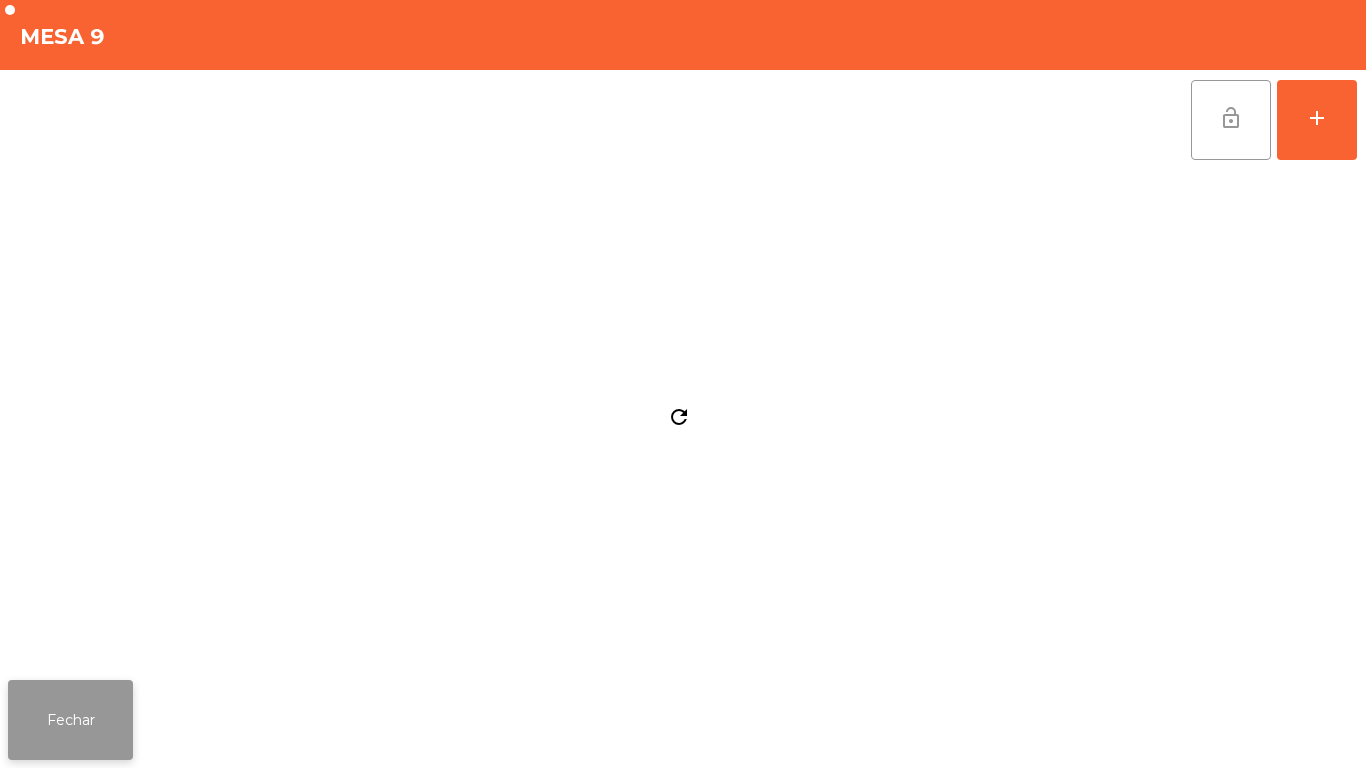click on "Fechar" 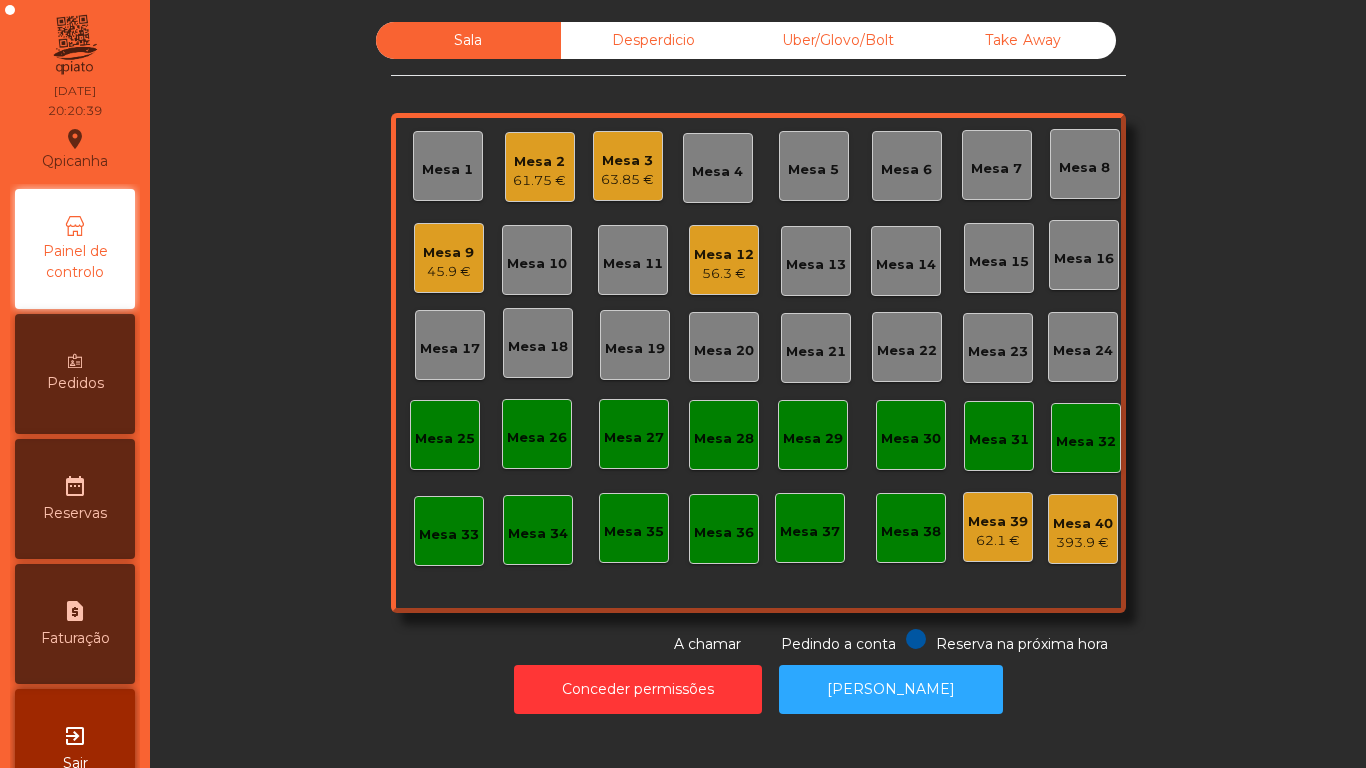 click on "61.75 €" 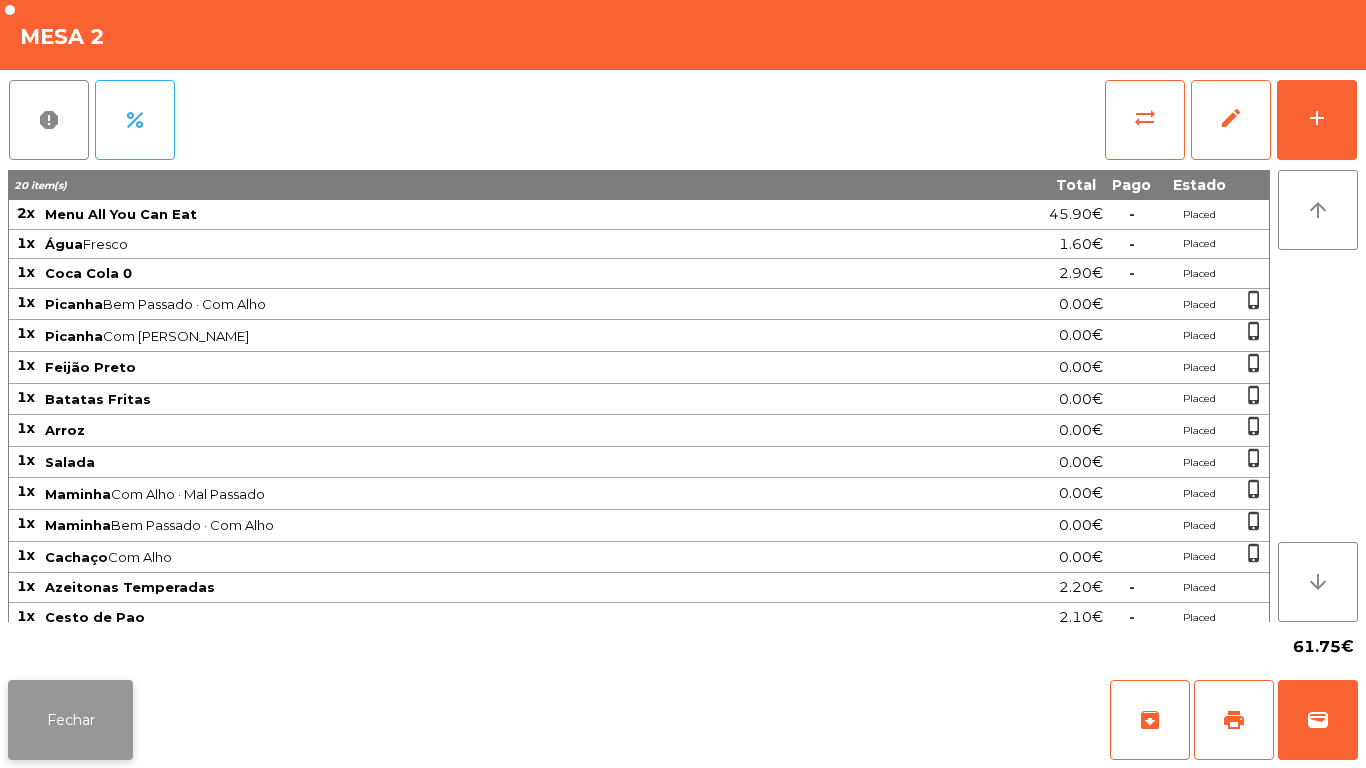 click on "Fechar" 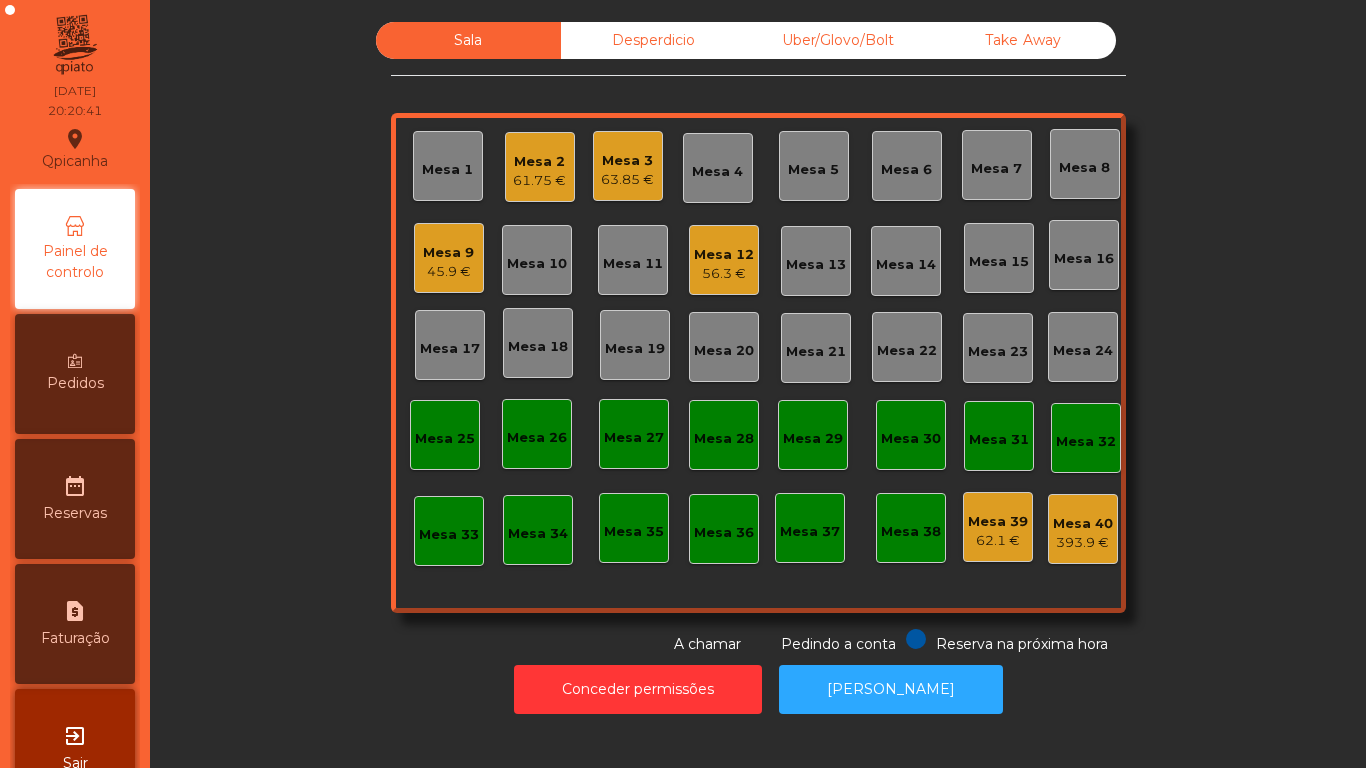 click on "63.85 €" 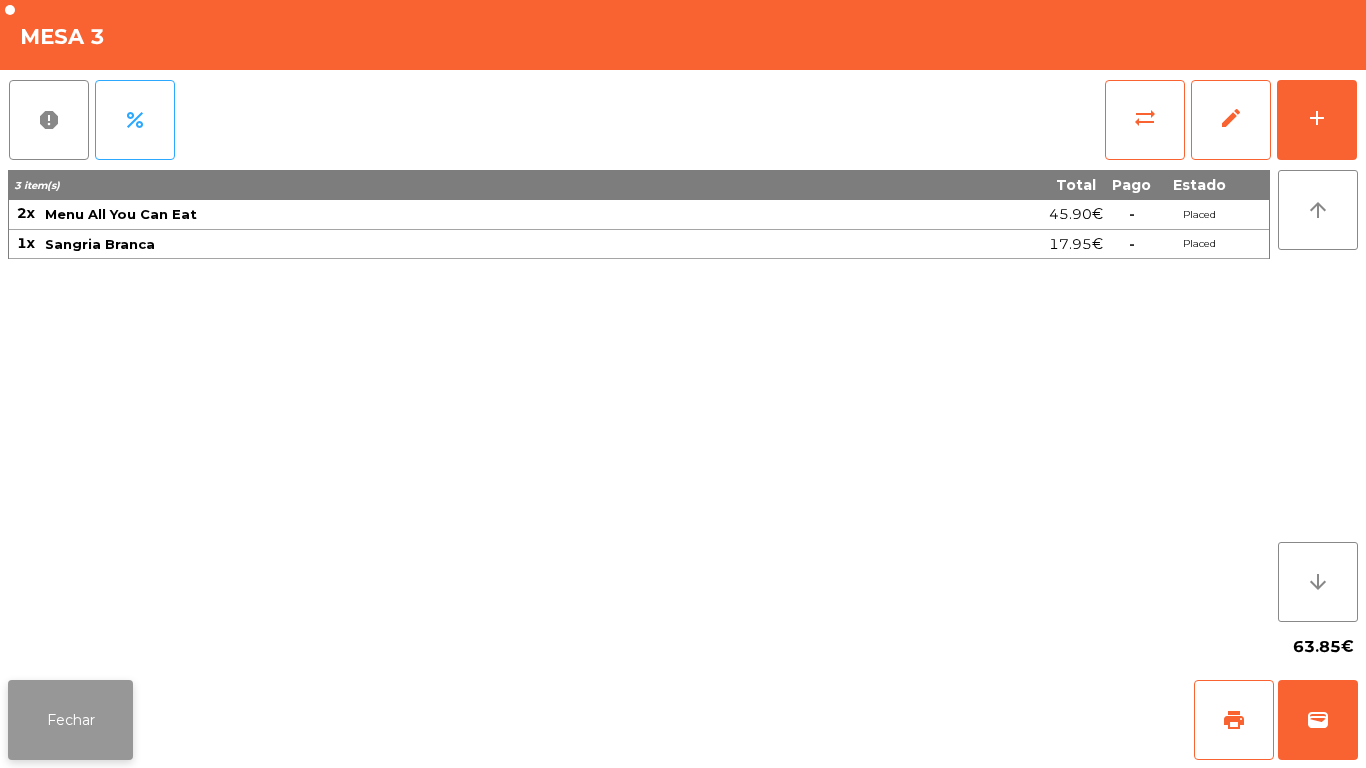 click on "Fechar" 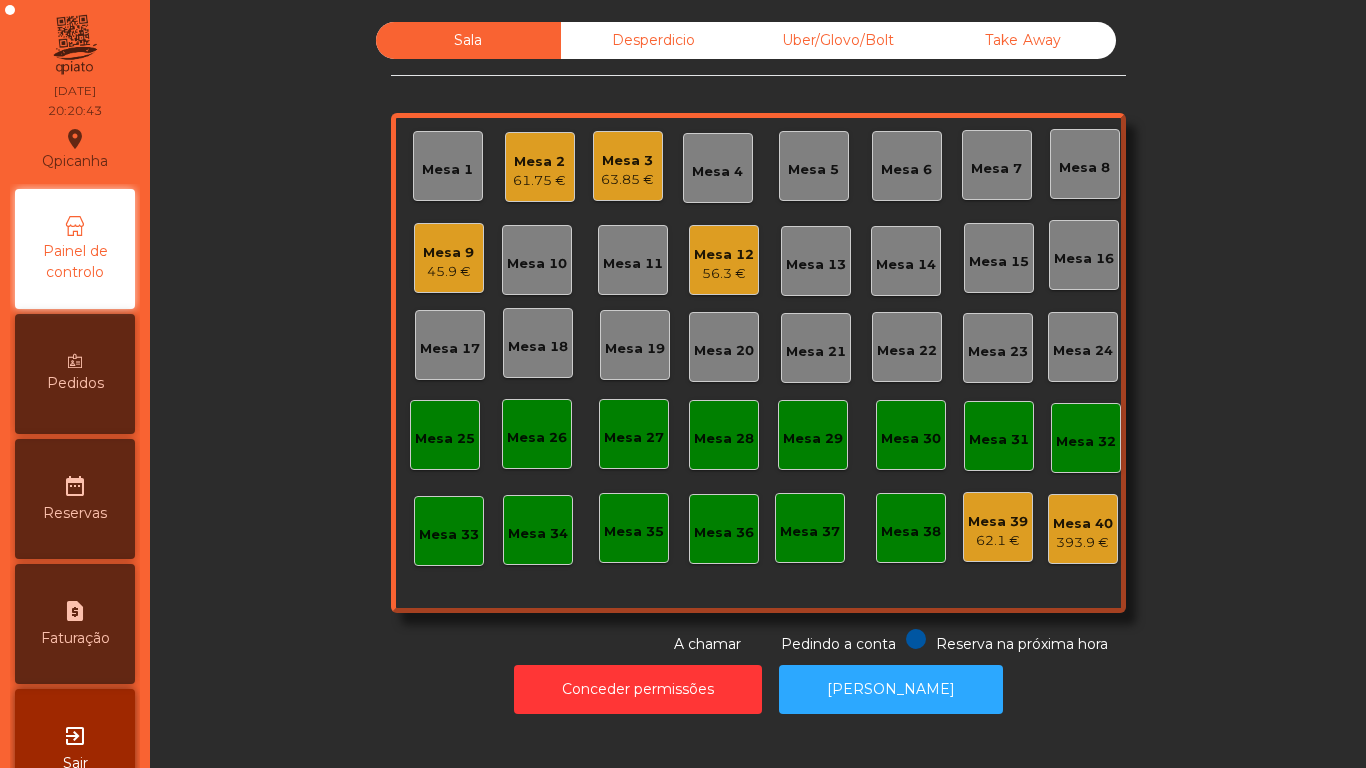 click on "Mesa 9" 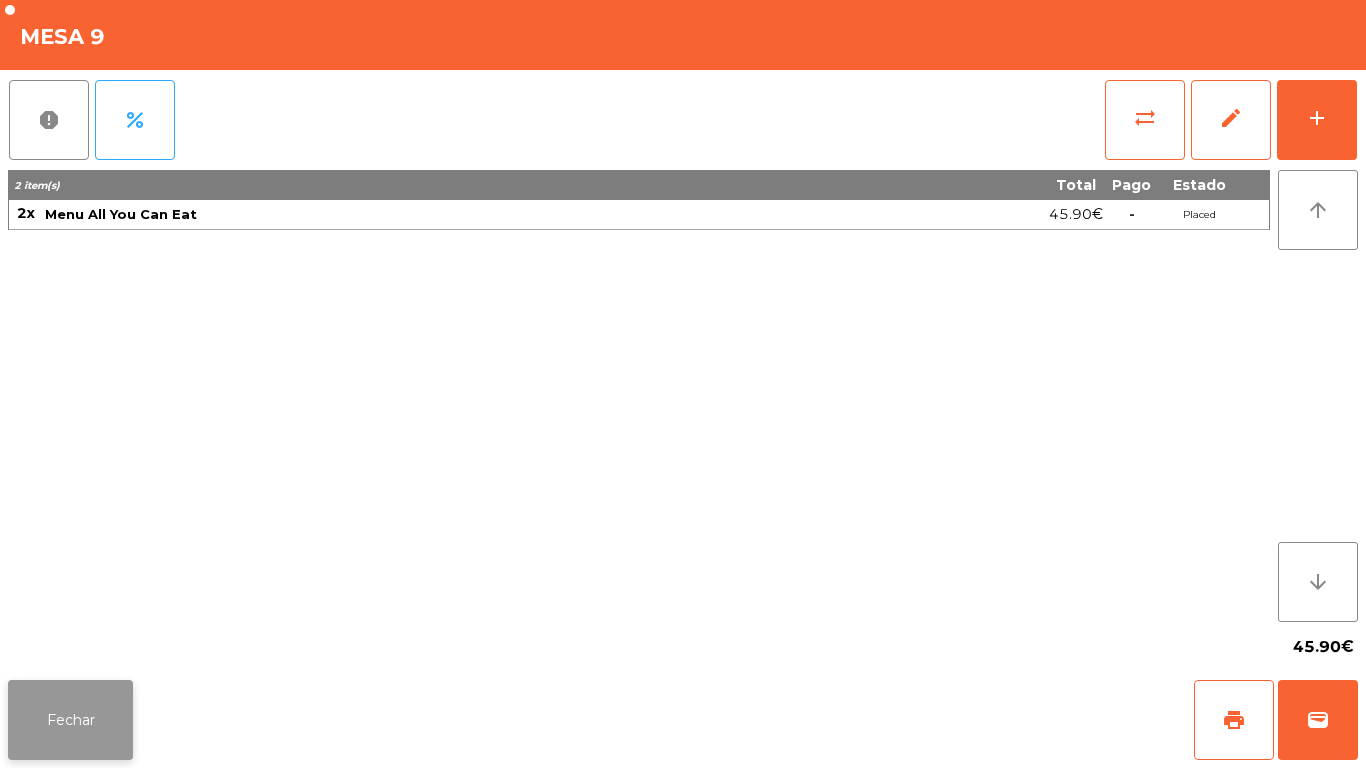 click on "Fechar" 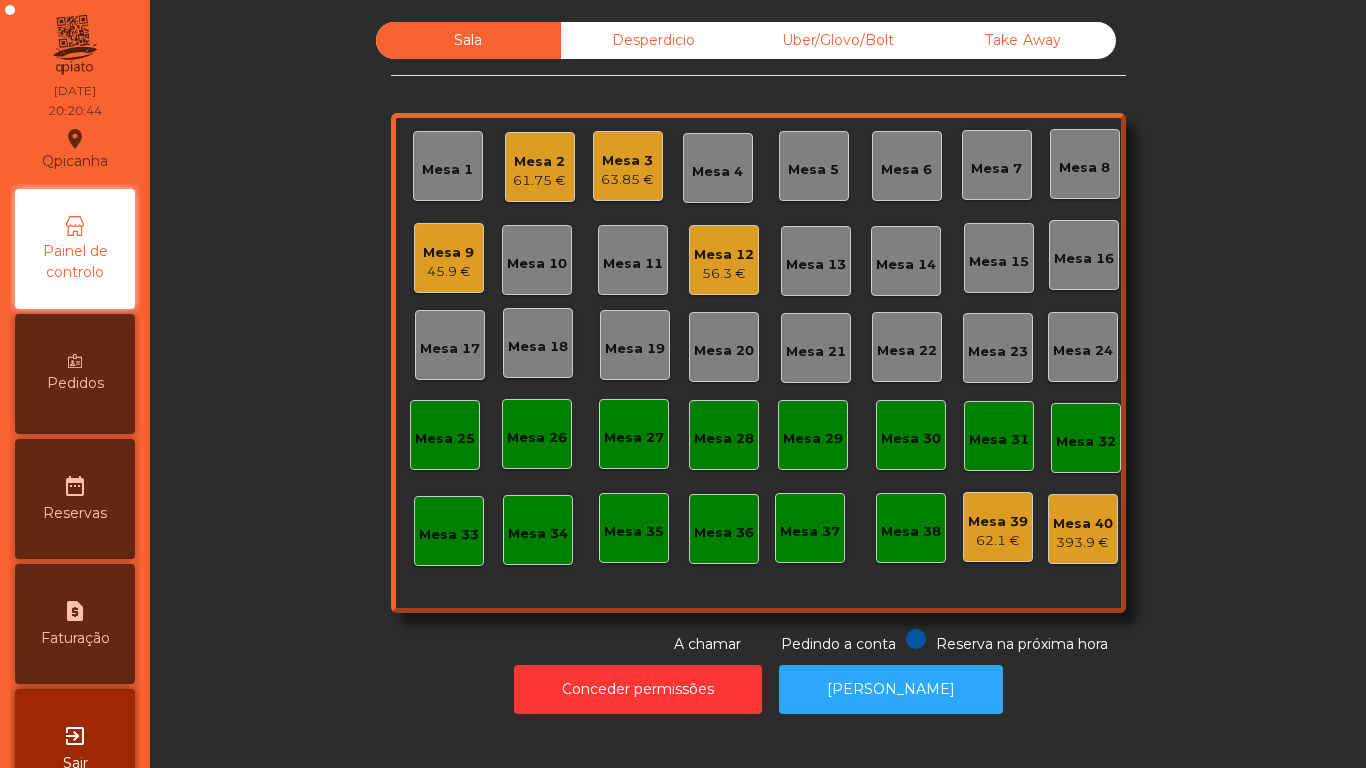 click on "Mesa 12" 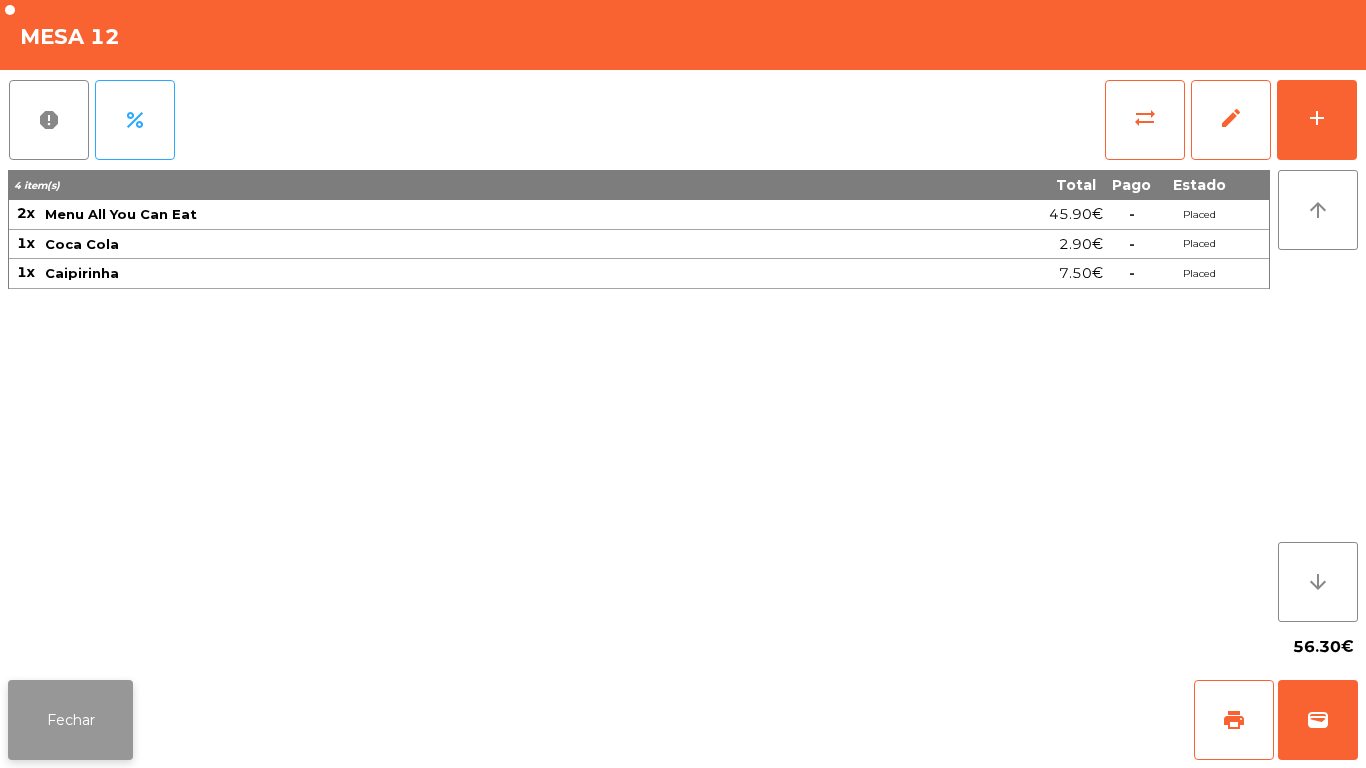 click on "Fechar" 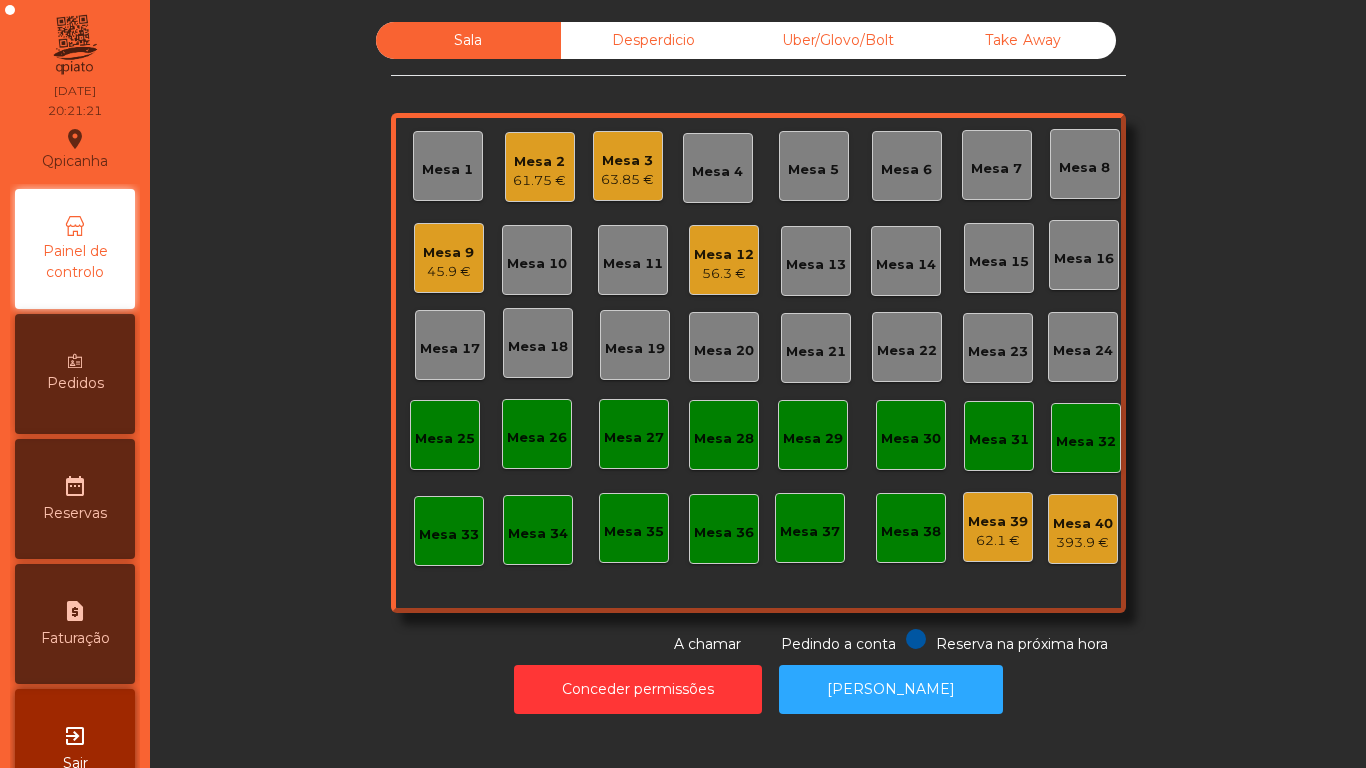 click on "Pedidos" at bounding box center (75, 374) 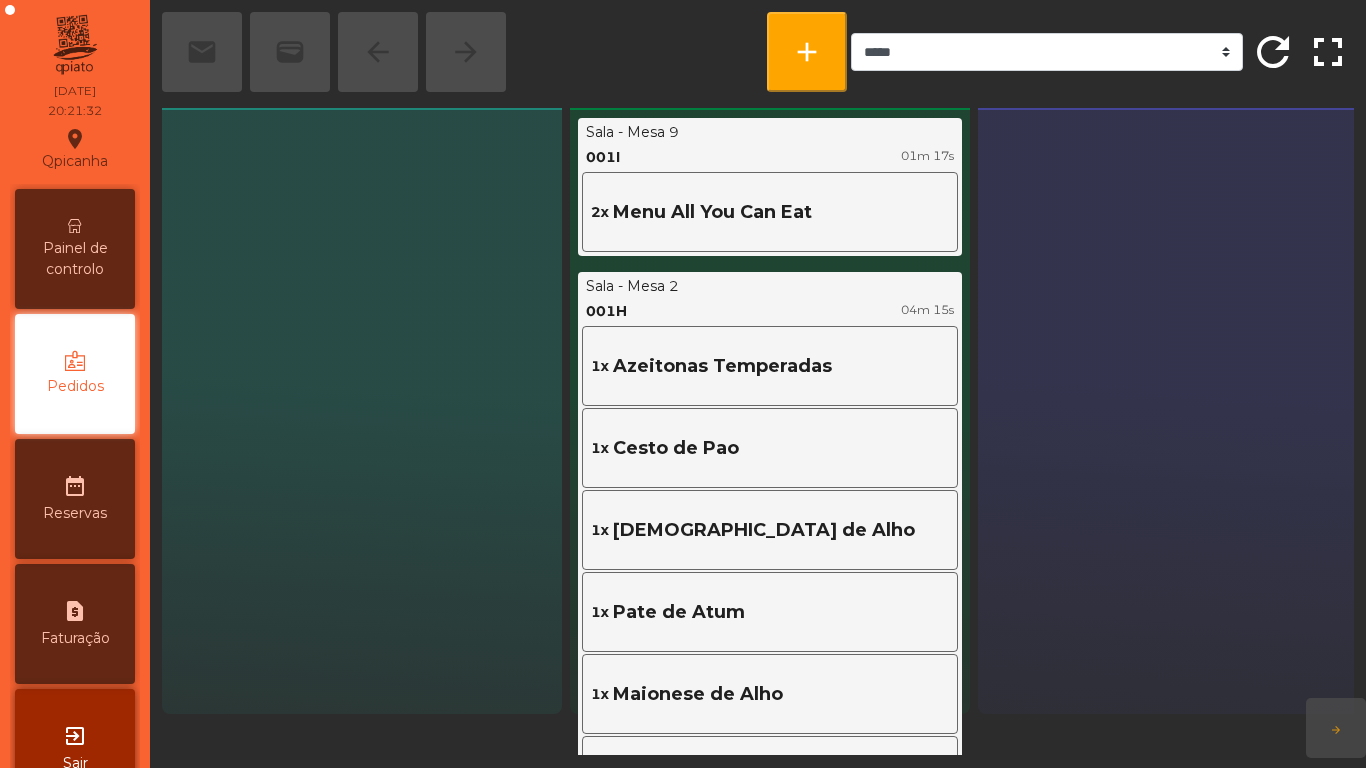scroll, scrollTop: 9, scrollLeft: 0, axis: vertical 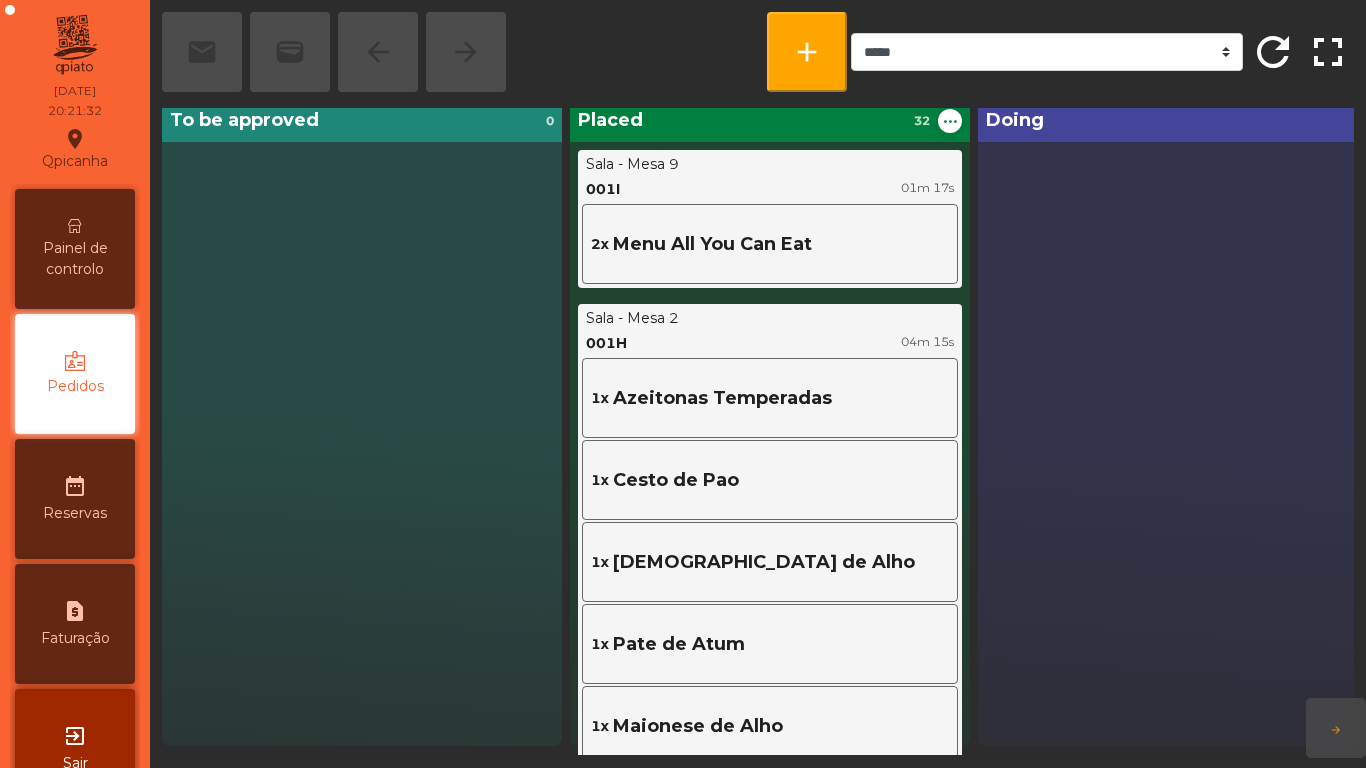 click on "Painel de controlo" at bounding box center [75, 249] 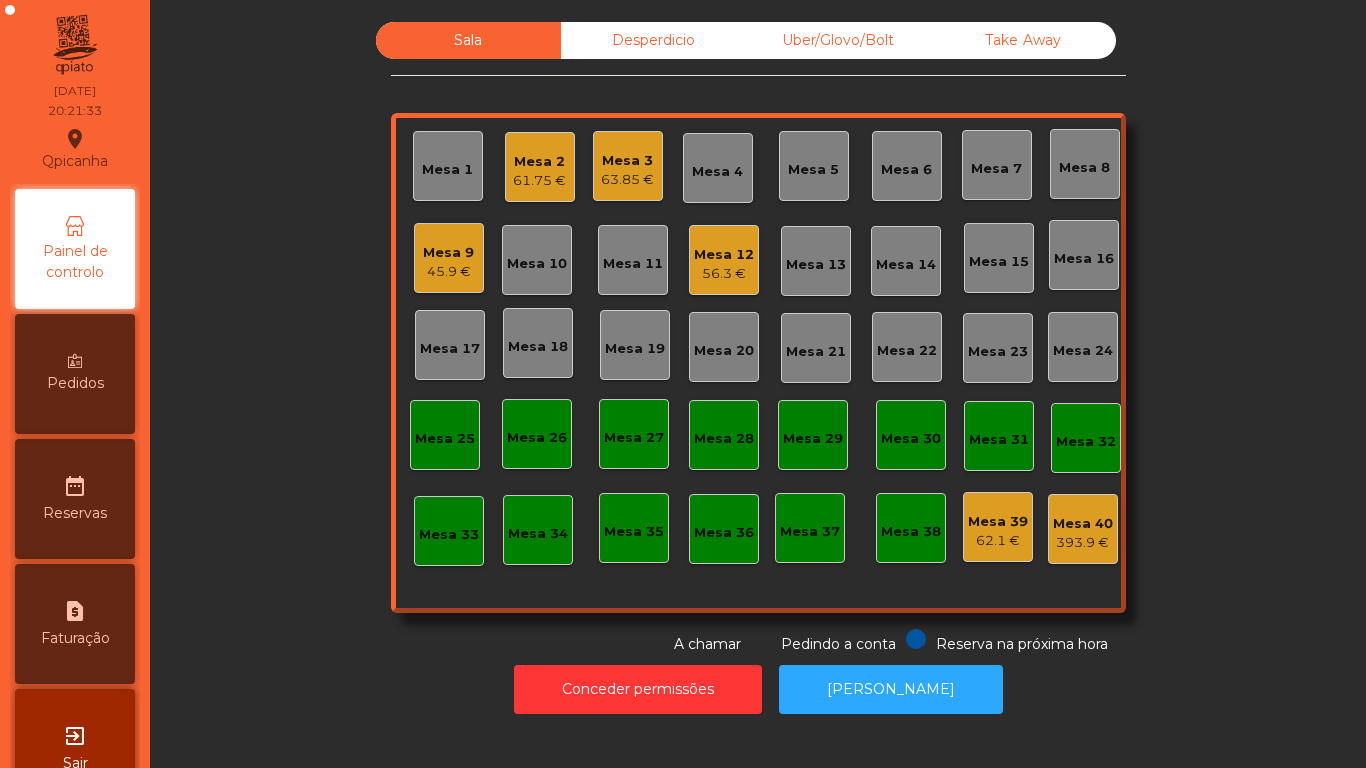 click on "63.85 €" 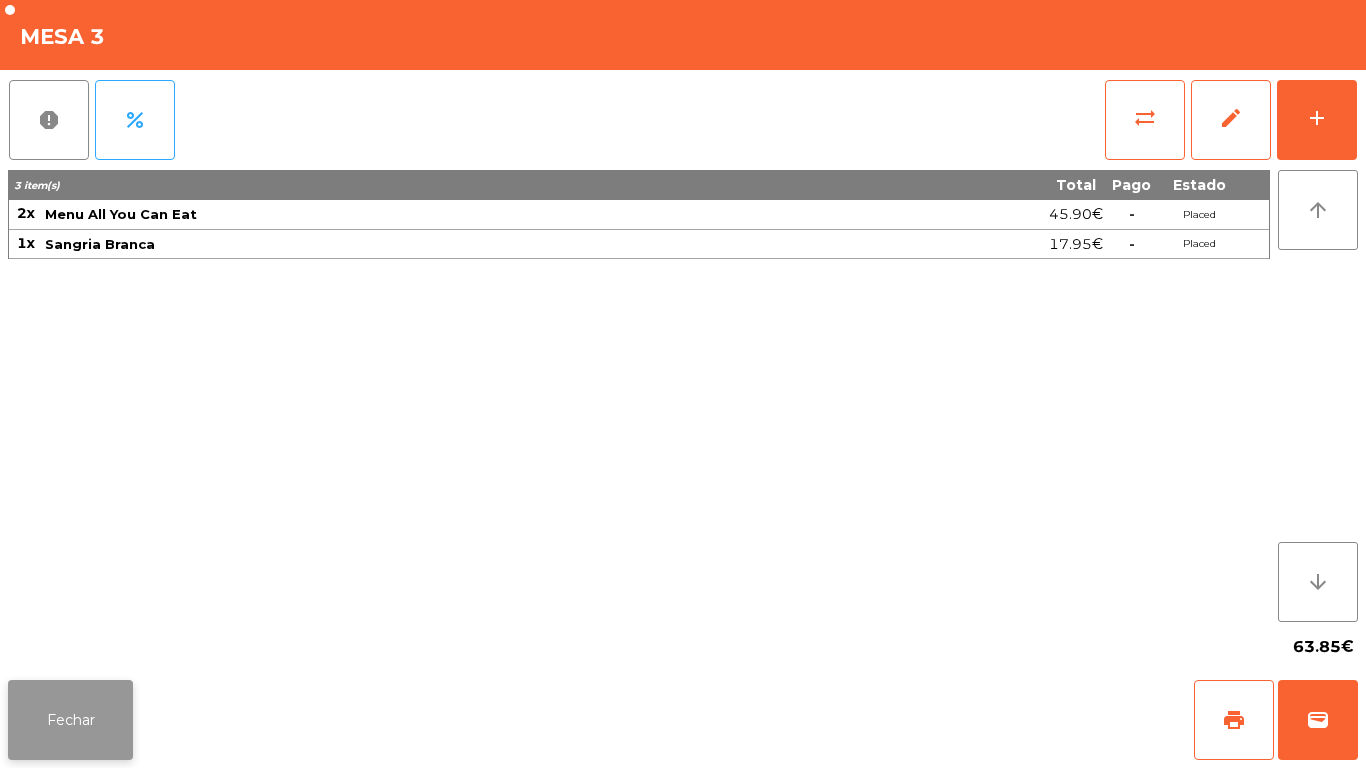 click on "Fechar" 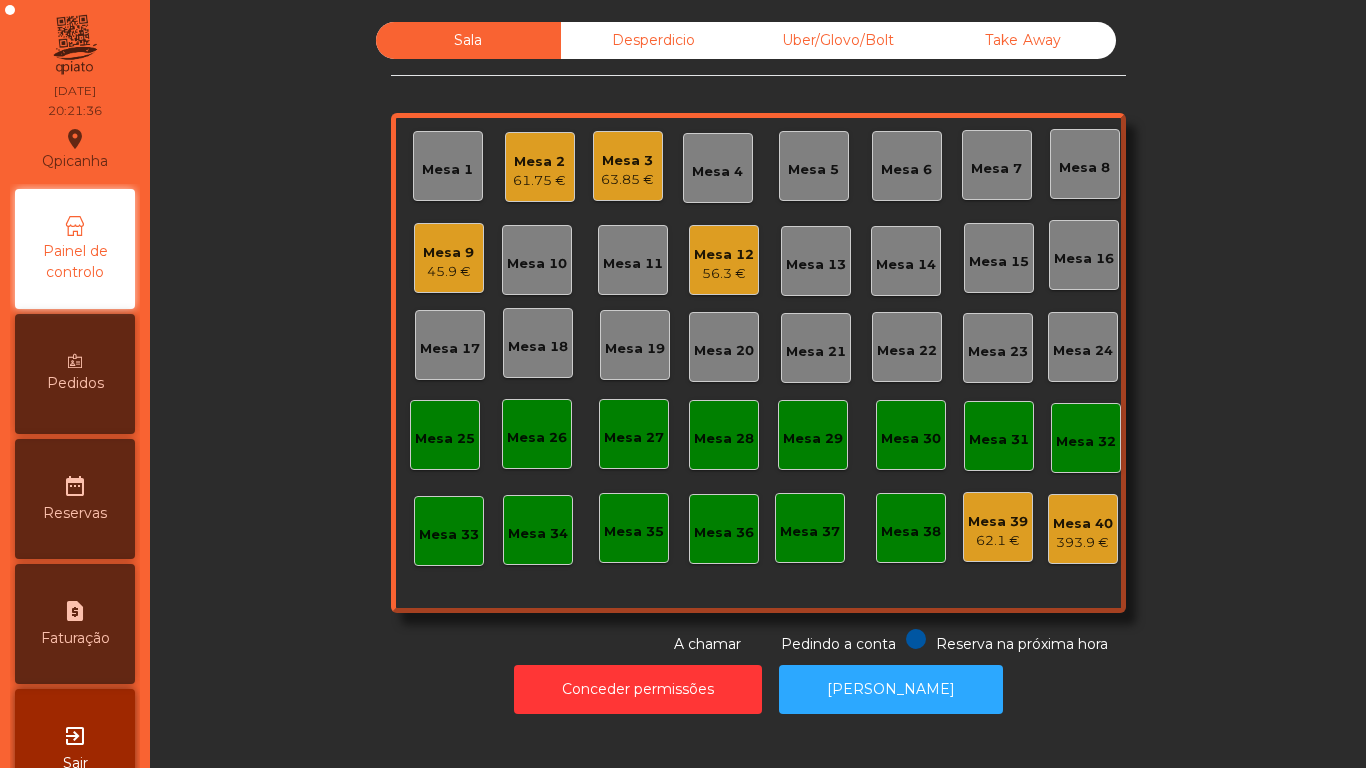 click on "56.3 €" 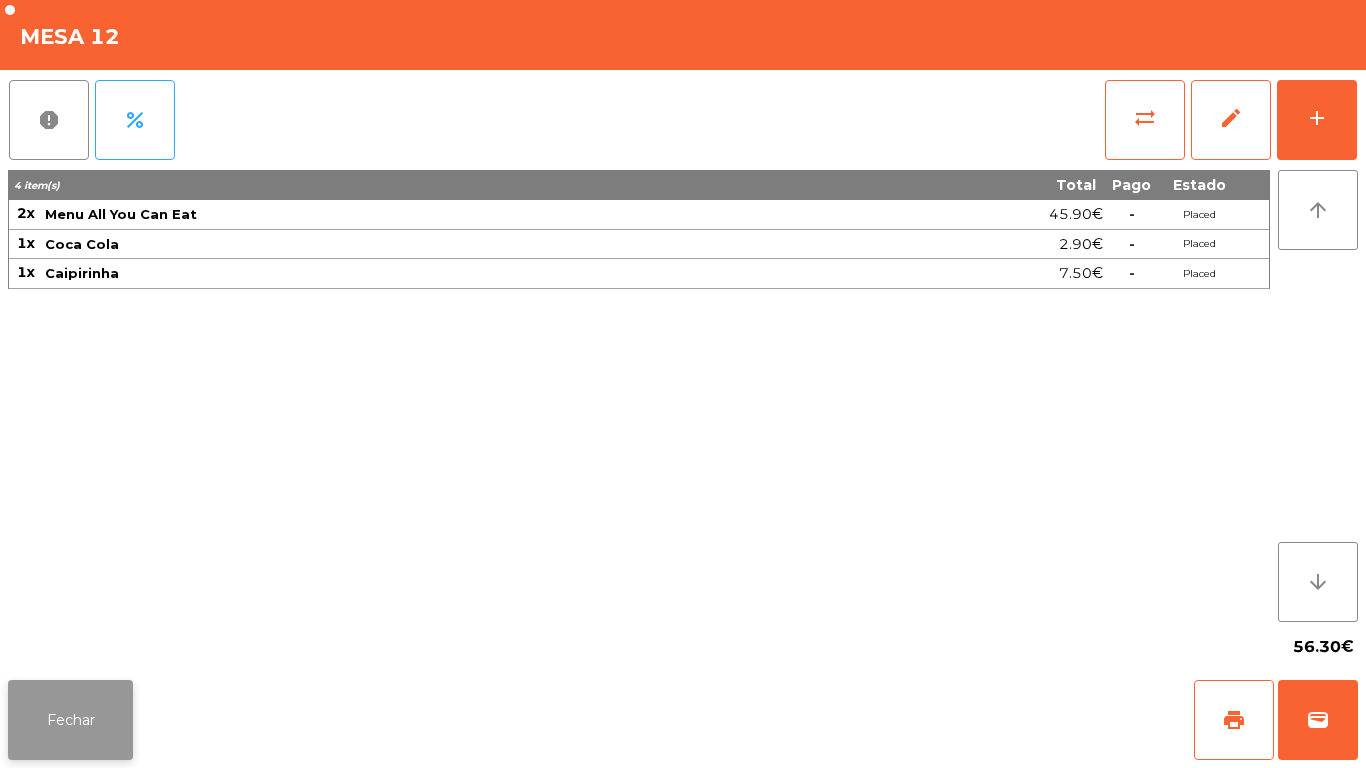 click on "Fechar" 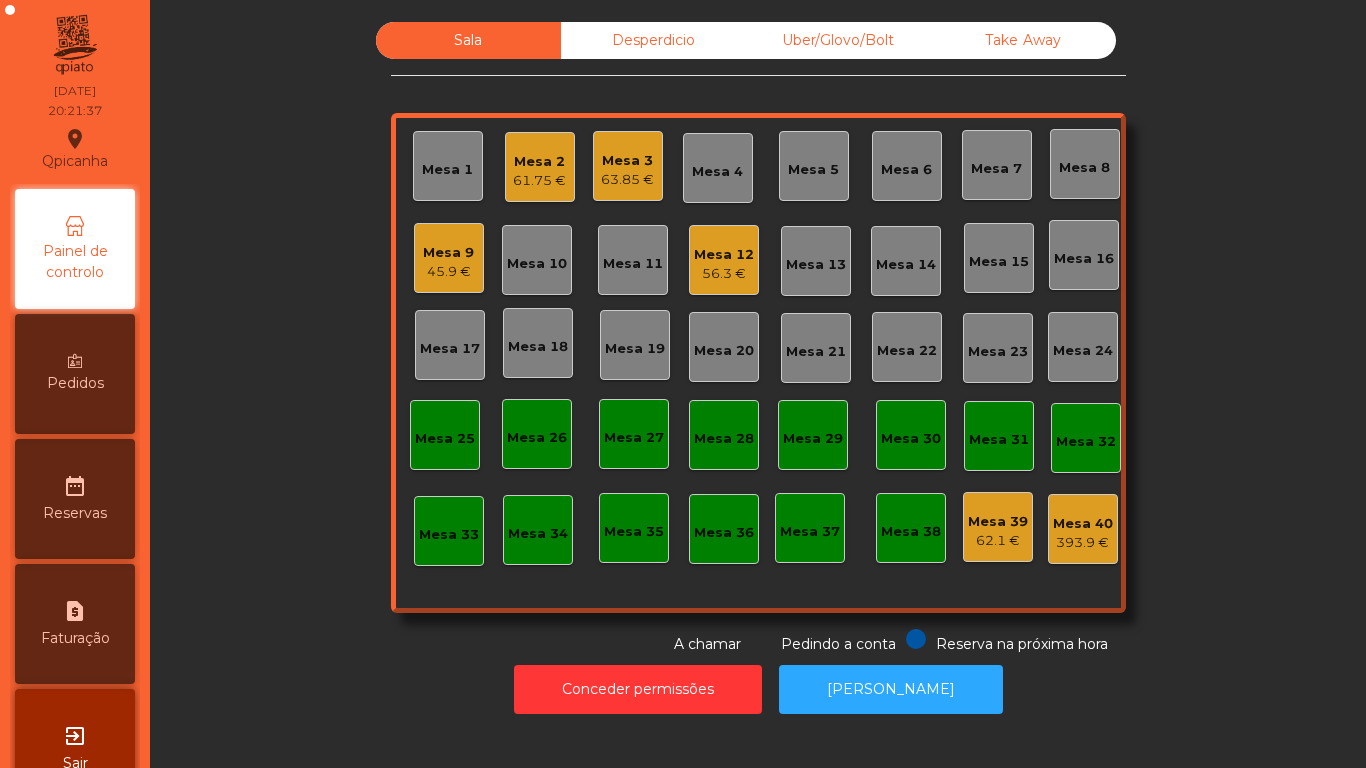 click on "Mesa 9   45.9 €" 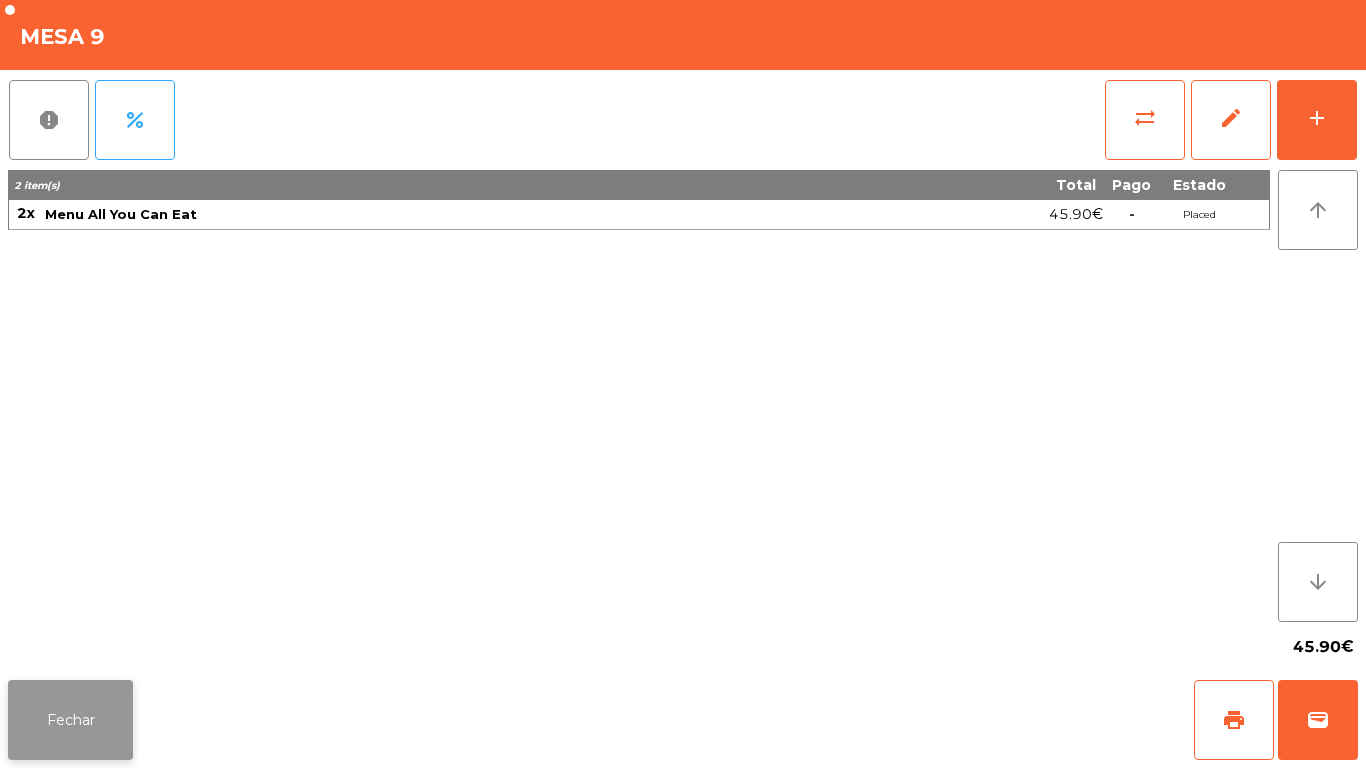 click on "Fechar" 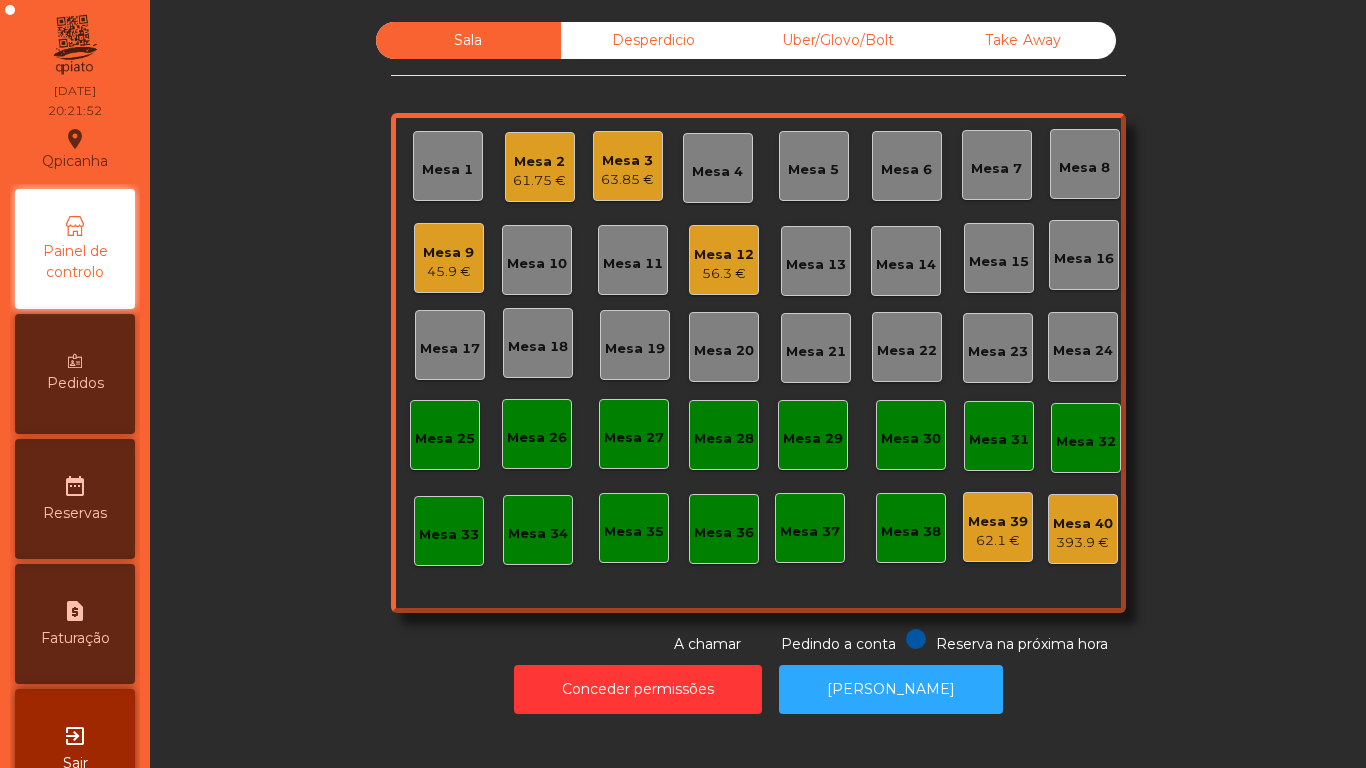 click on "45.9 €" 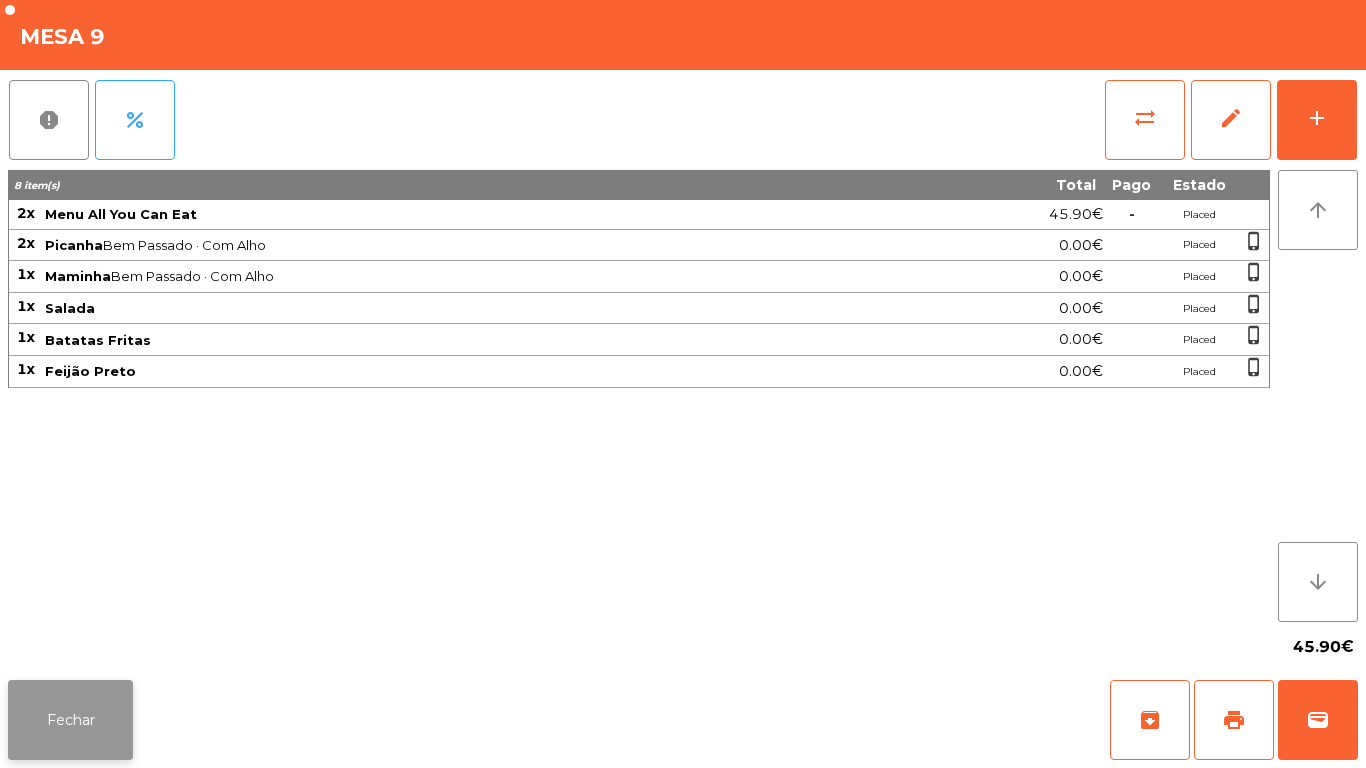 click on "Fechar" 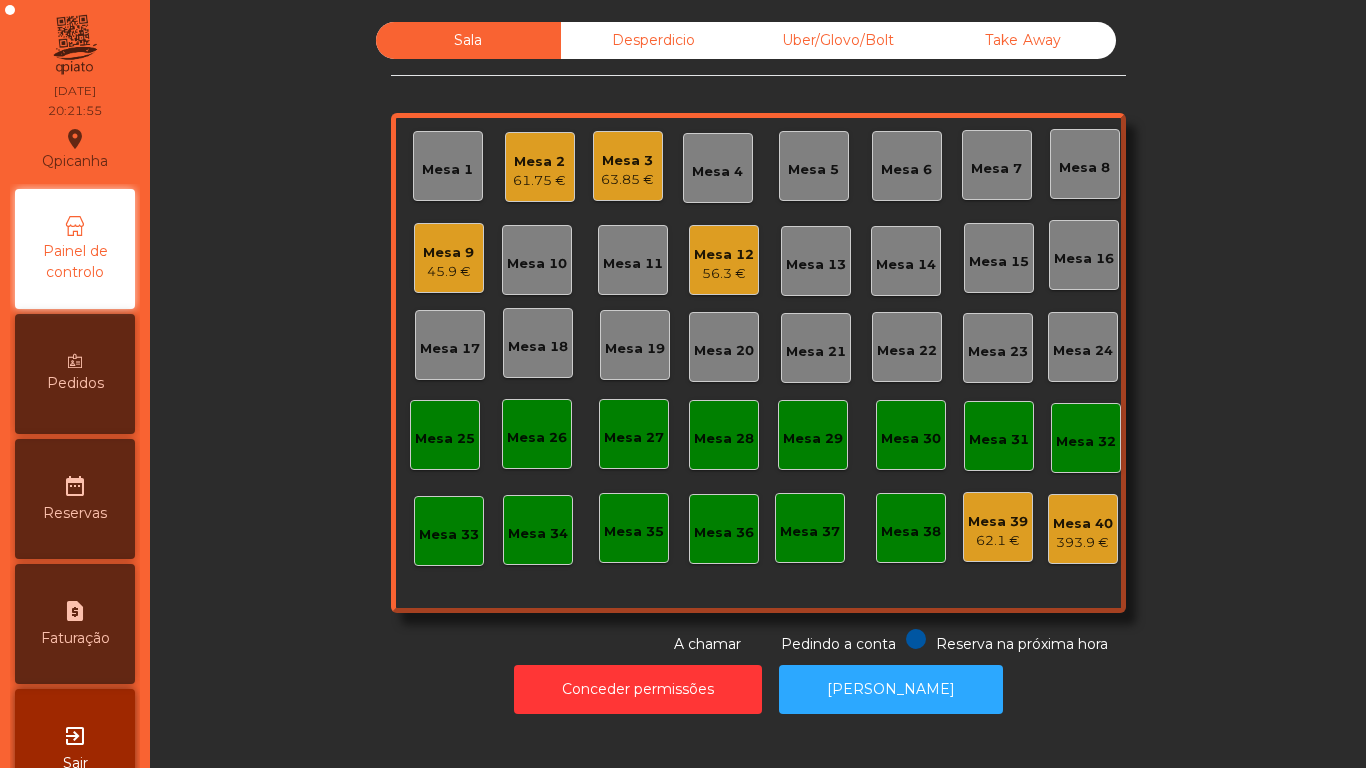 click on "56.3 €" 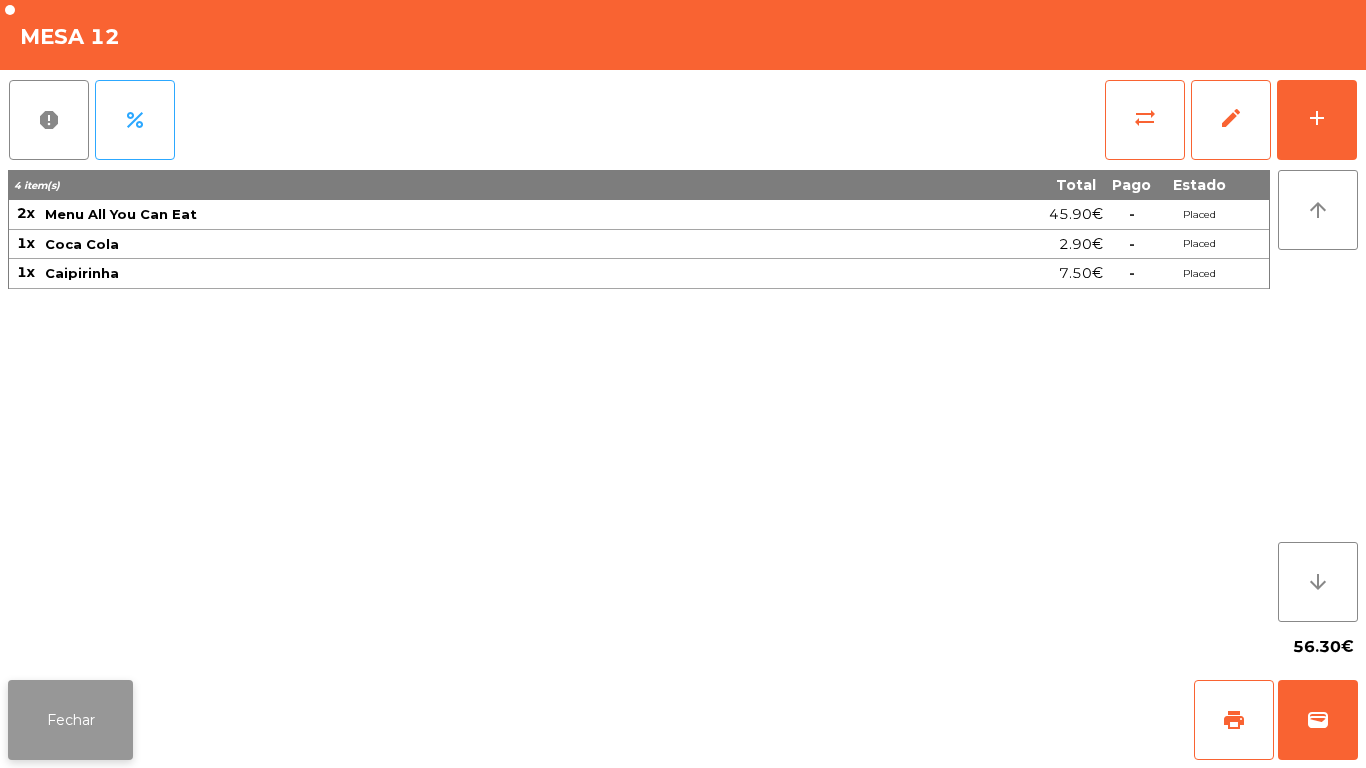 click on "Fechar" 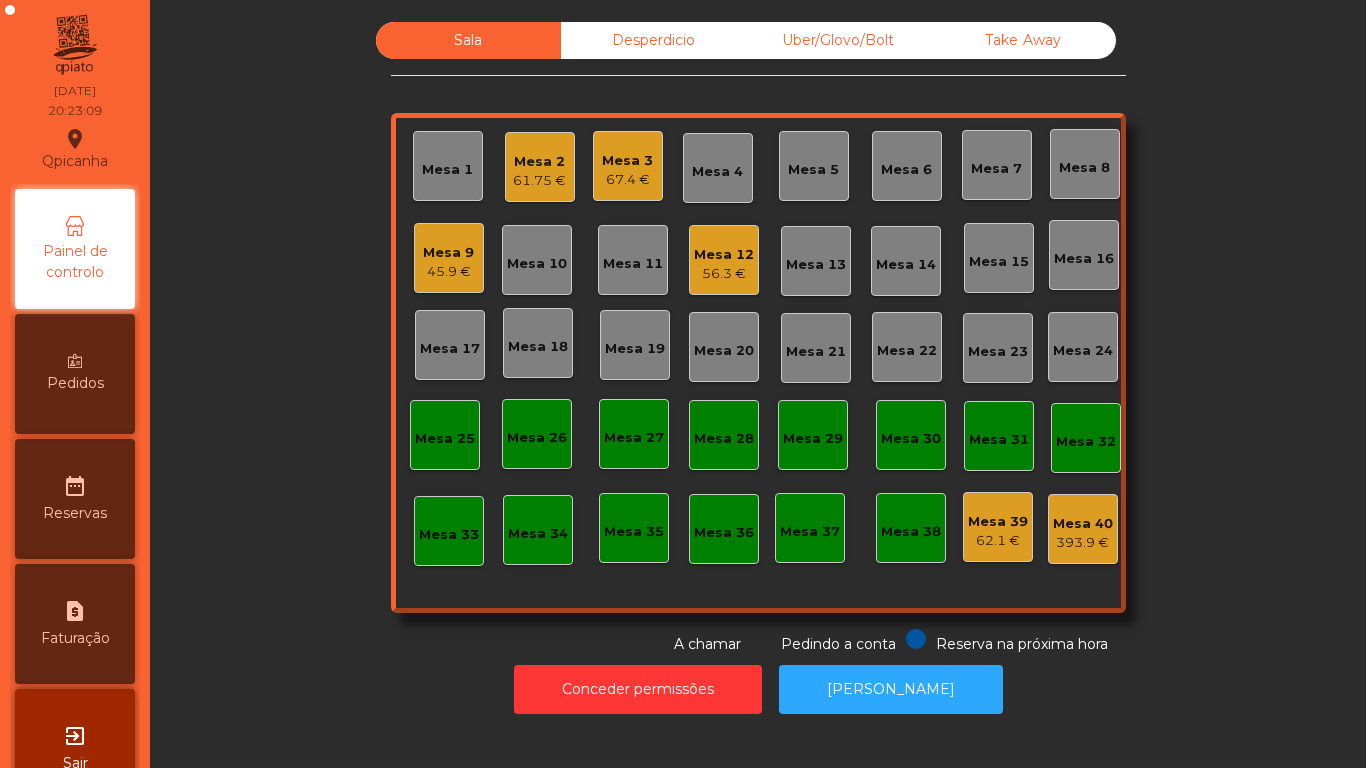 click on "Pedidos" at bounding box center [75, 374] 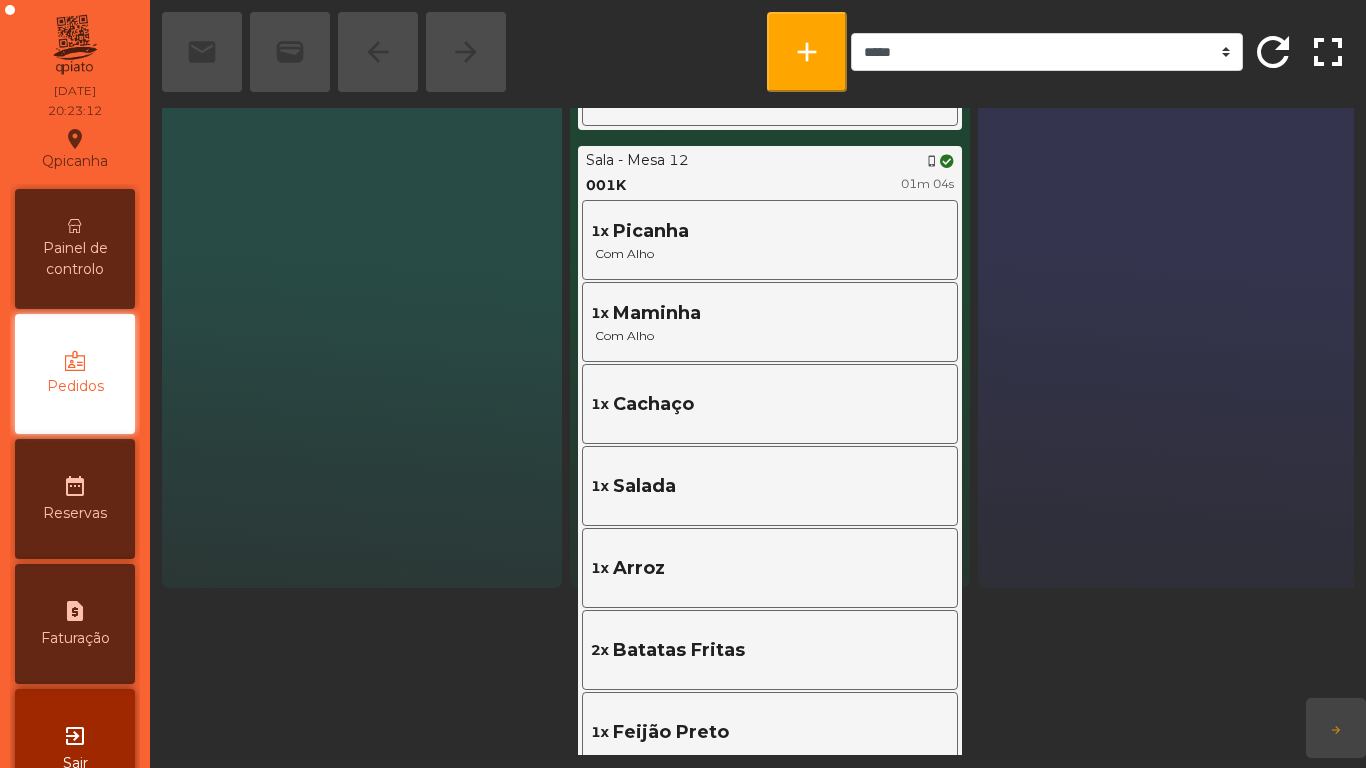 scroll, scrollTop: 168, scrollLeft: 0, axis: vertical 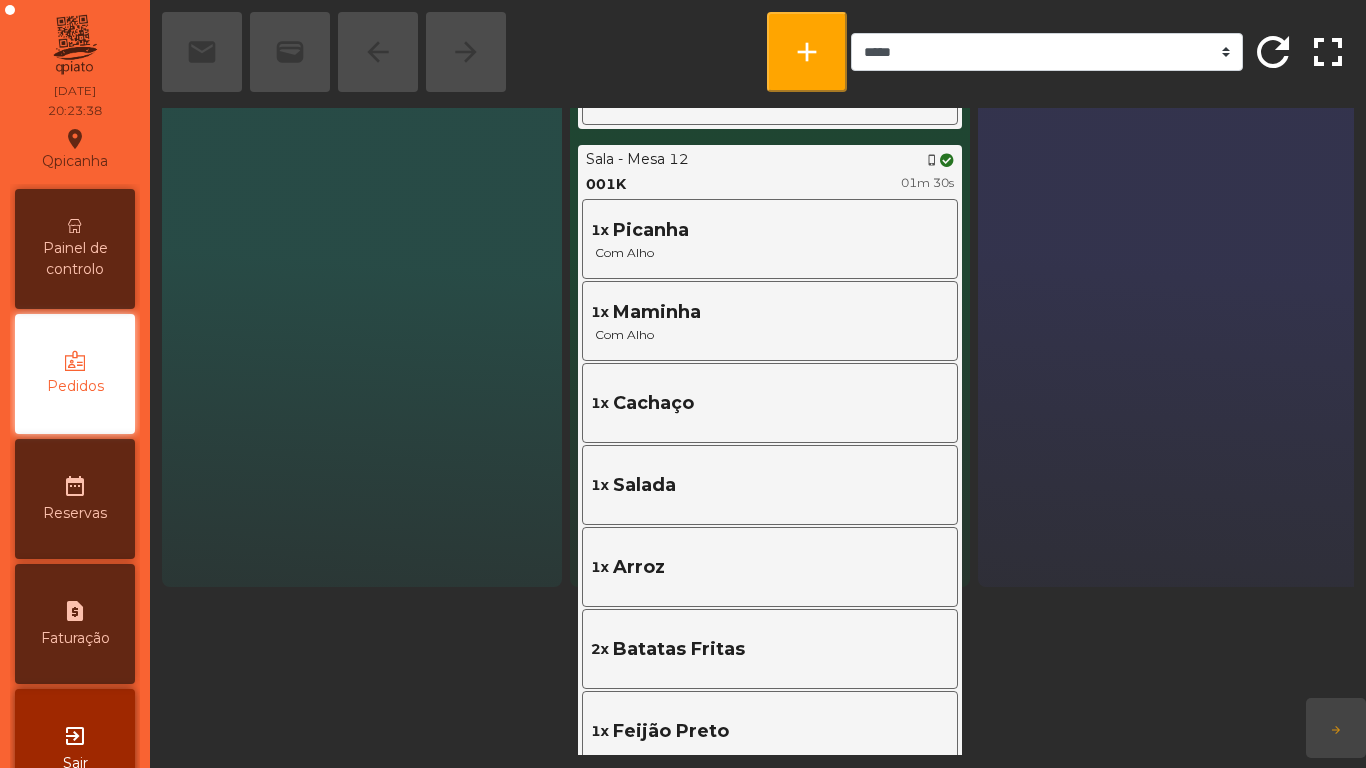 click on "Painel de controlo" at bounding box center [75, 249] 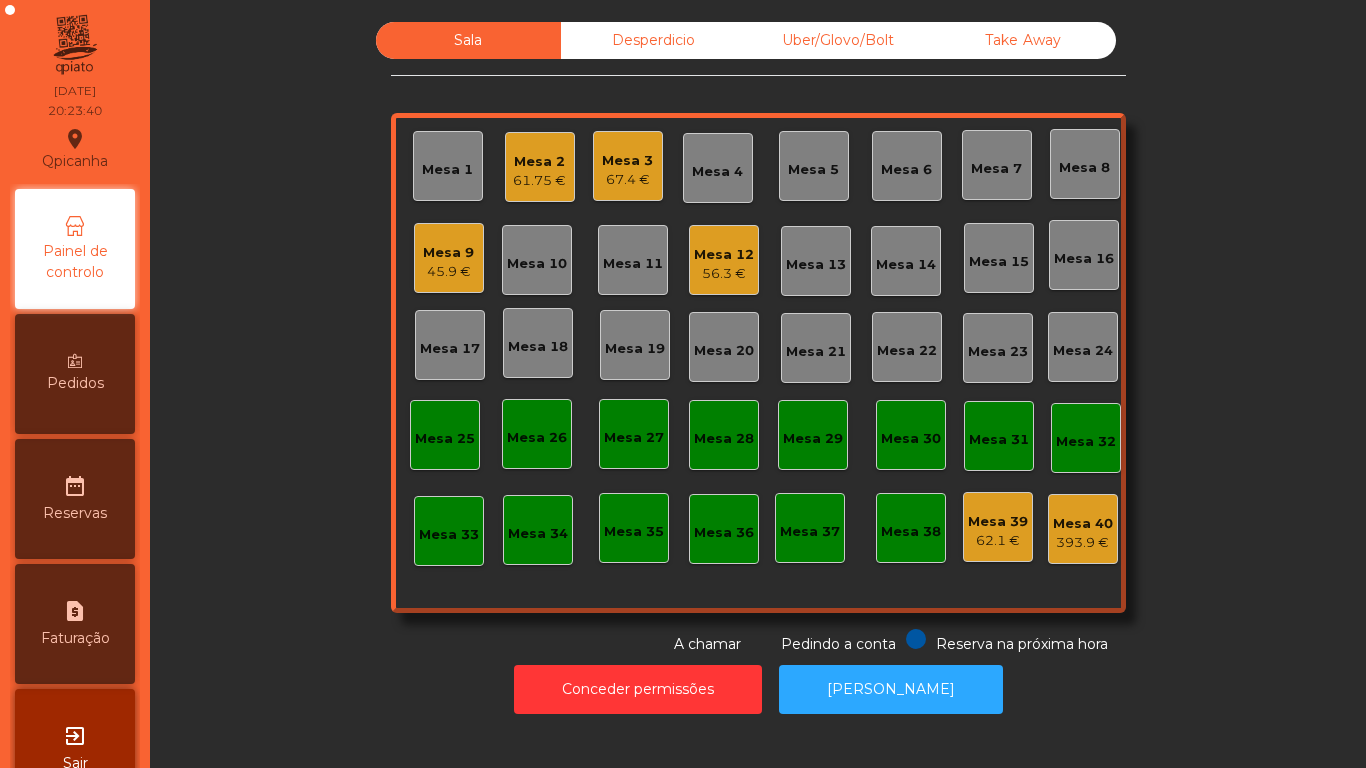 click on "67.4 €" 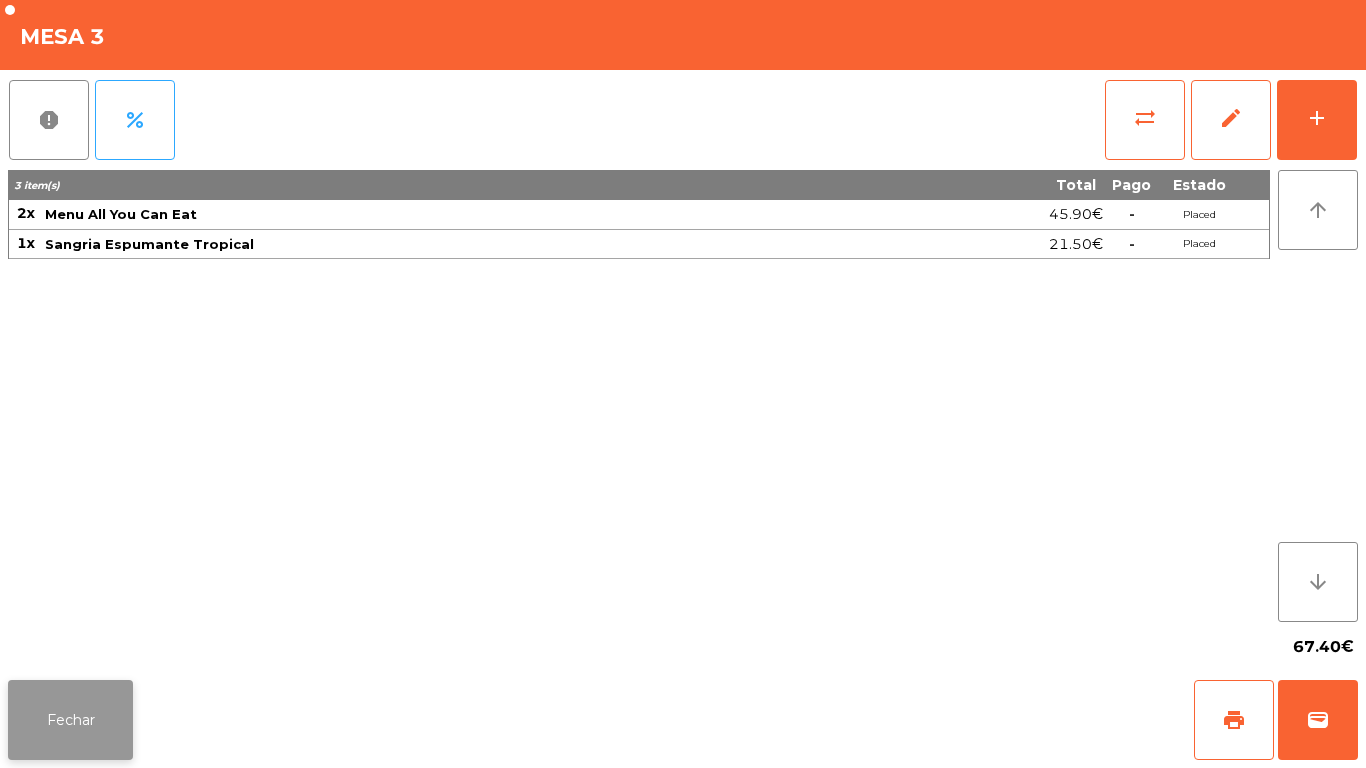 click on "Fechar" 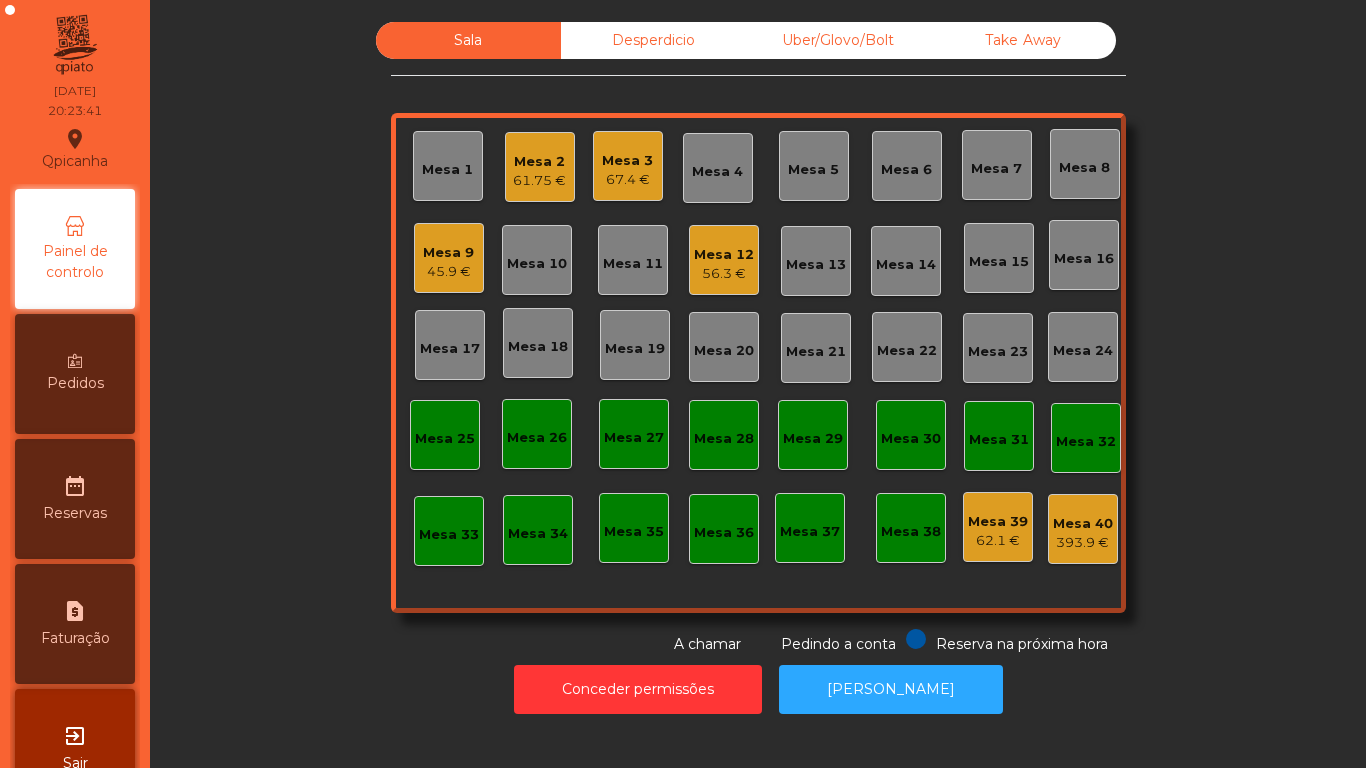 click on "45.9 €" 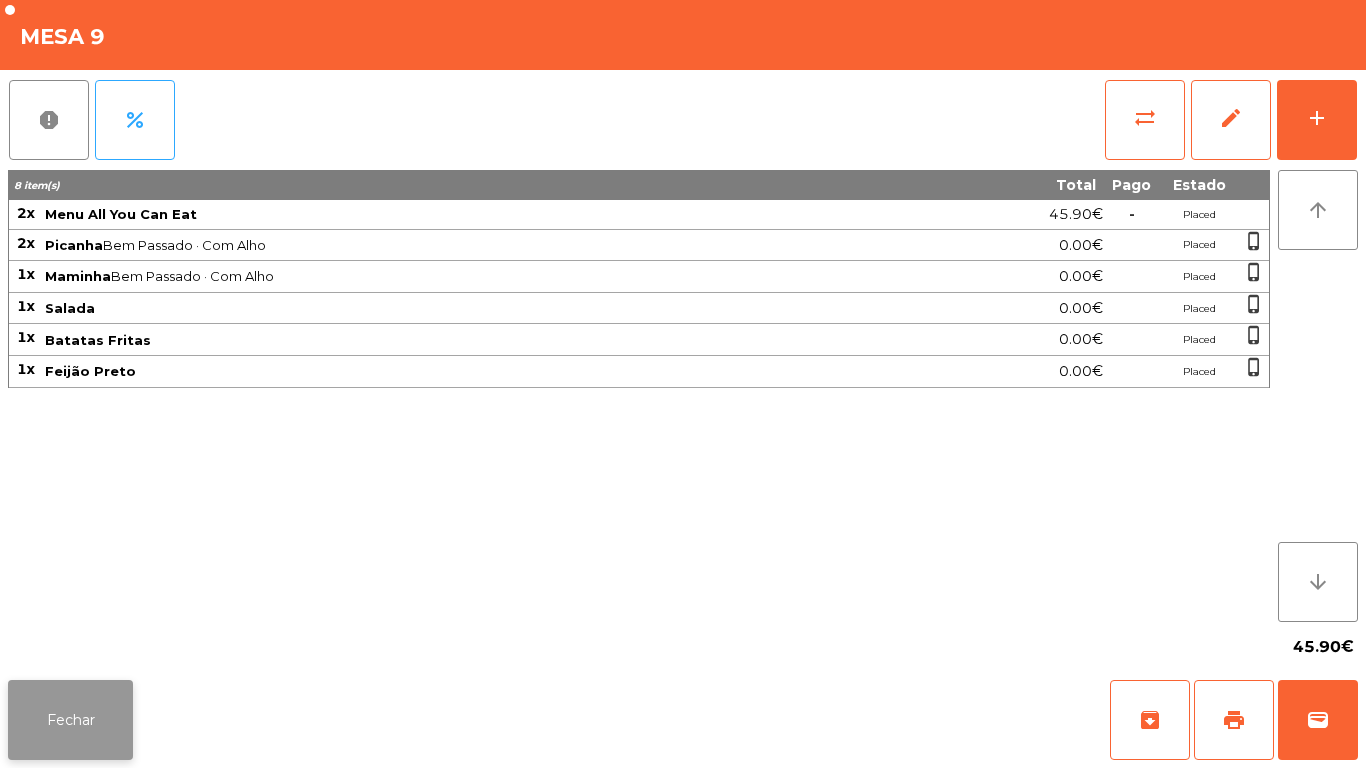 click on "Fechar" 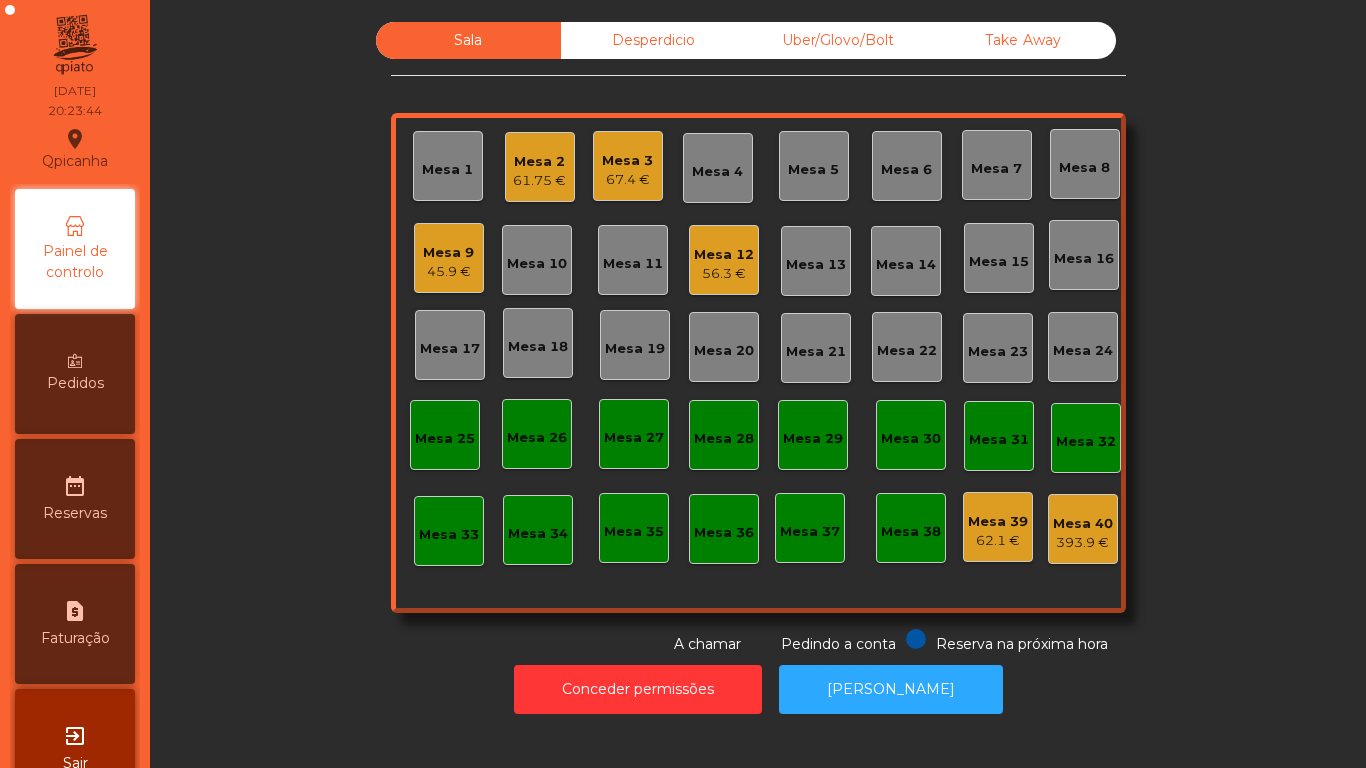 click on "67.4 €" 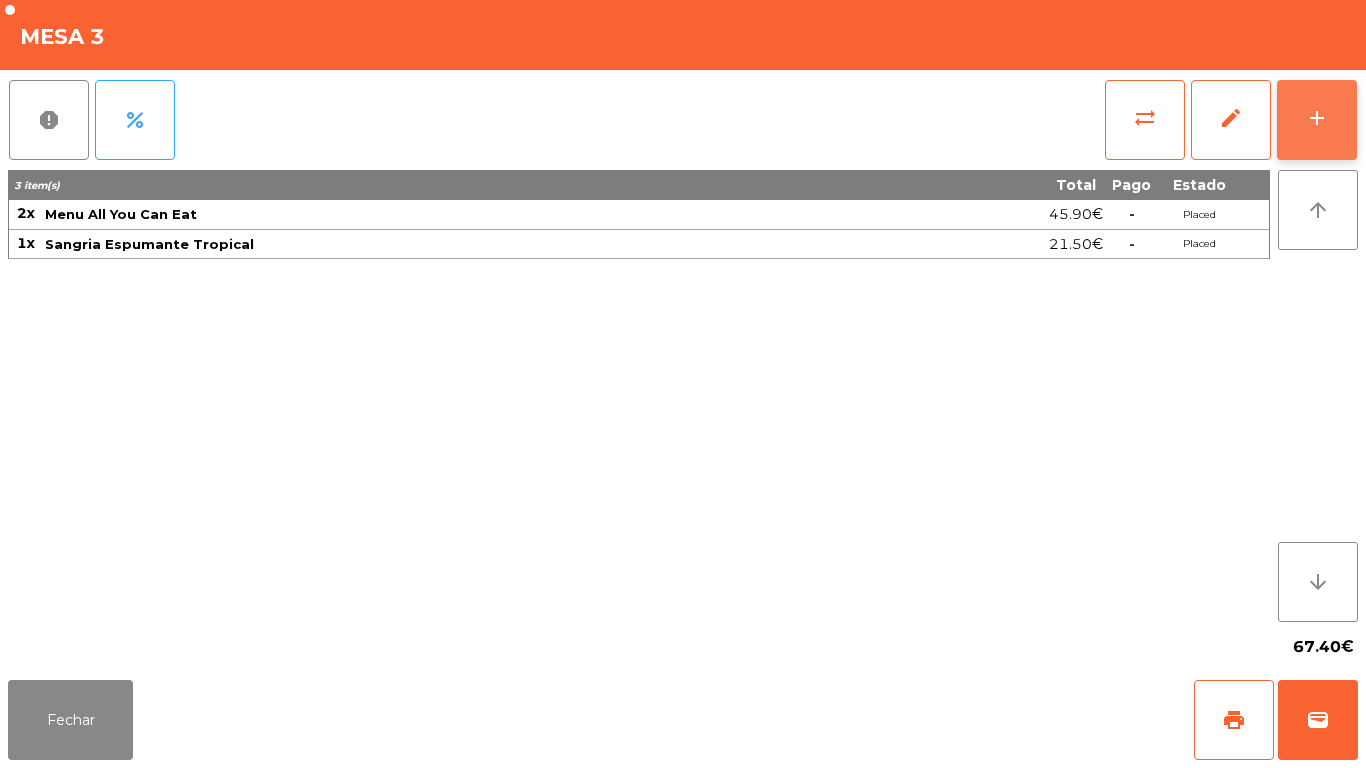 click on "add" 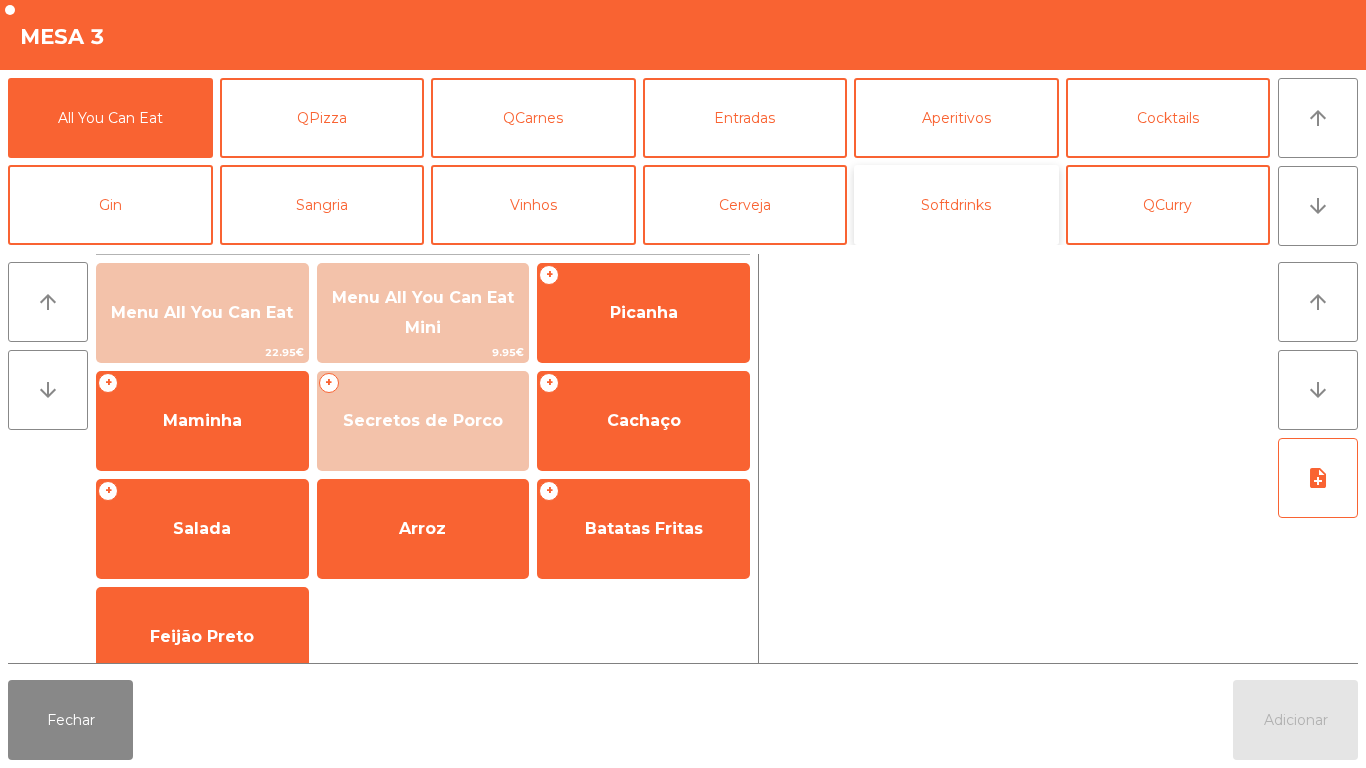 click on "Softdrinks" 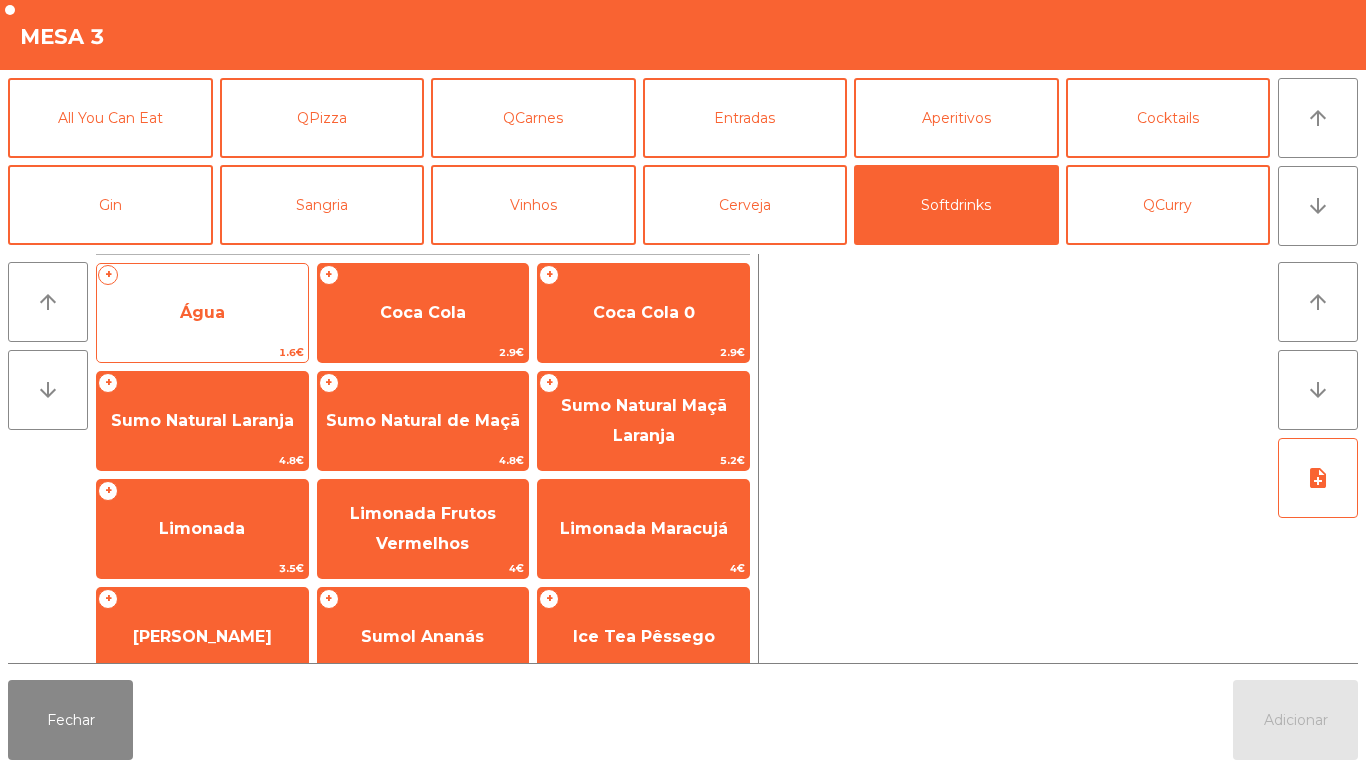 click on "Água" 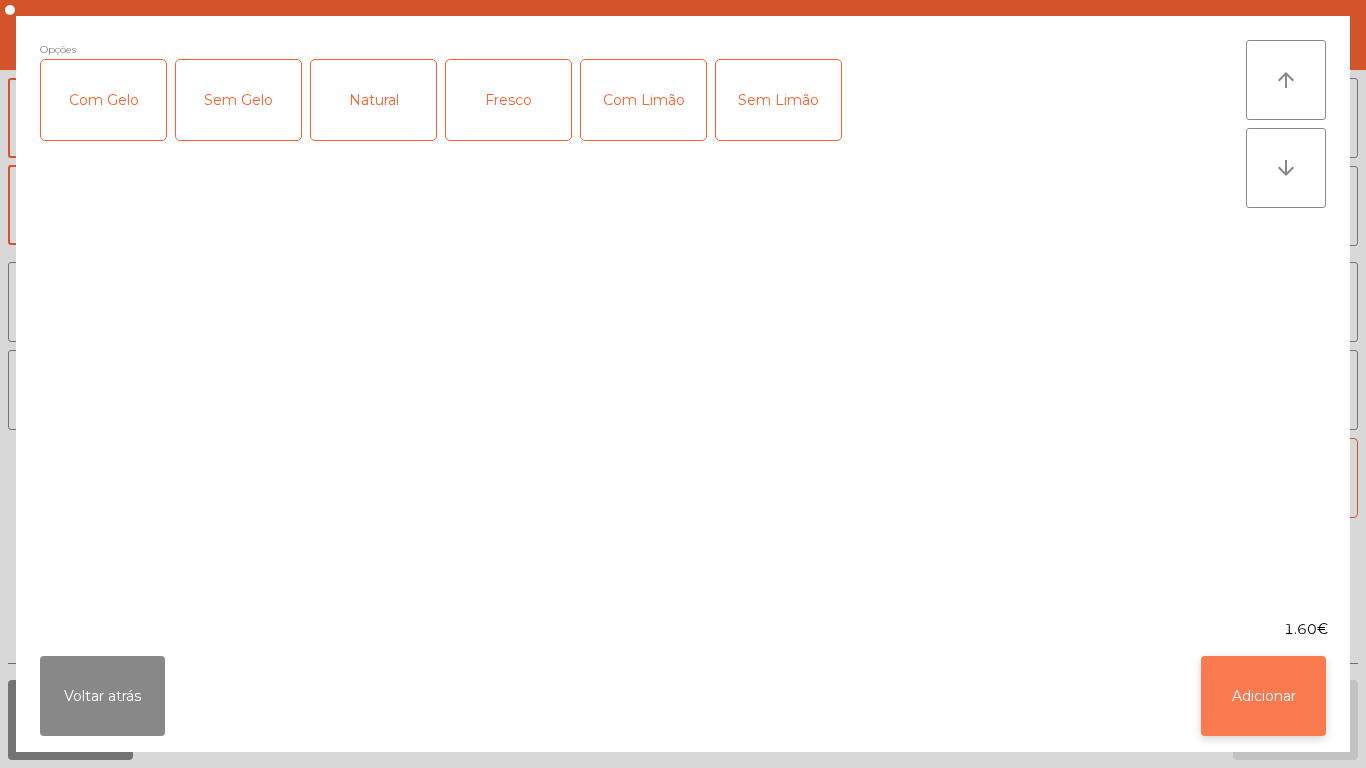 click on "Adicionar" 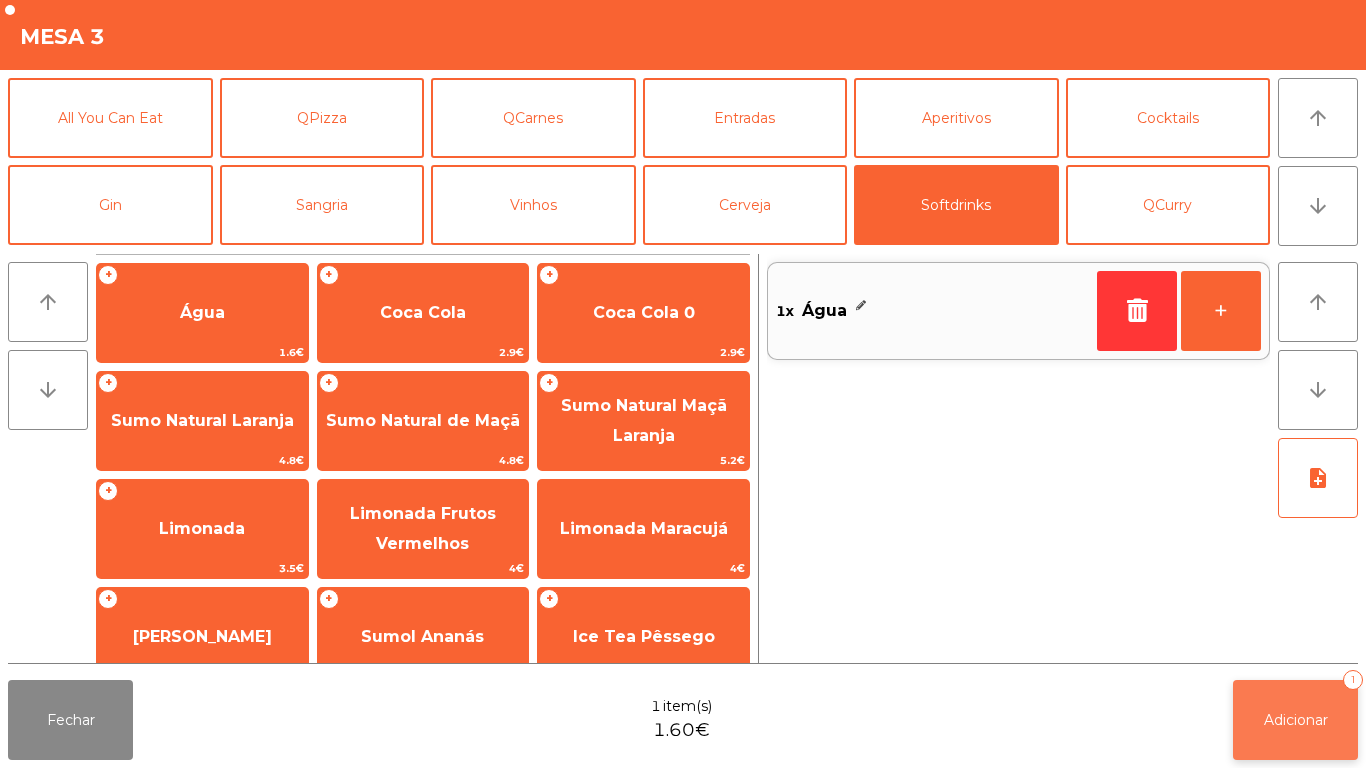 click on "Adicionar   1" 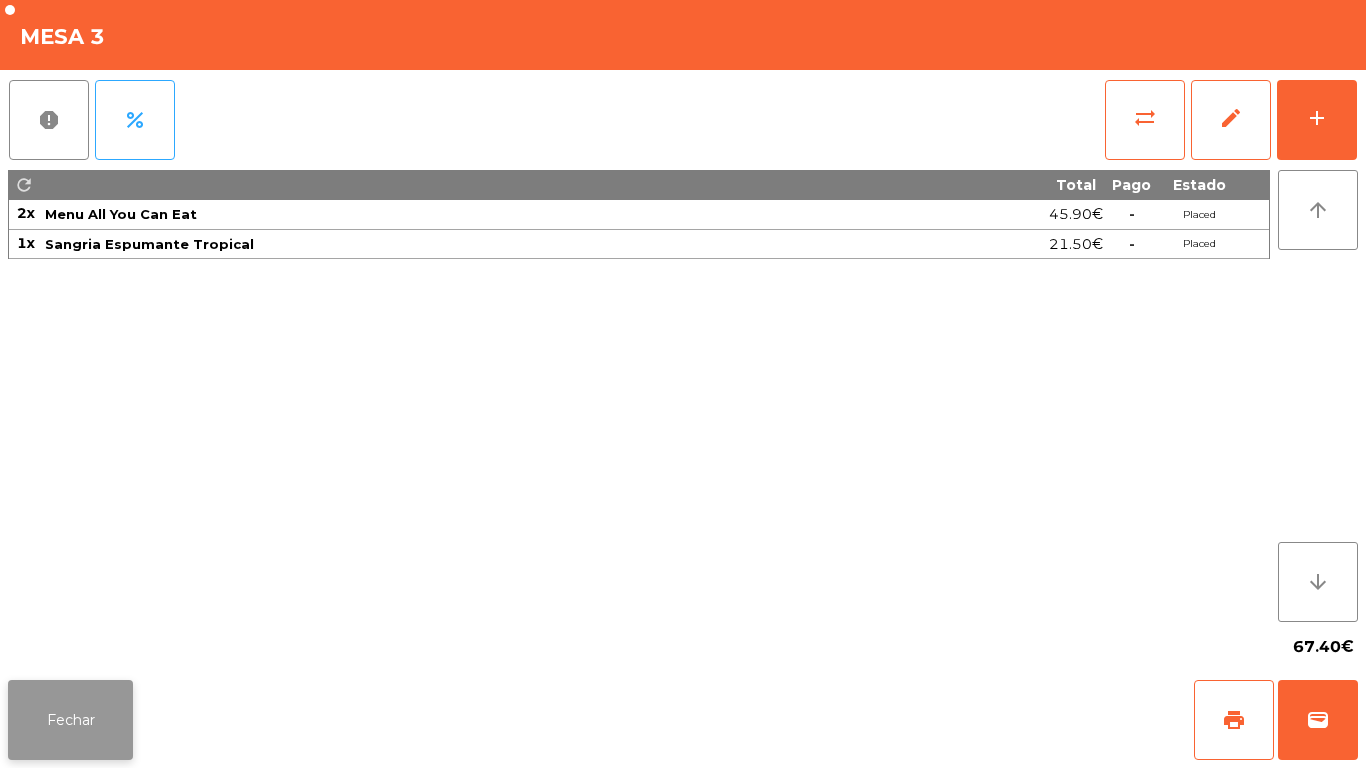 click on "Fechar" 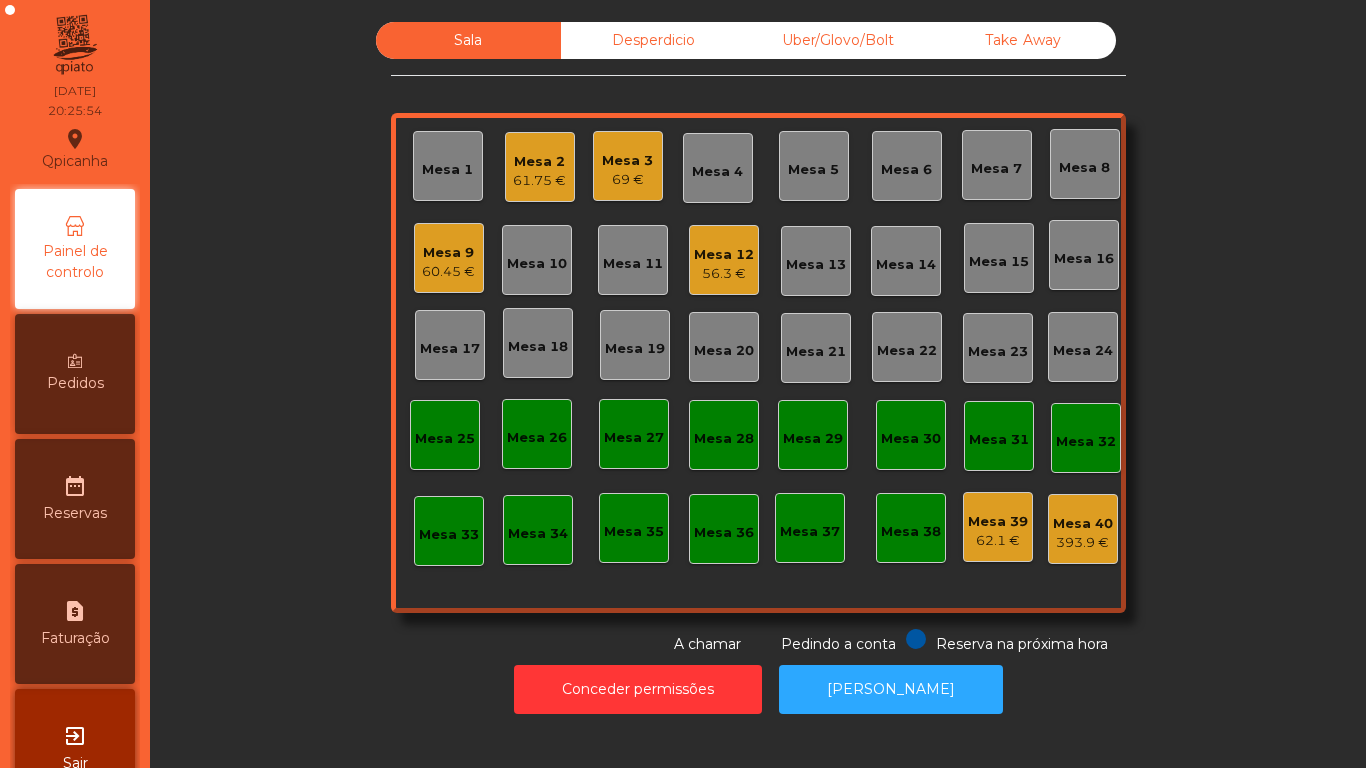 click on "Pedidos" at bounding box center [75, 374] 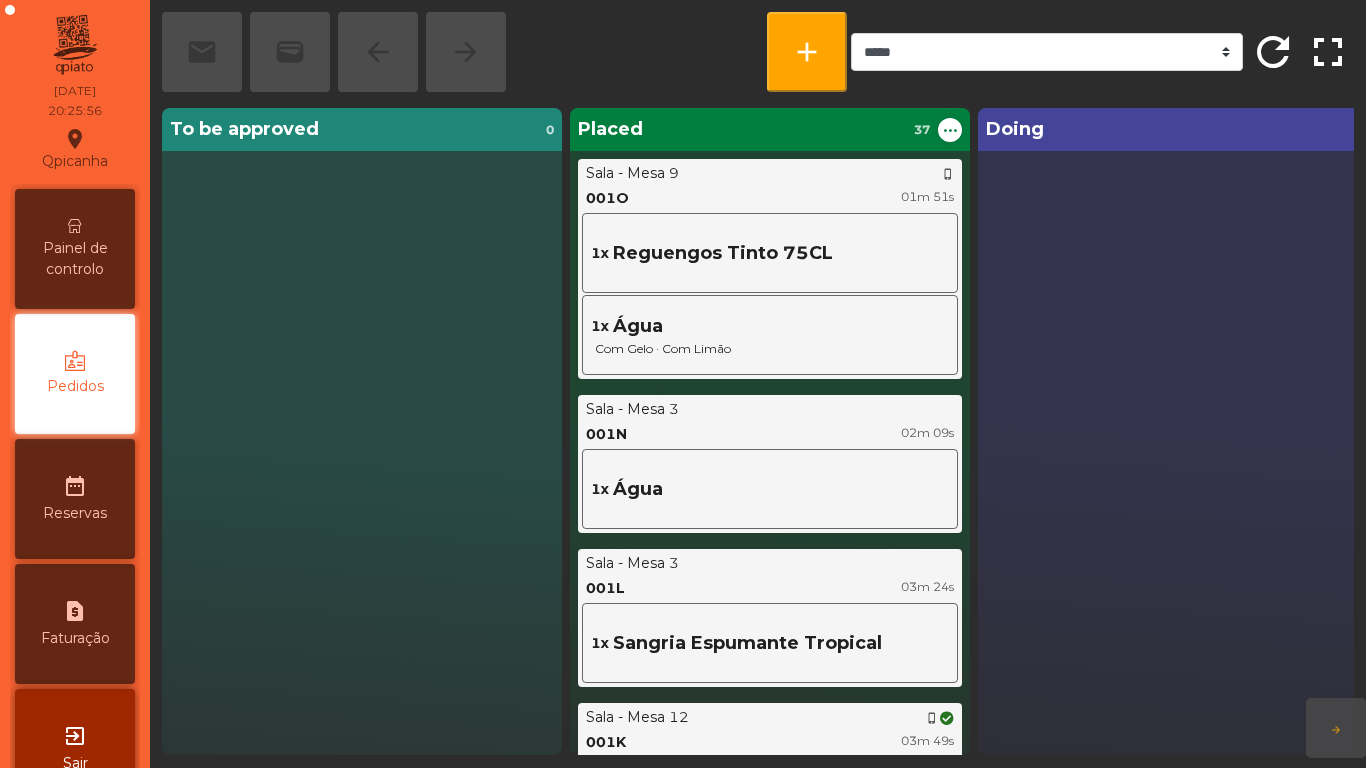 click on "Painel de controlo" at bounding box center (75, 259) 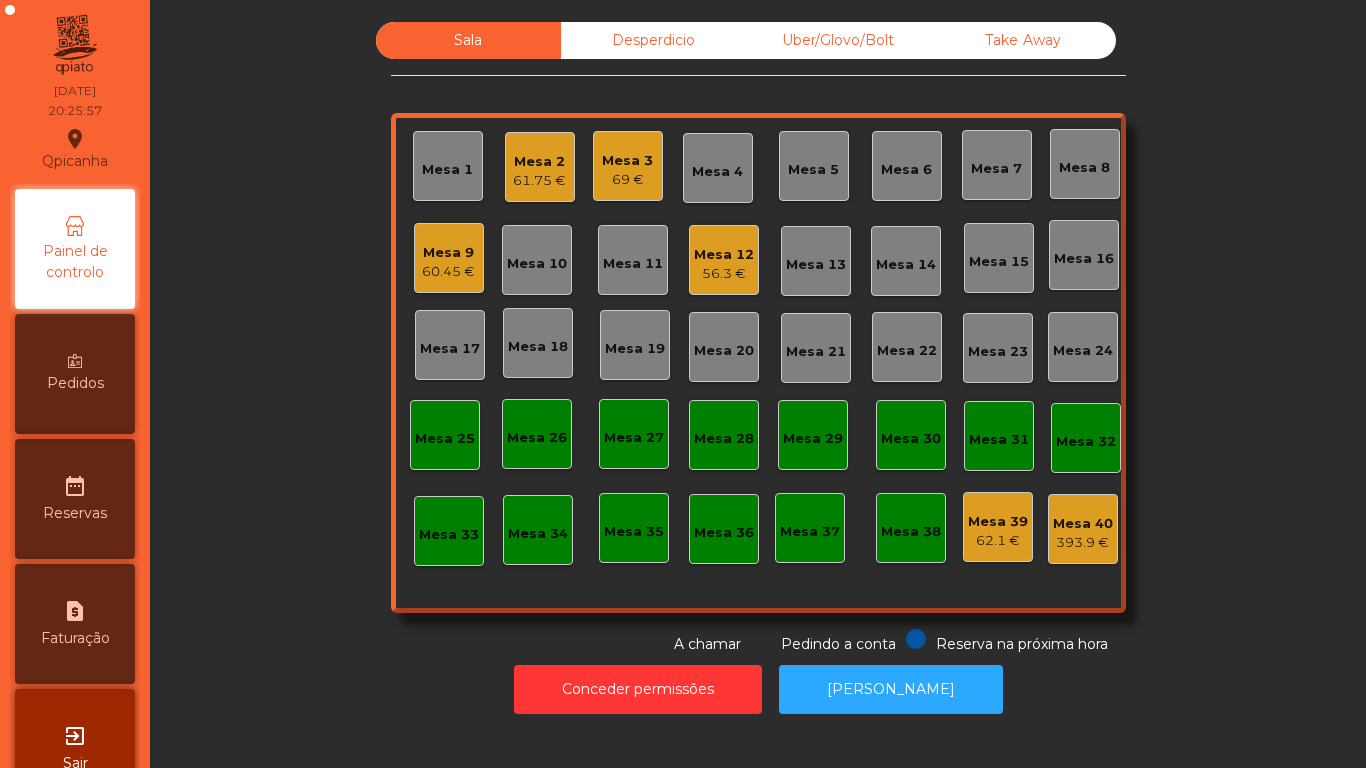 click on "Mesa 3   69 €" 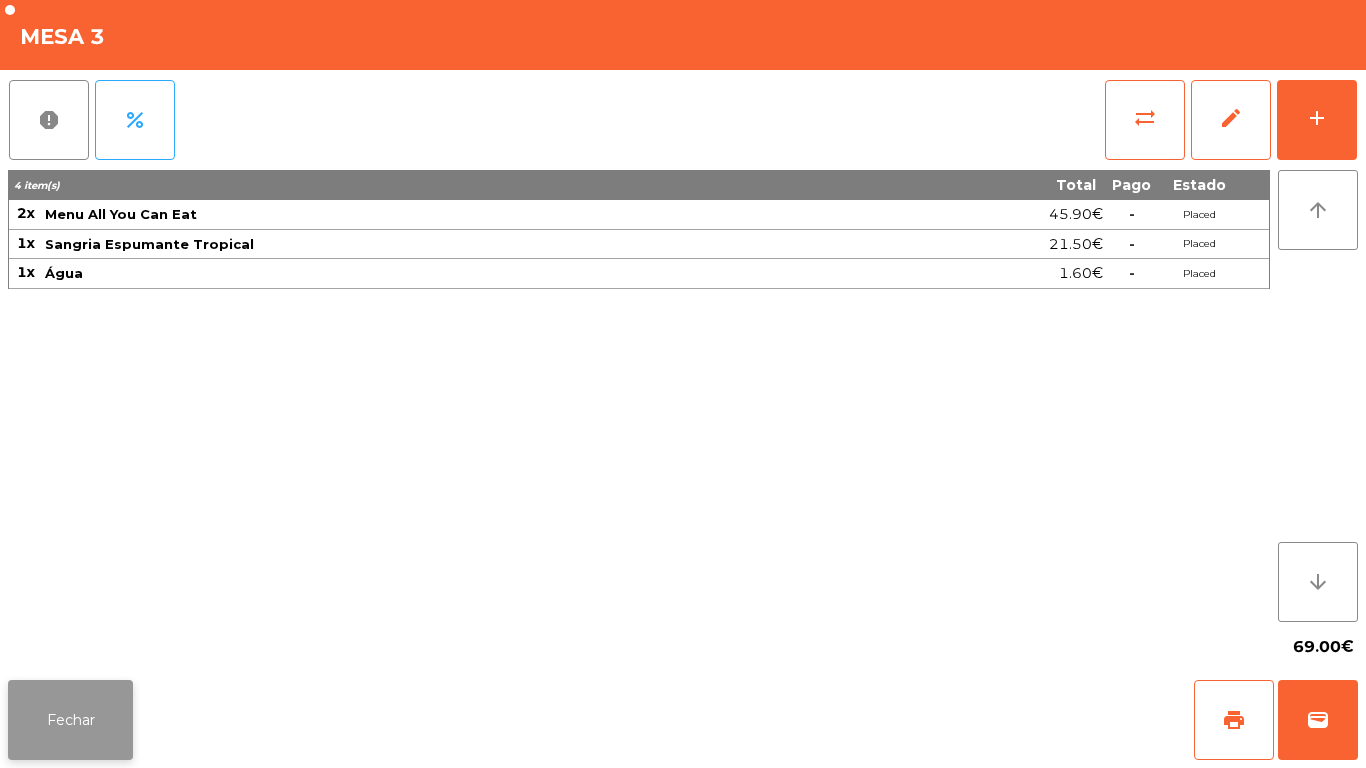 click on "Fechar" 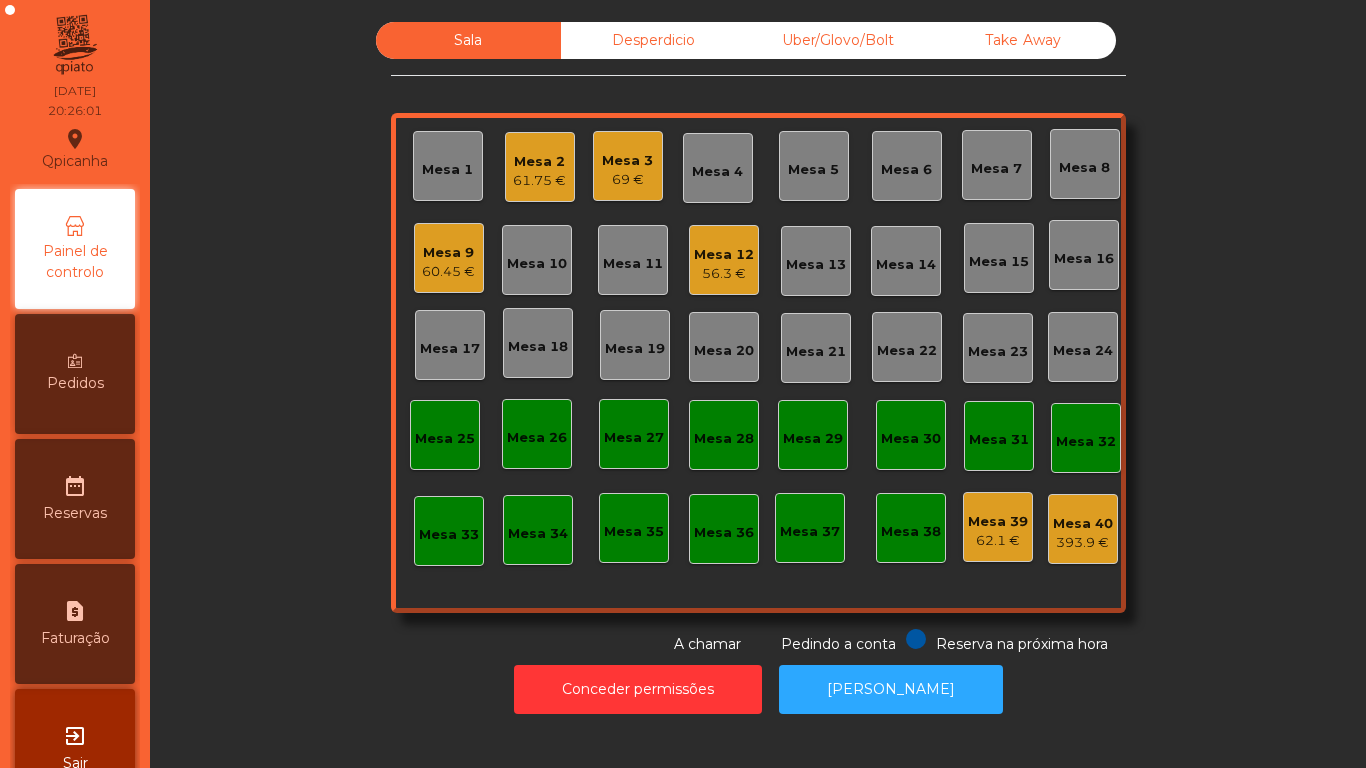 click on "69 €" 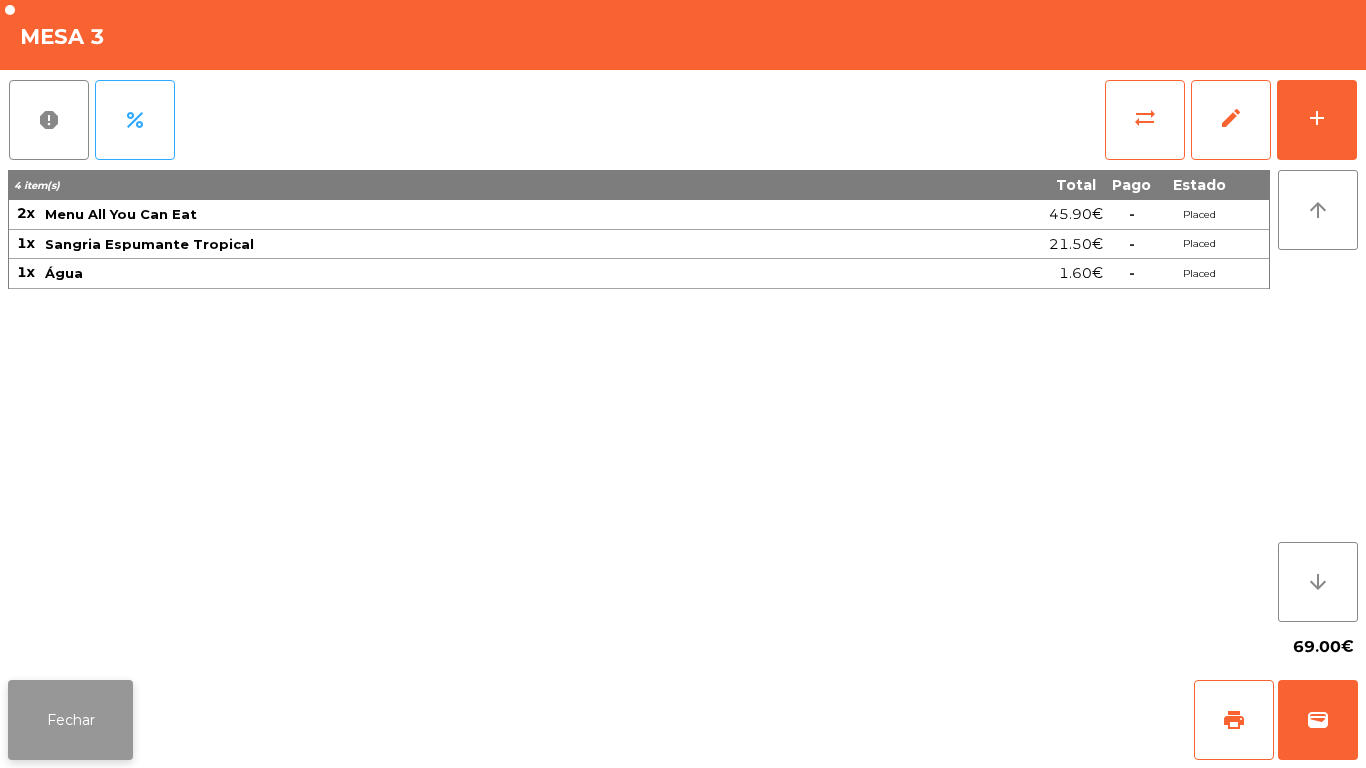 click on "Fechar" 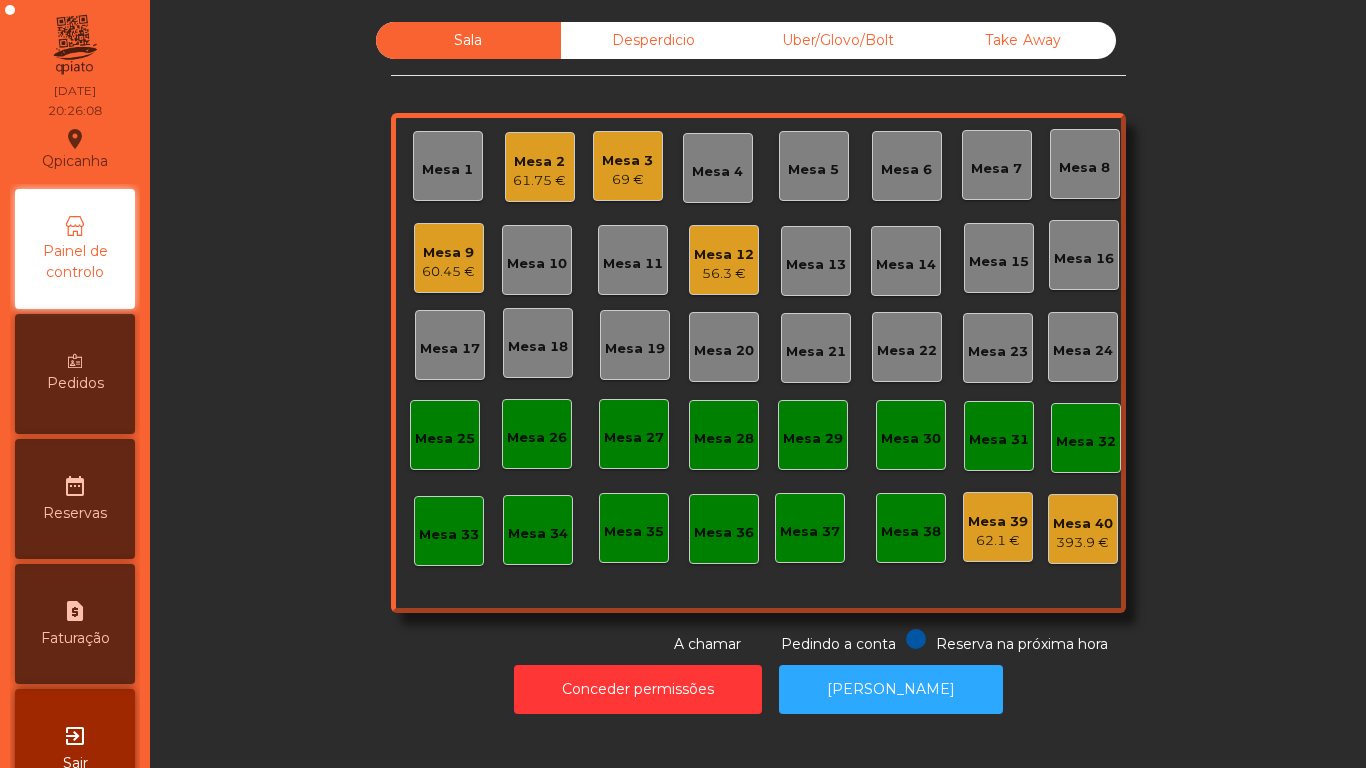 click on "Mesa 9   60.45 €" 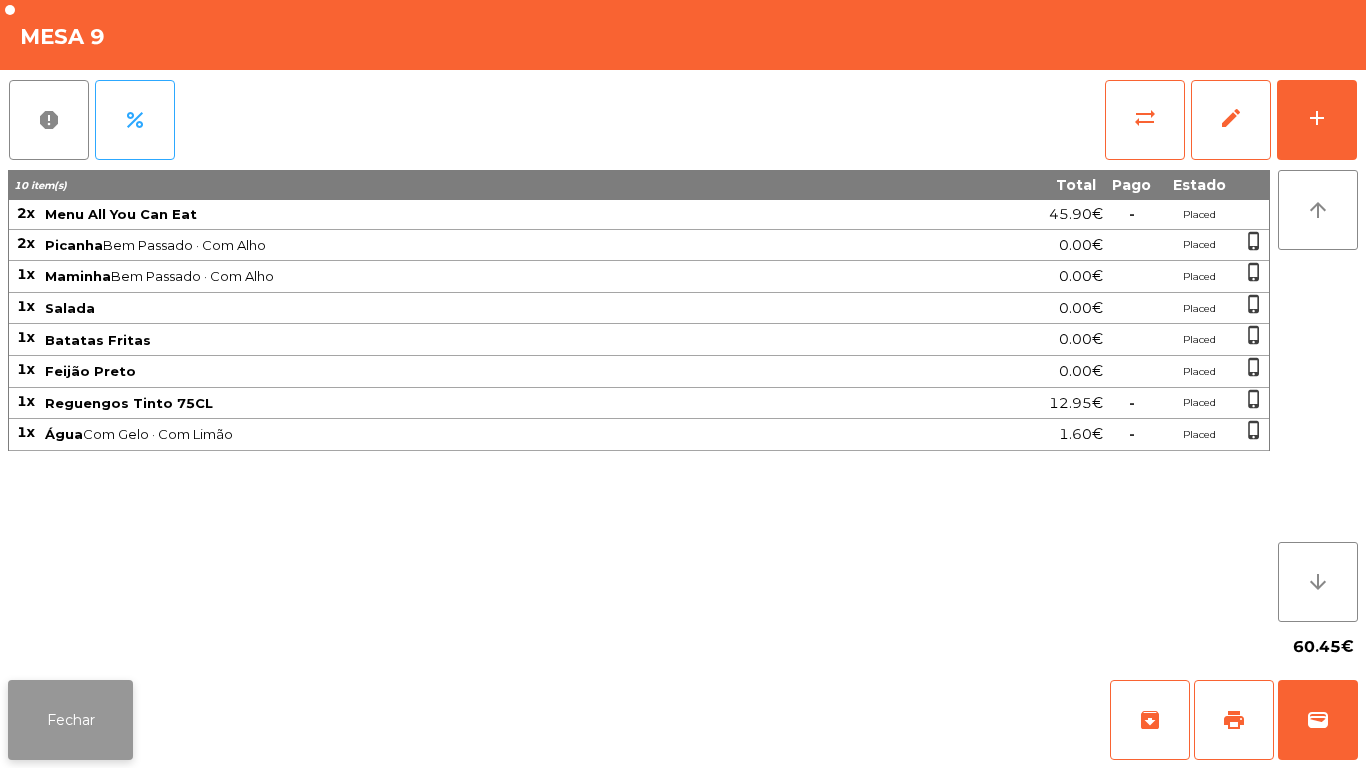 click on "Fechar" 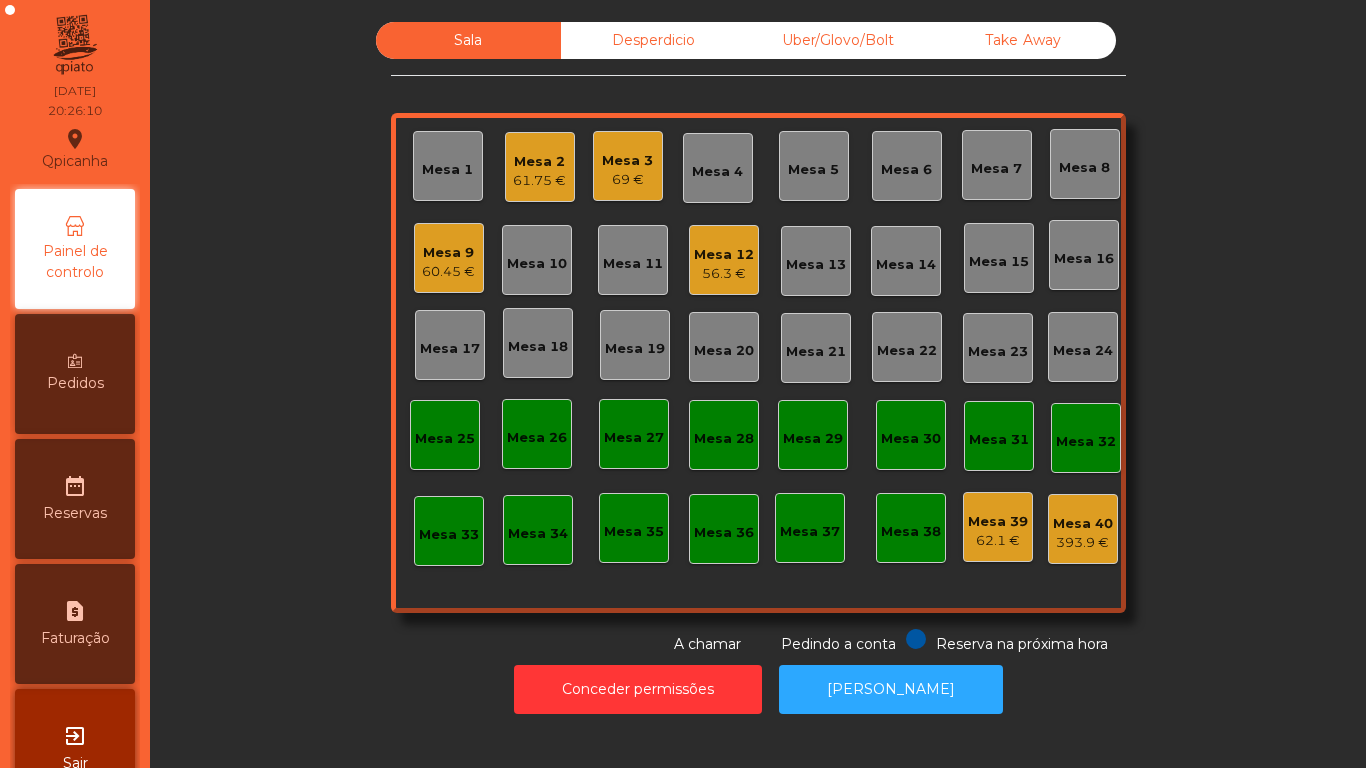 click on "56.3 €" 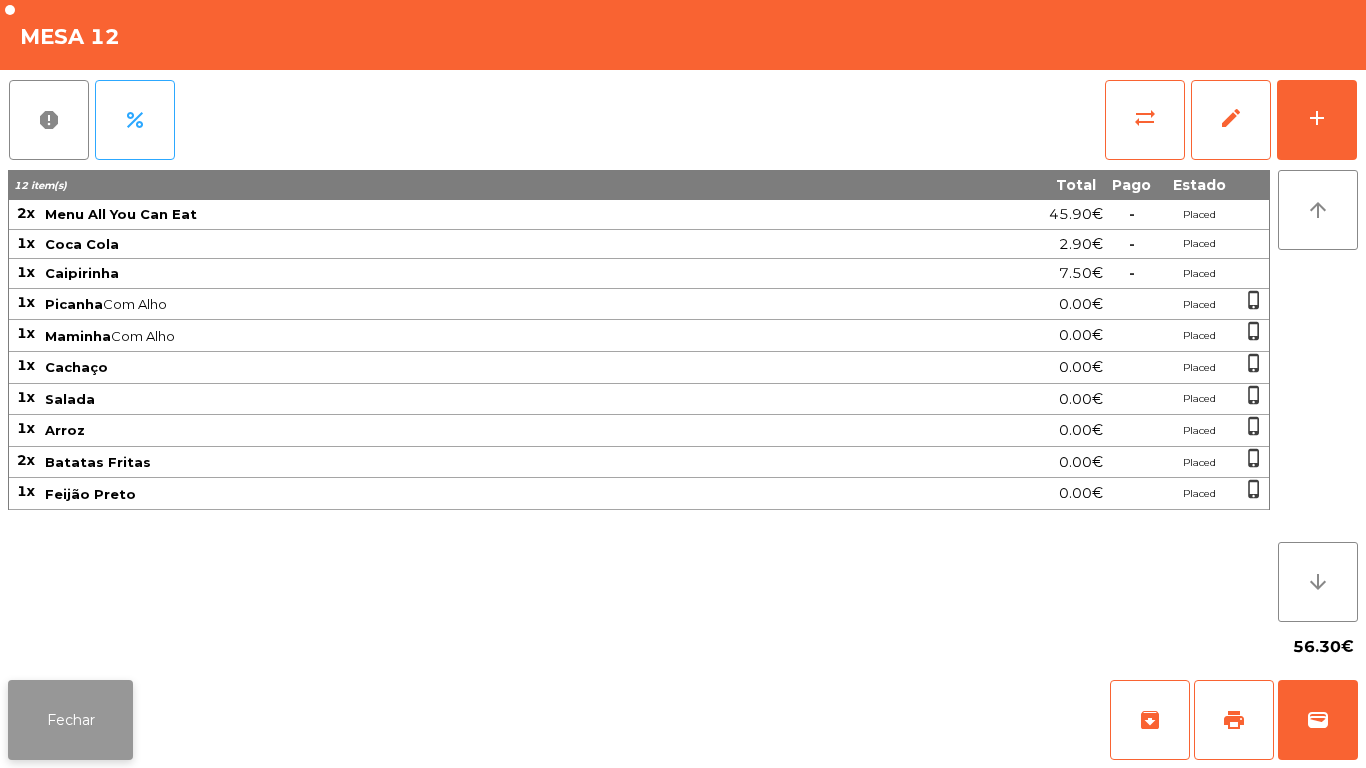 click on "Fechar" 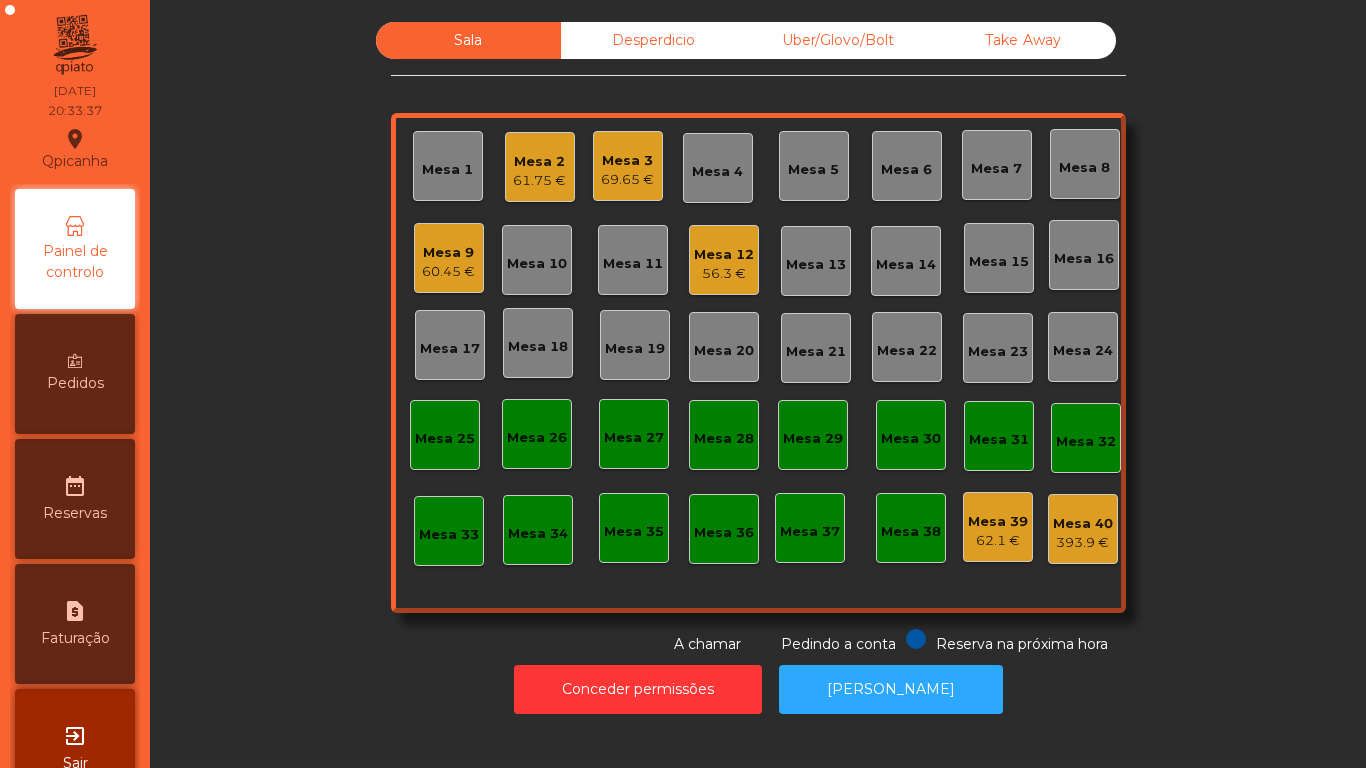 click on "Pedidos" at bounding box center [75, 383] 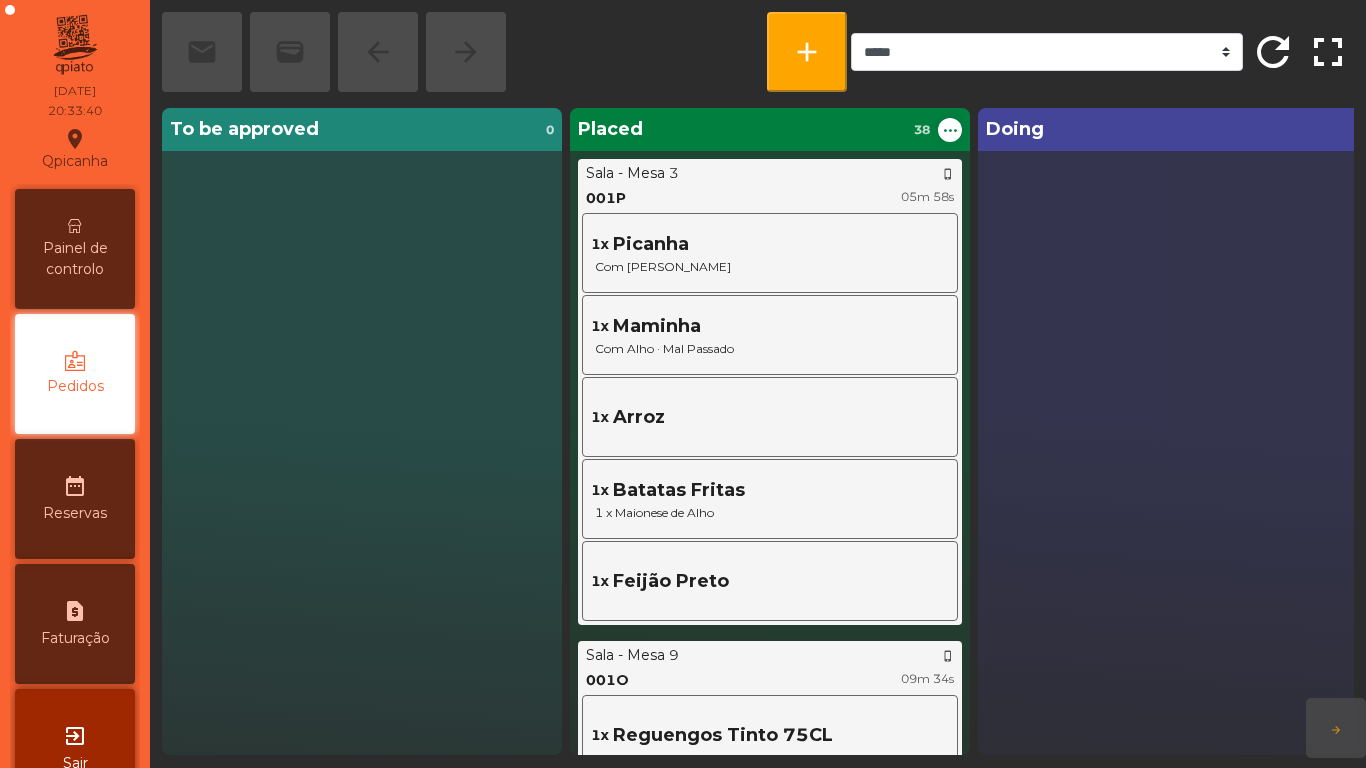 click on "Painel de controlo" at bounding box center (75, 249) 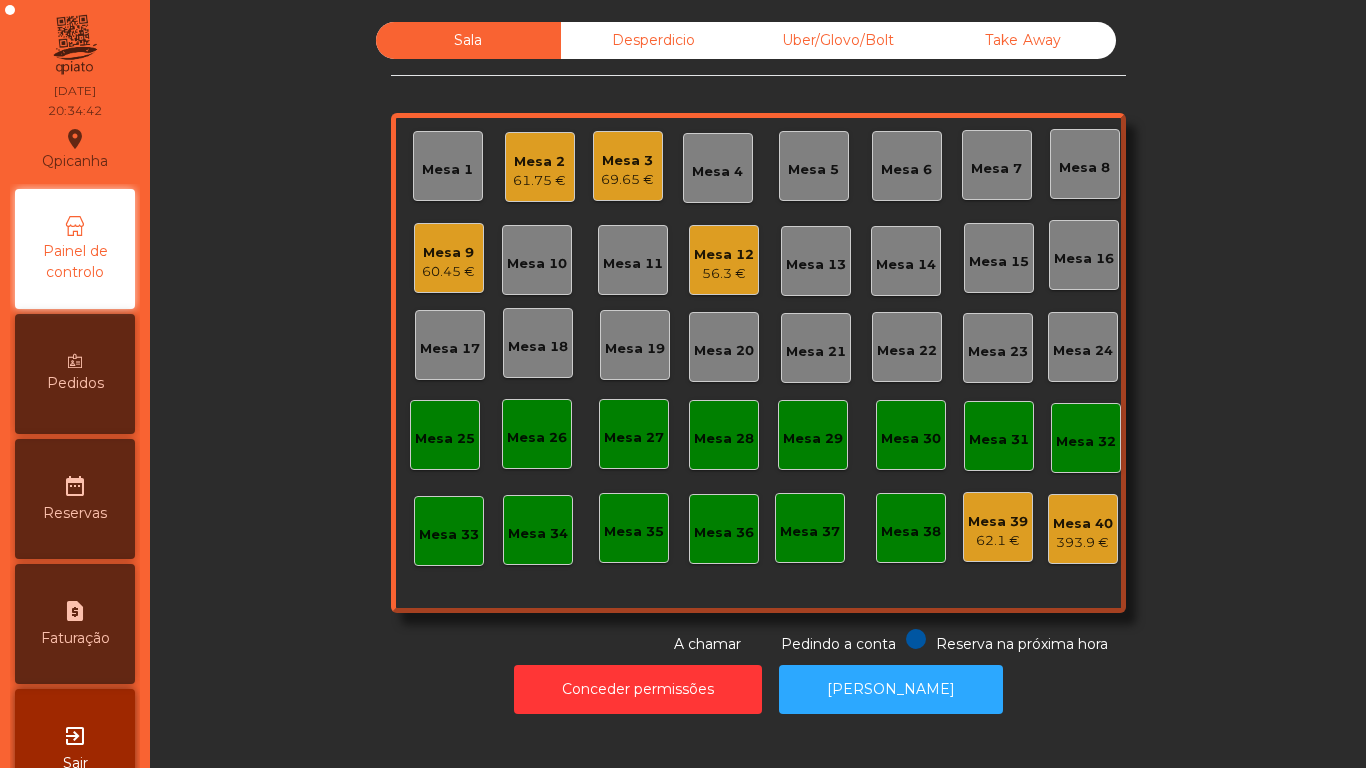 click on "69.65 €" 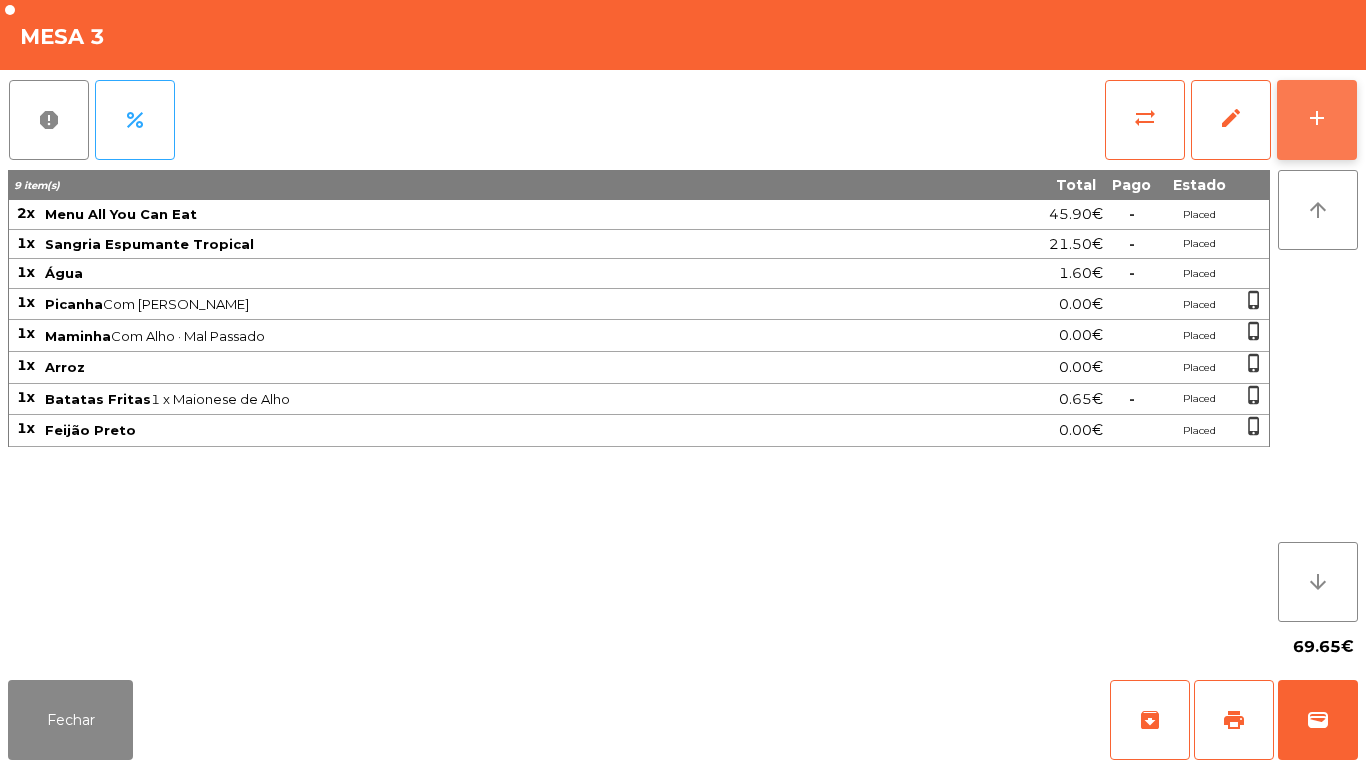 click on "add" 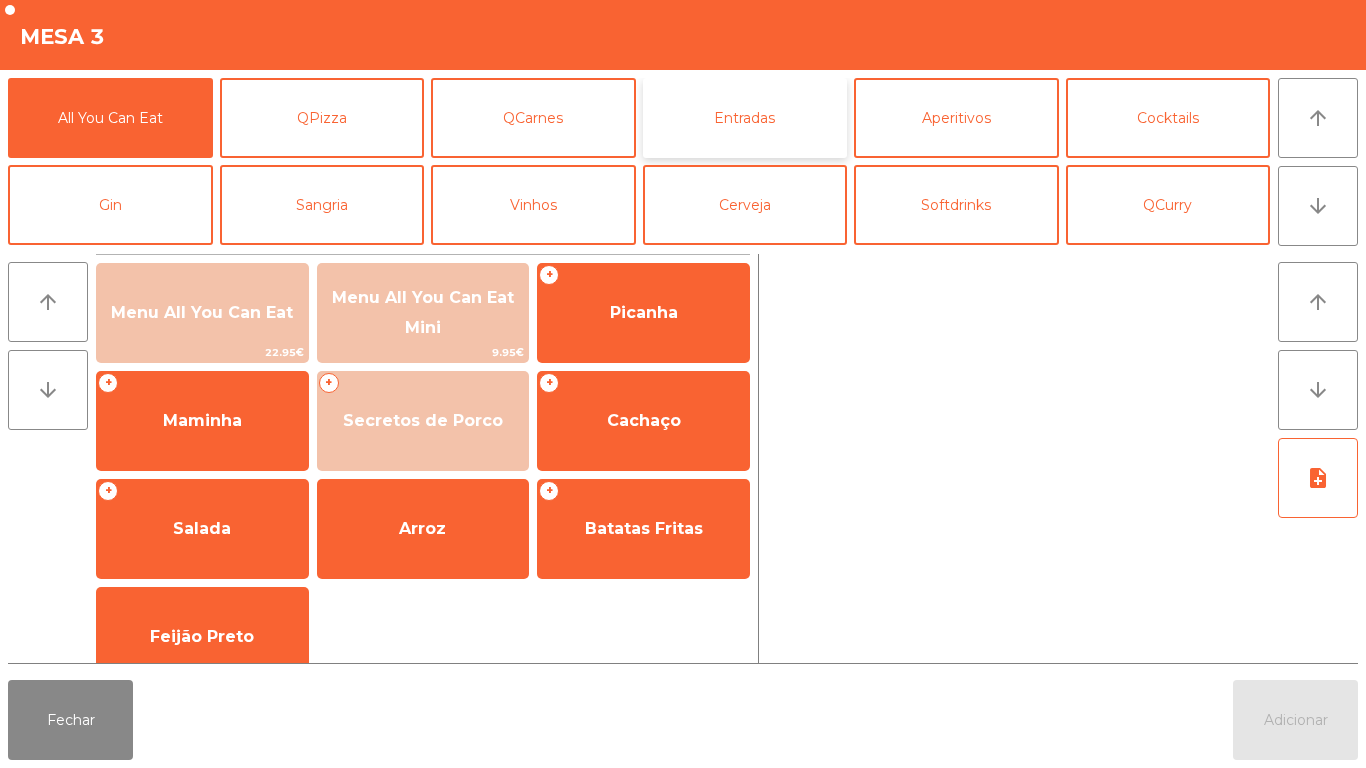 click on "Entradas" 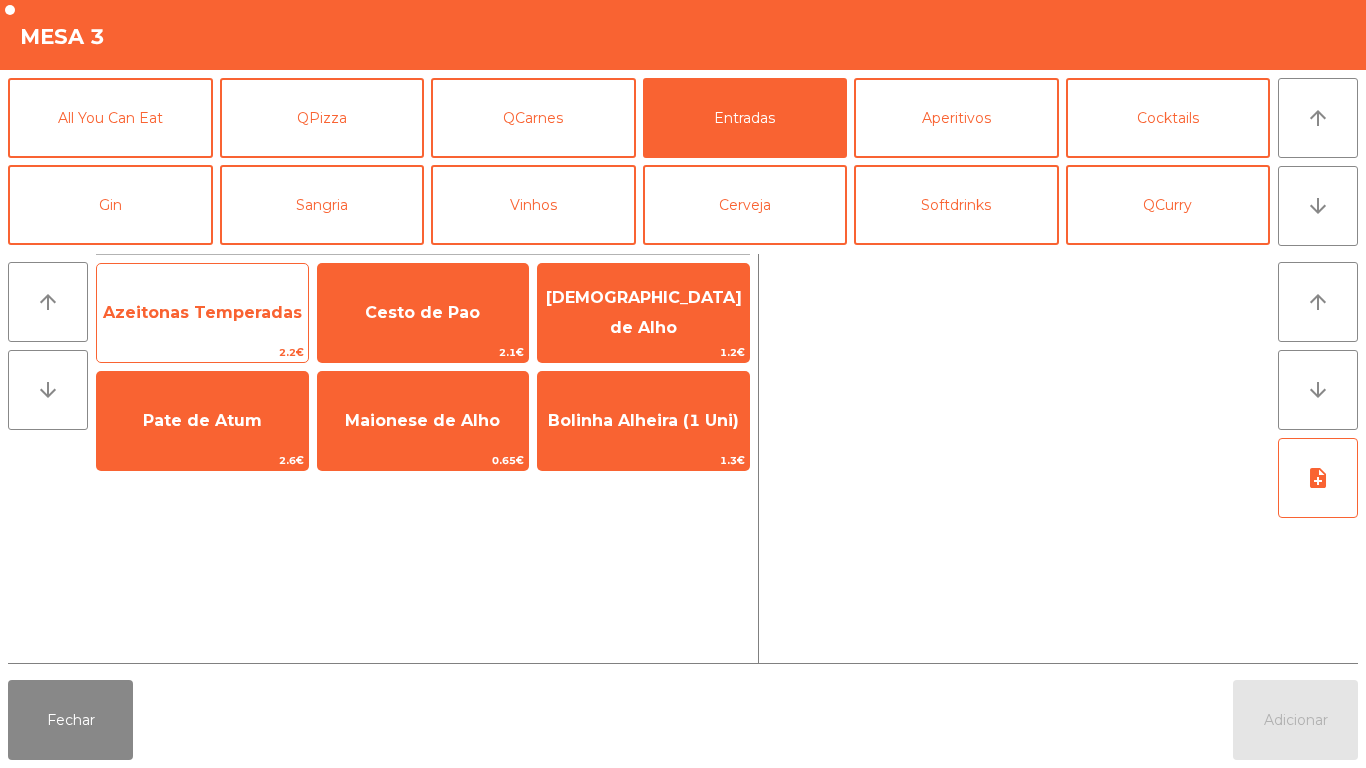 click on "Azeitonas Temperadas" 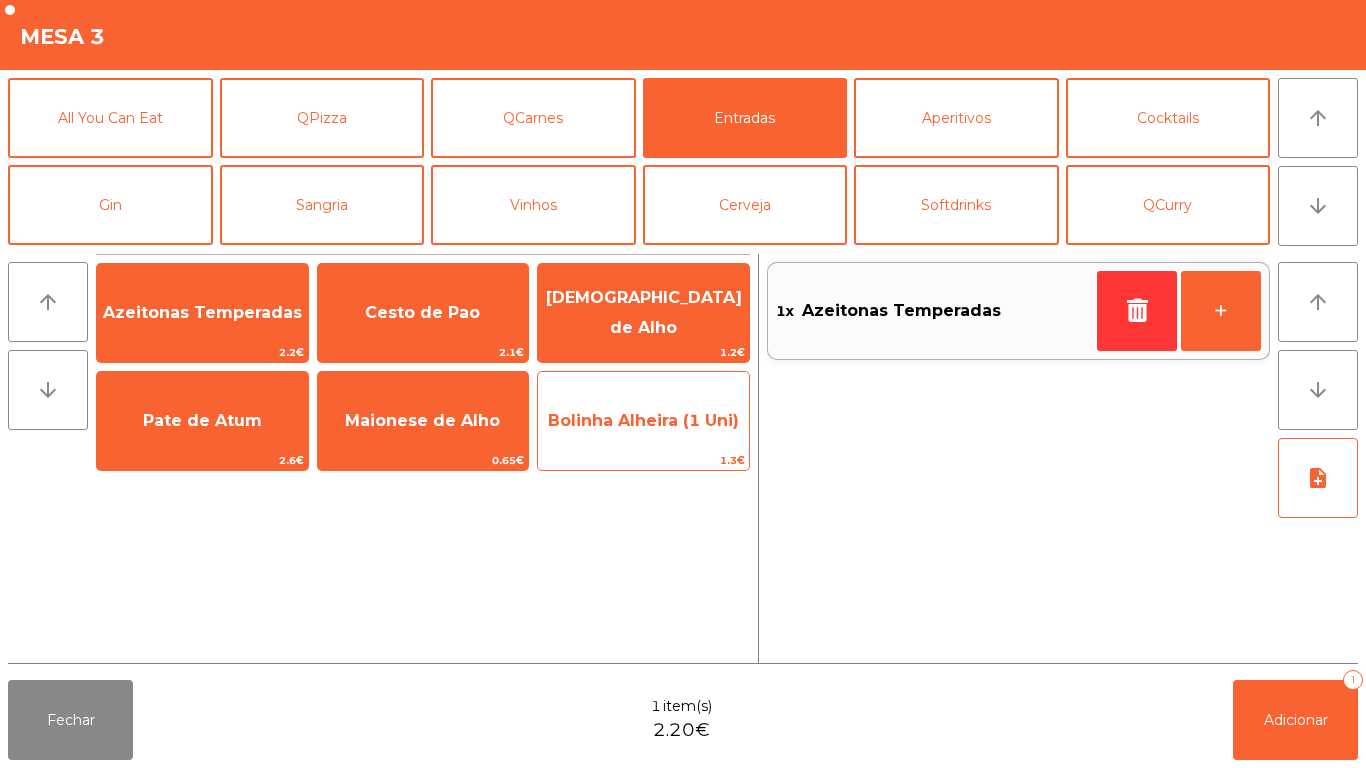 click on "Bolinha Alheira (1 Uni)" 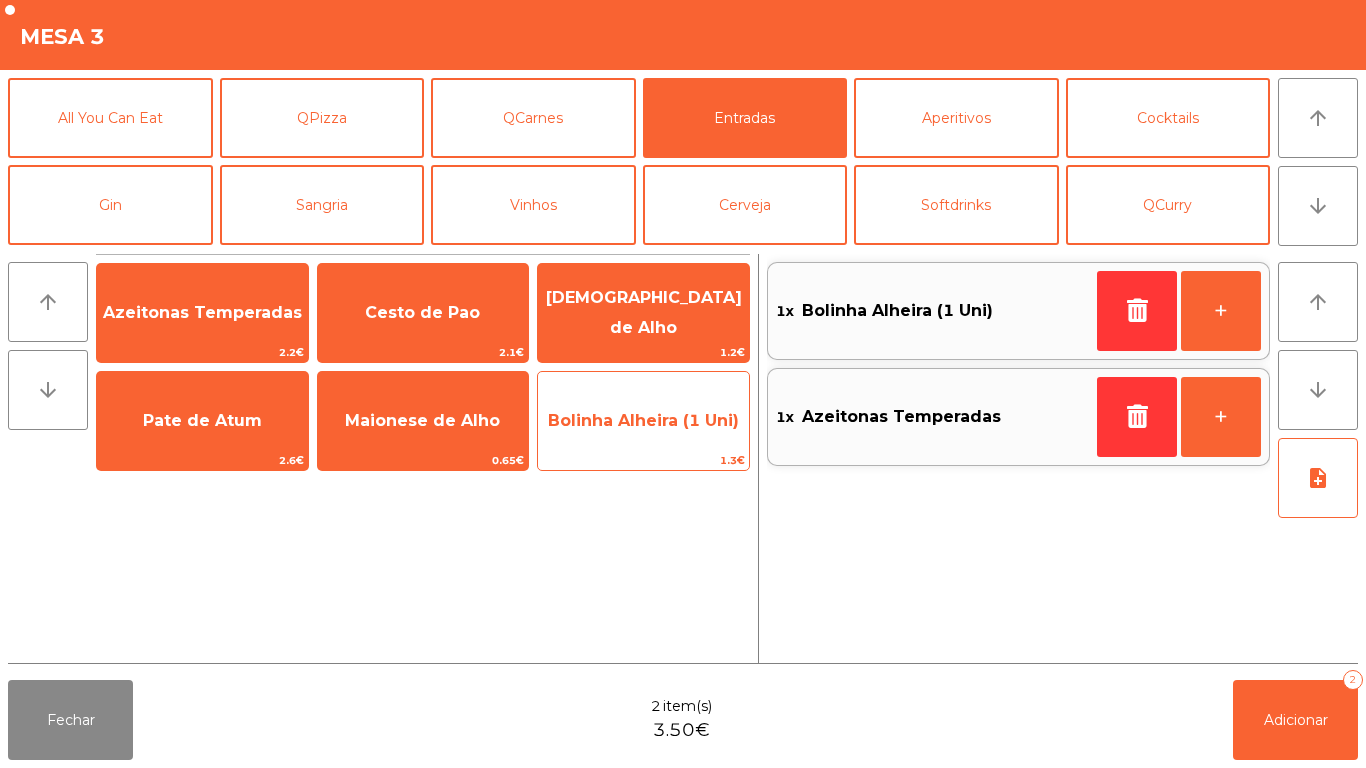 click on "Bolinha Alheira (1 Uni)" 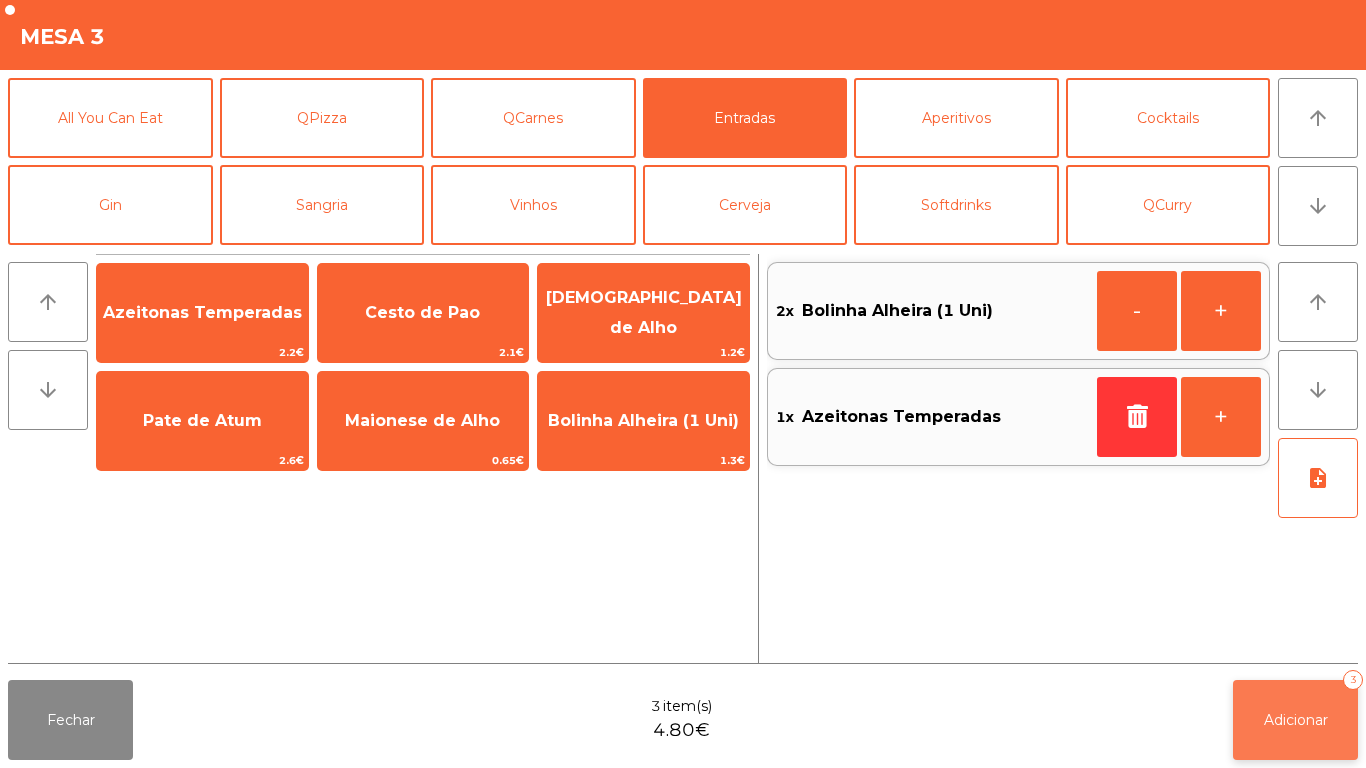 click on "Adicionar   3" 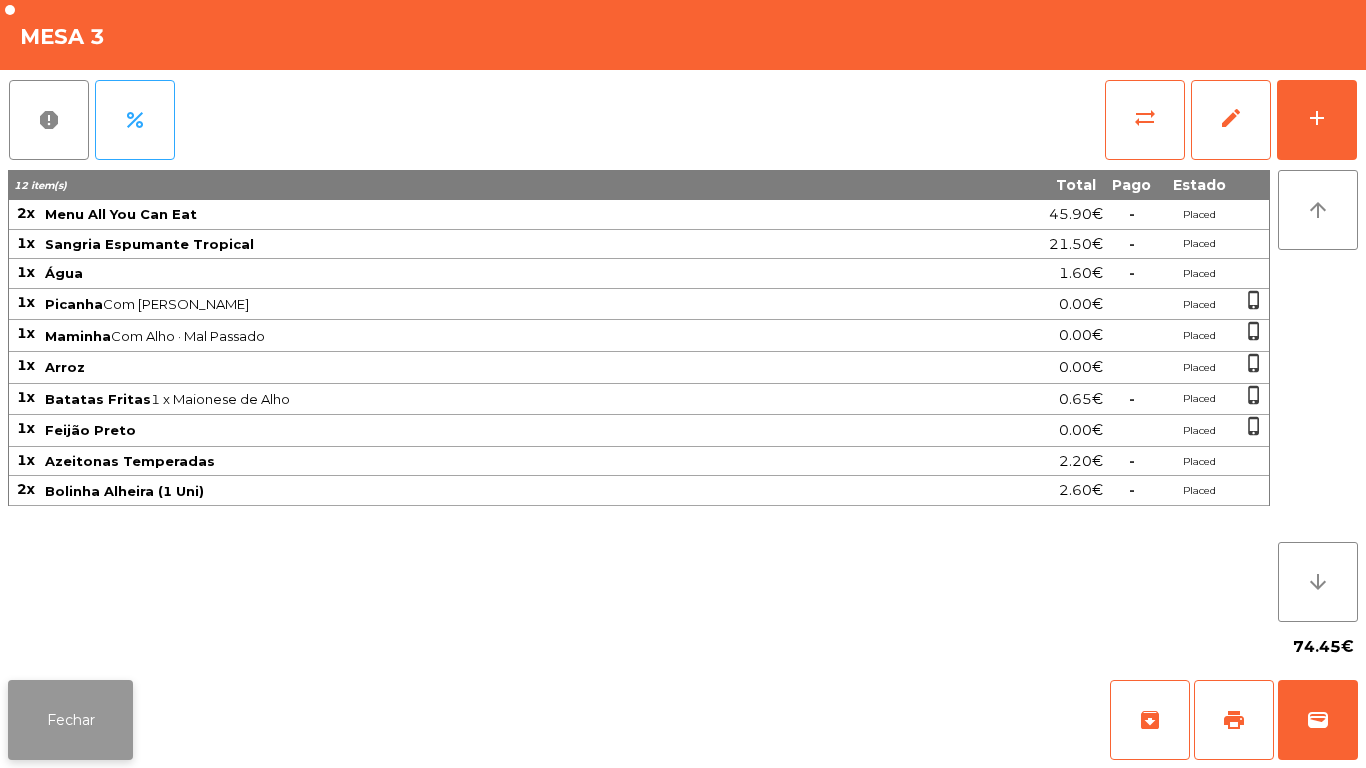 click on "Fechar" 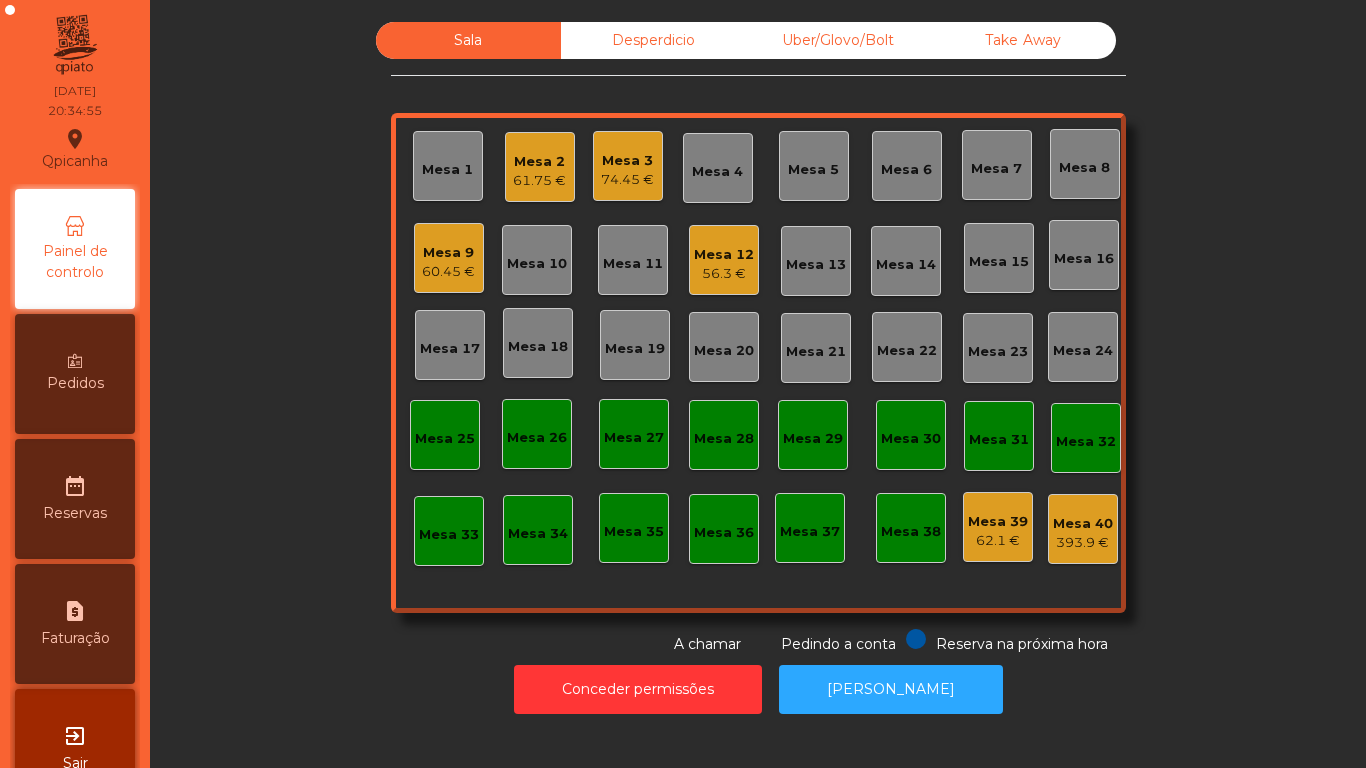 click on "Pedidos" at bounding box center (75, 374) 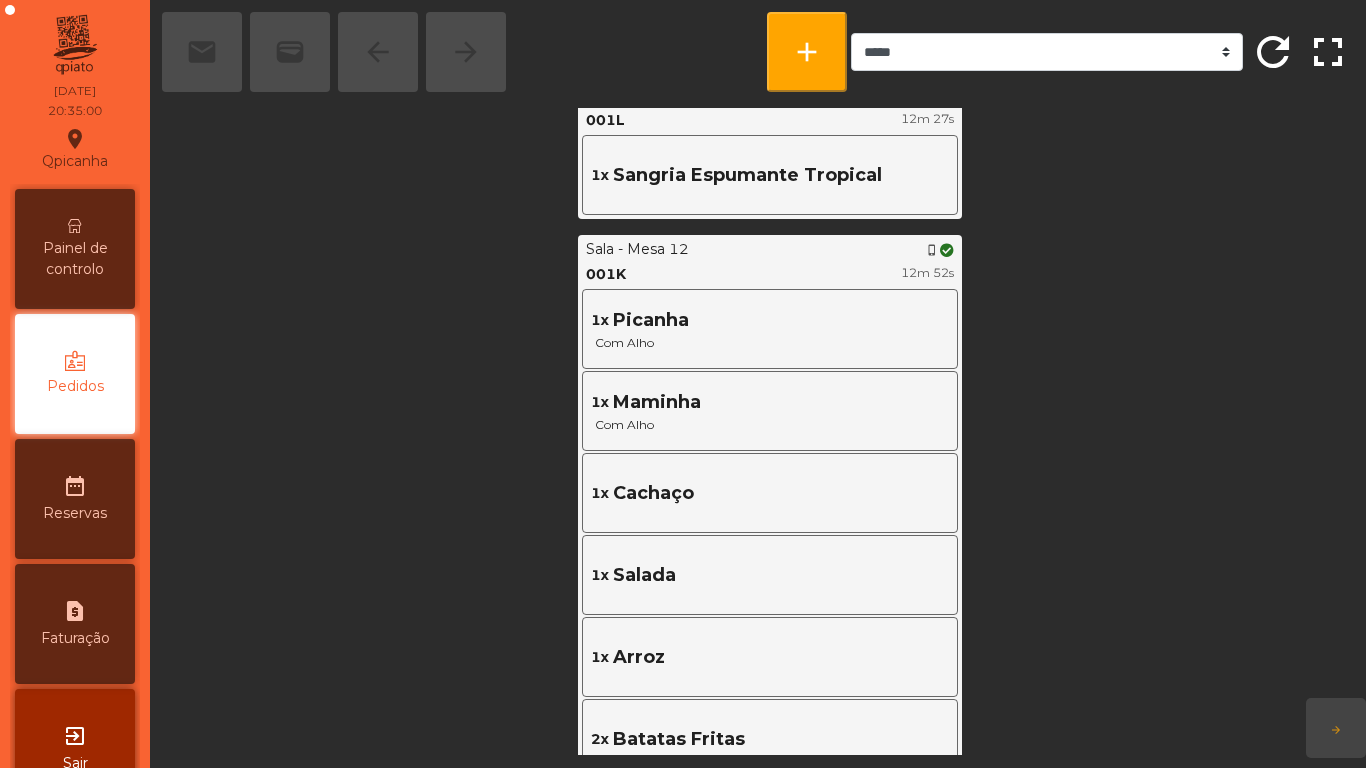 scroll, scrollTop: 1194, scrollLeft: 0, axis: vertical 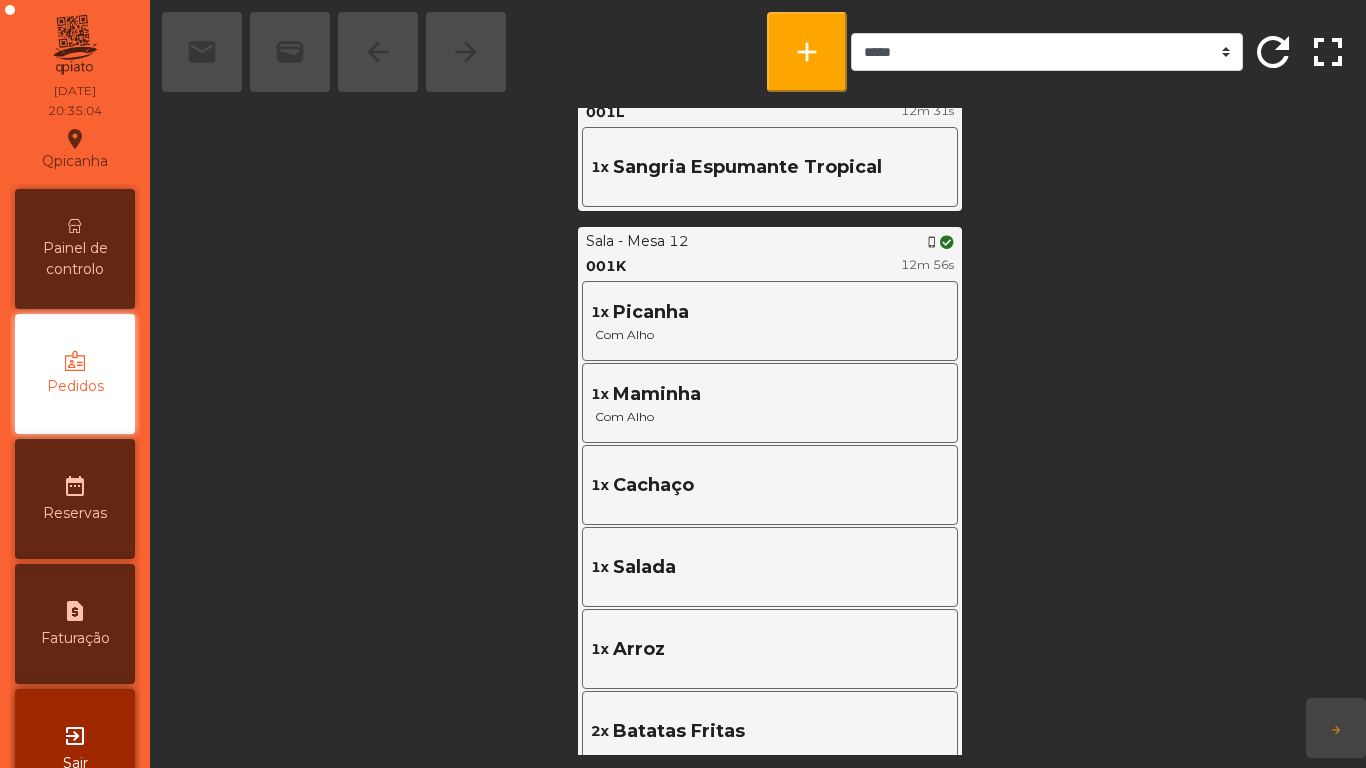 click on "Painel de controlo" at bounding box center [75, 259] 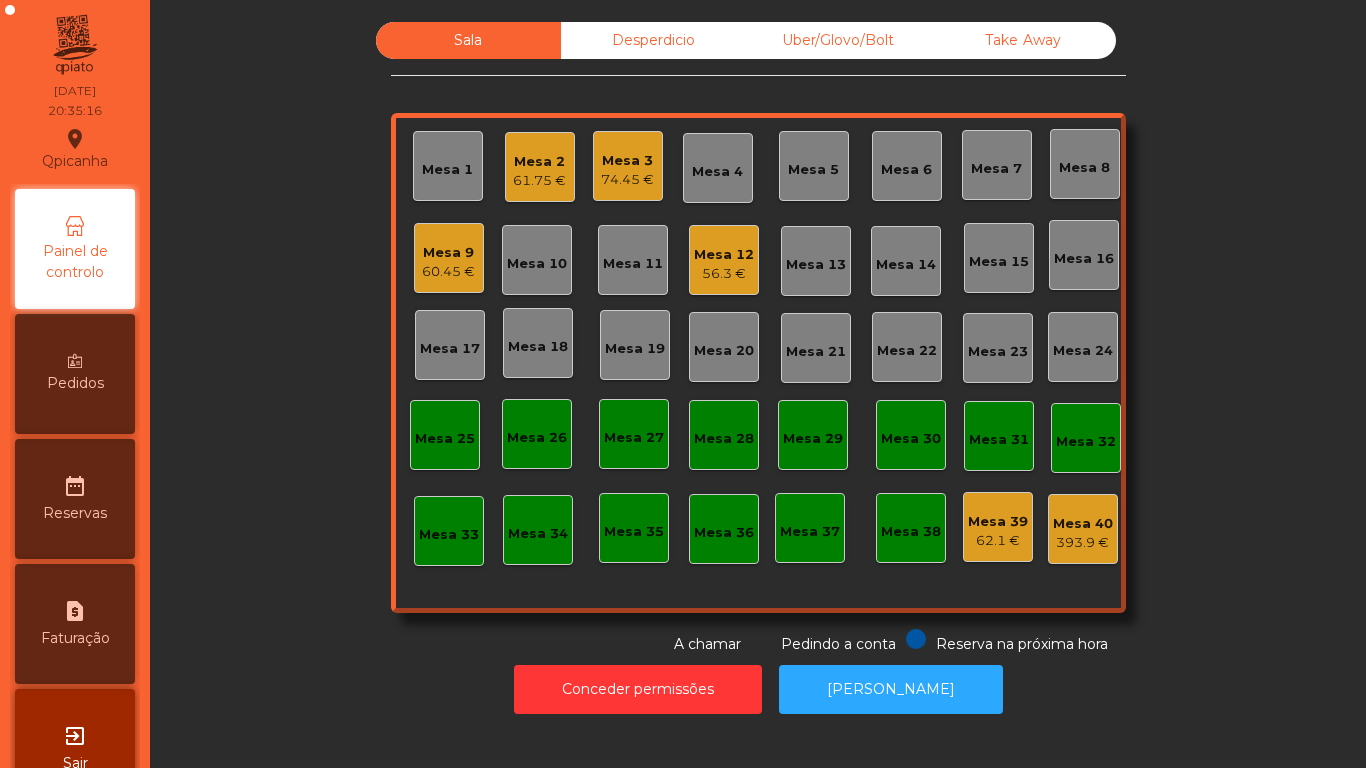 click on "Desperdicio" 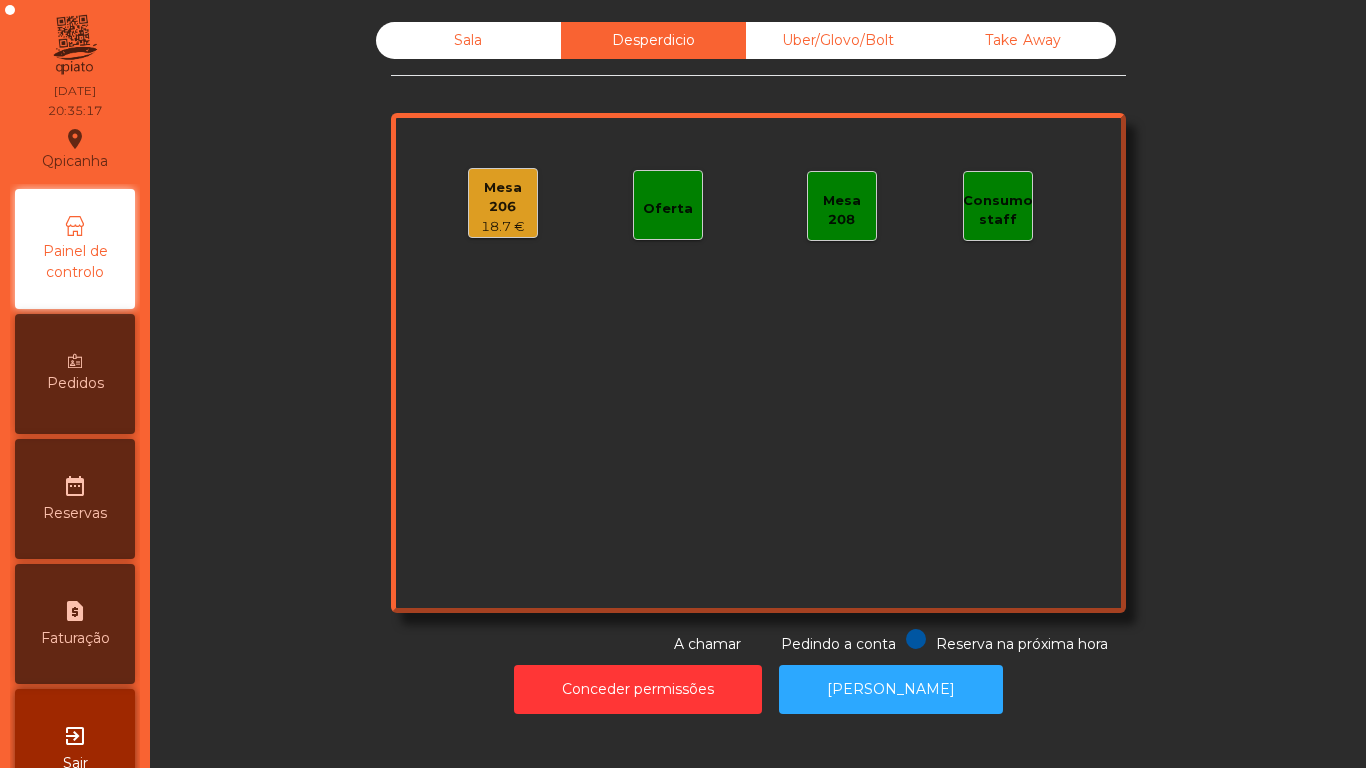 click on "Mesa 206   18.7 €   Oferta   Mesa 208   Consumo staff" 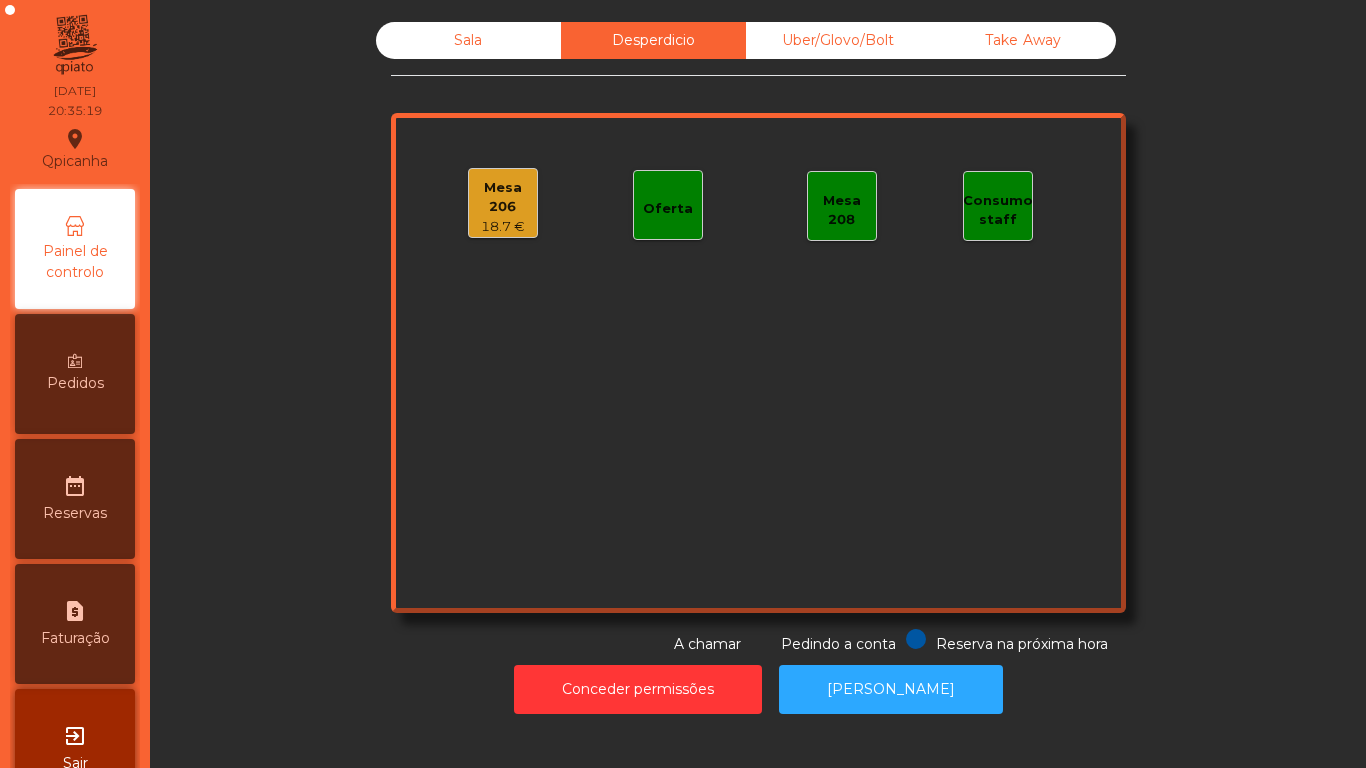 click on "18.7 €" 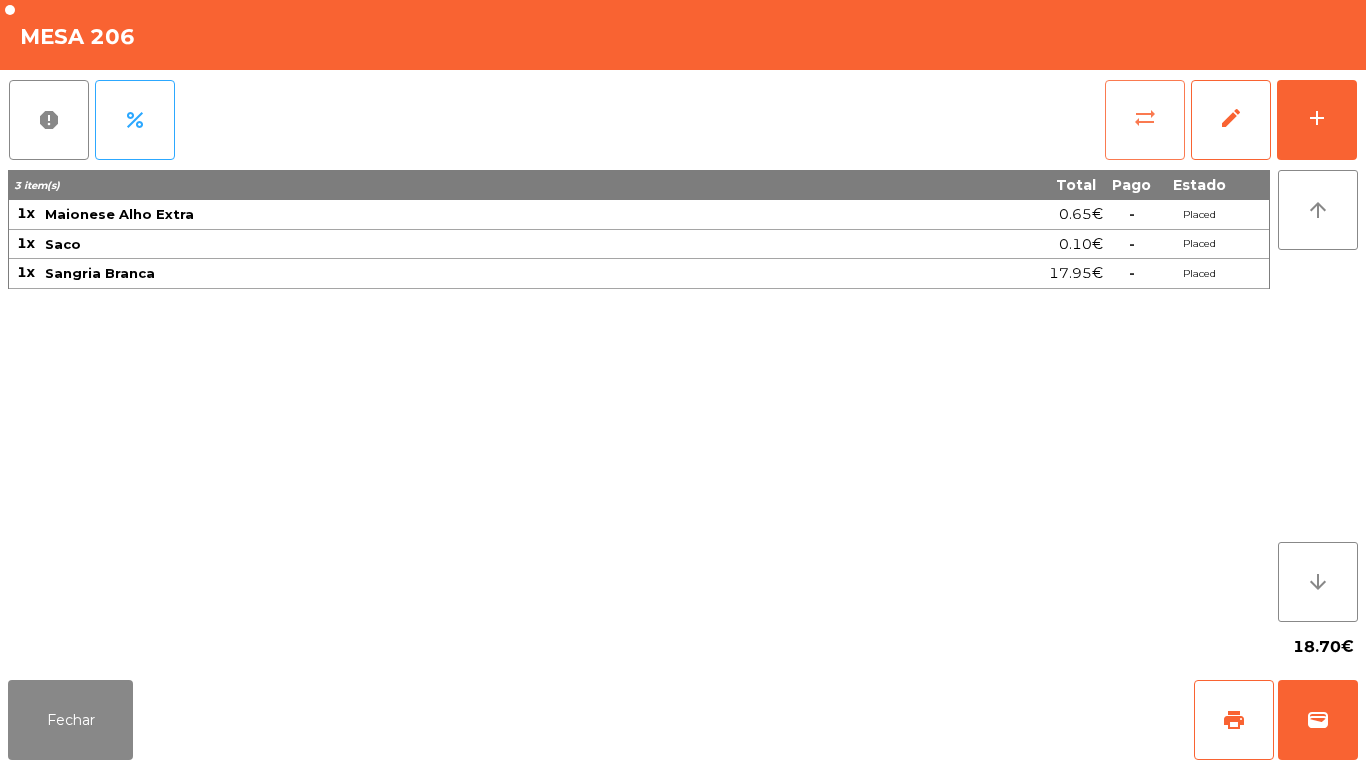 click on "sync_alt" 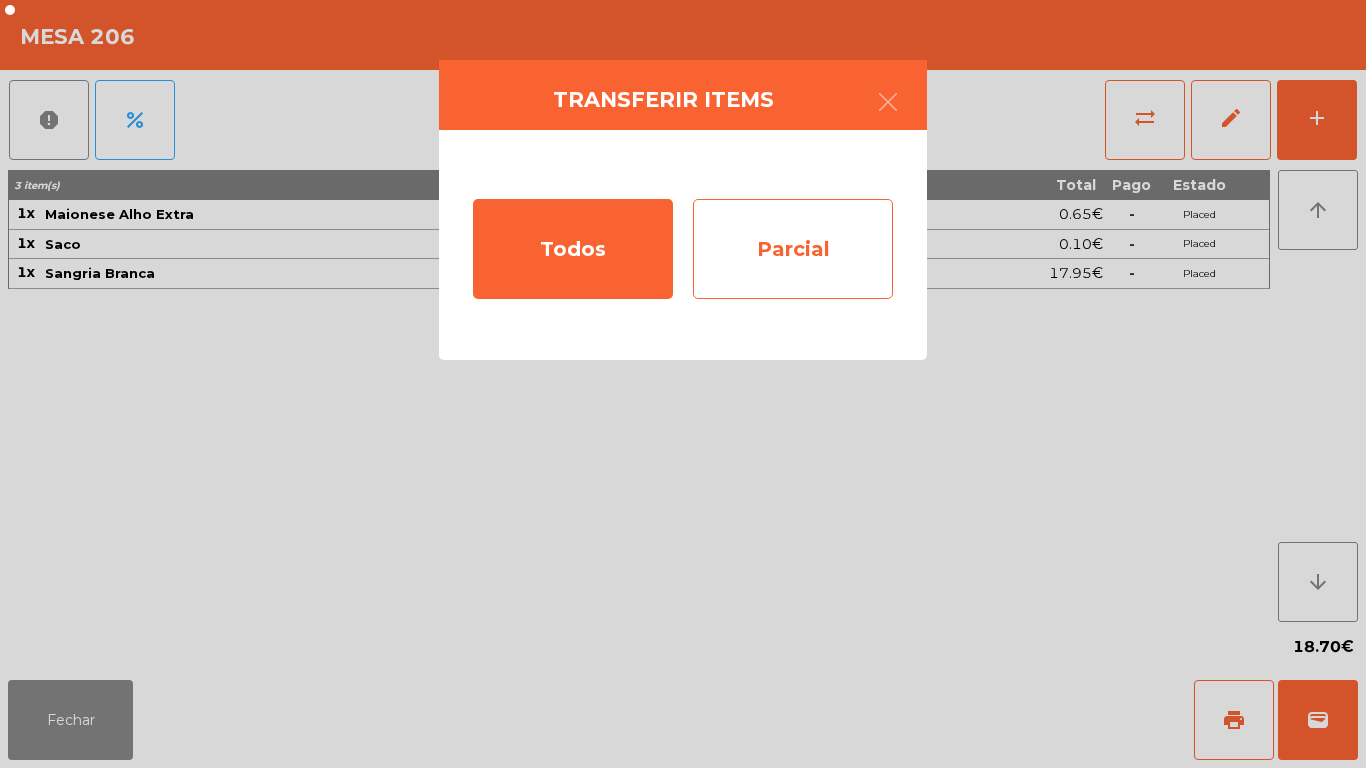 click on "Parcial" 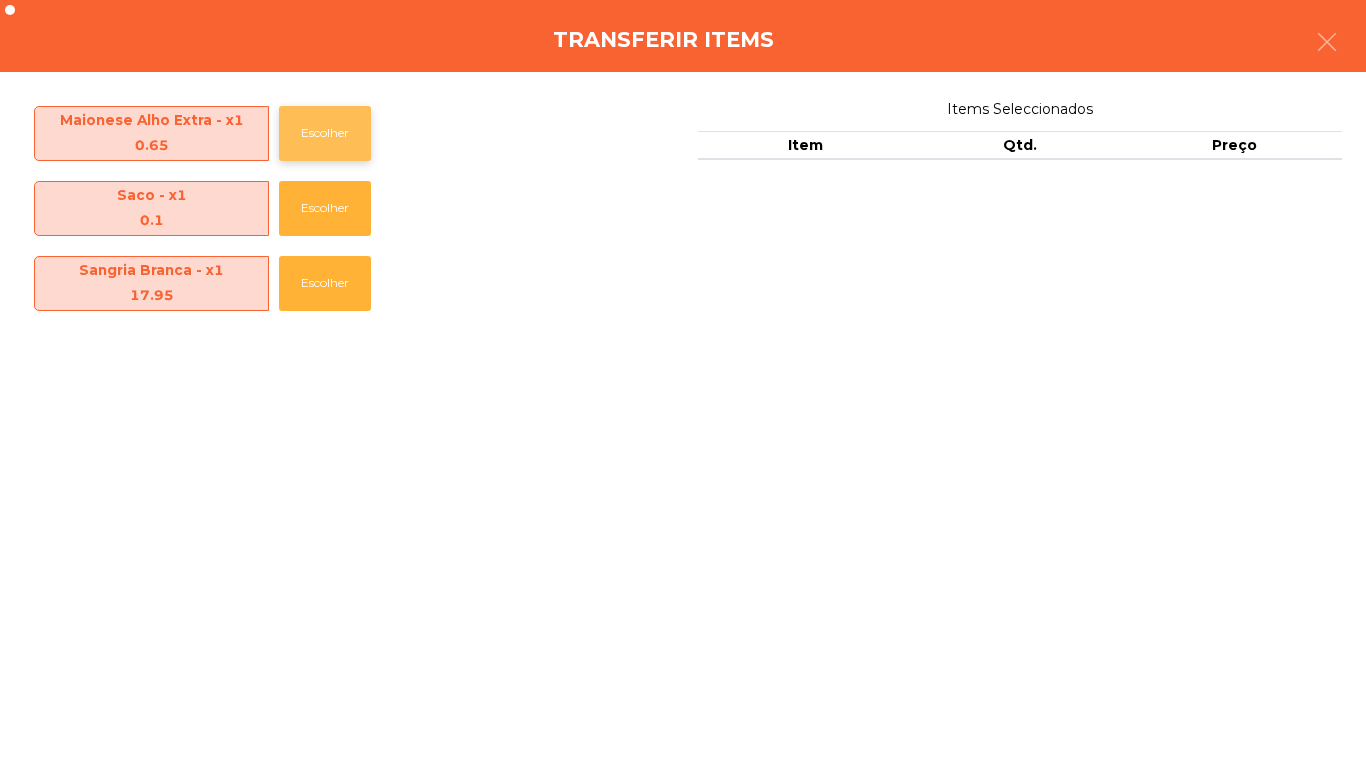click on "Escolher" 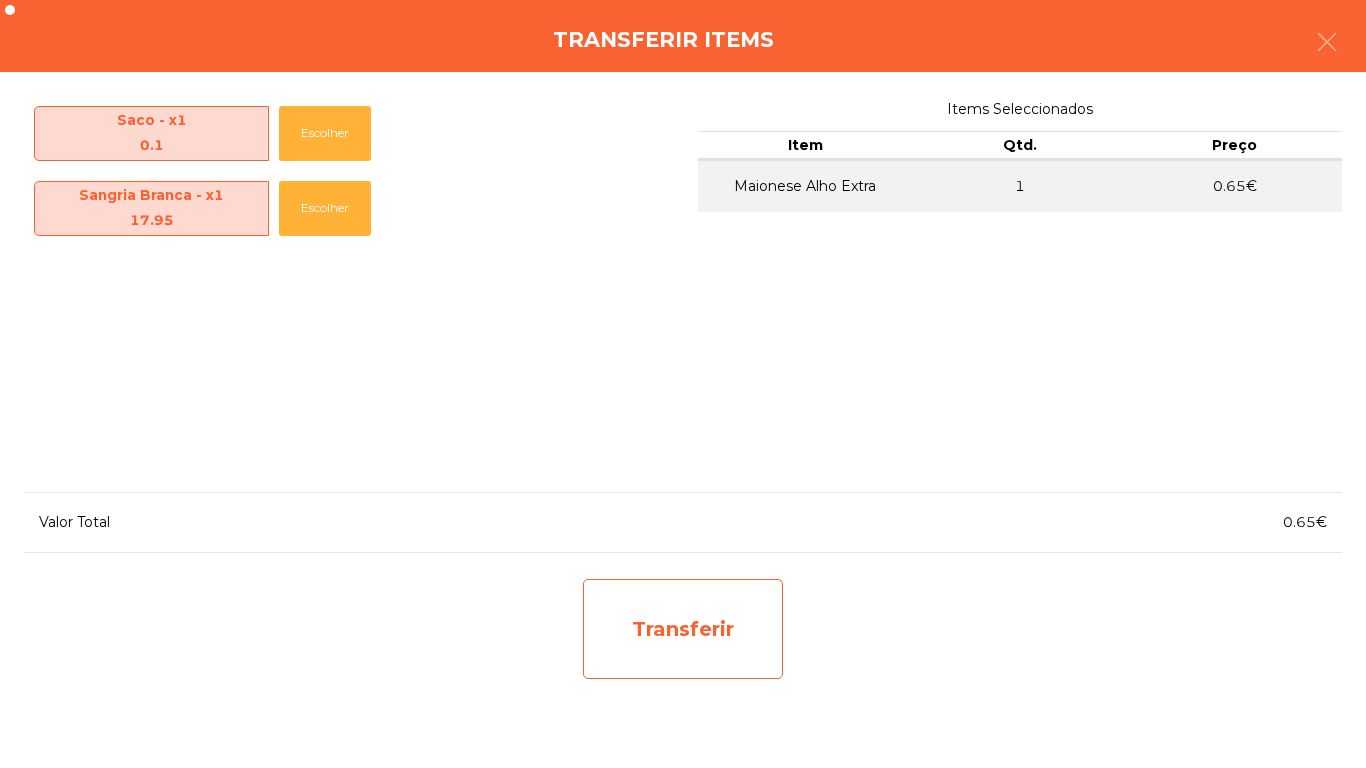 click on "Transferir" 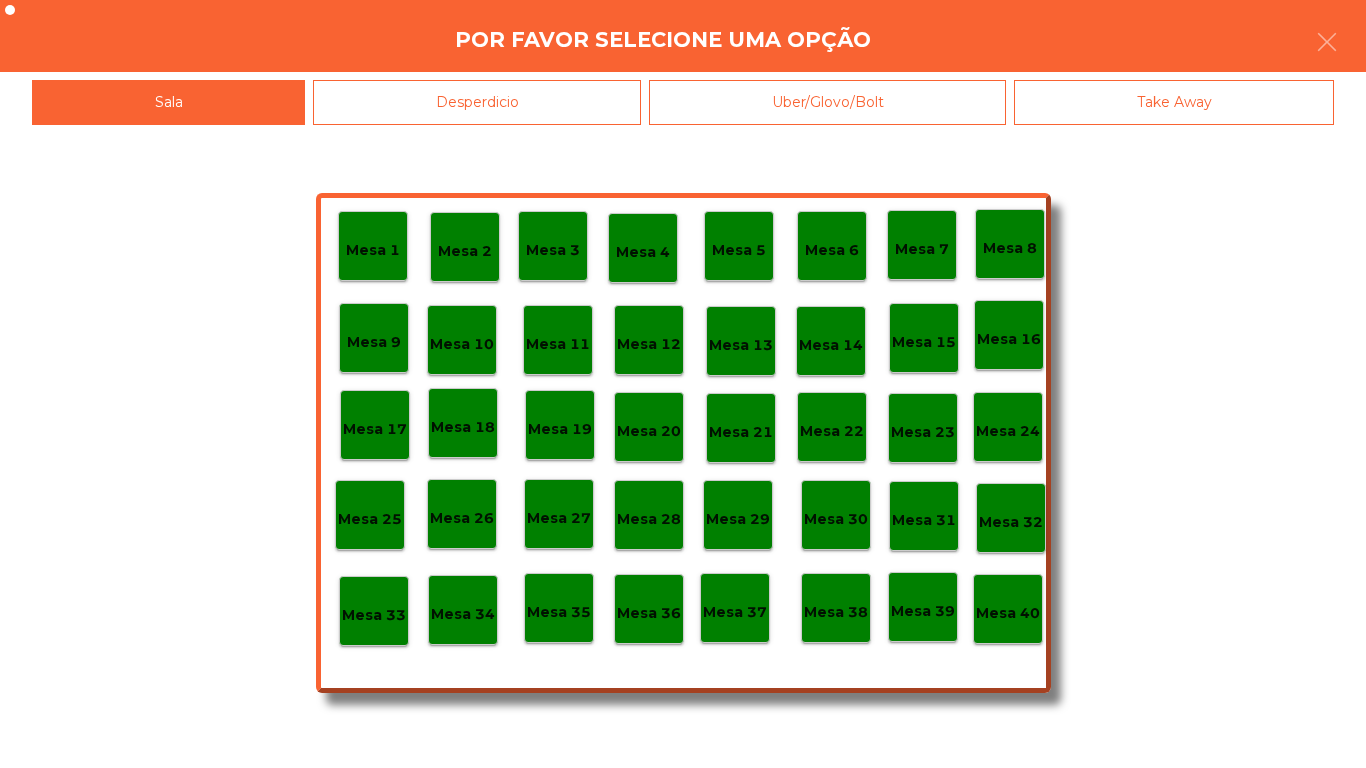 click on "Mesa 12" 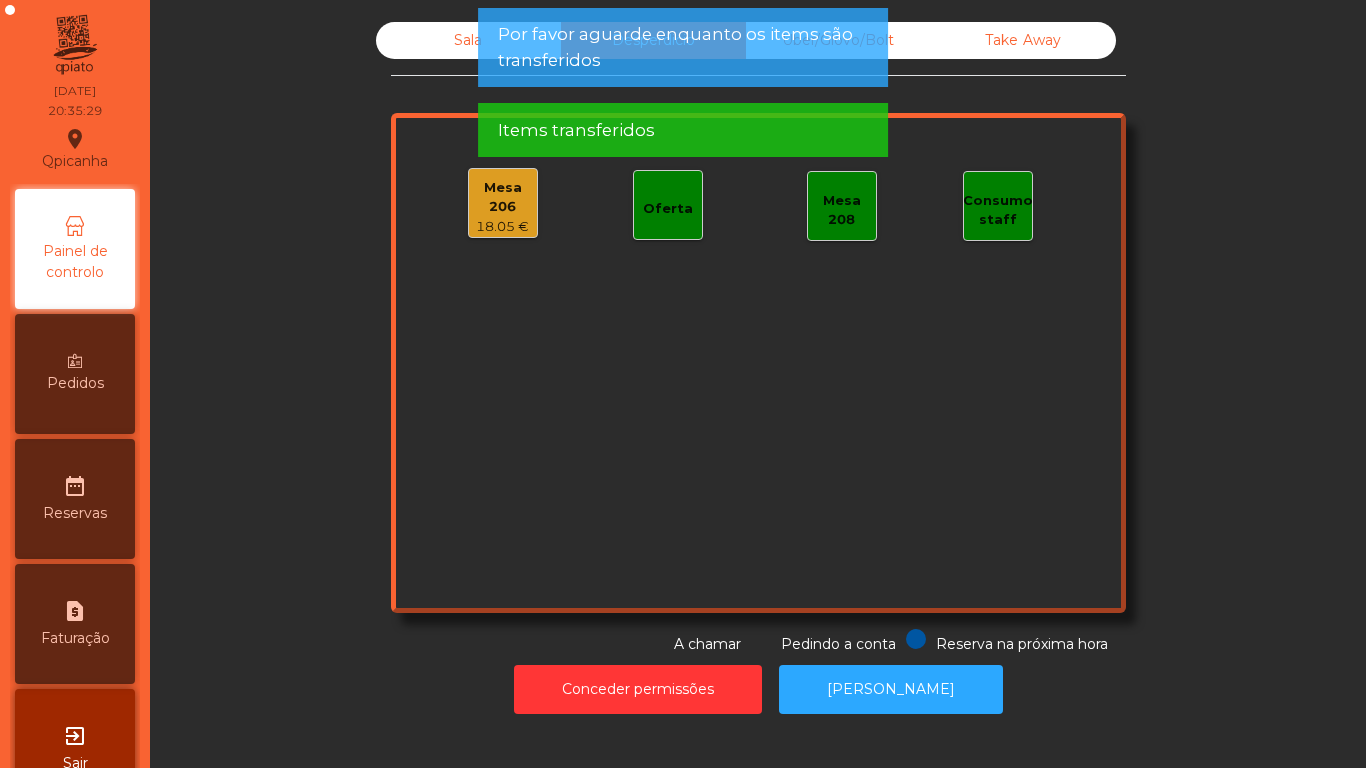 click on "Sala" 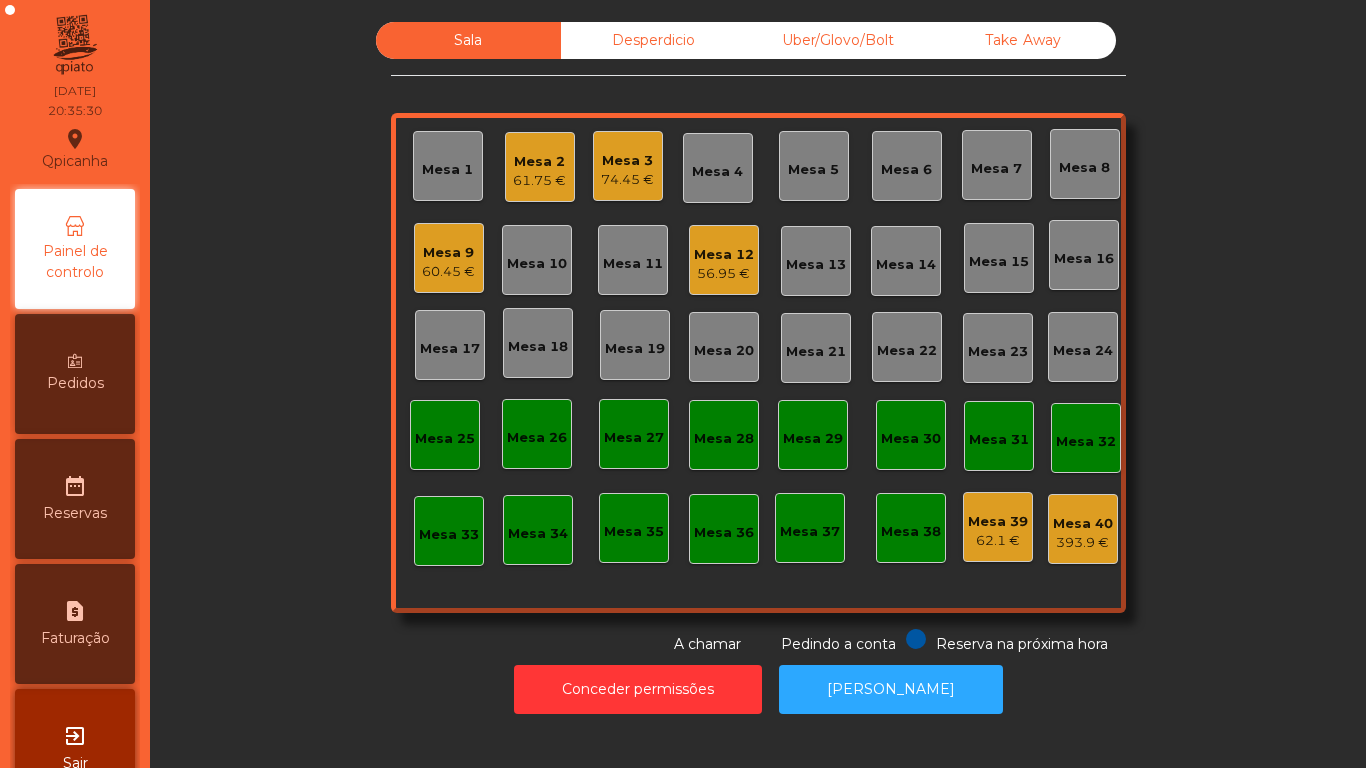click on "Mesa 12" 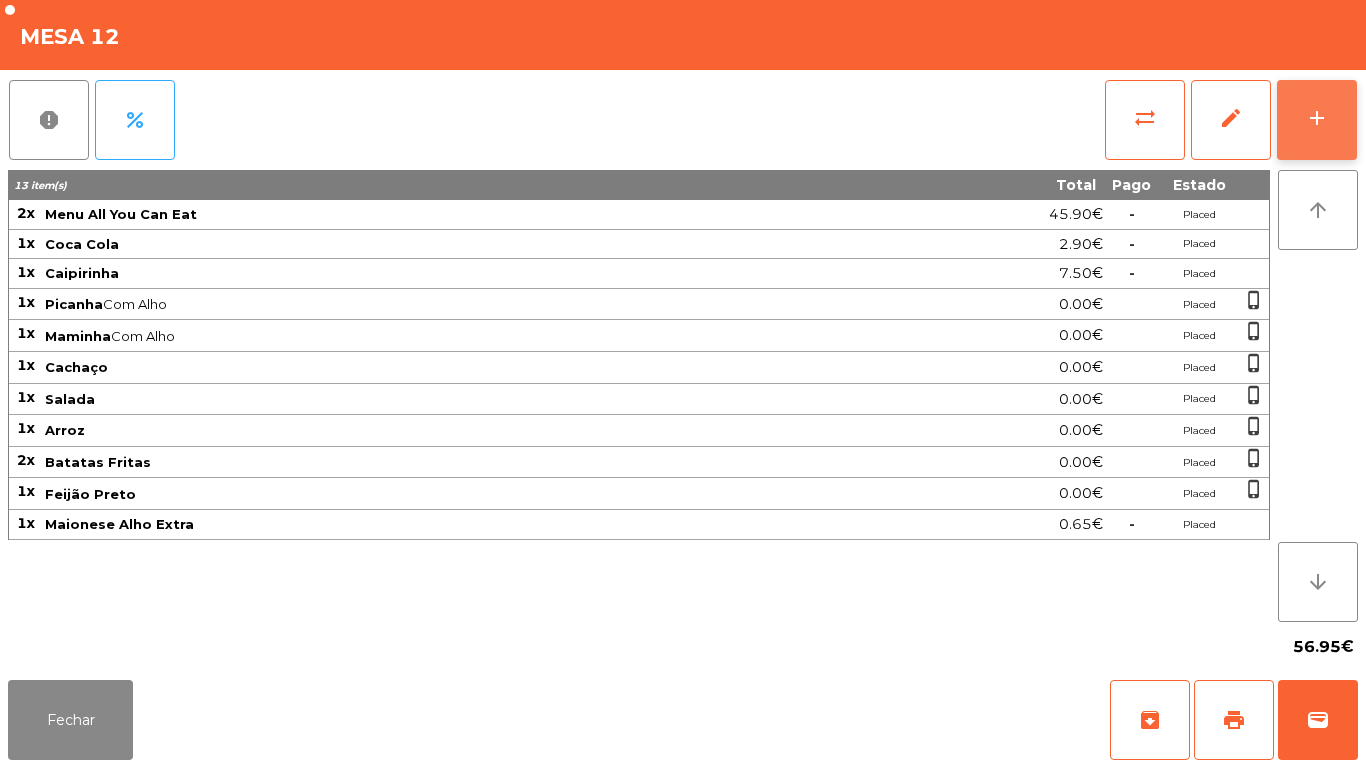 click on "add" 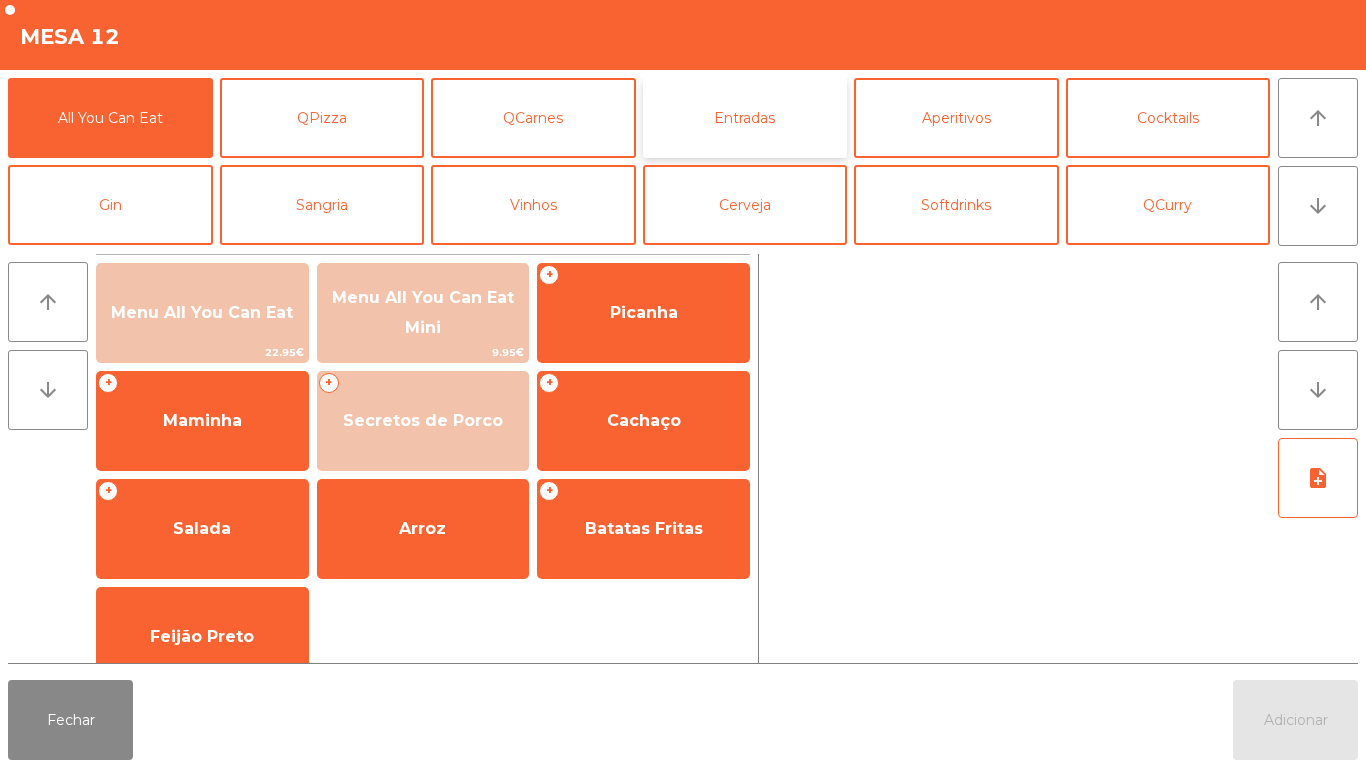 click on "Entradas" 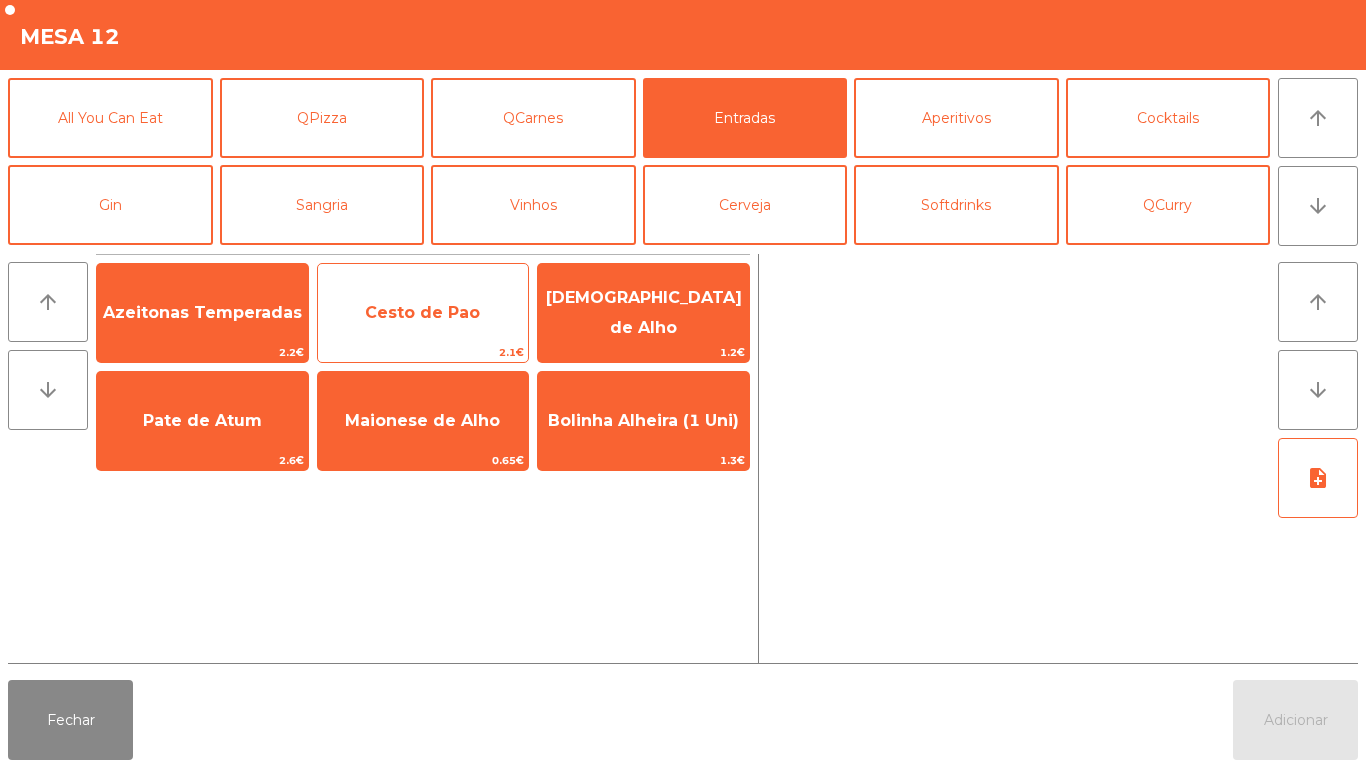 click on "Cesto de Pao" 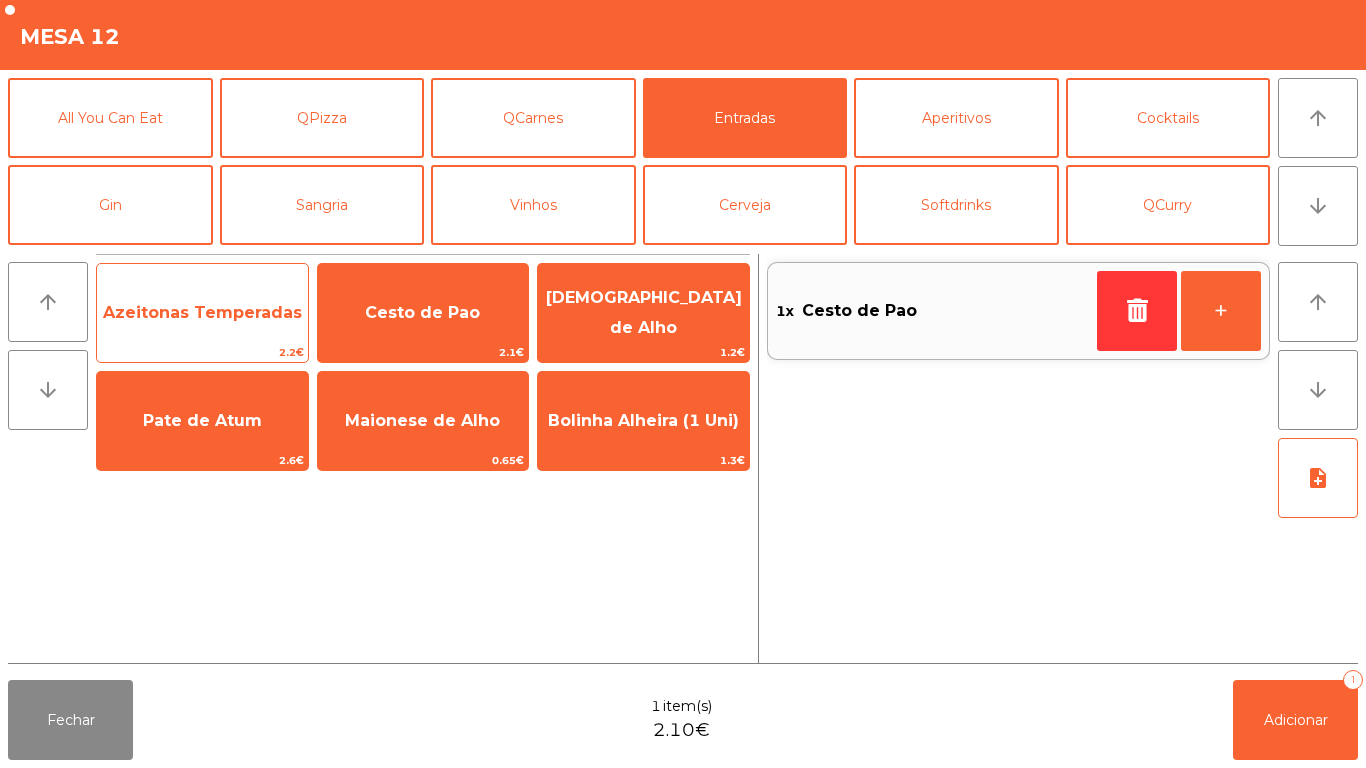 click on "Azeitonas Temperadas" 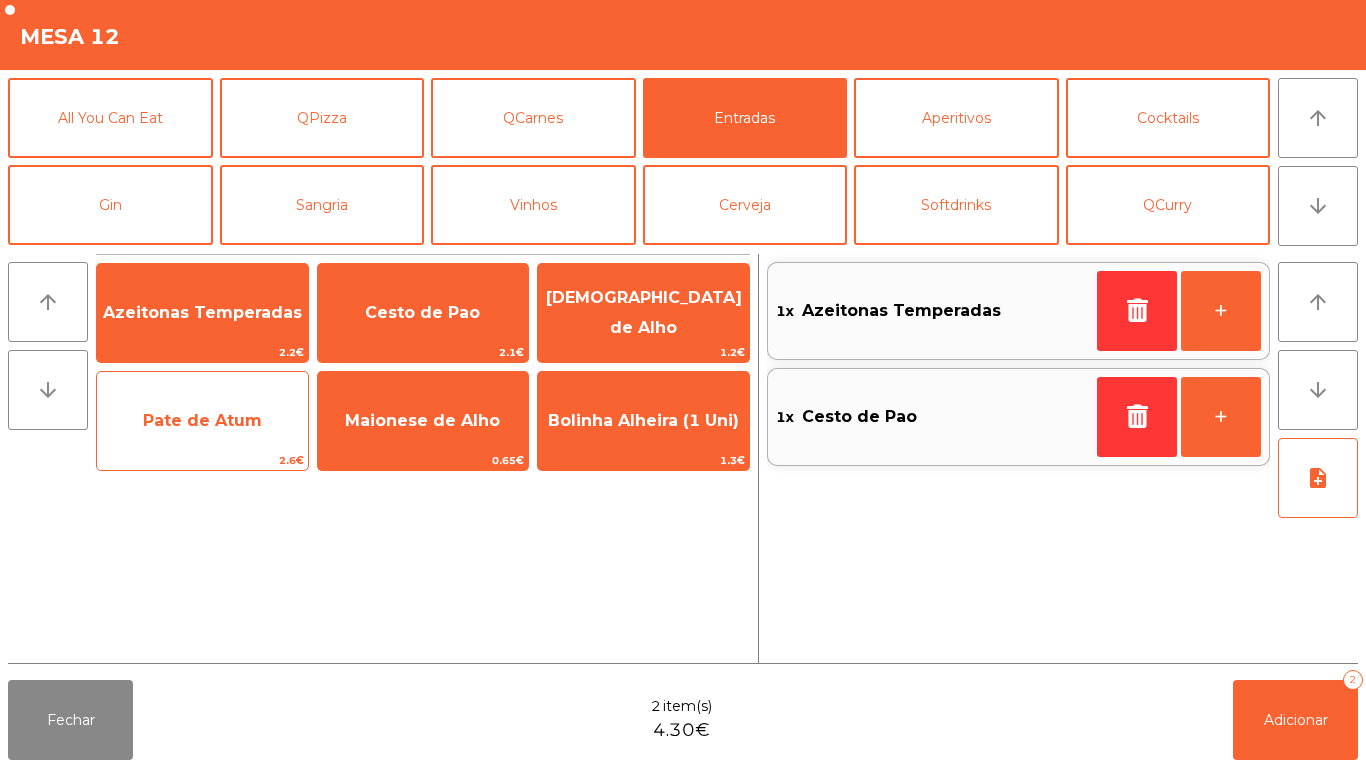 click on "Pate de Atum" 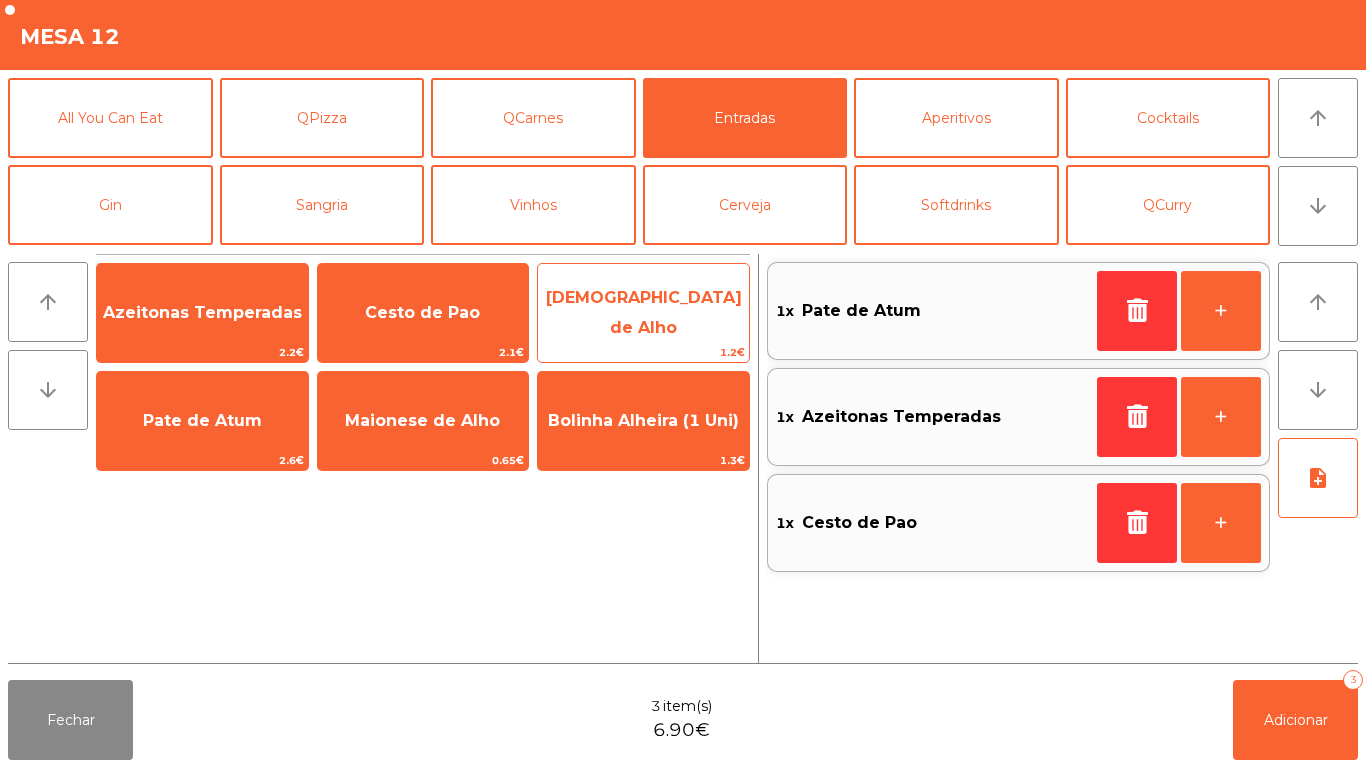 click on "[DEMOGRAPHIC_DATA] de Alho" 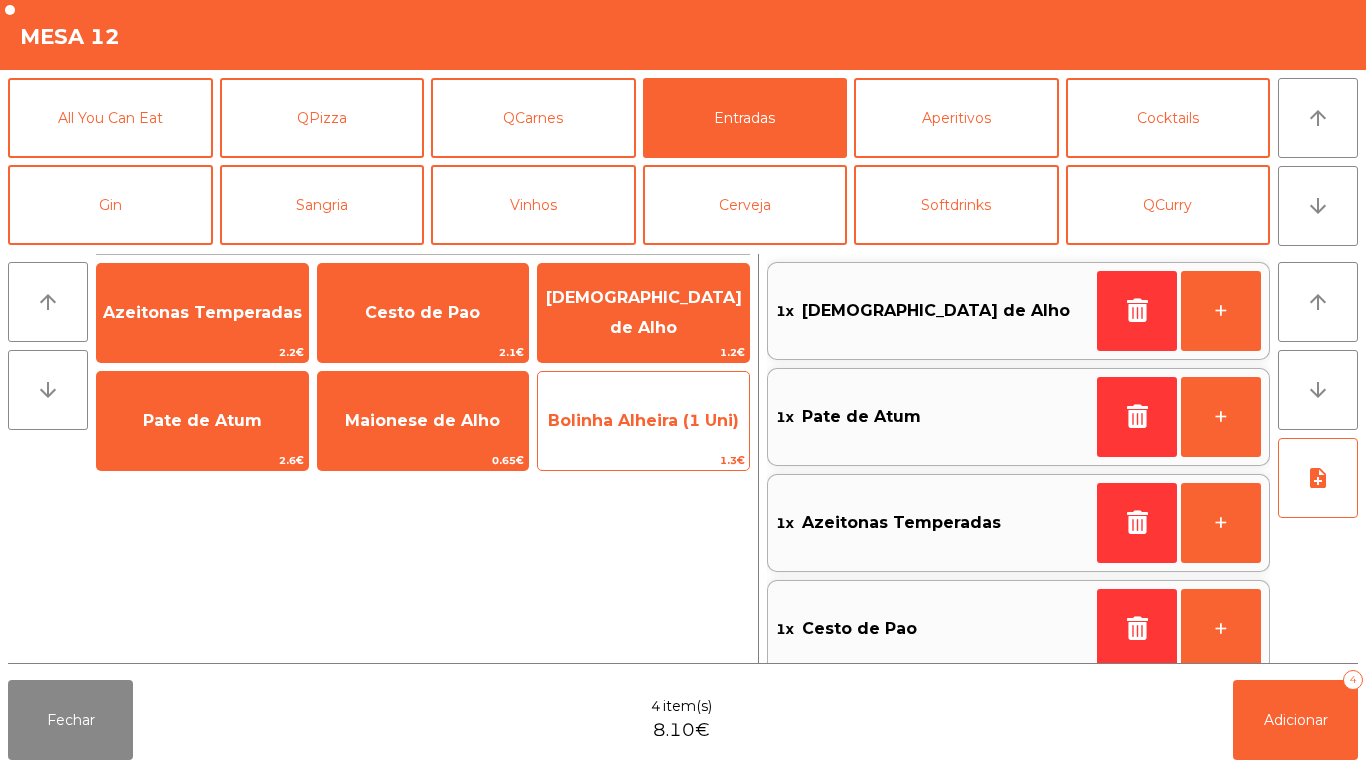 click on "Bolinha Alheira (1 Uni)" 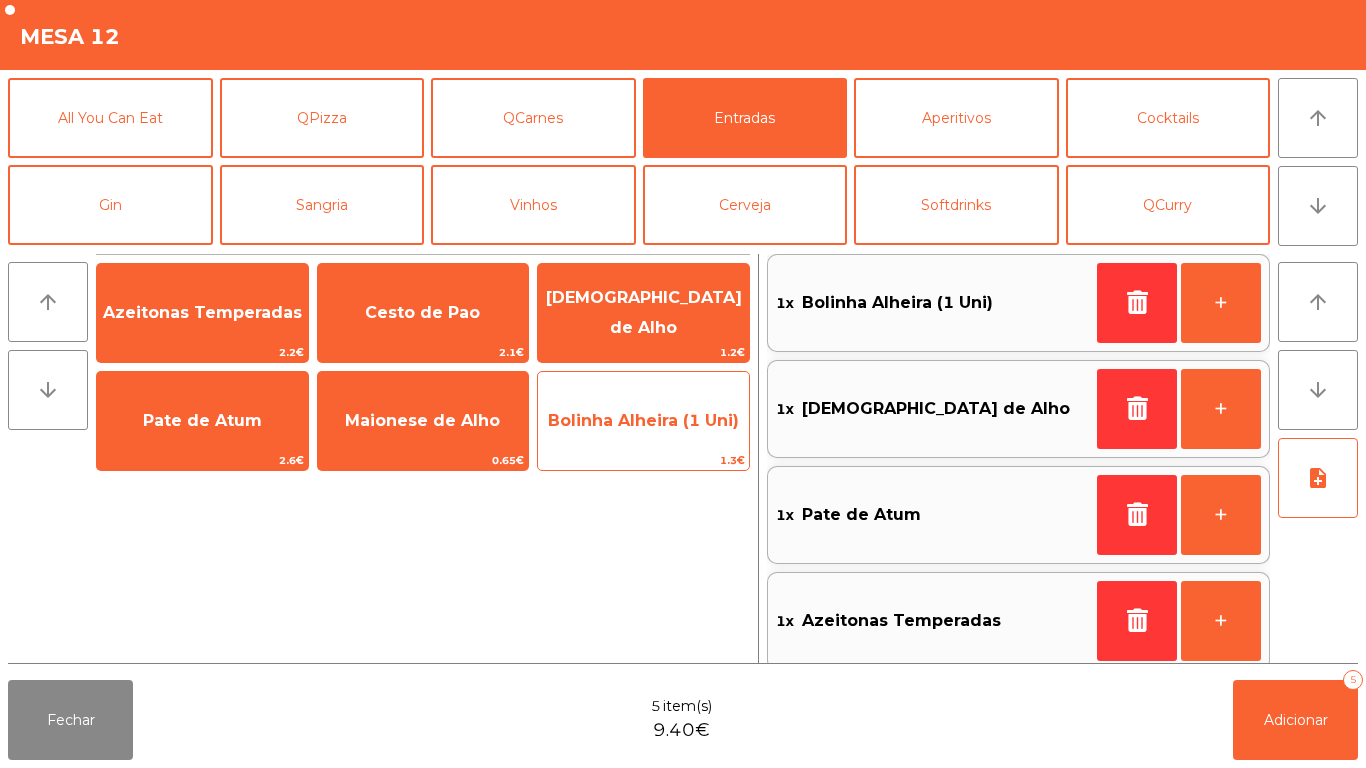 click on "Bolinha Alheira (1 Uni)" 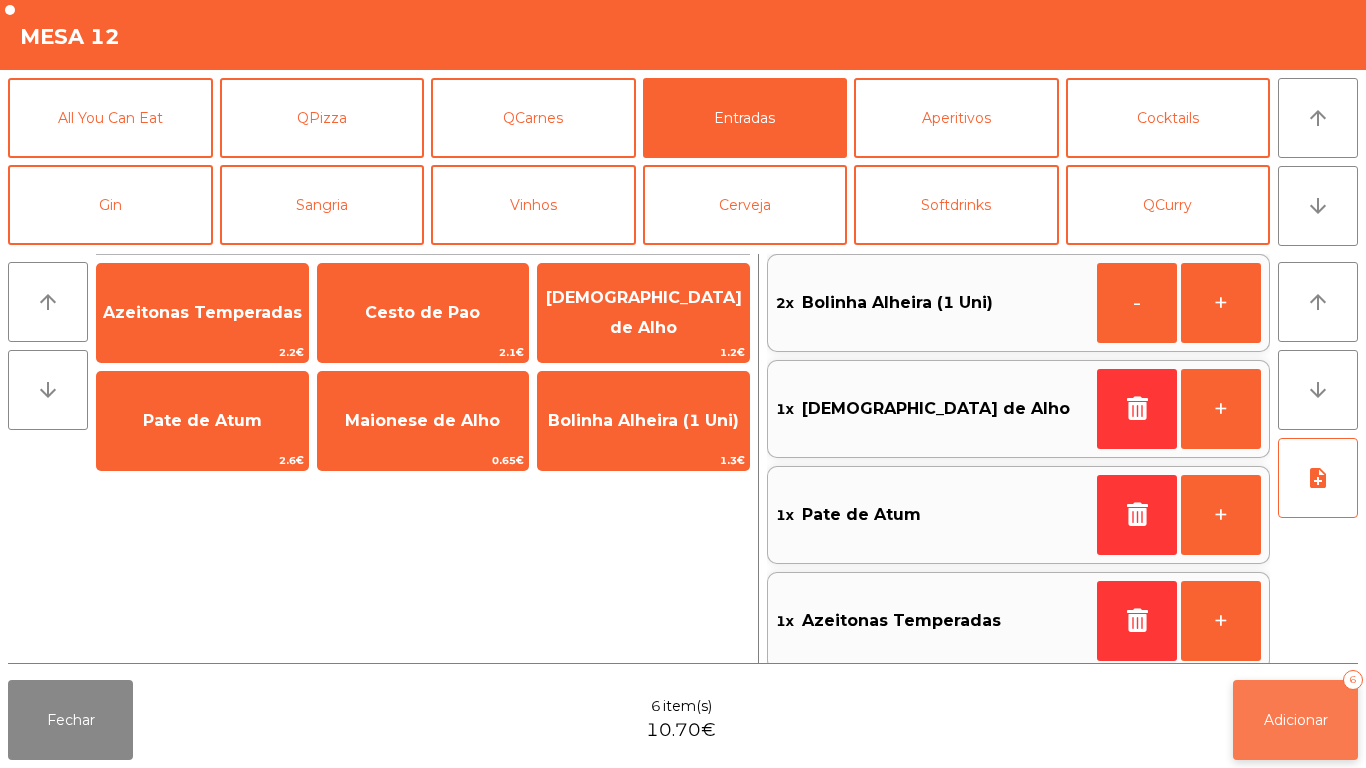 click on "Adicionar   6" 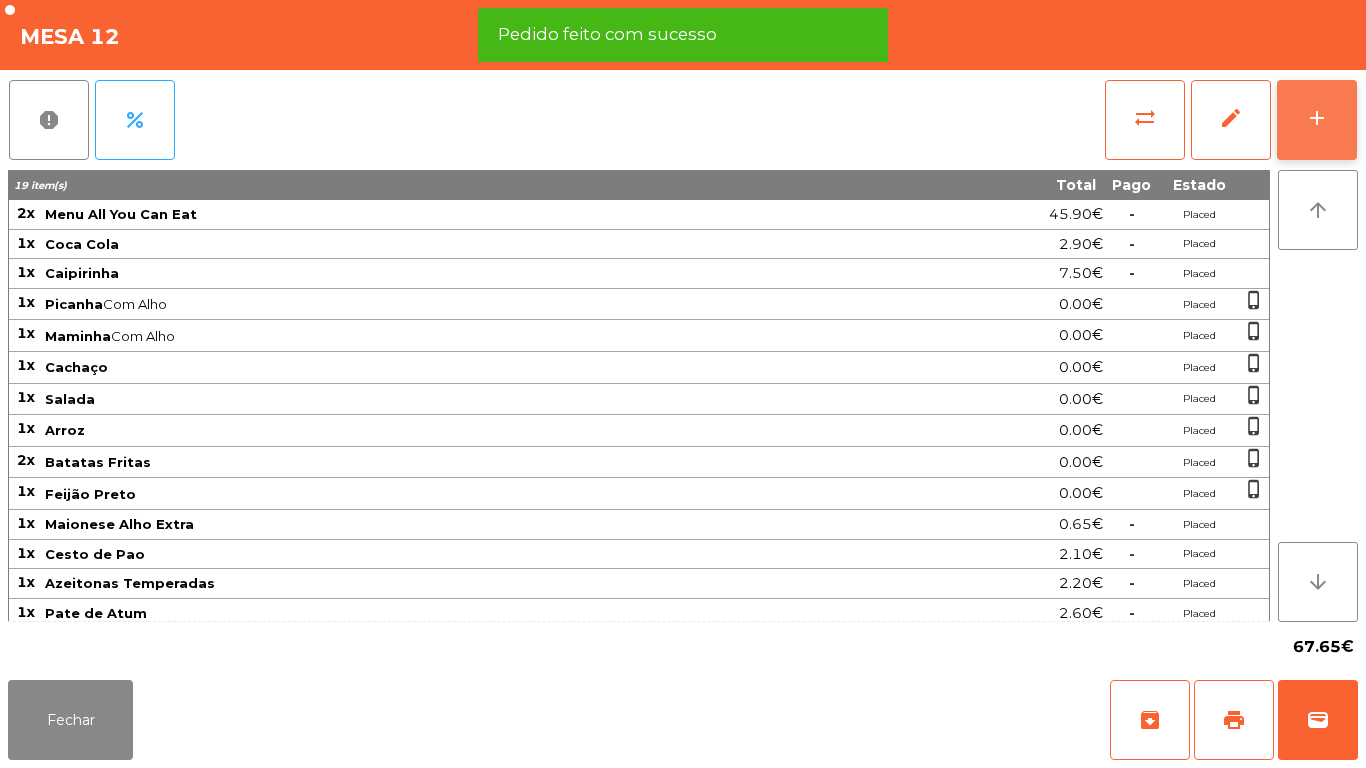click on "add" 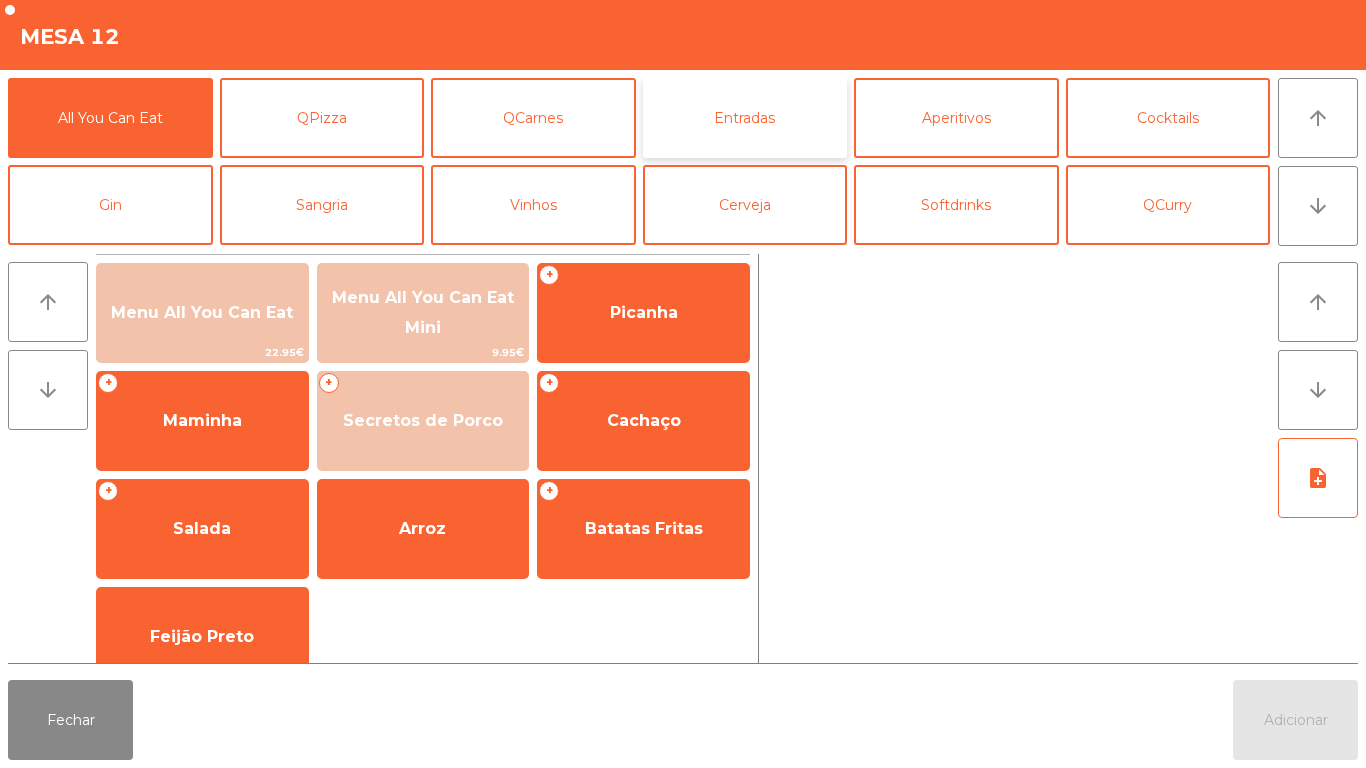click on "Entradas" 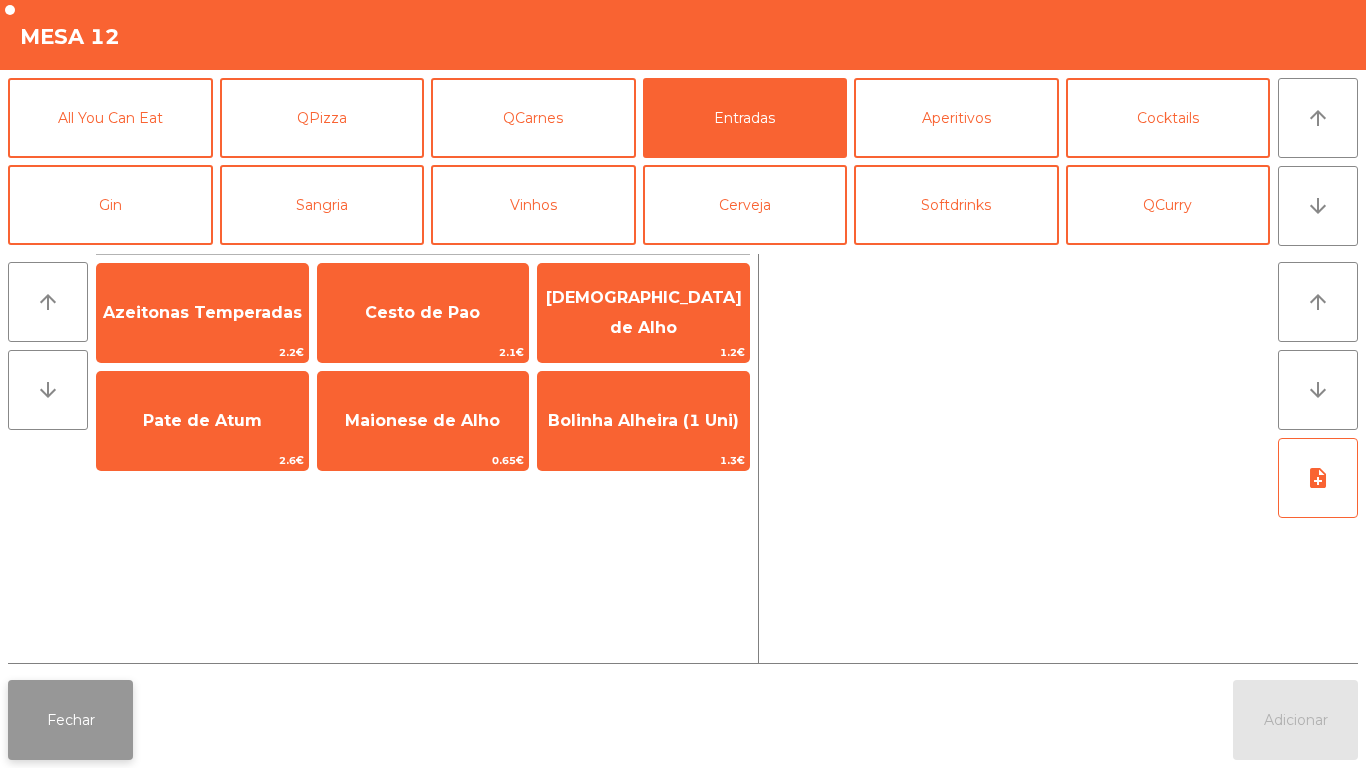 click on "Fechar" 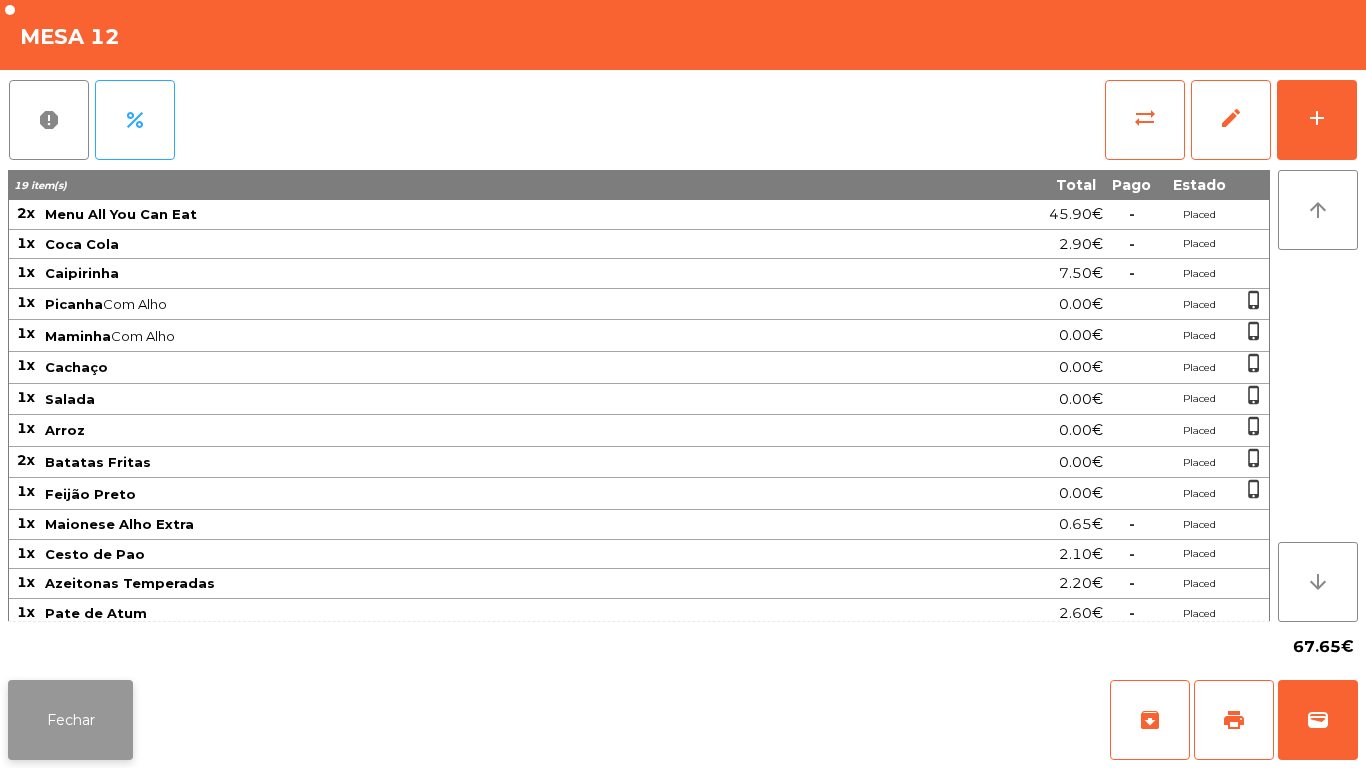 click on "Fechar" 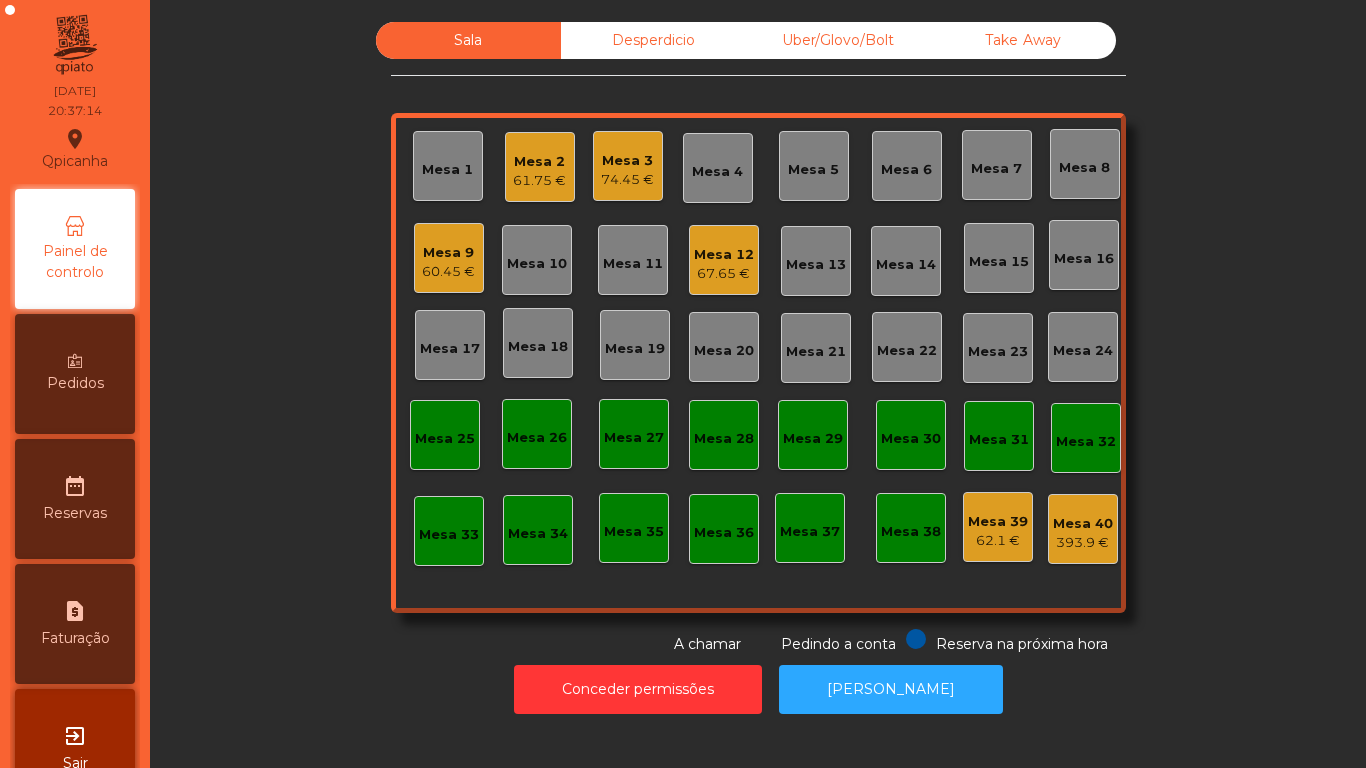 click on "Pedidos" at bounding box center (75, 374) 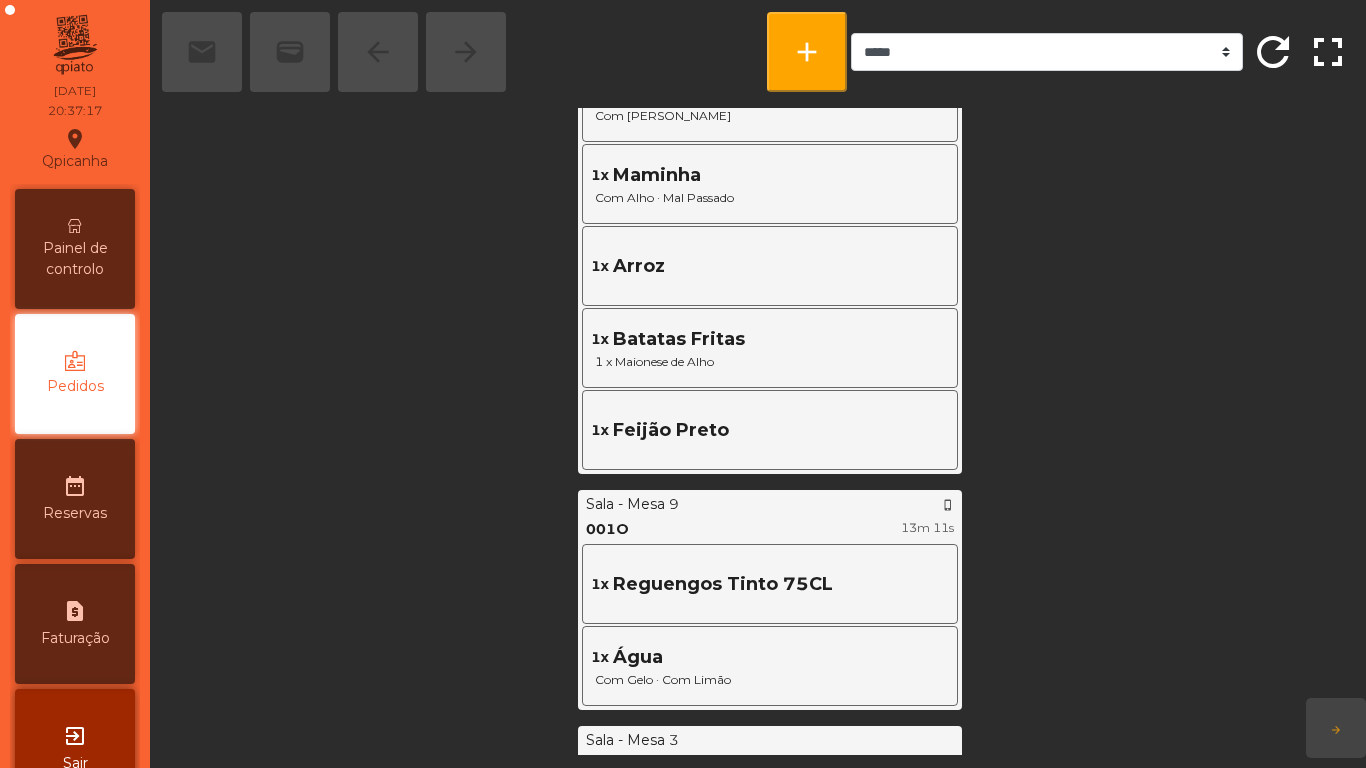 scroll, scrollTop: 1255, scrollLeft: 0, axis: vertical 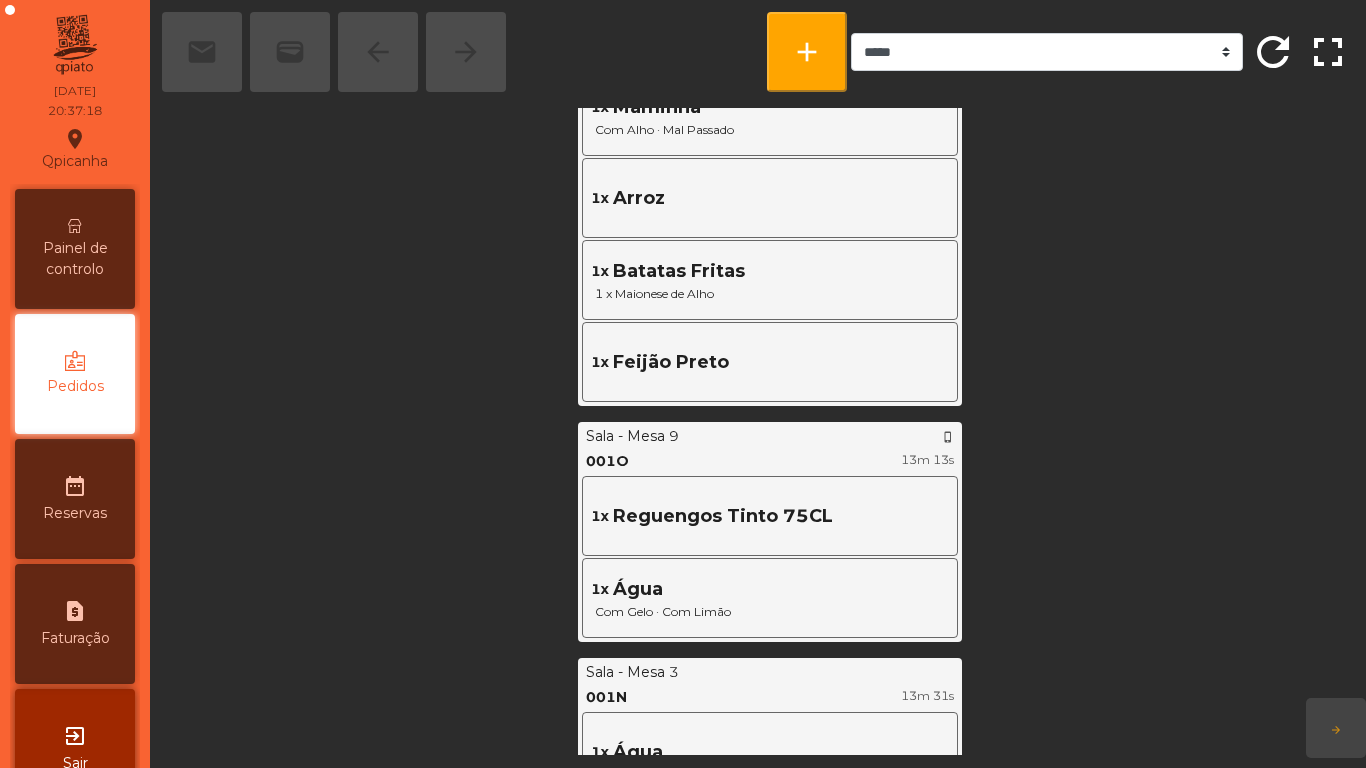 click on "Painel de controlo" at bounding box center (75, 259) 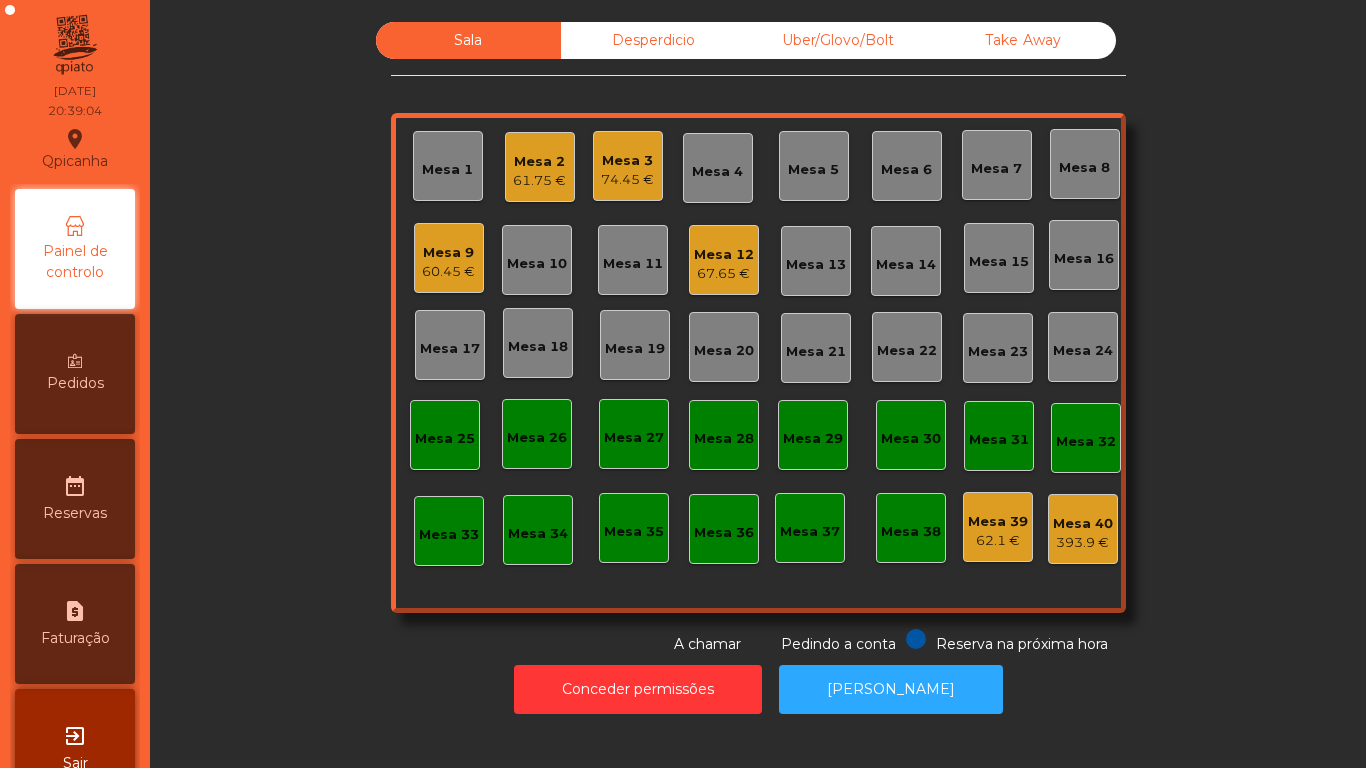 click on "Mesa 9   60.45 €" 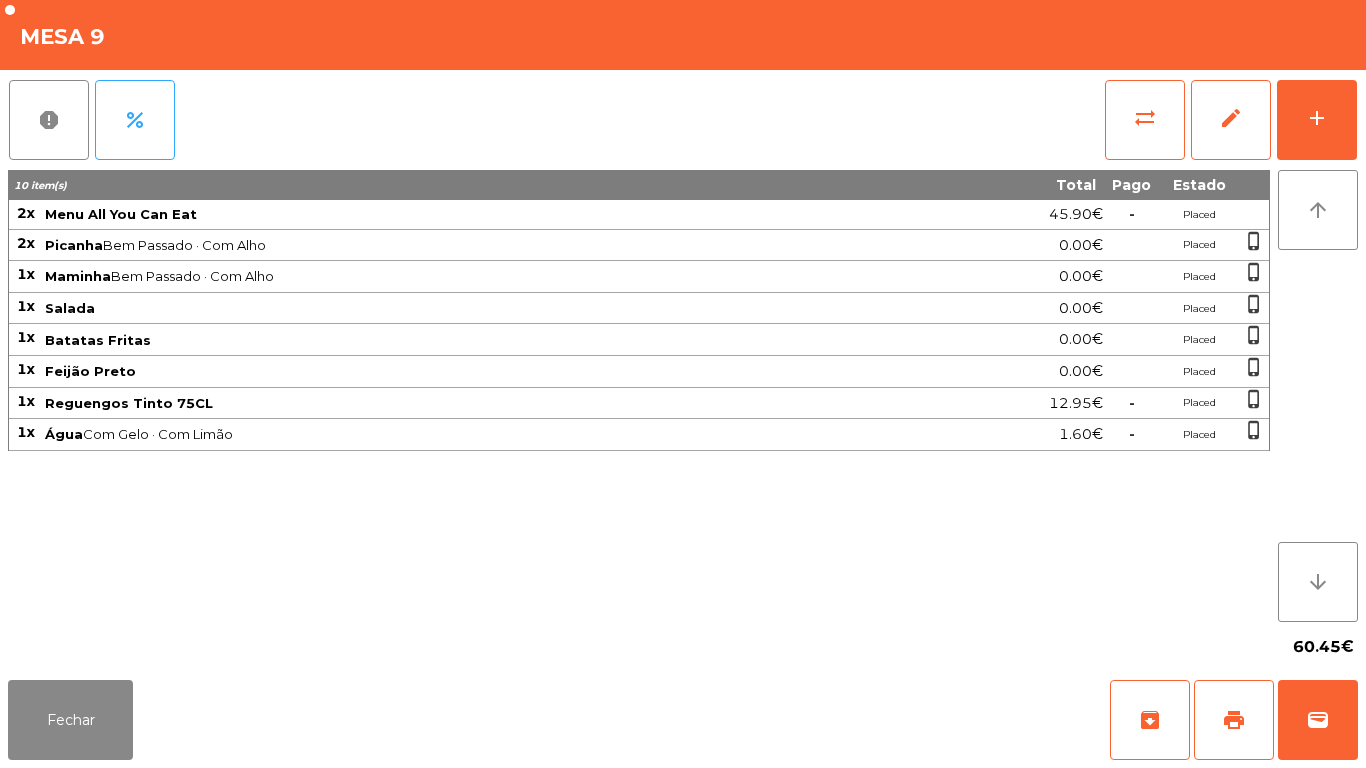 click on "Fechar   archive   print   wallet" 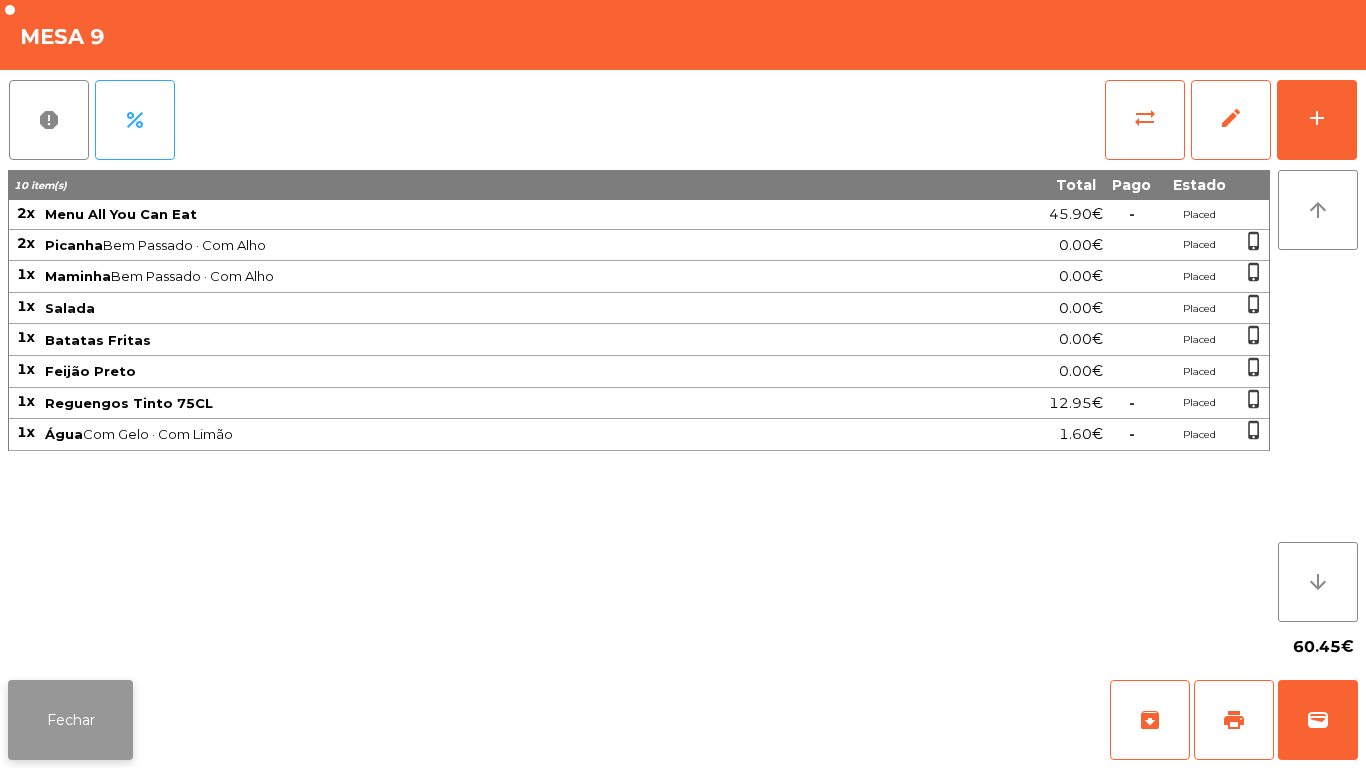 click on "Fechar" 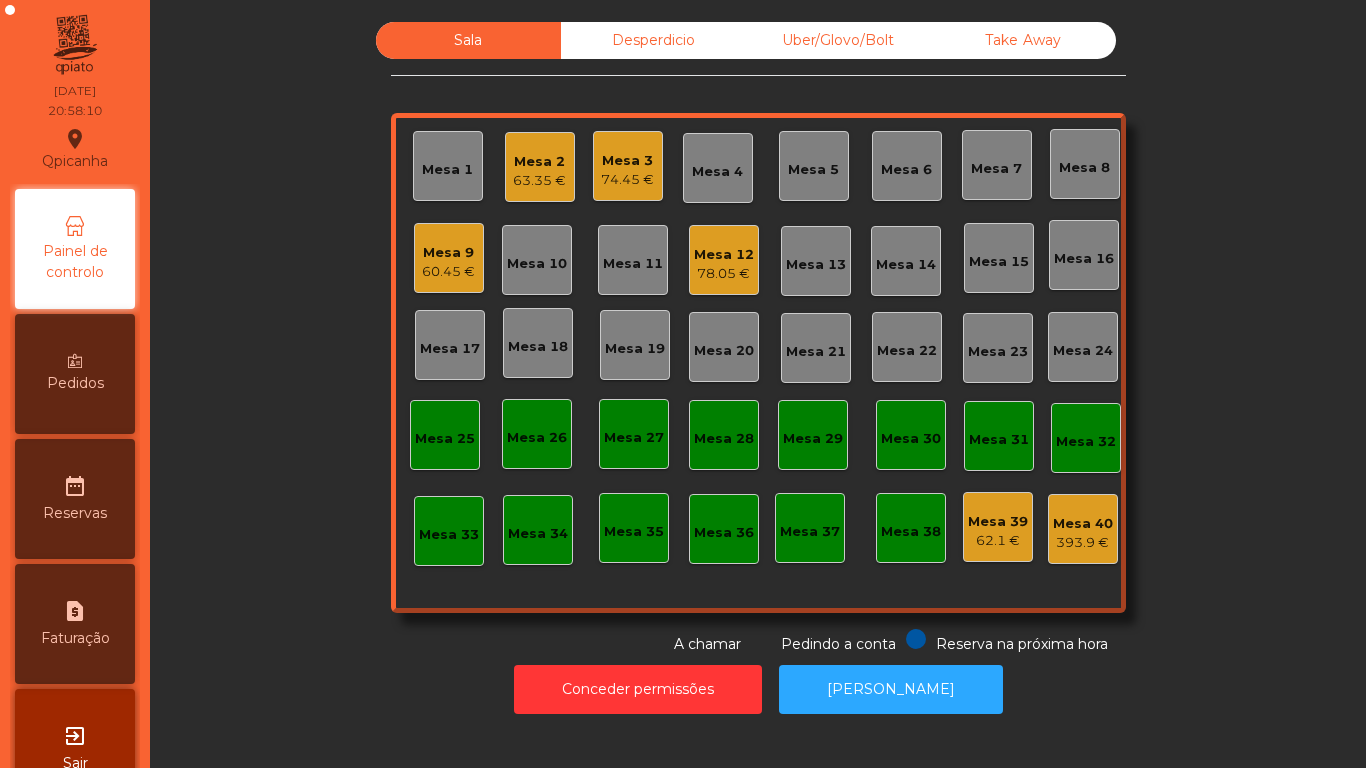 click on "63.35 €" 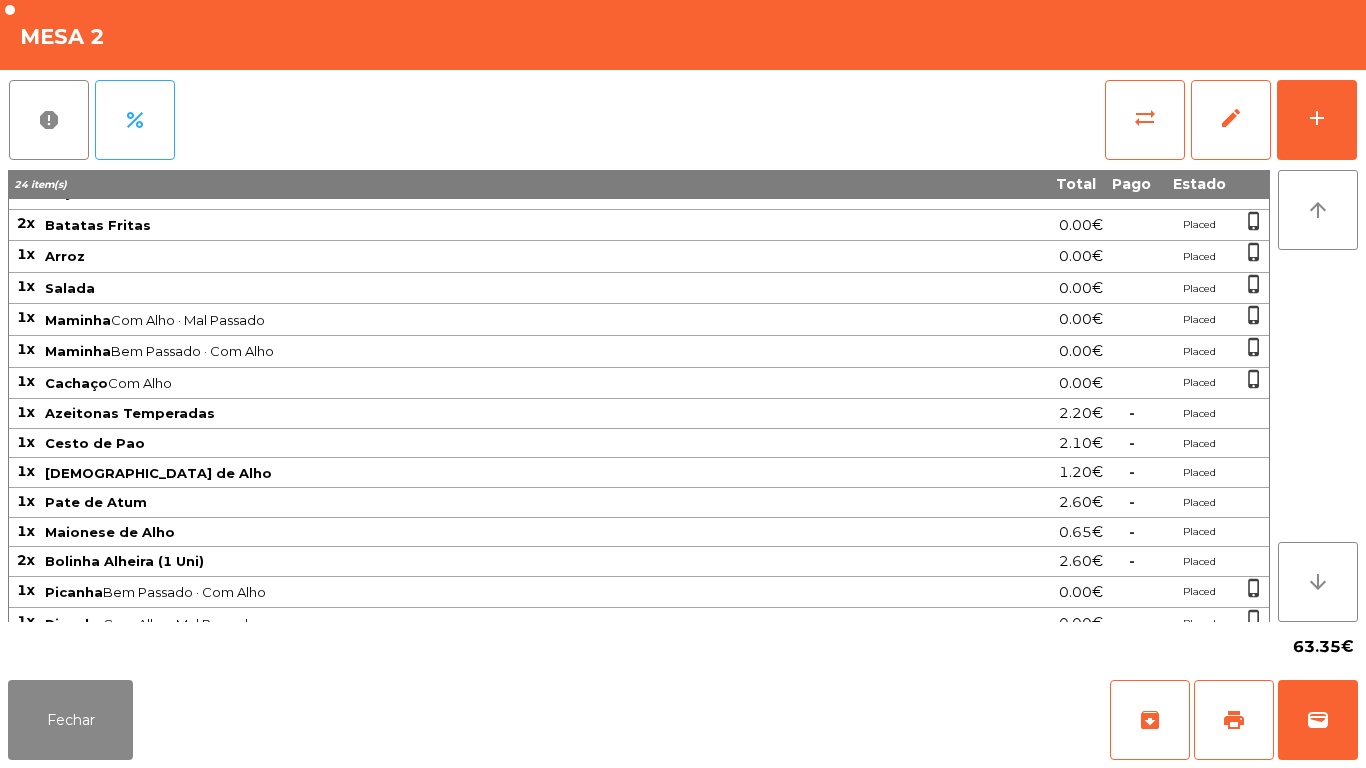 scroll, scrollTop: 223, scrollLeft: 0, axis: vertical 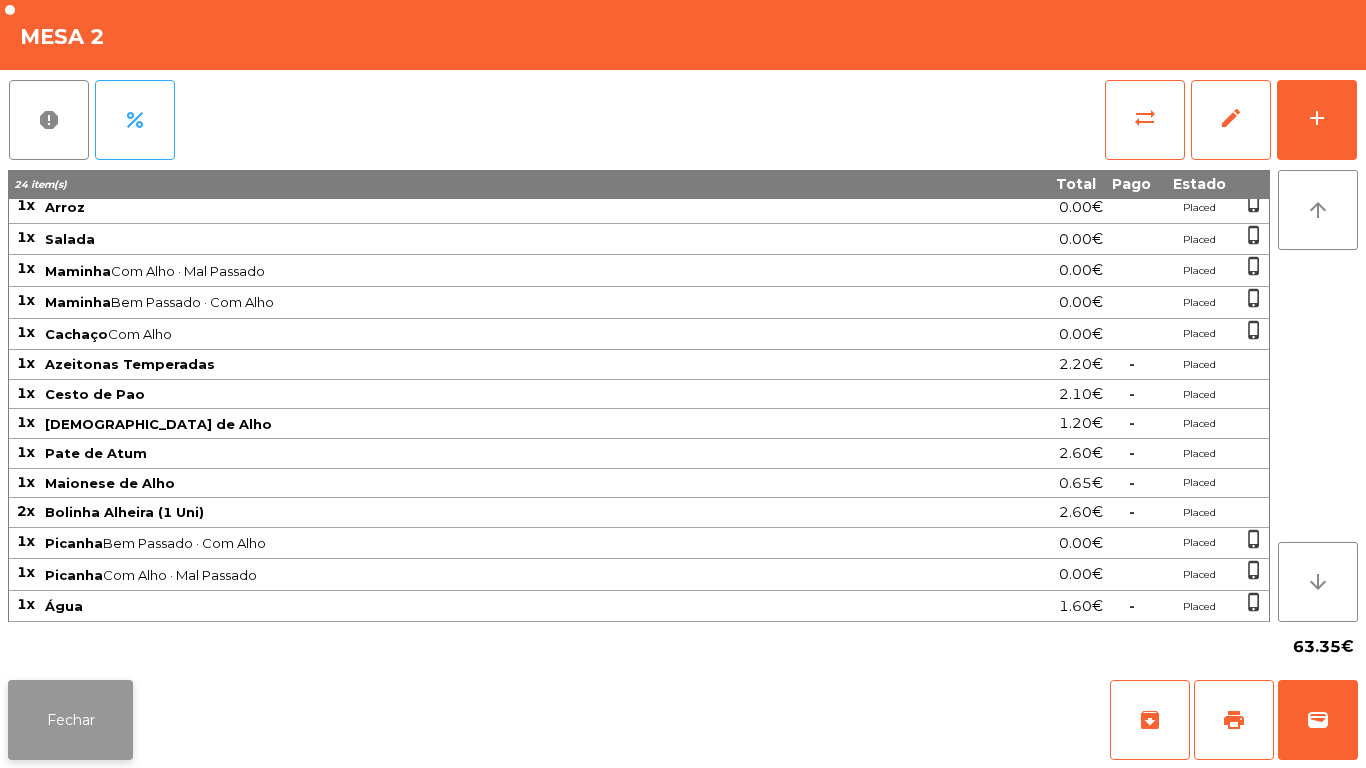 click on "Fechar" 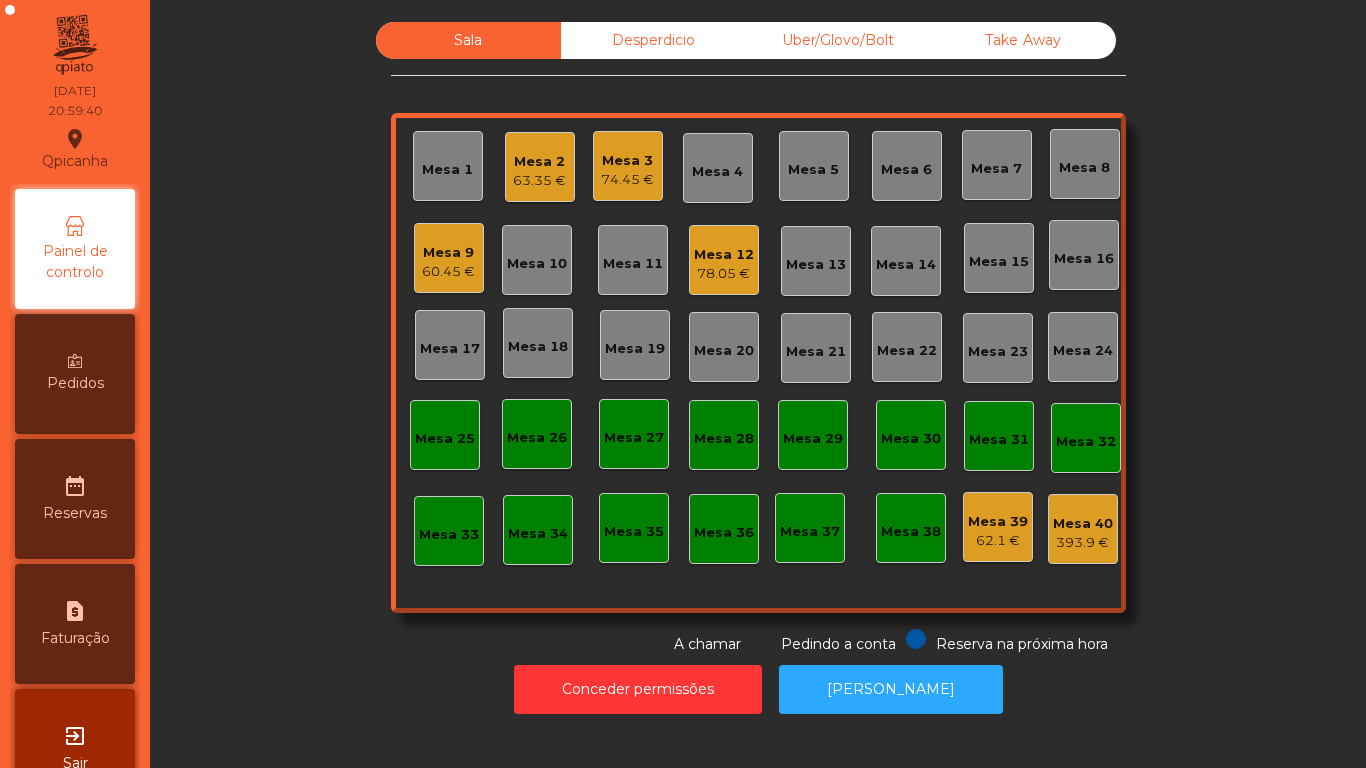 click on "63.35 €" 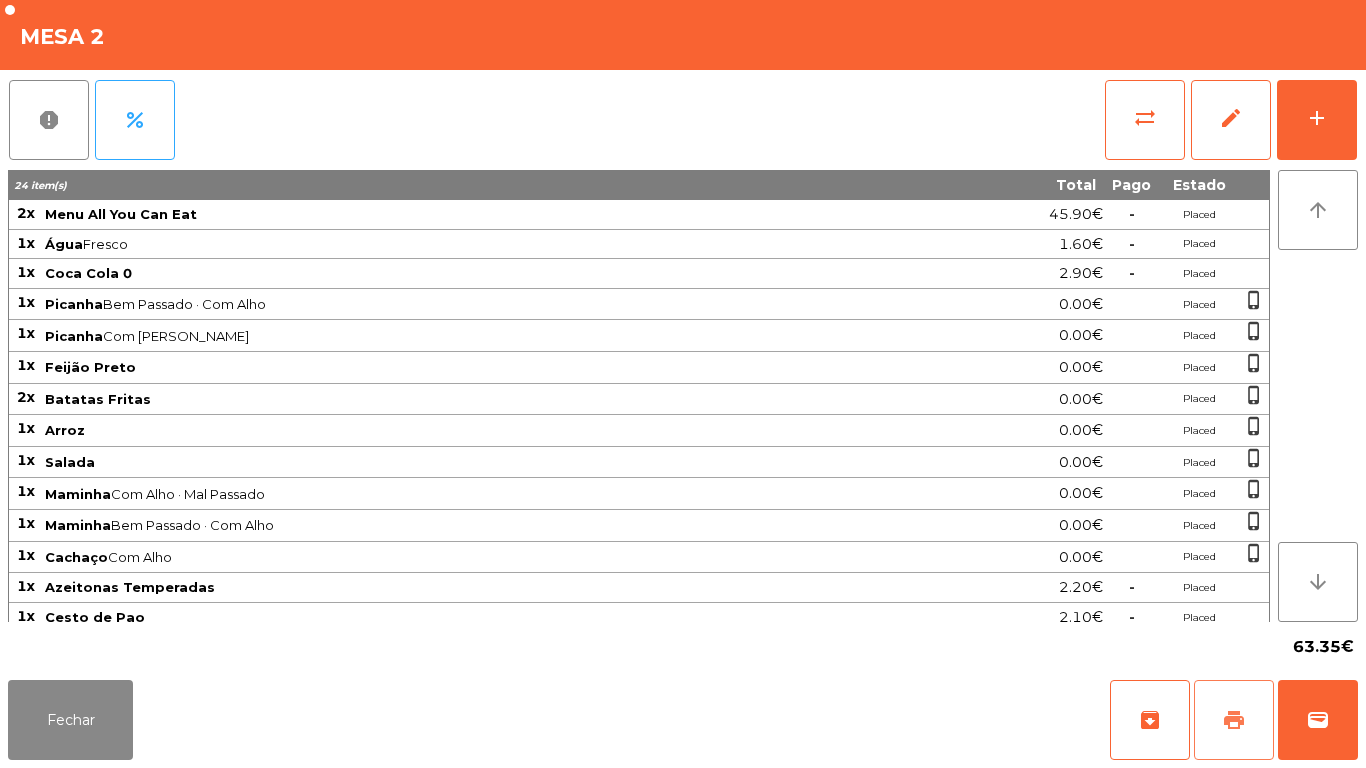 click on "print" 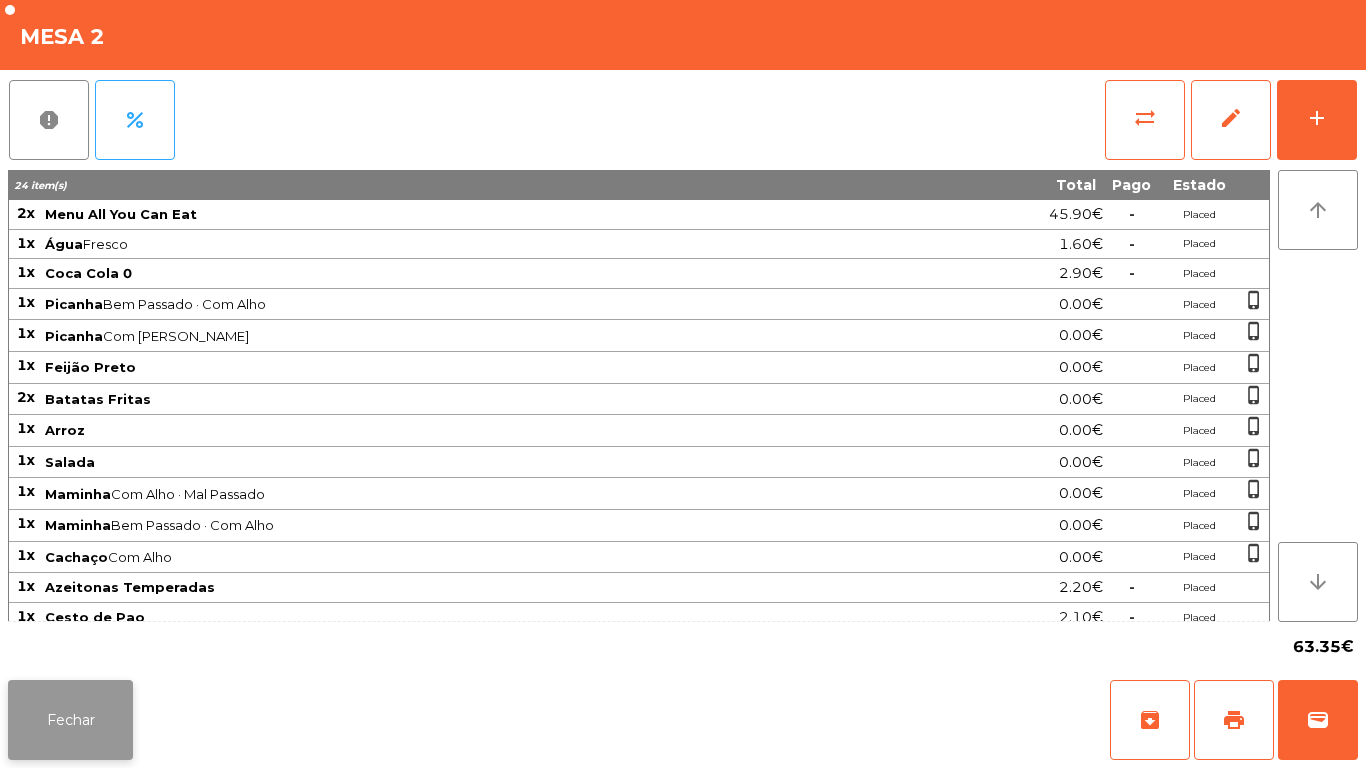 click on "Fechar" 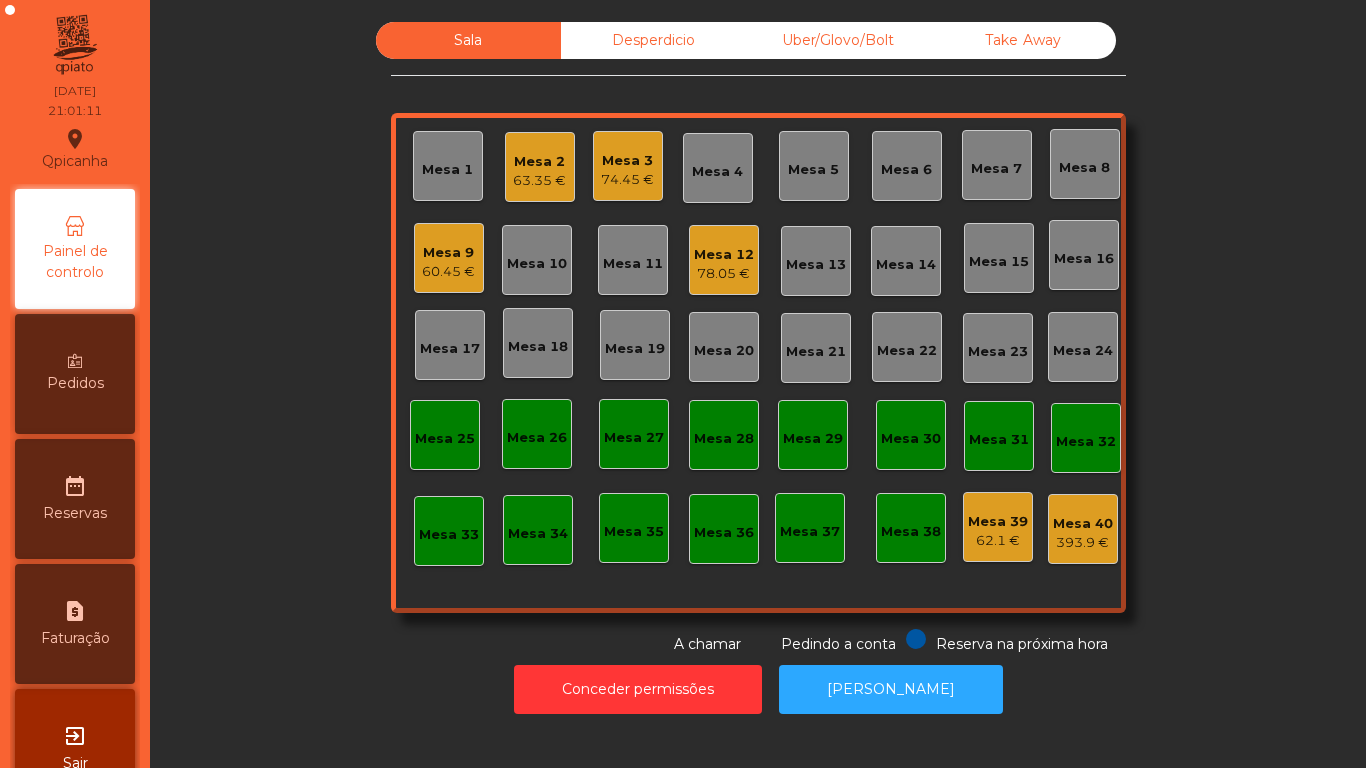 click on "62.1 €" 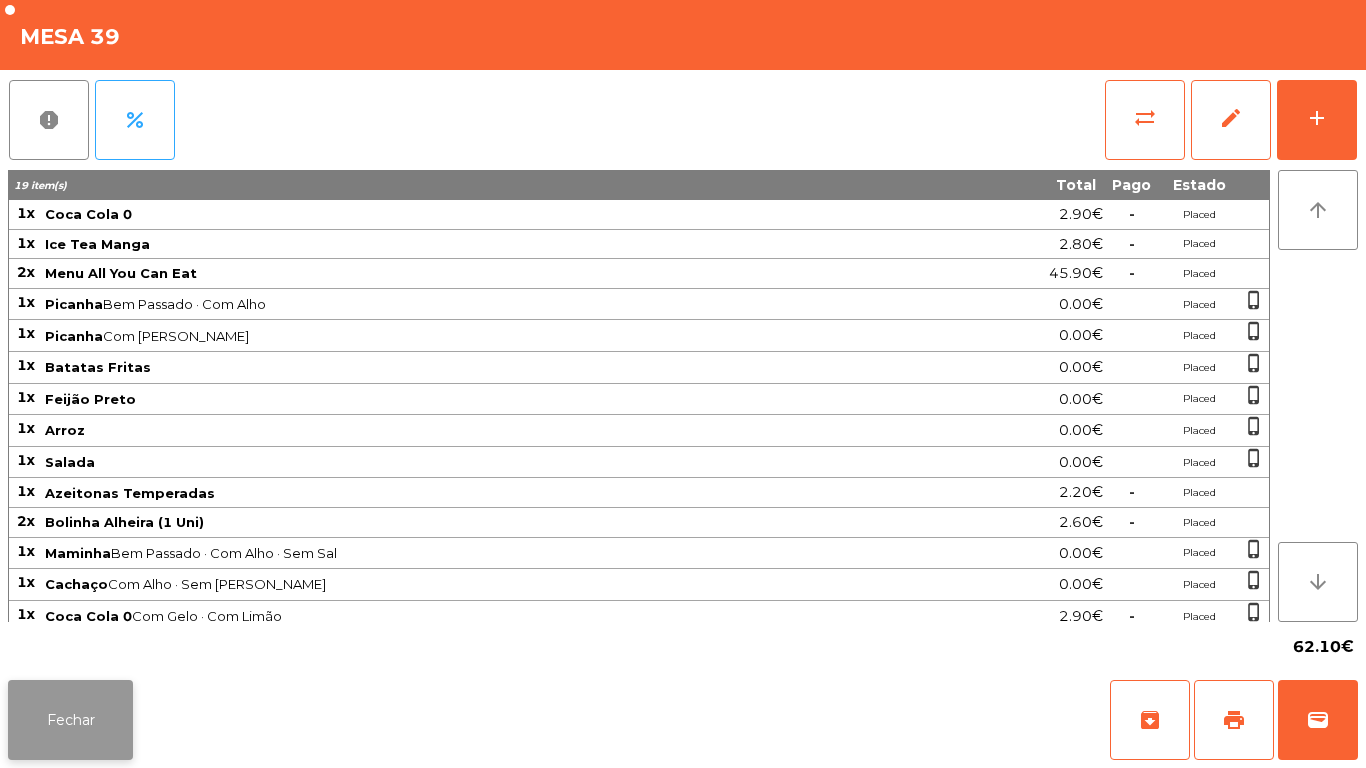 click on "Fechar" 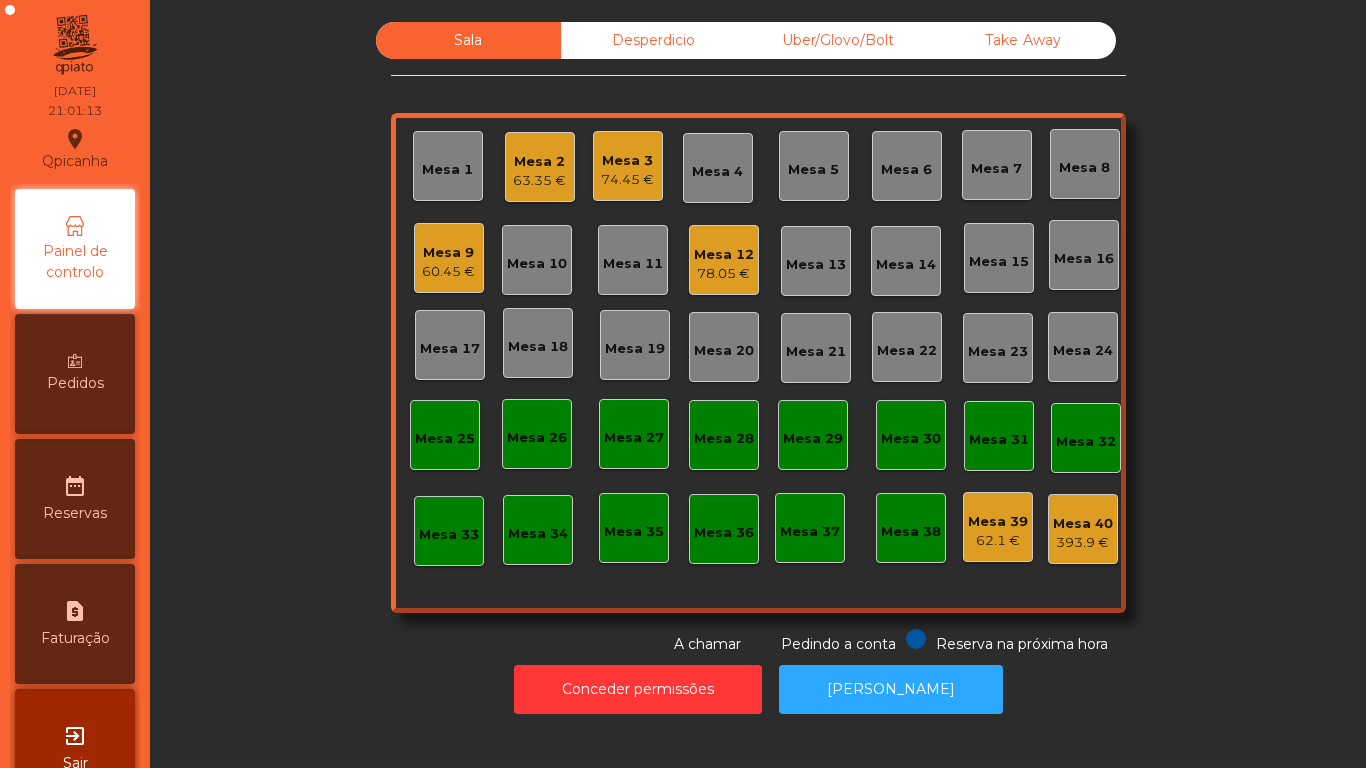 click on "Mesa 2   63.35 €" 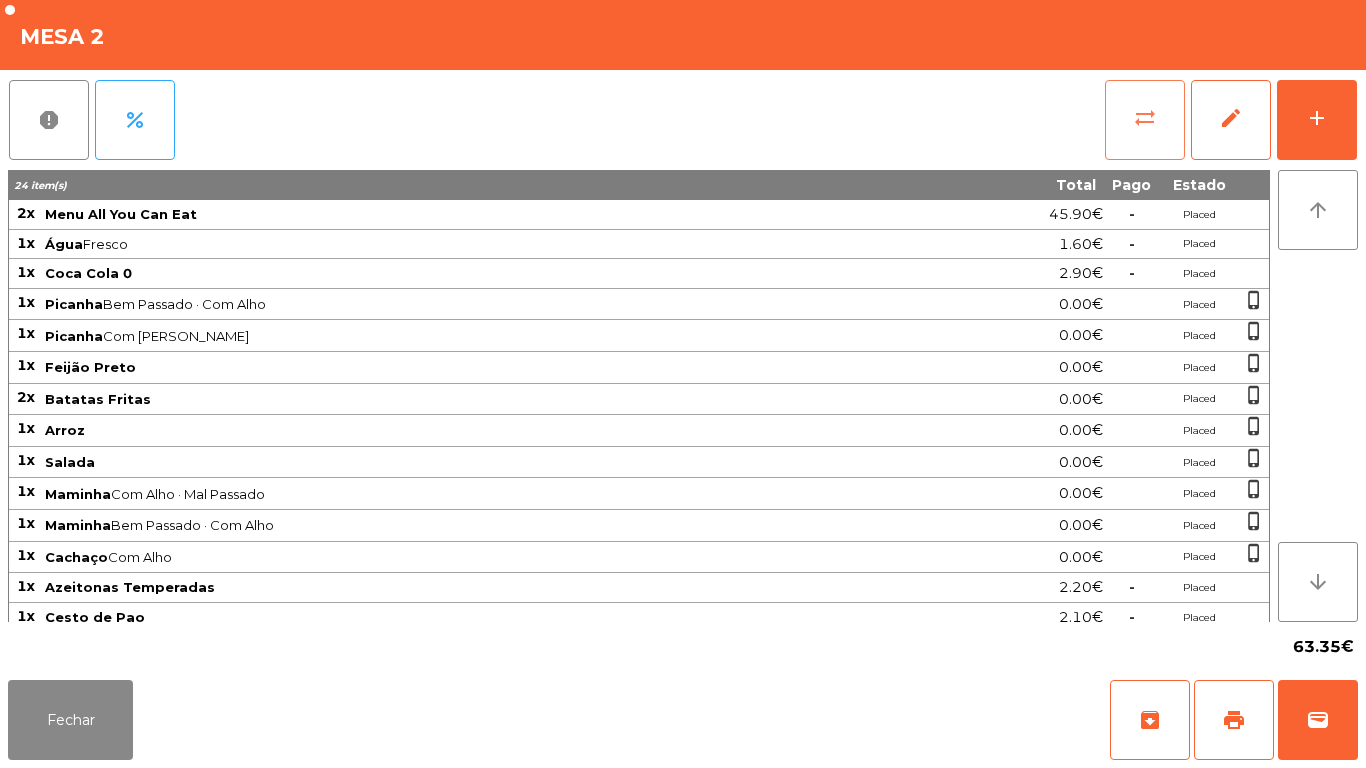 click on "sync_alt" 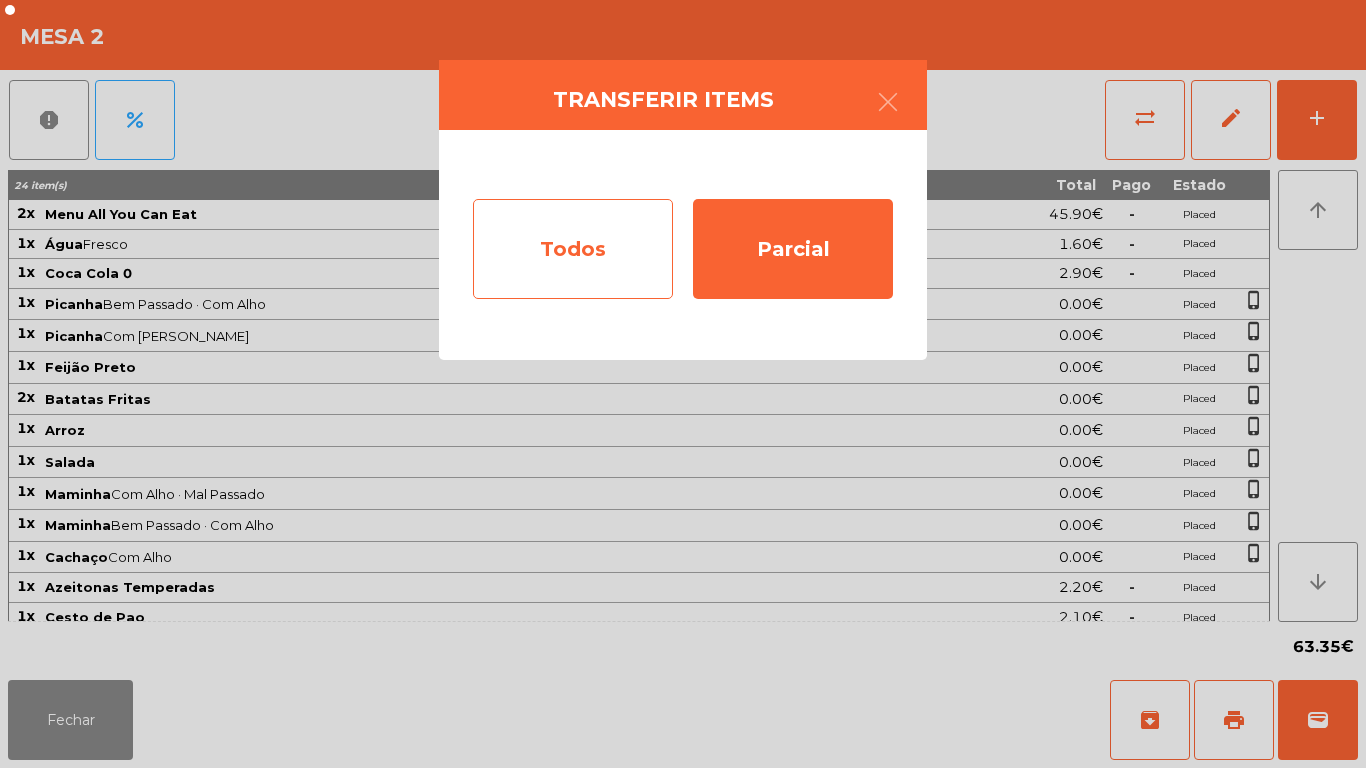 click on "Todos" 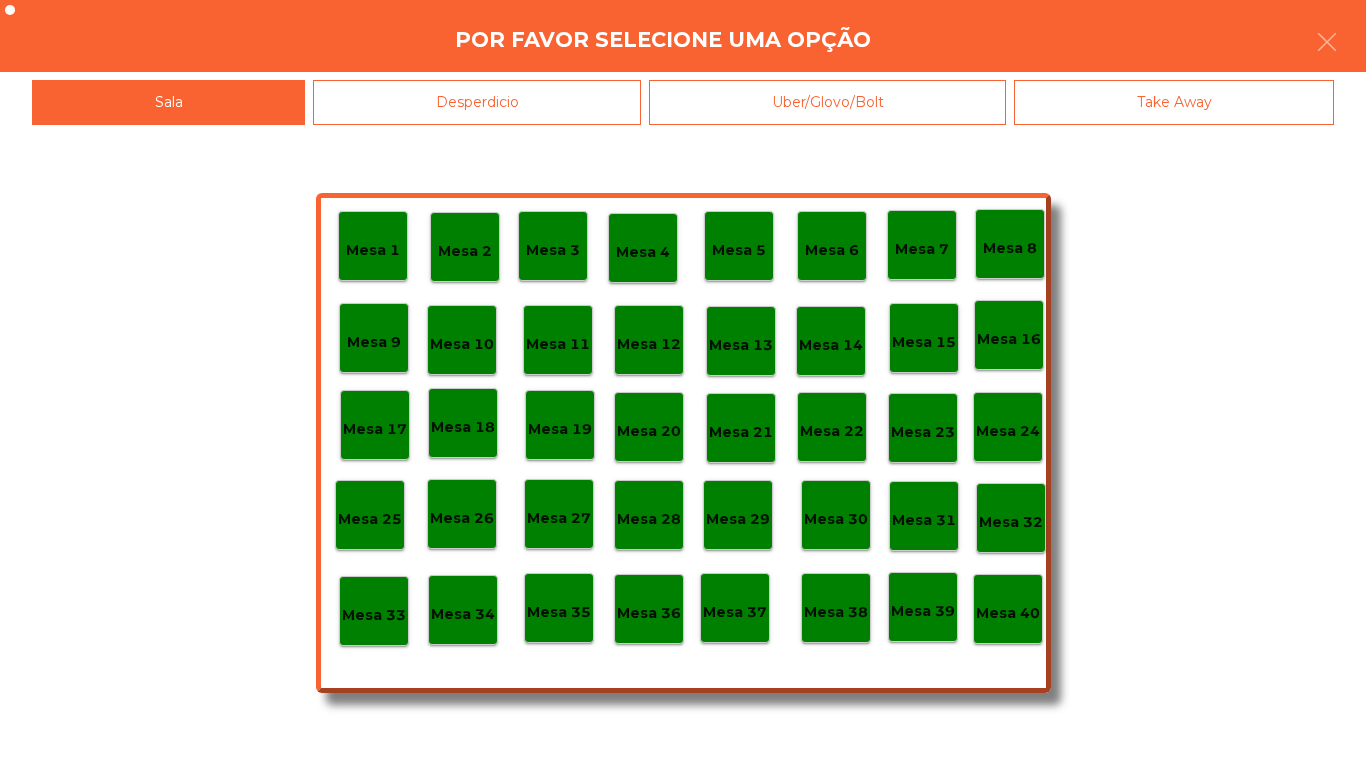click on "Mesa 38" 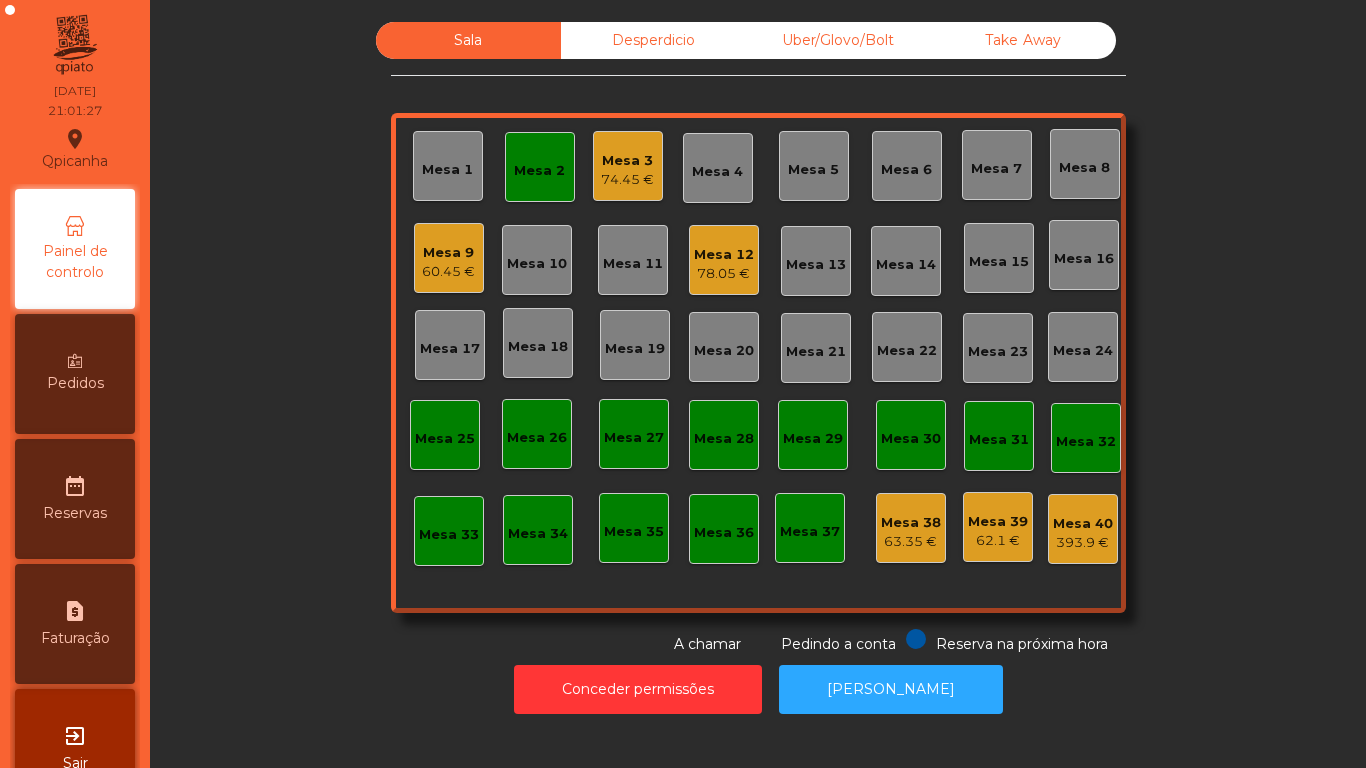 click on "Mesa 39" 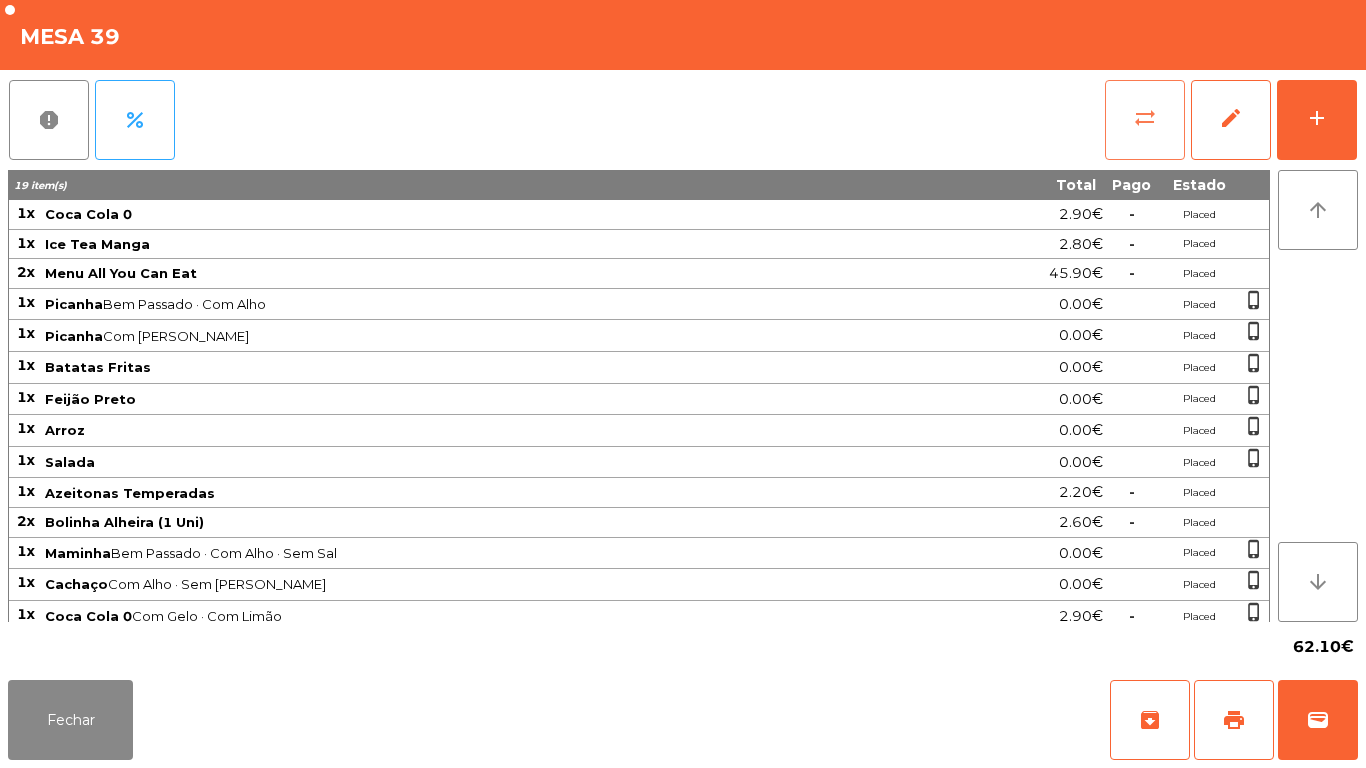 click on "sync_alt" 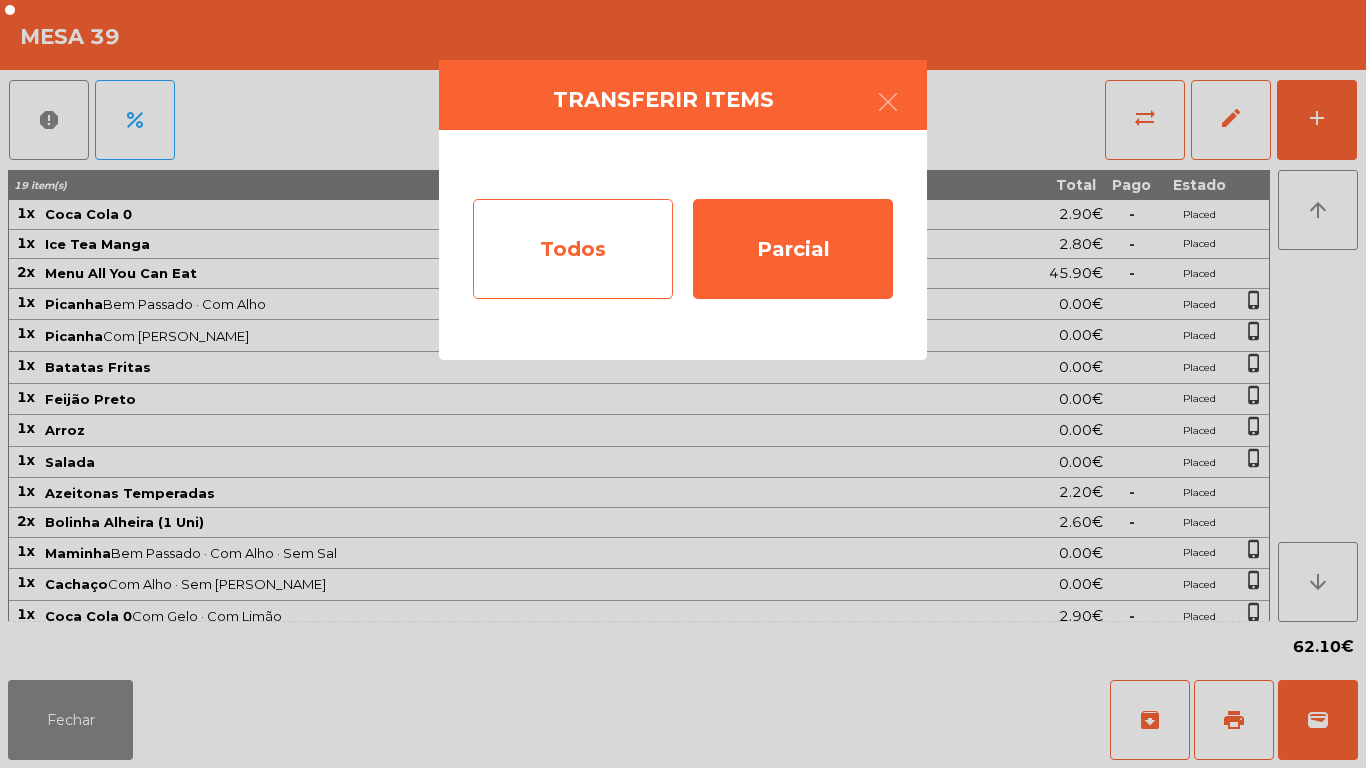 click on "Todos" 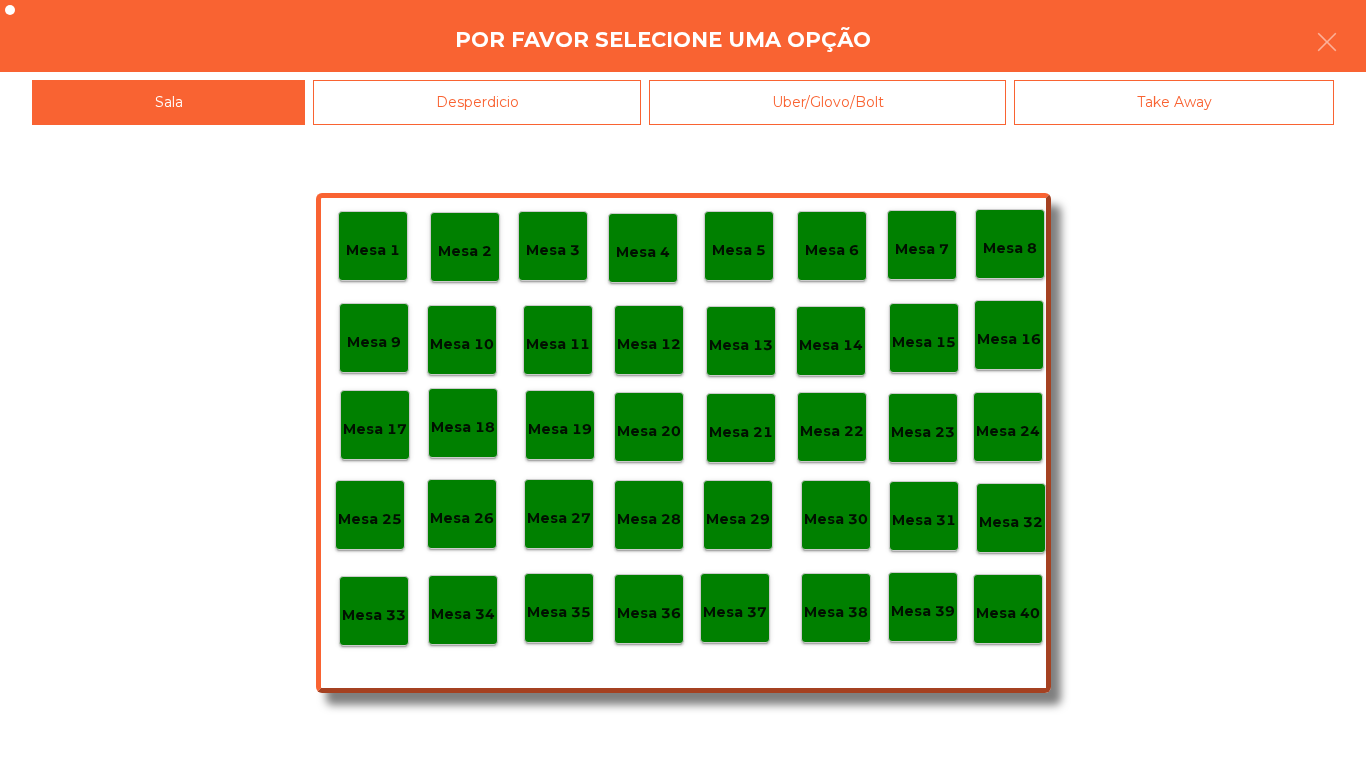 click on "Mesa 40" 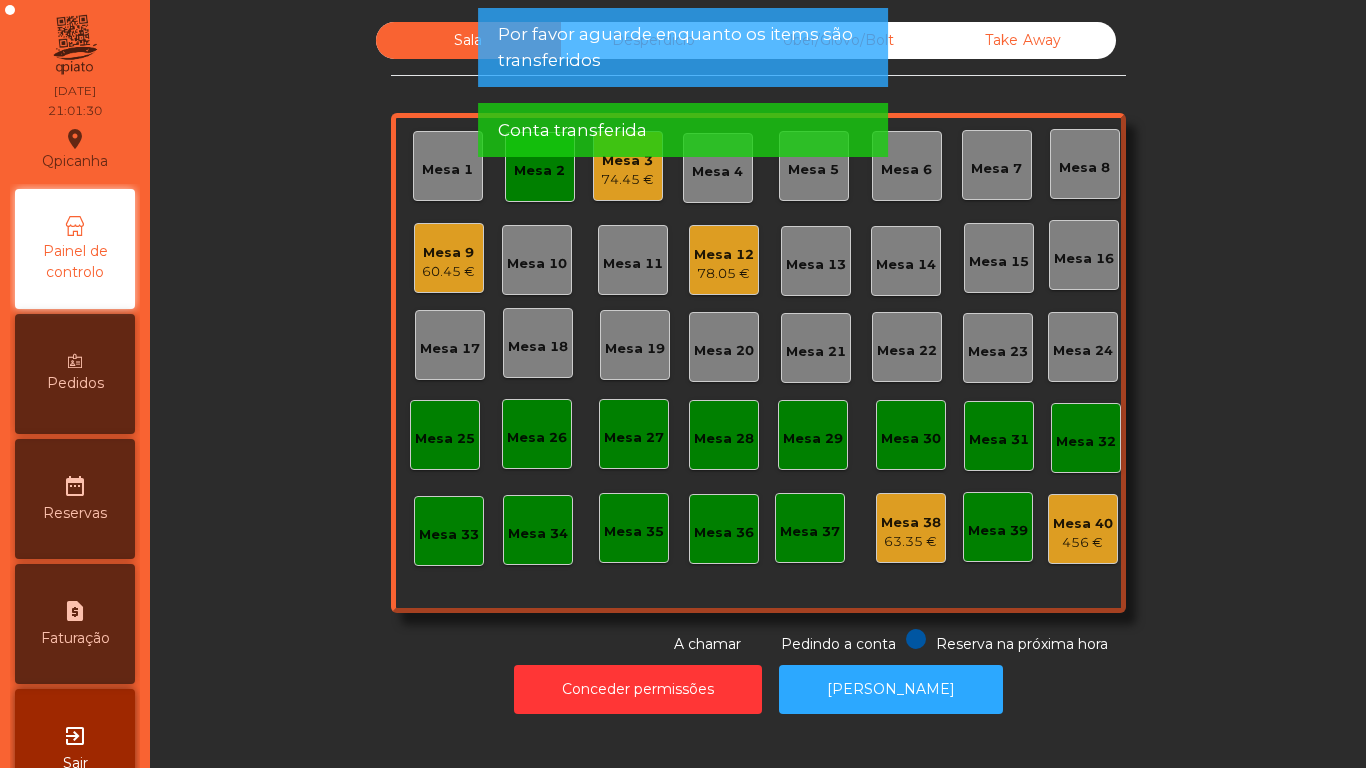 click on "63.35 €" 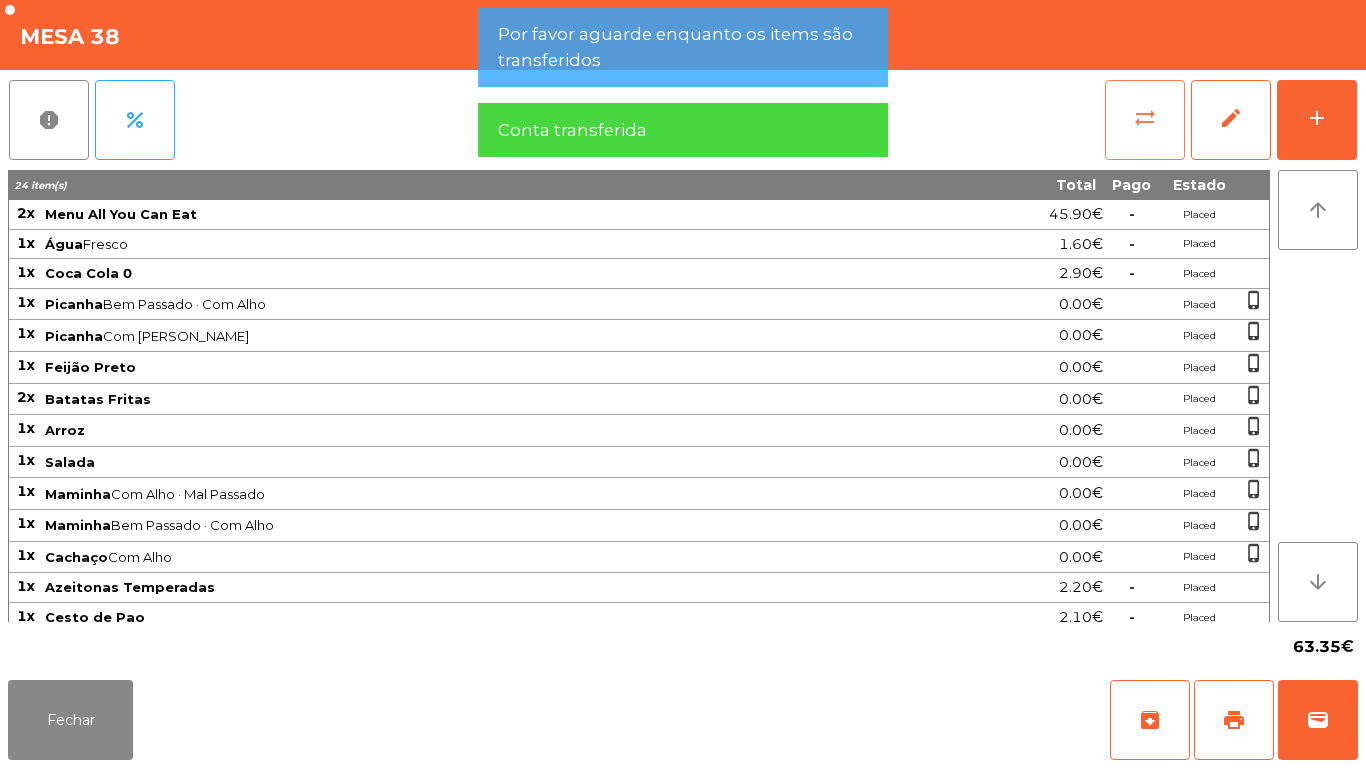 click on "sync_alt" 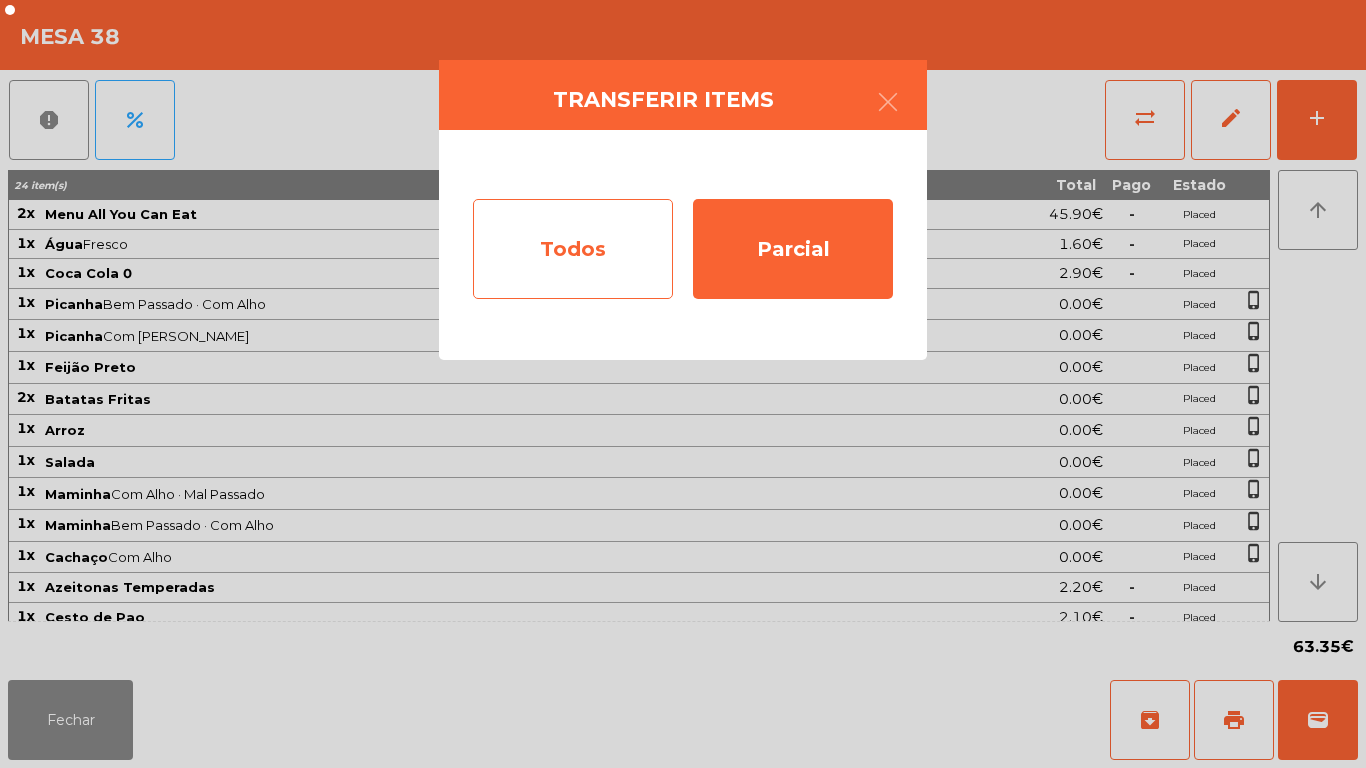 click on "Todos" 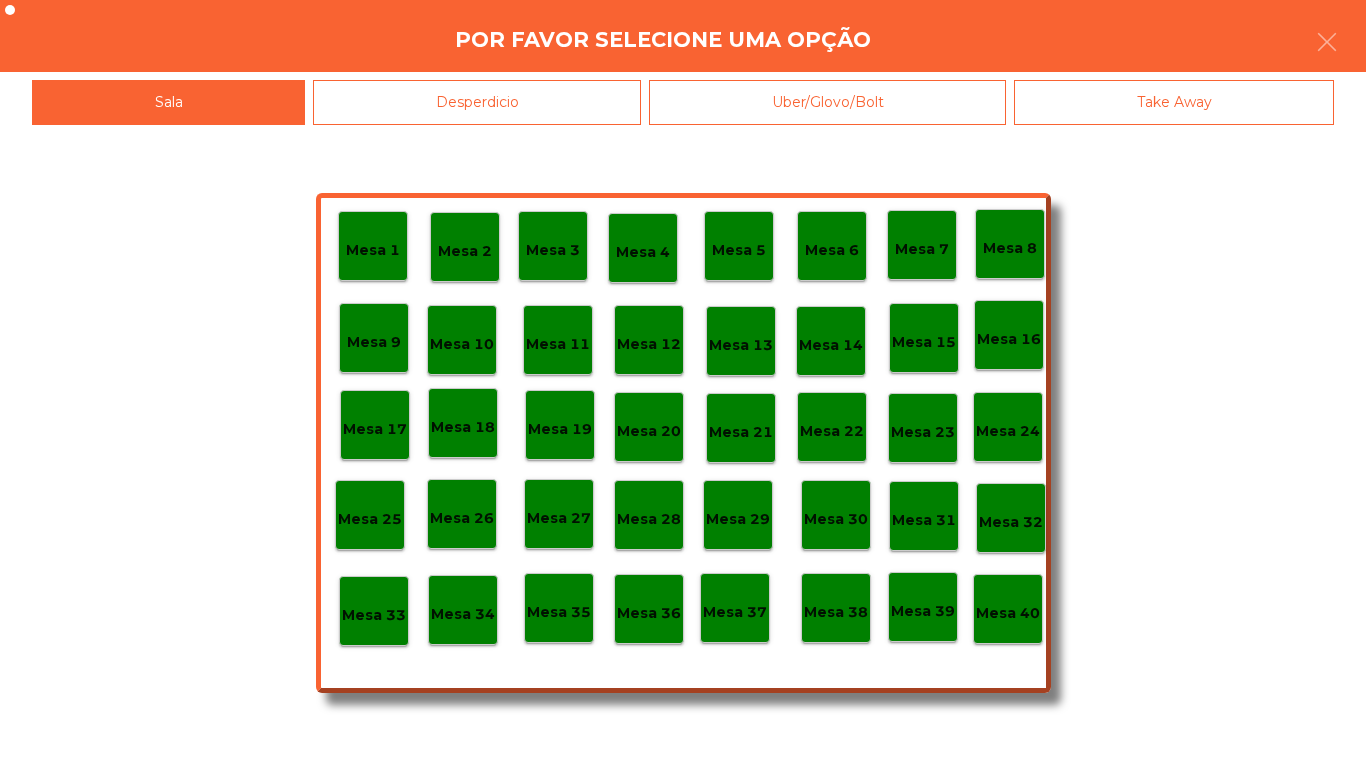 click on "Mesa 40" 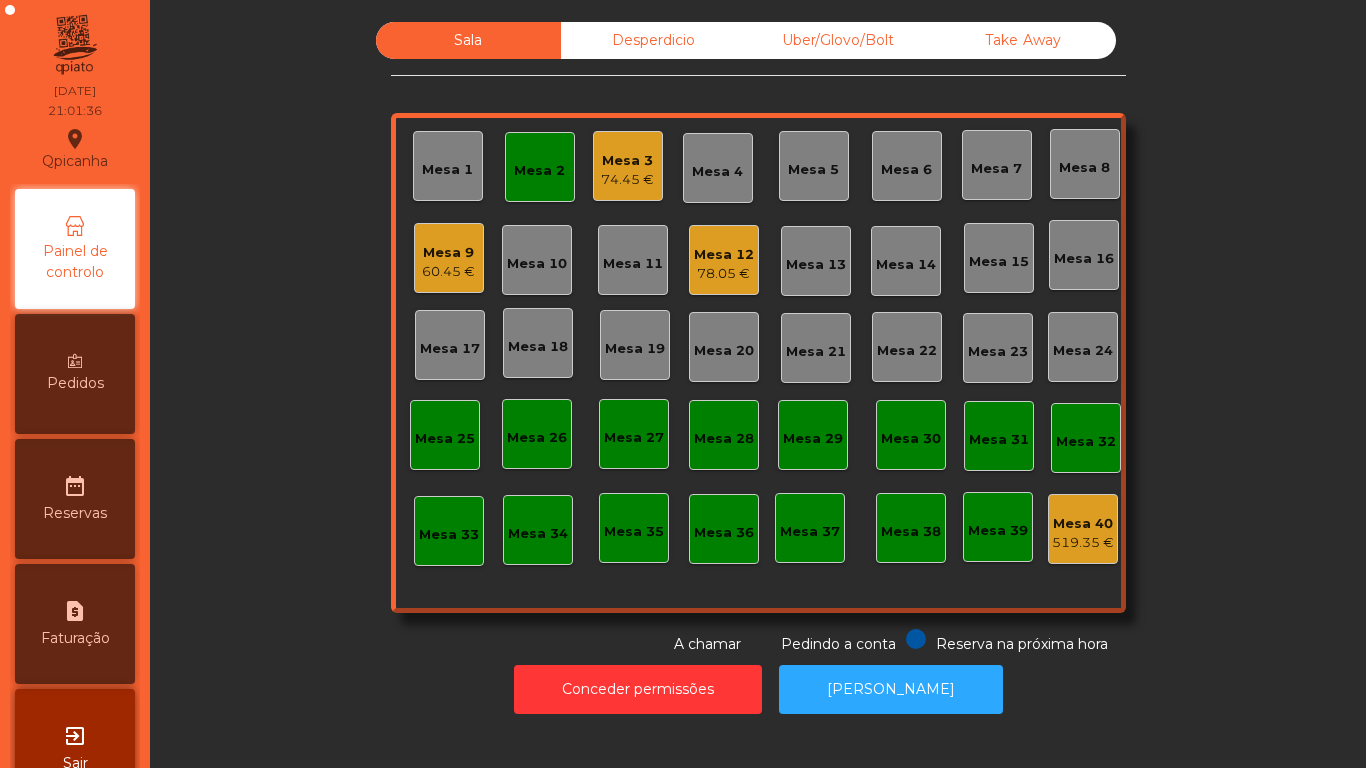 click on "Mesa 2" 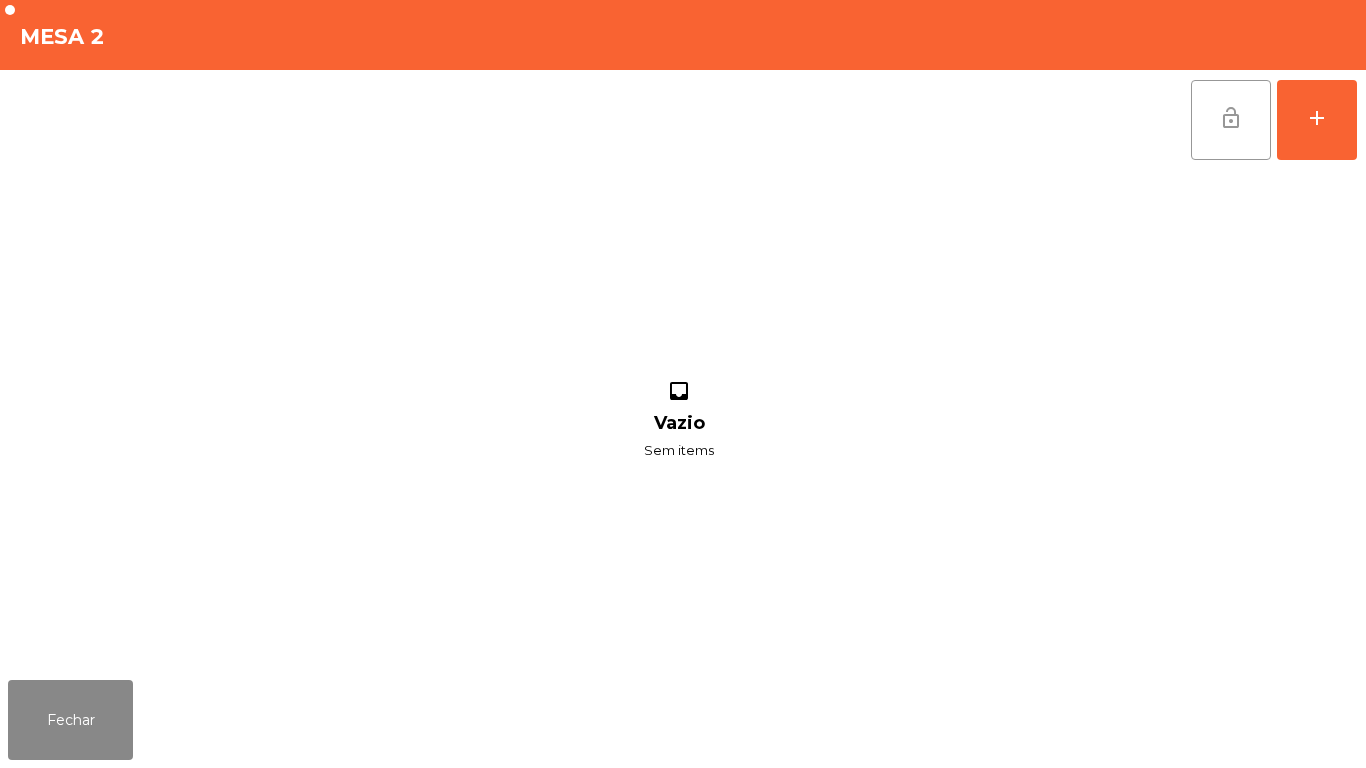 click on "lock_open" 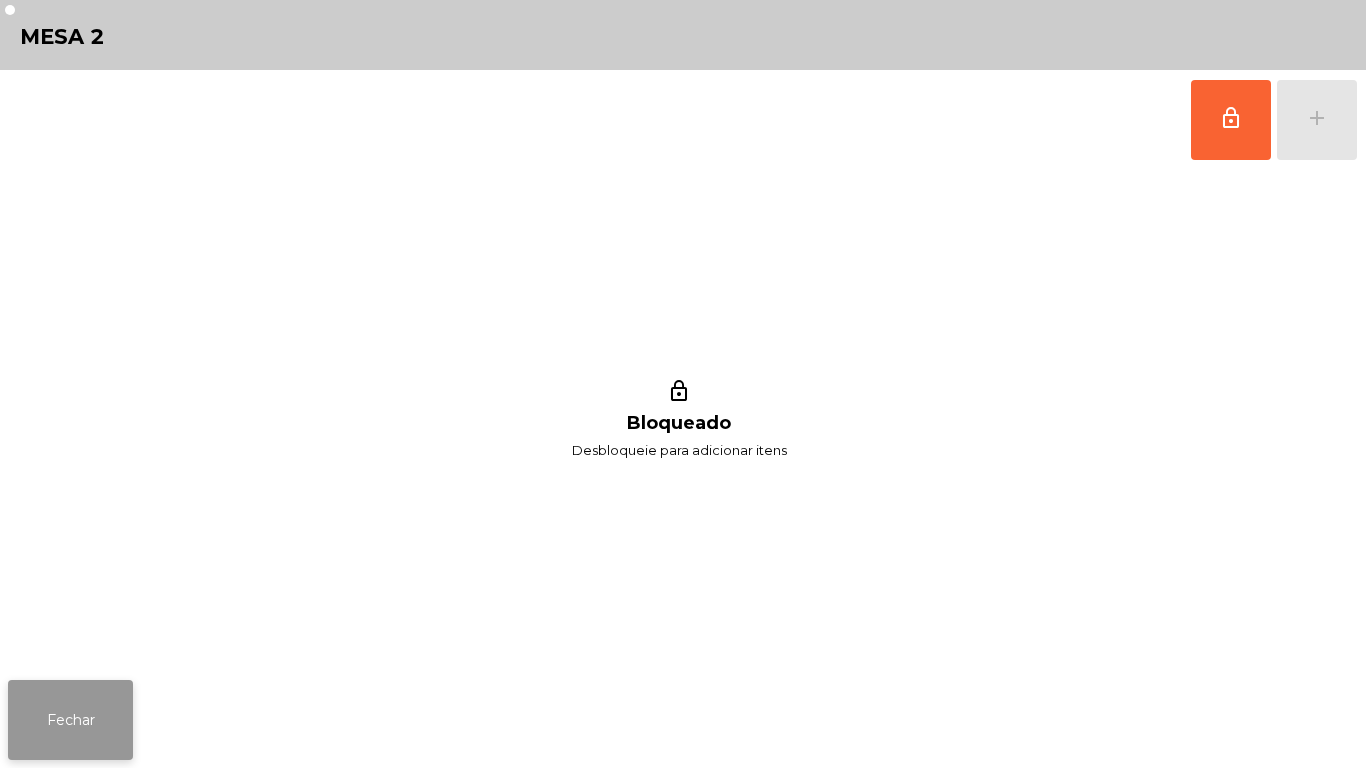 click on "Fechar" 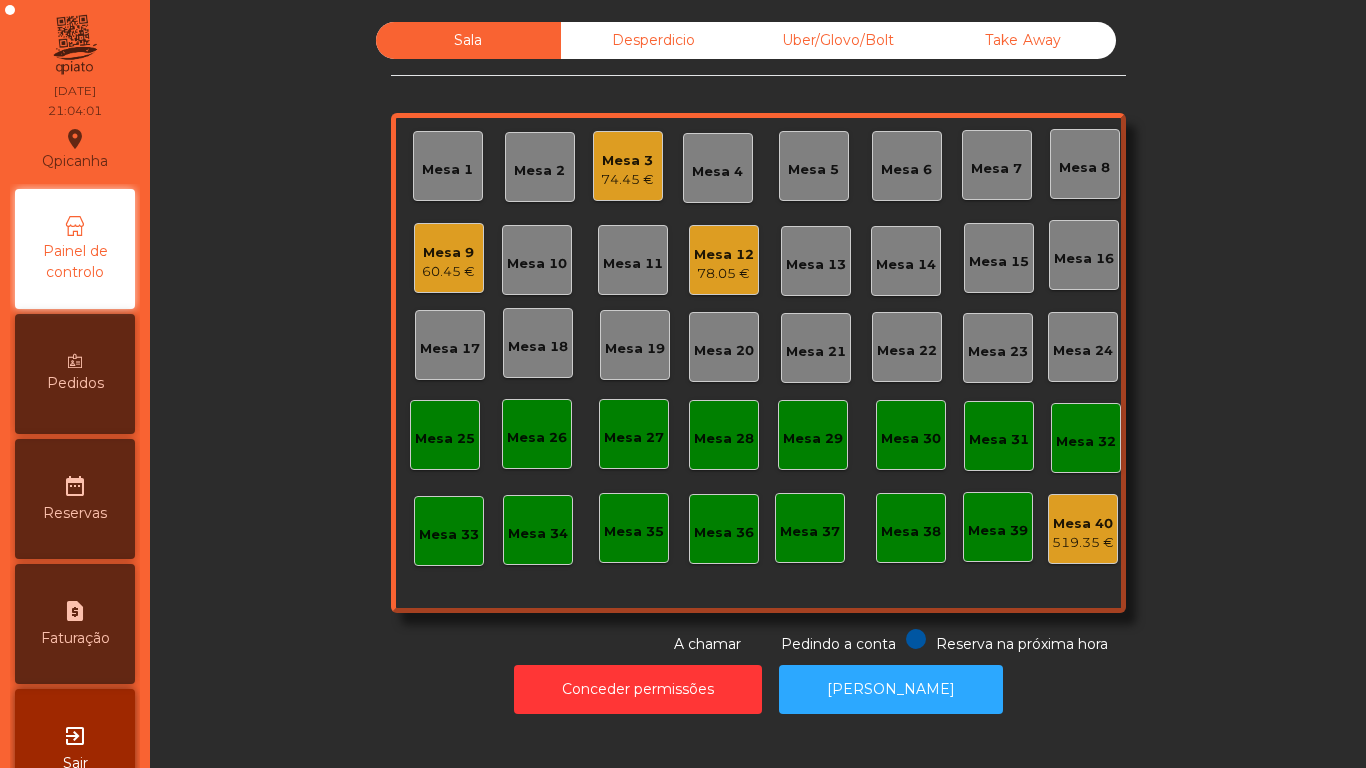 click on "Pedidos" at bounding box center [75, 374] 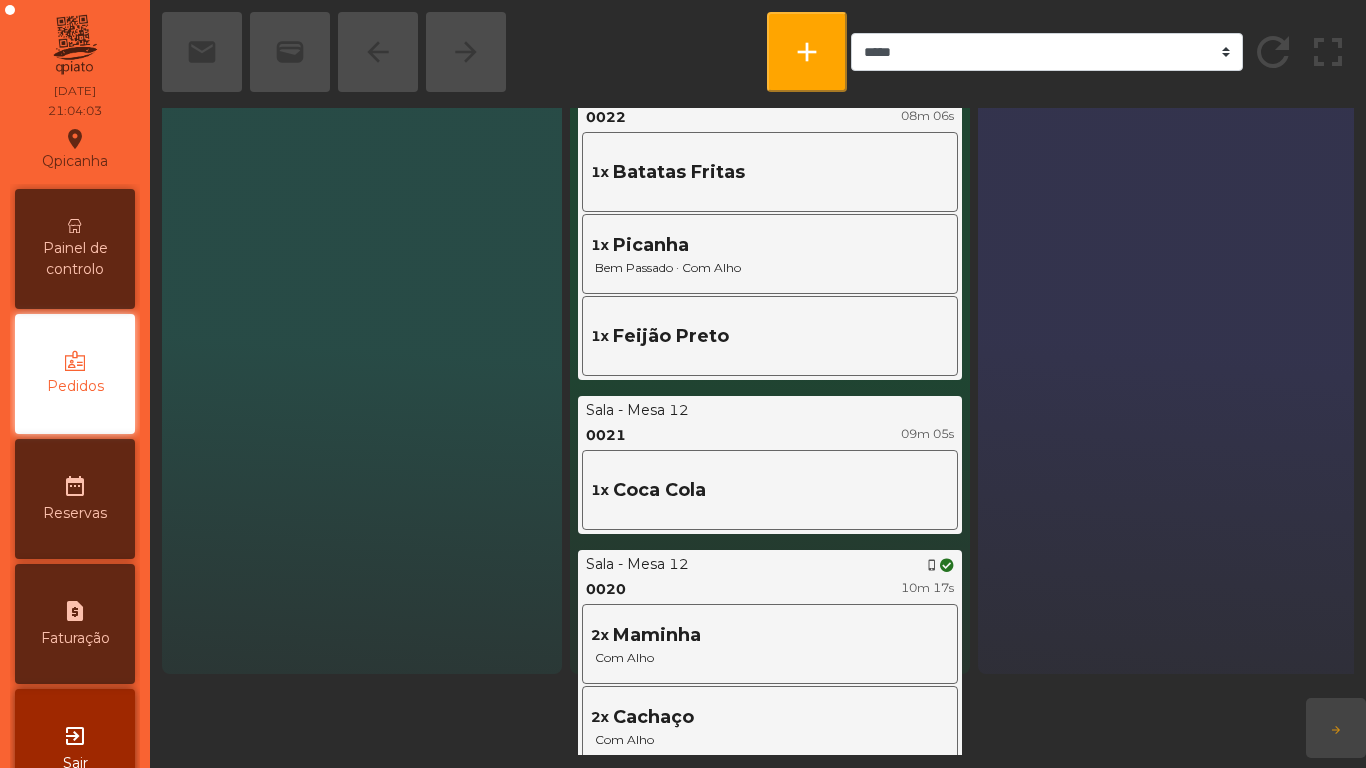 scroll, scrollTop: 142, scrollLeft: 0, axis: vertical 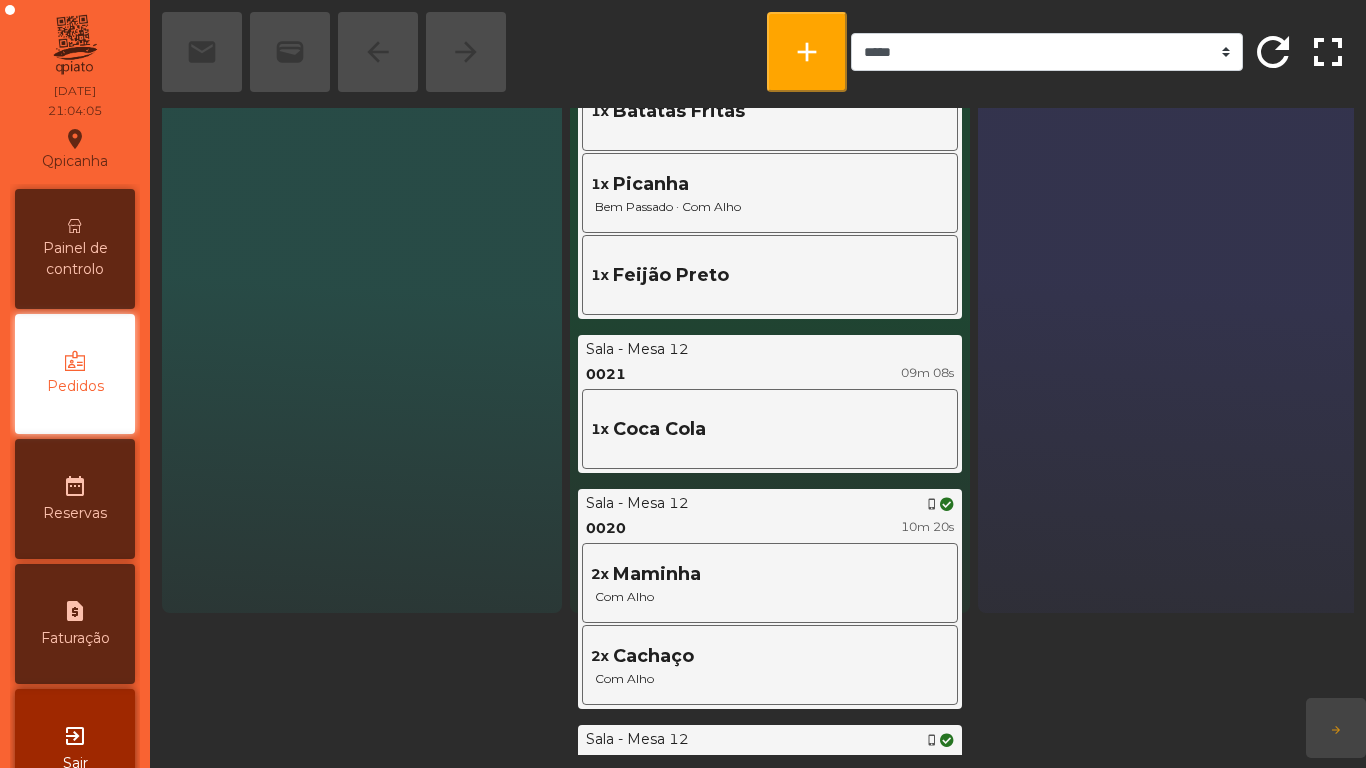 click on "Painel de controlo" at bounding box center [75, 259] 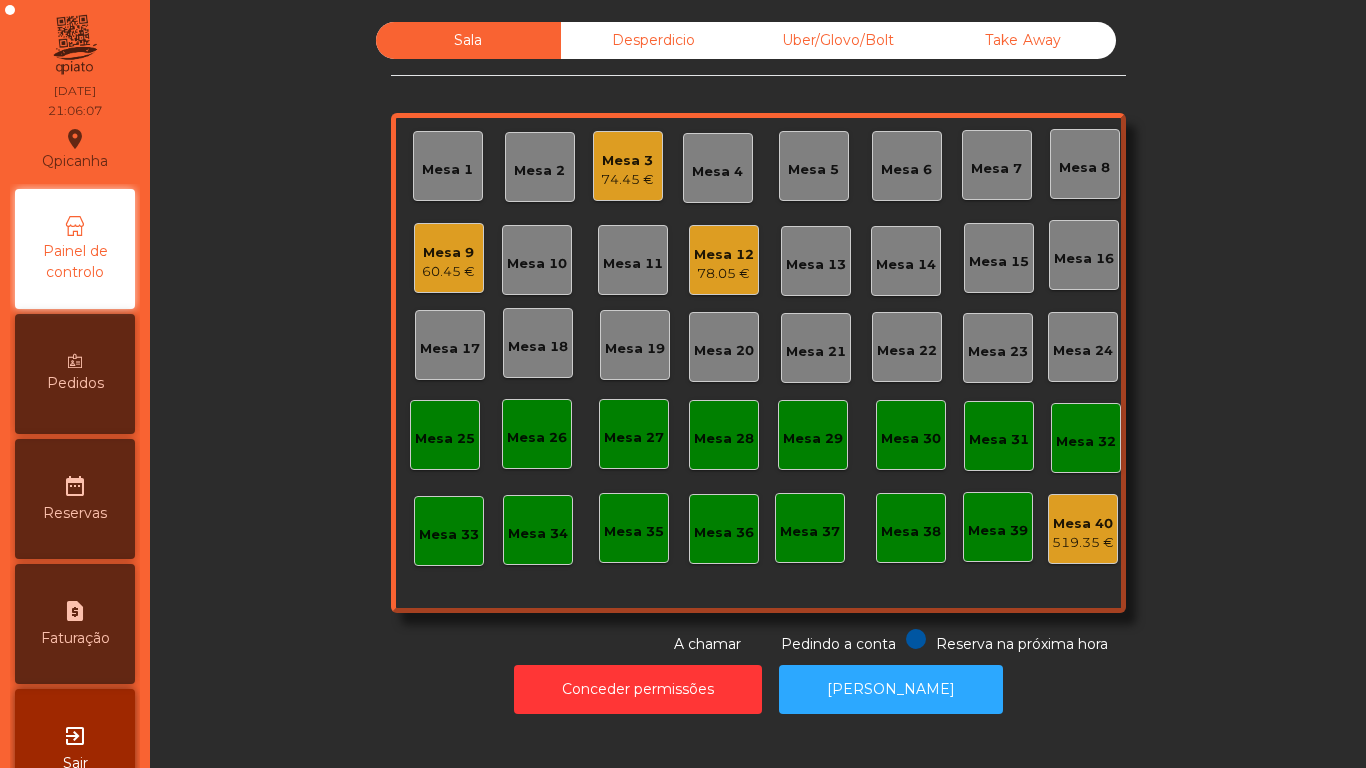 click on "74.45 €" 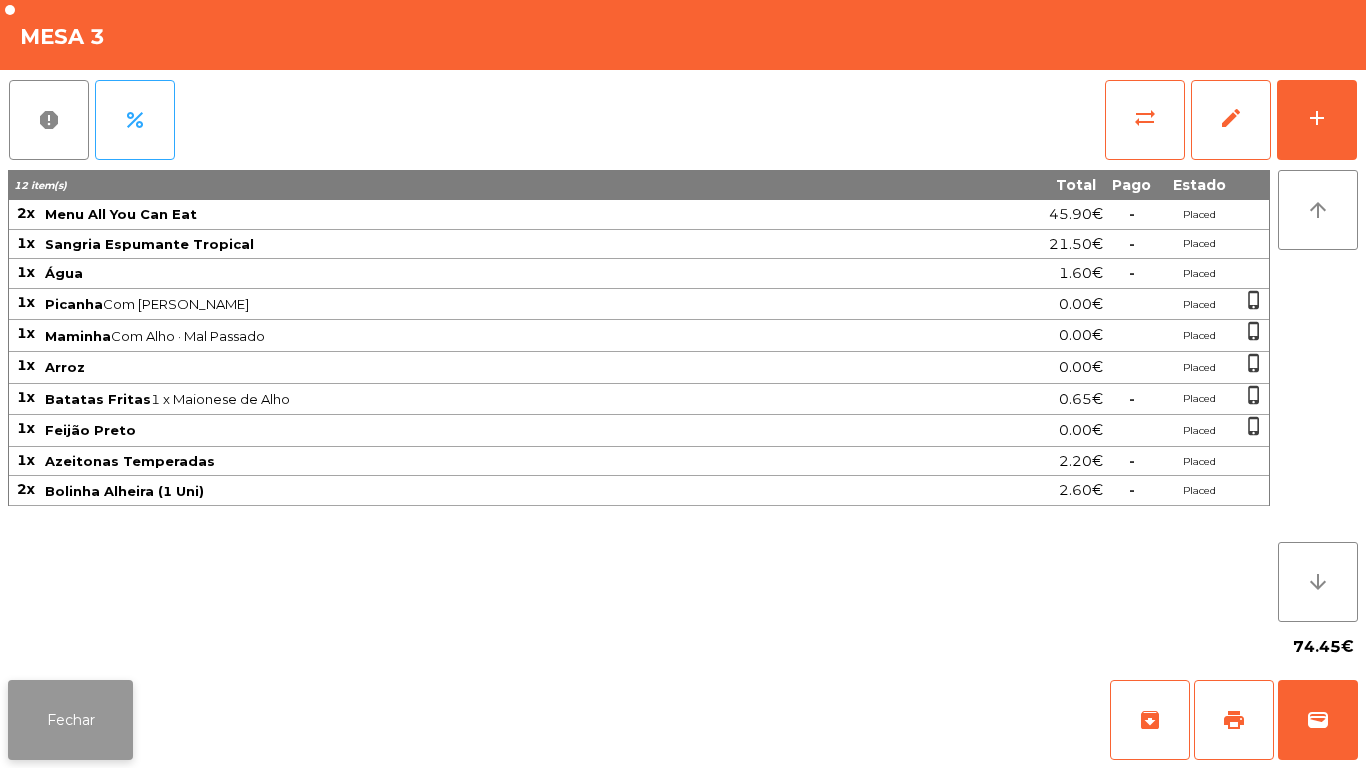 click on "Fechar" 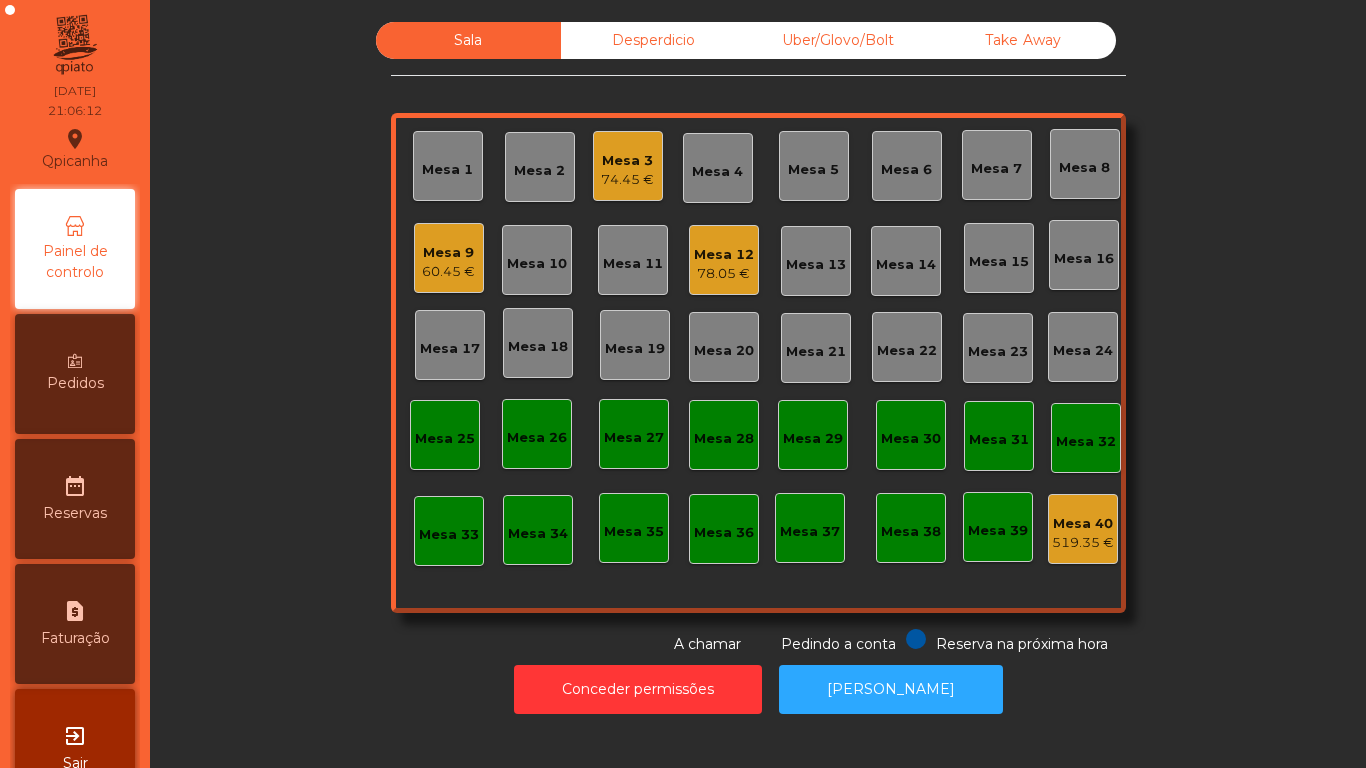 click on "Desperdicio" 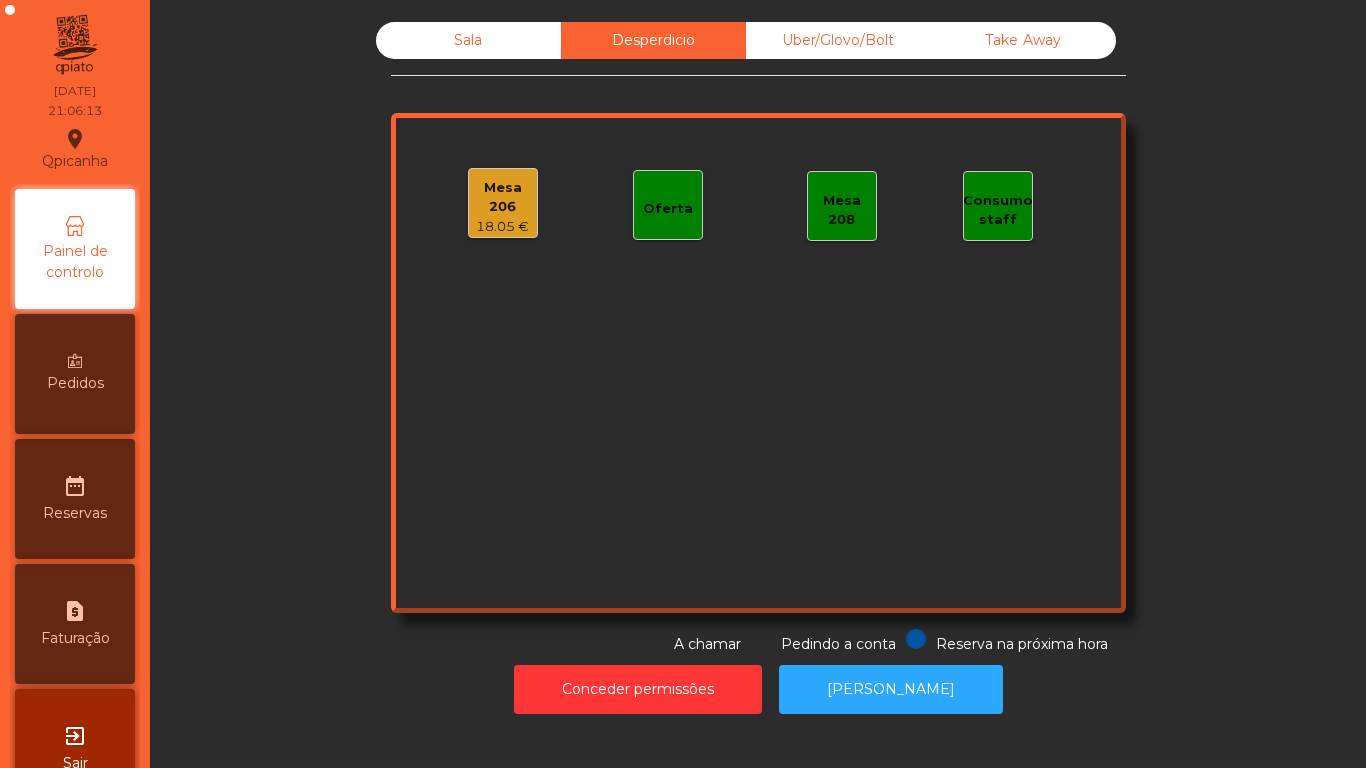 click on "18.05 €" 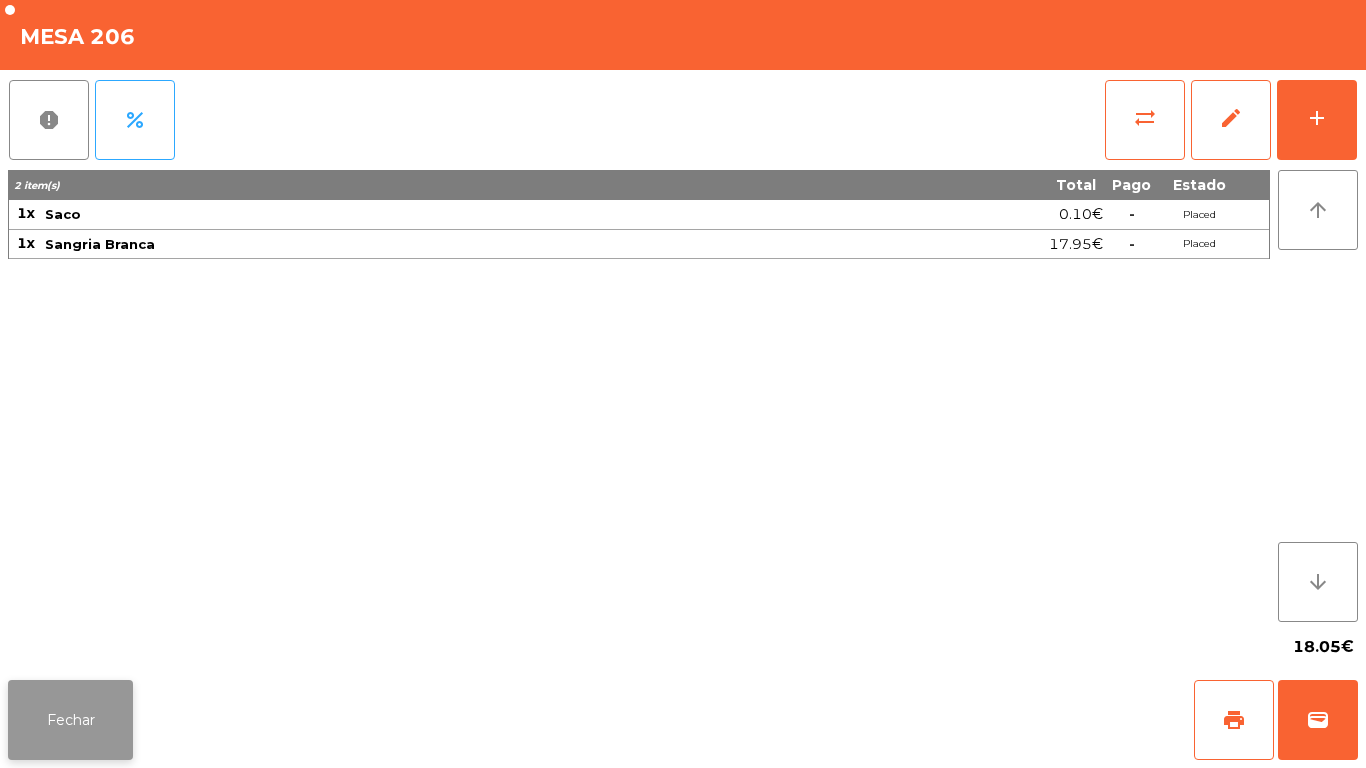 click on "Fechar" 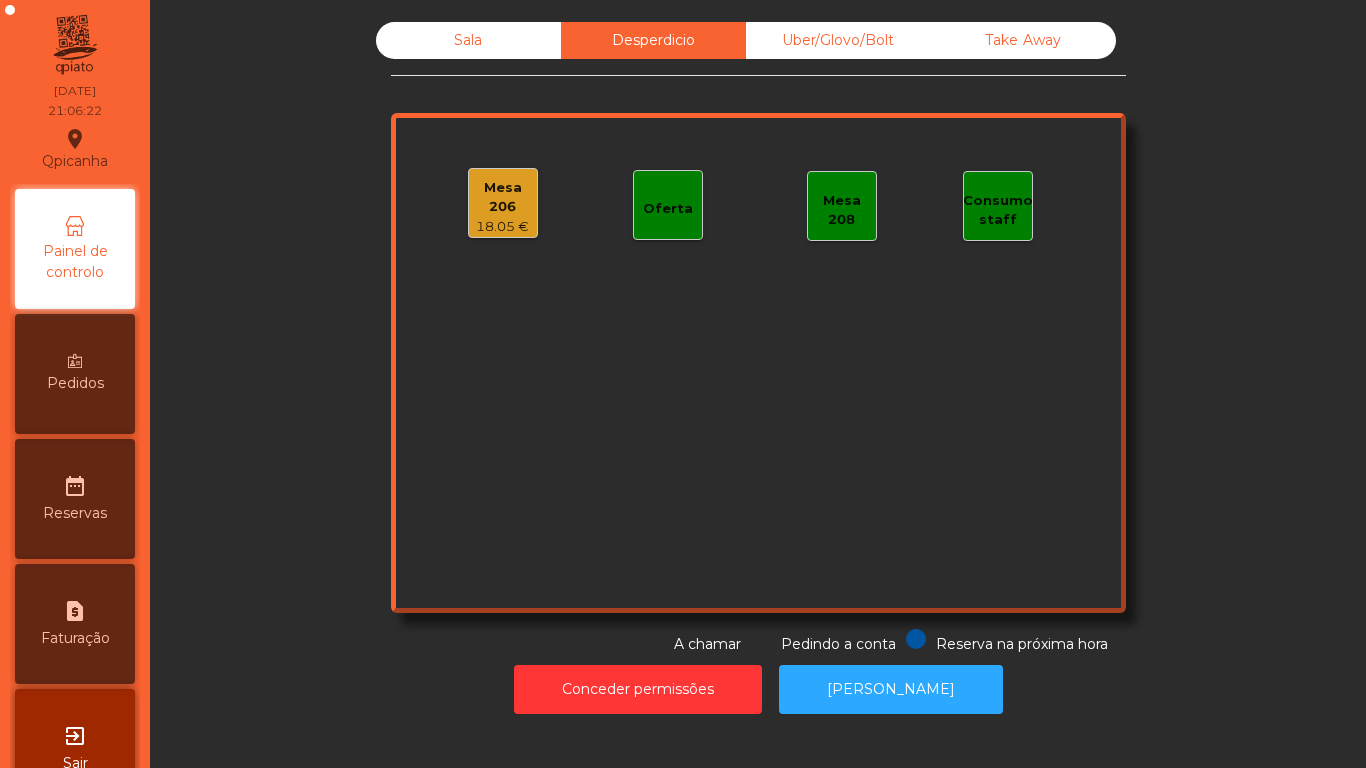 click on "Sala" 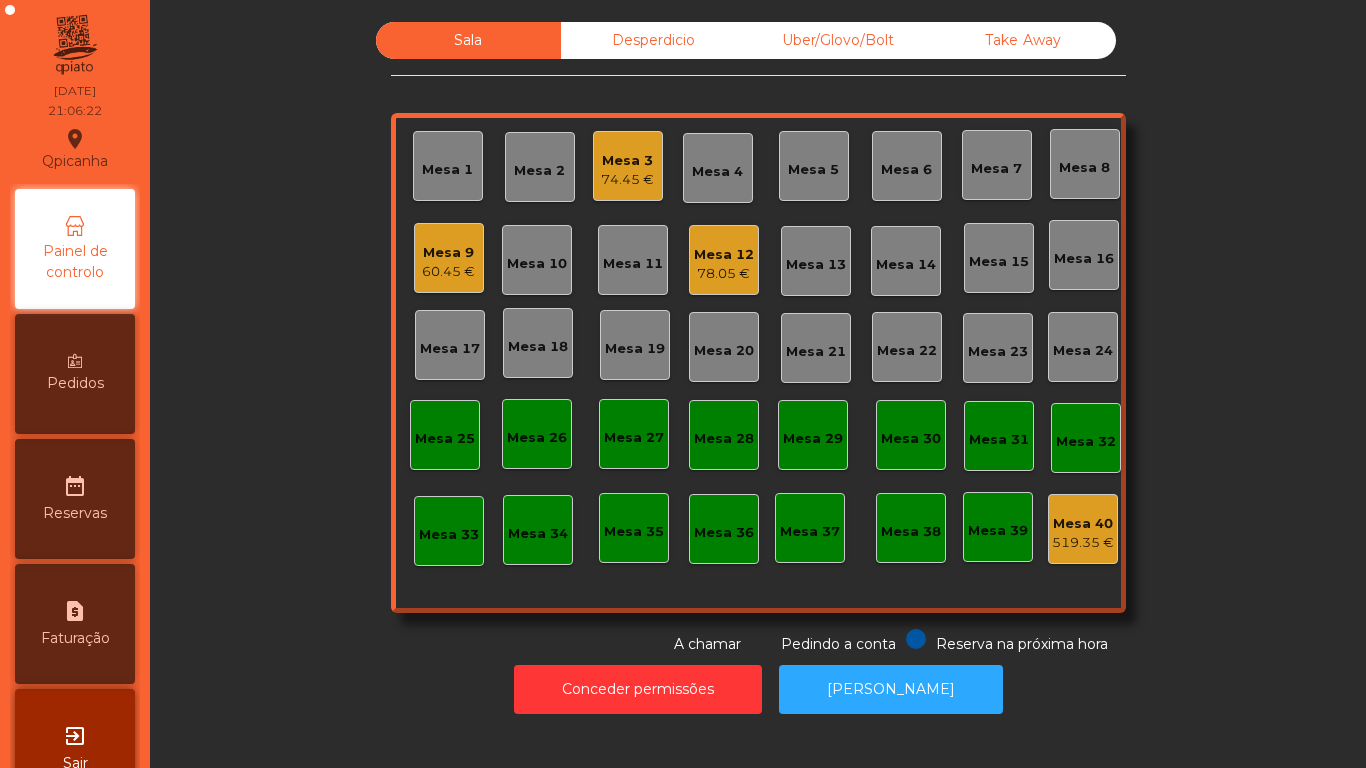 click on "Mesa 3" 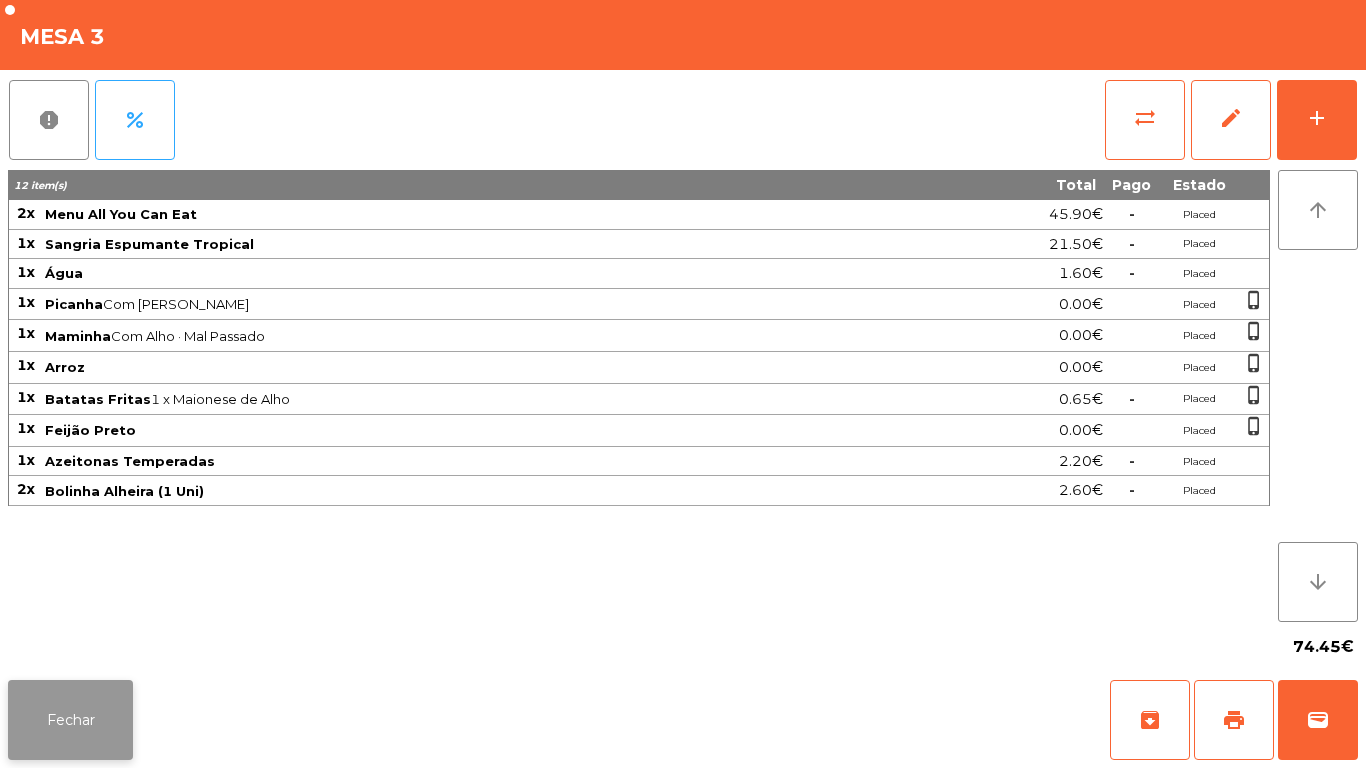 click on "Fechar" 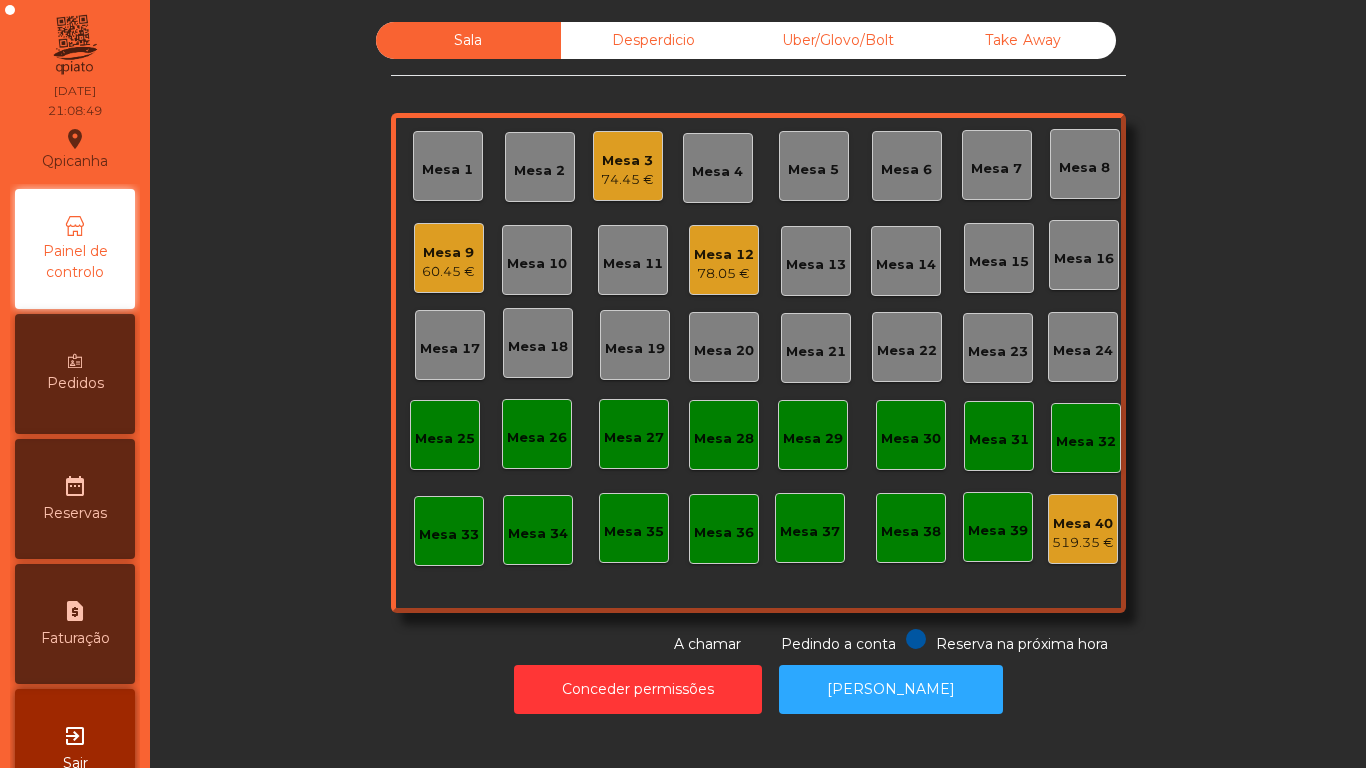 click on "Mesa 2" 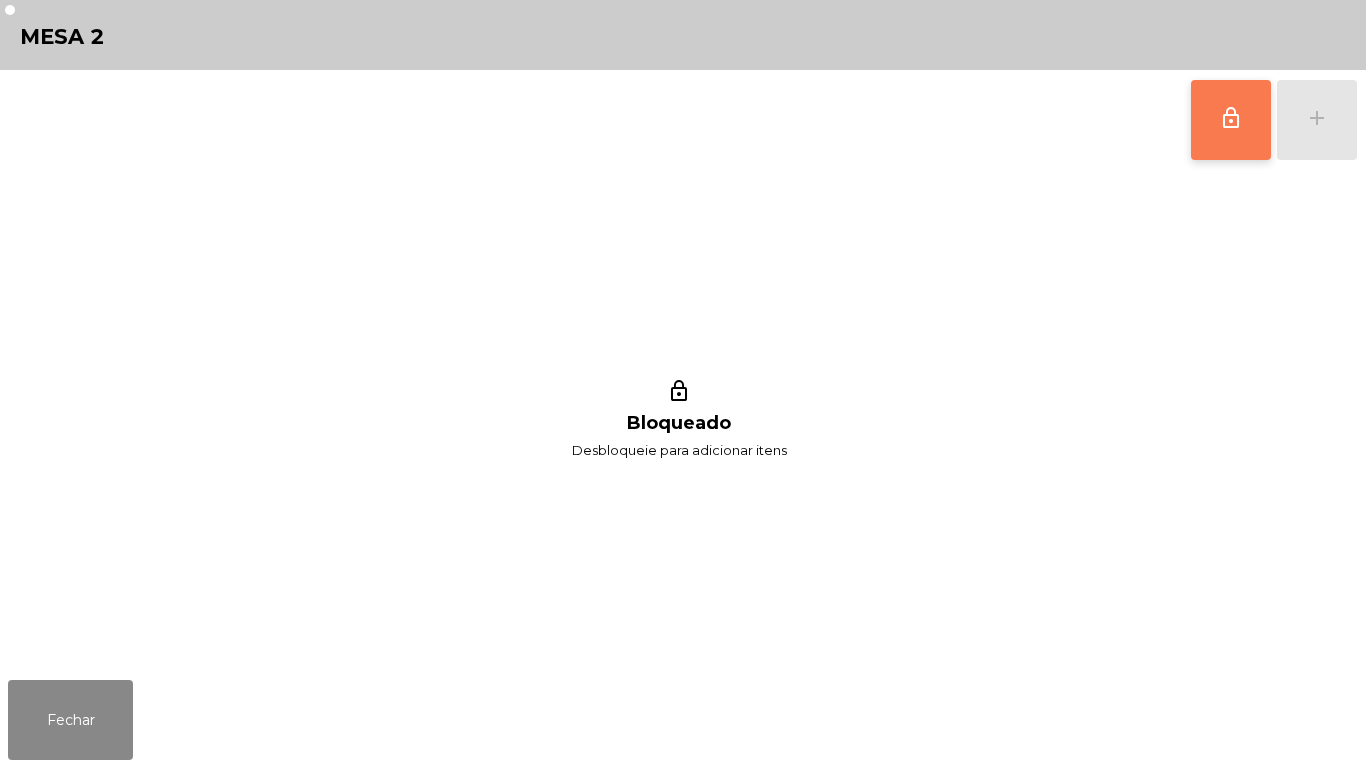 click on "lock_outline" 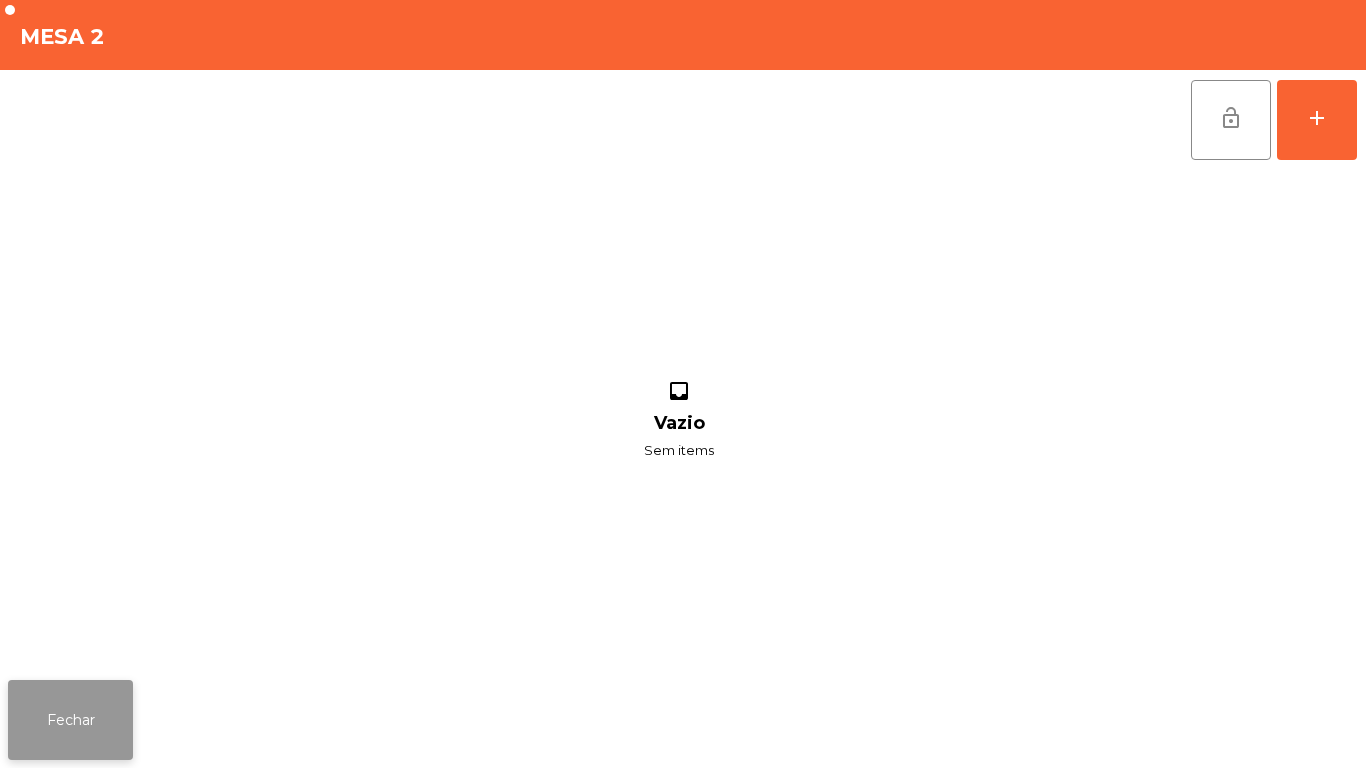 click on "Fechar" 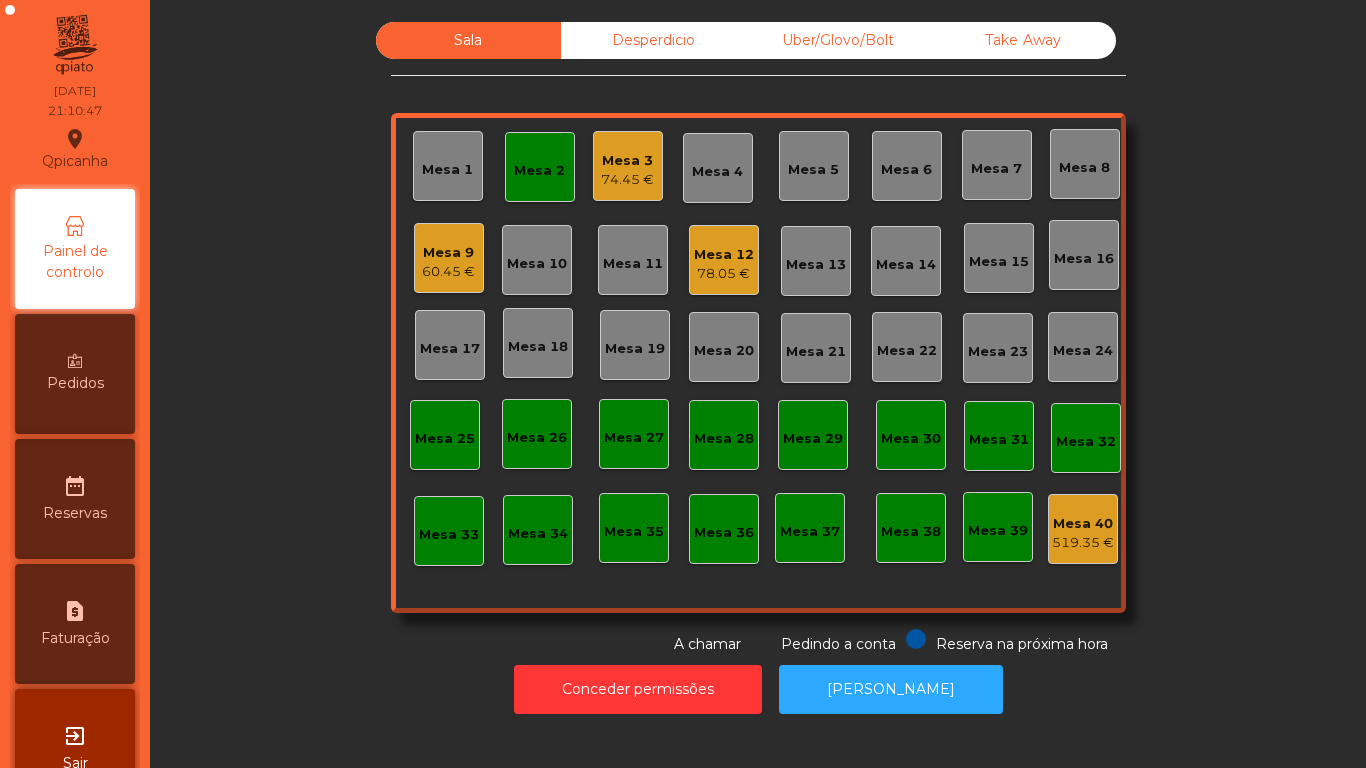 click on "Mesa 2" 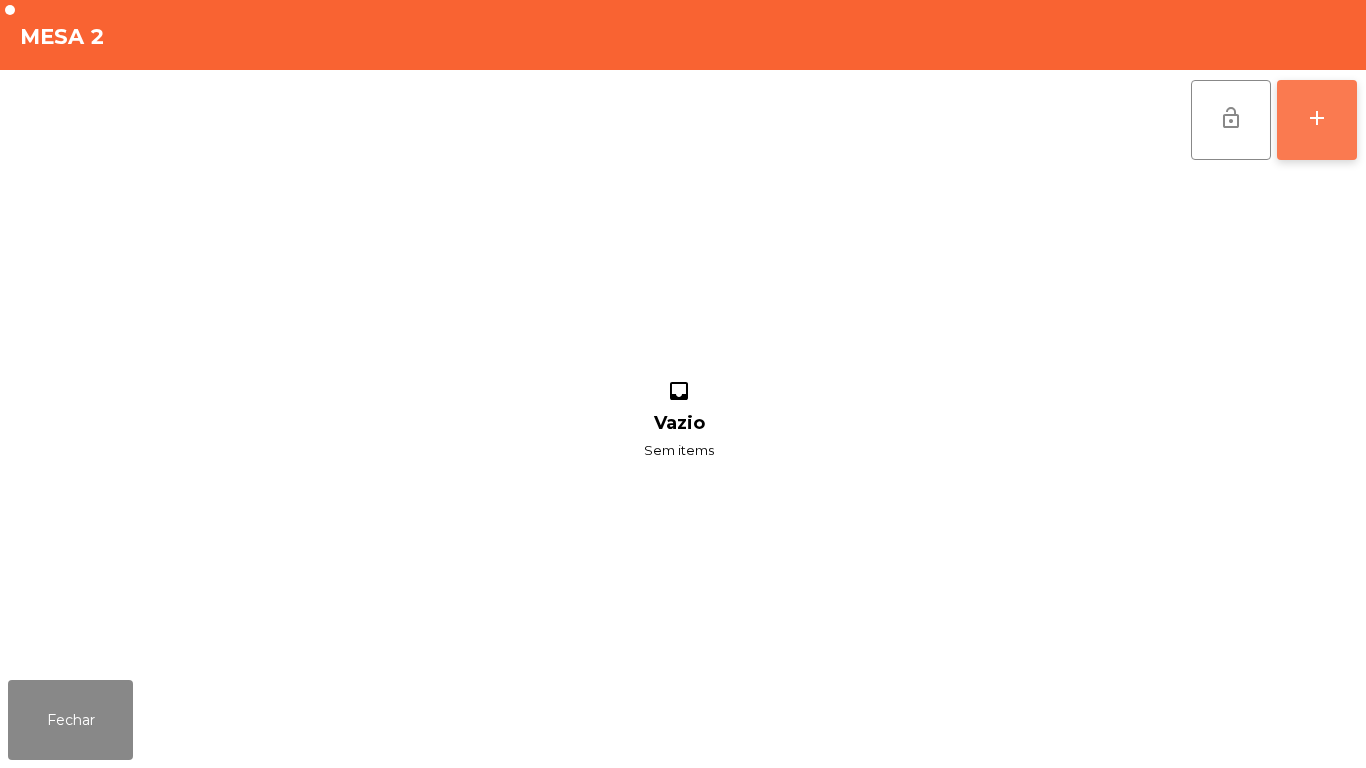 click on "add" 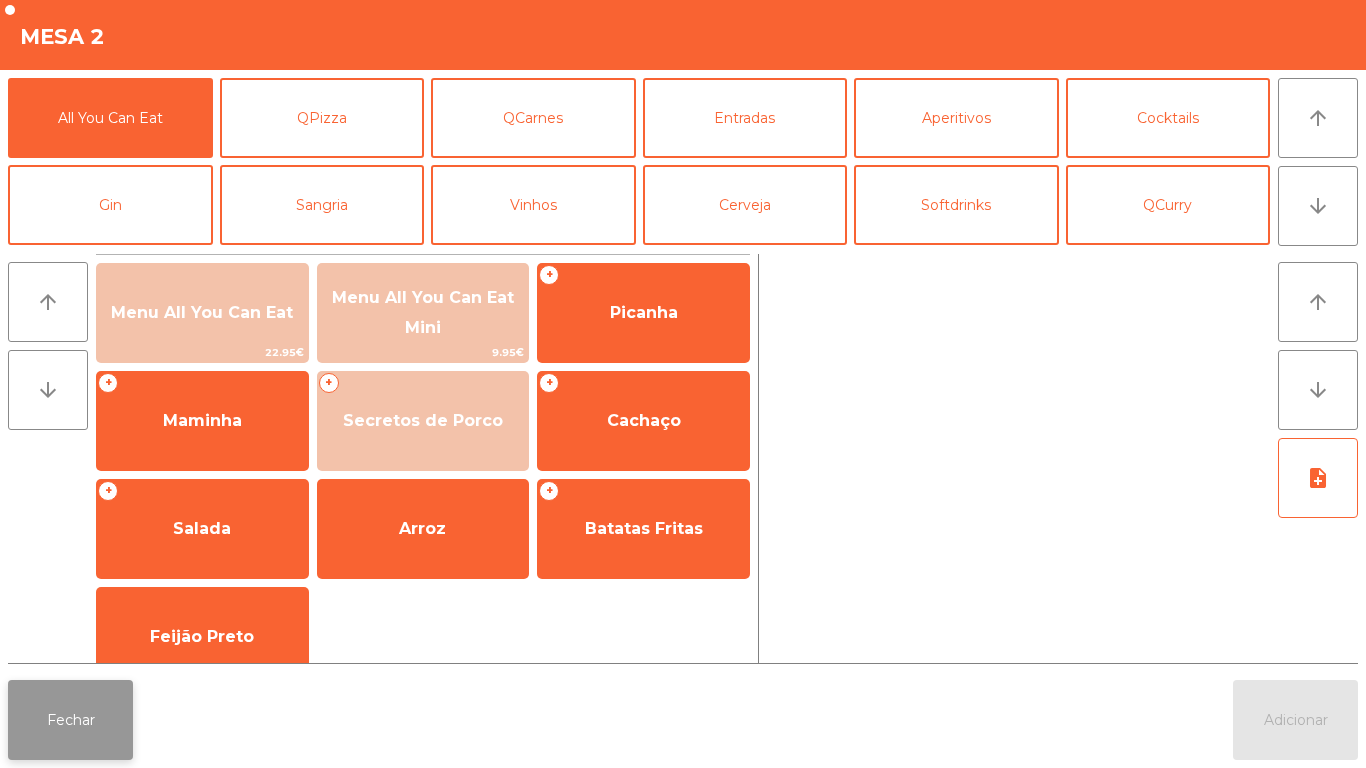 click on "Fechar" 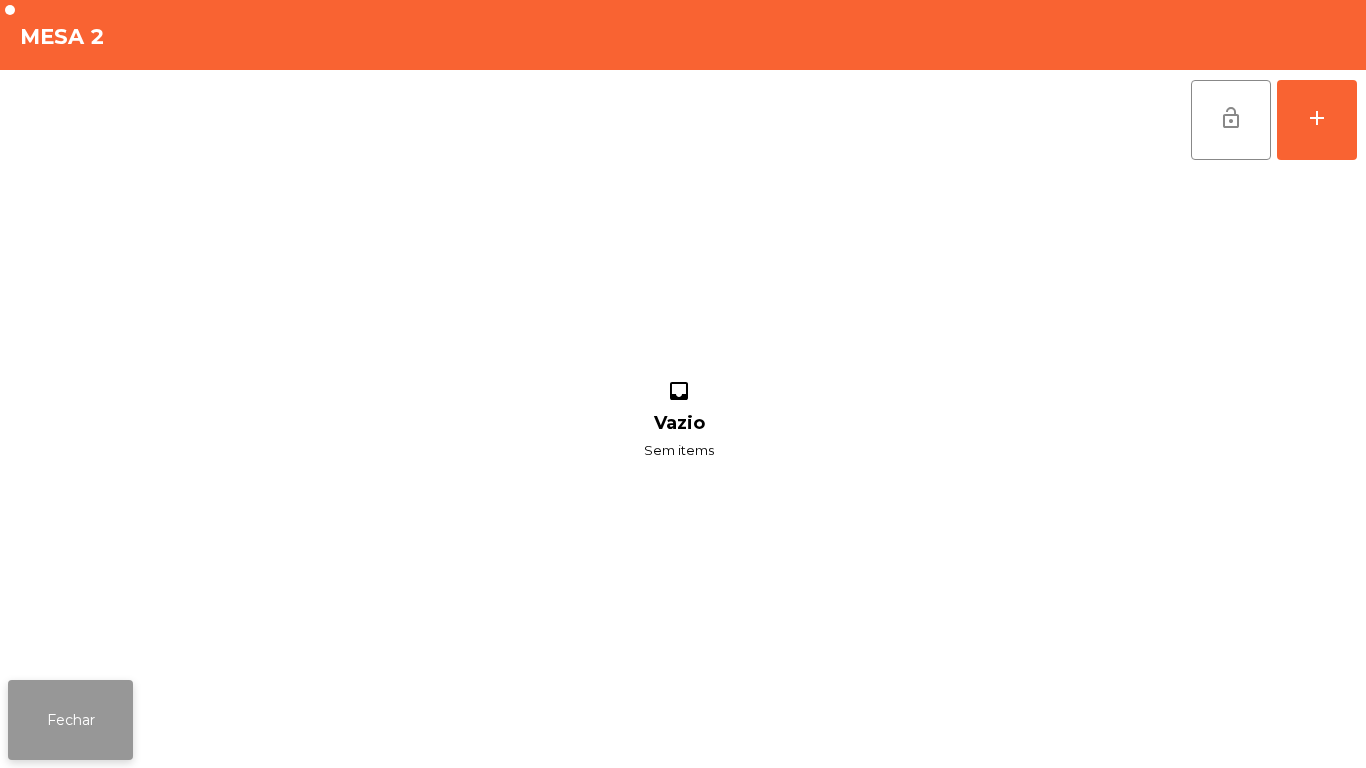 click on "Fechar" 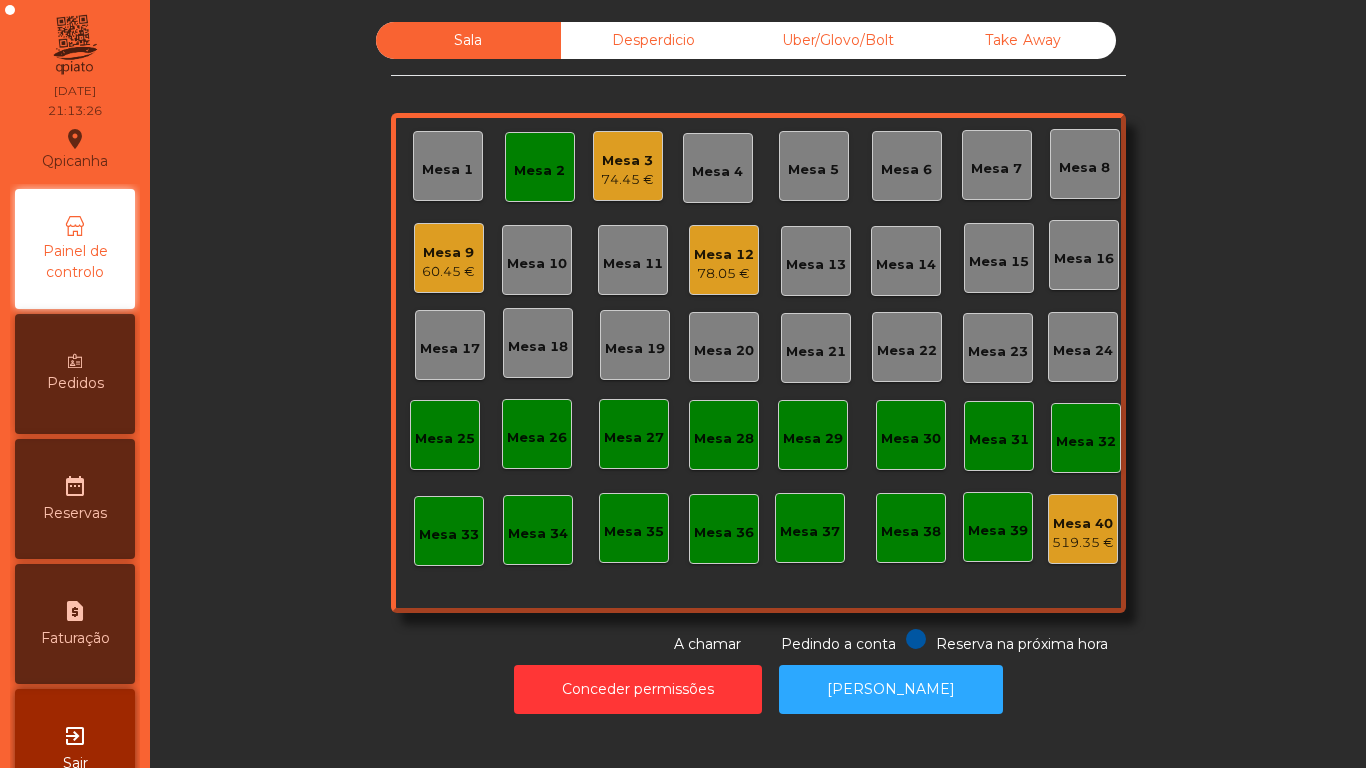 click on "Mesa 2" 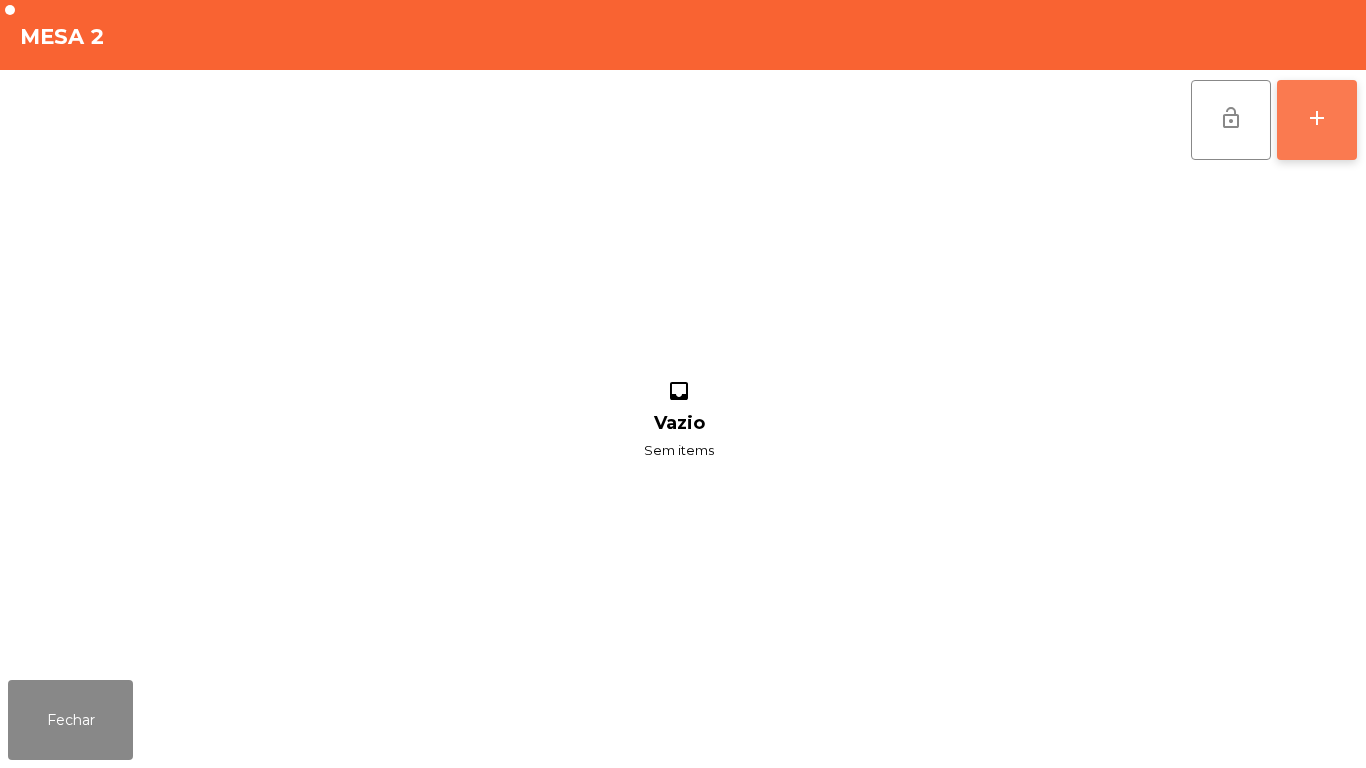 click on "add" 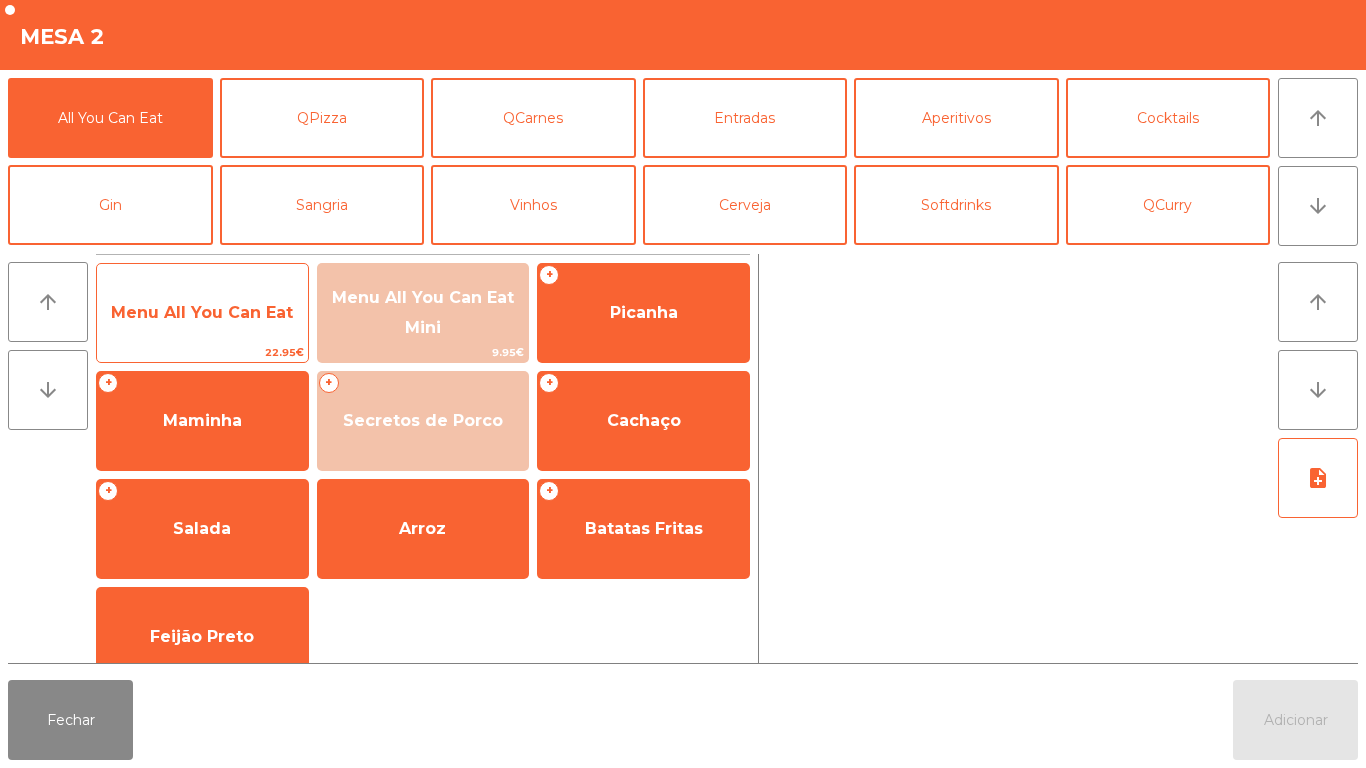 click on "Menu All You Can Eat" 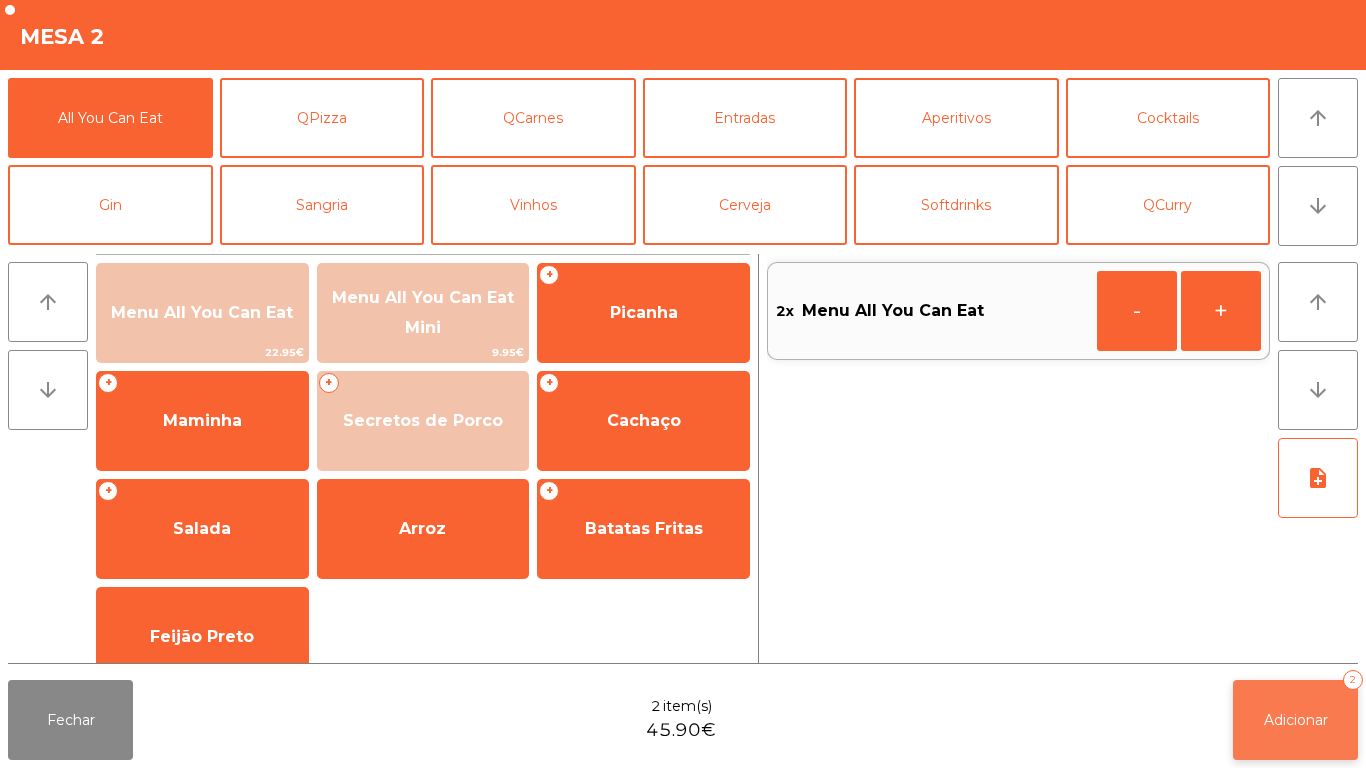 click on "Adicionar   2" 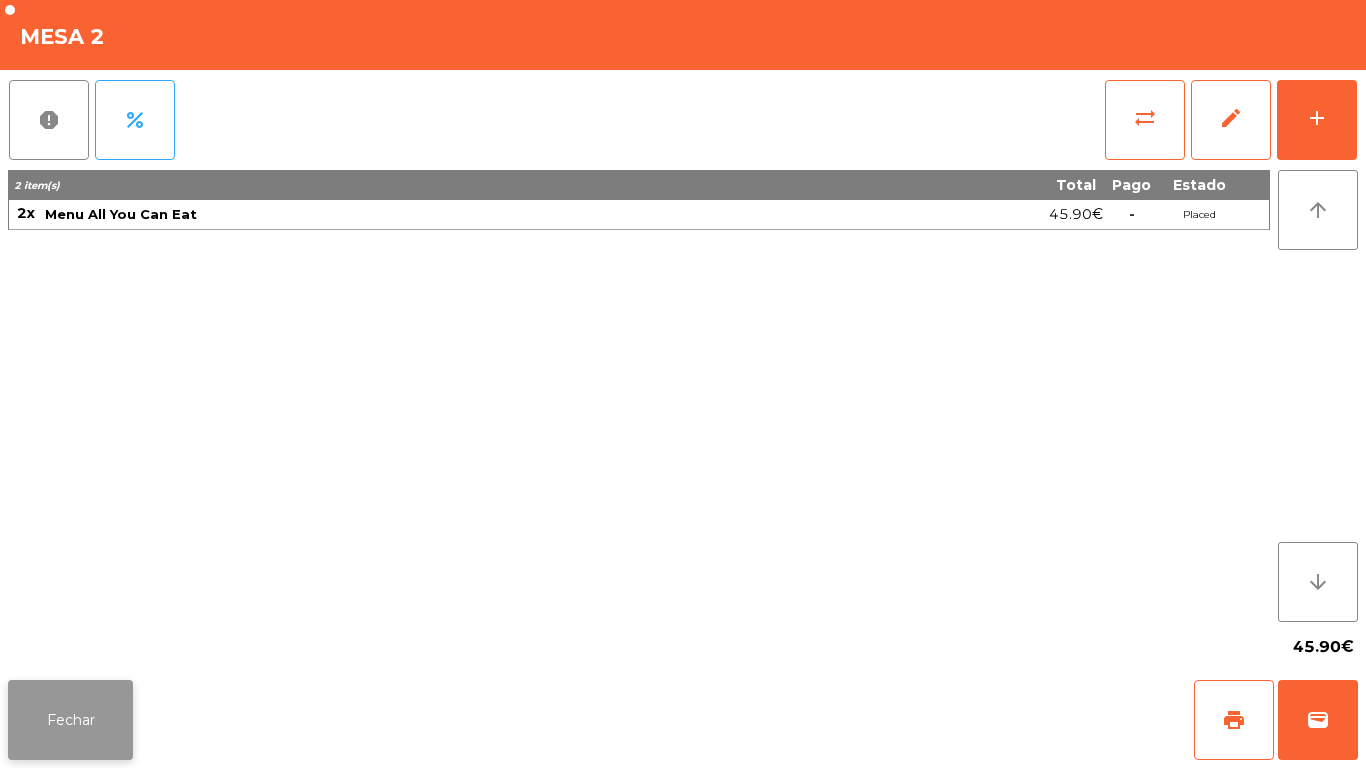 click on "Fechar" 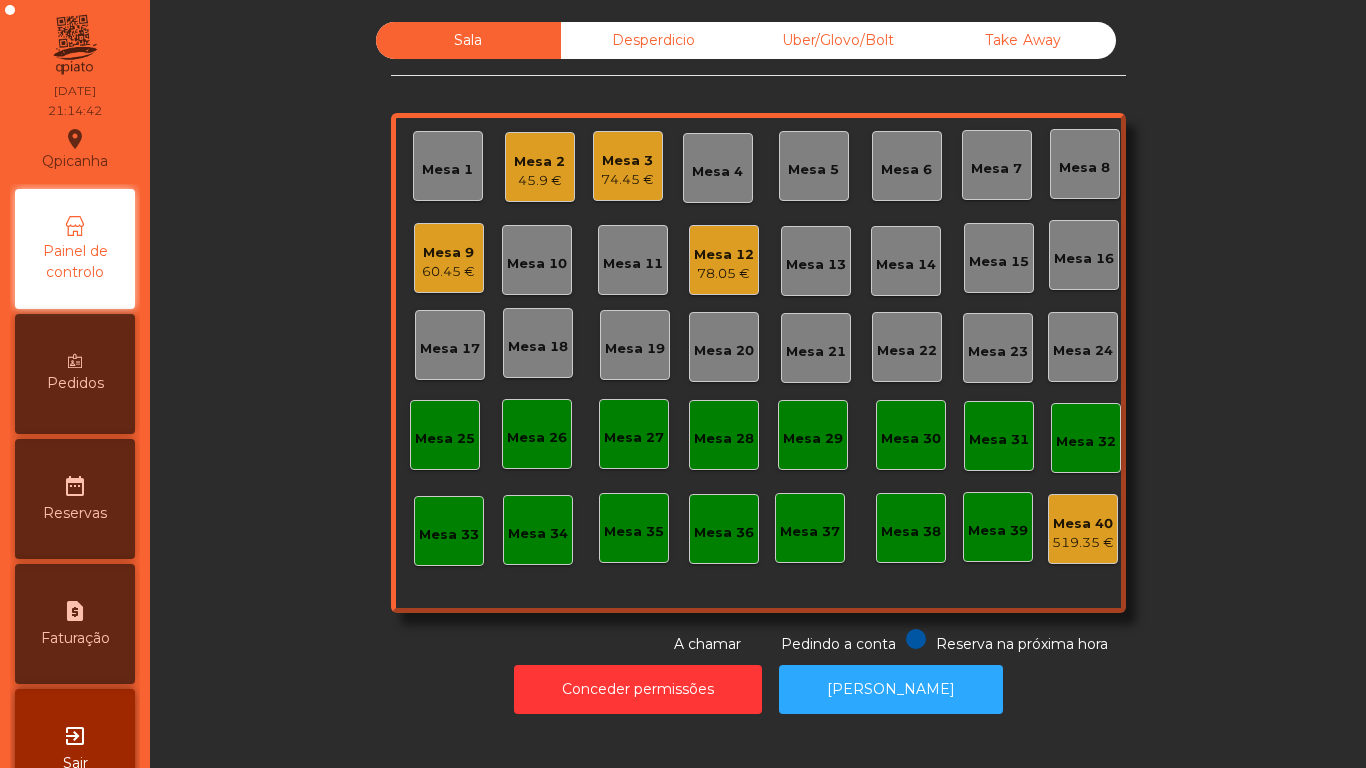 click on "45.9 €" 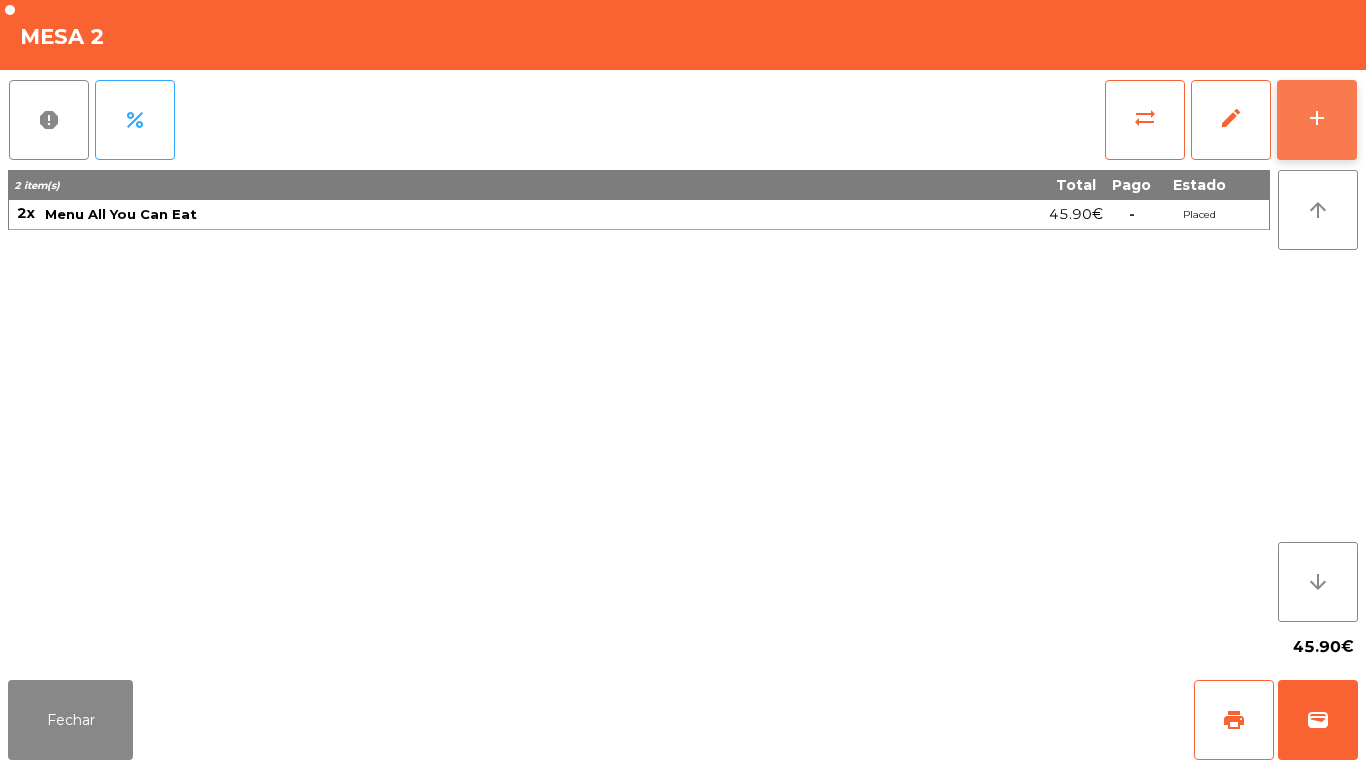 click on "add" 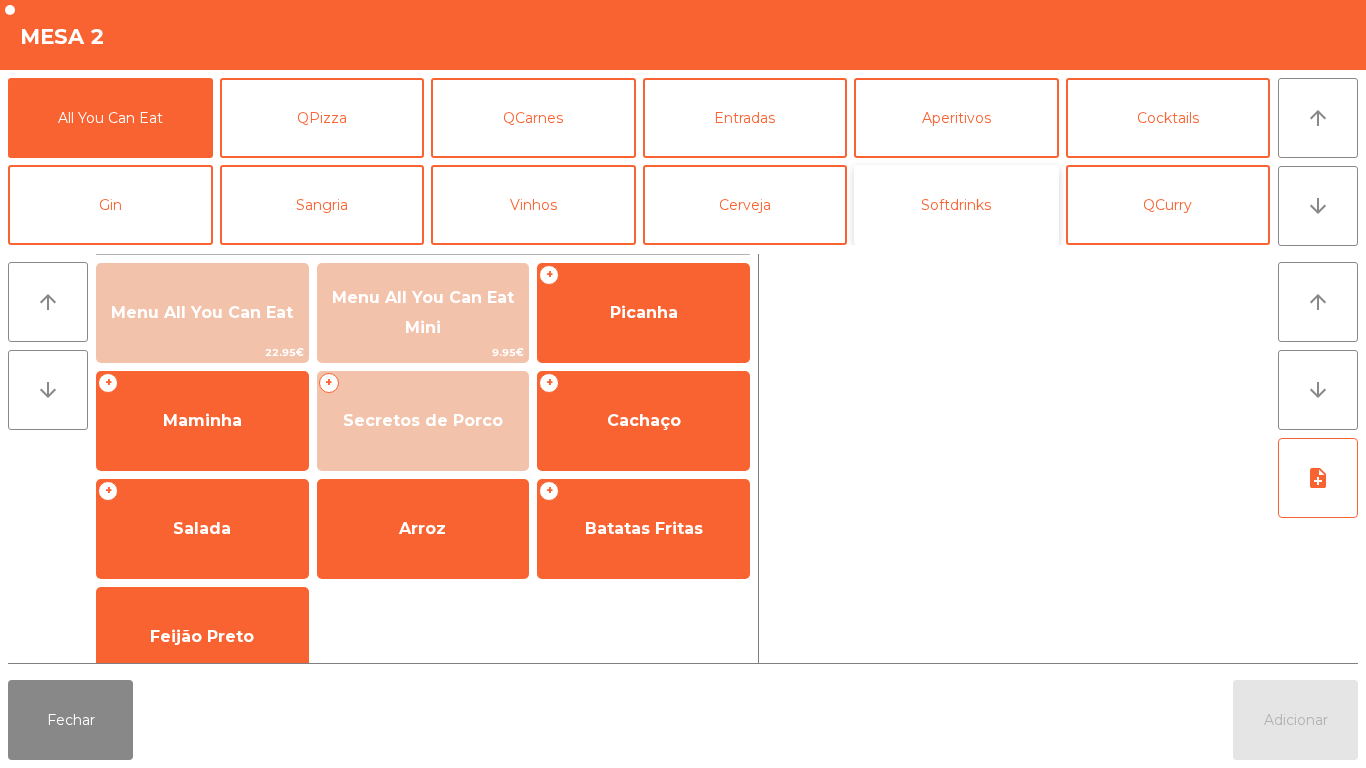 click on "Softdrinks" 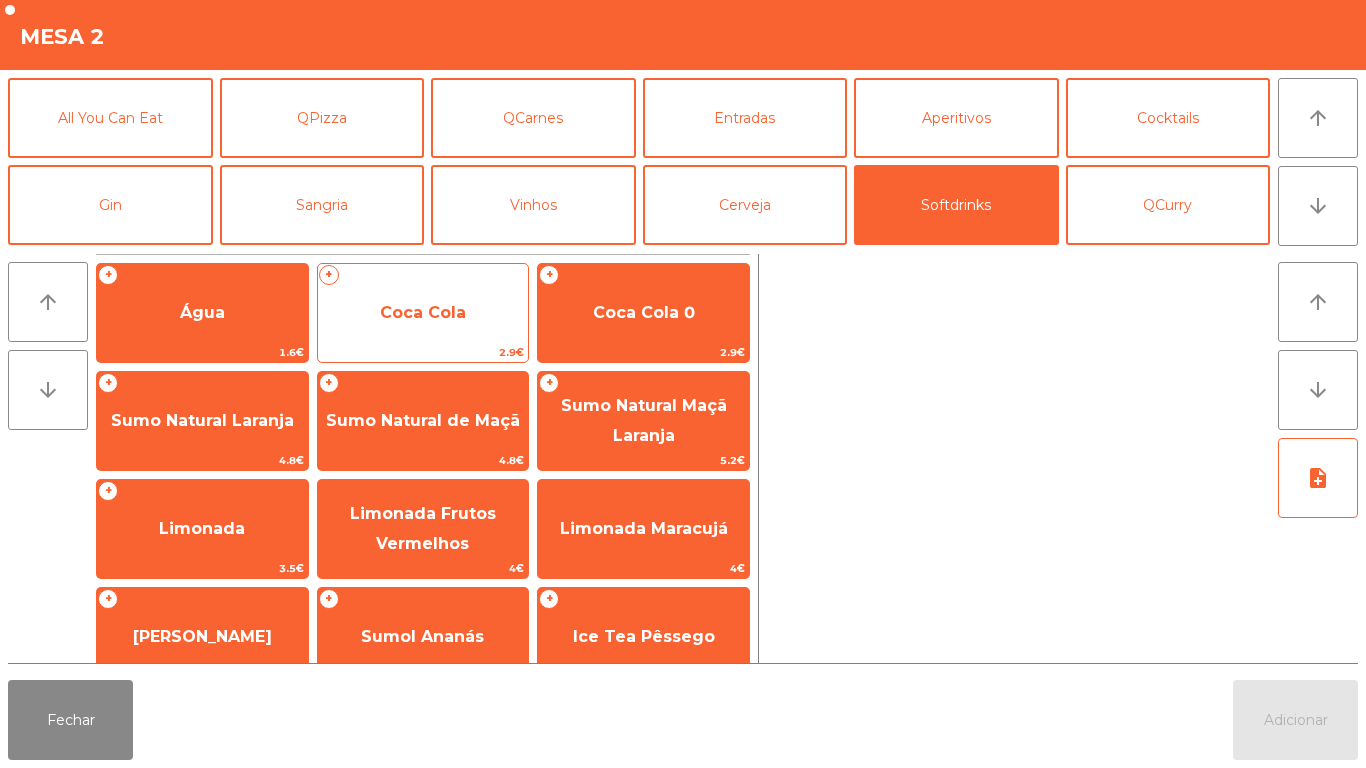 click on "Coca Cola" 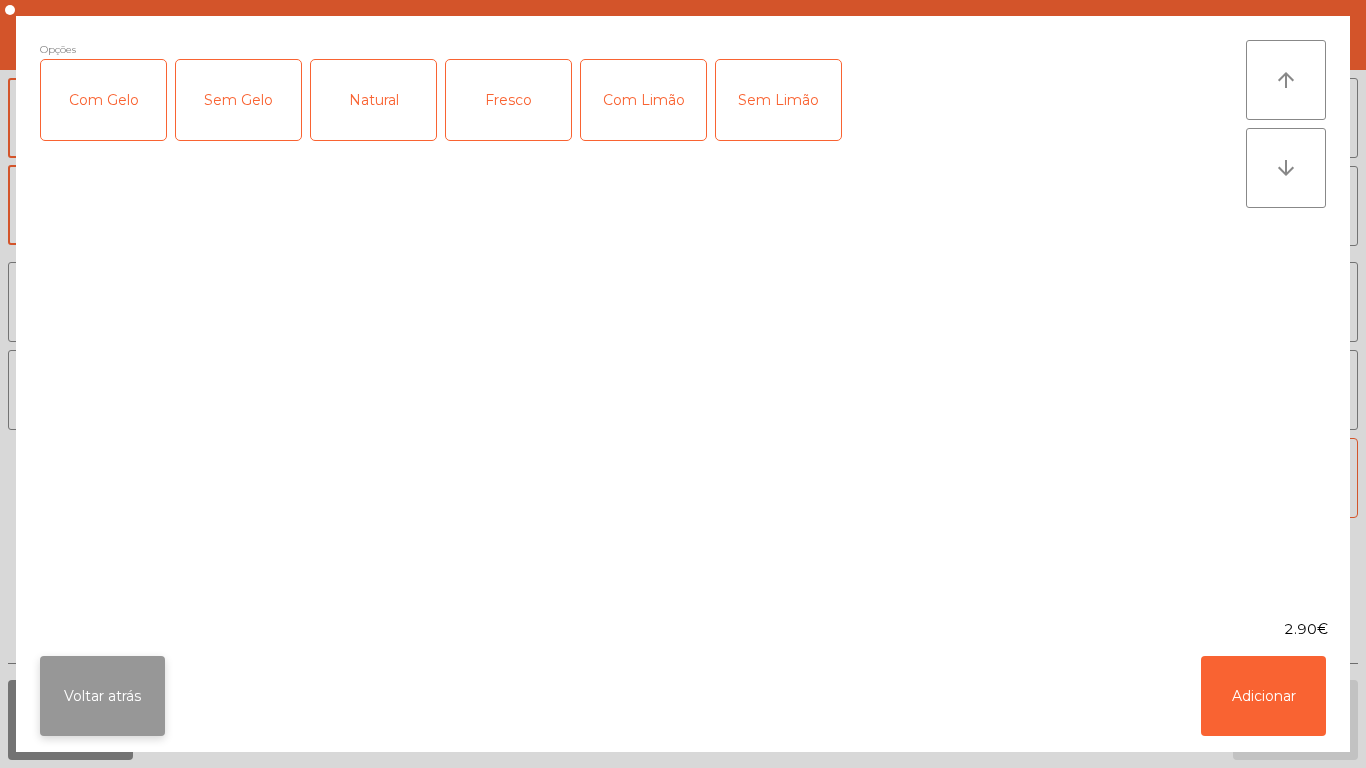 click on "Voltar atrás" 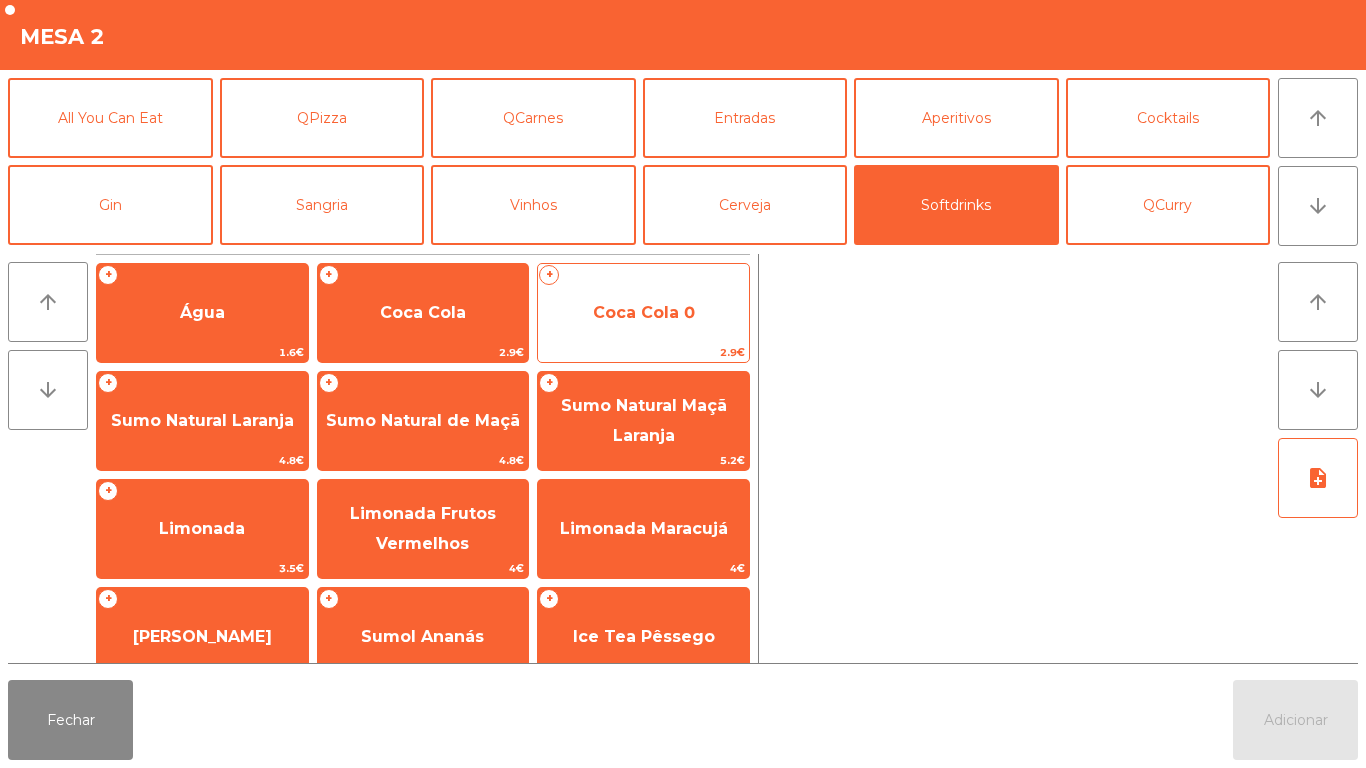 click on "Coca Cola 0" 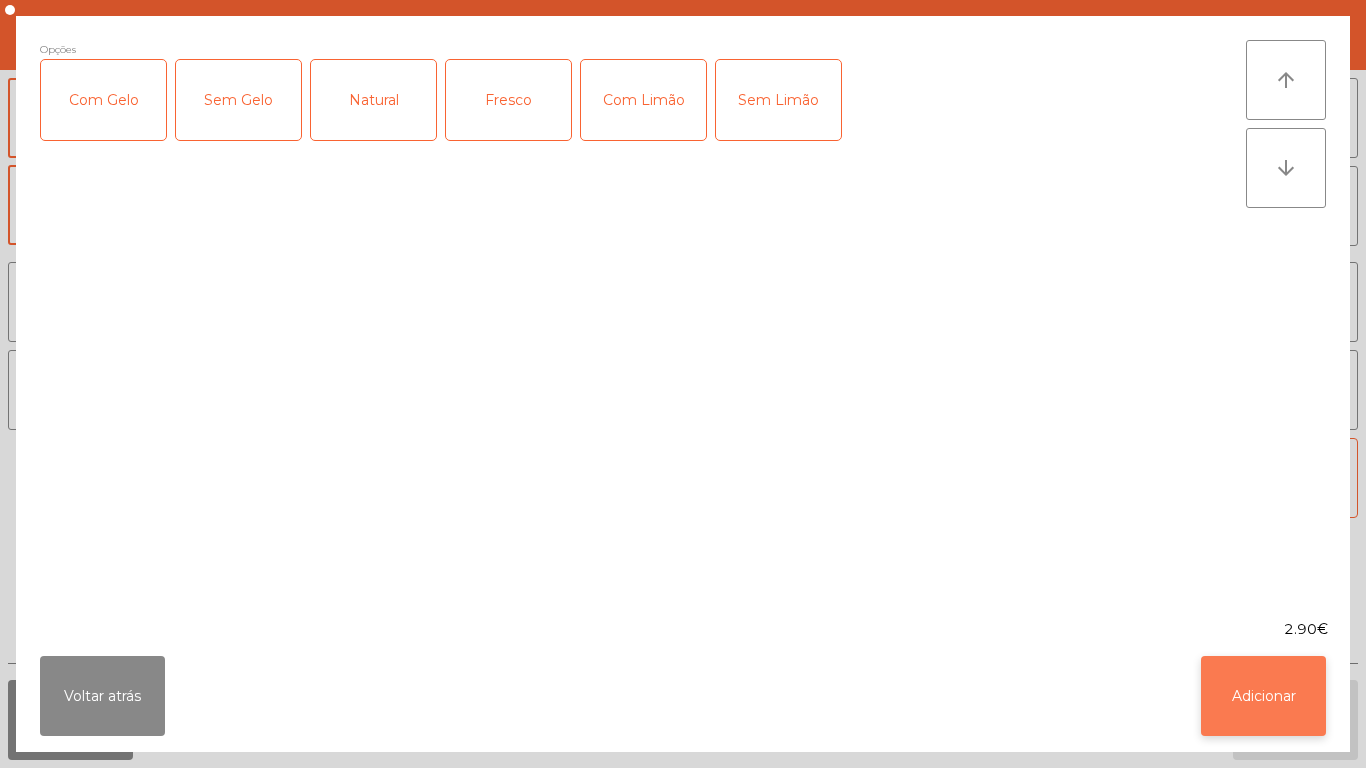 click on "Adicionar" 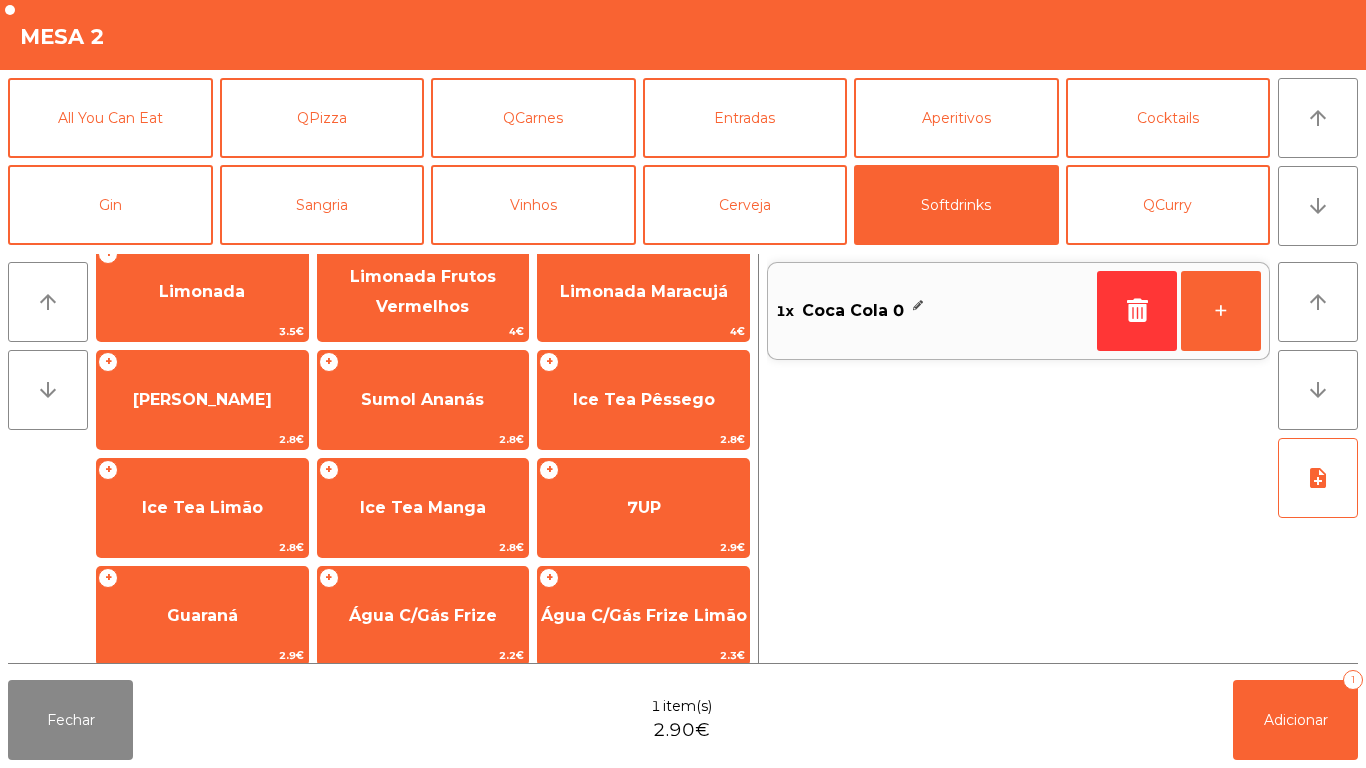 scroll, scrollTop: 356, scrollLeft: 0, axis: vertical 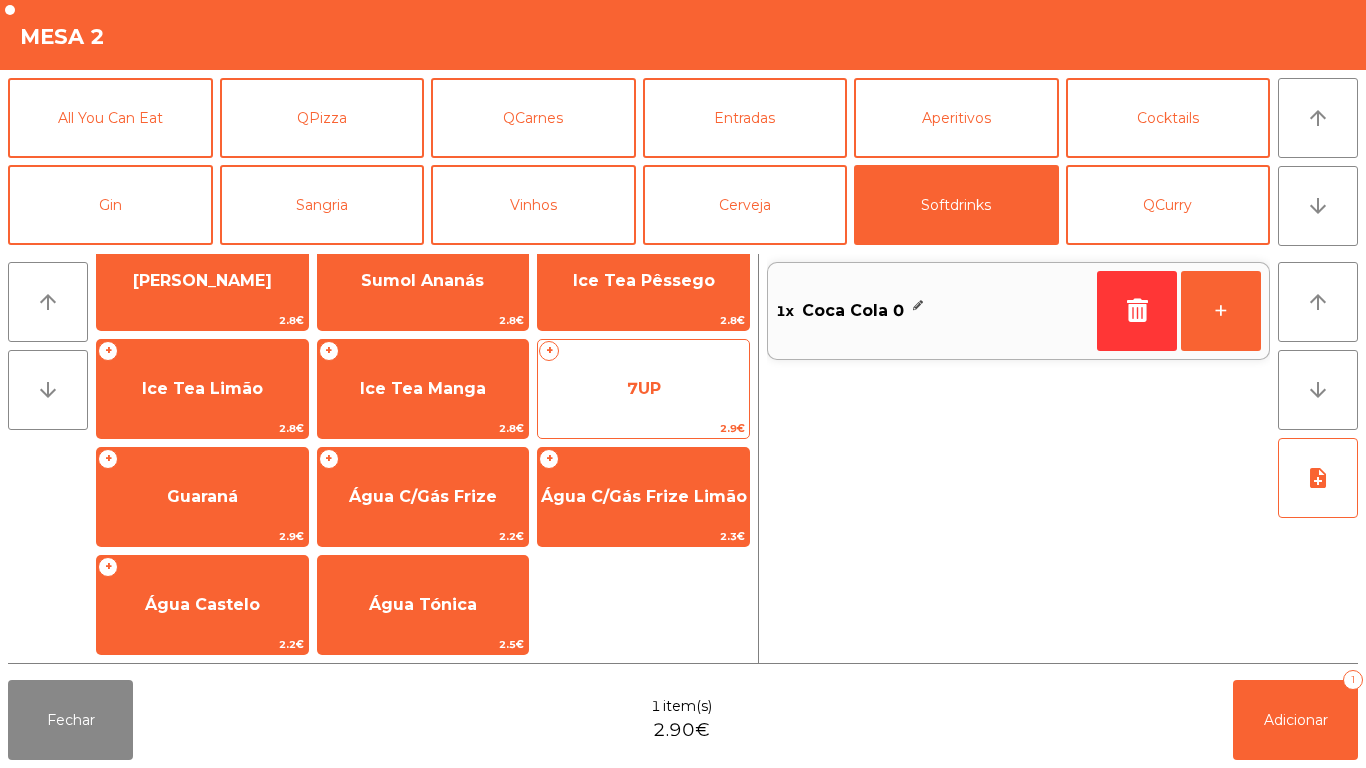 click on "7UP" 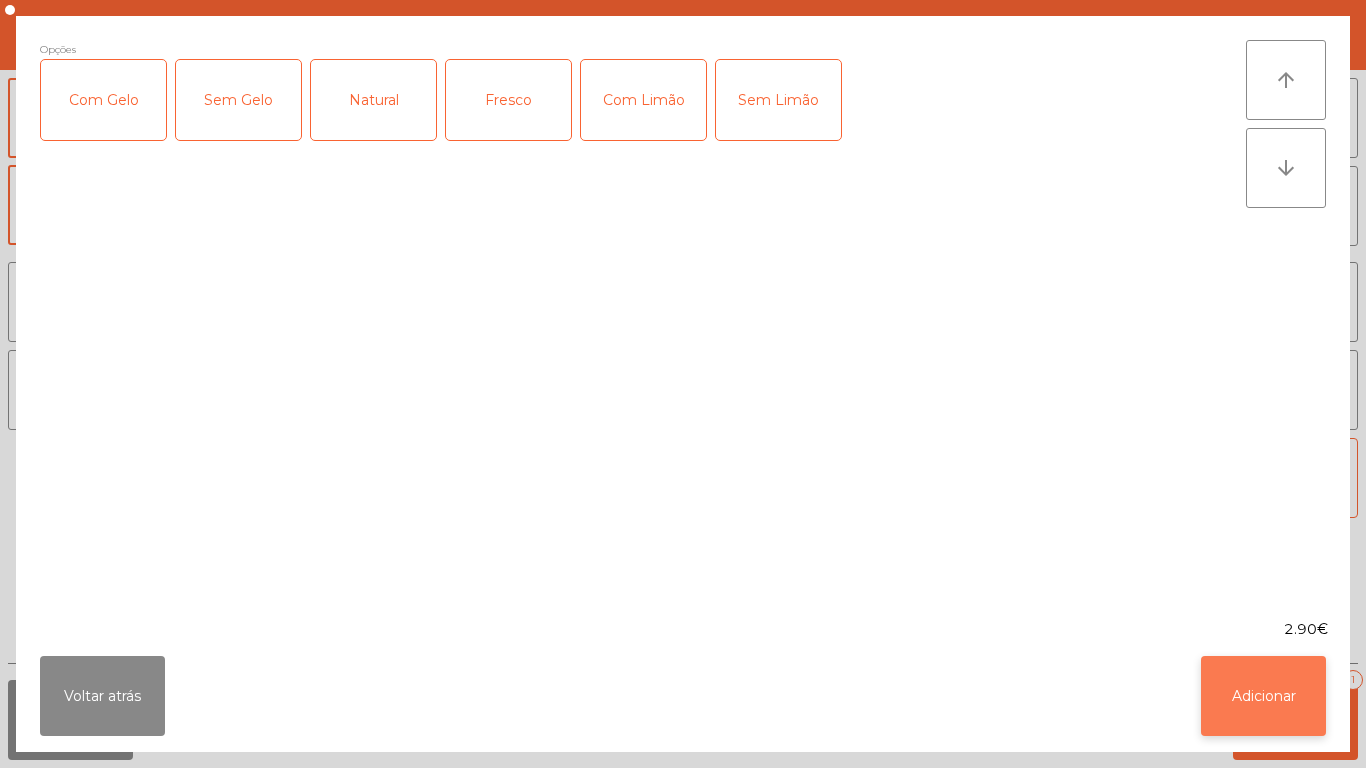 click on "Adicionar" 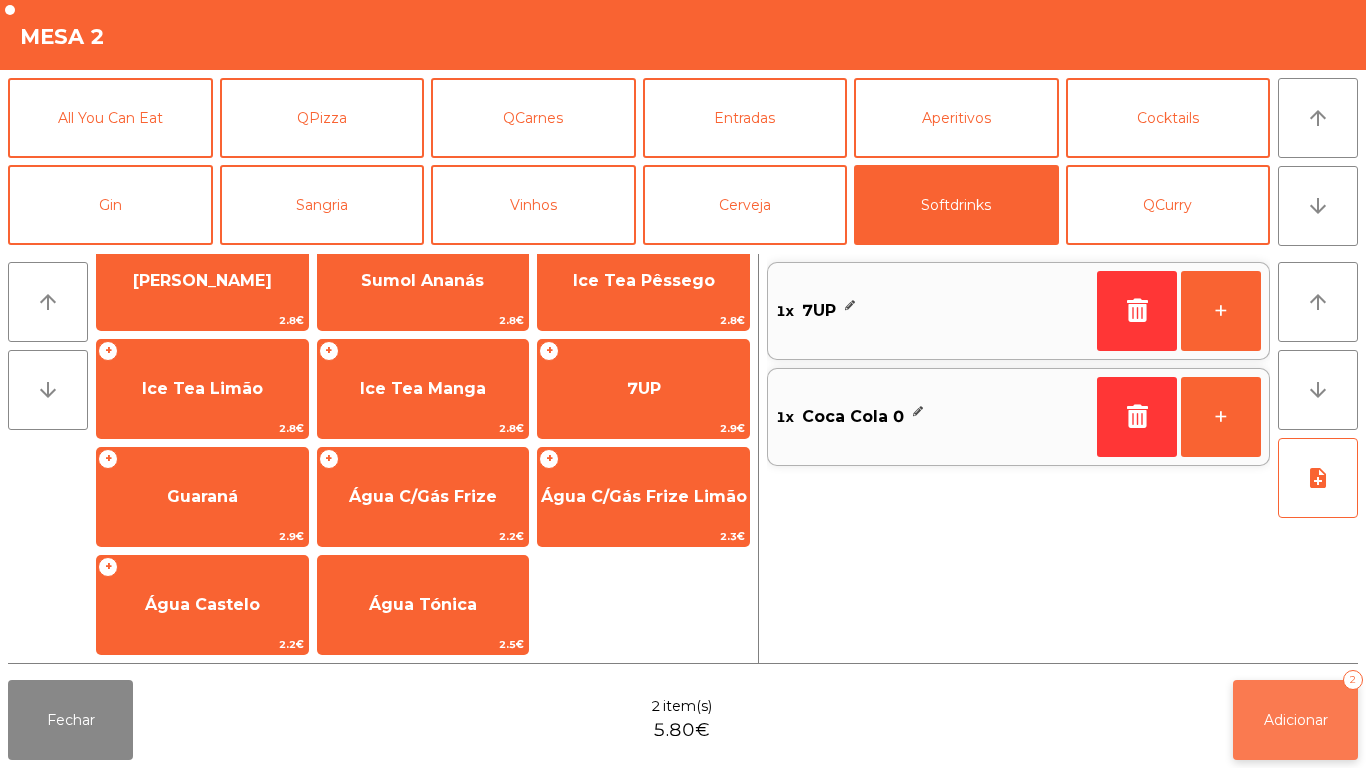 click on "Adicionar   2" 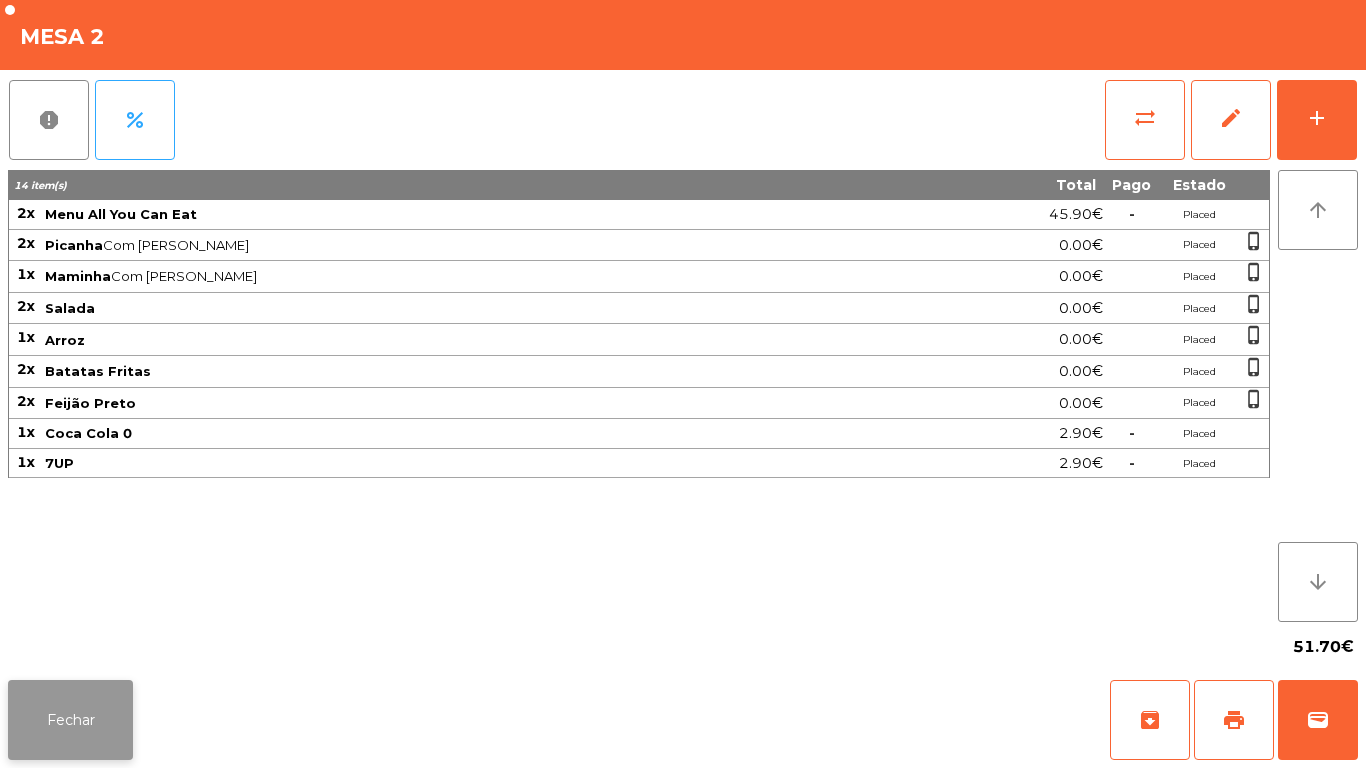 click on "Fechar" 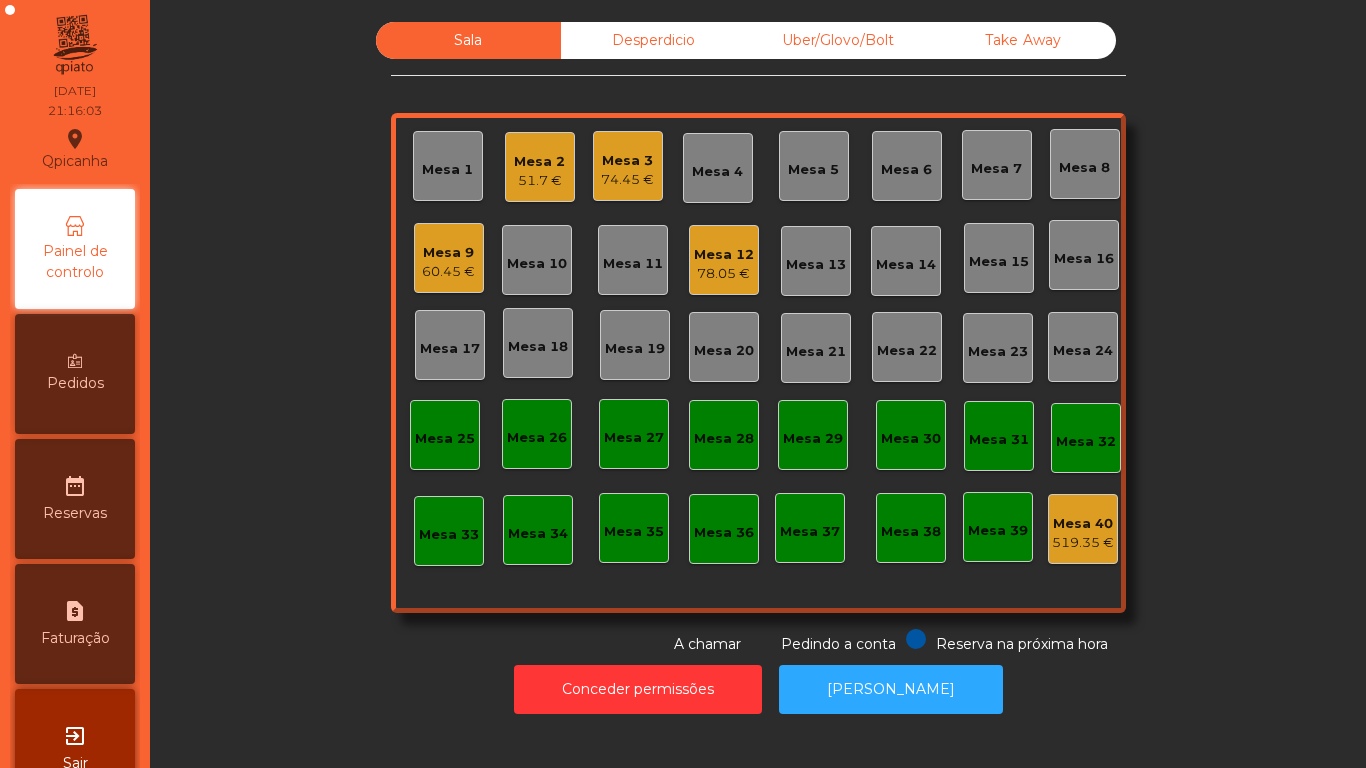 click on "Mesa 1" 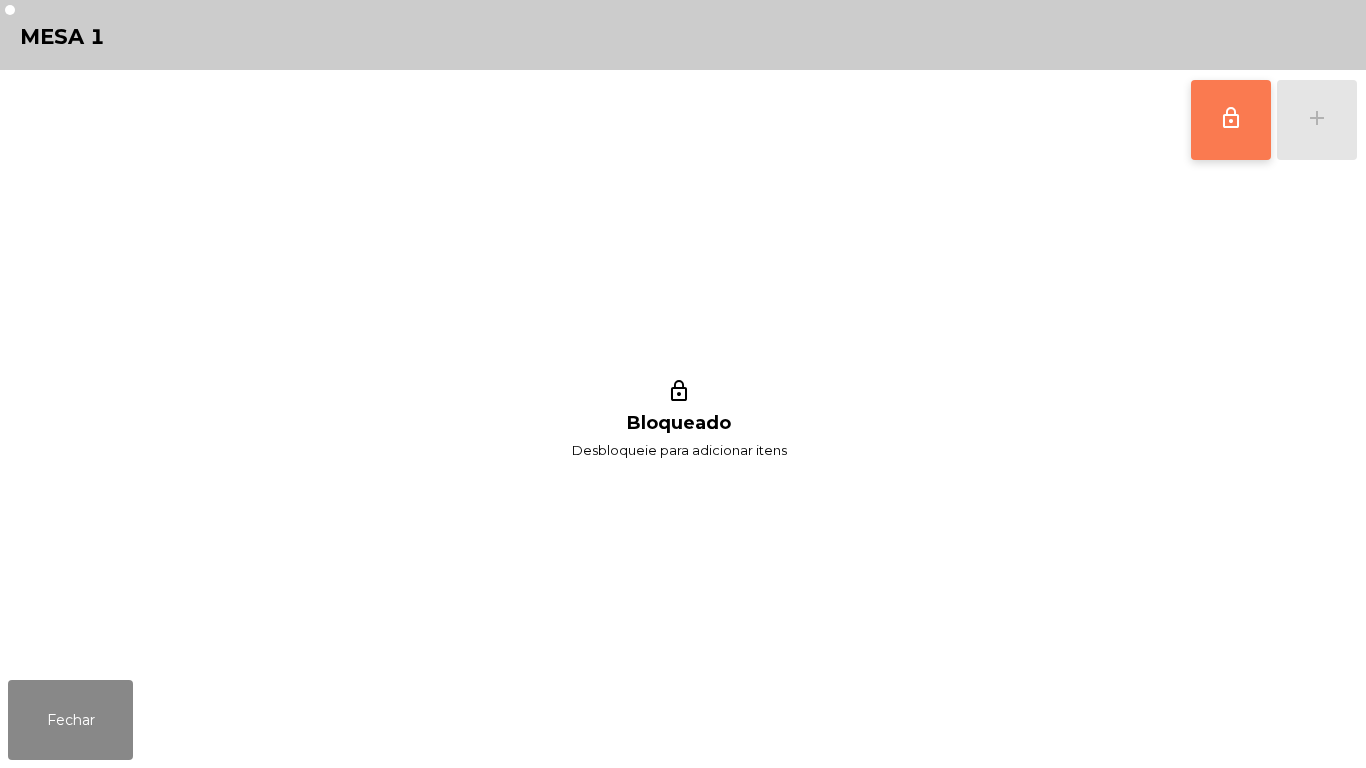 click on "lock_outline" 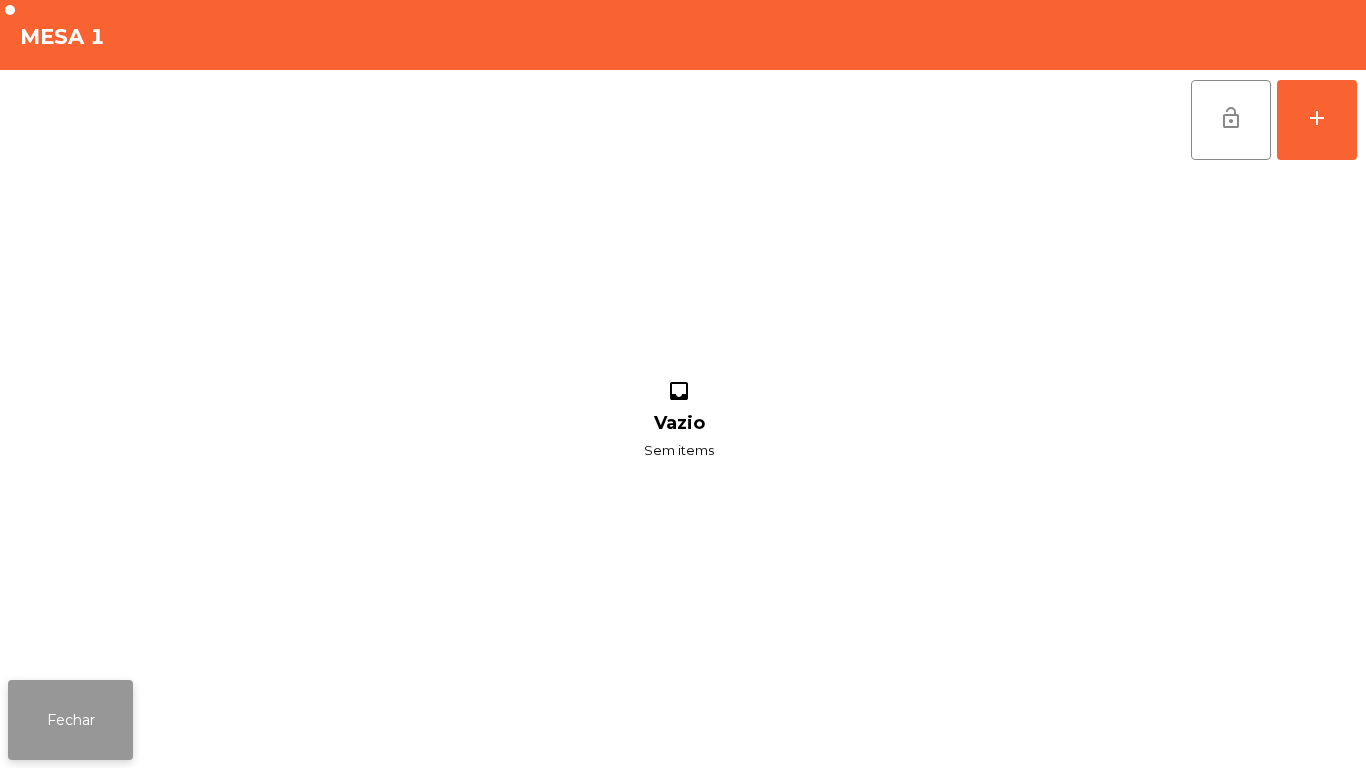 click on "Fechar" 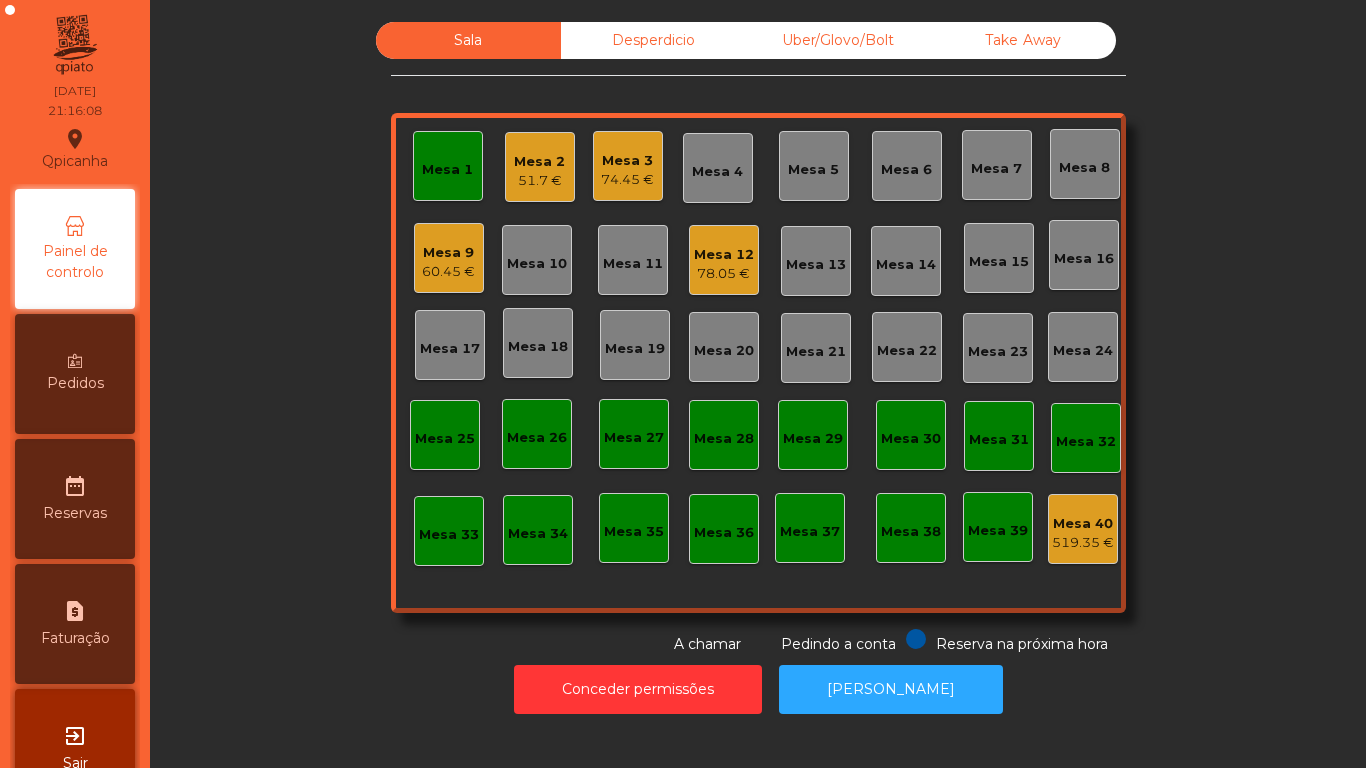 click on "Mesa 2   51.7 €" 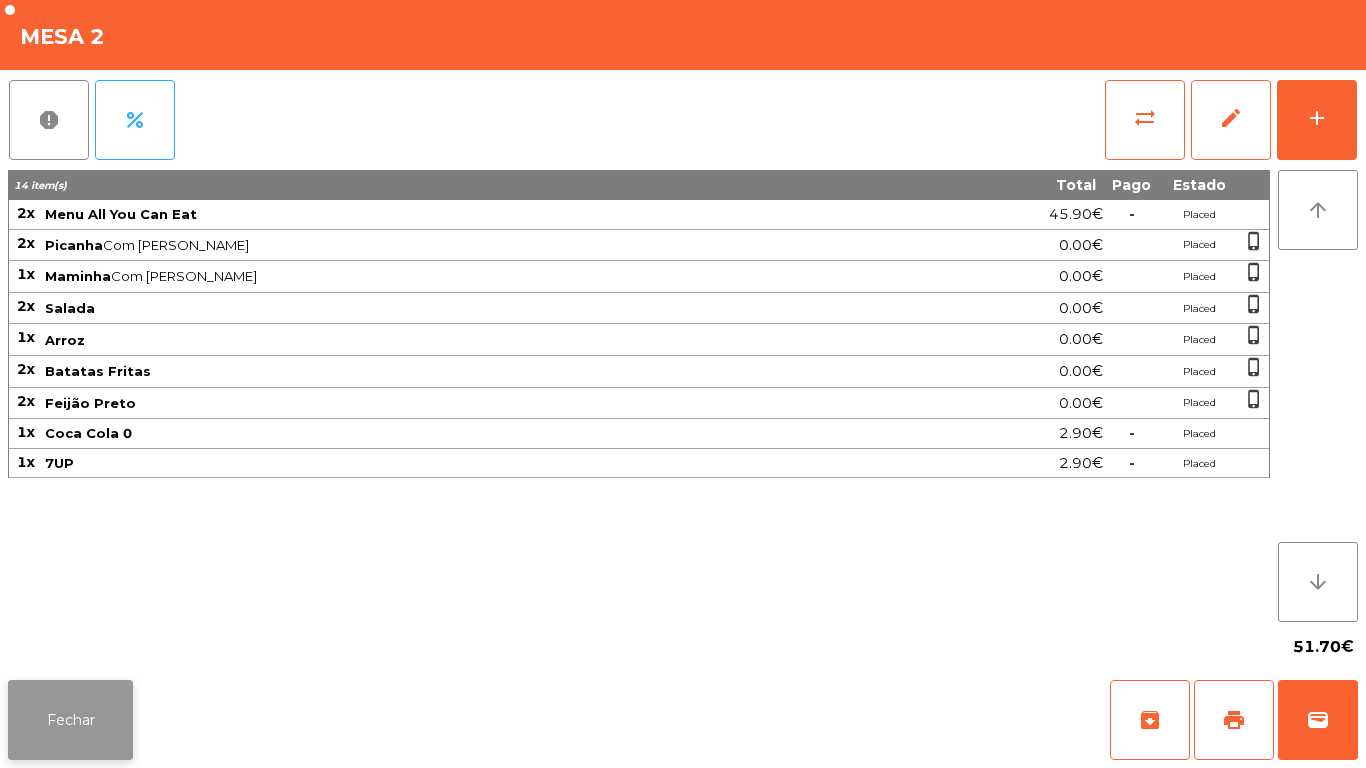 click on "Fechar" 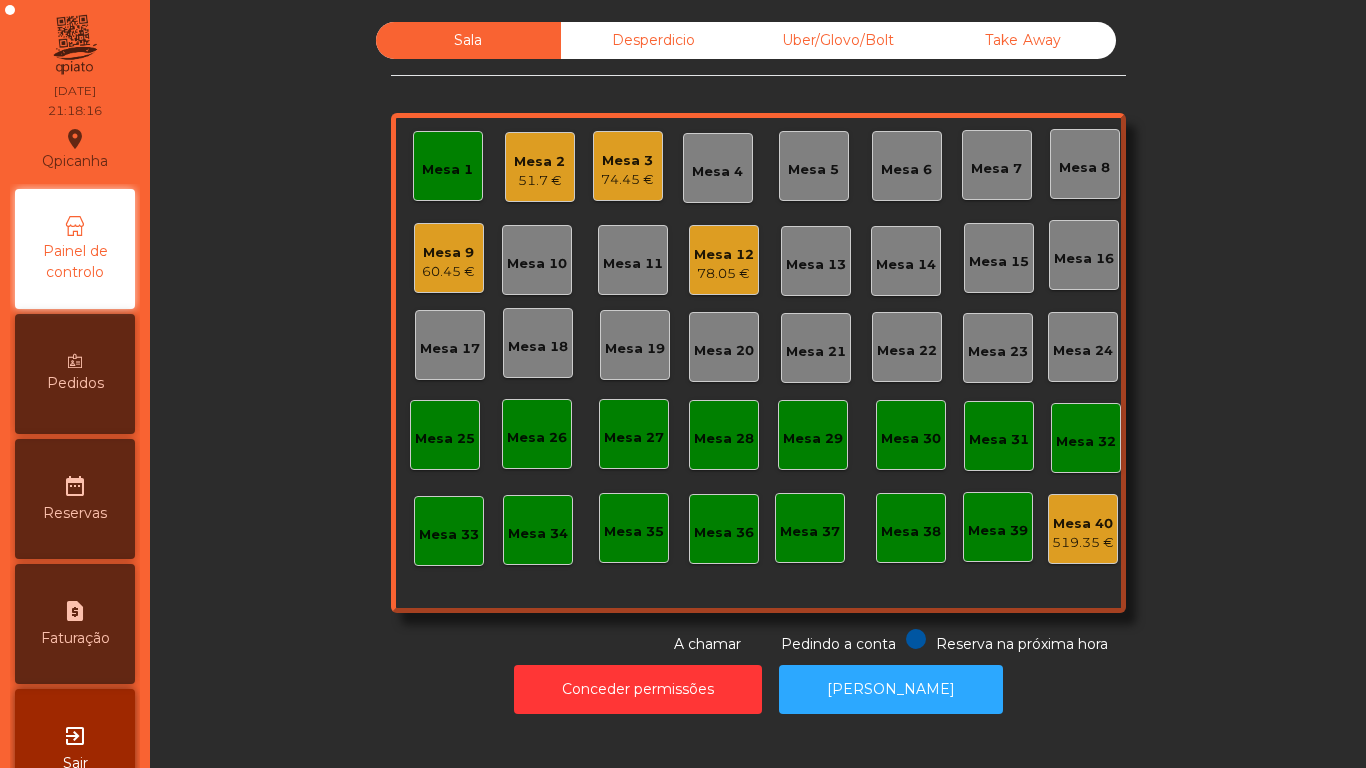 click on "Mesa 1" 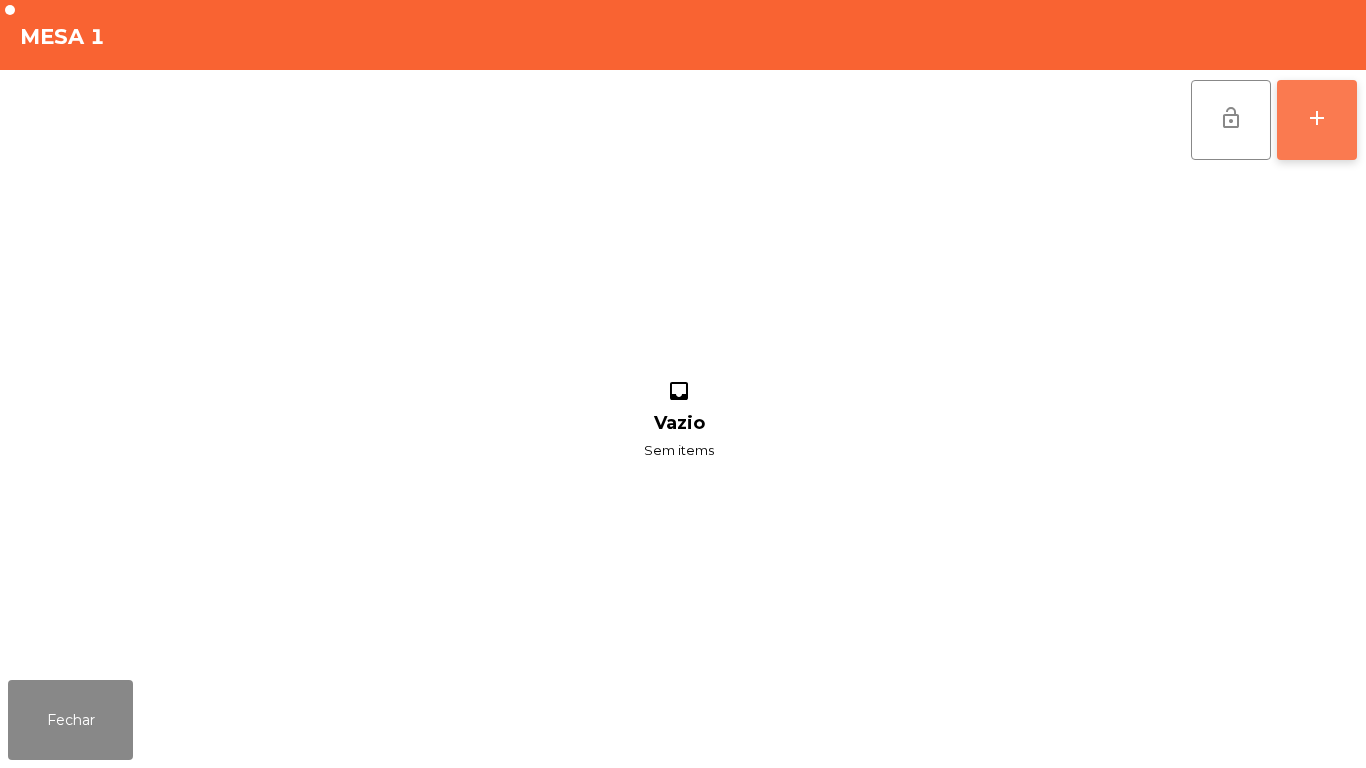 click on "add" 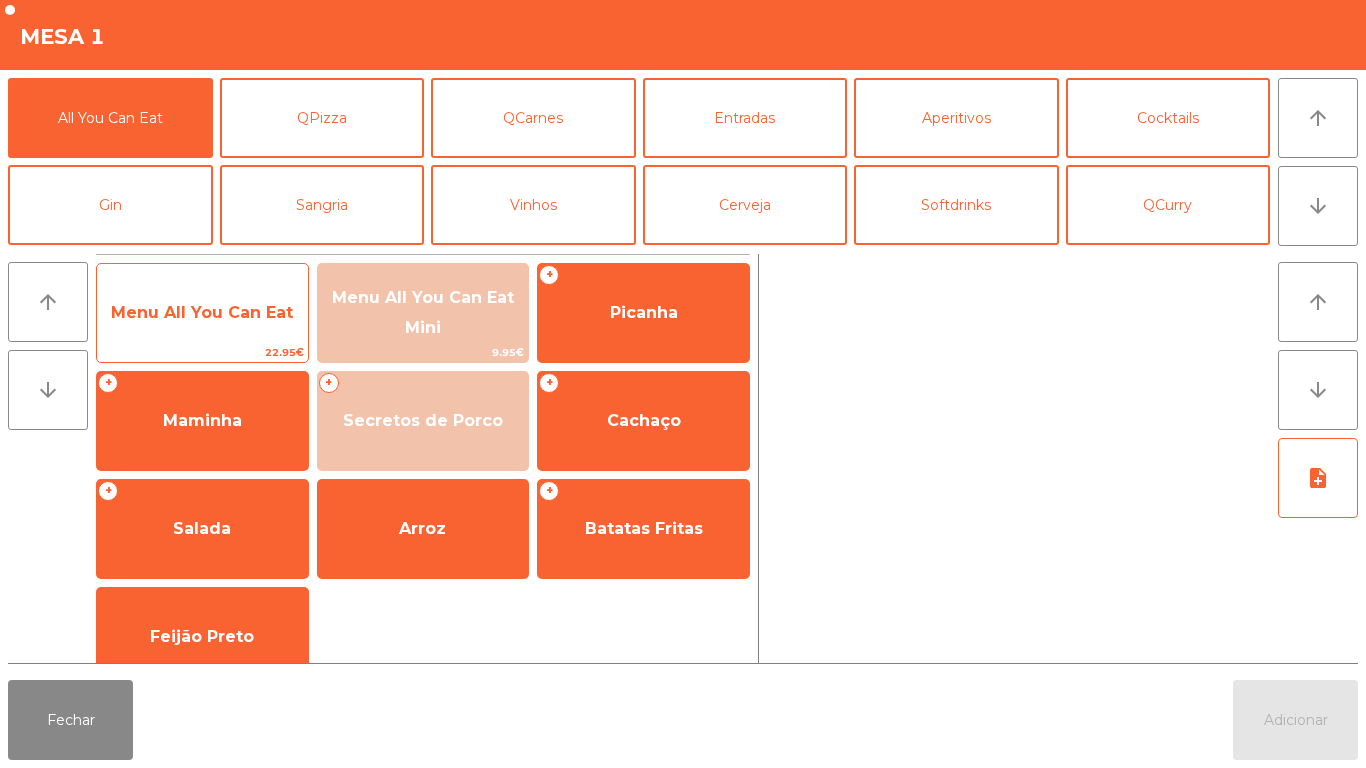 click on "Menu All You Can Eat" 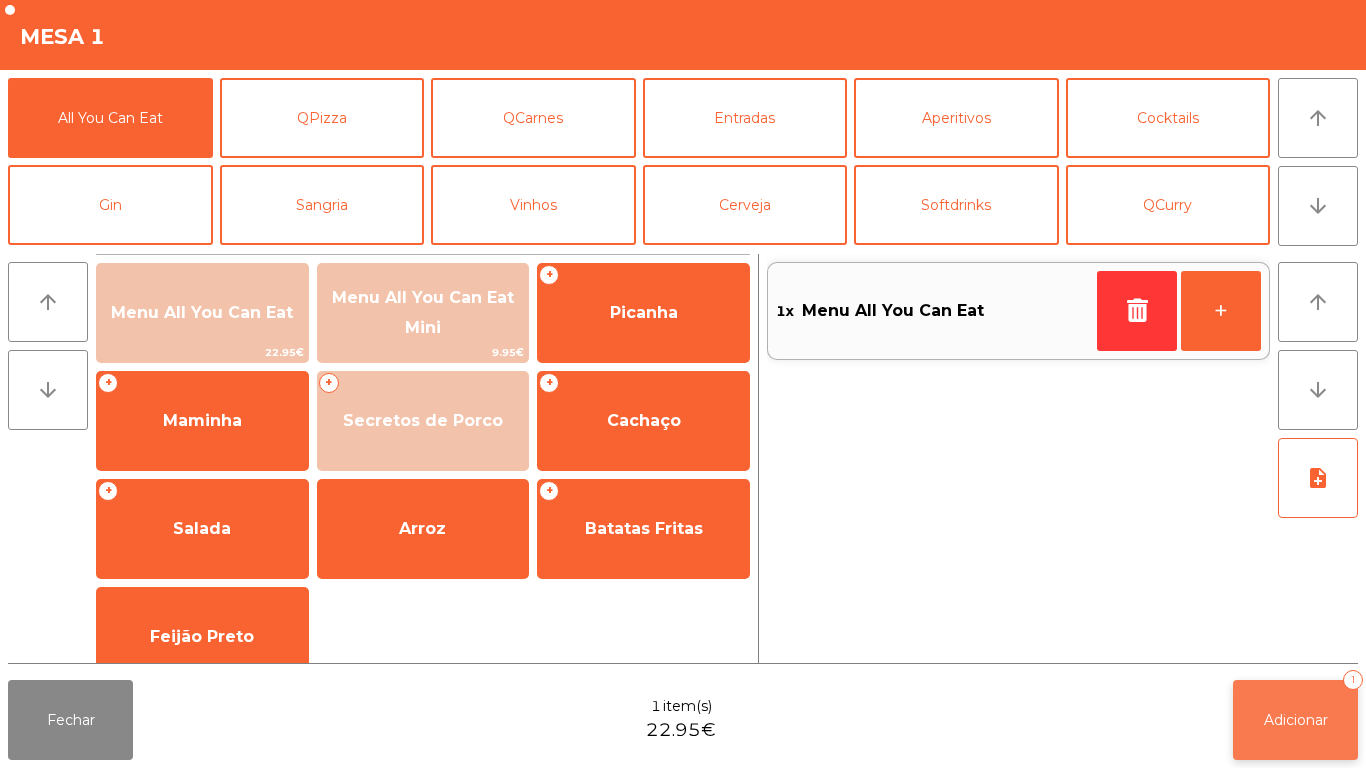 click on "Adicionar" 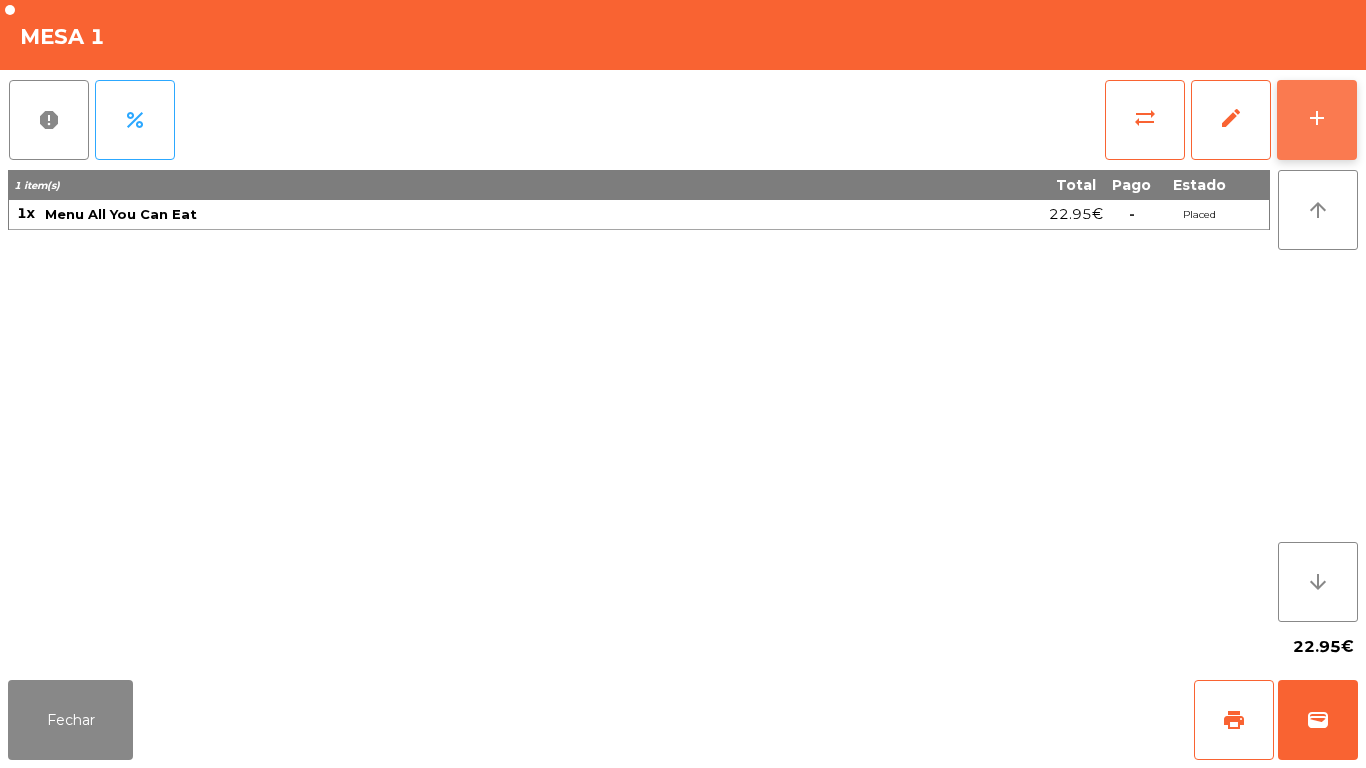 click on "add" 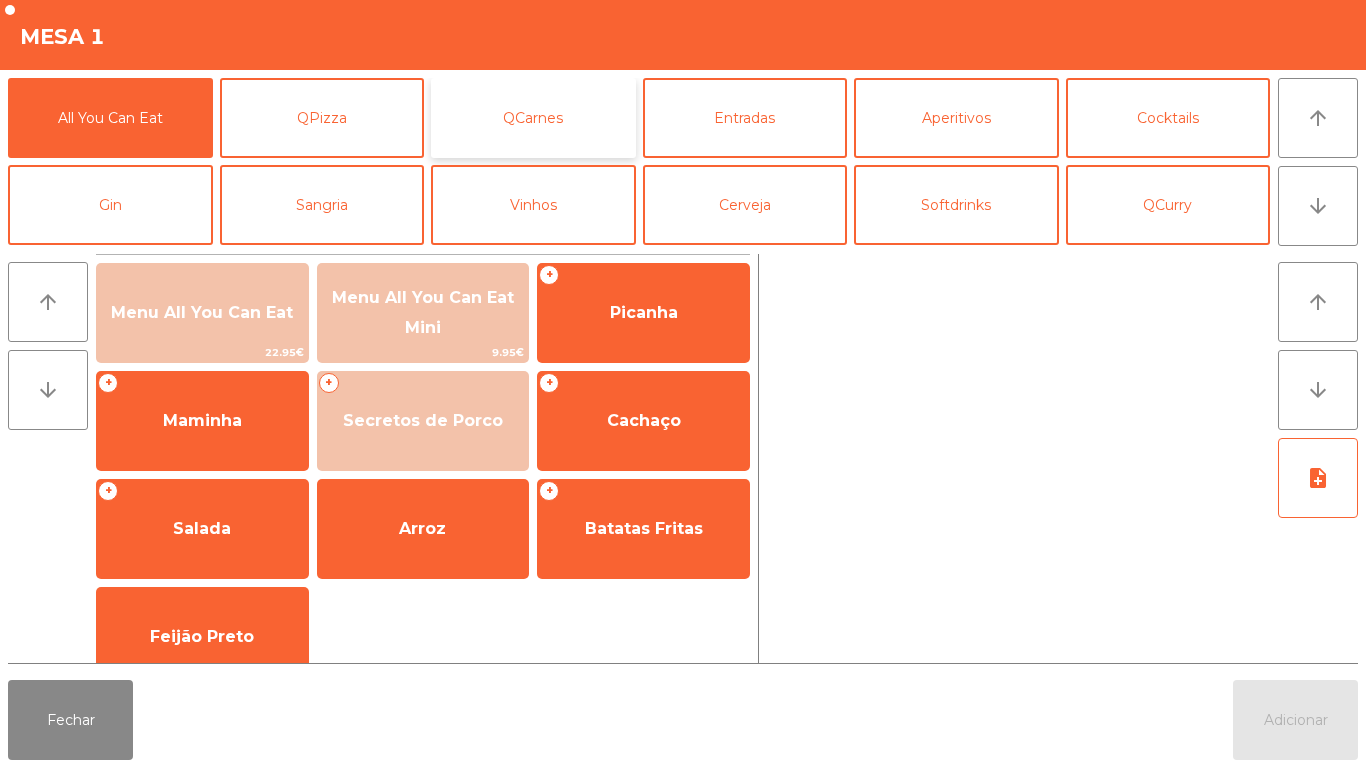 click on "QCarnes" 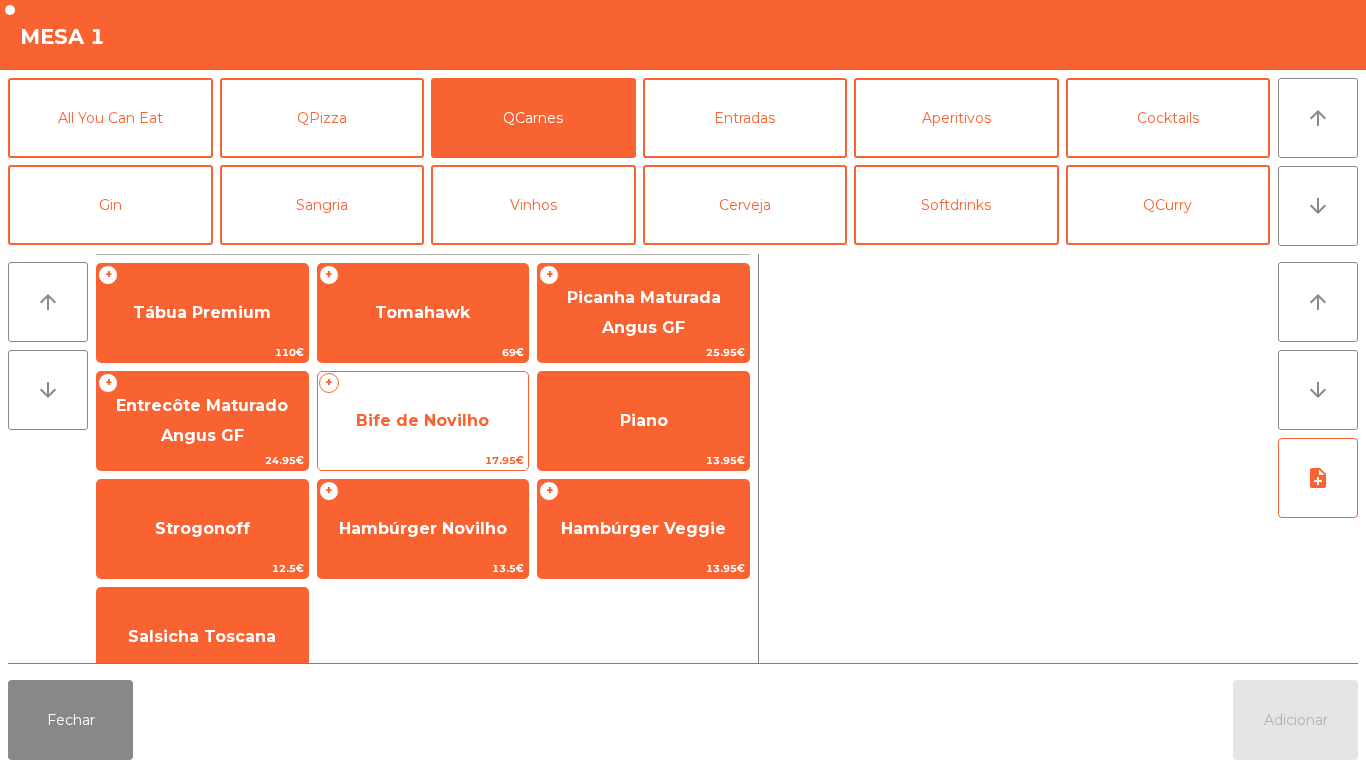 click on "Bife de Novilho" 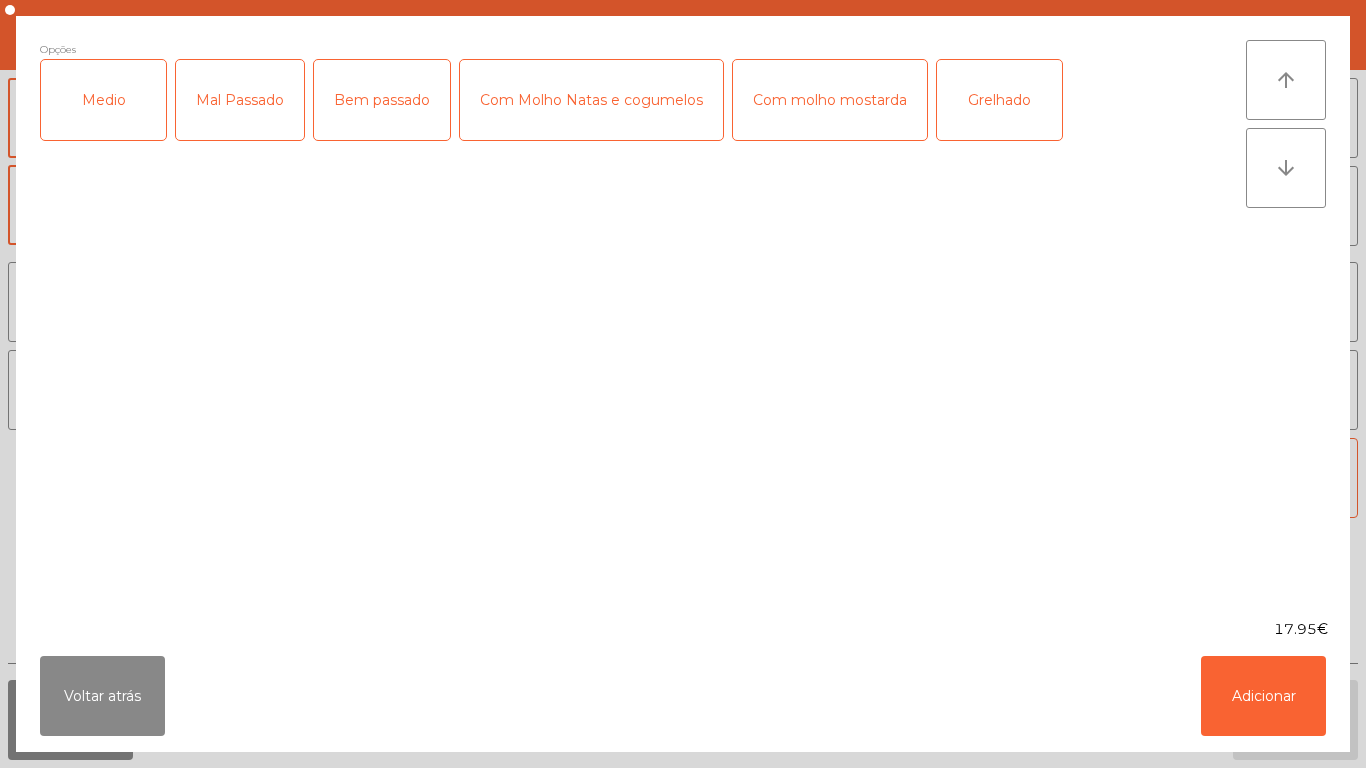 click on "Medio" 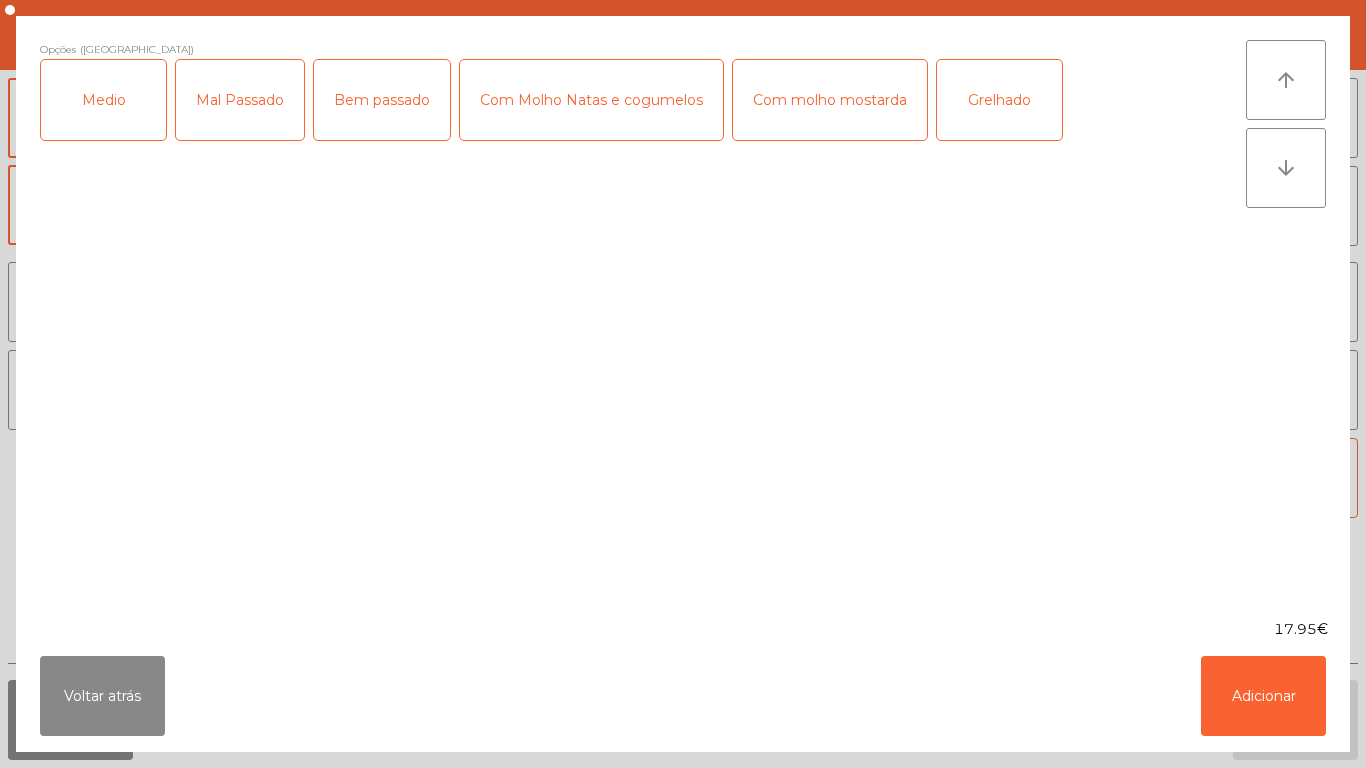 click on "Grelhado" 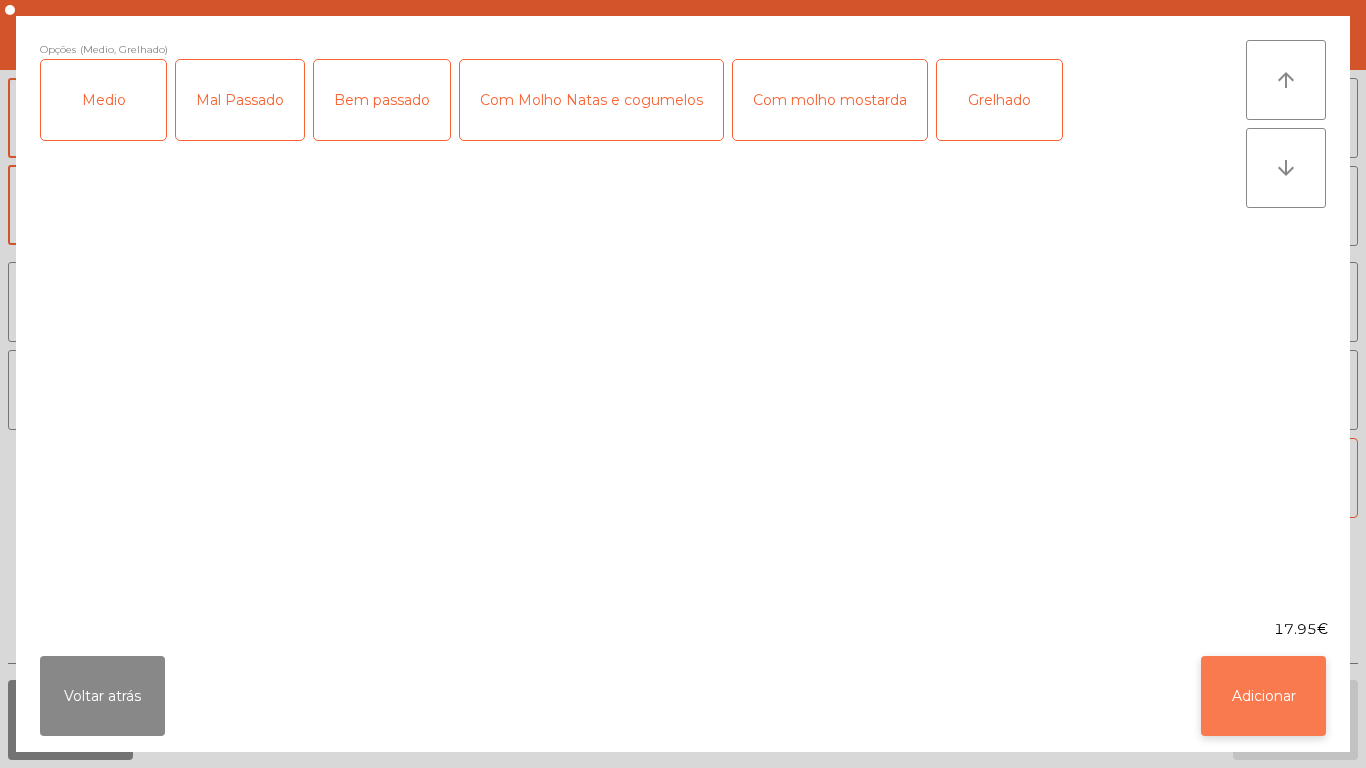 click on "Adicionar" 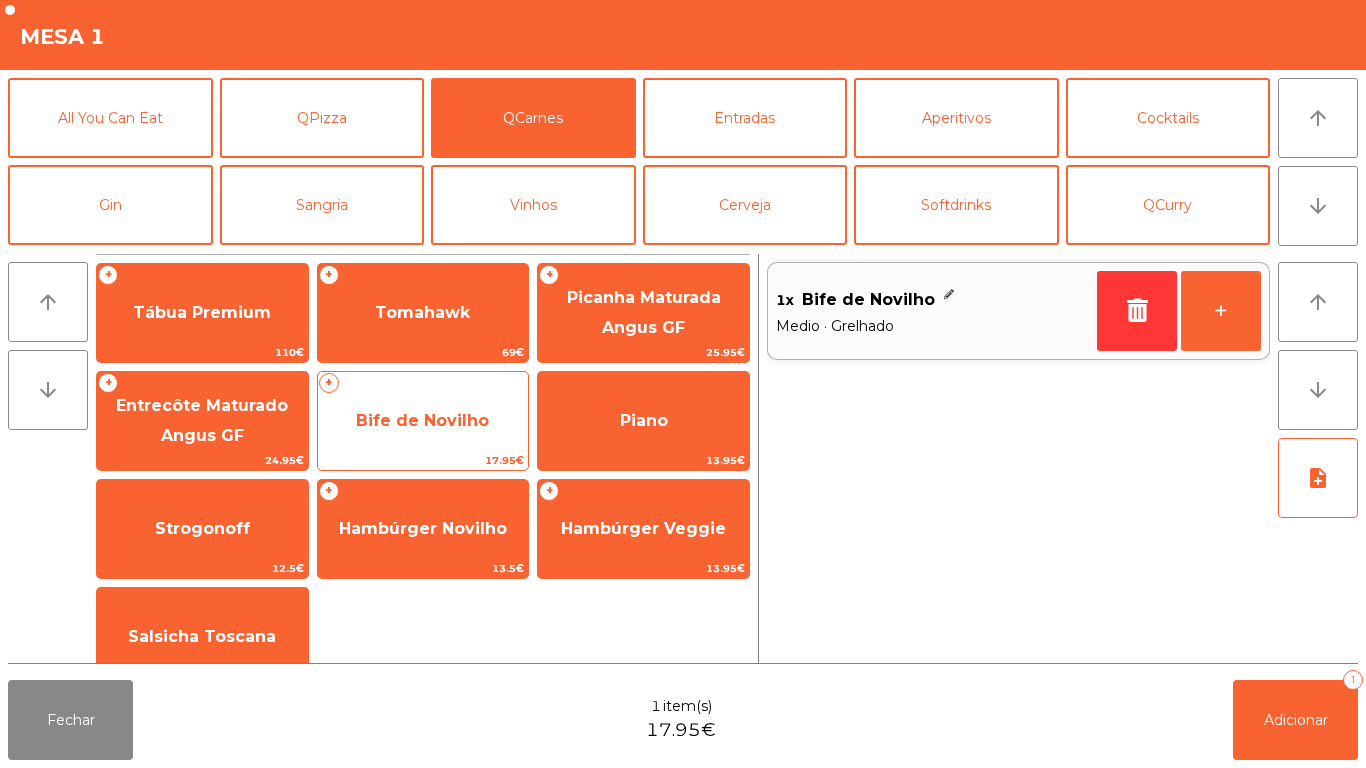 click on "Bife de Novilho" 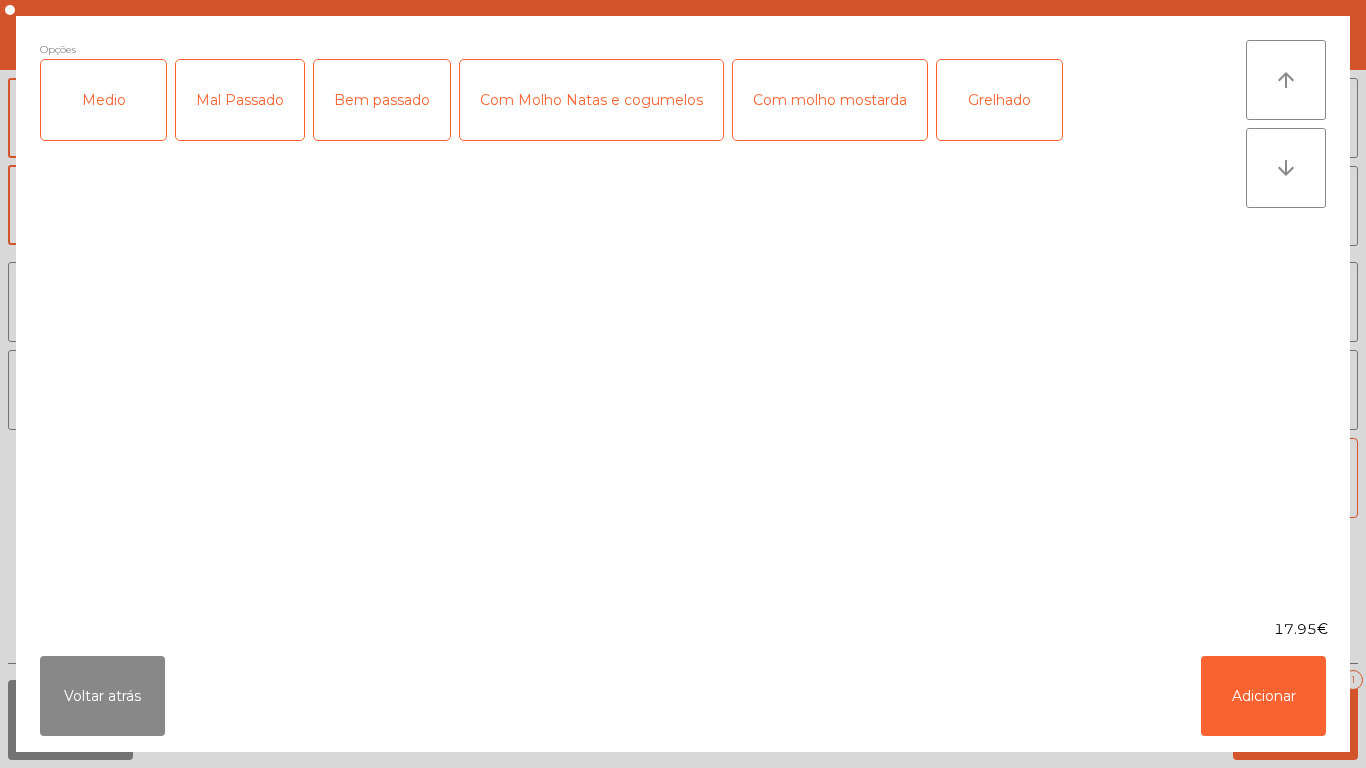 click on "Medio" 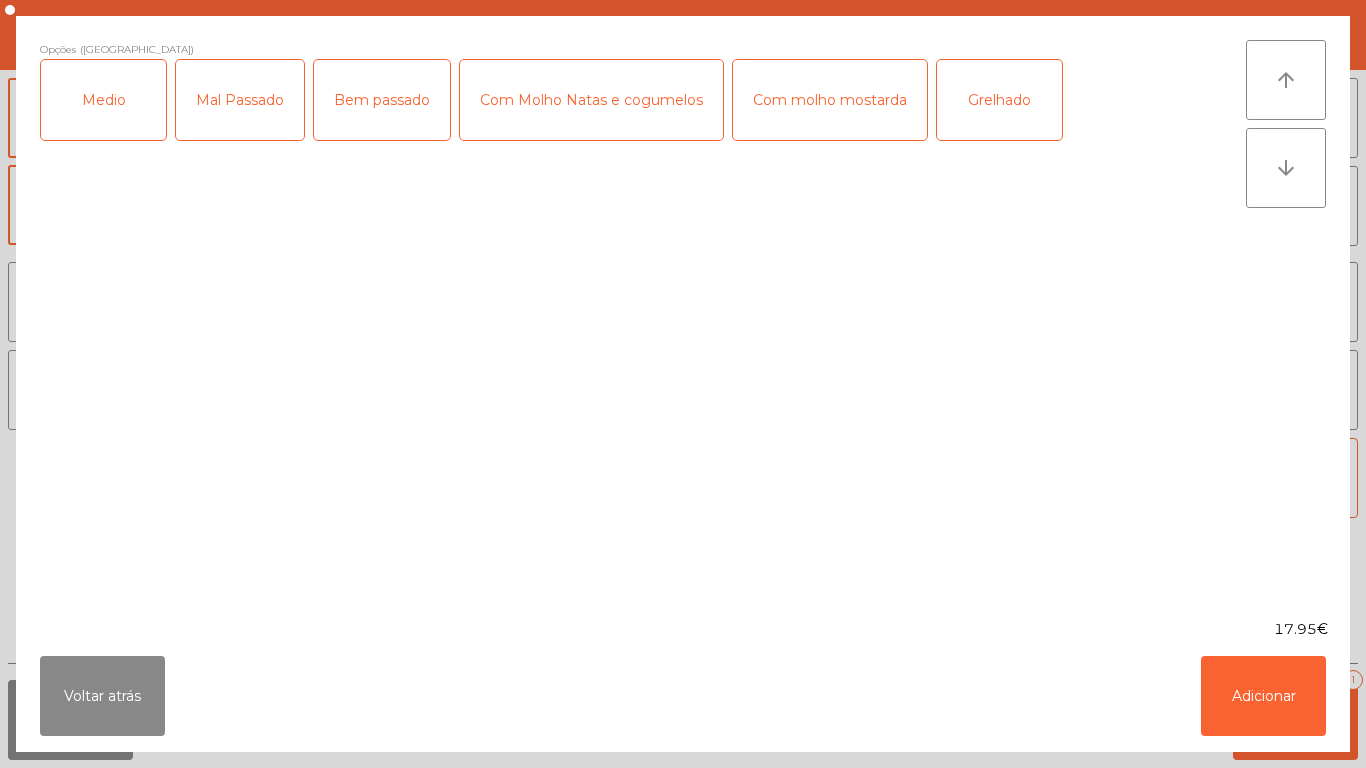 click on "Com Molho Natas e cogumelos" 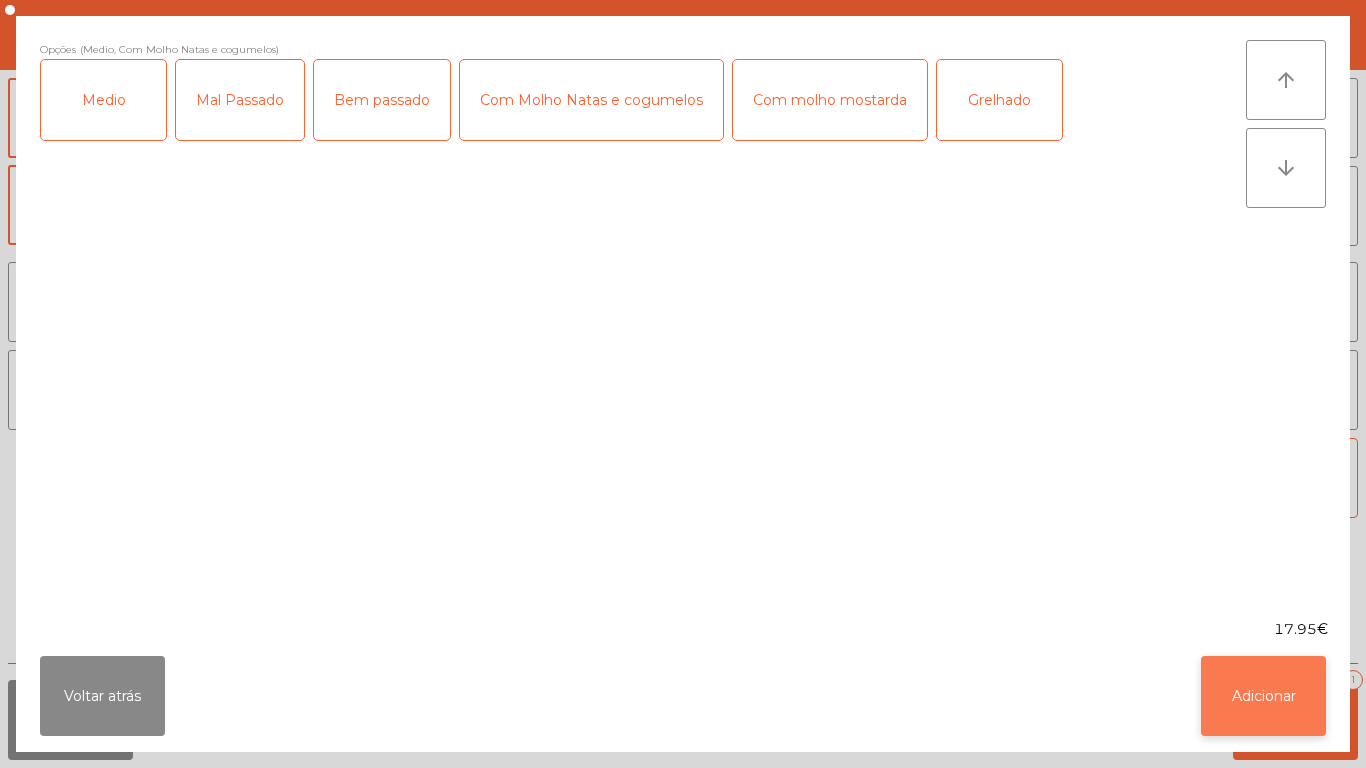 click on "Adicionar" 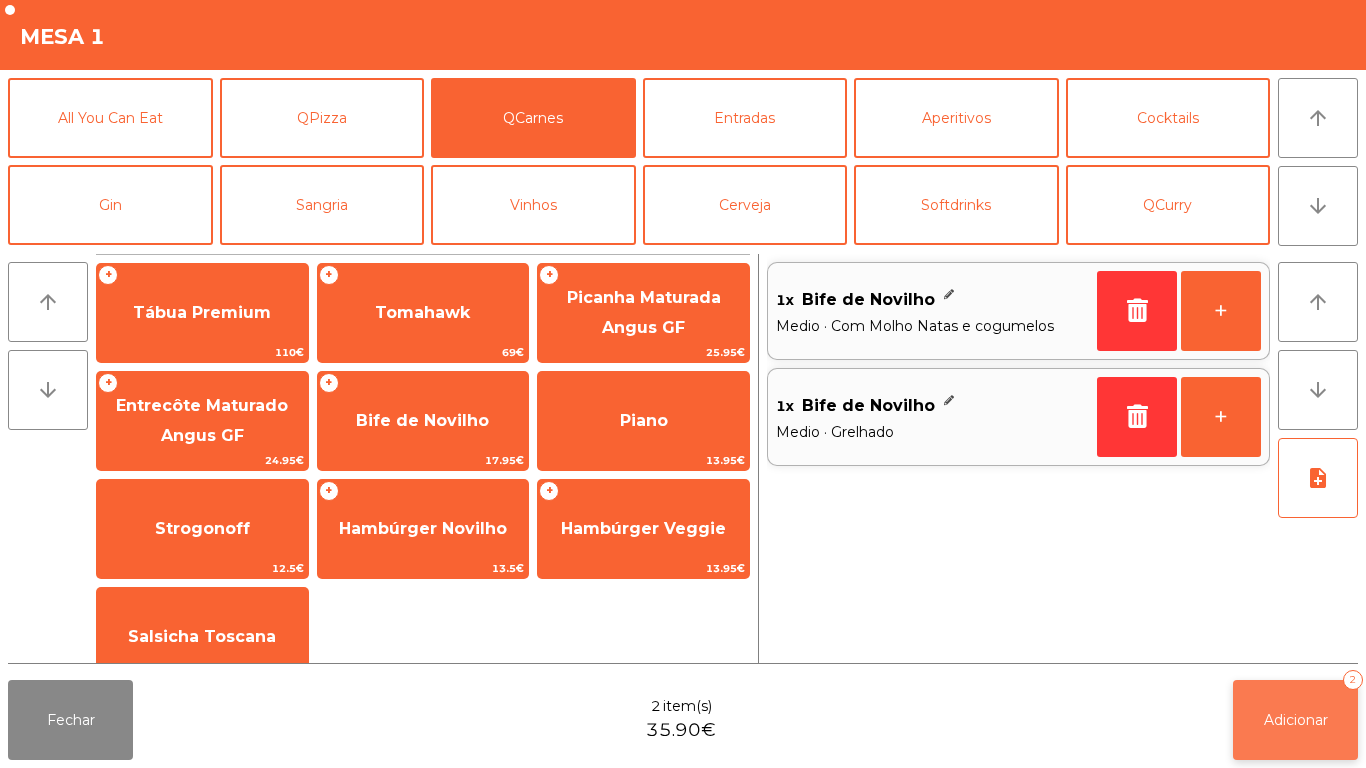 click on "Adicionar" 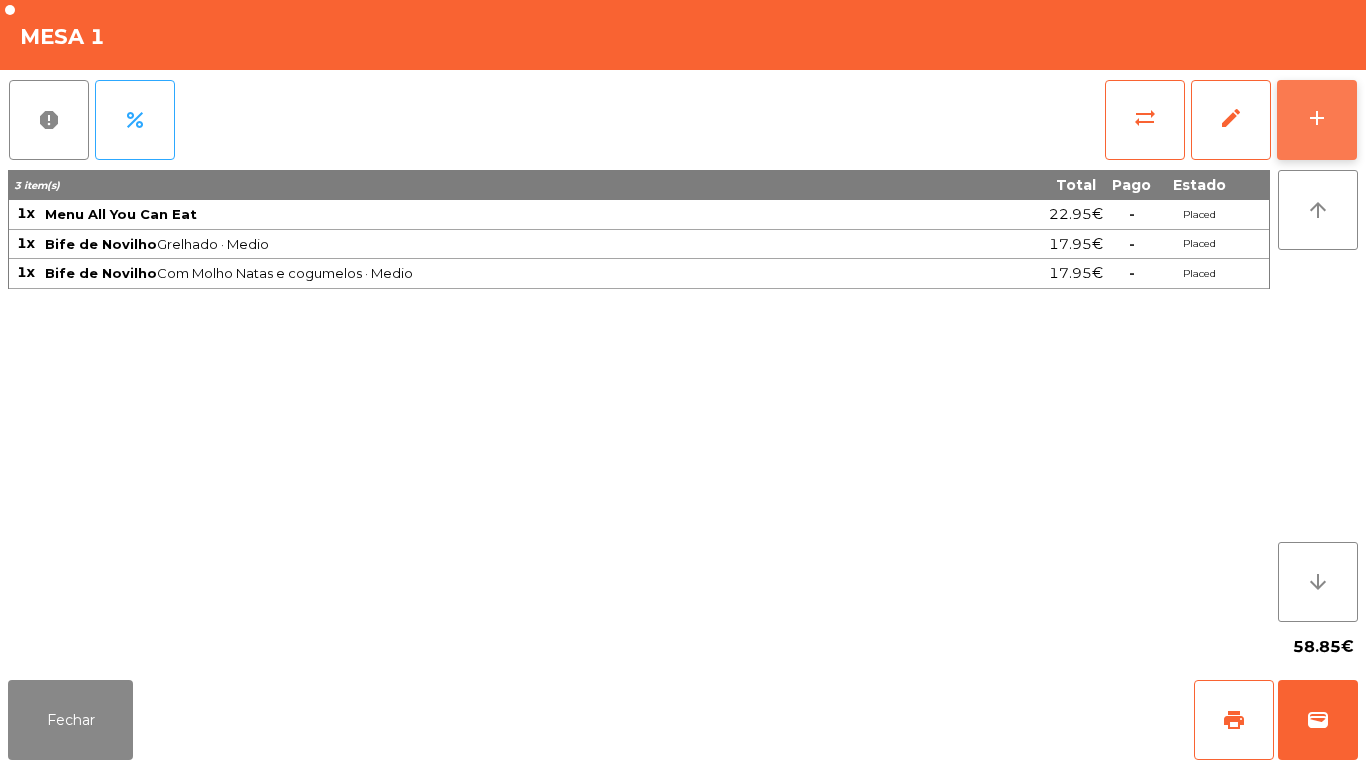 click on "add" 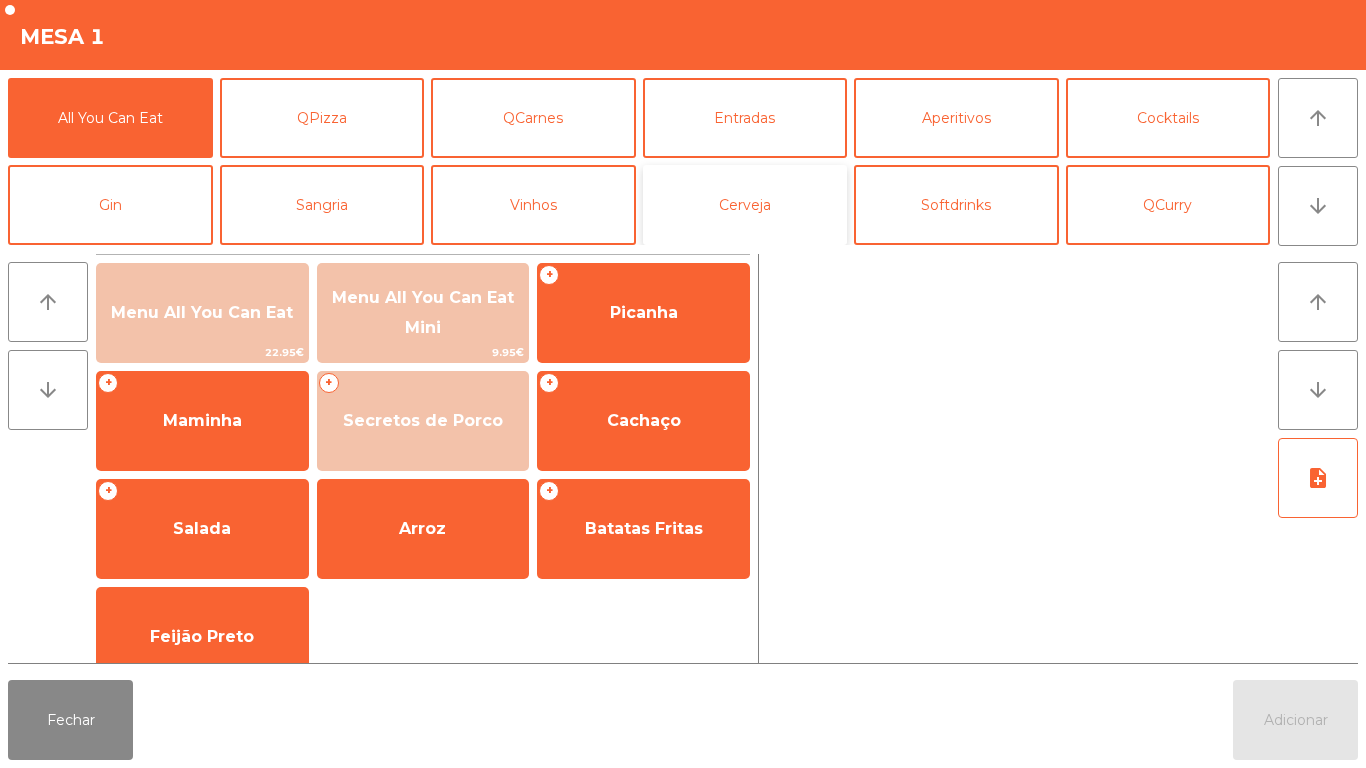 click on "Cerveja" 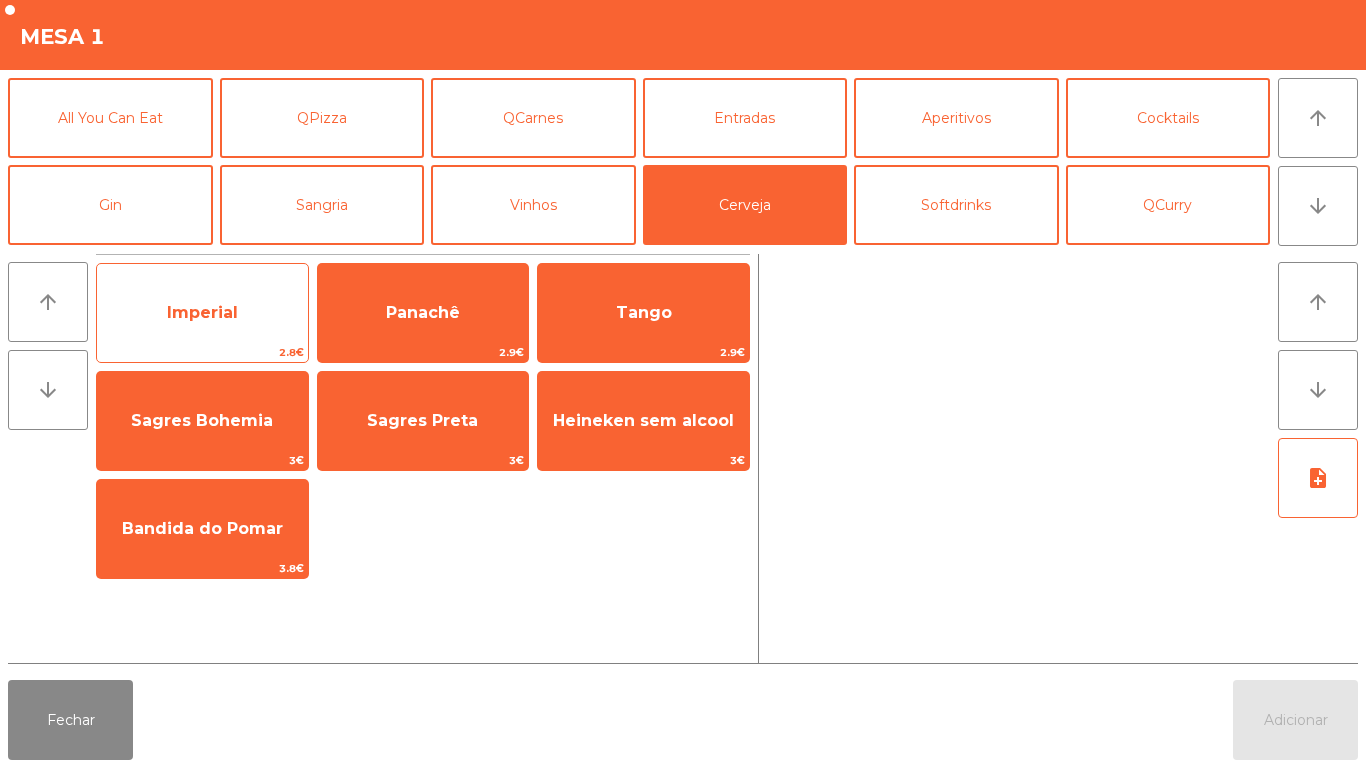 click on "Imperial" 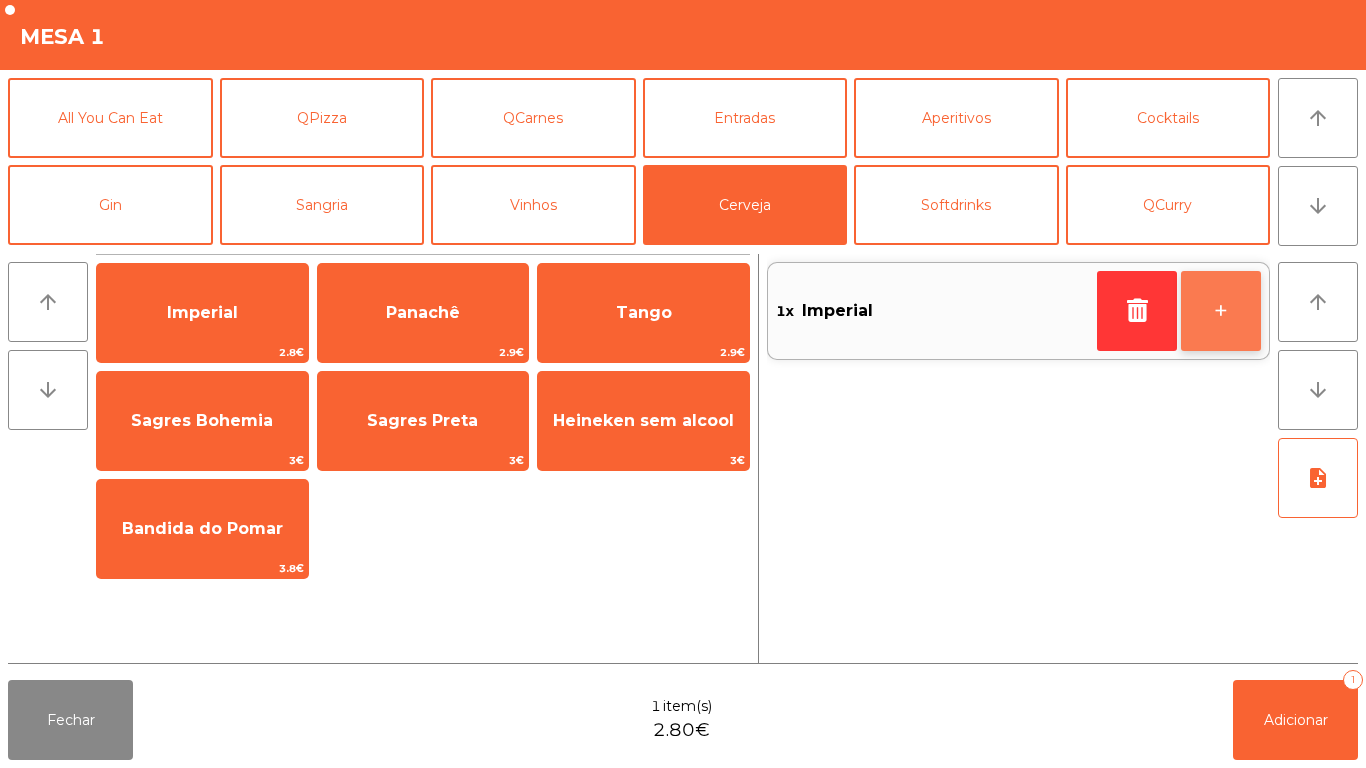 click on "+" 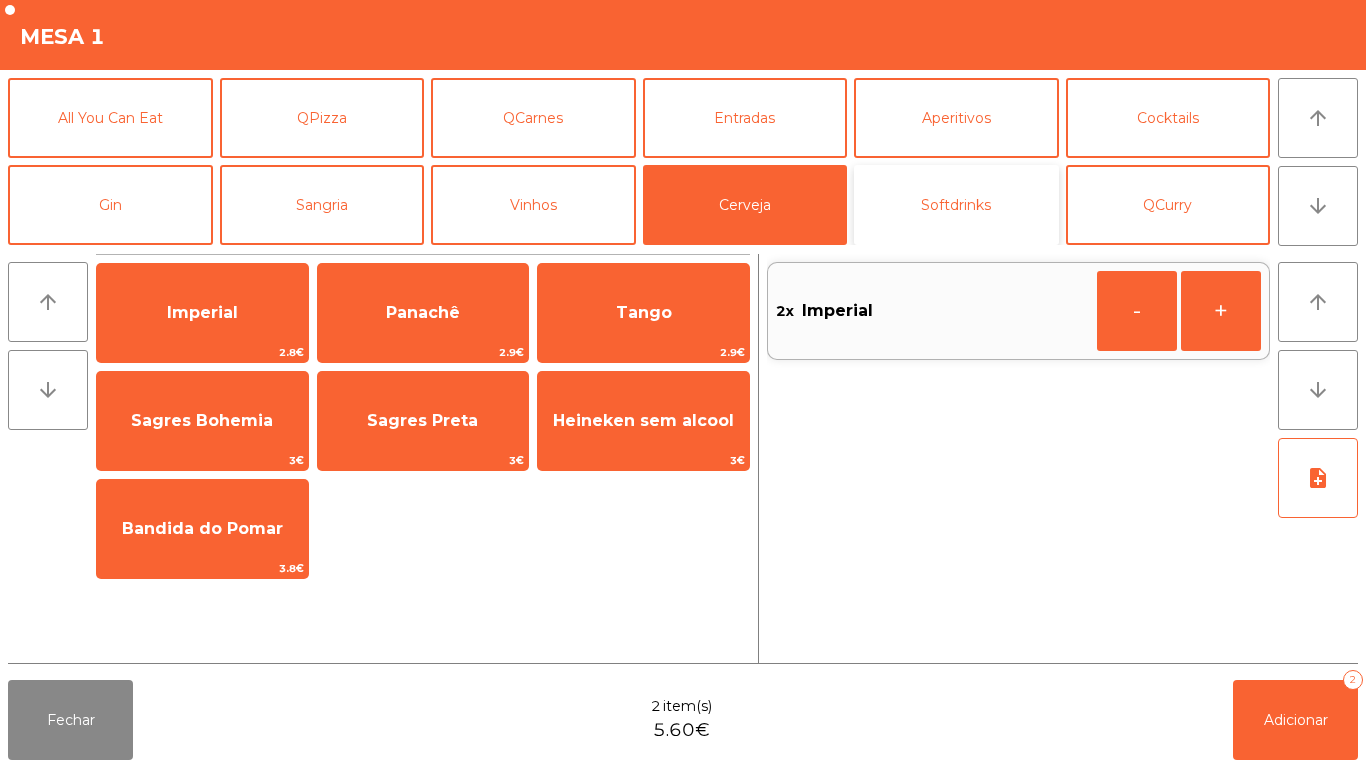 click on "Softdrinks" 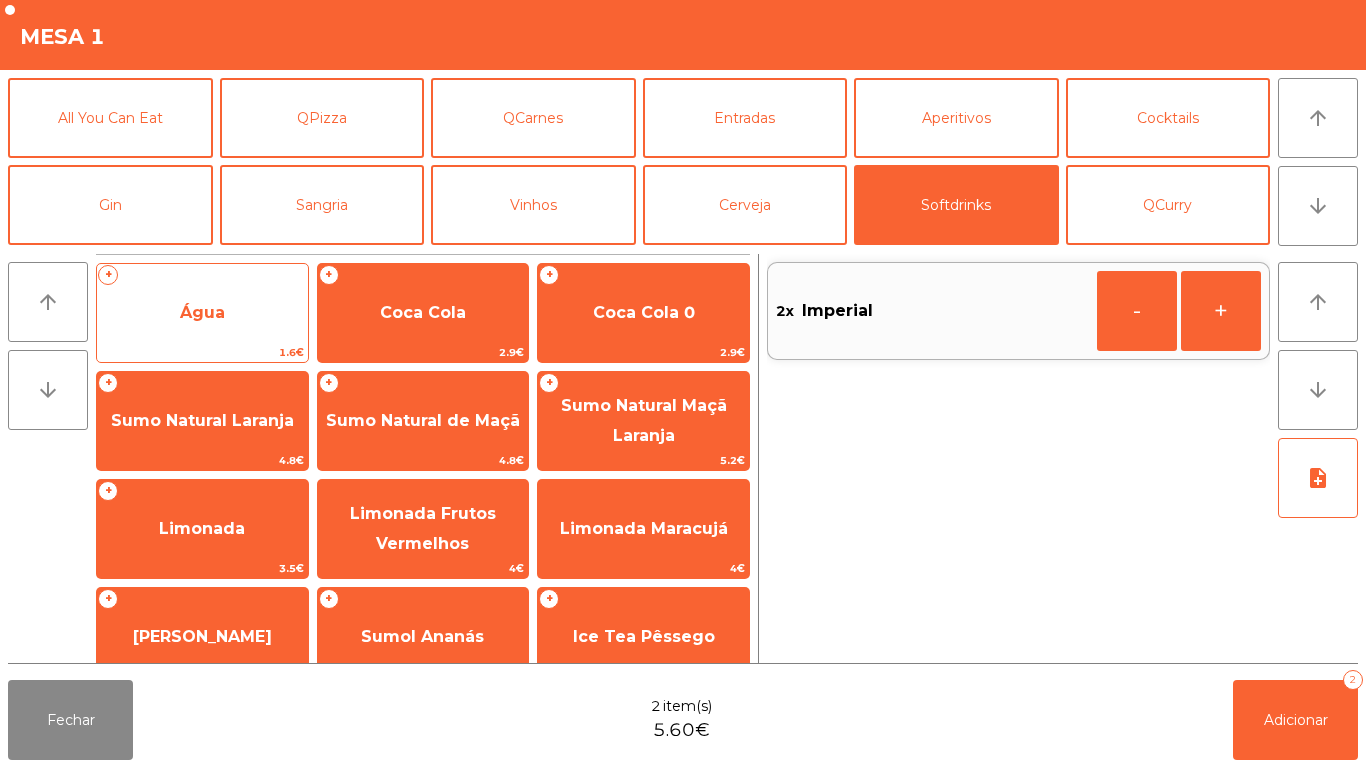 click on "Água" 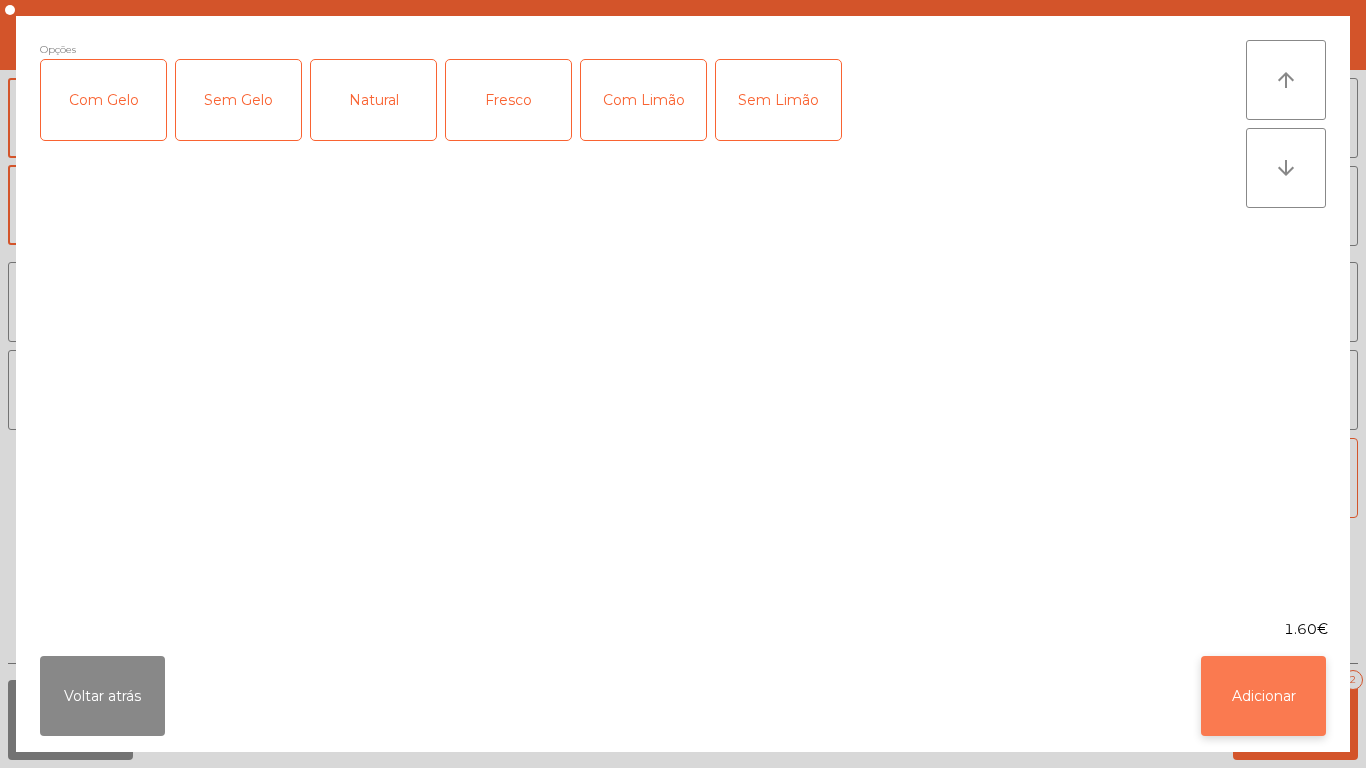 click on "Adicionar" 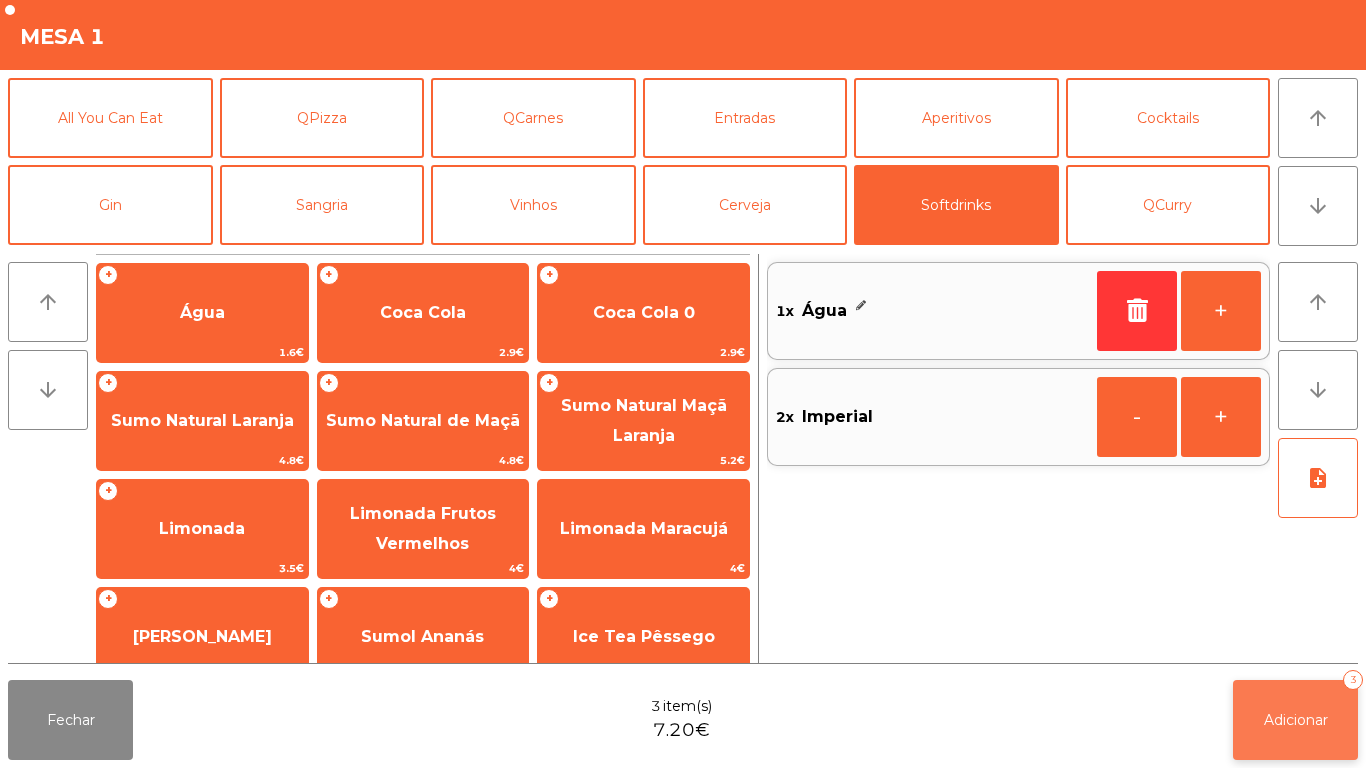 click on "Adicionar" 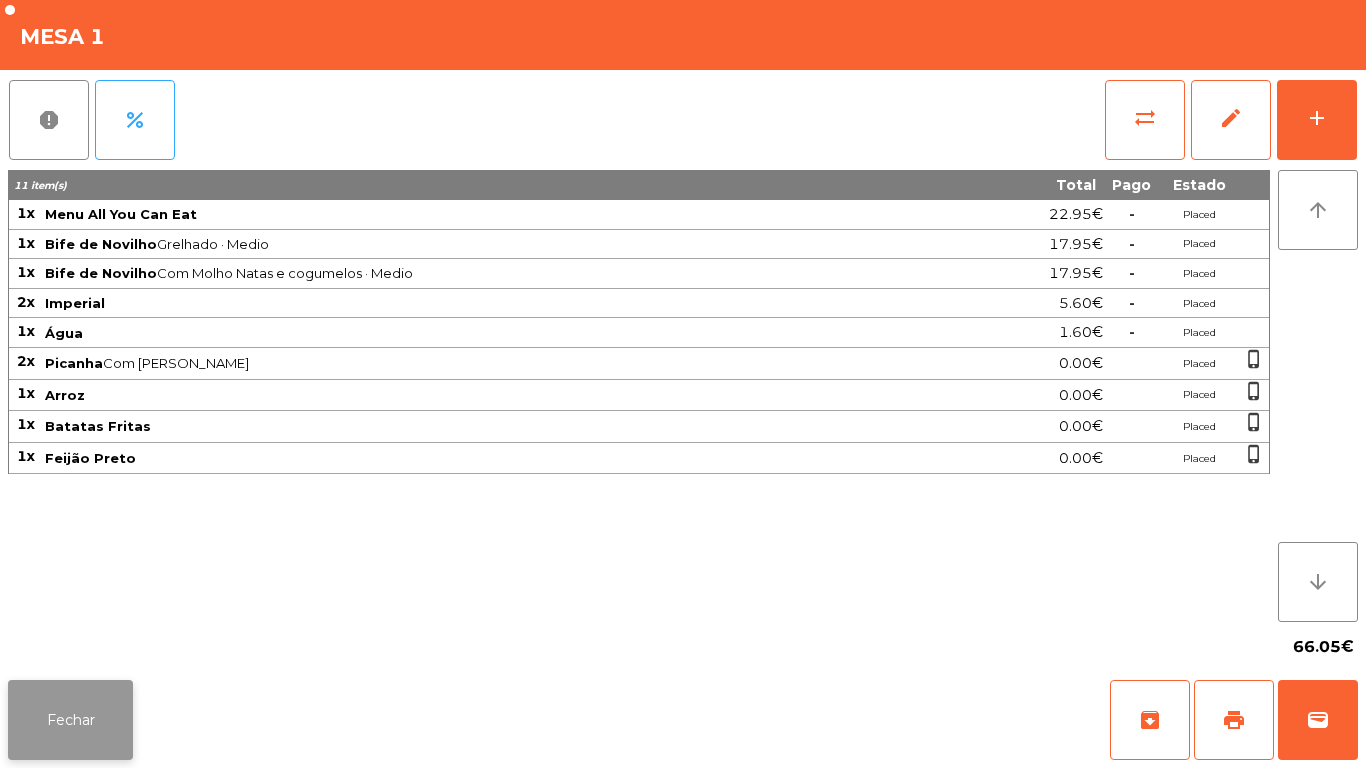 click on "Fechar" 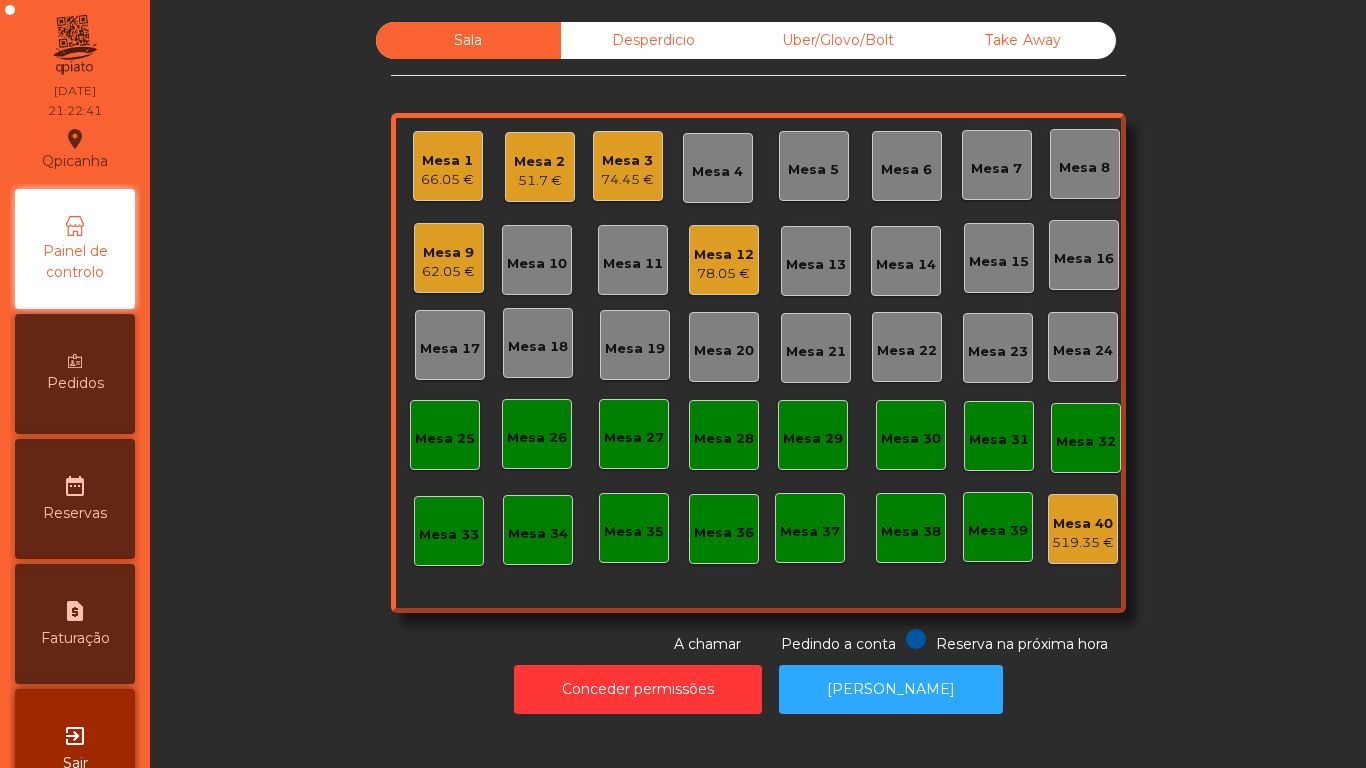 click on "Pedidos" at bounding box center (75, 374) 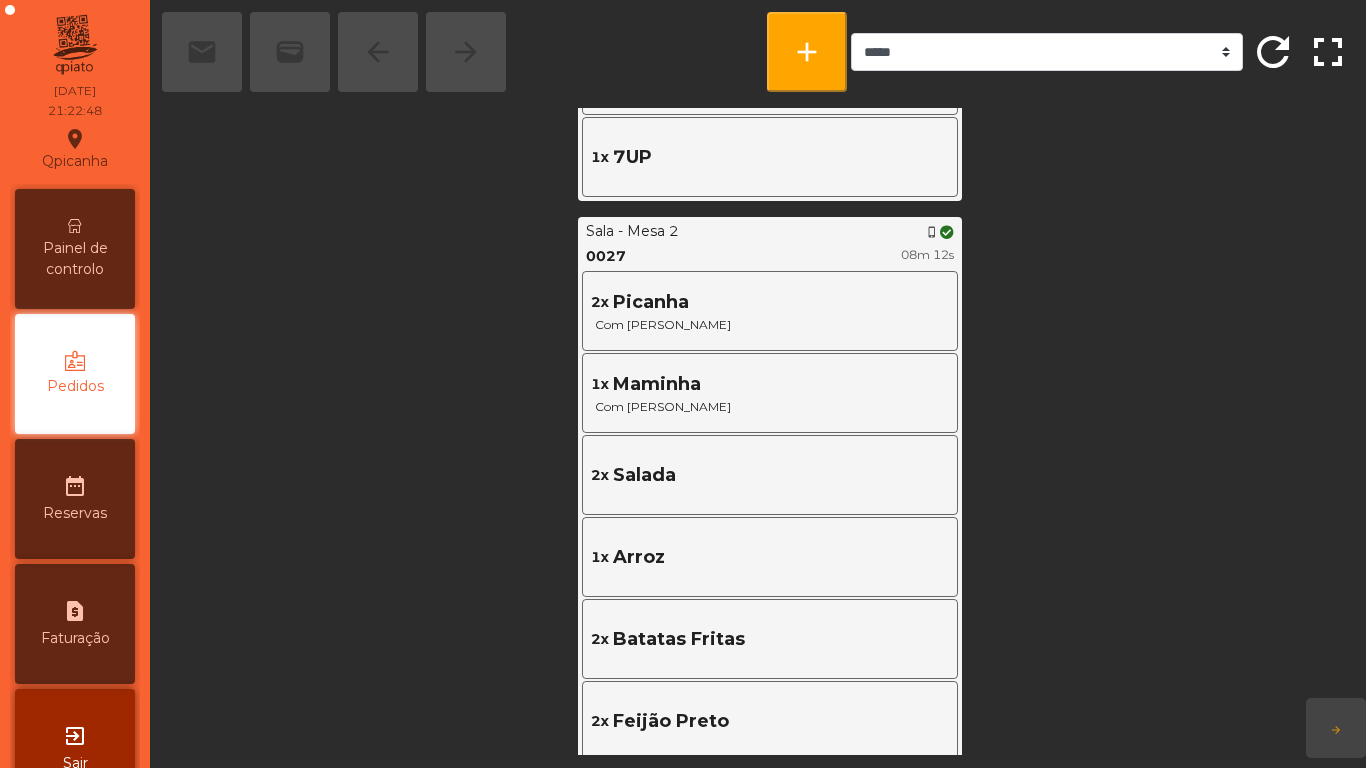 scroll, scrollTop: 1417, scrollLeft: 0, axis: vertical 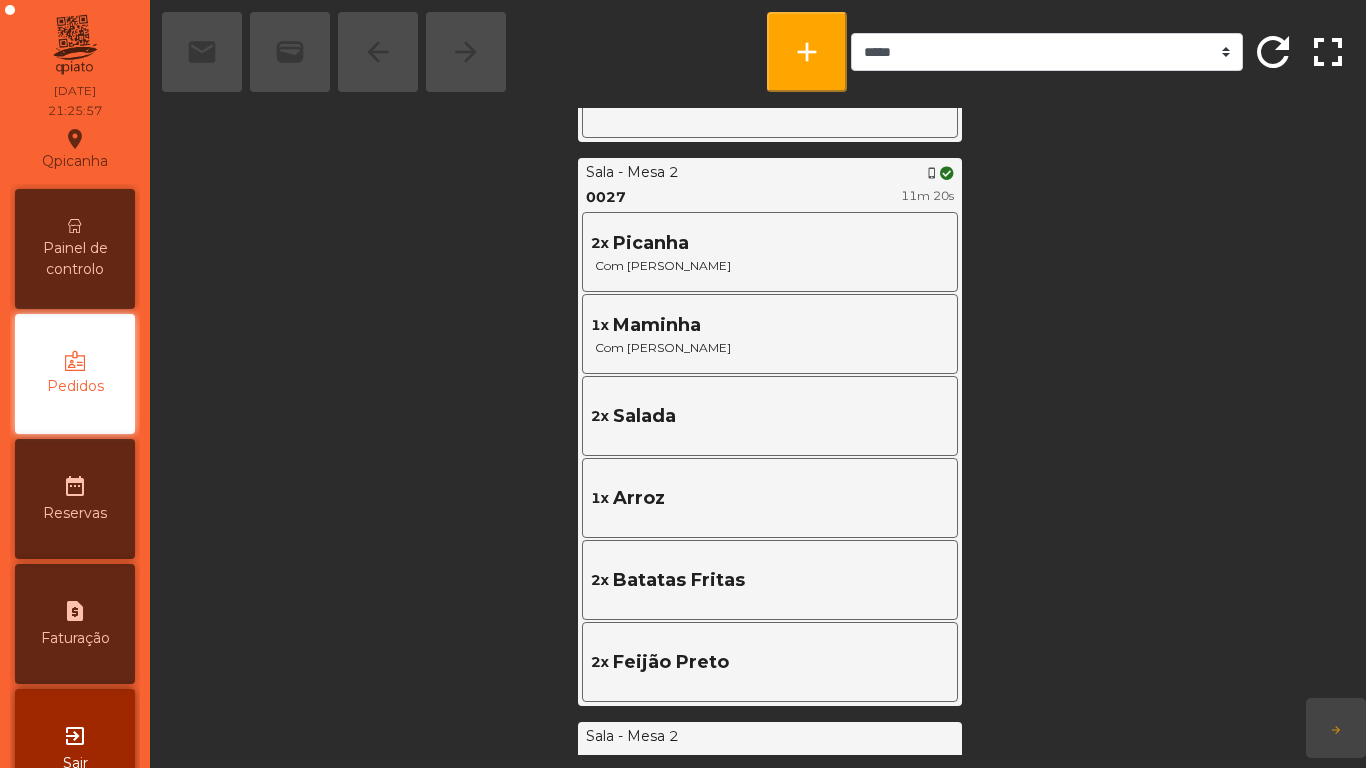 click on "Painel de controlo" at bounding box center (75, 259) 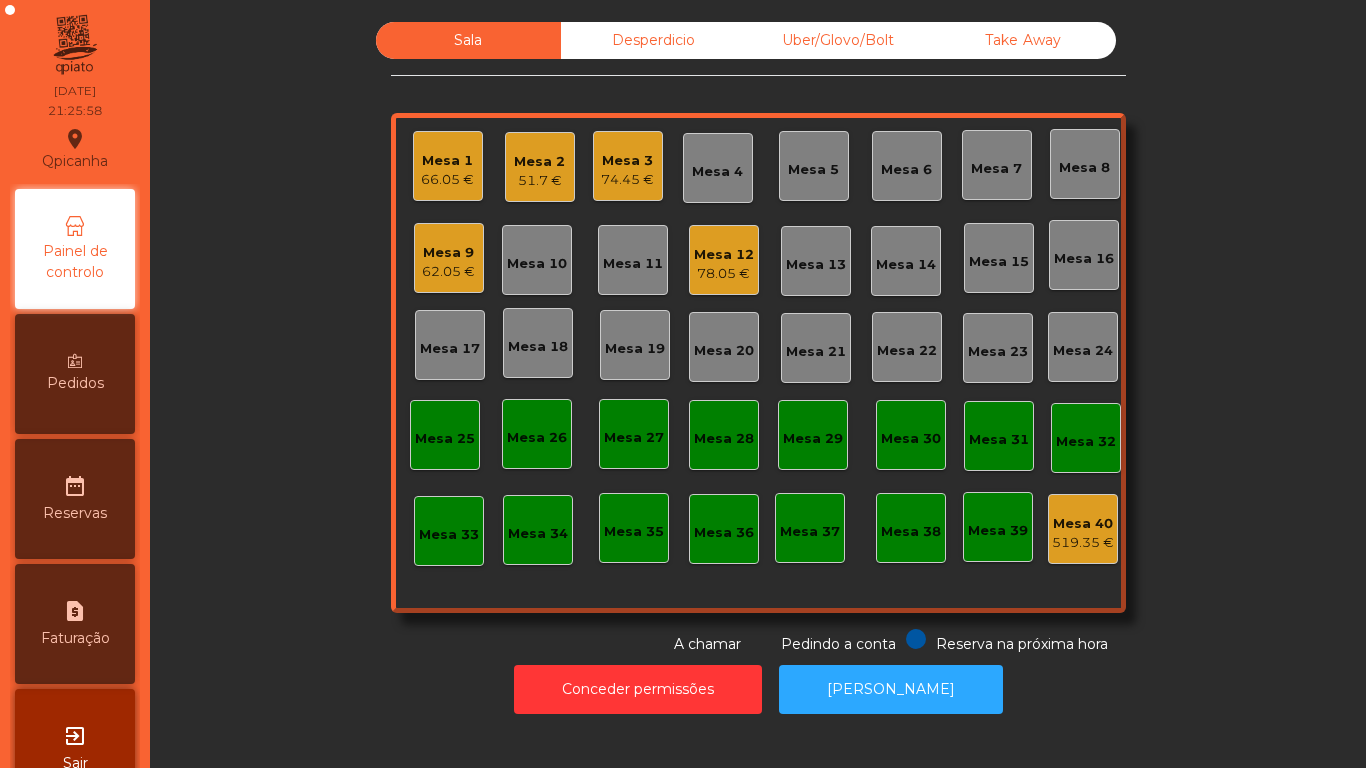click on "Mesa 2   51.7 €" 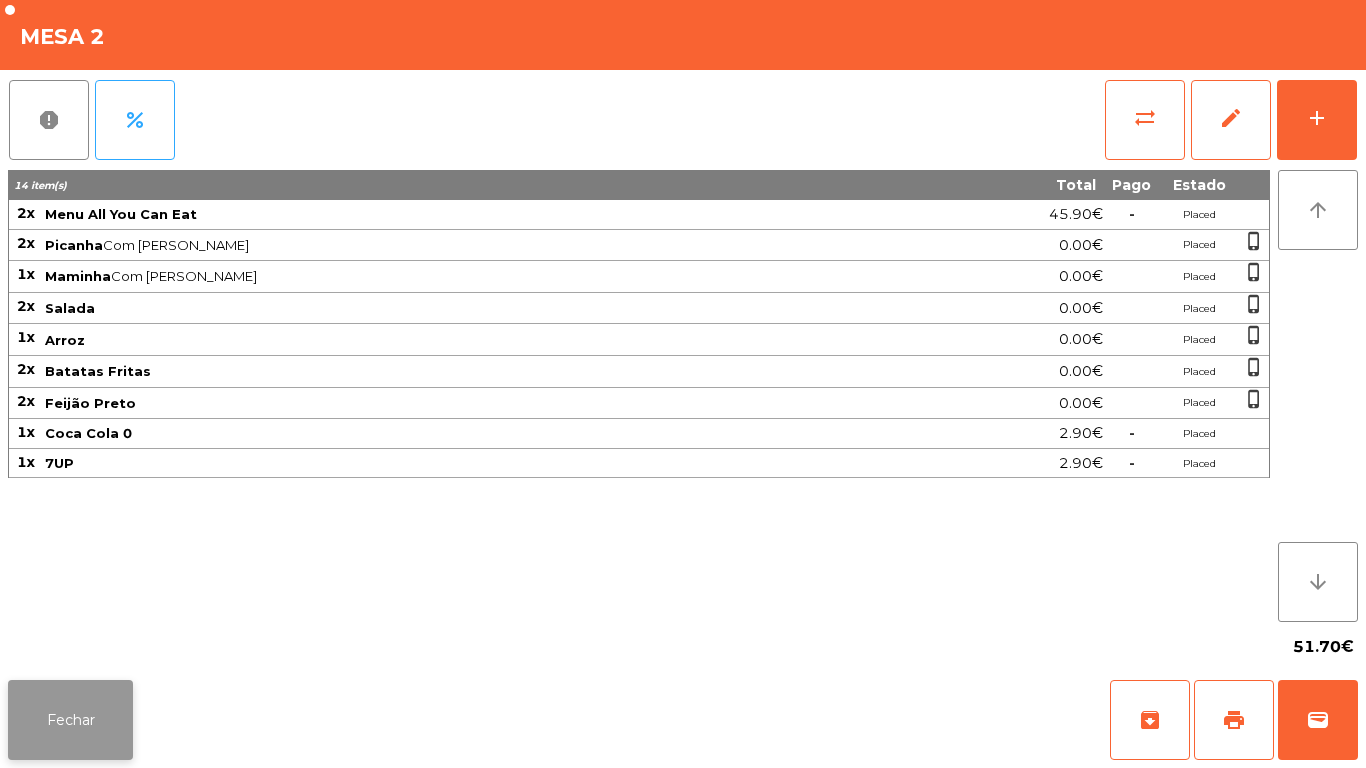 click on "Fechar" 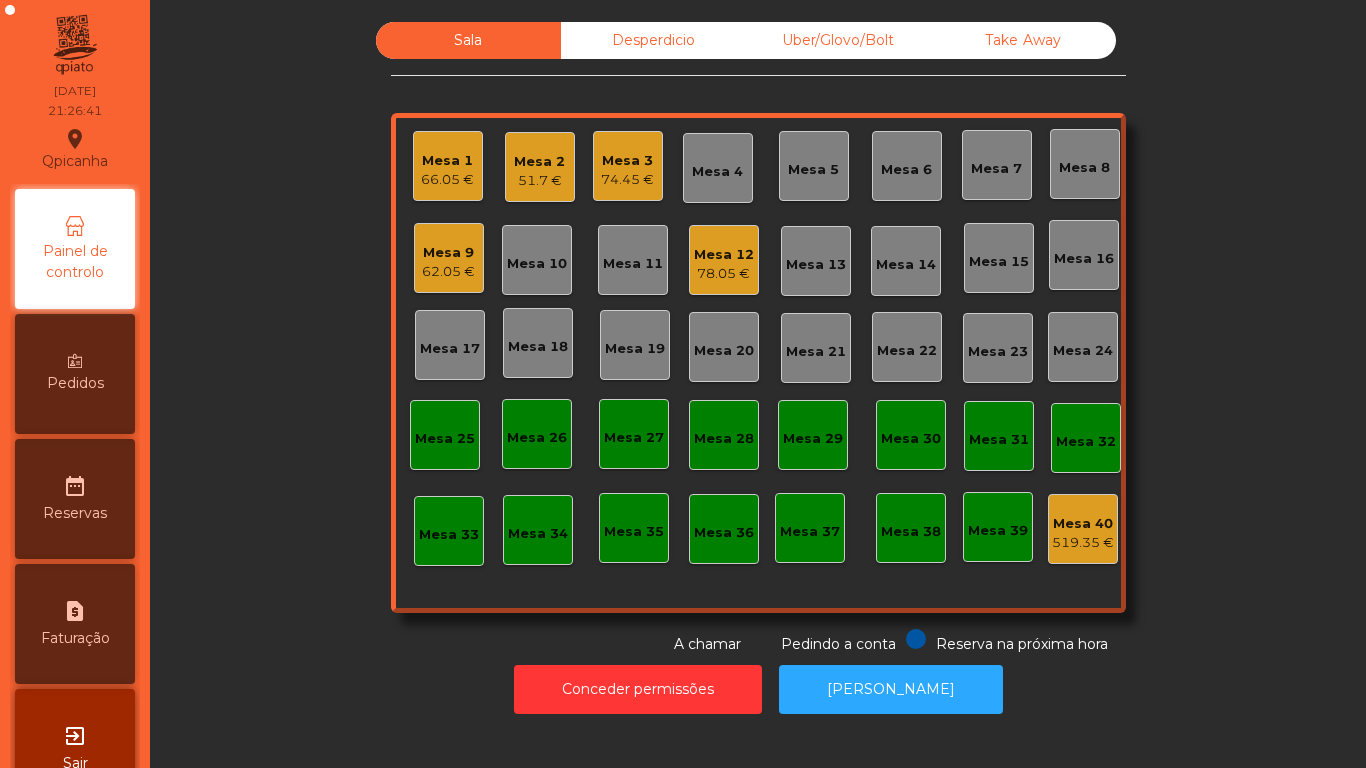 click on "Mesa 2" 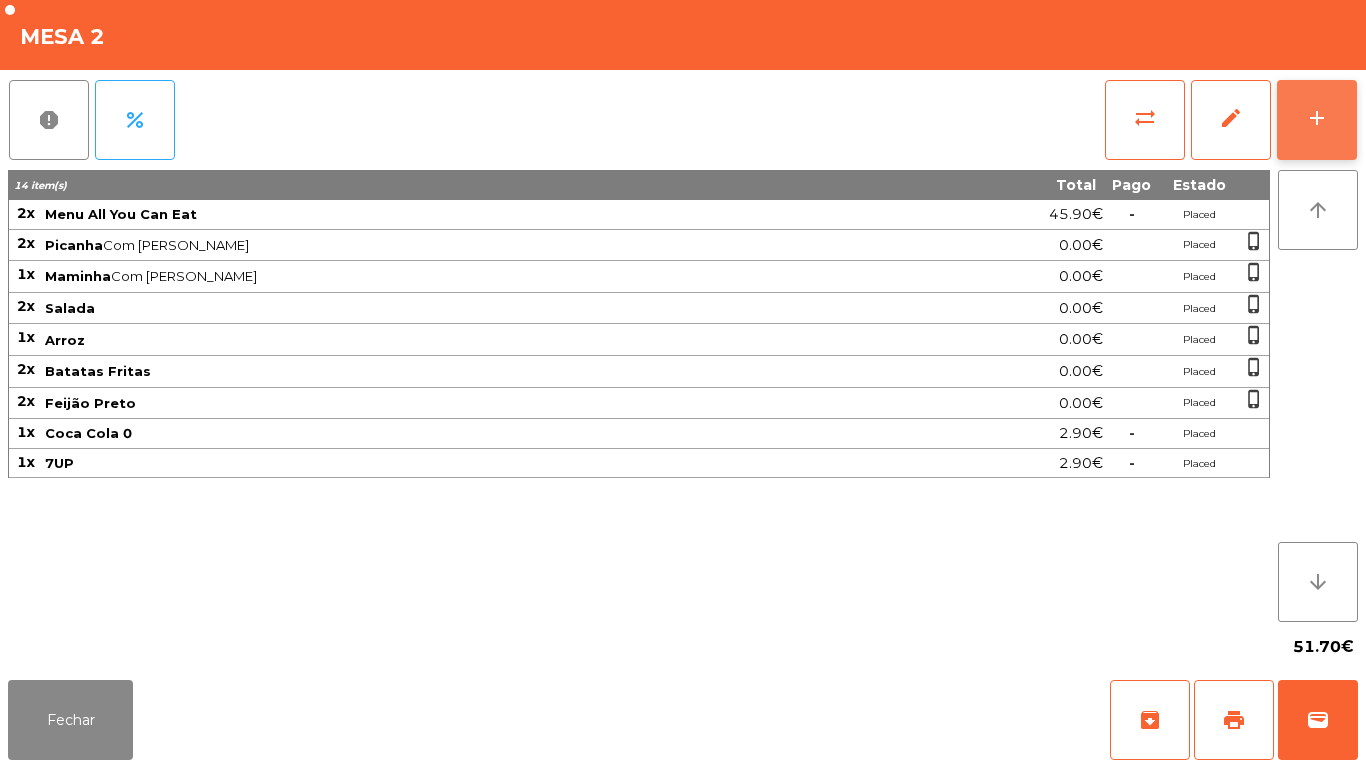 click on "add" 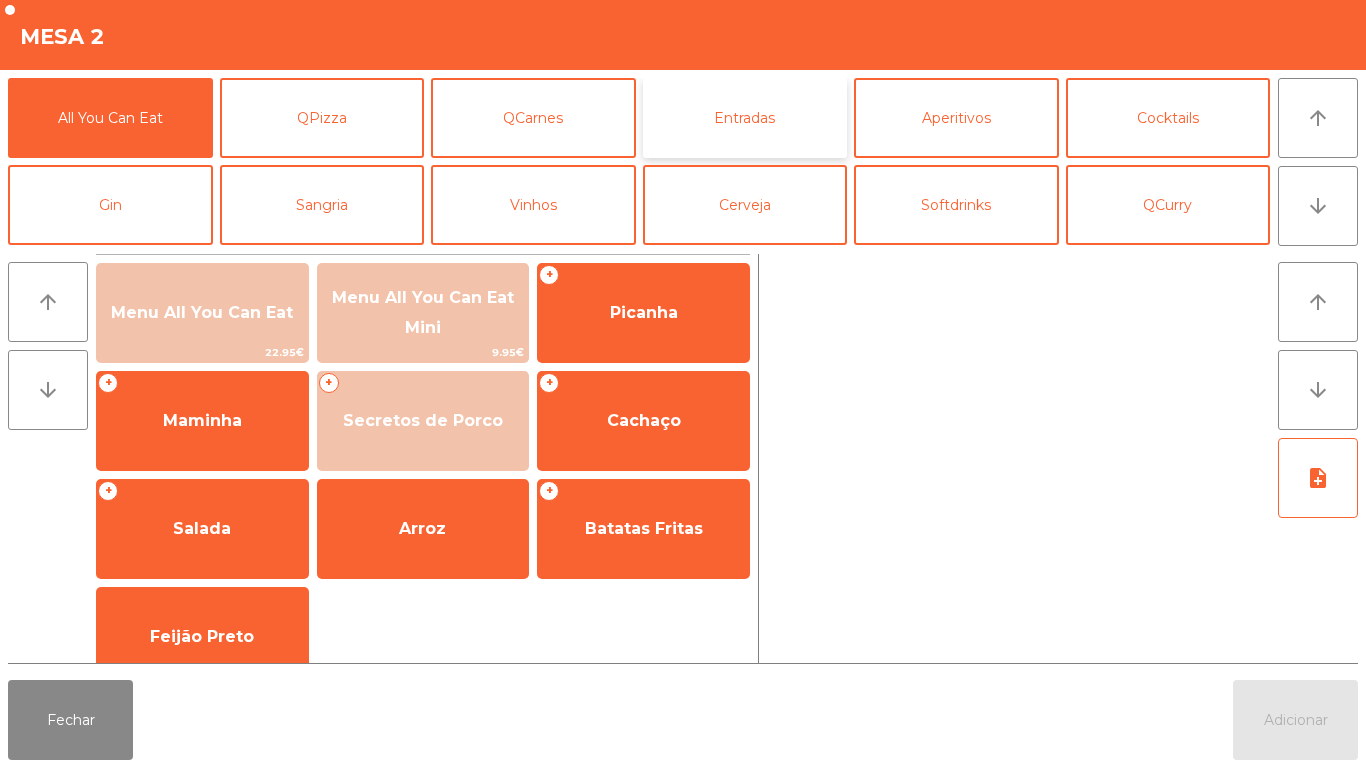 click on "Entradas" 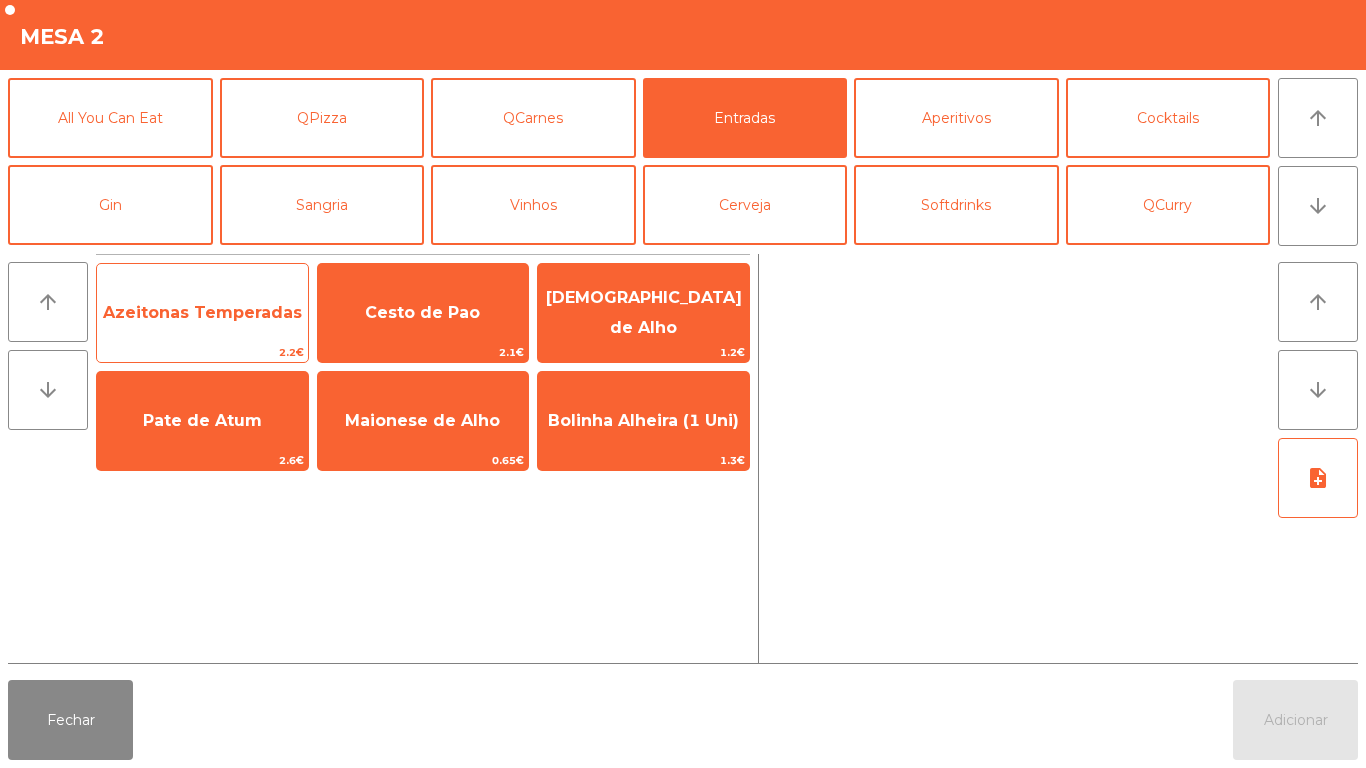 click on "Azeitonas Temperadas" 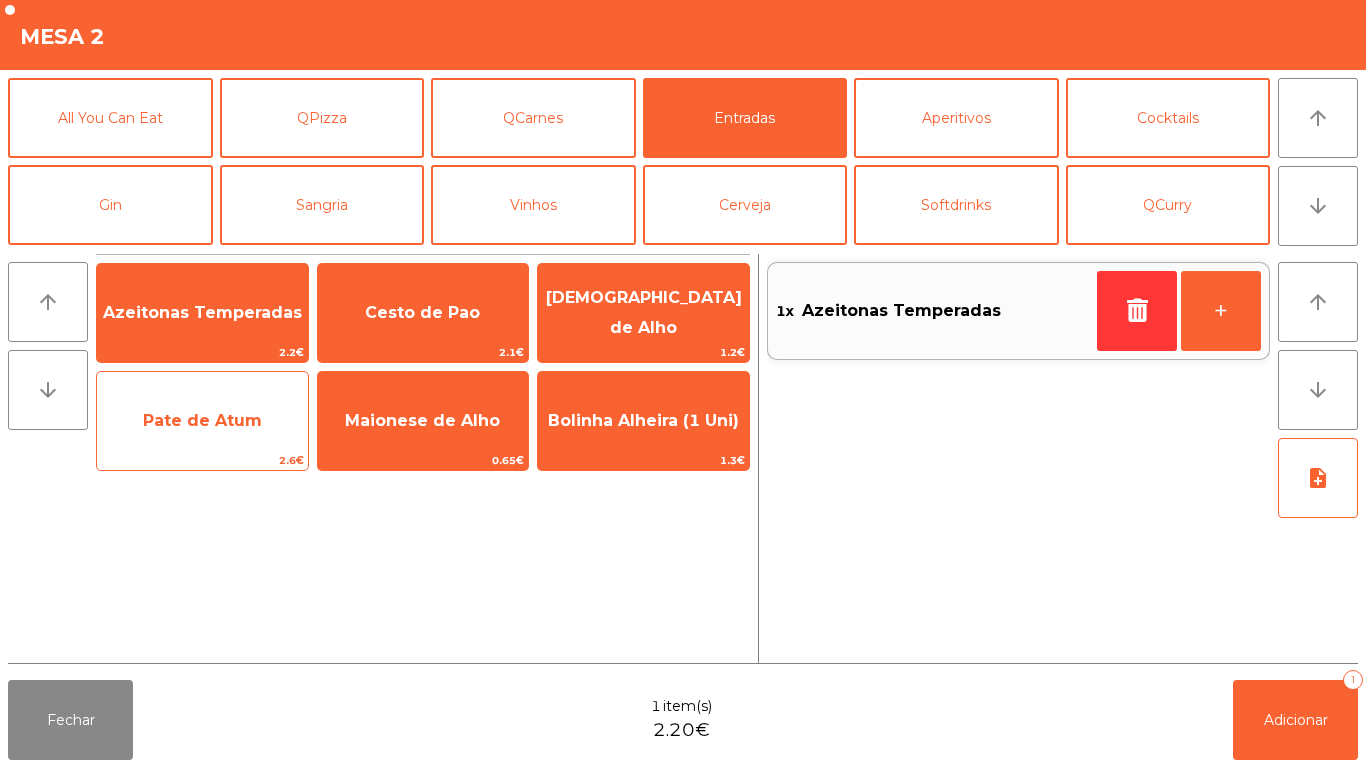 click on "Pate de Atum" 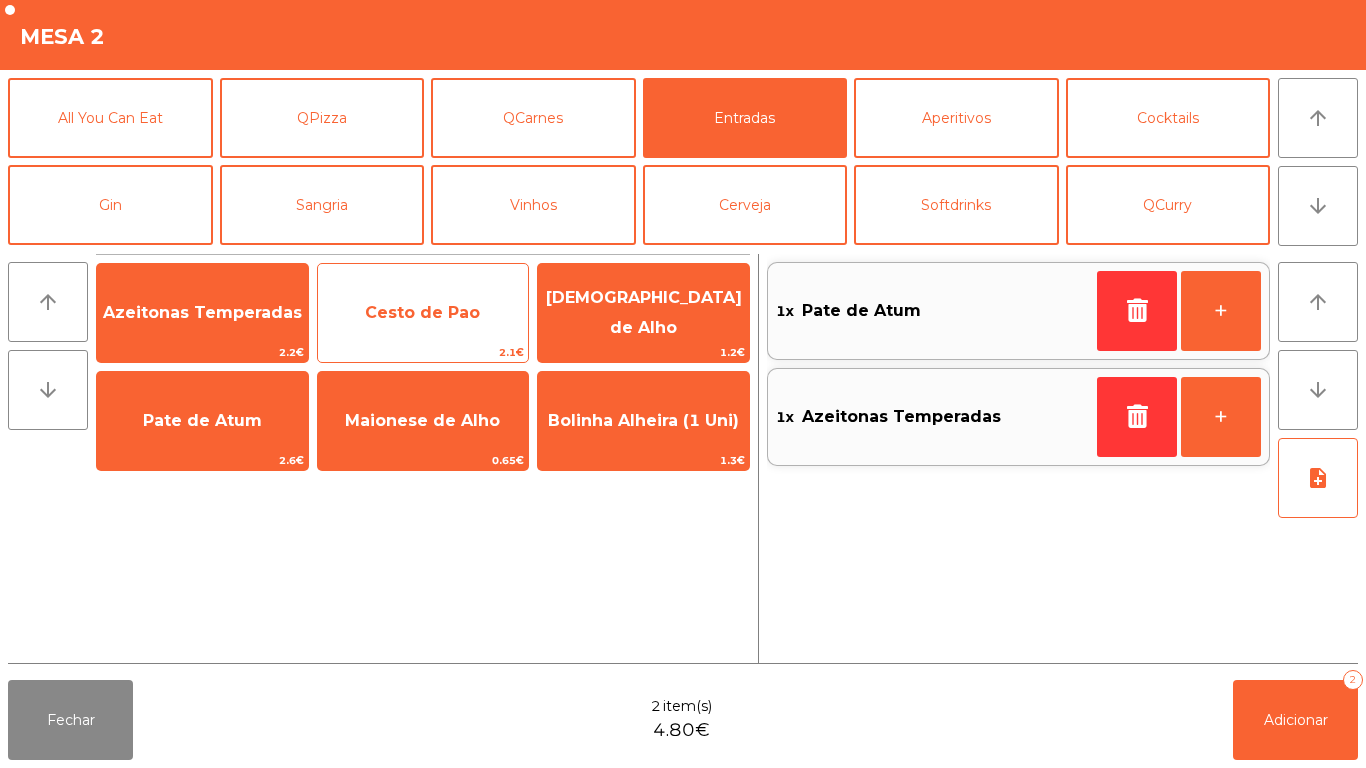 click on "Cesto de Pao" 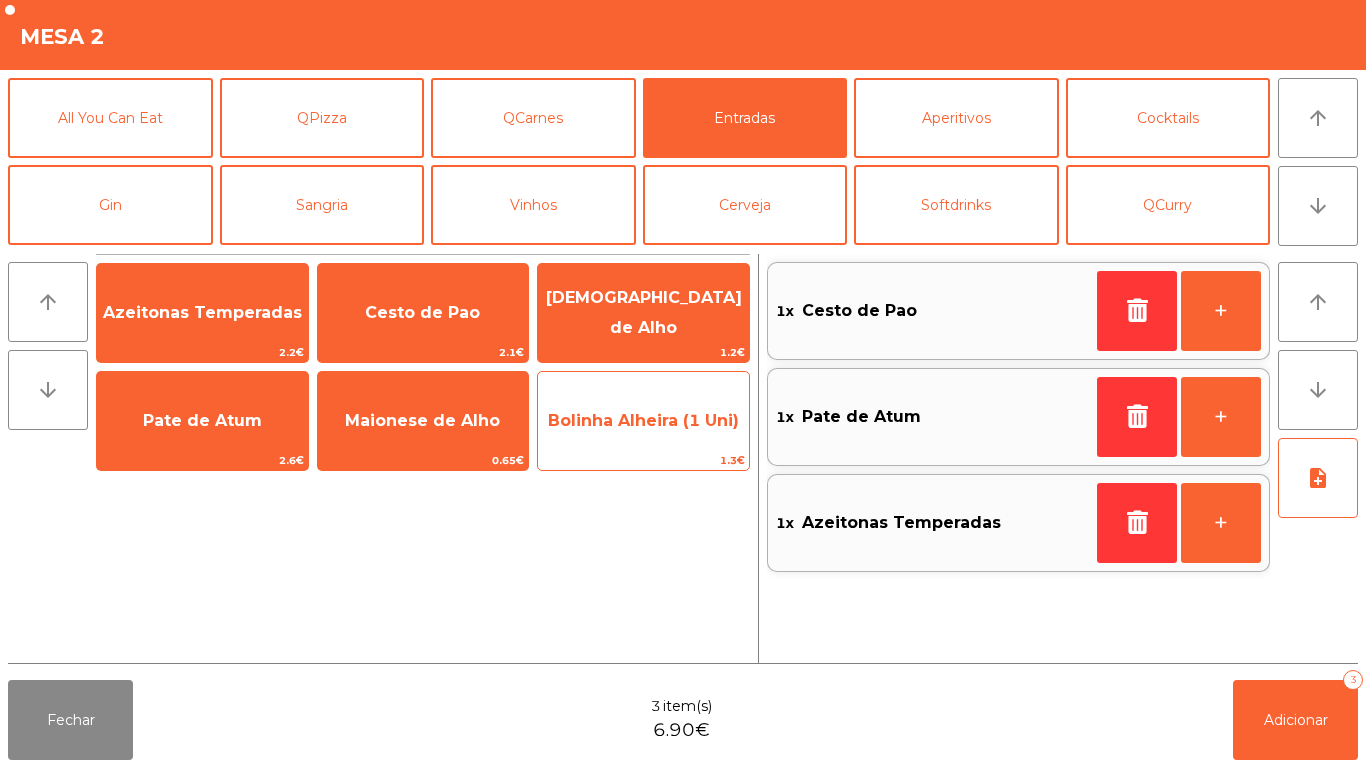 click on "Bolinha Alheira (1 Uni)" 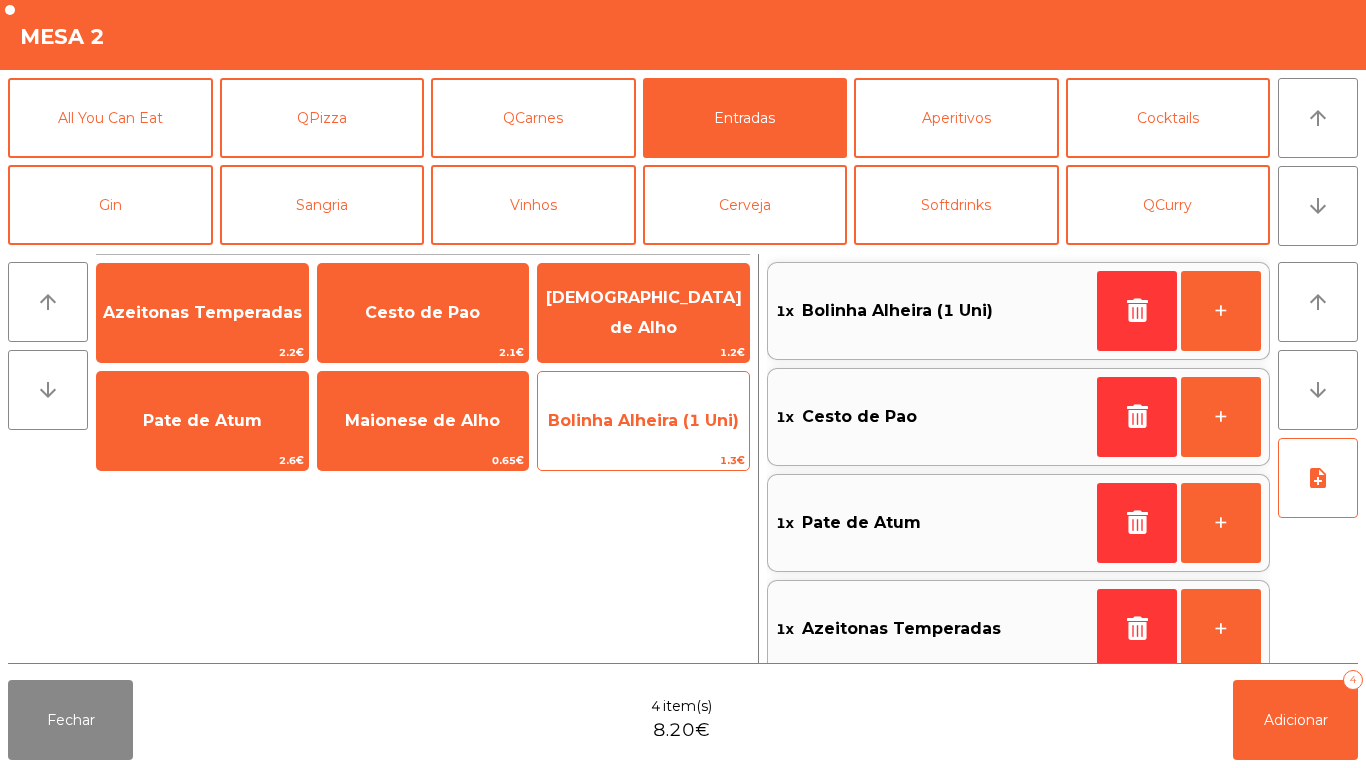 click on "Bolinha Alheira (1 Uni)" 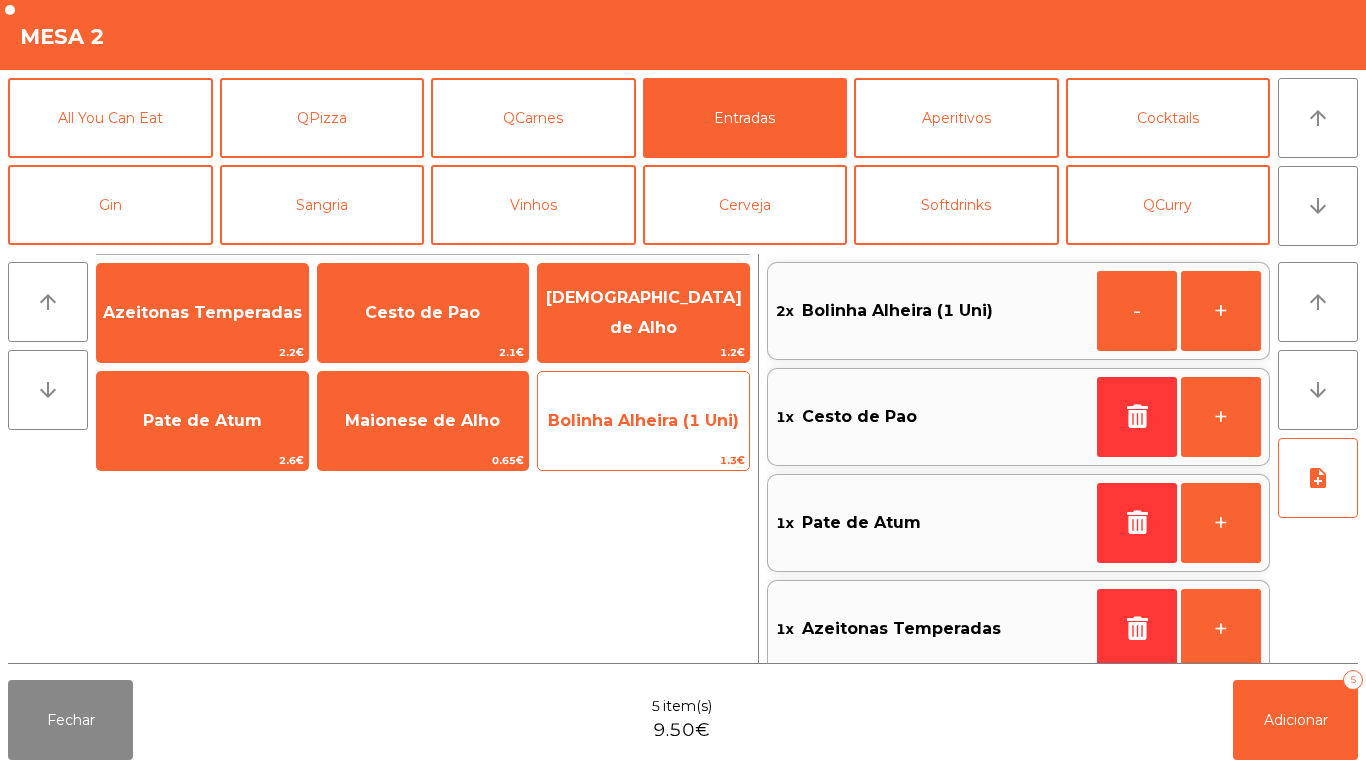 scroll, scrollTop: 8, scrollLeft: 0, axis: vertical 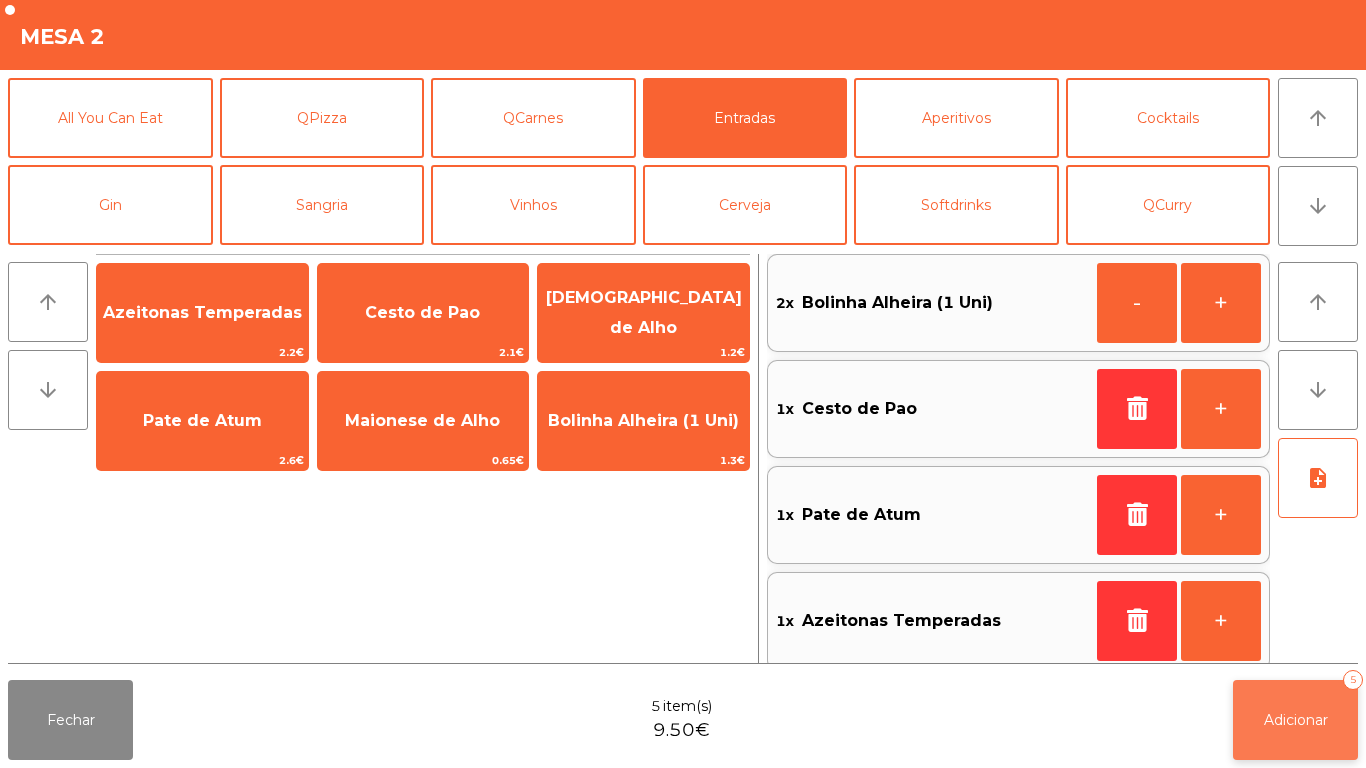 click on "Adicionar   5" 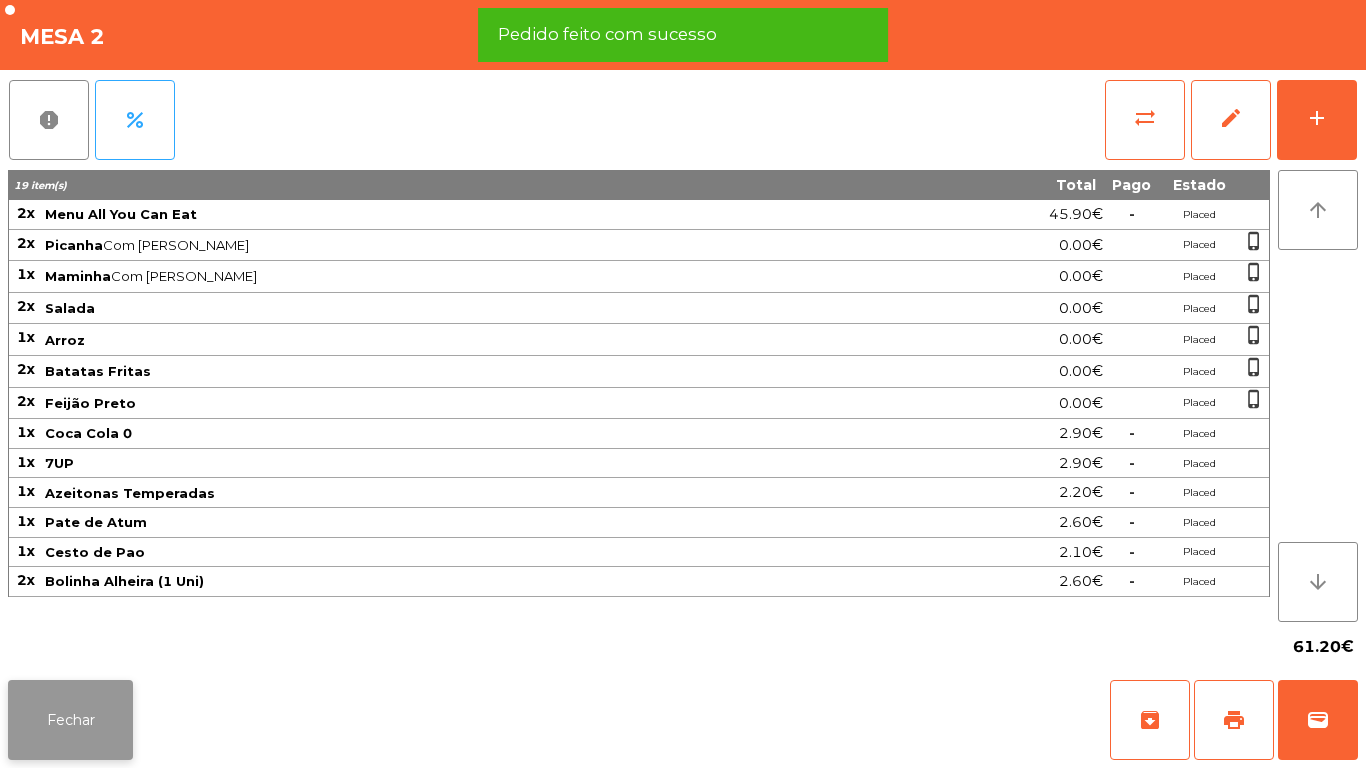 click on "Fechar" 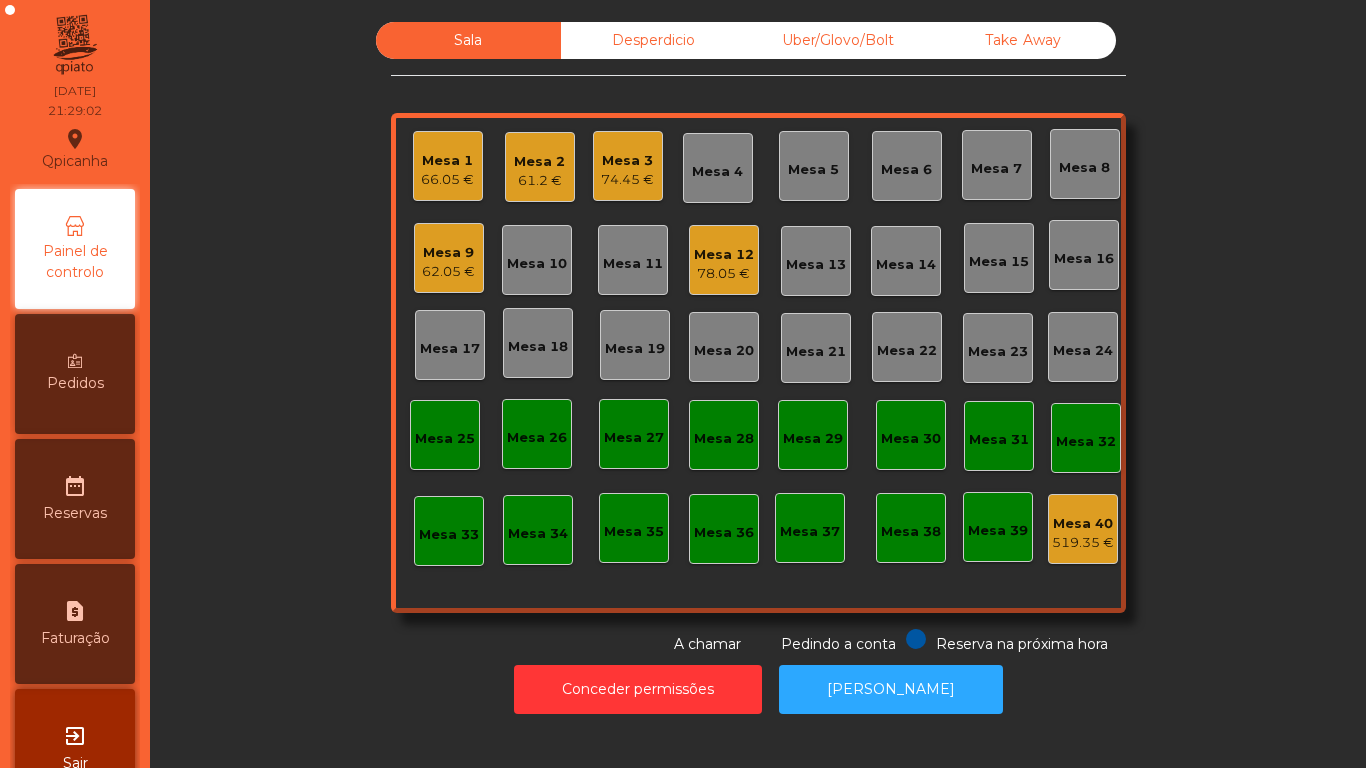 click on "Mesa 12" 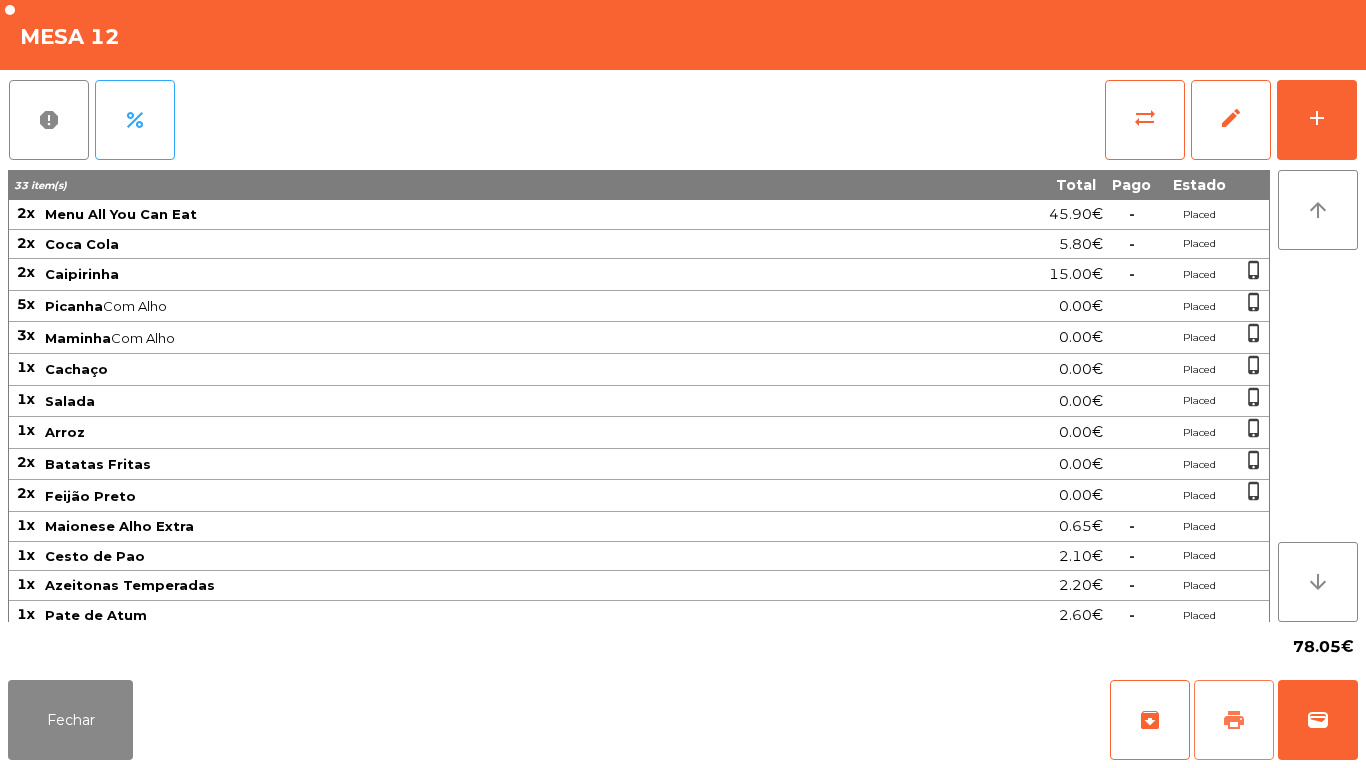 click on "print" 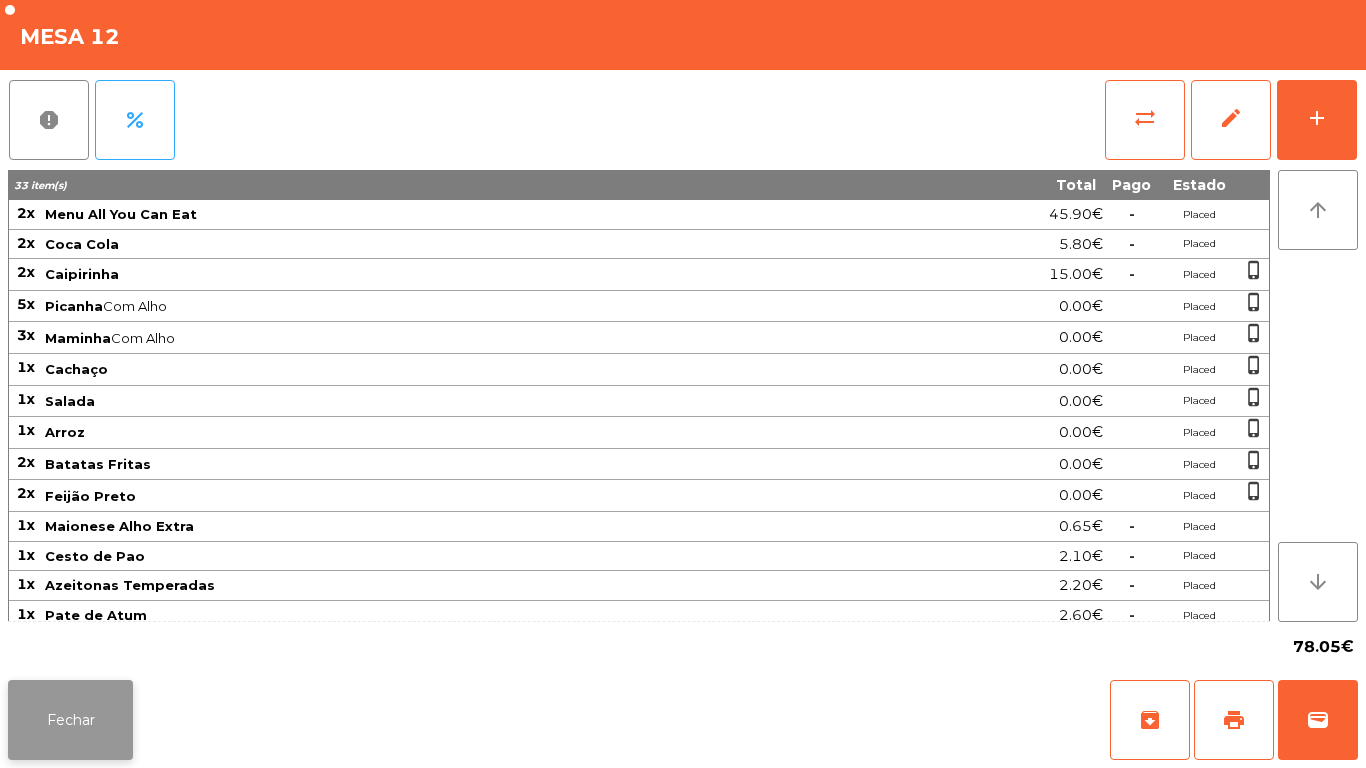 click on "Fechar" 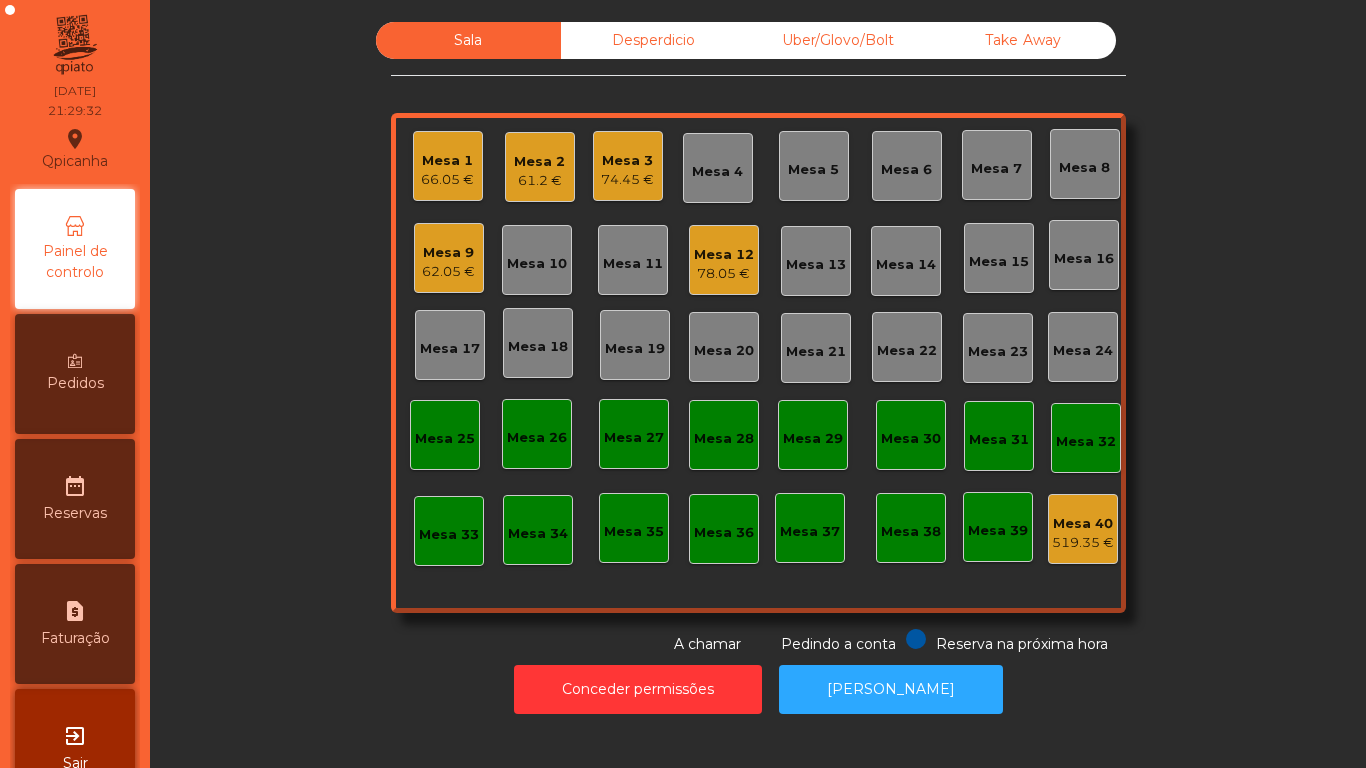 click on "Mesa 1   66.05 €" 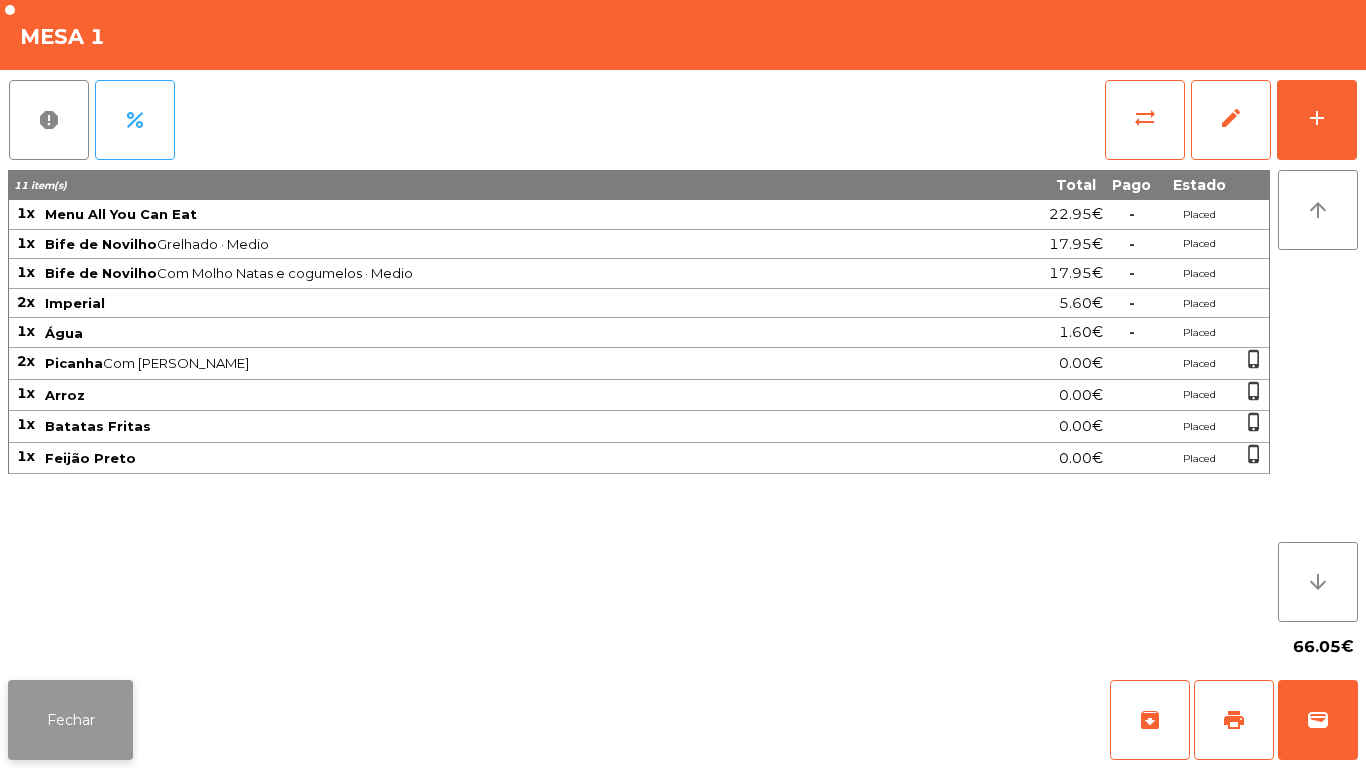 click on "Fechar" 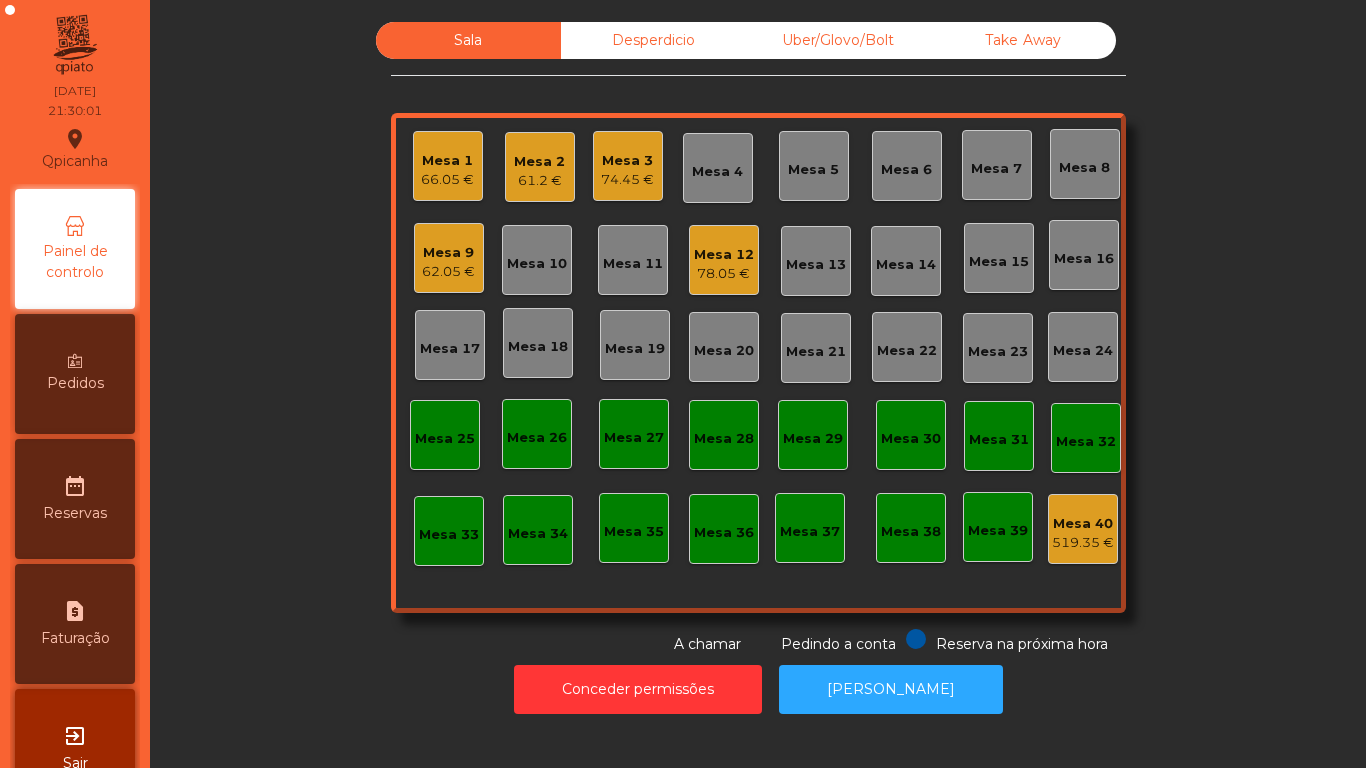 click on "62.05 €" 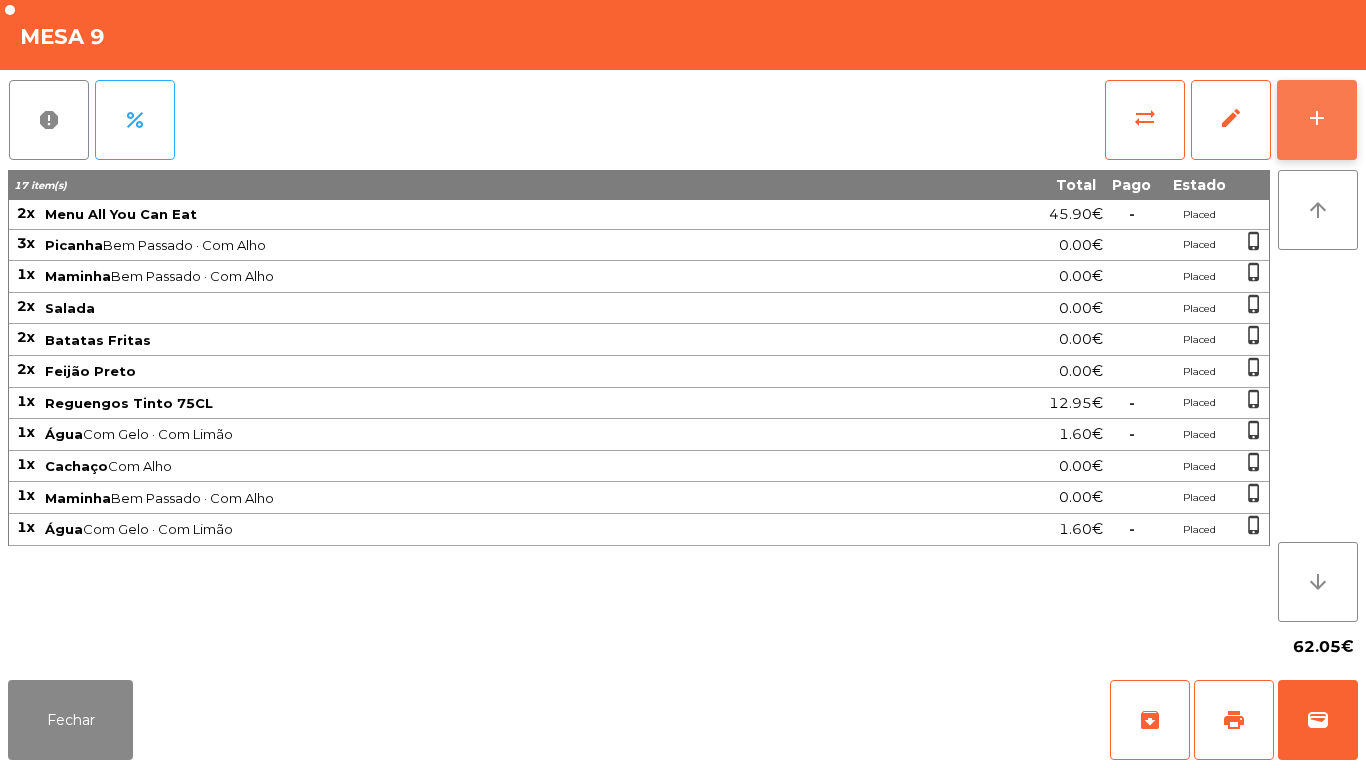 click on "add" 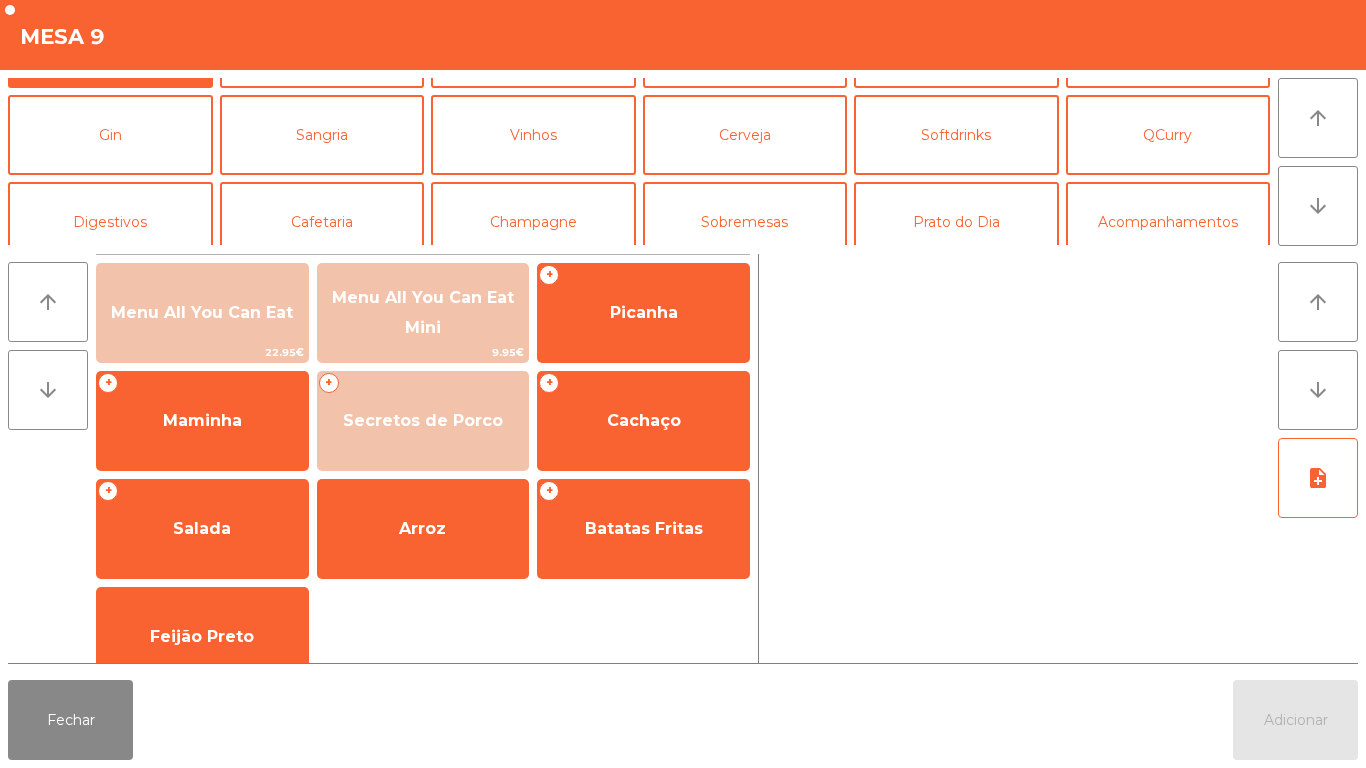 scroll, scrollTop: 91, scrollLeft: 0, axis: vertical 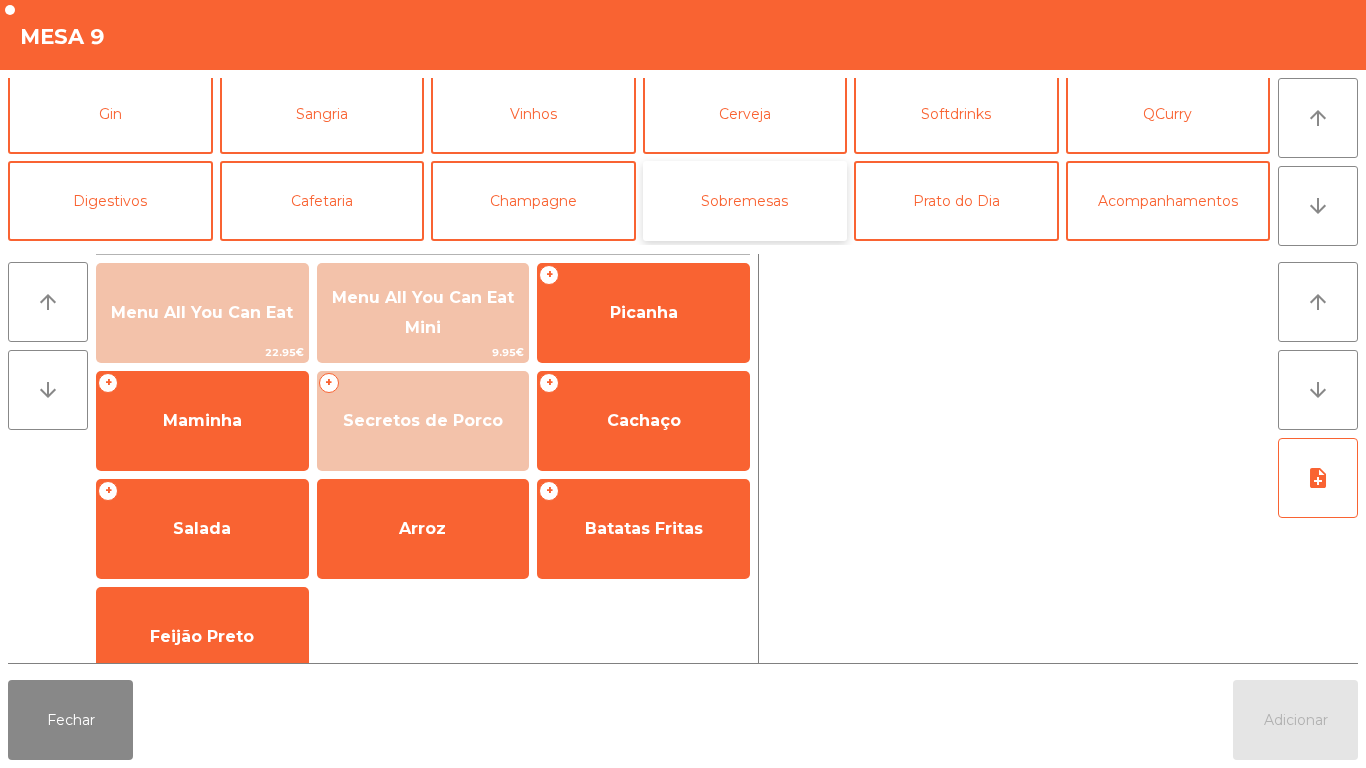 click on "Sobremesas" 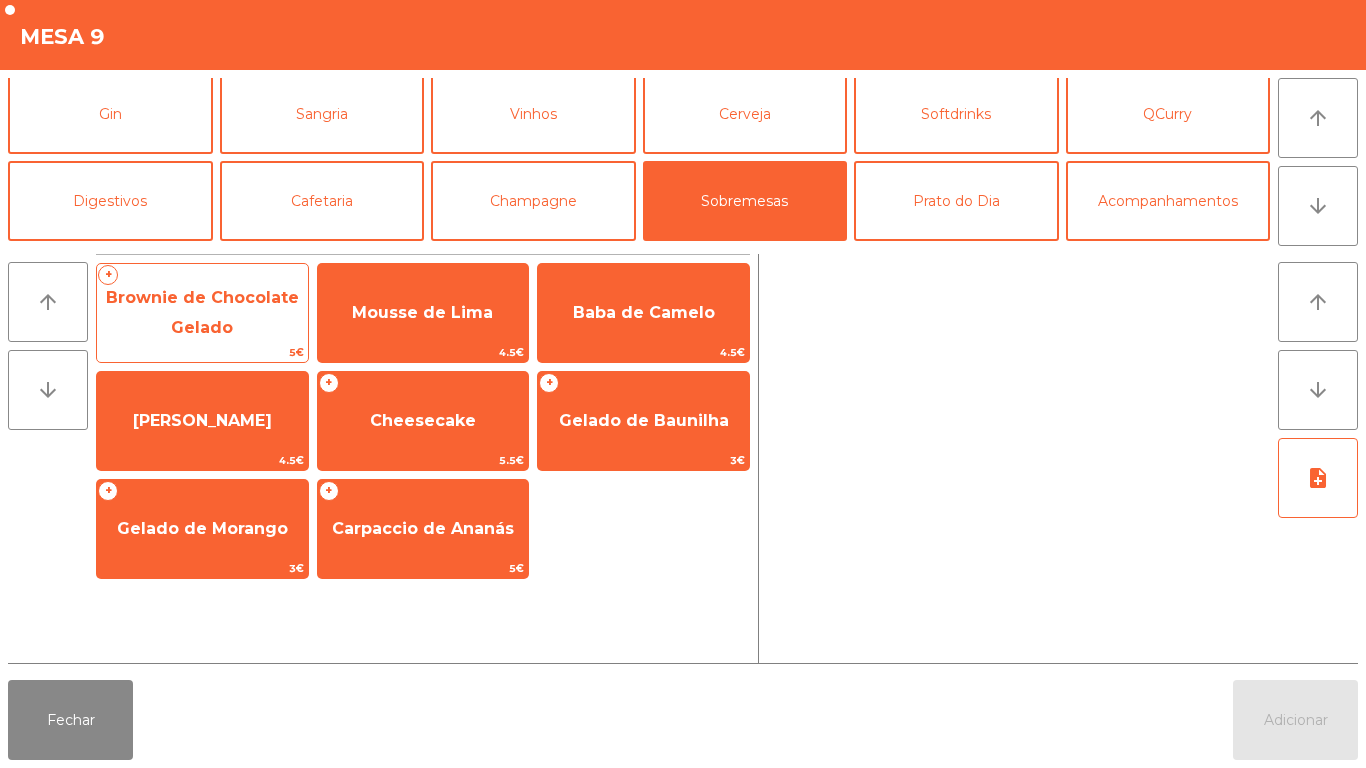 click on "Brownie de Chocolate Gelado" 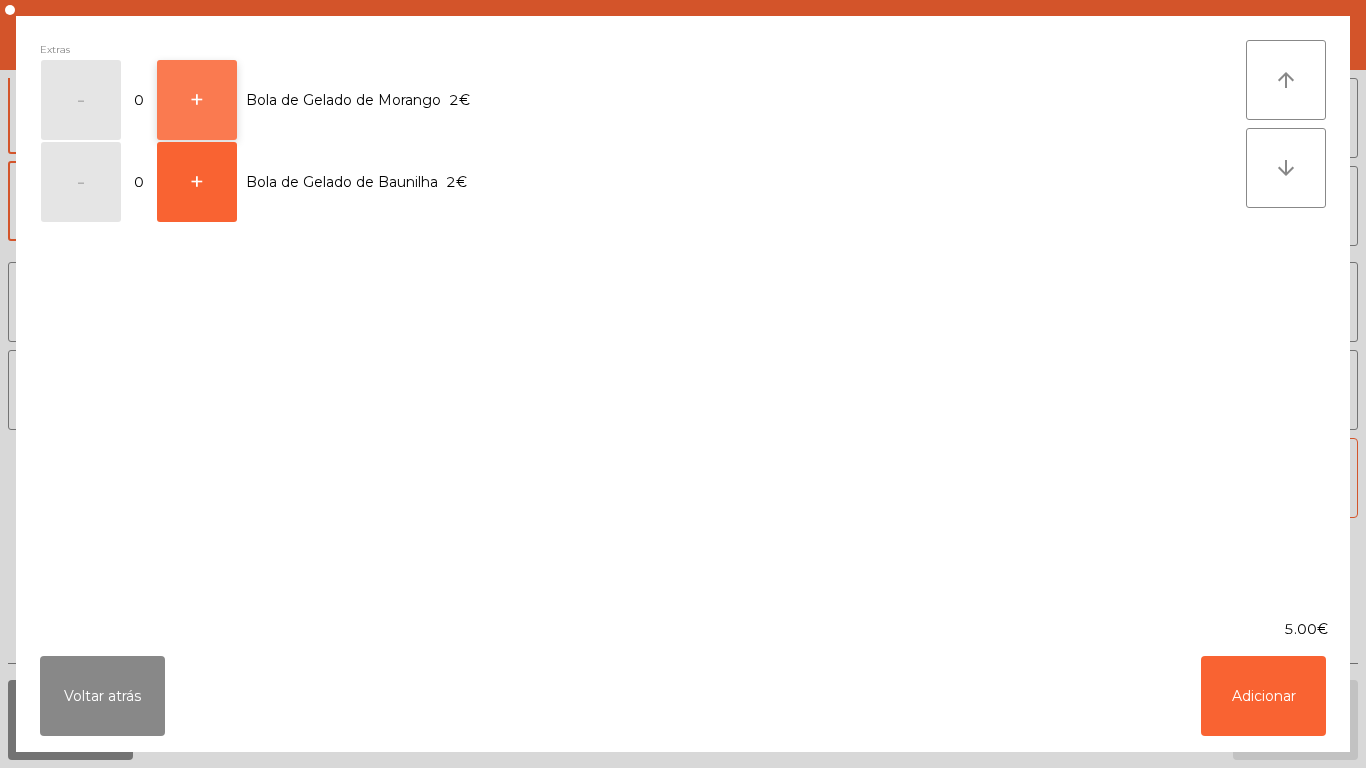 click on "+" 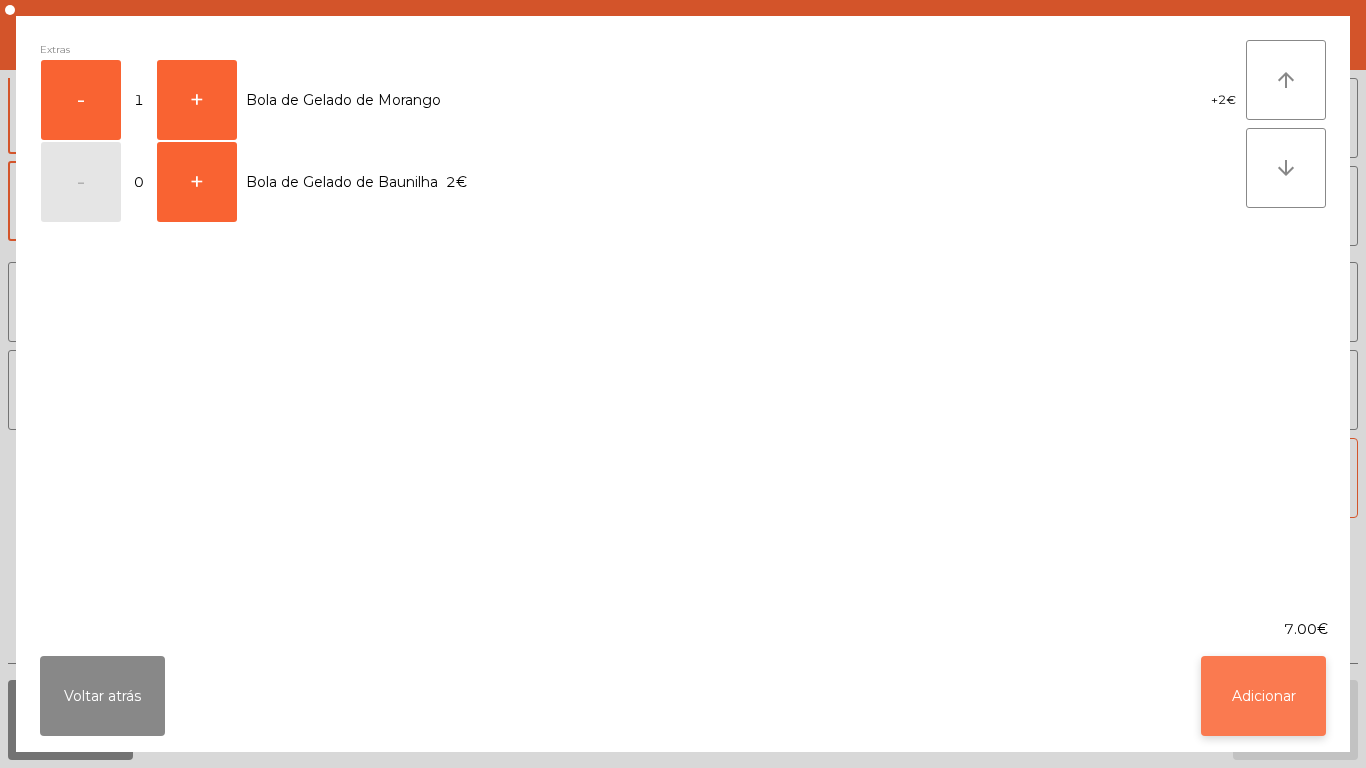 click on "Adicionar" 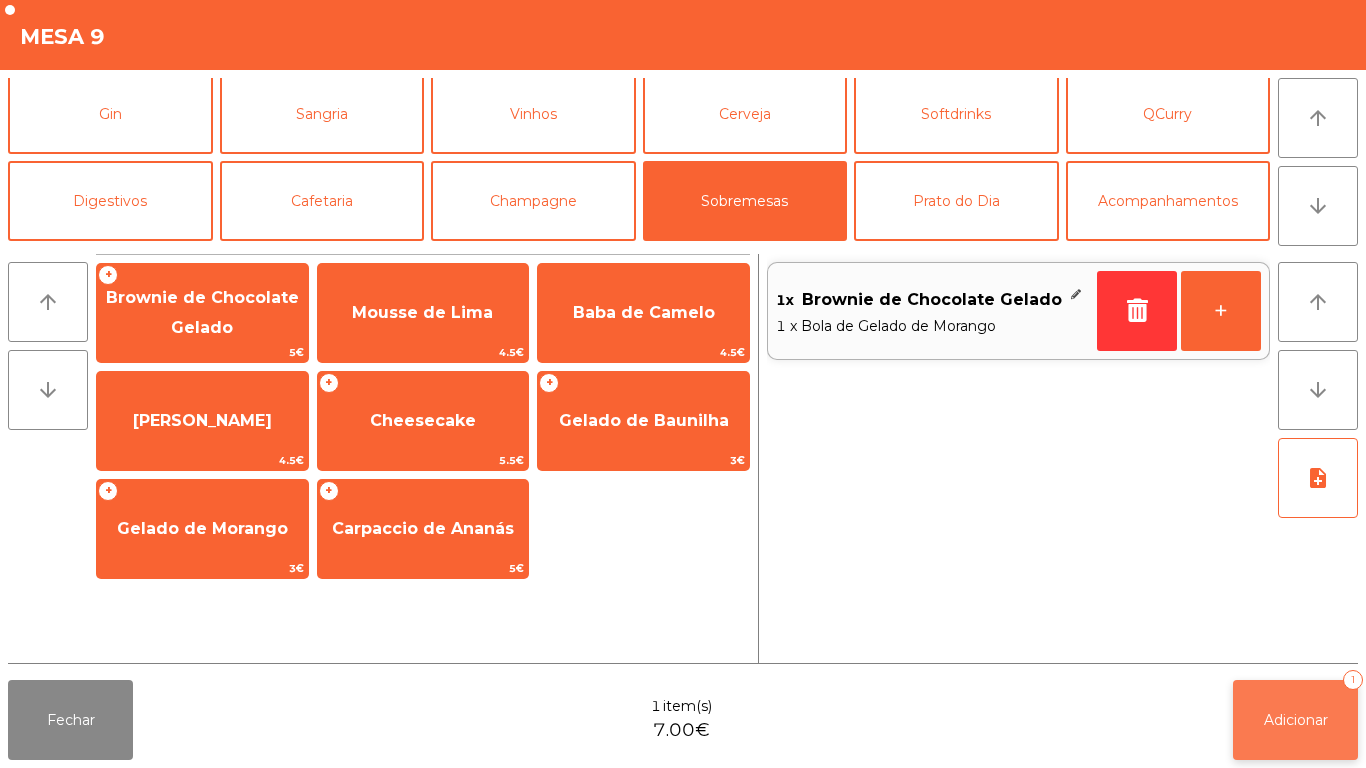 click on "Adicionar   1" 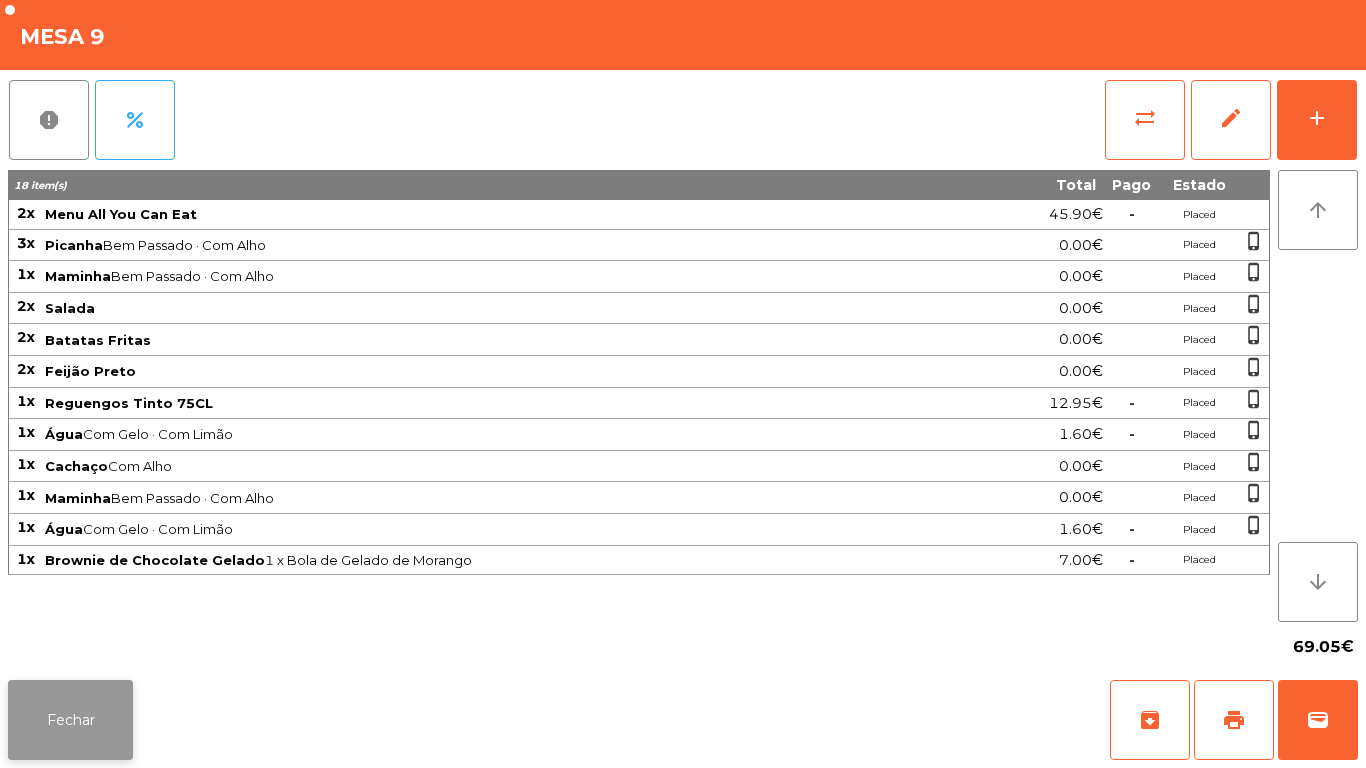 click on "Fechar" 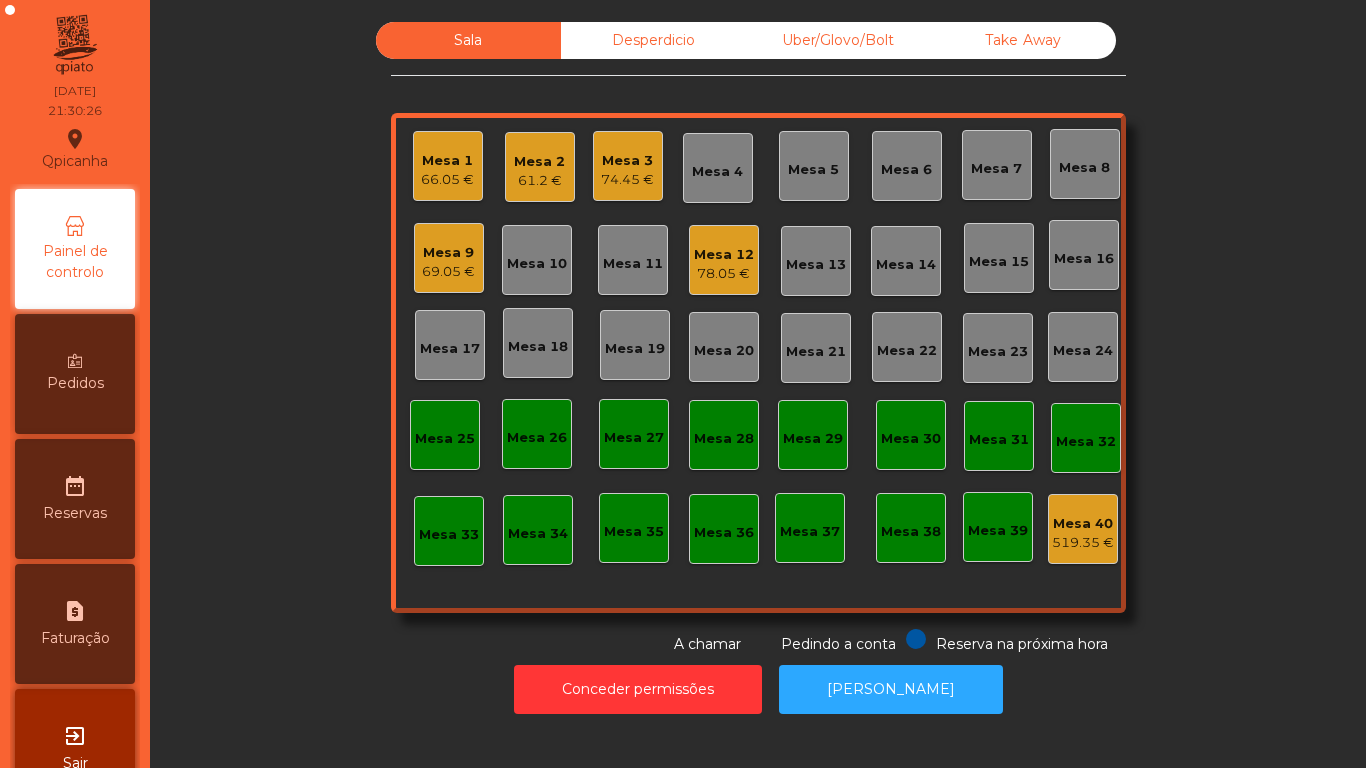 click on "Mesa 12" 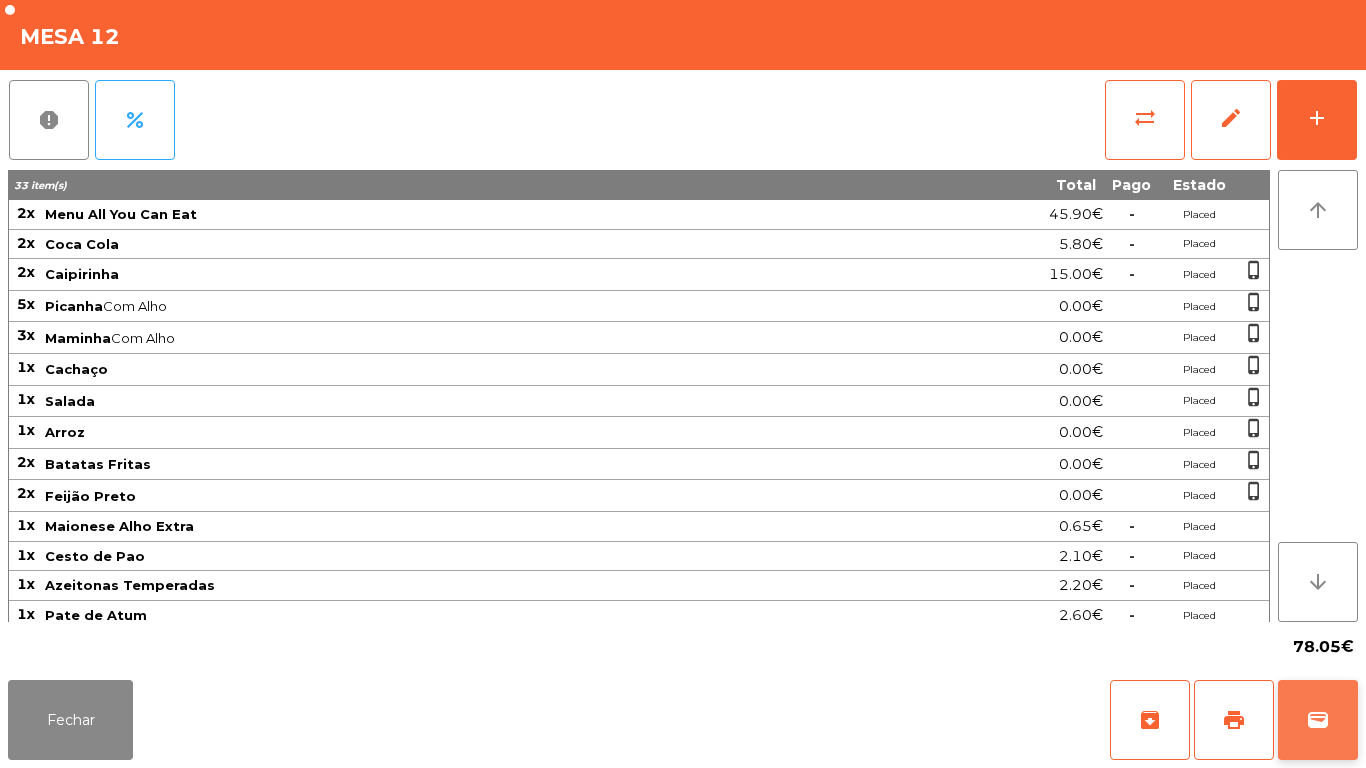 click on "wallet" 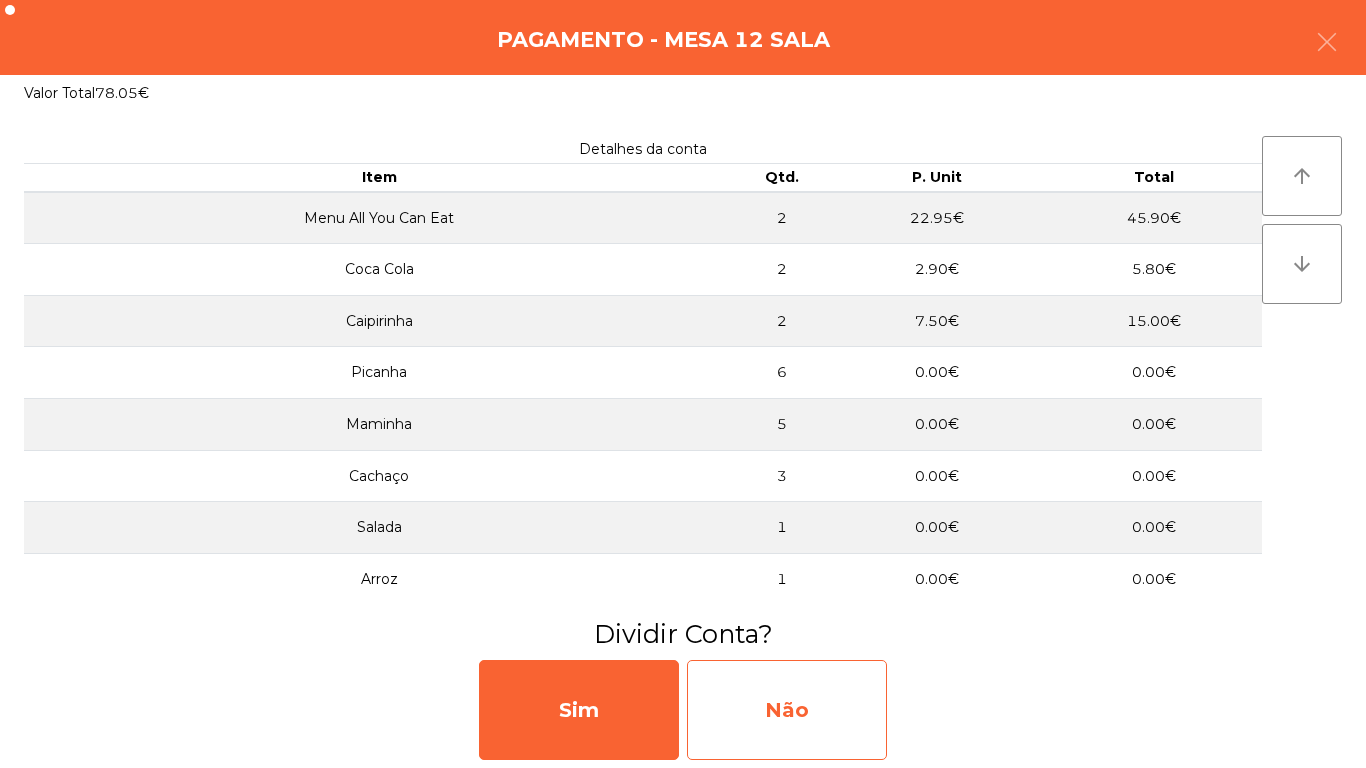 click on "Não" 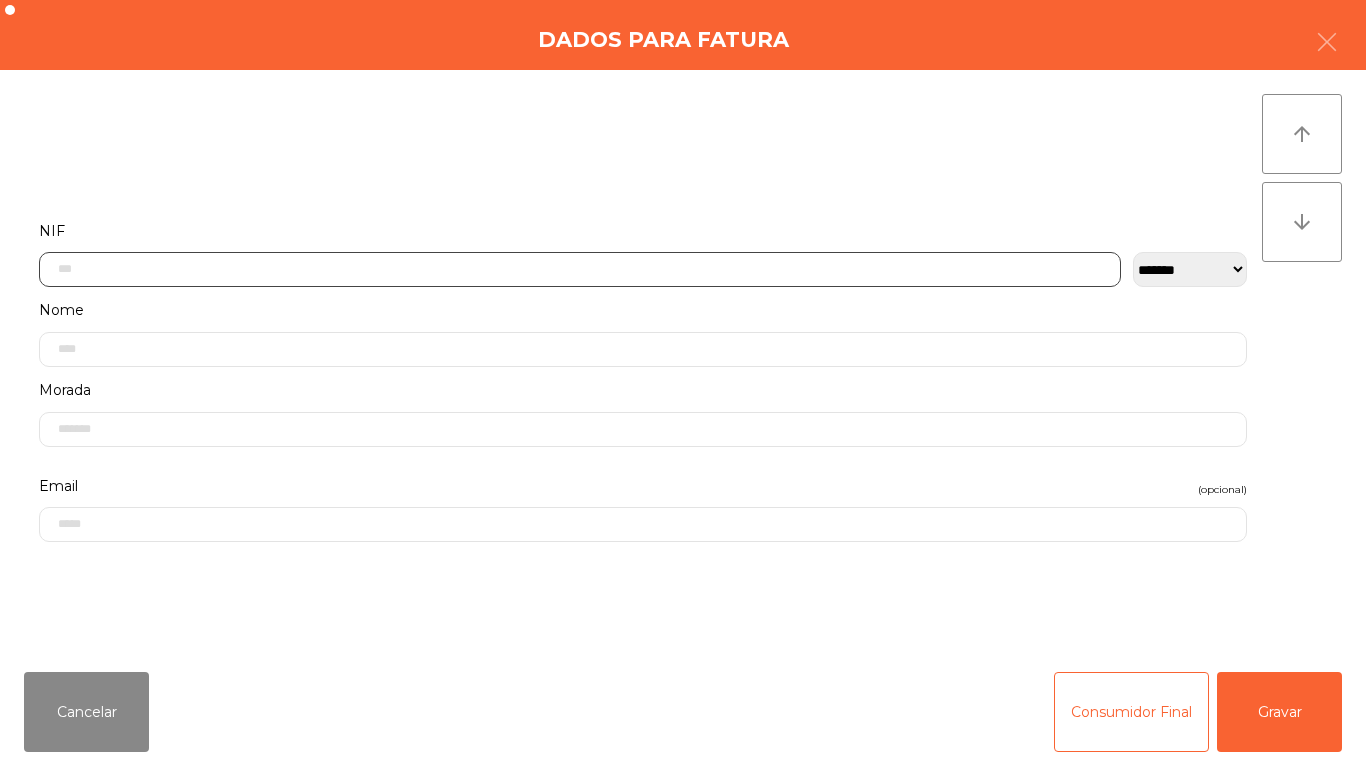 click 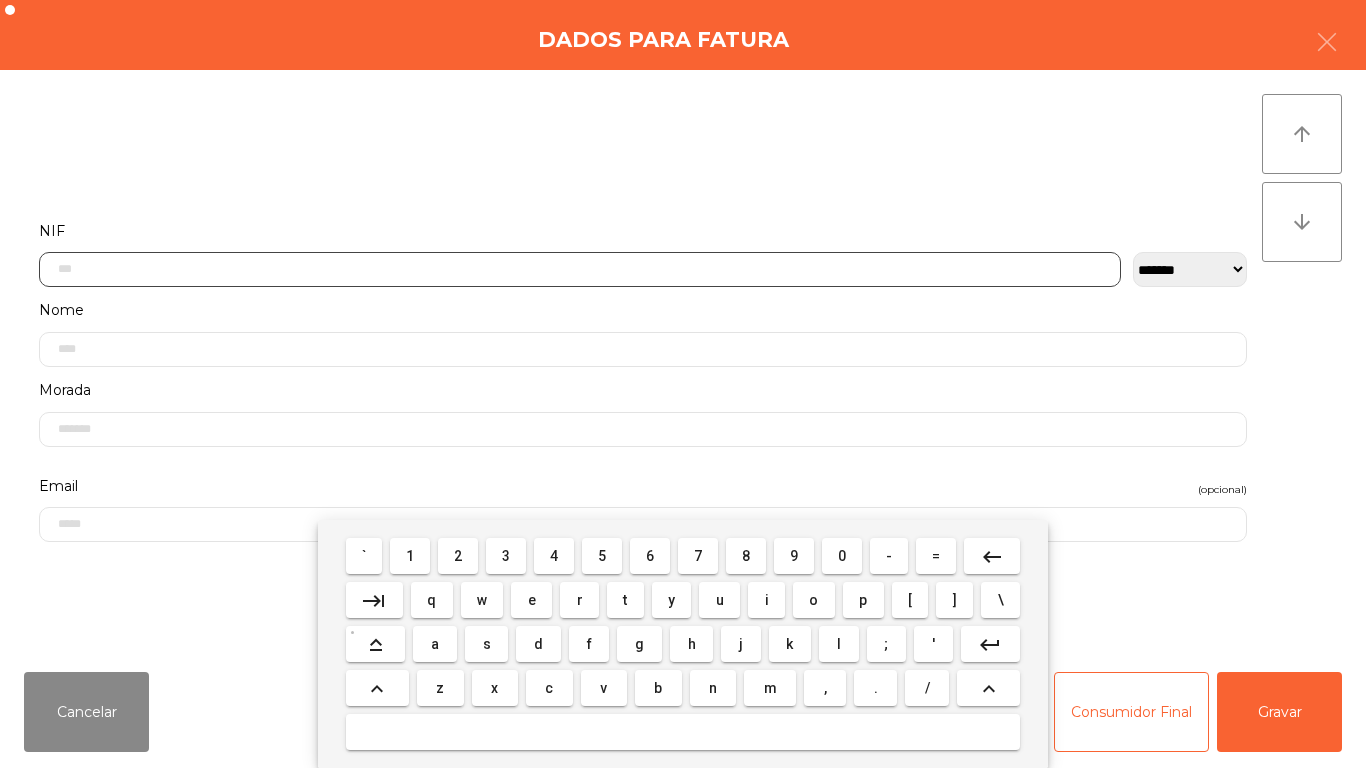 scroll, scrollTop: 122, scrollLeft: 0, axis: vertical 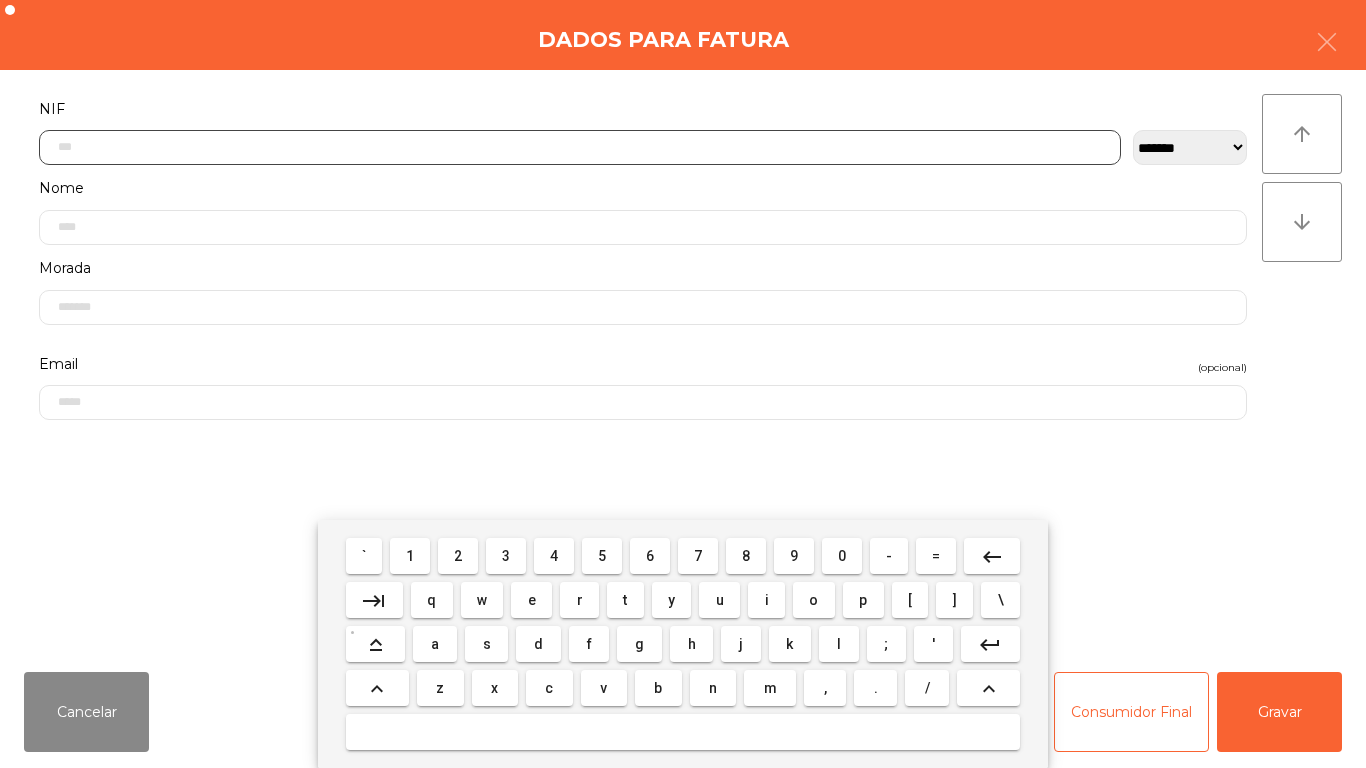 click on "5" at bounding box center (602, 556) 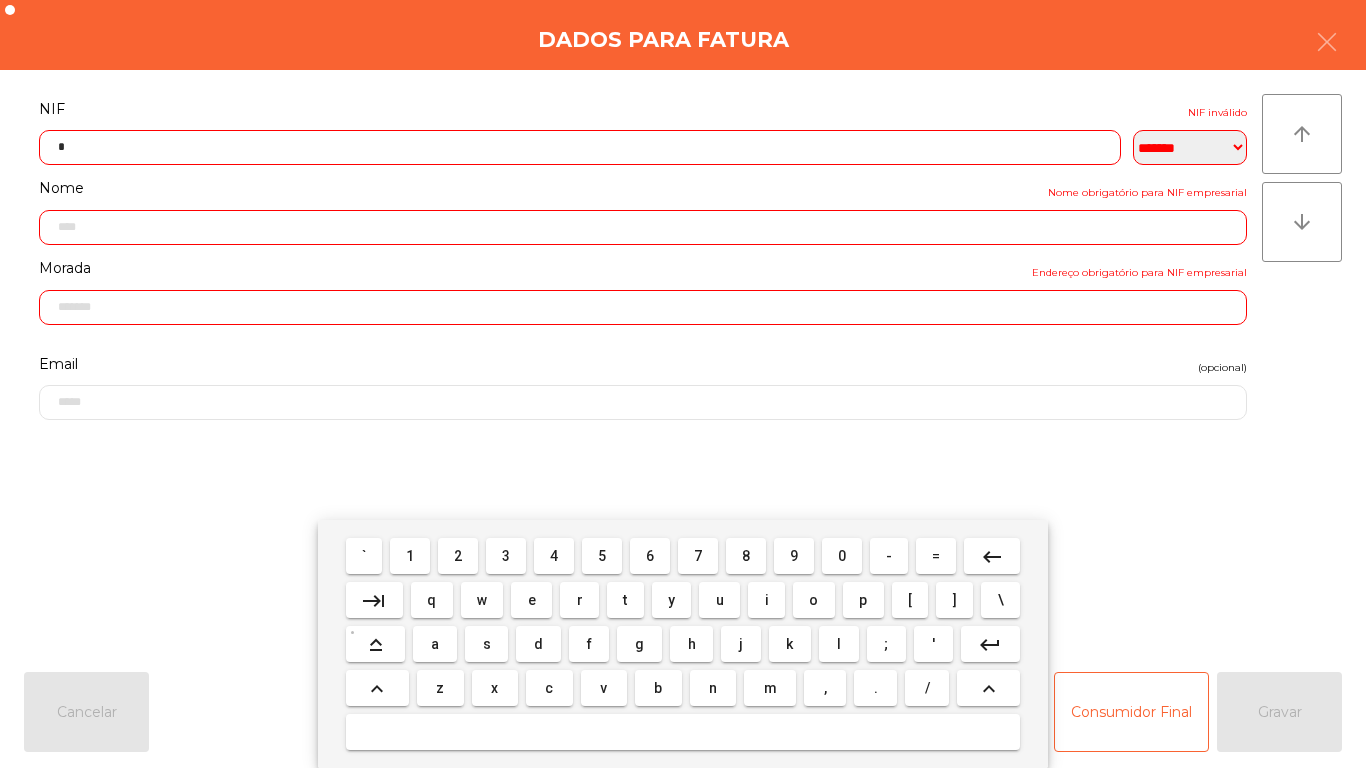 click on "0" at bounding box center (842, 556) 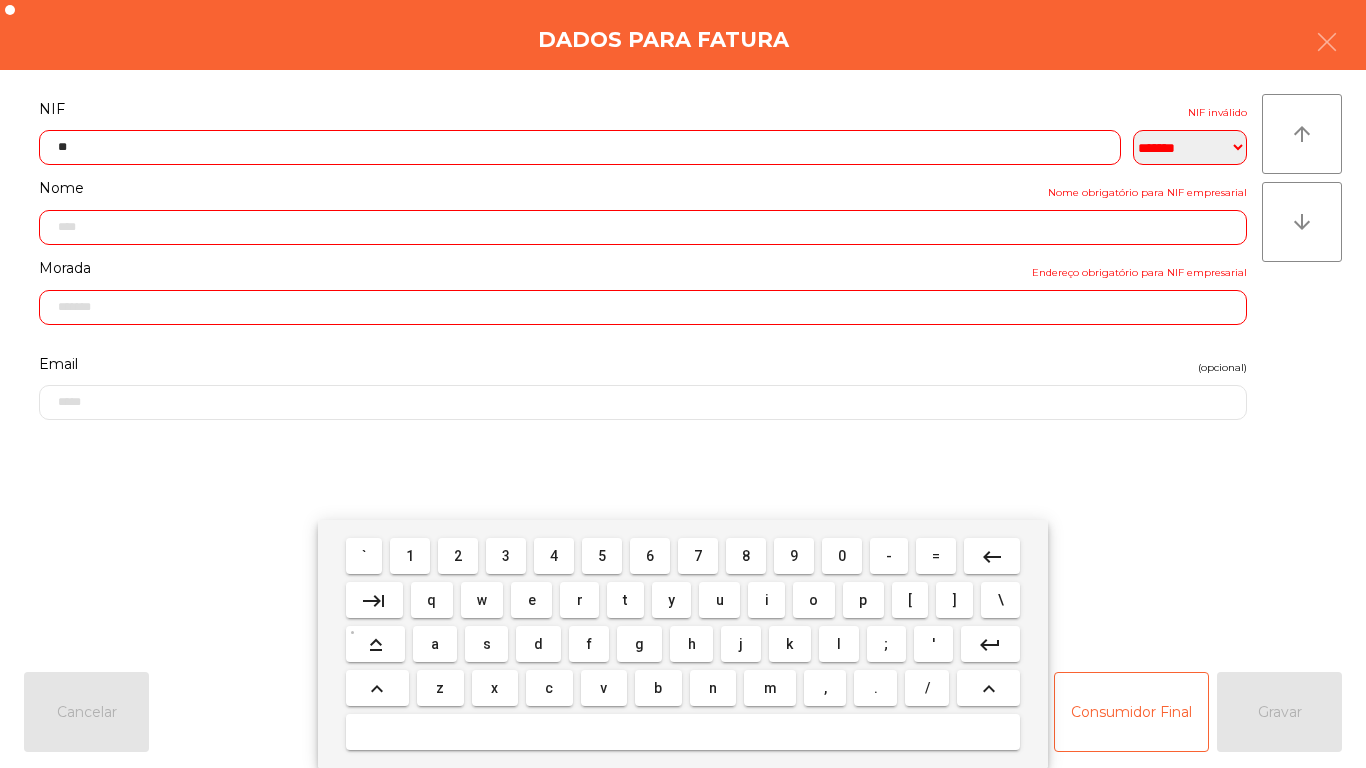 click on "1" at bounding box center (410, 556) 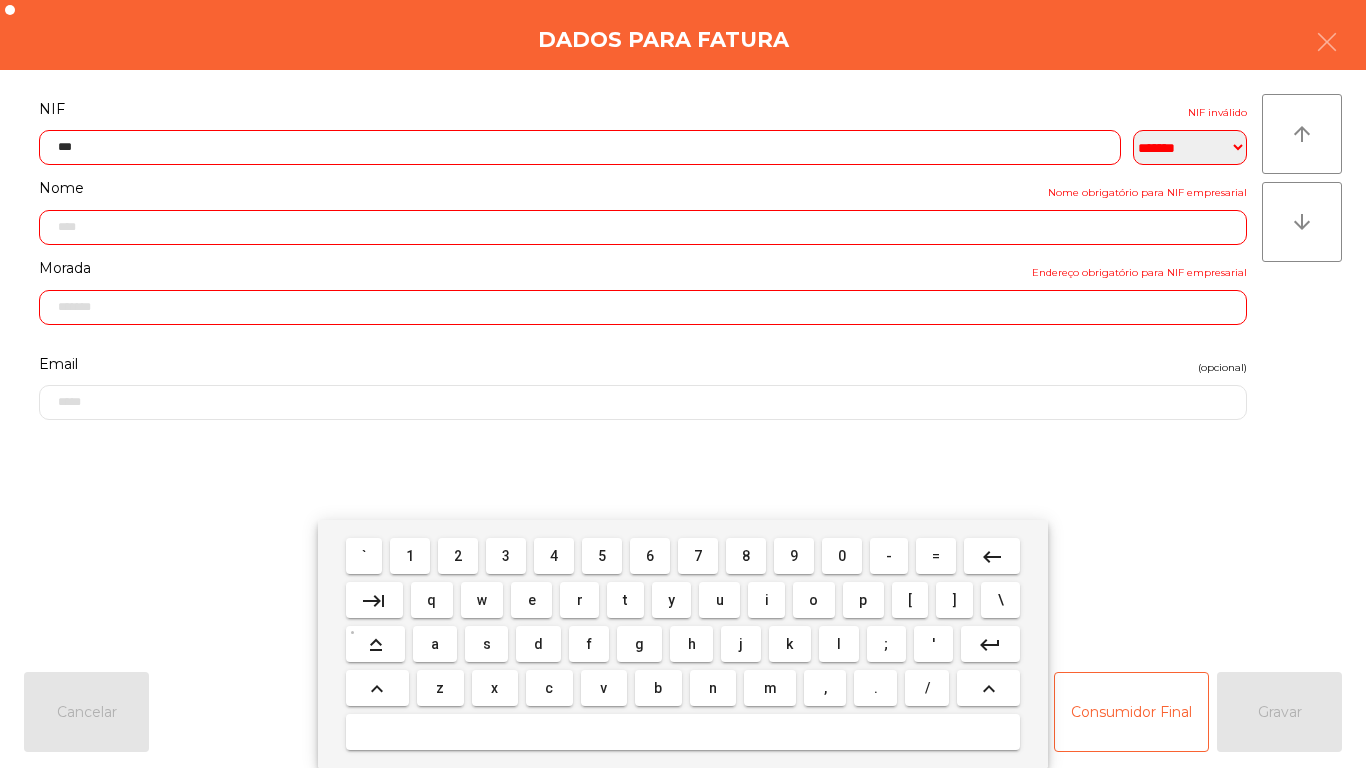 click on "4" at bounding box center (554, 556) 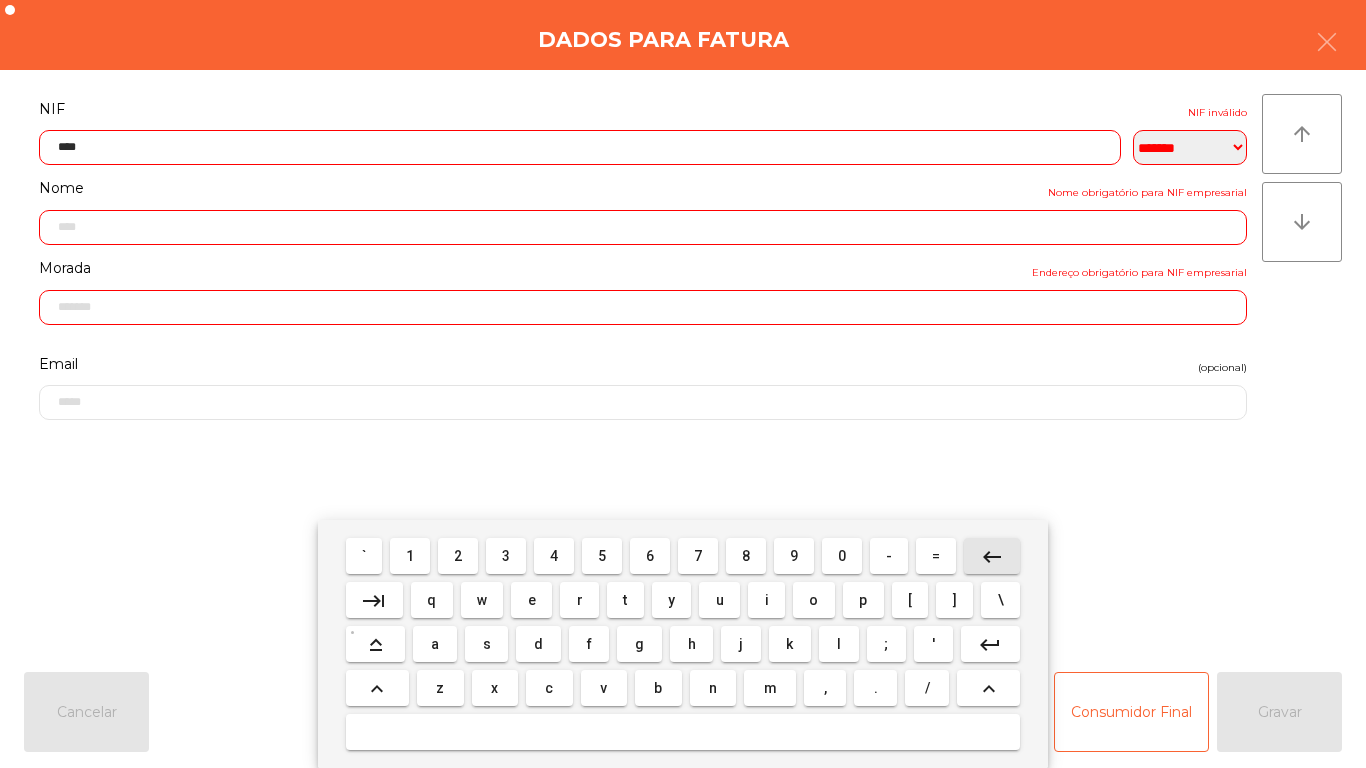 click on "keyboard_backspace" at bounding box center (992, 556) 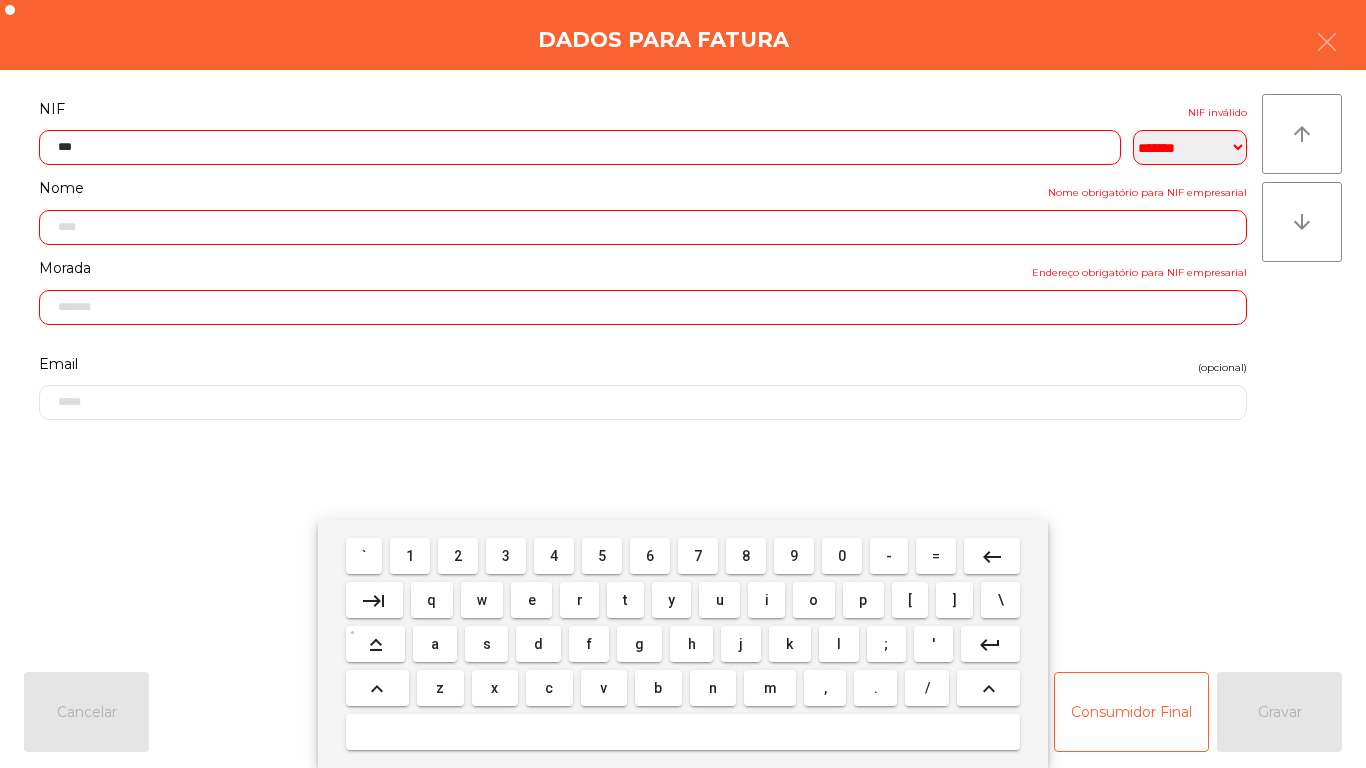 click on "4" at bounding box center [554, 556] 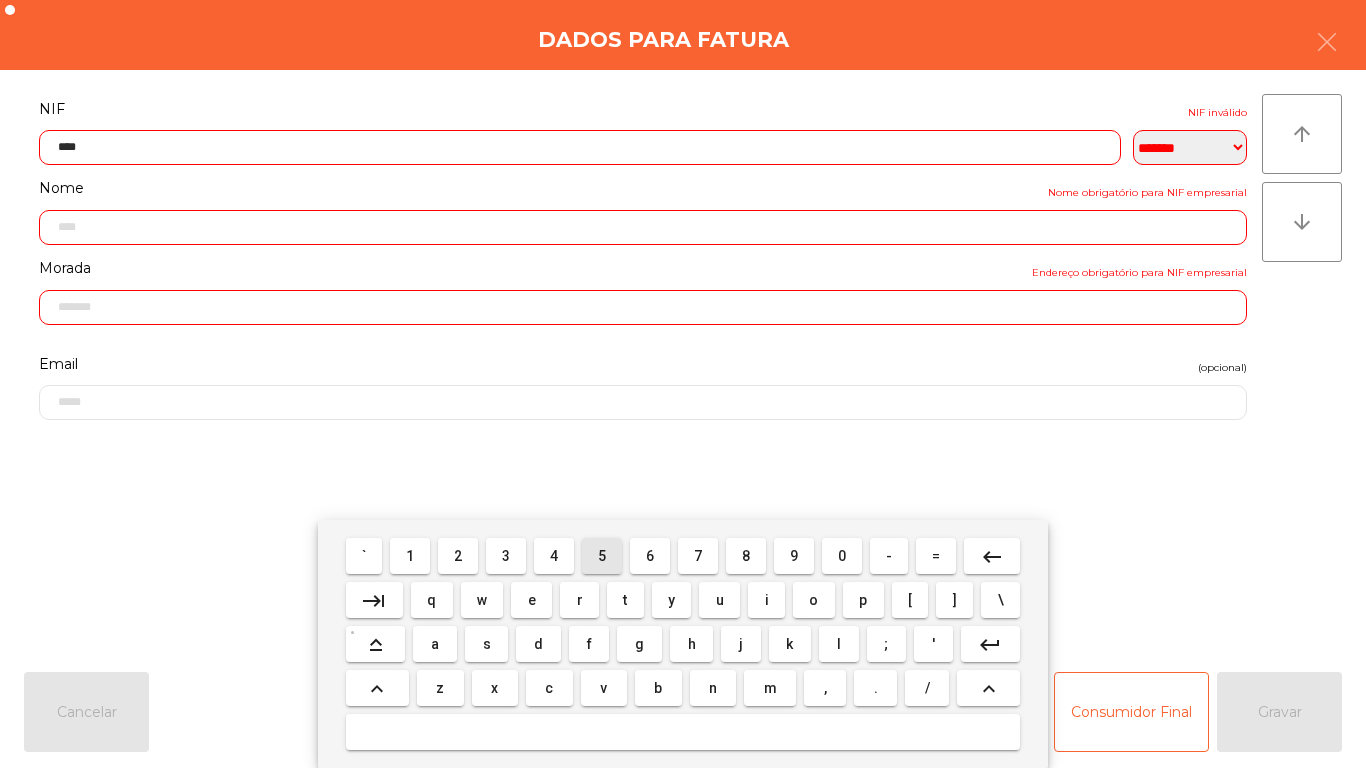 click on "5" at bounding box center [602, 556] 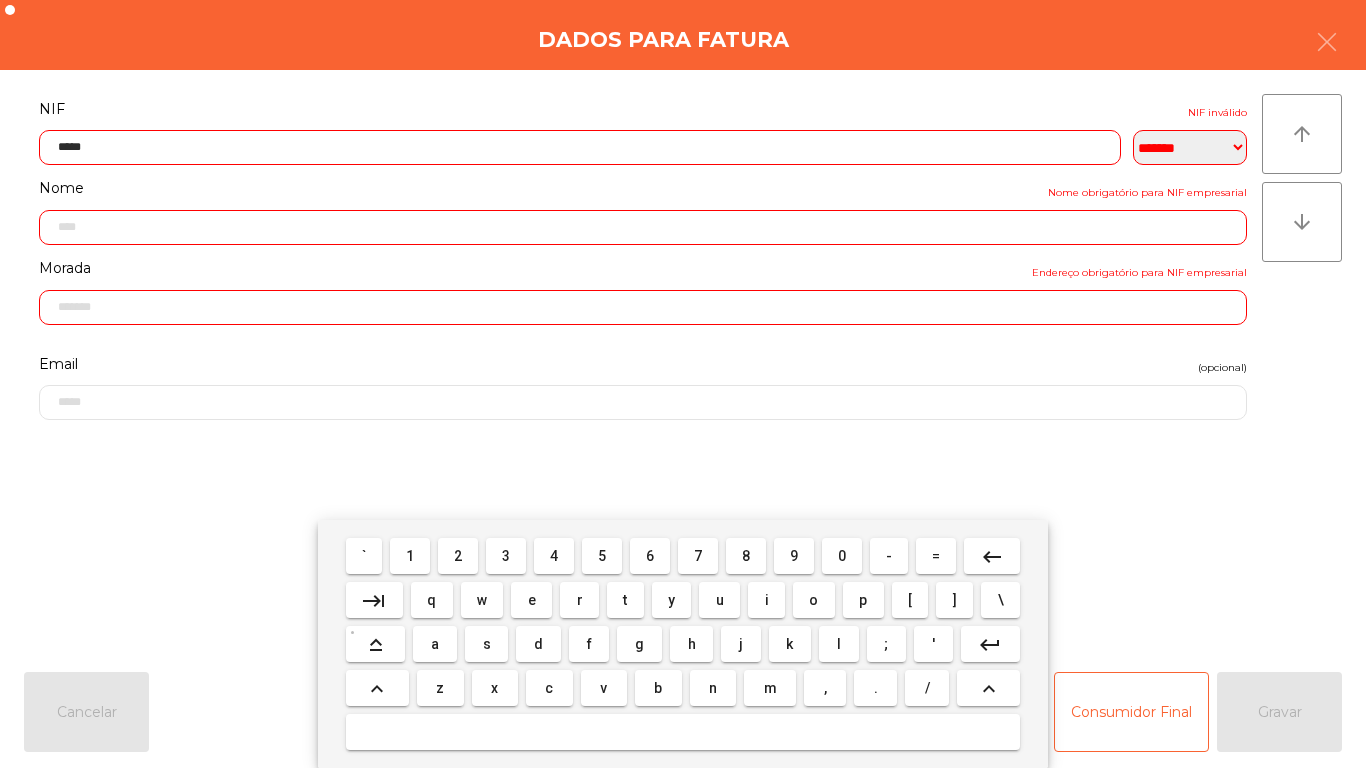 click on "2" at bounding box center [458, 556] 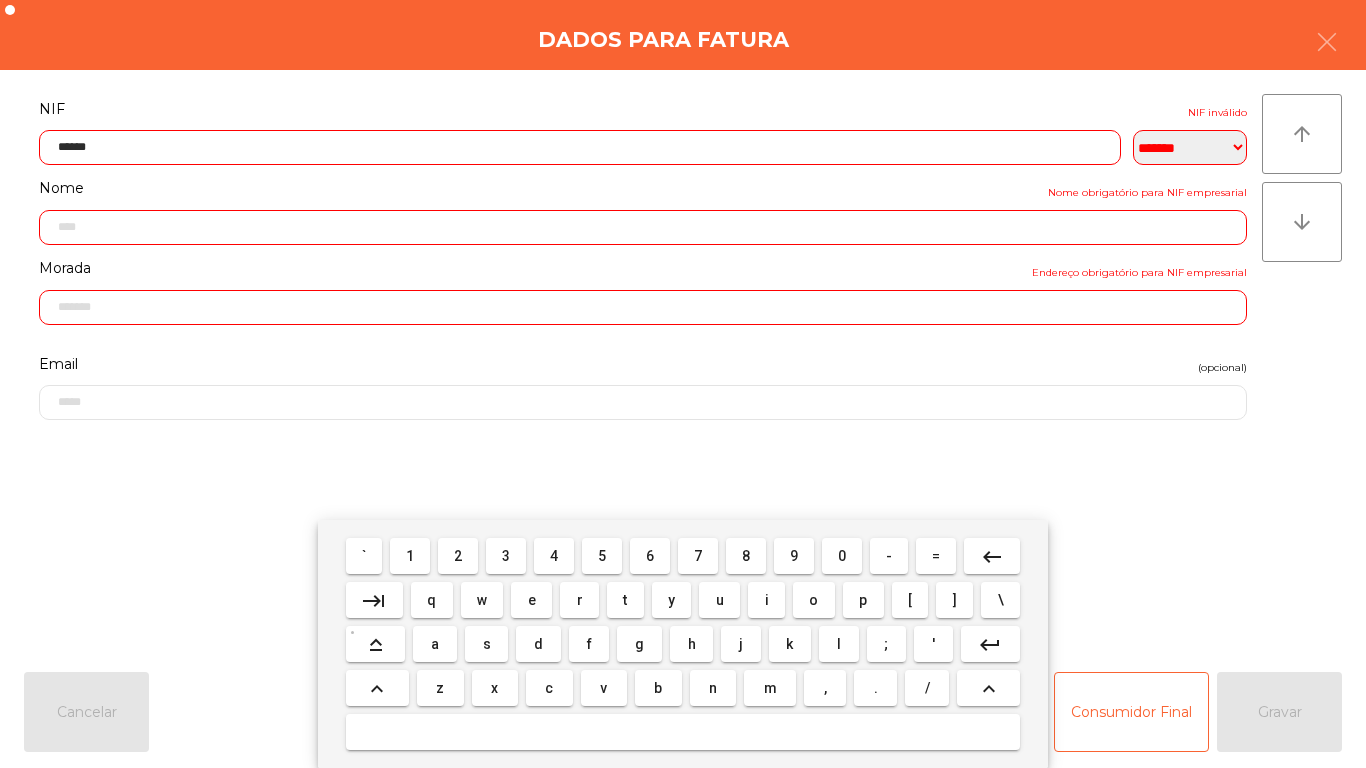 click on "2" at bounding box center (458, 556) 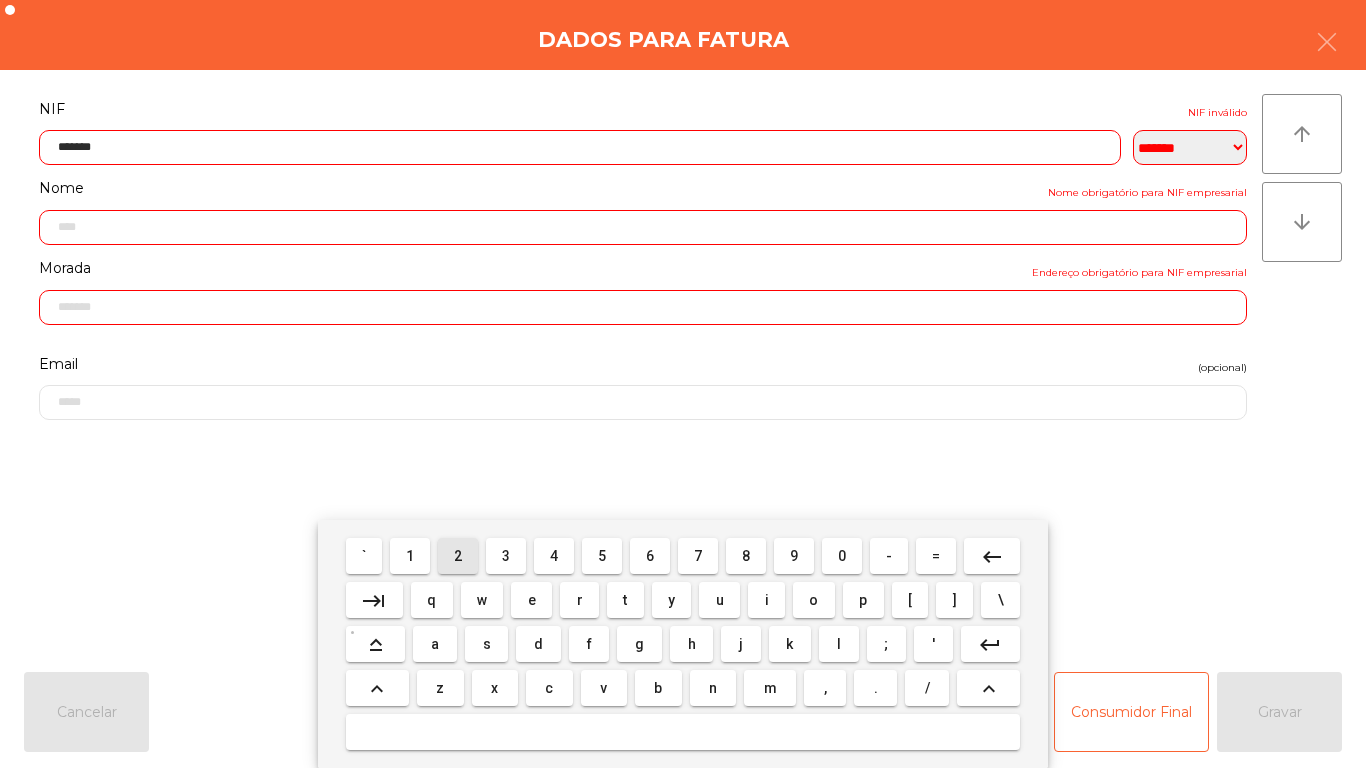 click on "2" at bounding box center [458, 556] 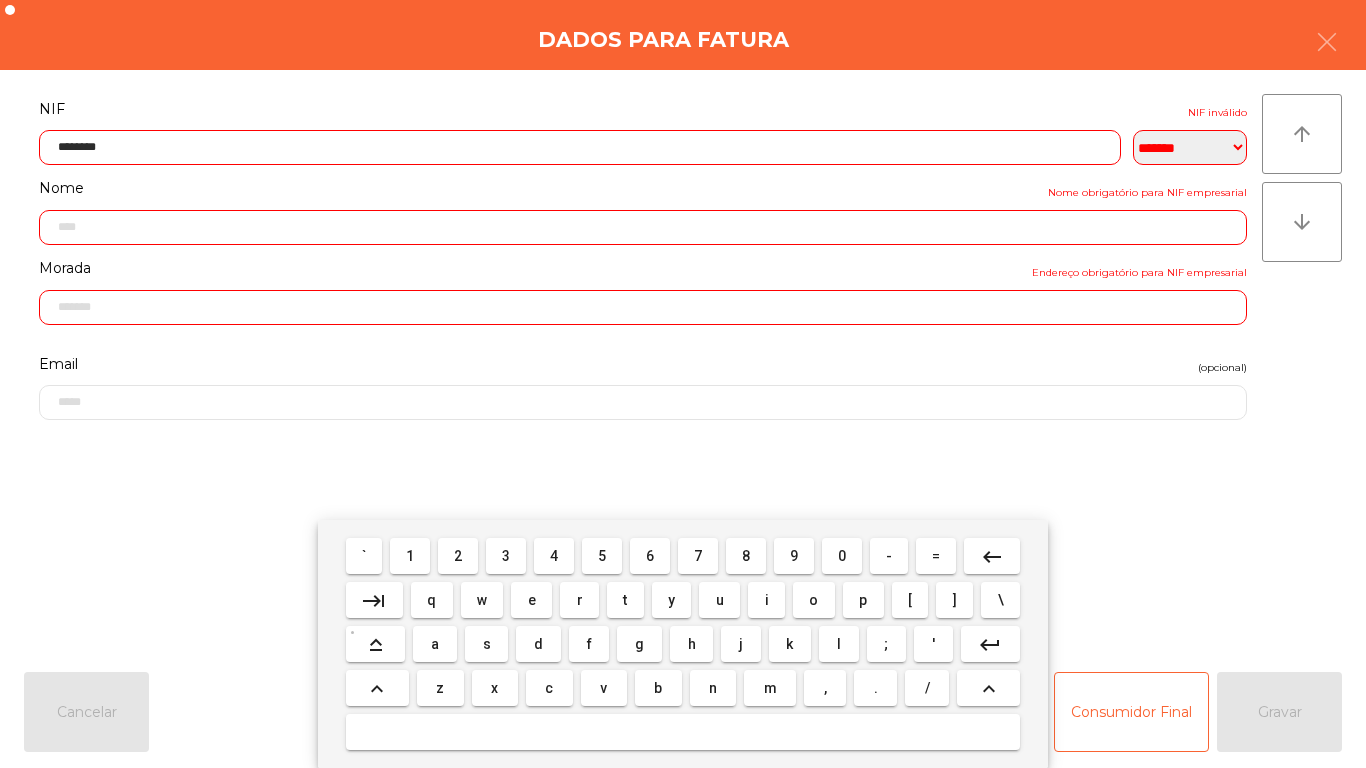 click on "2" at bounding box center (458, 556) 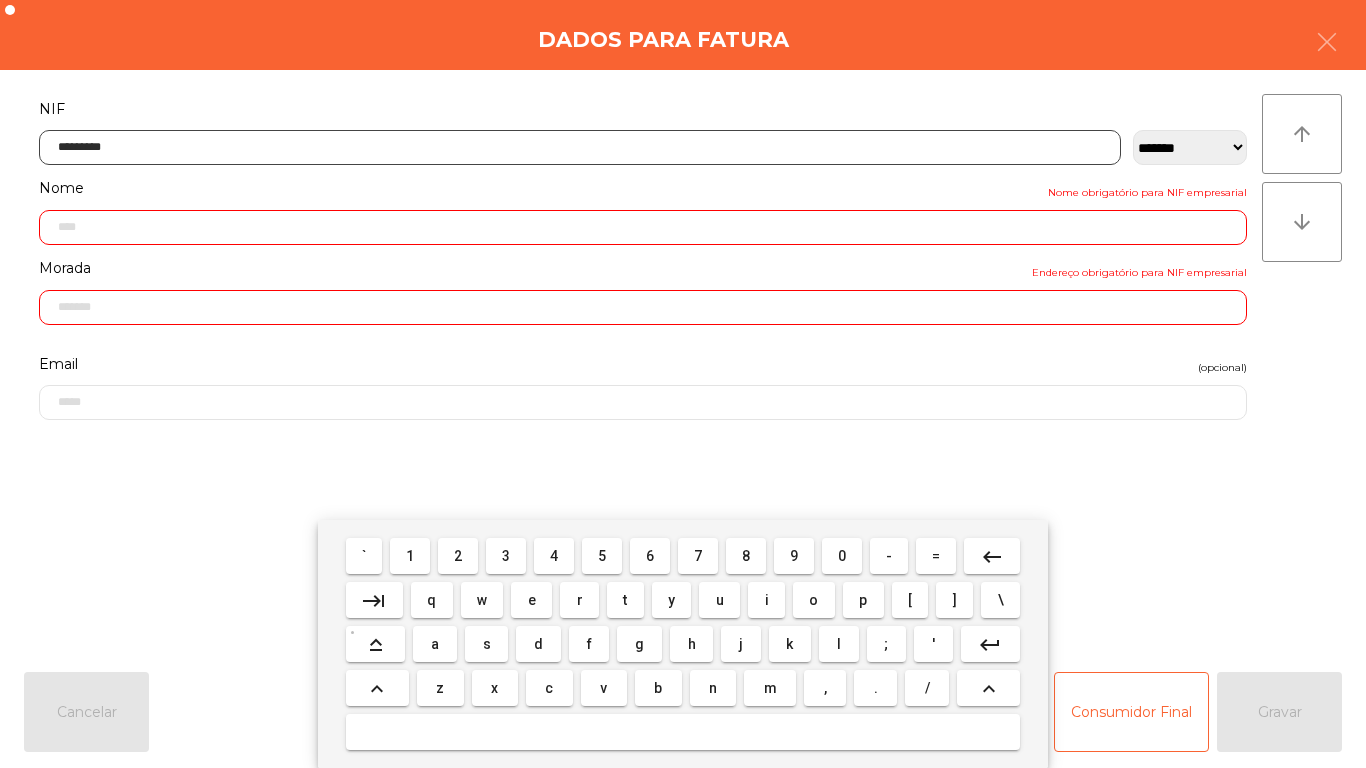 type on "**********" 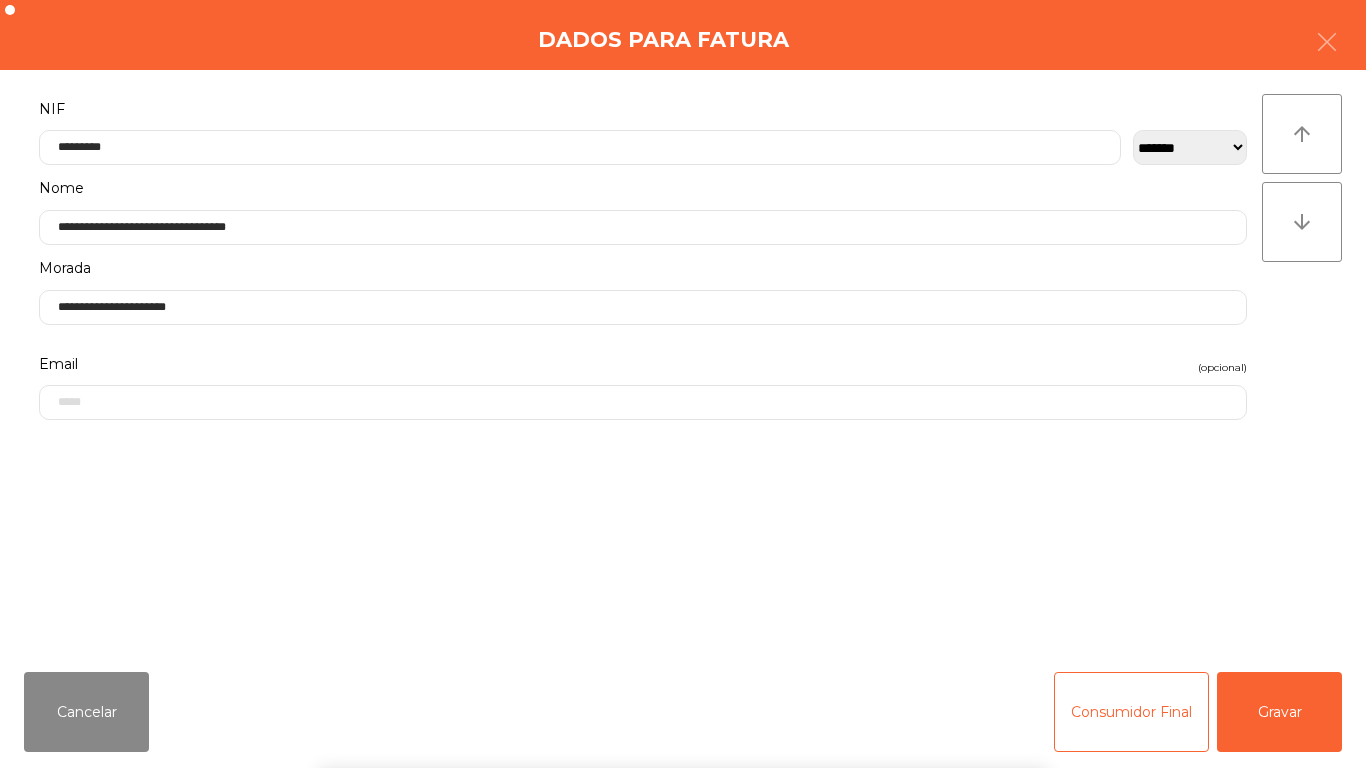 click on "` 1 2 3 4 5 6 7 8 9 0 - = keyboard_backspace keyboard_tab q w e r t y u i o p [ ] \ keyboard_capslock a s d f g h j k l ; ' keyboard_return keyboard_arrow_up z x c v b n m , . / keyboard_arrow_up" at bounding box center [683, 644] 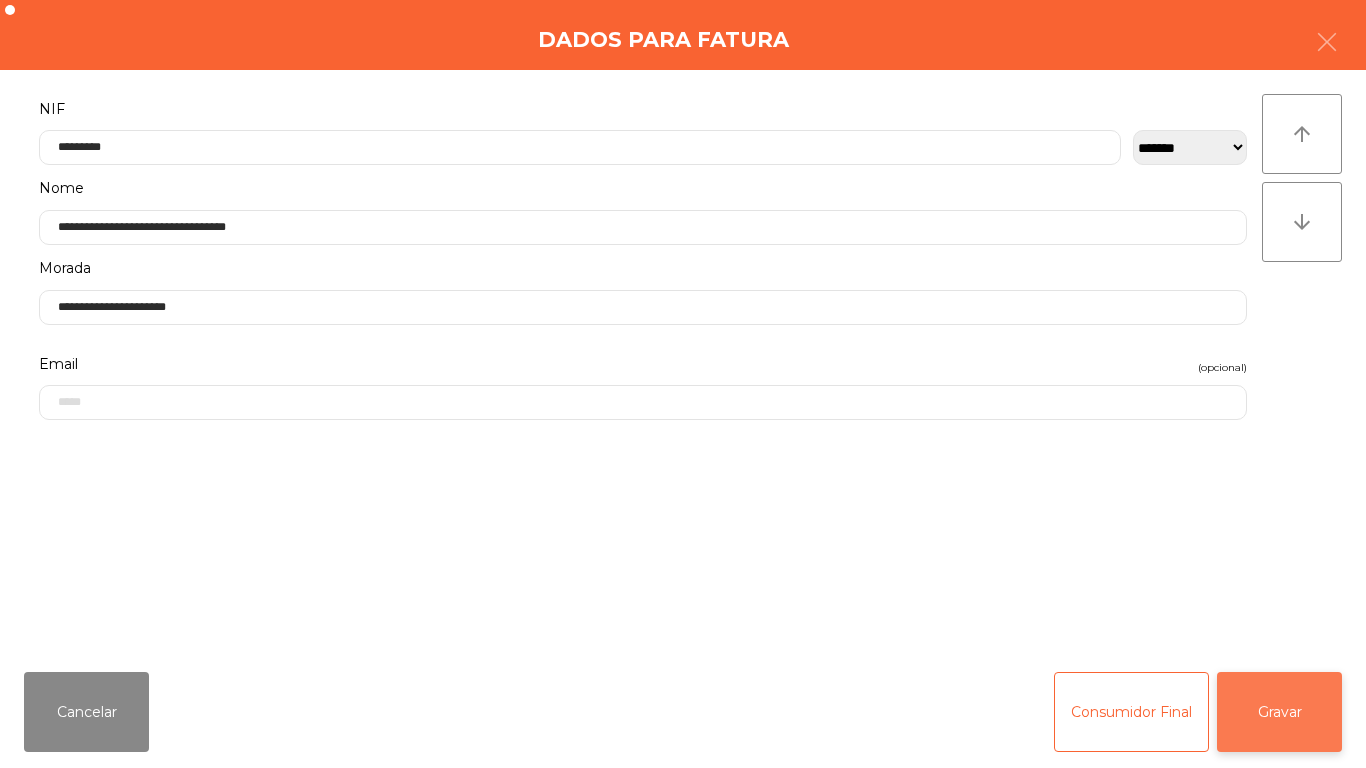 click on "Gravar" 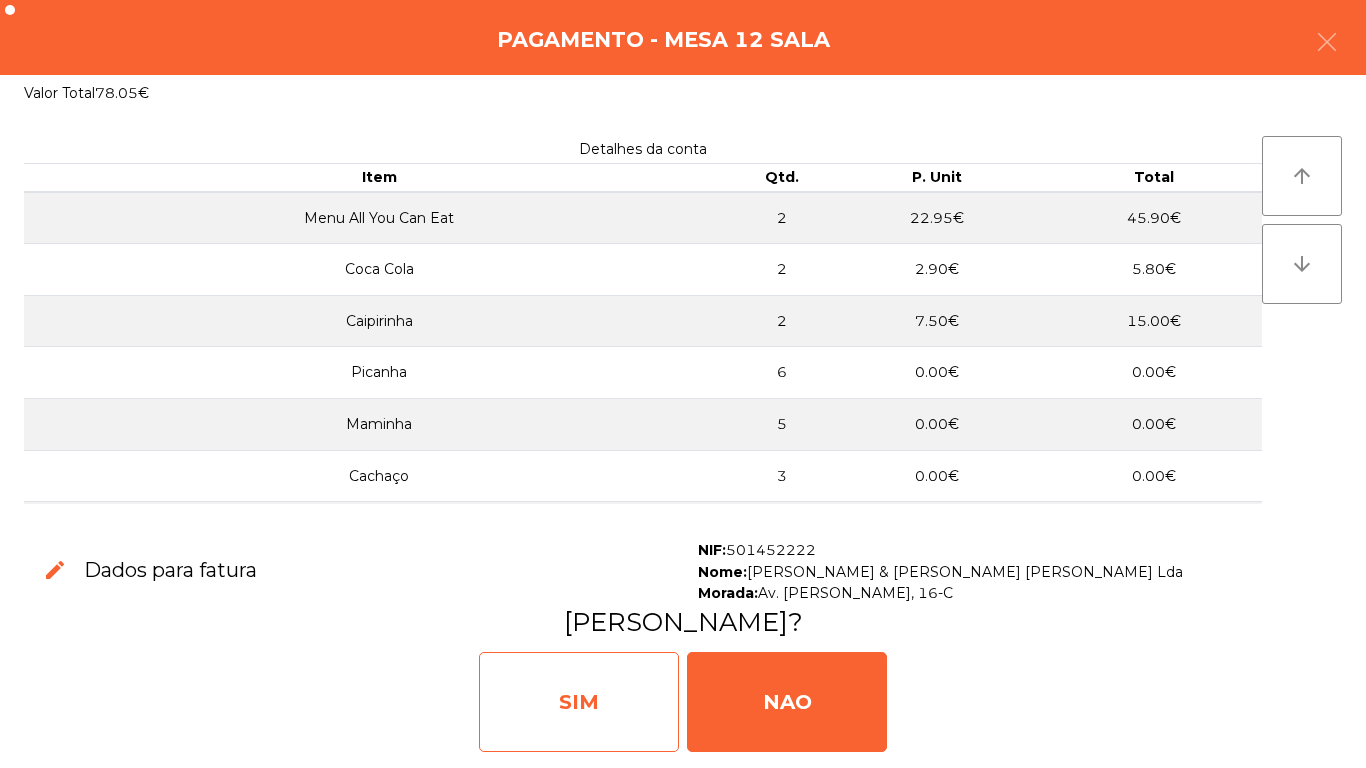 click on "SIM" 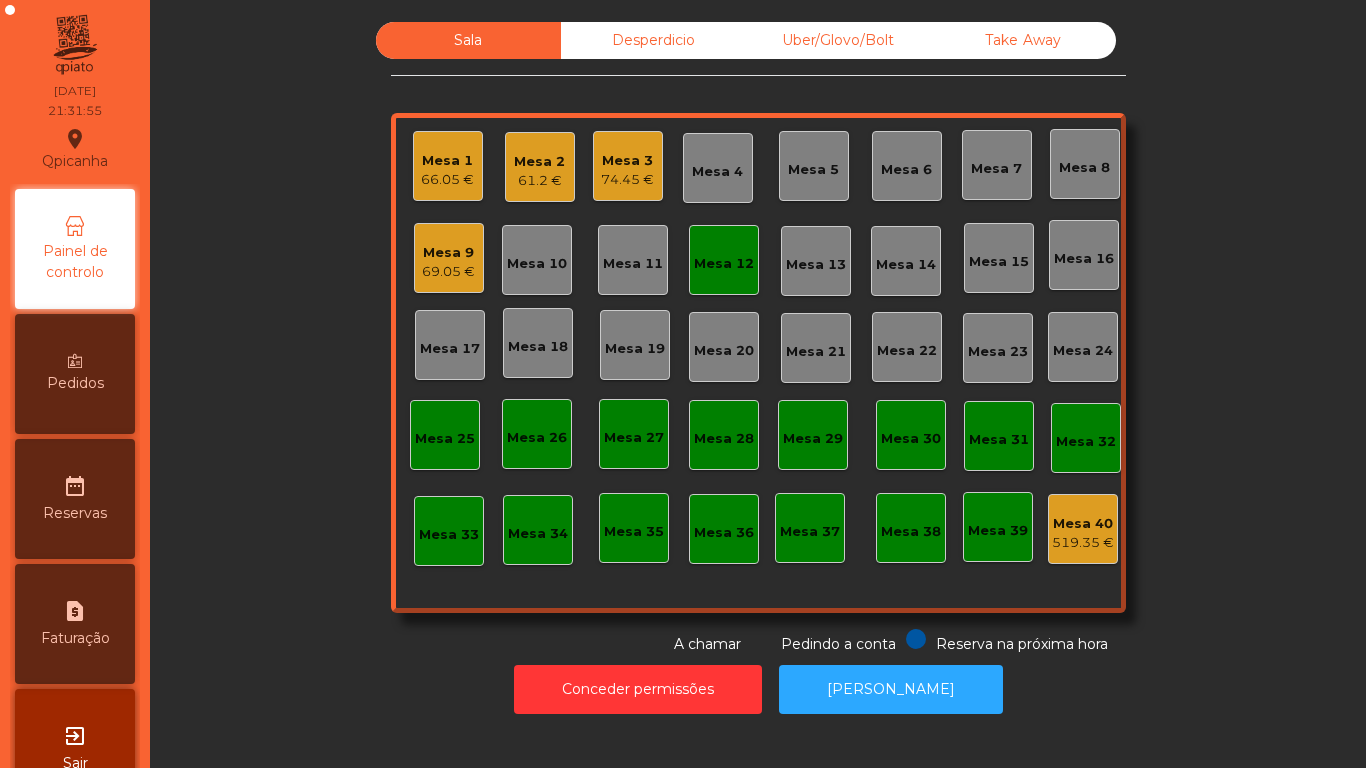 click on "66.05 €" 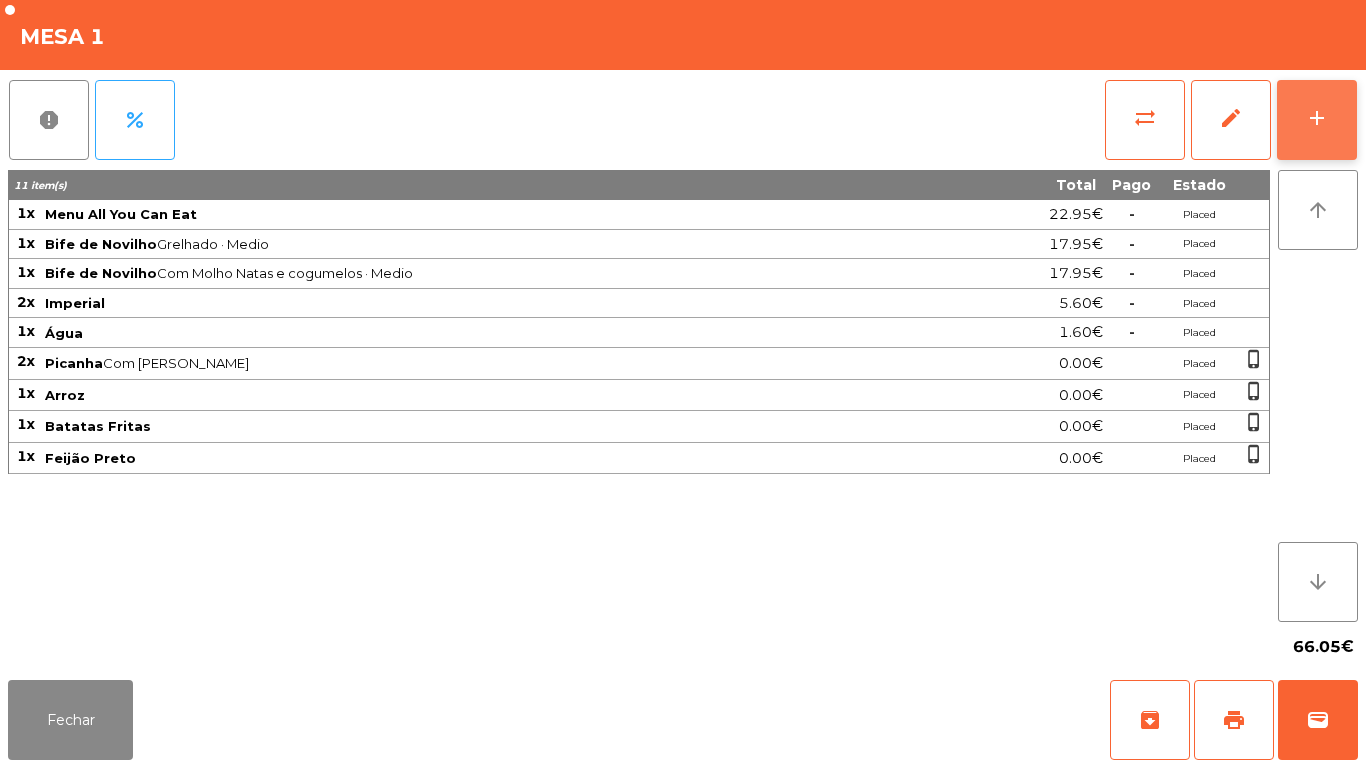 click on "add" 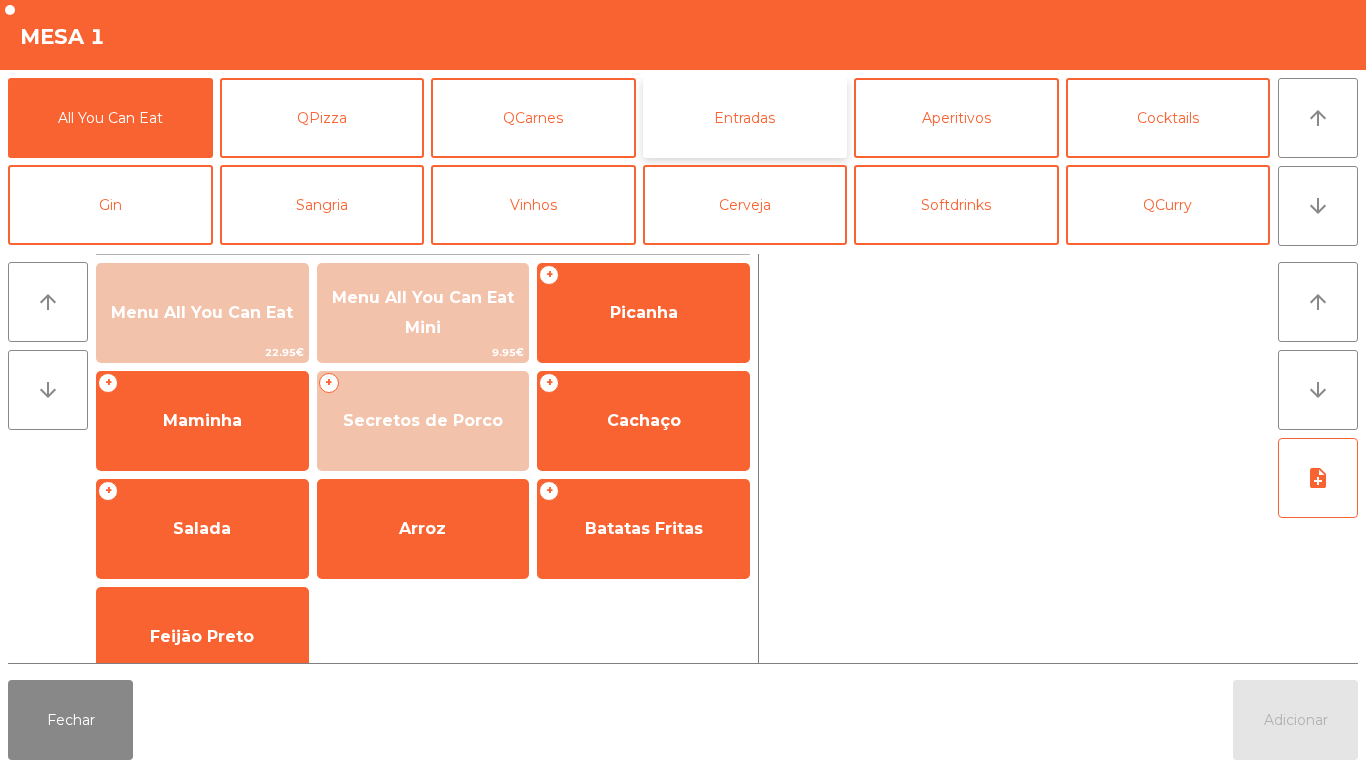 click on "Entradas" 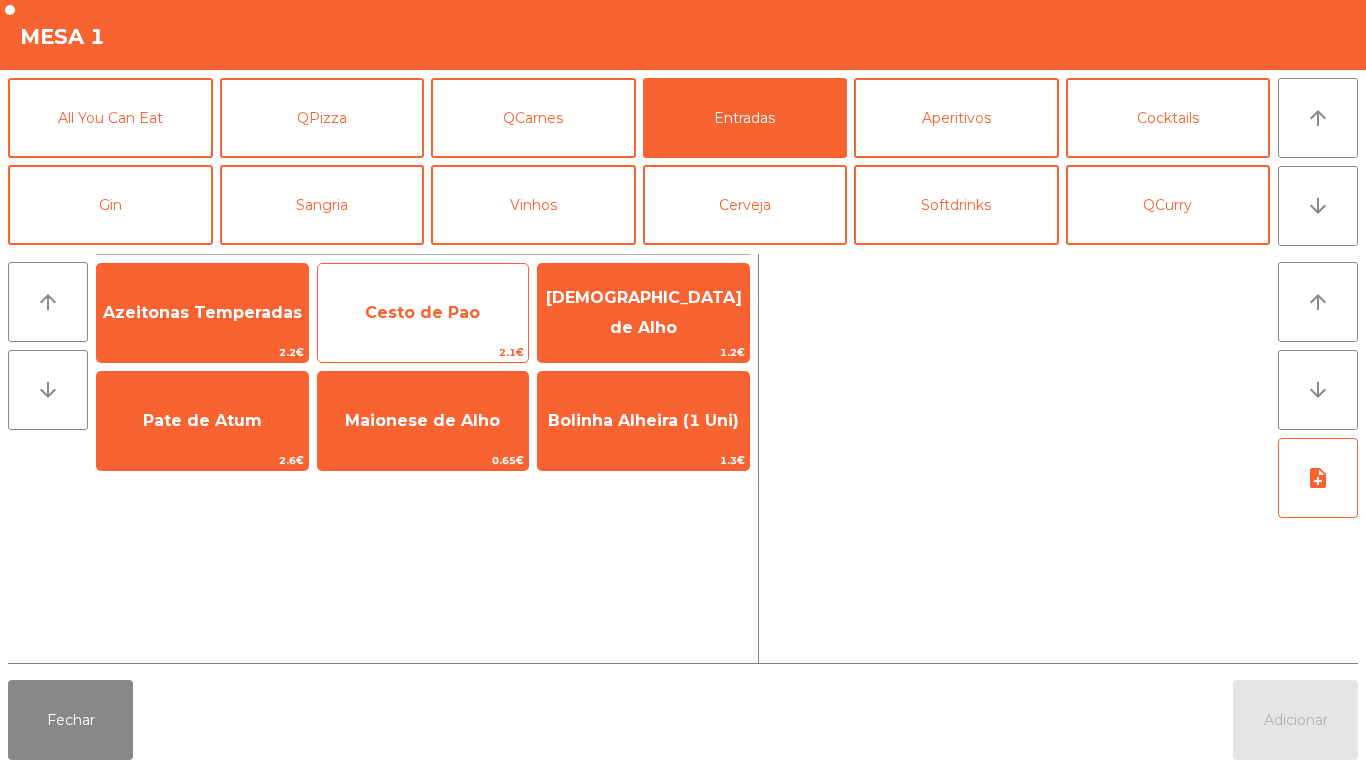 click on "Cesto de Pao" 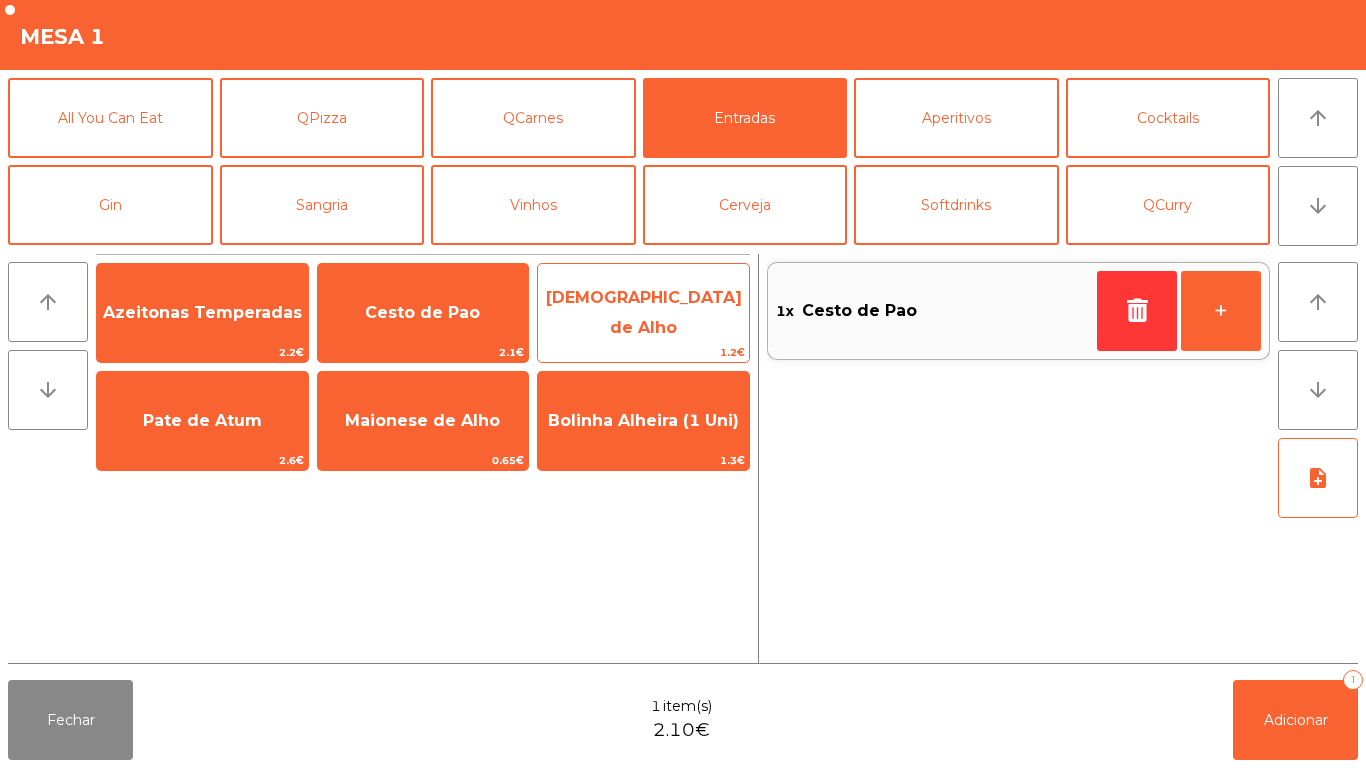 click on "[DEMOGRAPHIC_DATA] de Alho" 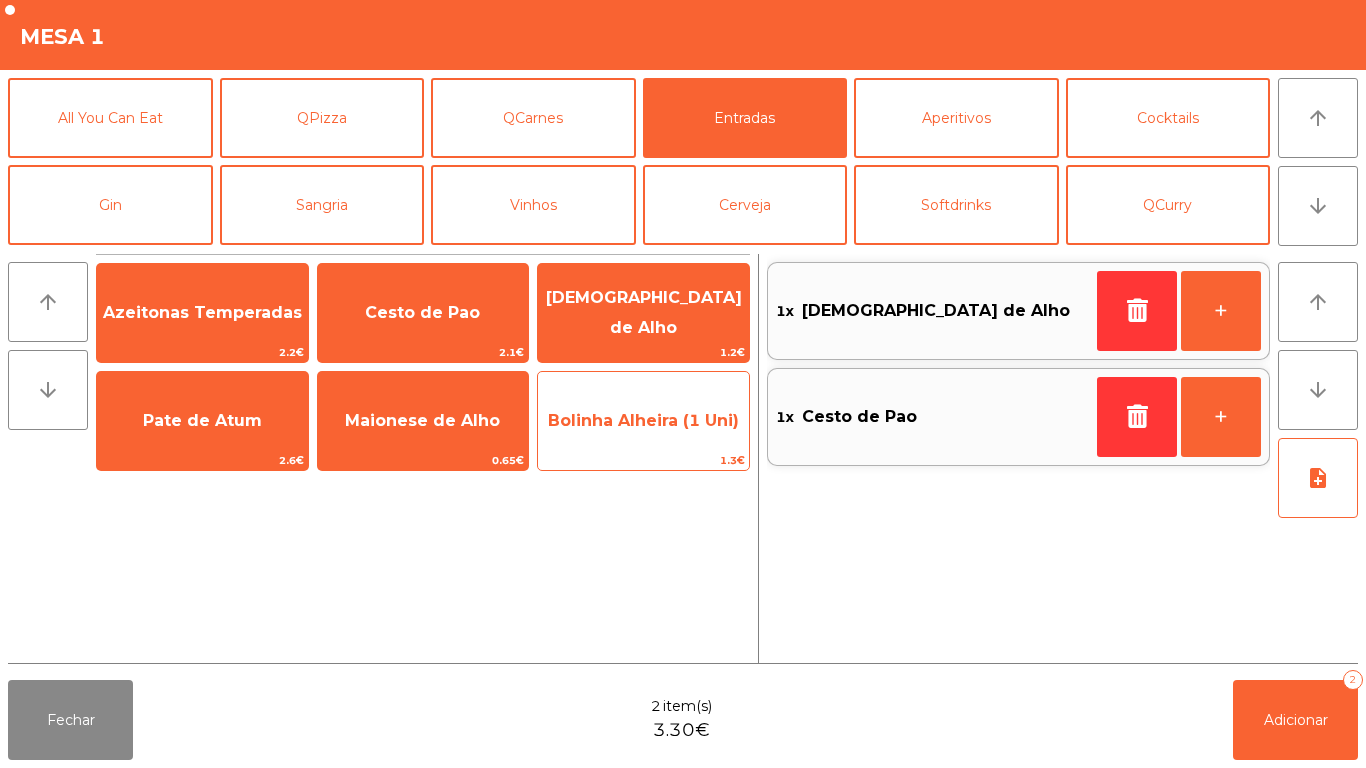 click on "Bolinha Alheira (1 Uni)" 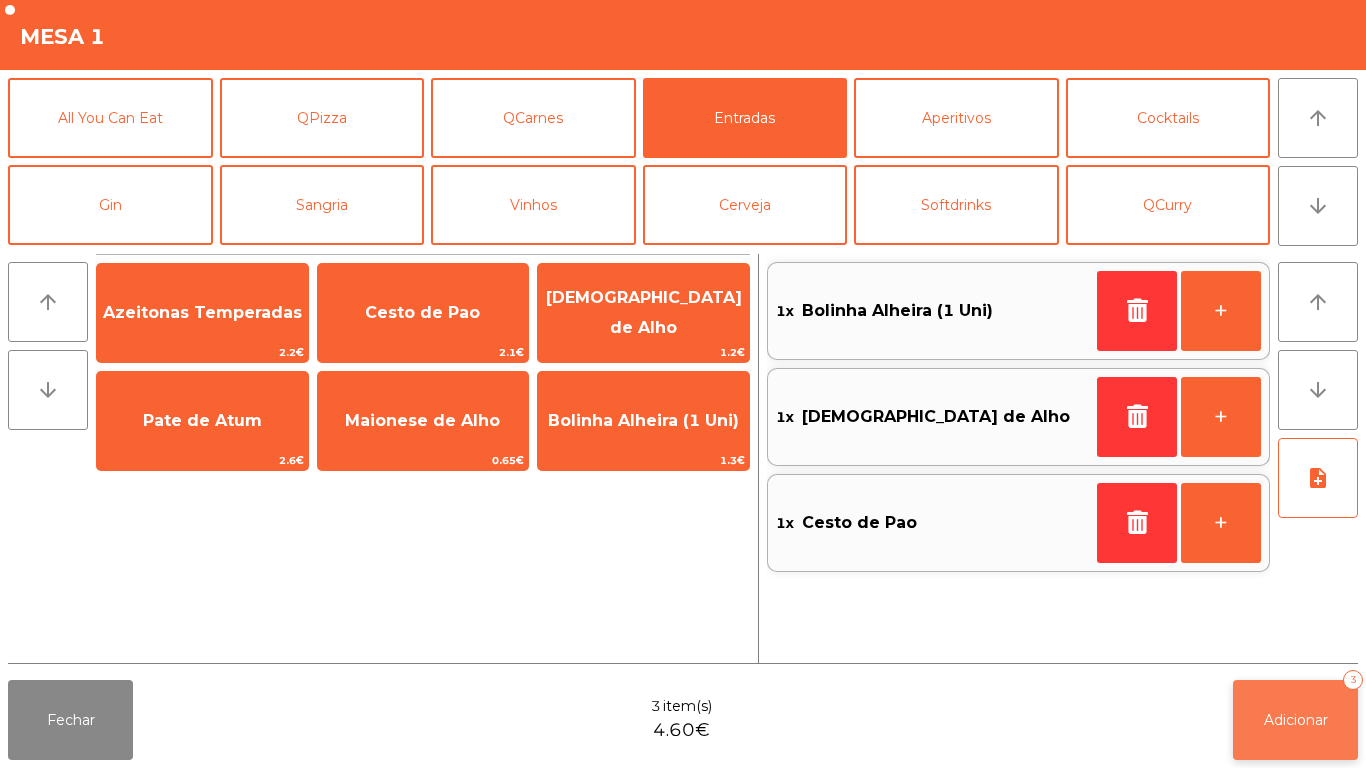 click on "Adicionar   3" 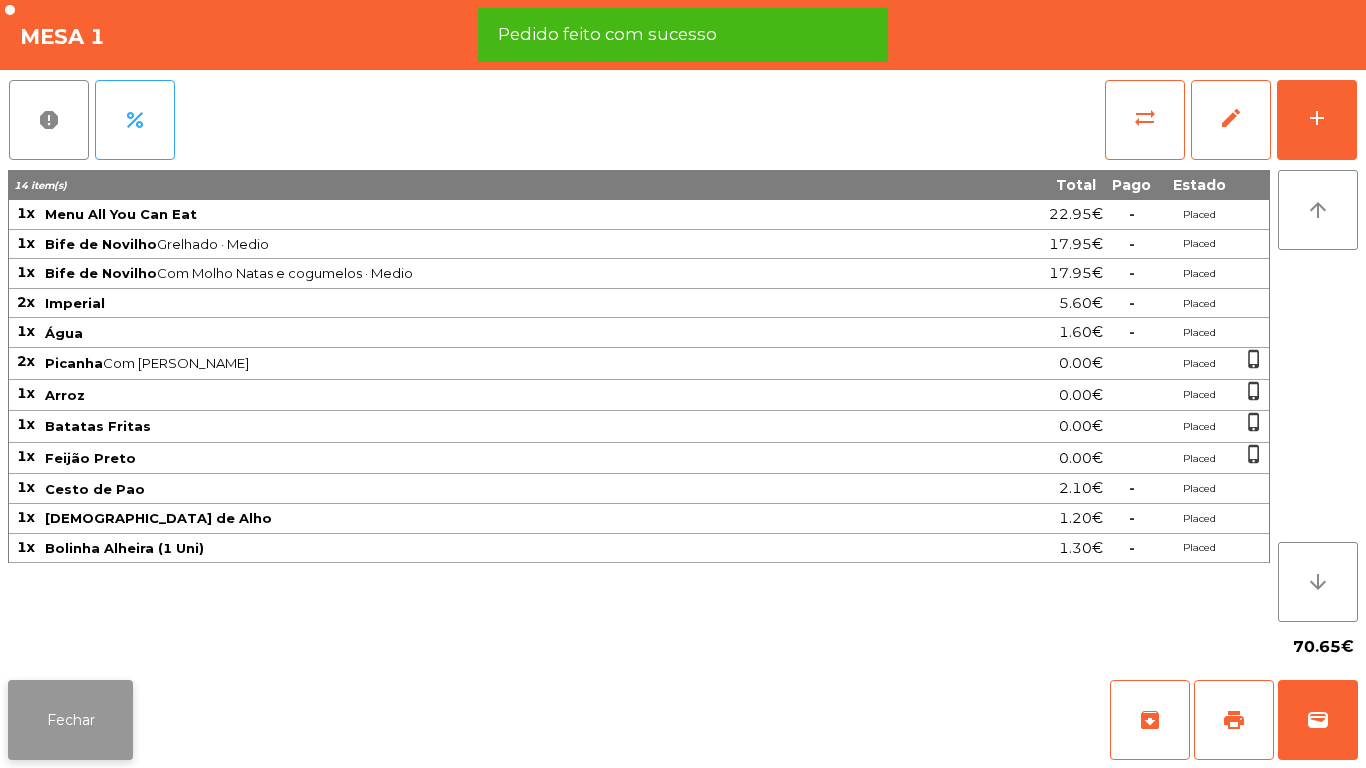 click on "Fechar" 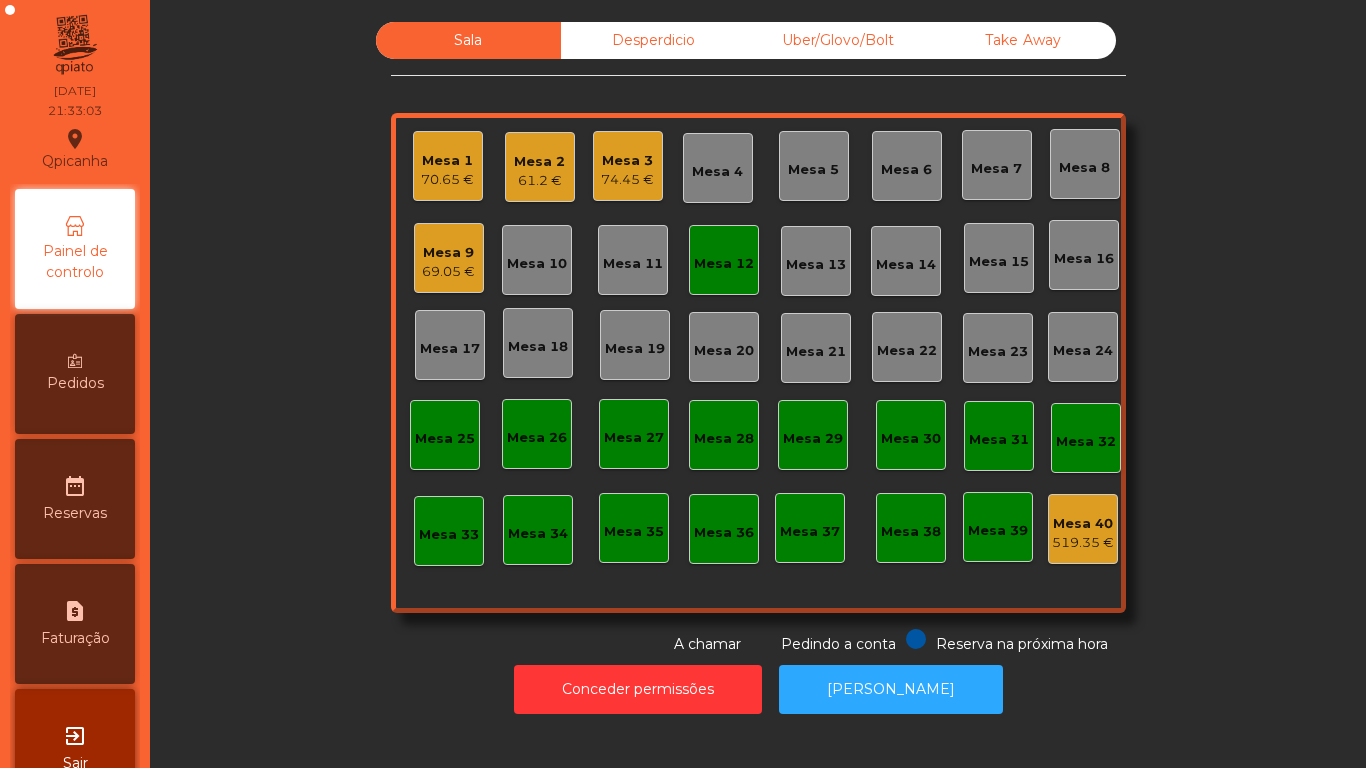 click on "Mesa 12" 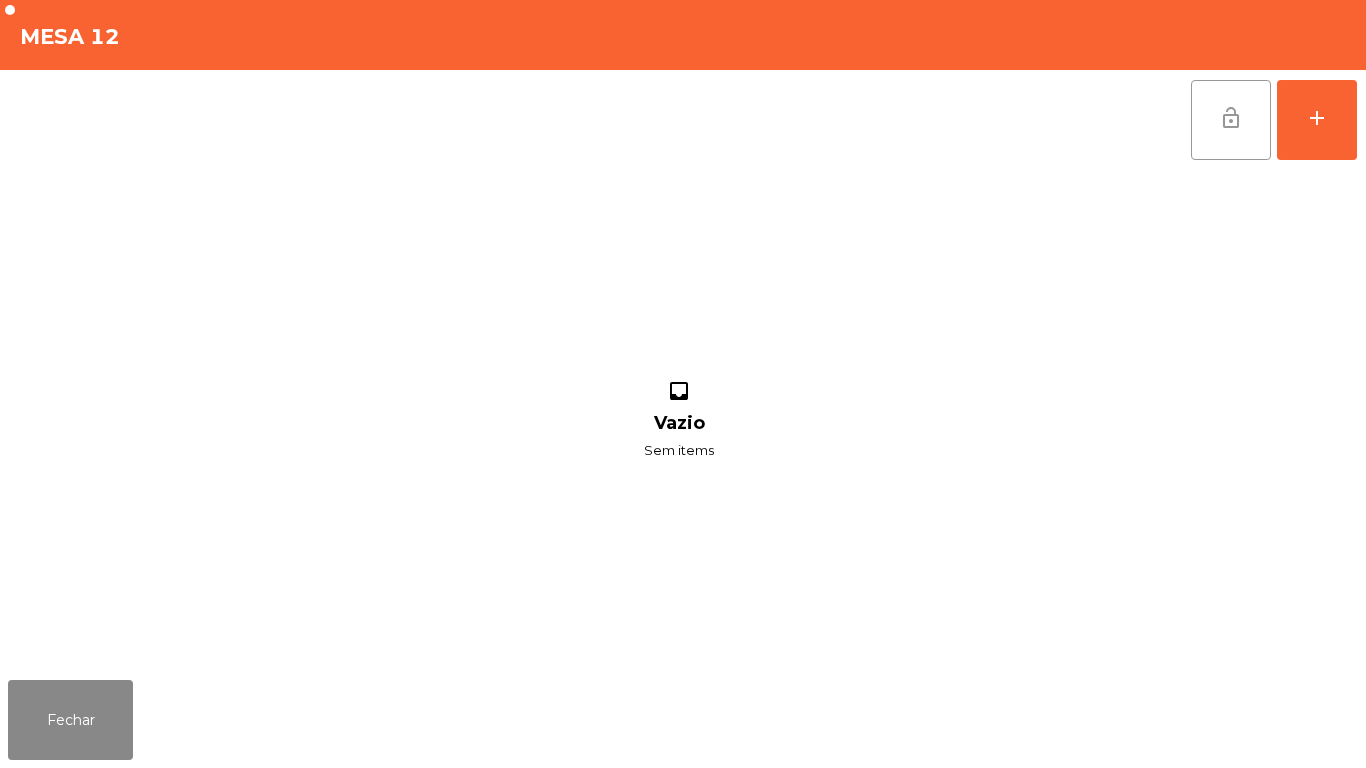 click on "lock_open" 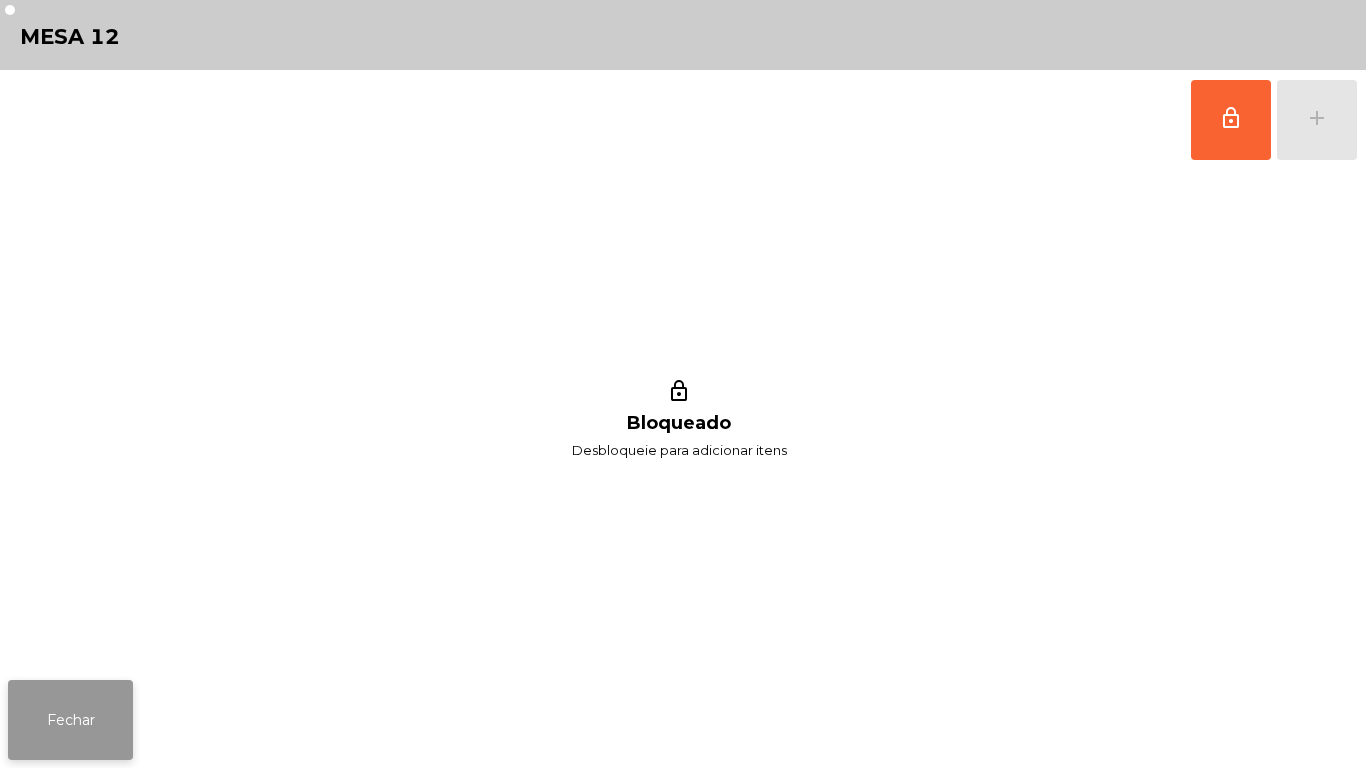 click on "Fechar" 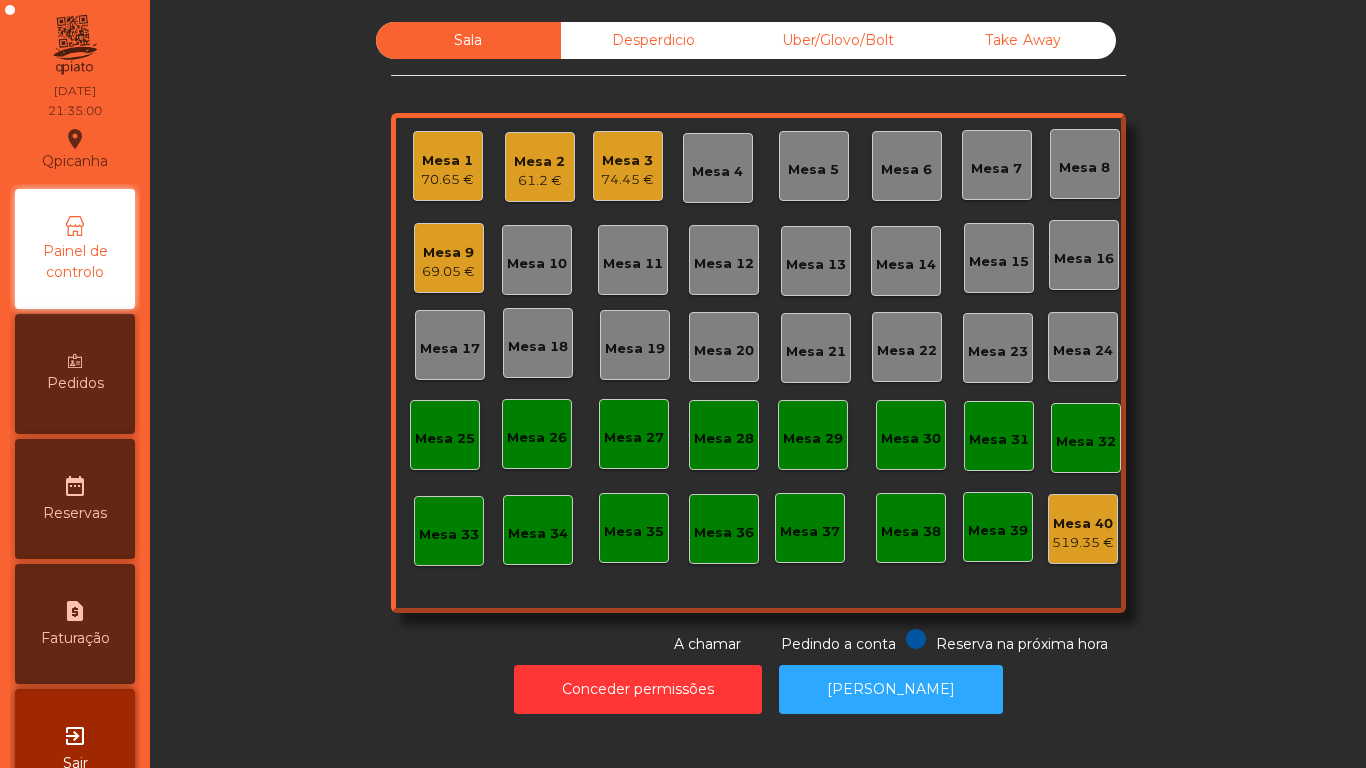 click on "Mesa 15" 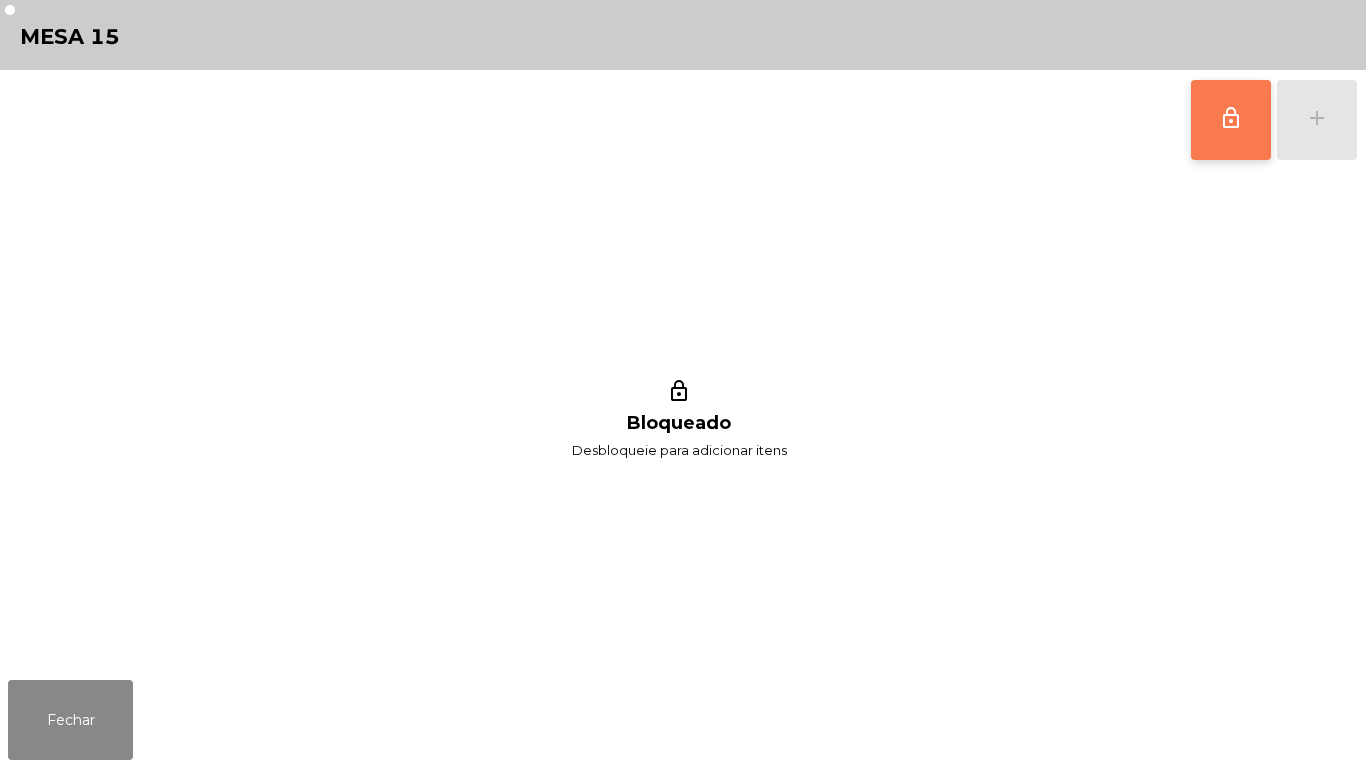 click on "lock_outline" 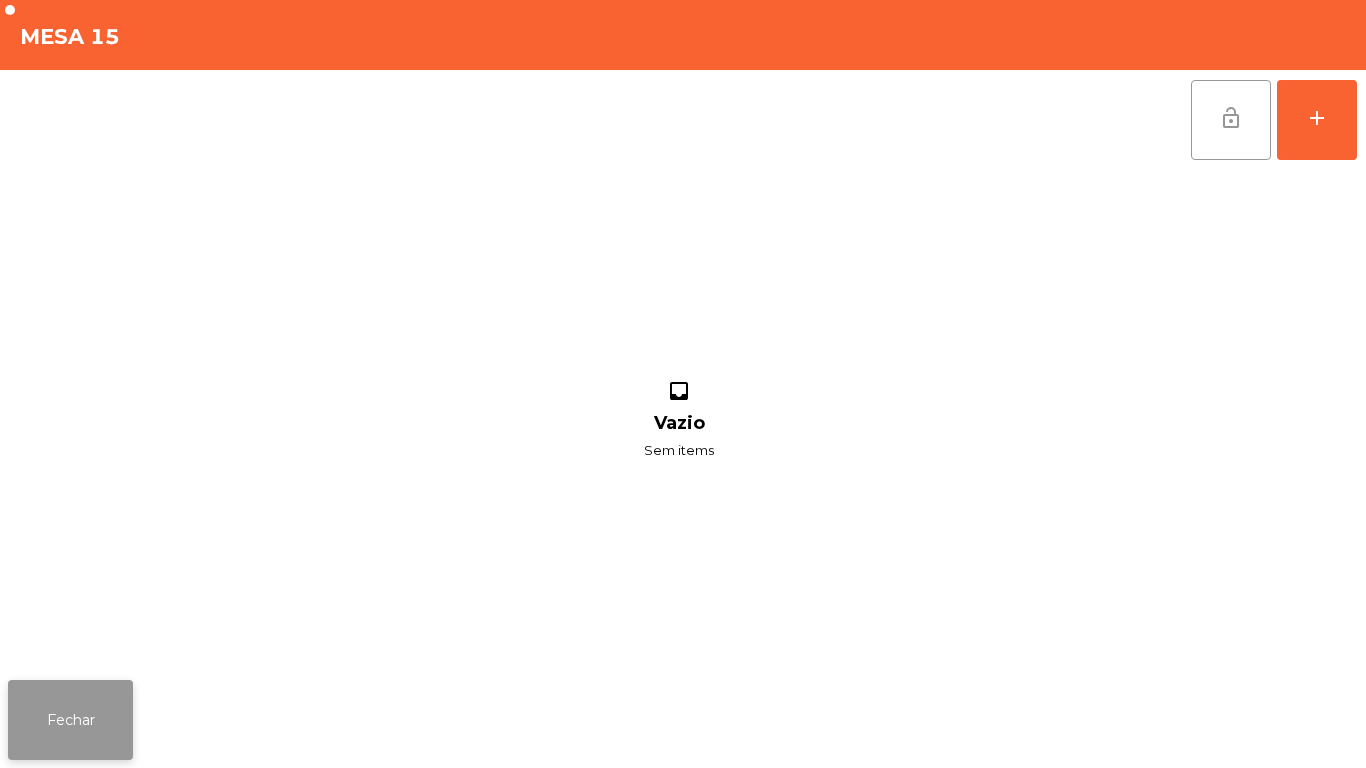 click on "Fechar" 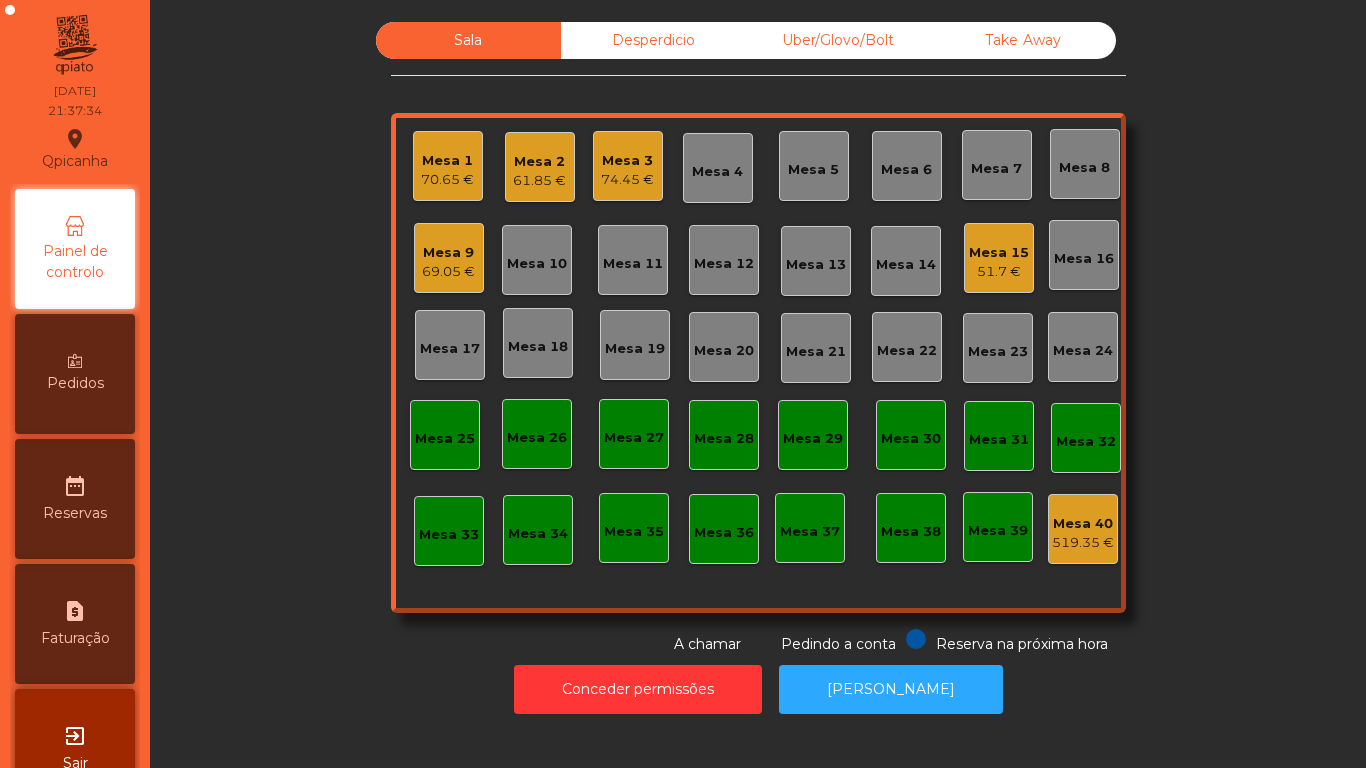 click on "74.45 €" 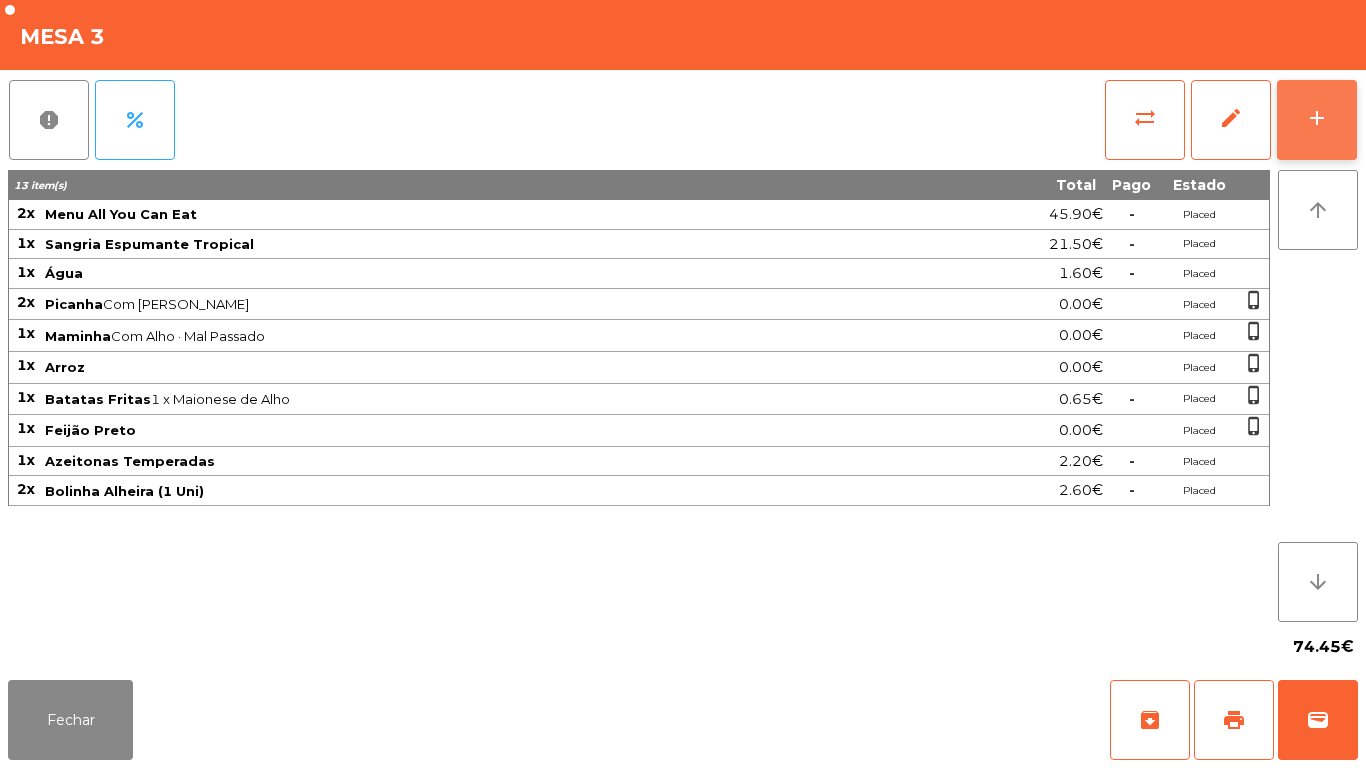 click on "add" 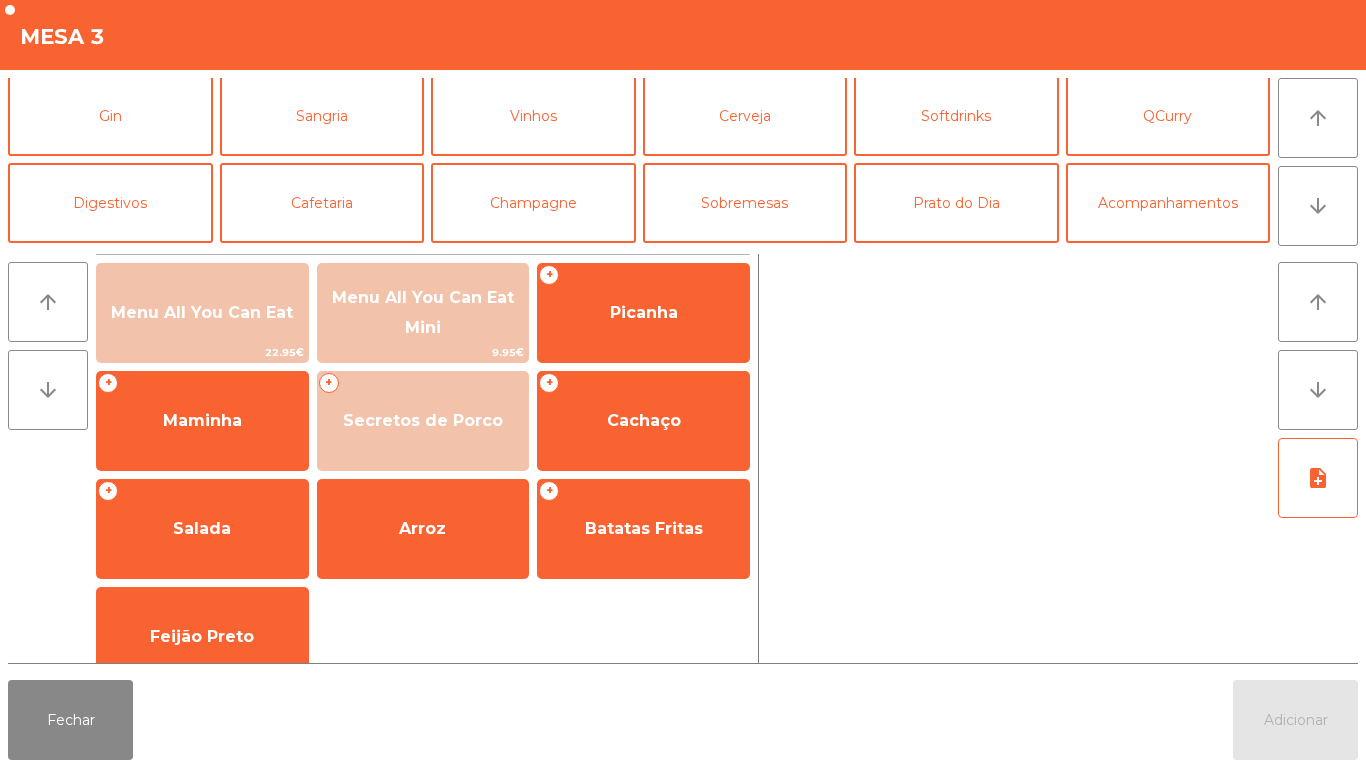 scroll, scrollTop: 119, scrollLeft: 0, axis: vertical 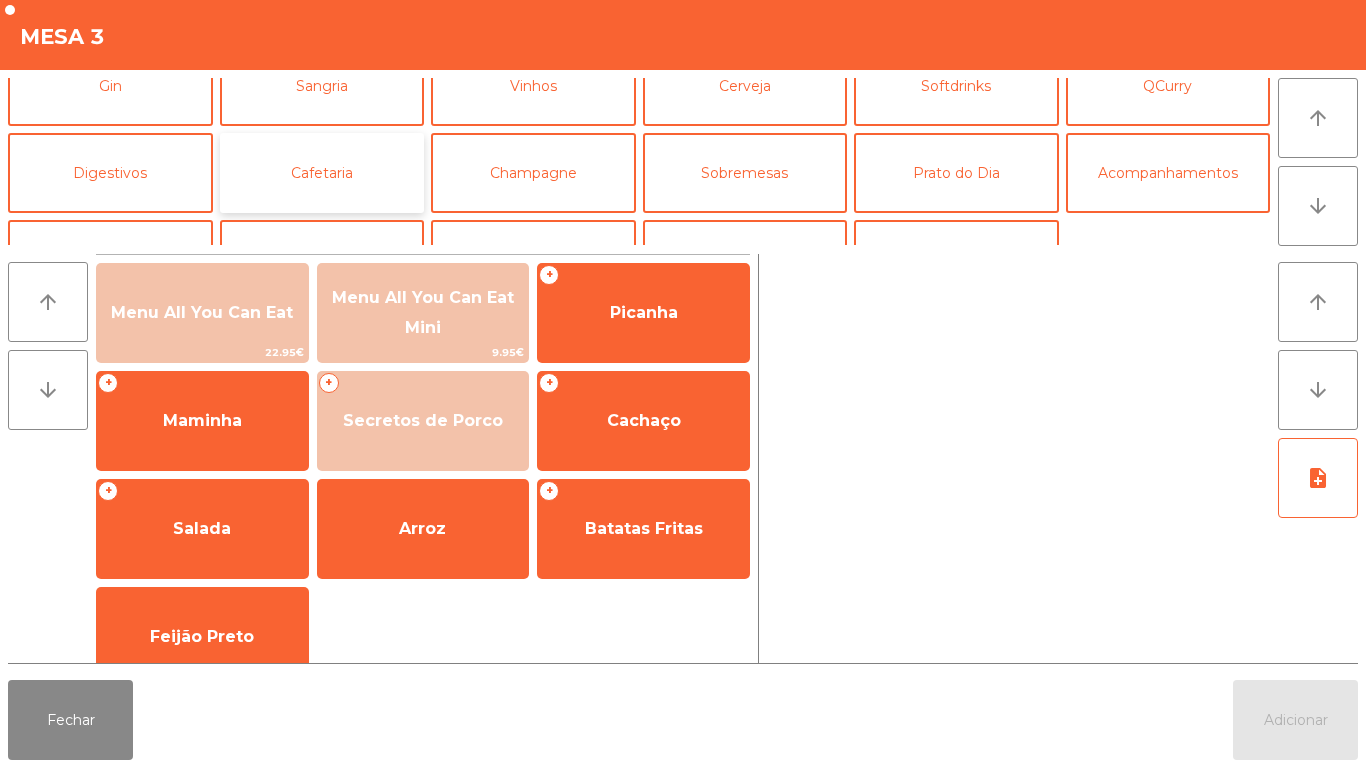 click on "Cafetaria" 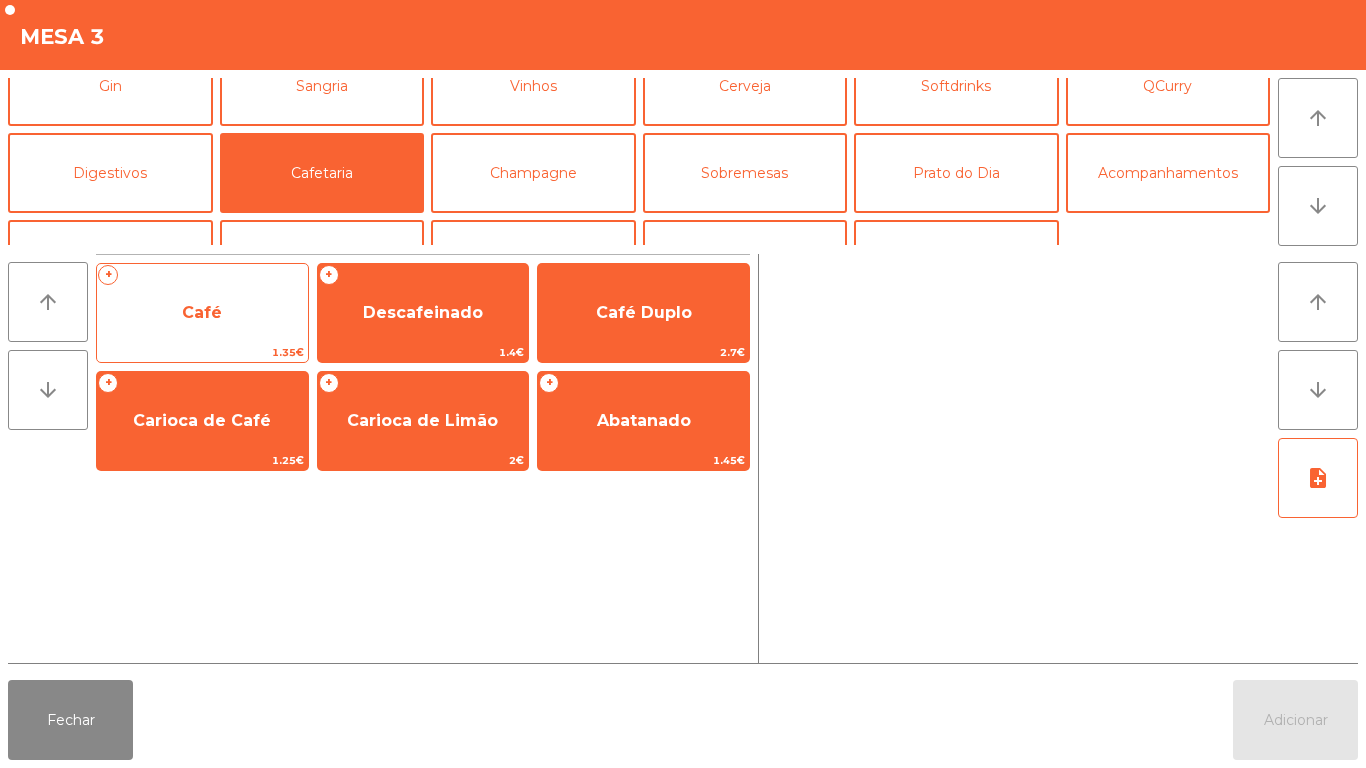 click on "Café" 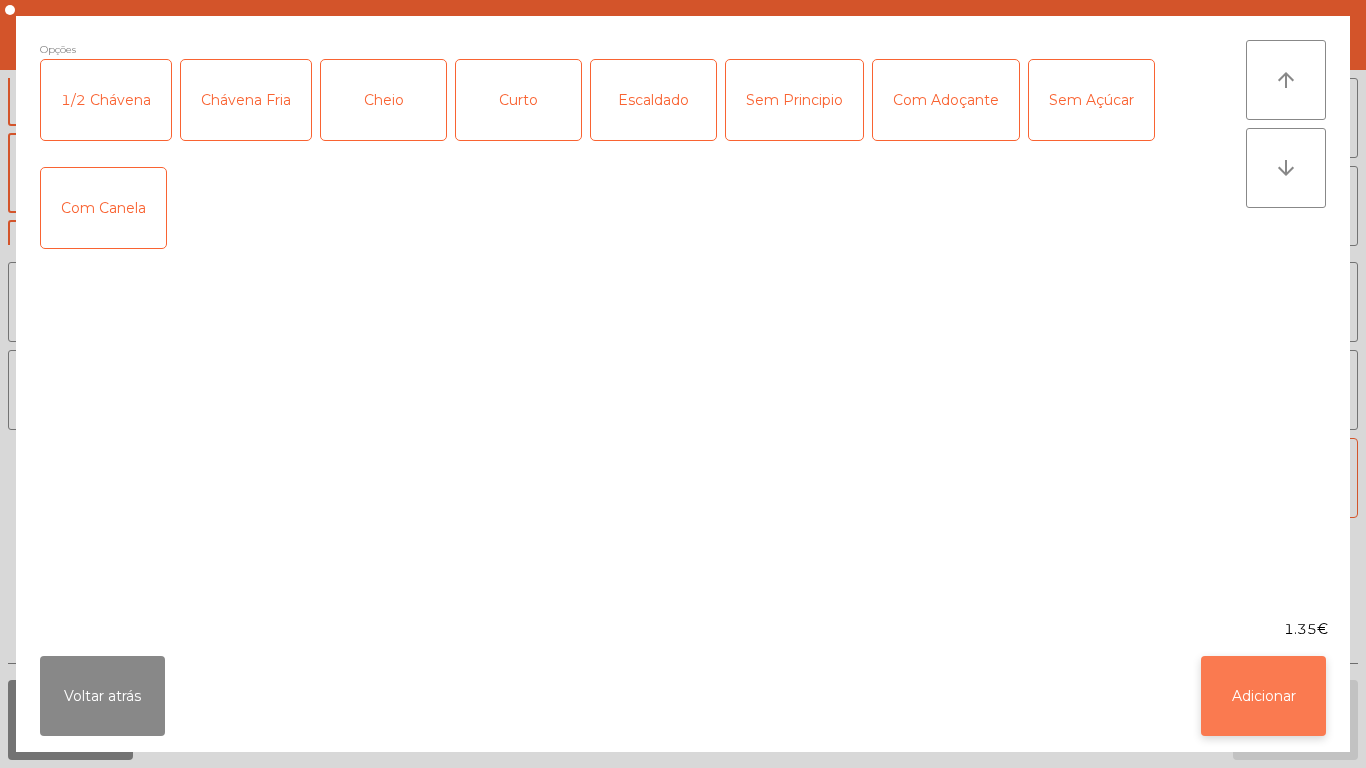 click on "Adicionar" 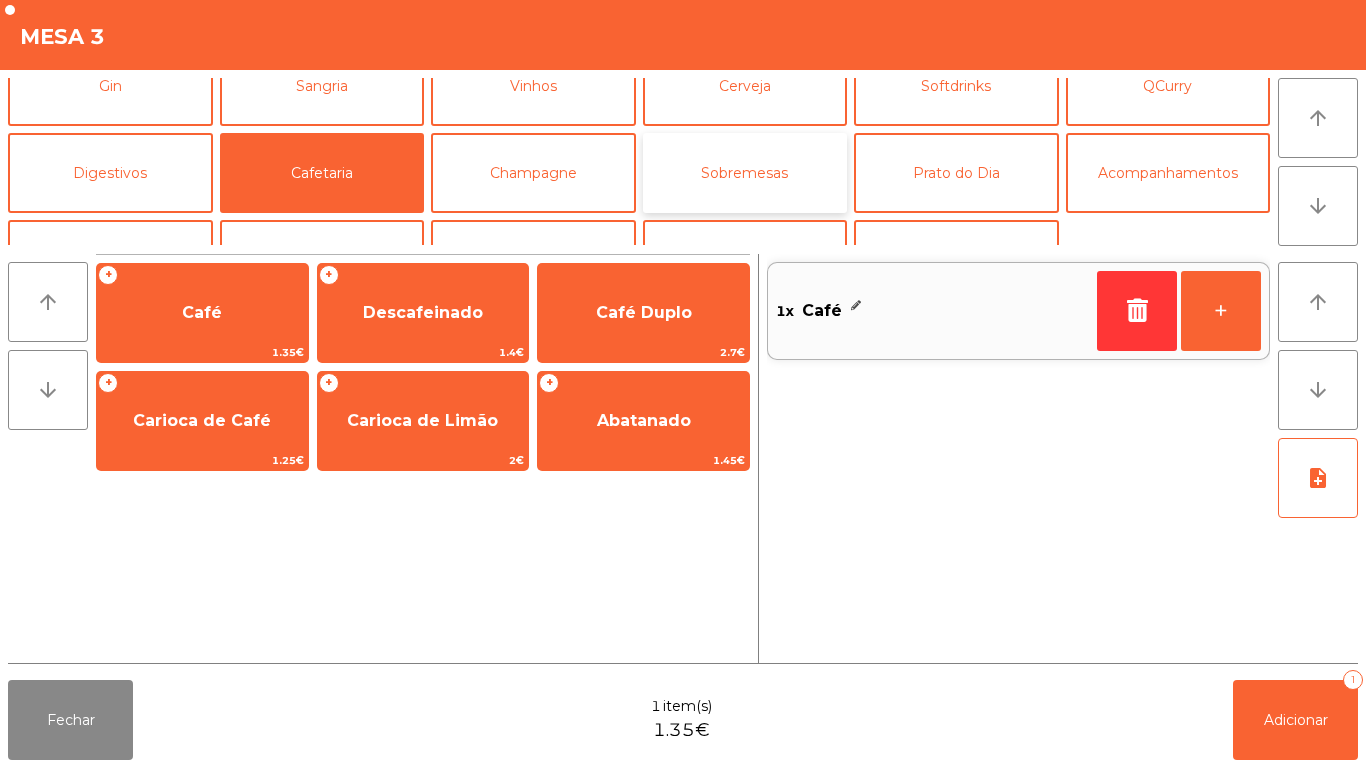 click on "Sobremesas" 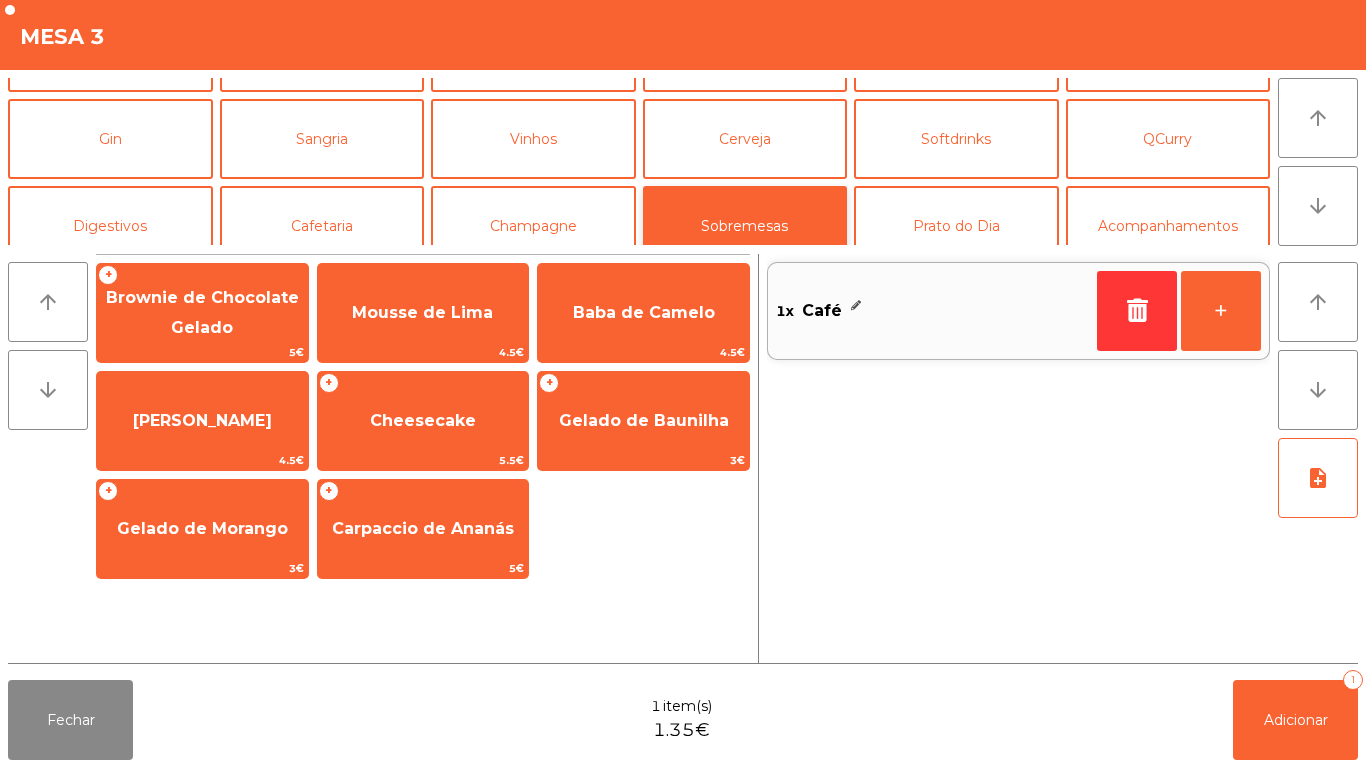 scroll, scrollTop: 61, scrollLeft: 0, axis: vertical 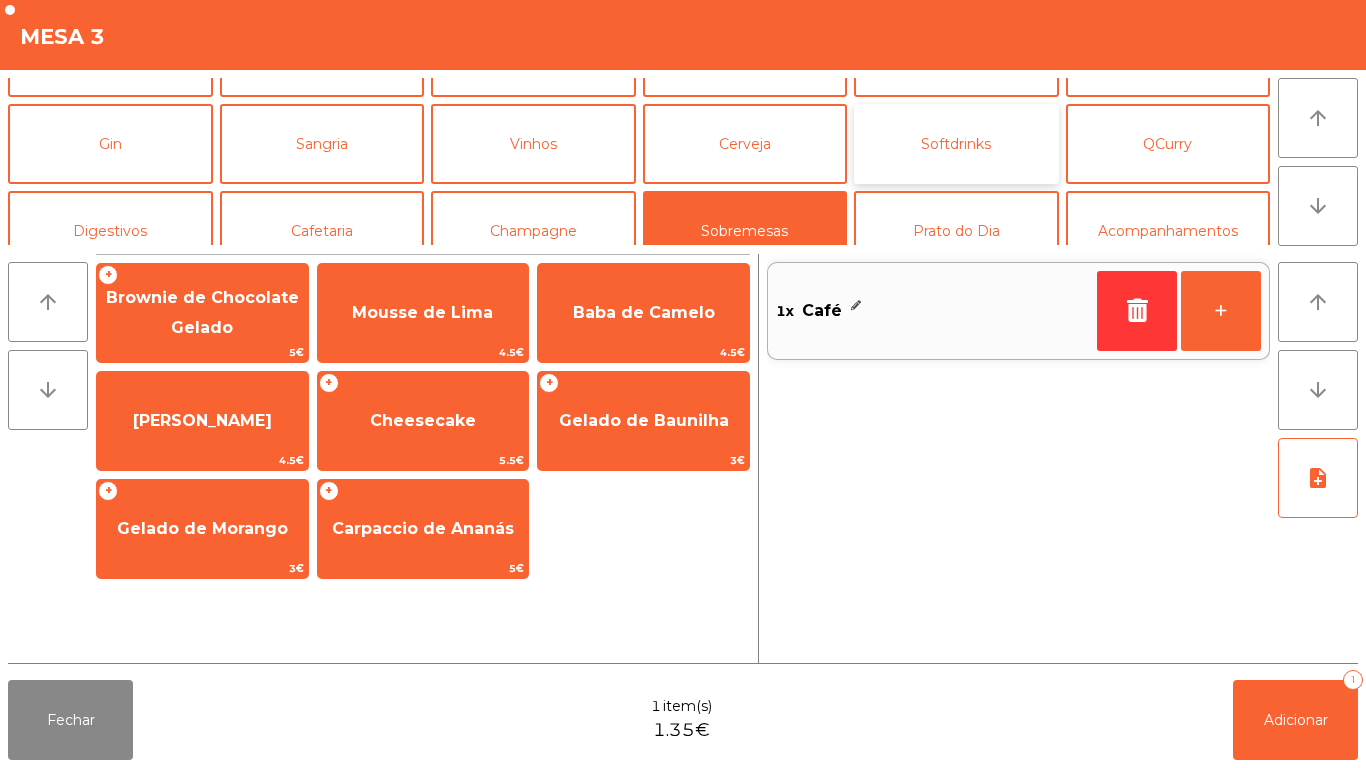 click on "Softdrinks" 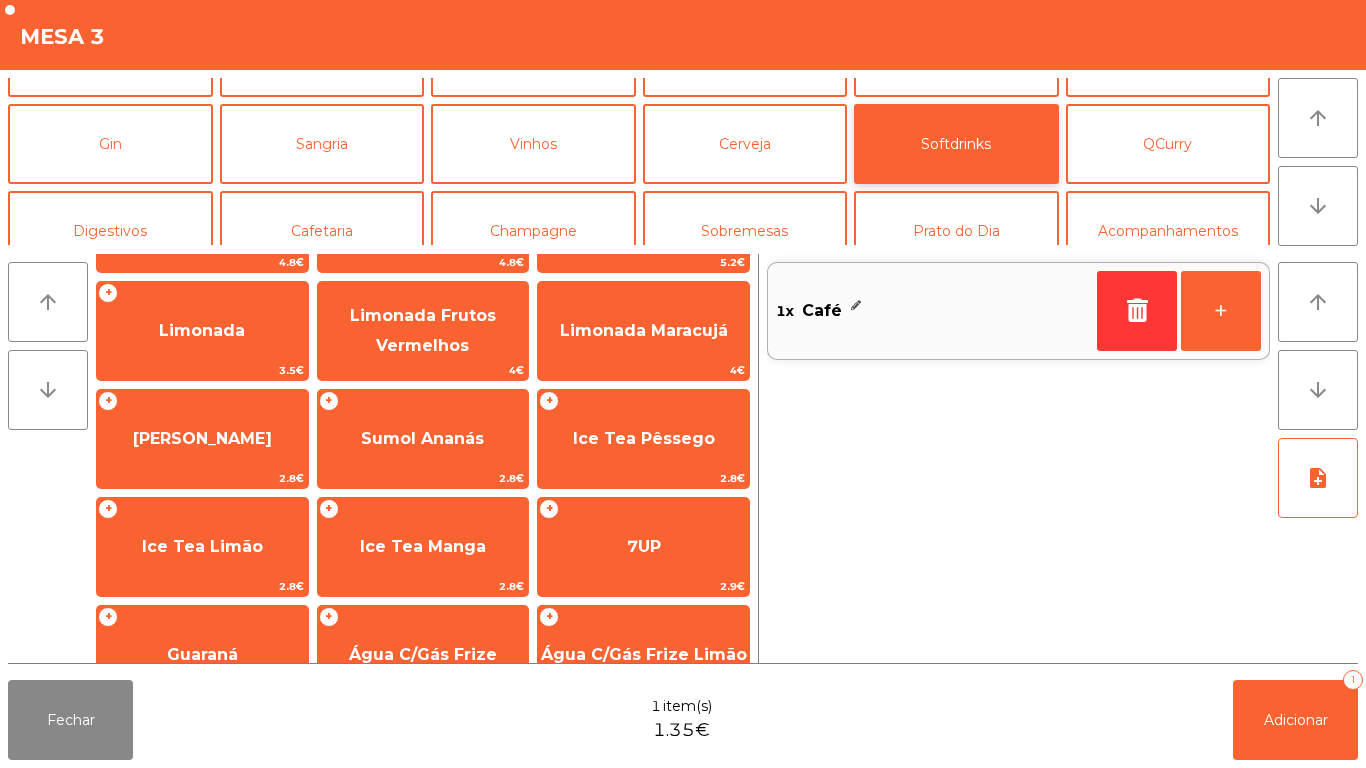 scroll, scrollTop: 356, scrollLeft: 0, axis: vertical 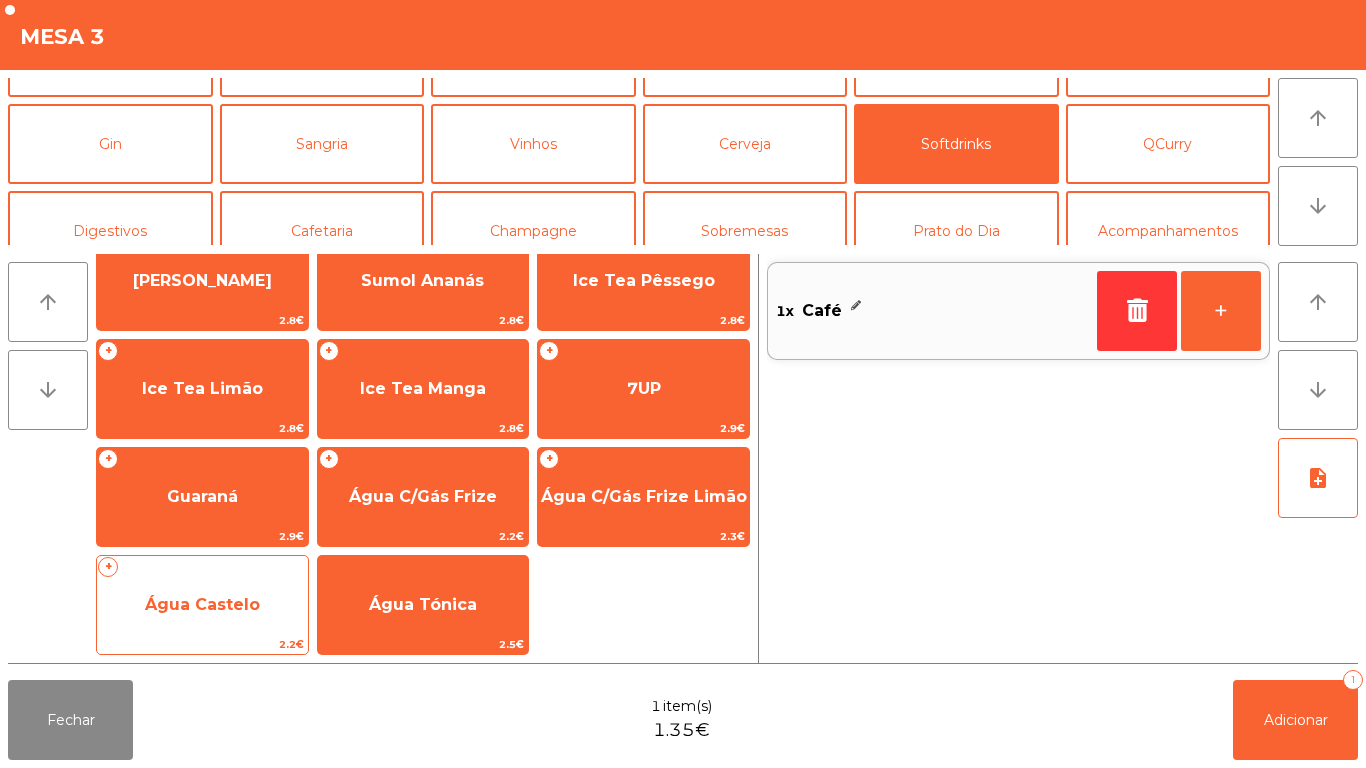 click on "Água Castelo" 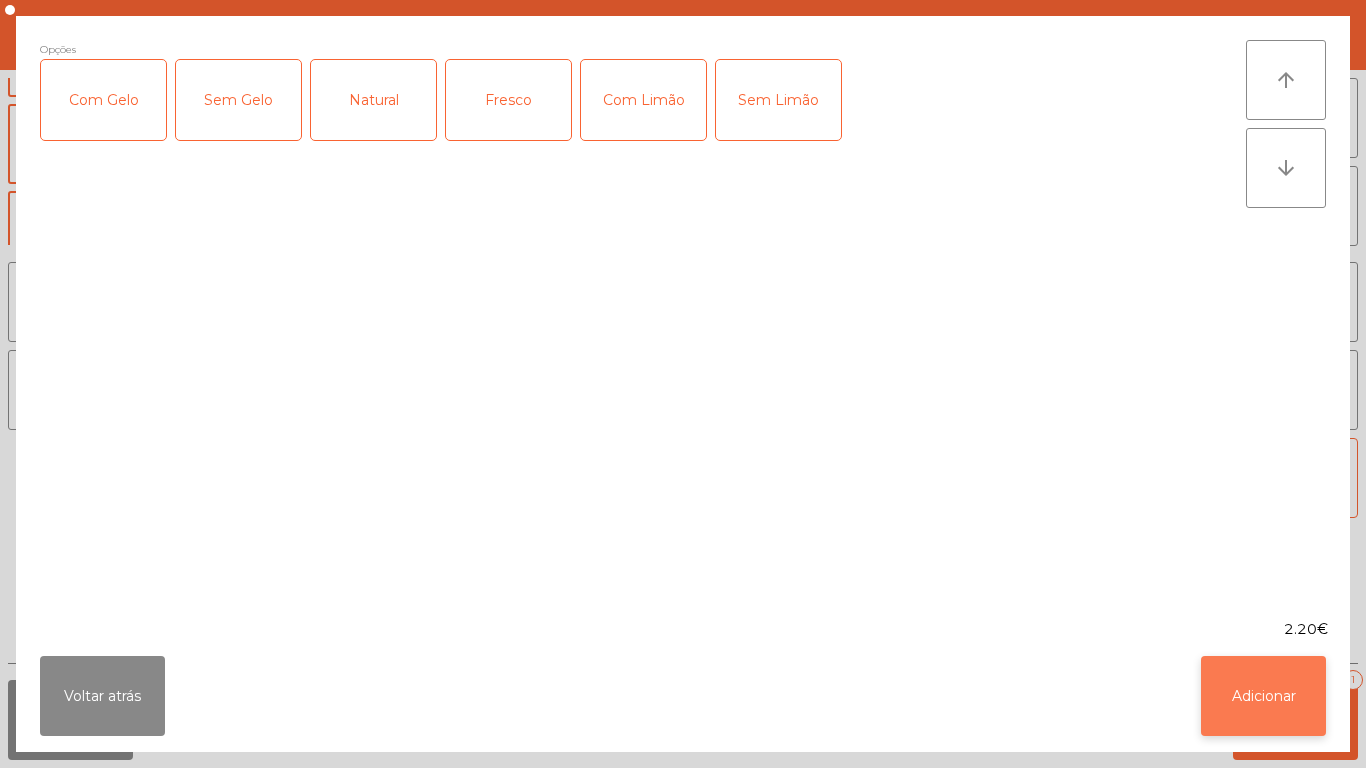 click on "Adicionar" 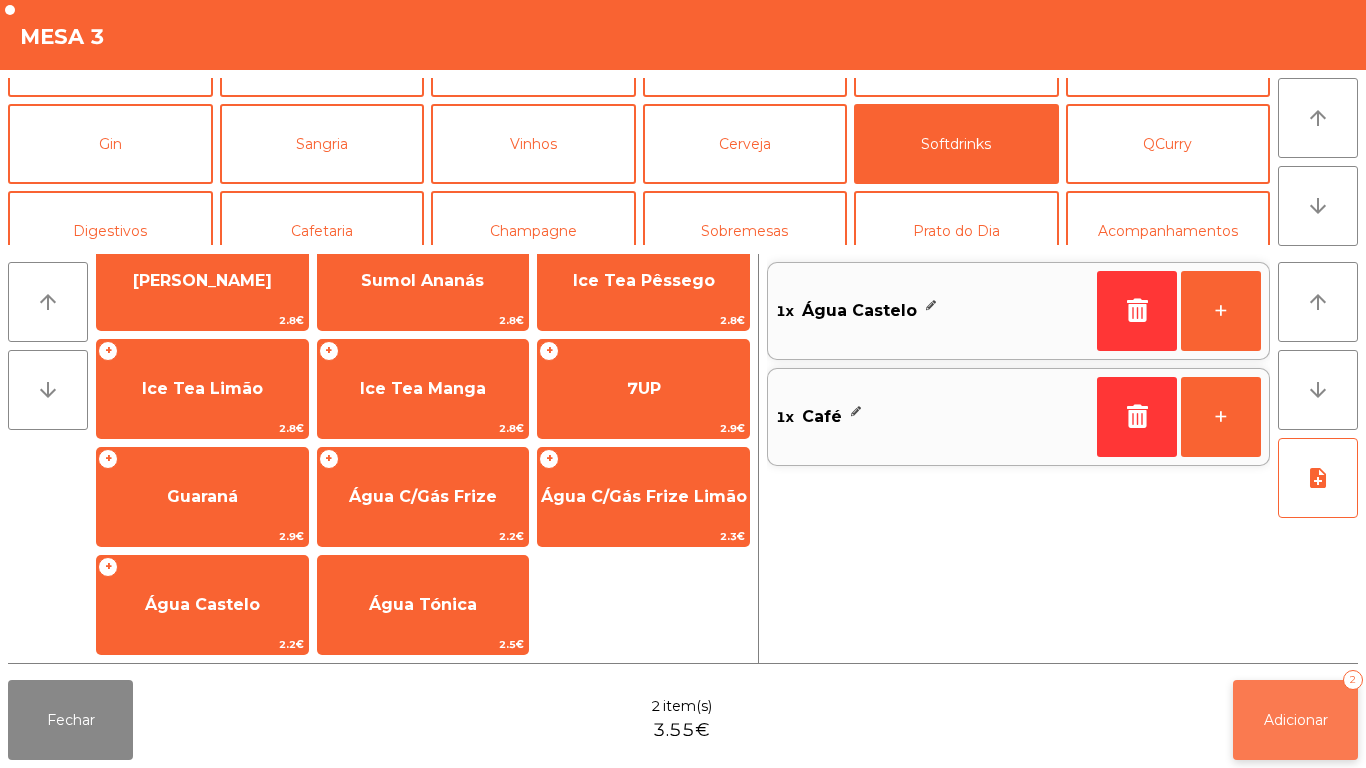 click on "Adicionar" 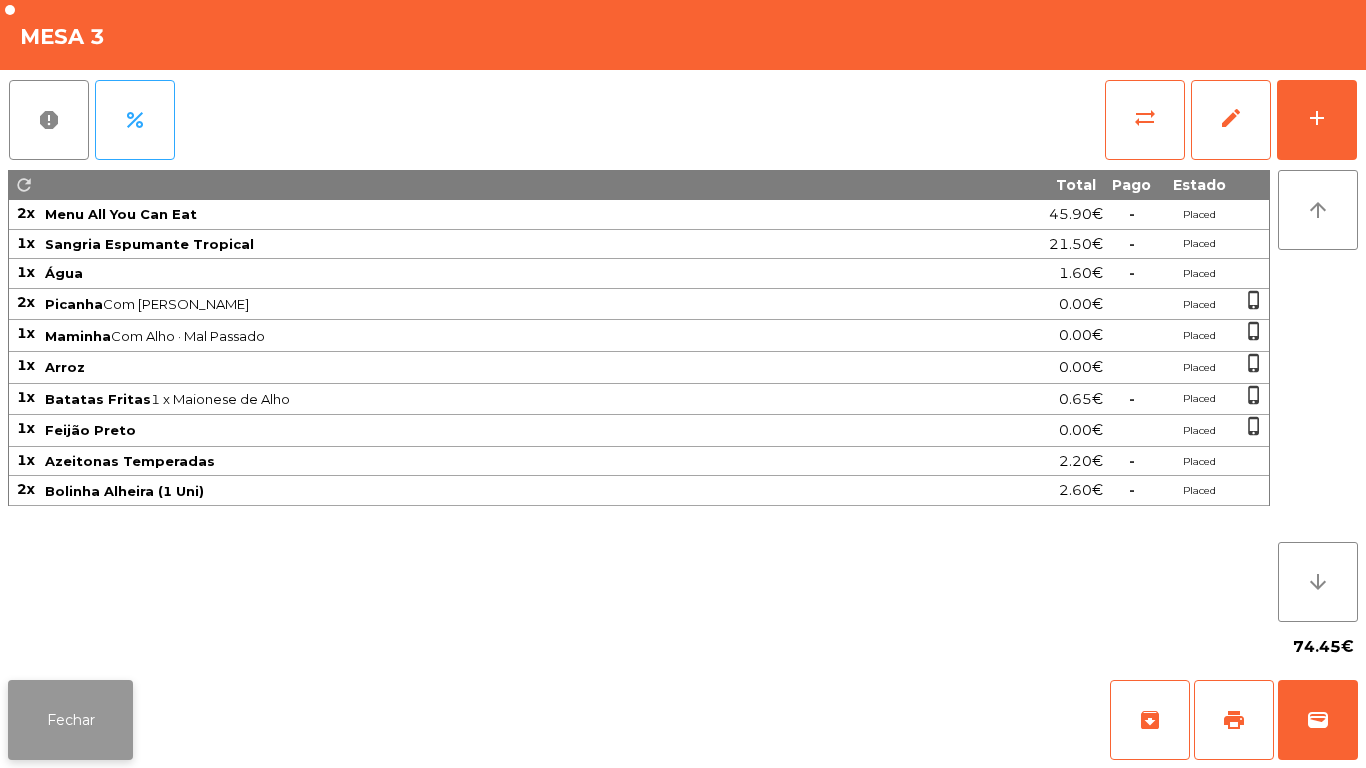 click on "Fechar" 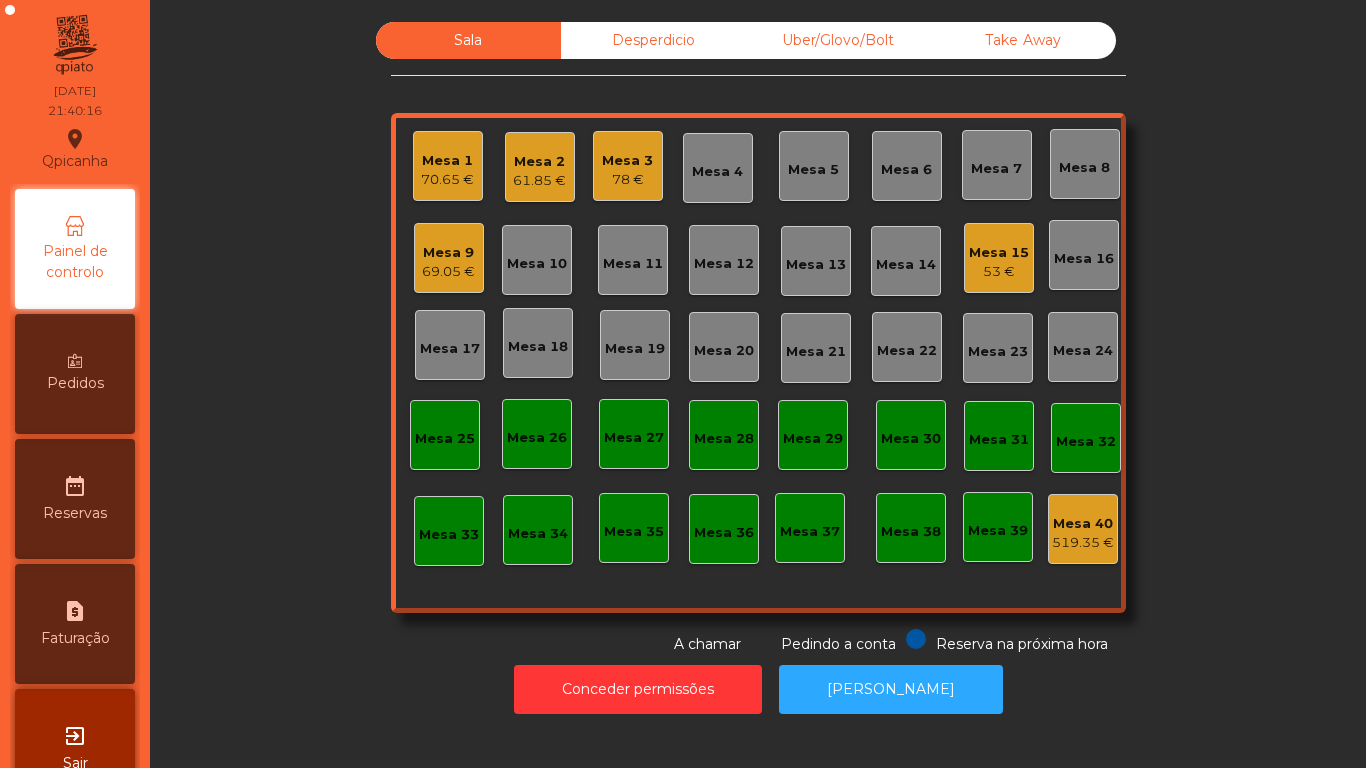 click on "Pedidos" at bounding box center [75, 374] 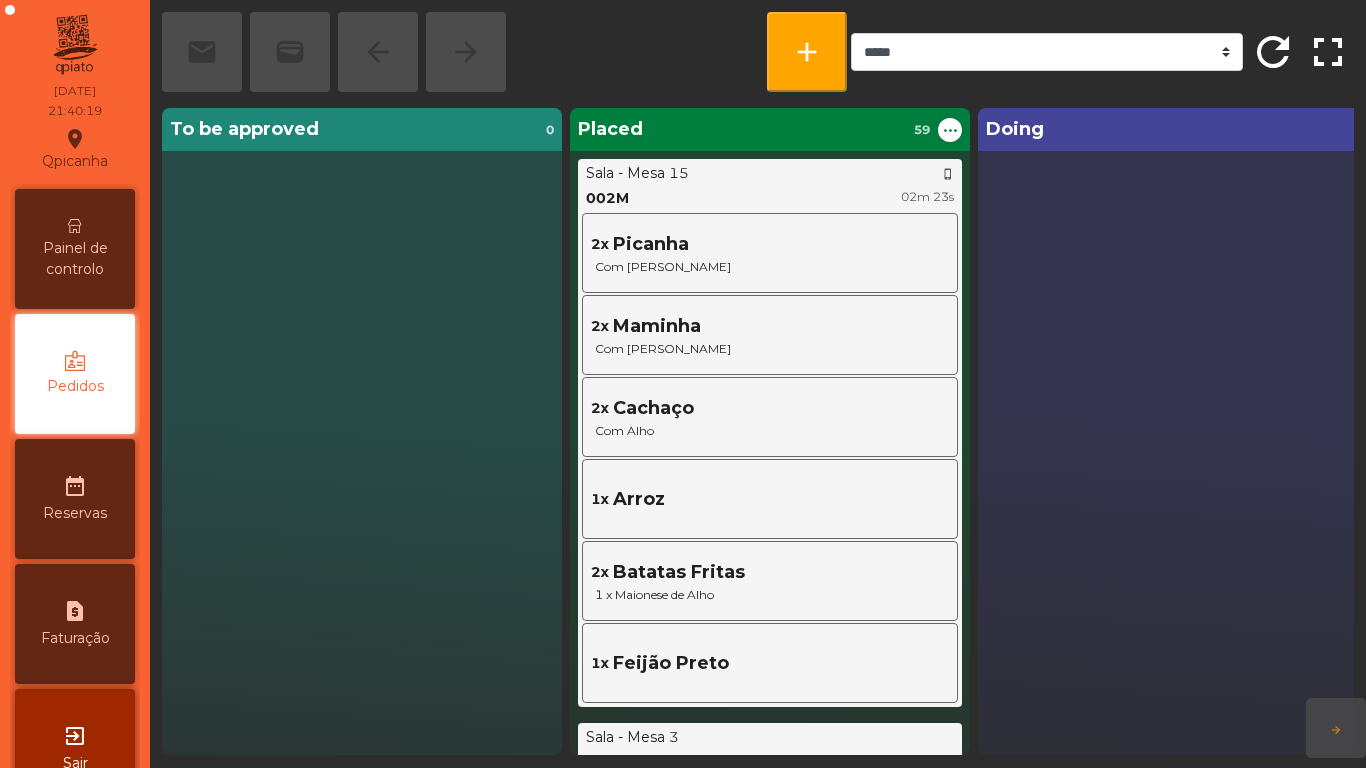 click on "Painel de controlo" at bounding box center (75, 259) 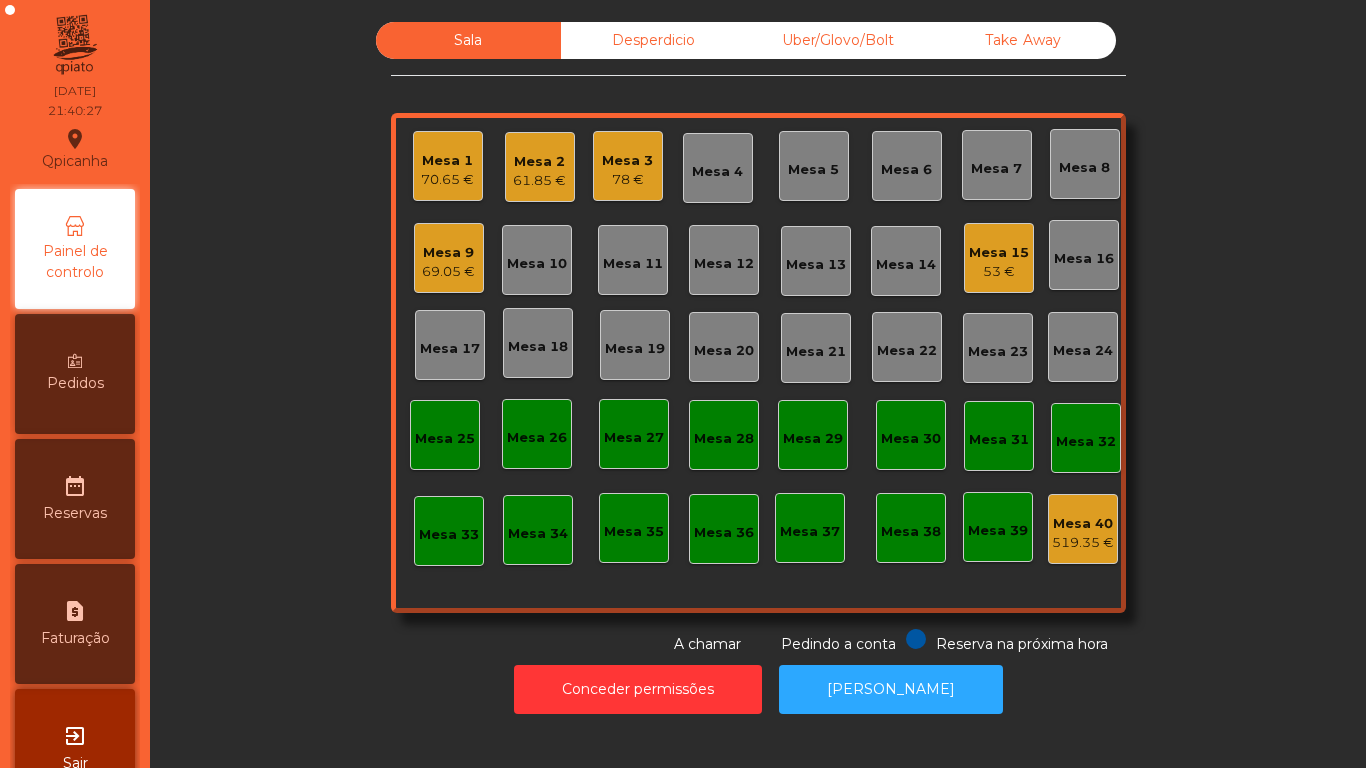 click on "Mesa 3" 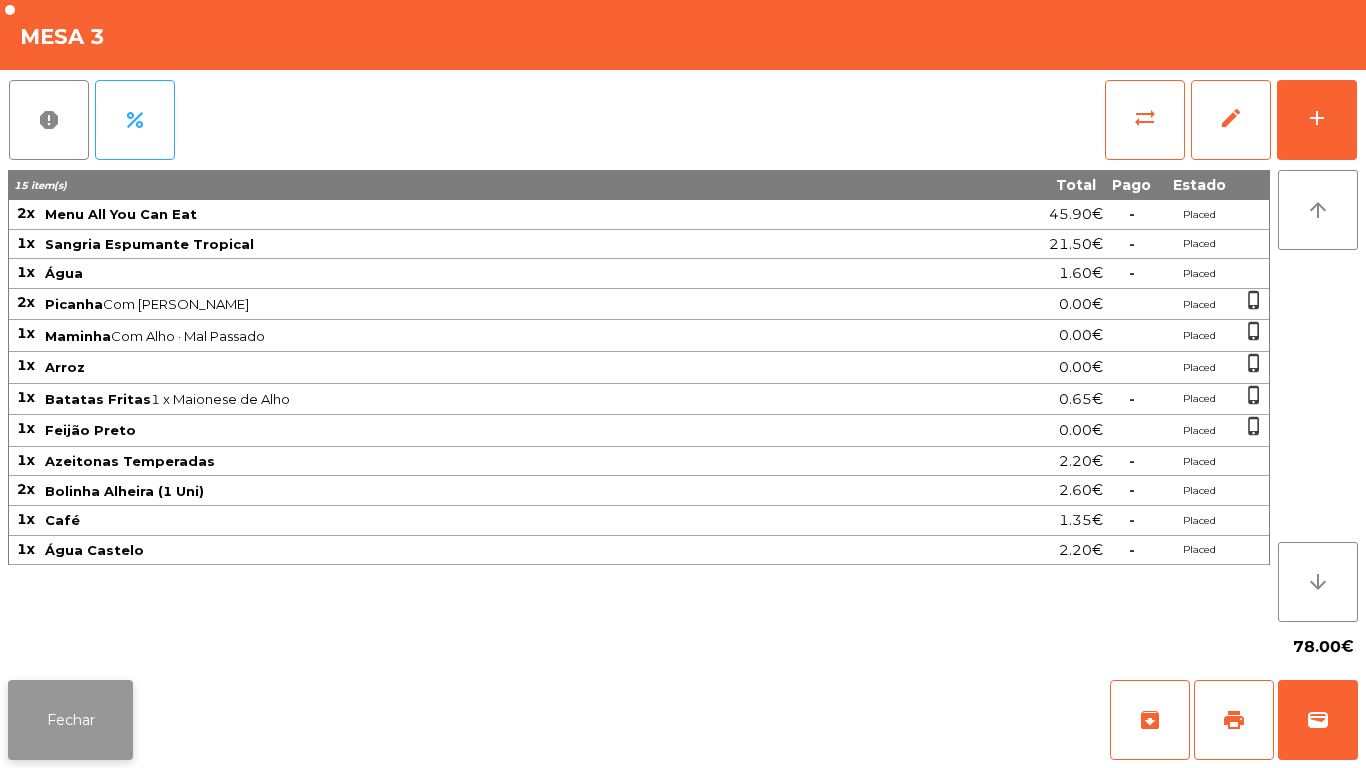 click on "Fechar" 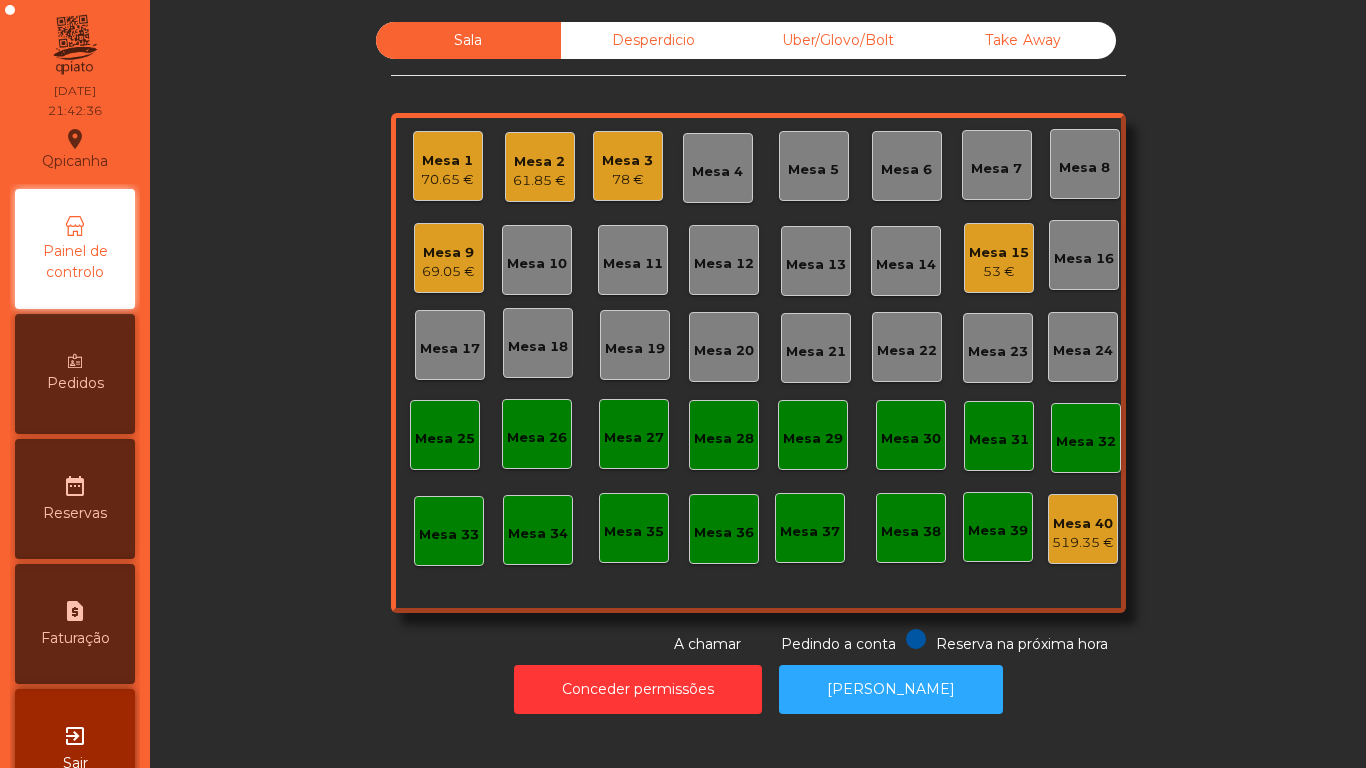 click on "53 €" 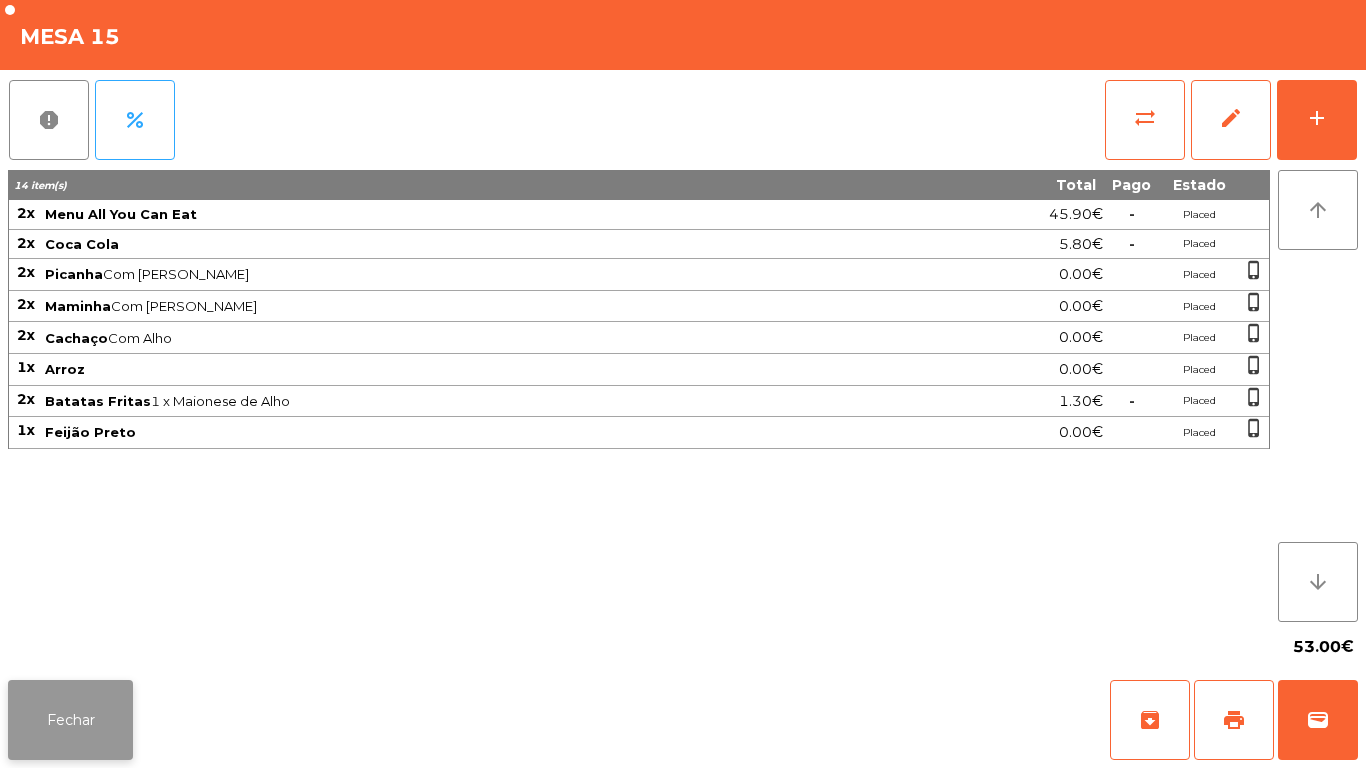 click on "Fechar" 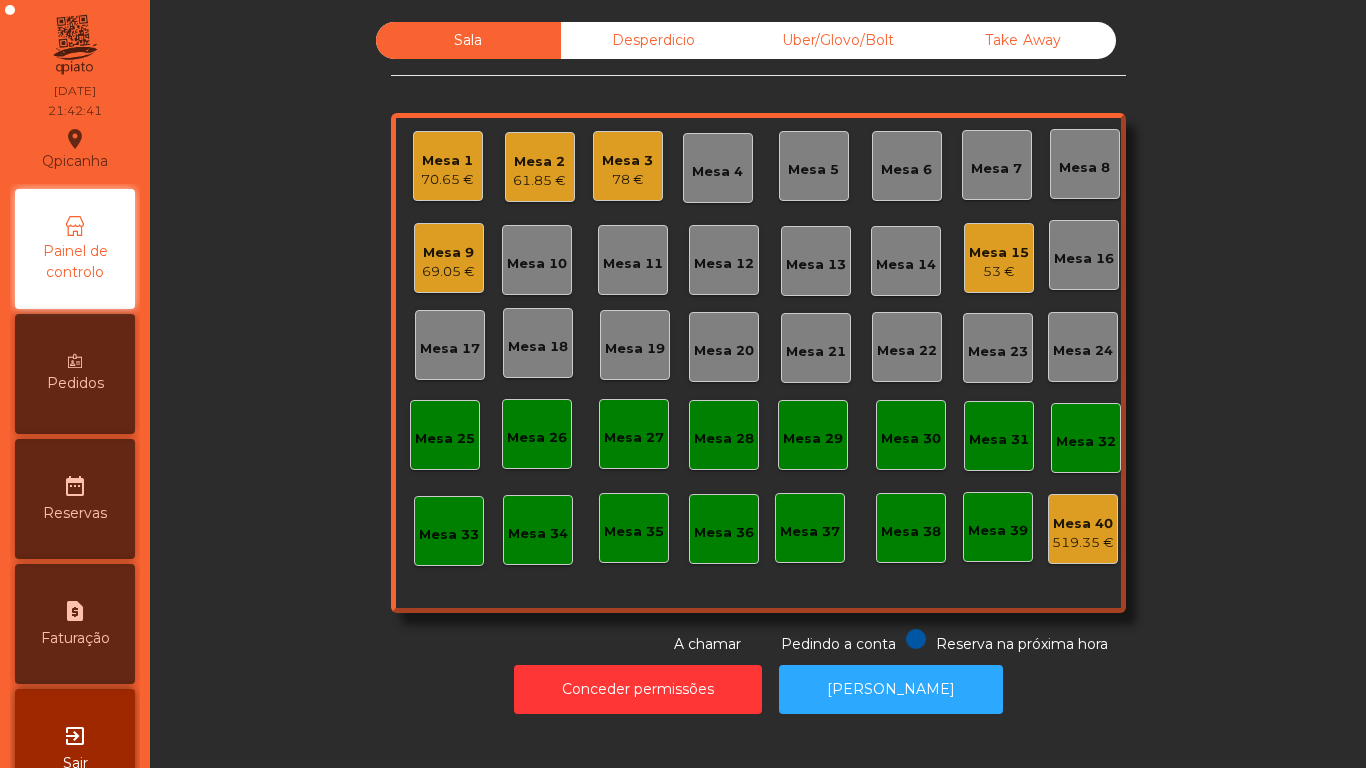 click on "61.85 €" 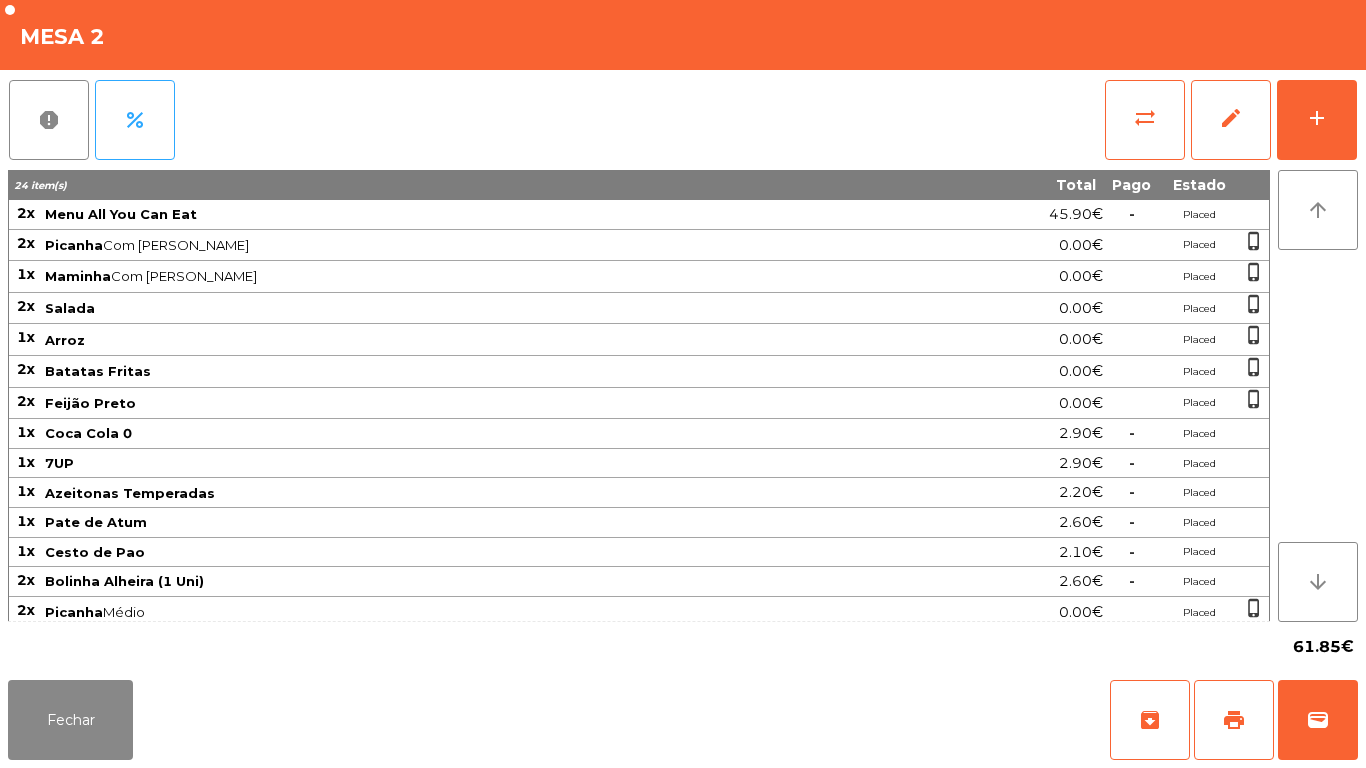 scroll, scrollTop: 70, scrollLeft: 0, axis: vertical 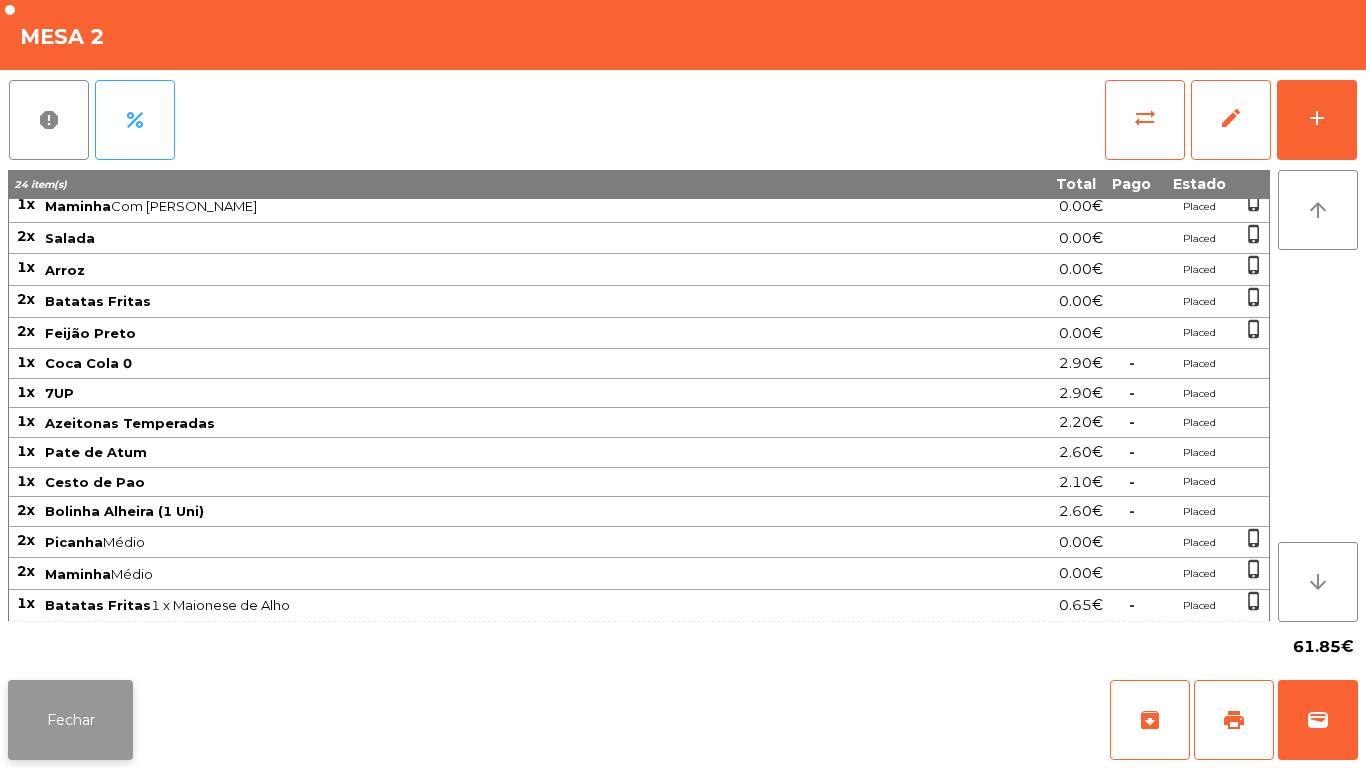 click on "Fechar" 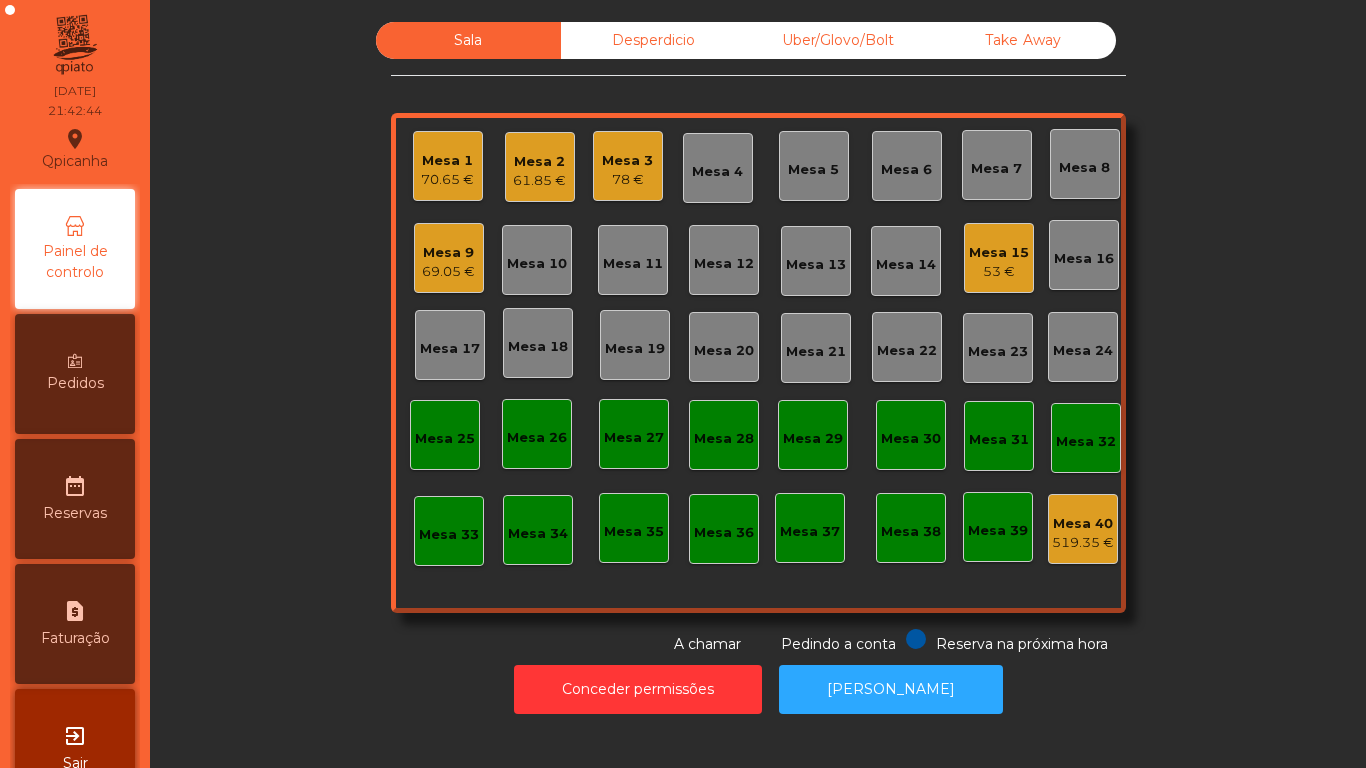 click on "70.65 €" 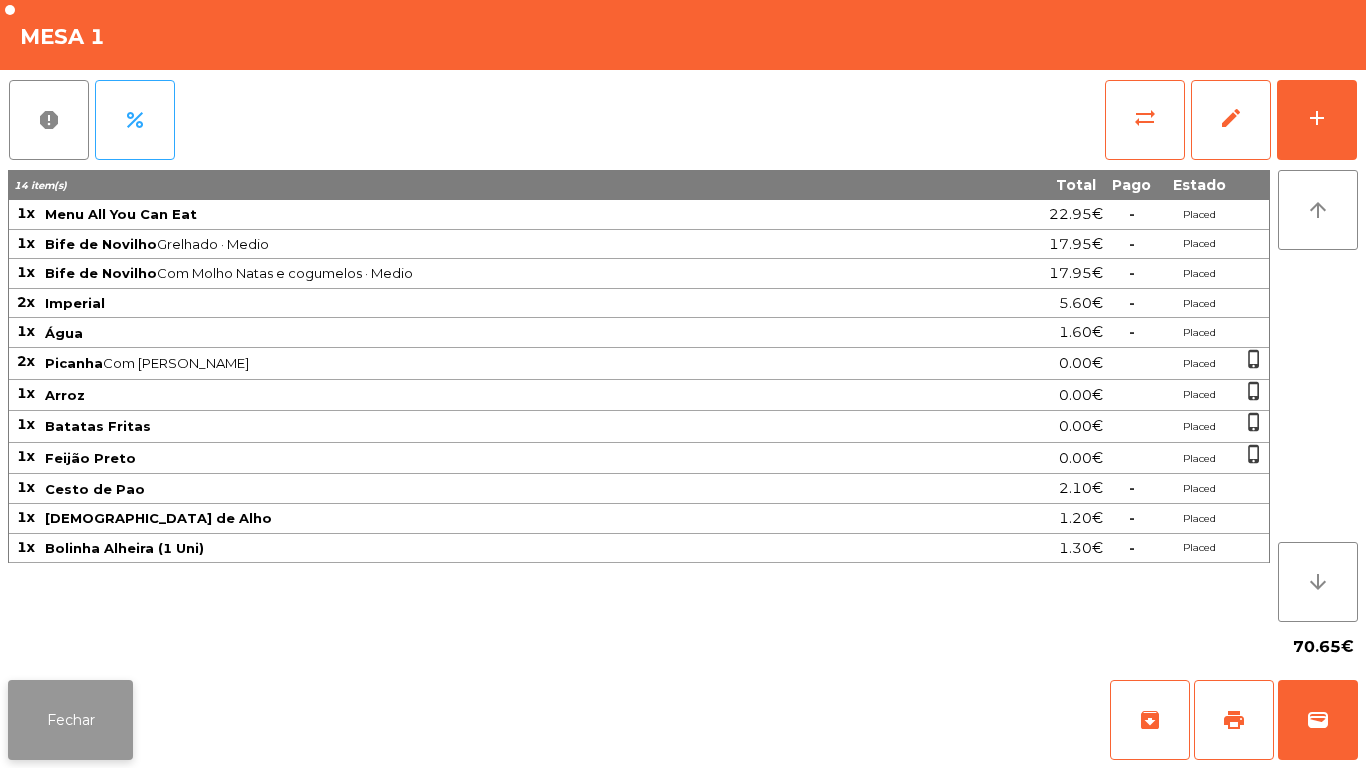 click on "Fechar" 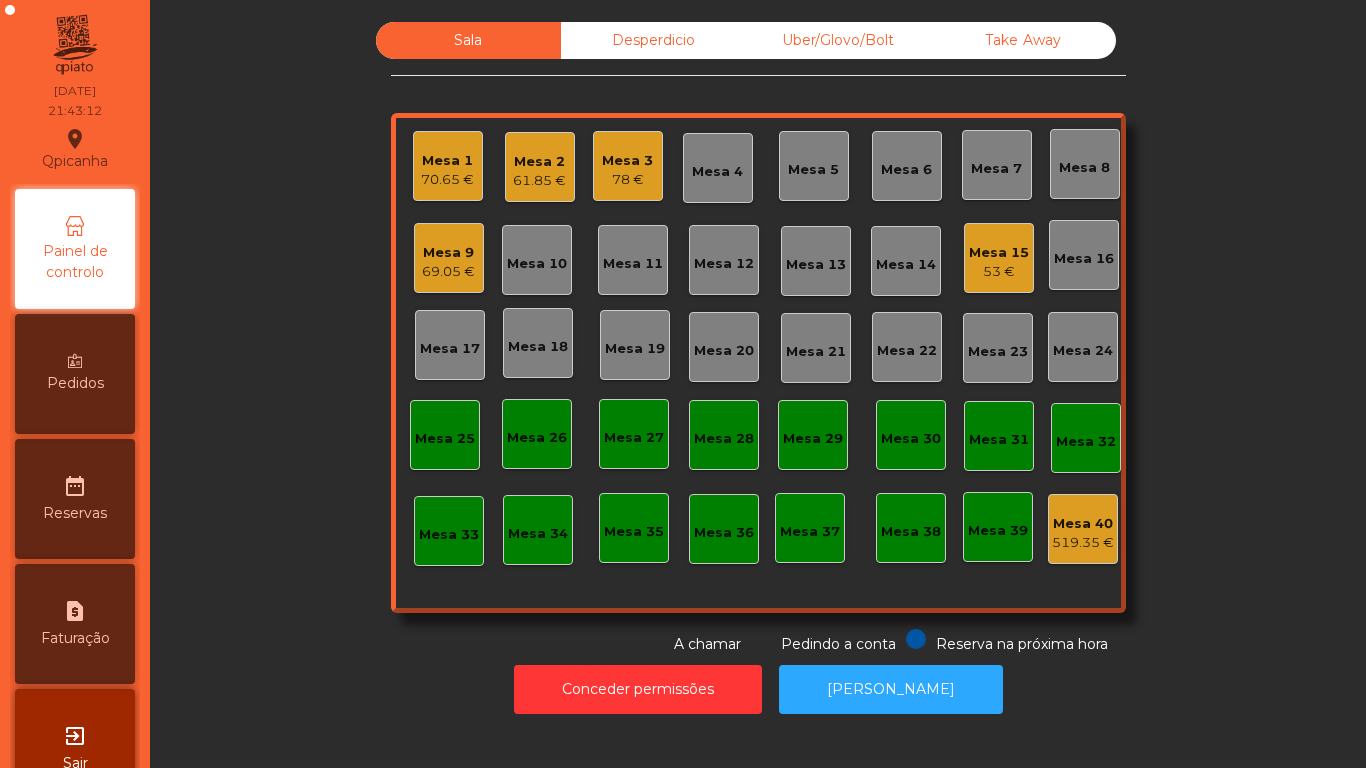 click on "61.85 €" 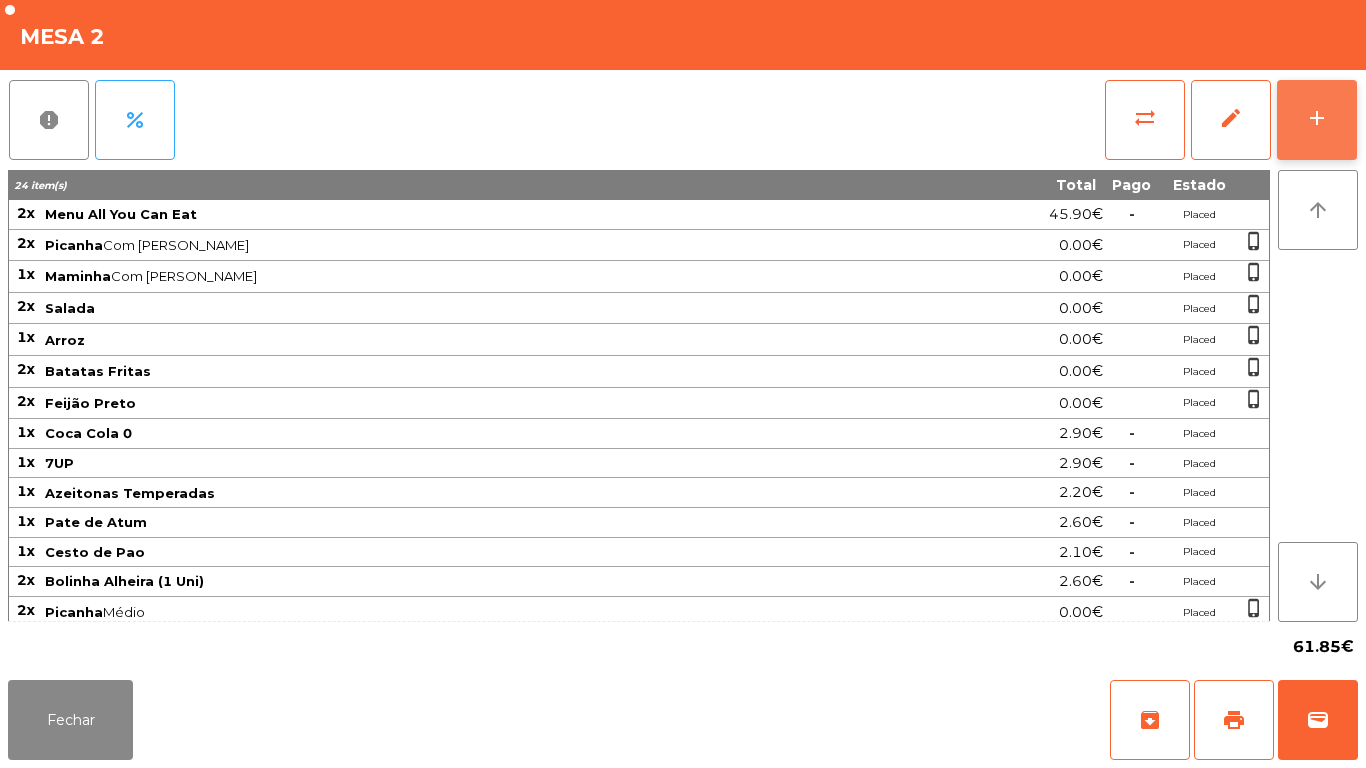 click on "add" 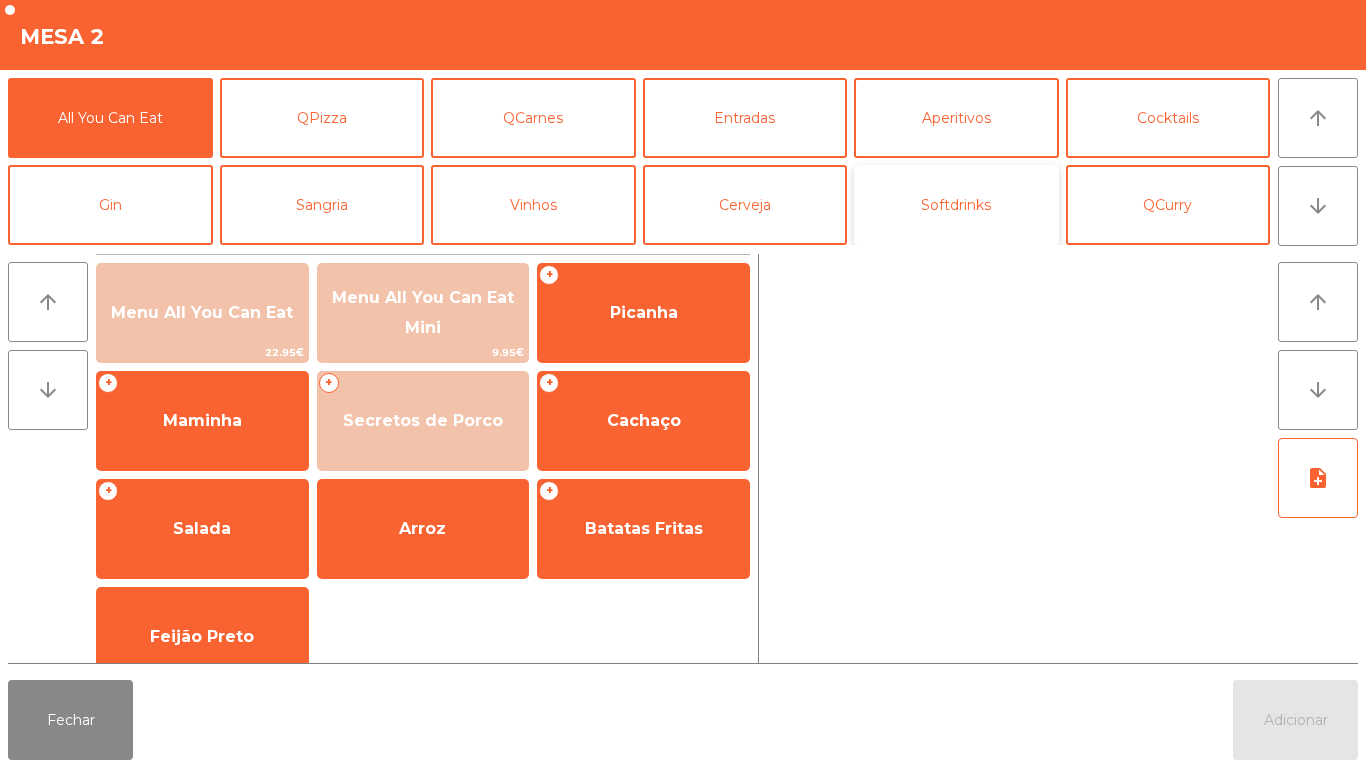 click on "Softdrinks" 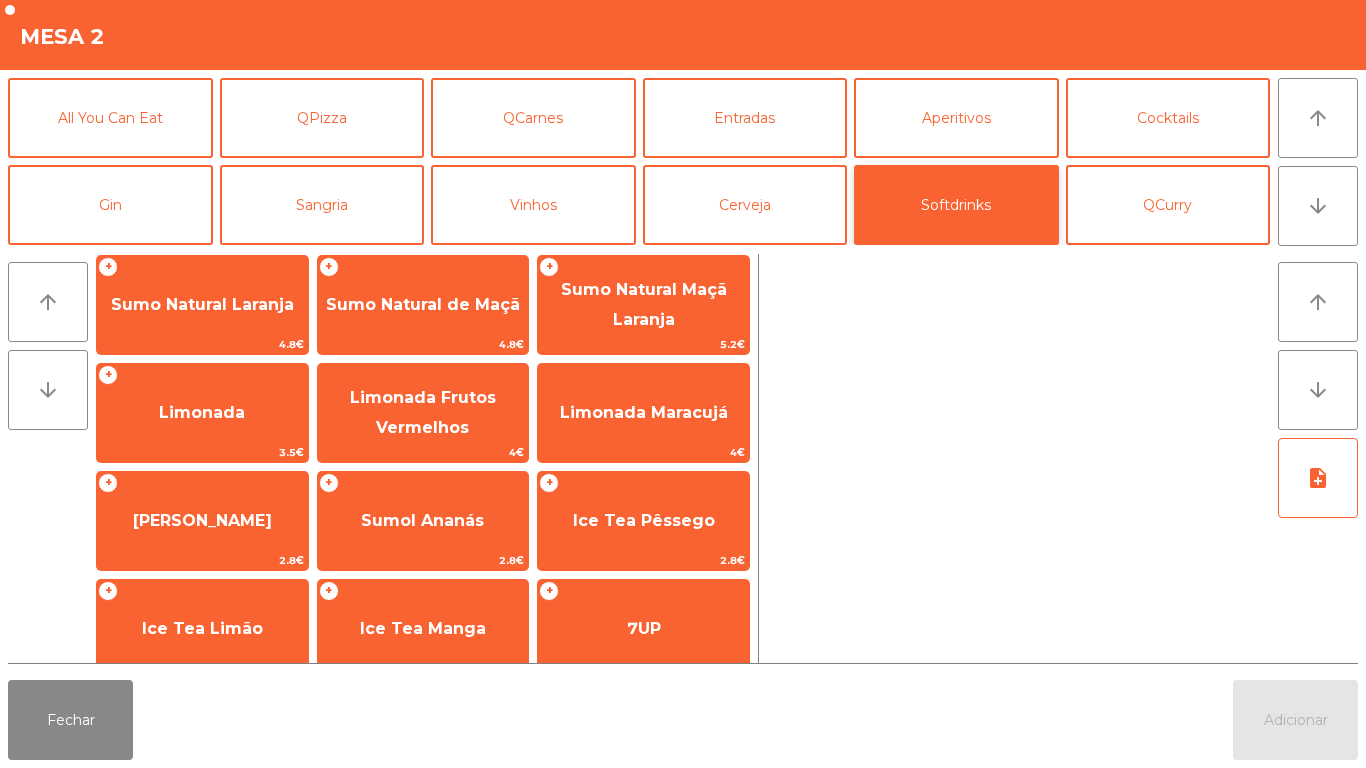 scroll, scrollTop: 190, scrollLeft: 0, axis: vertical 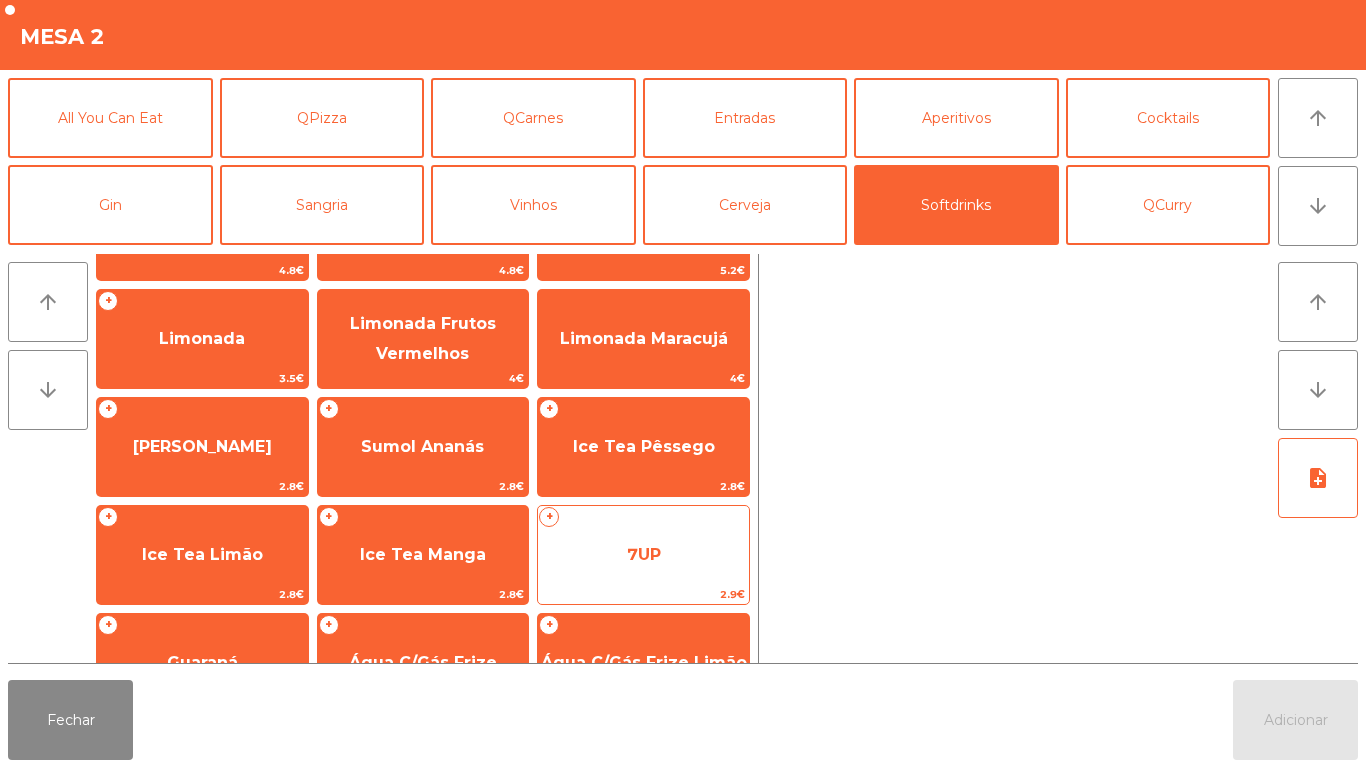 click on "7UP" 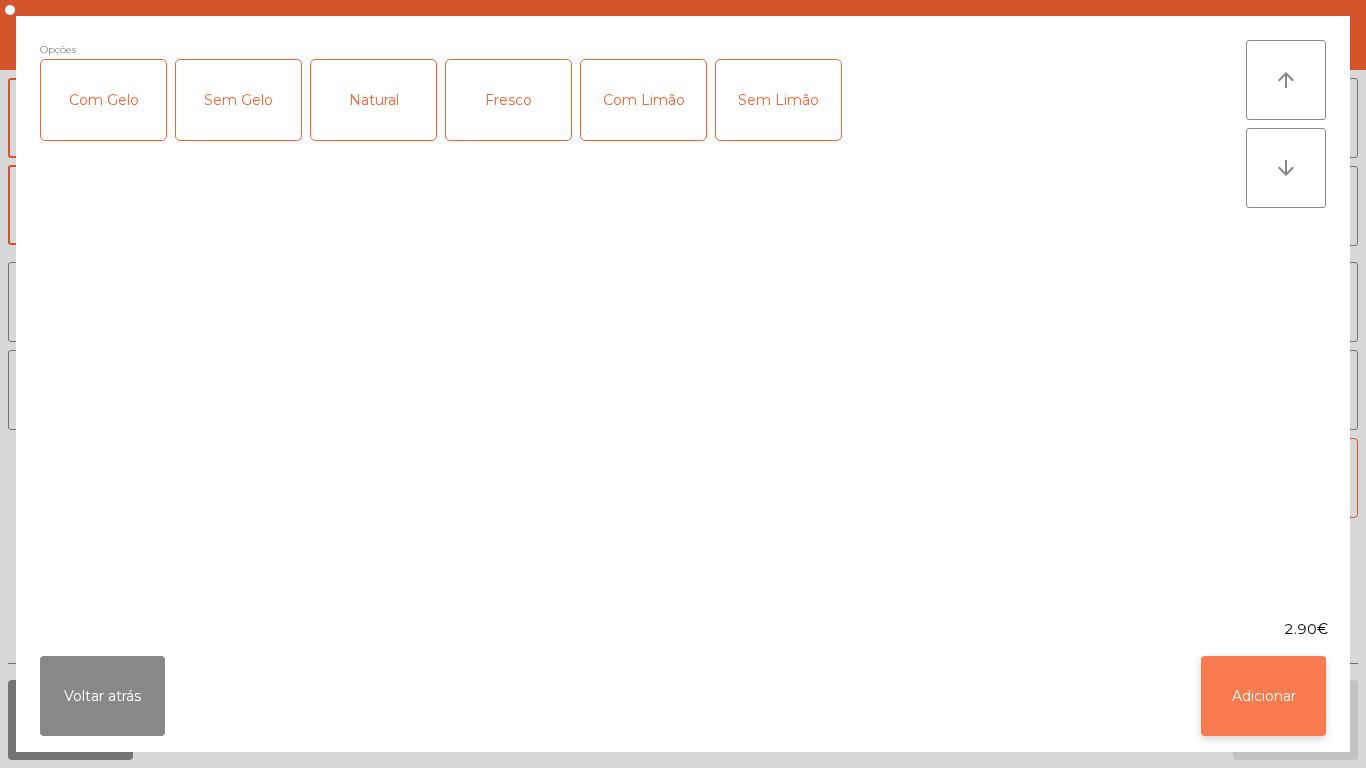 click on "Adicionar" 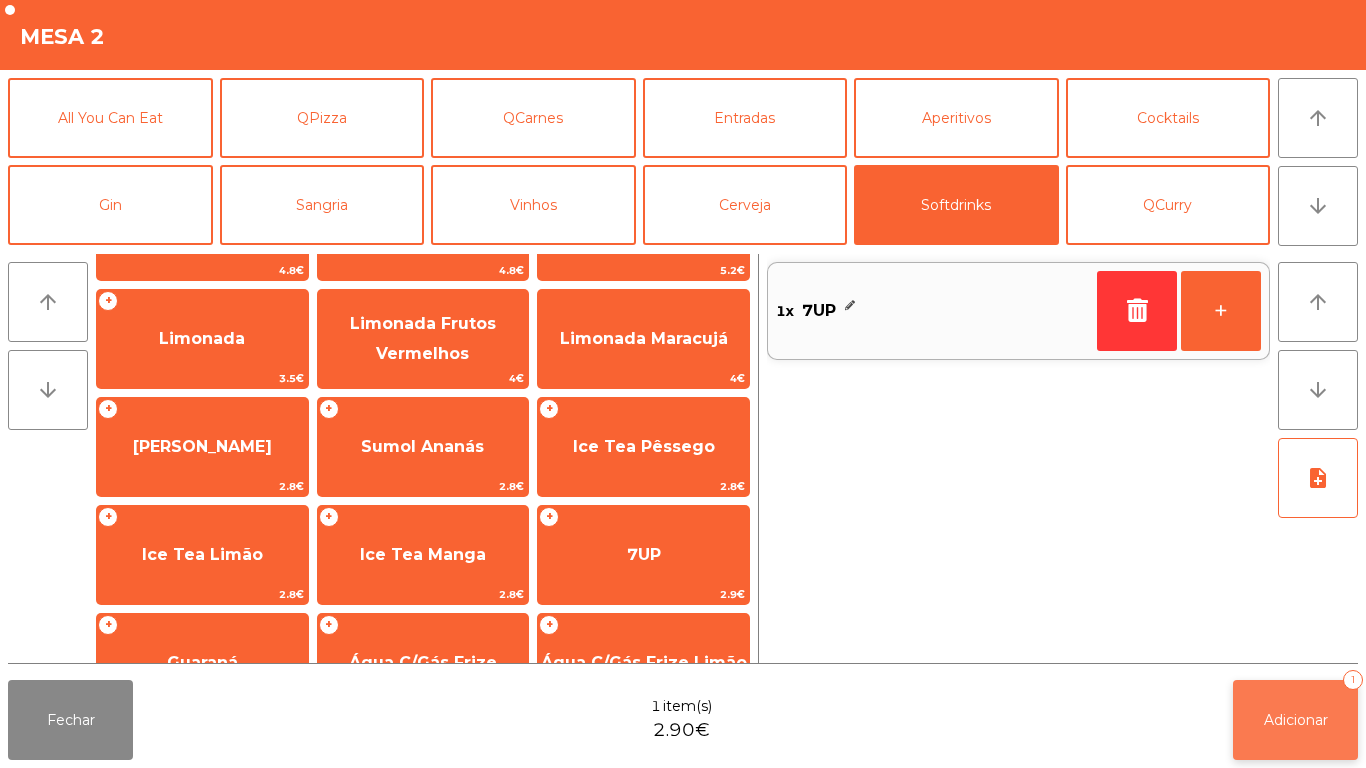 click on "Adicionar   1" 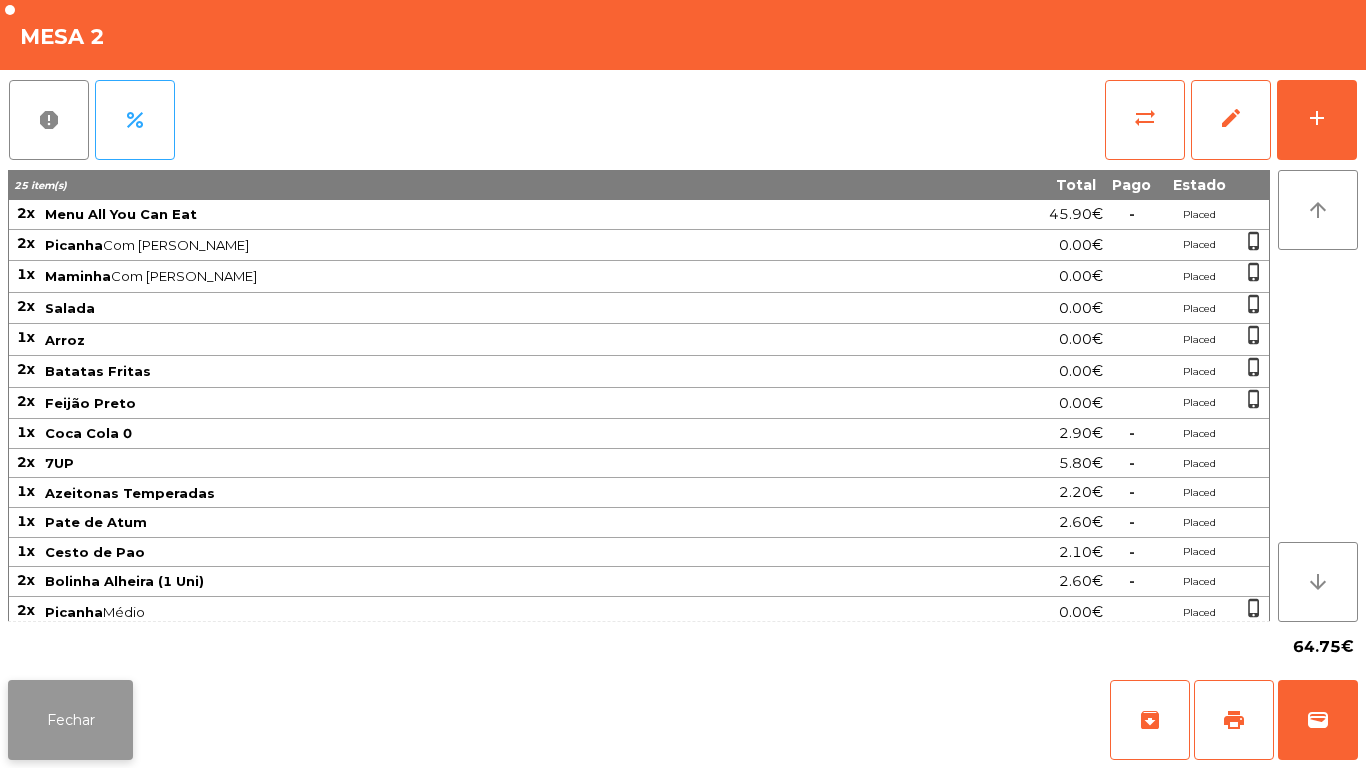 click on "Fechar" 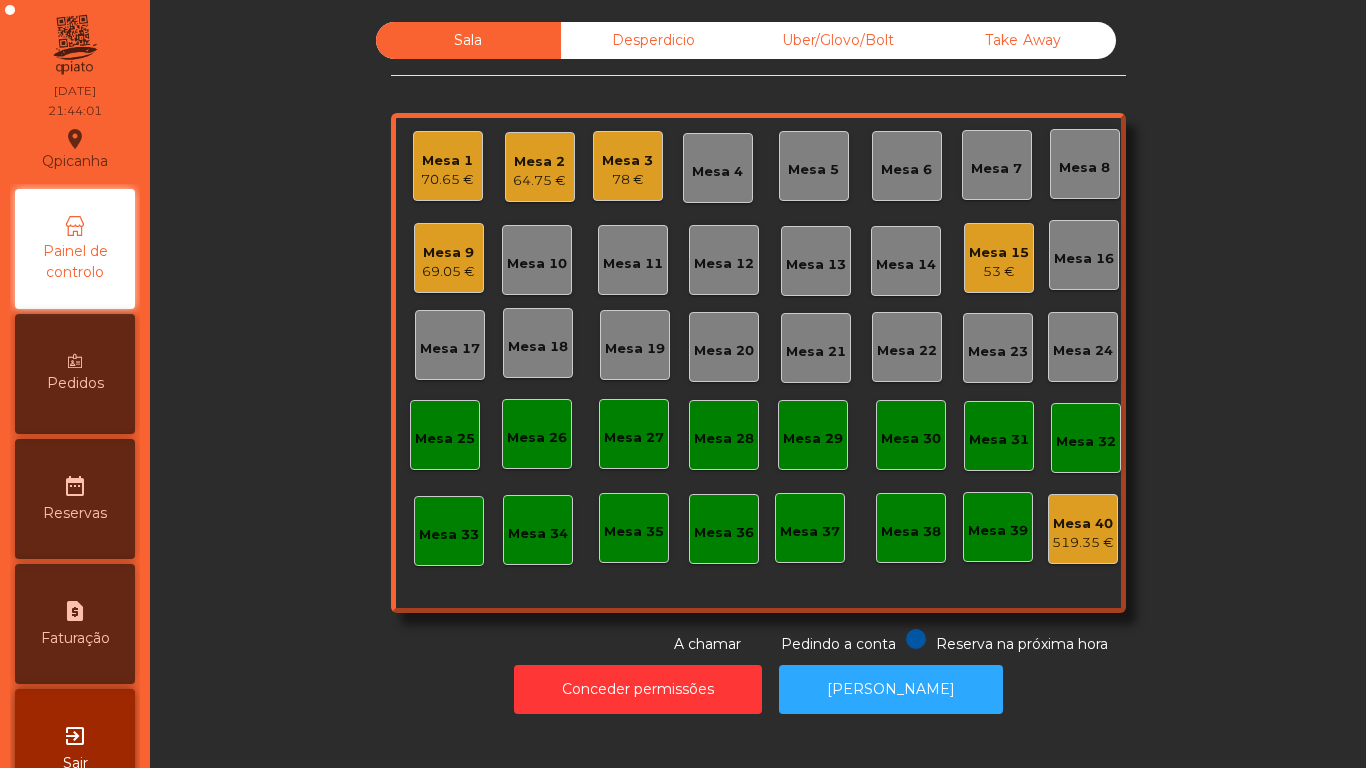 click on "Mesa 15   53 €" 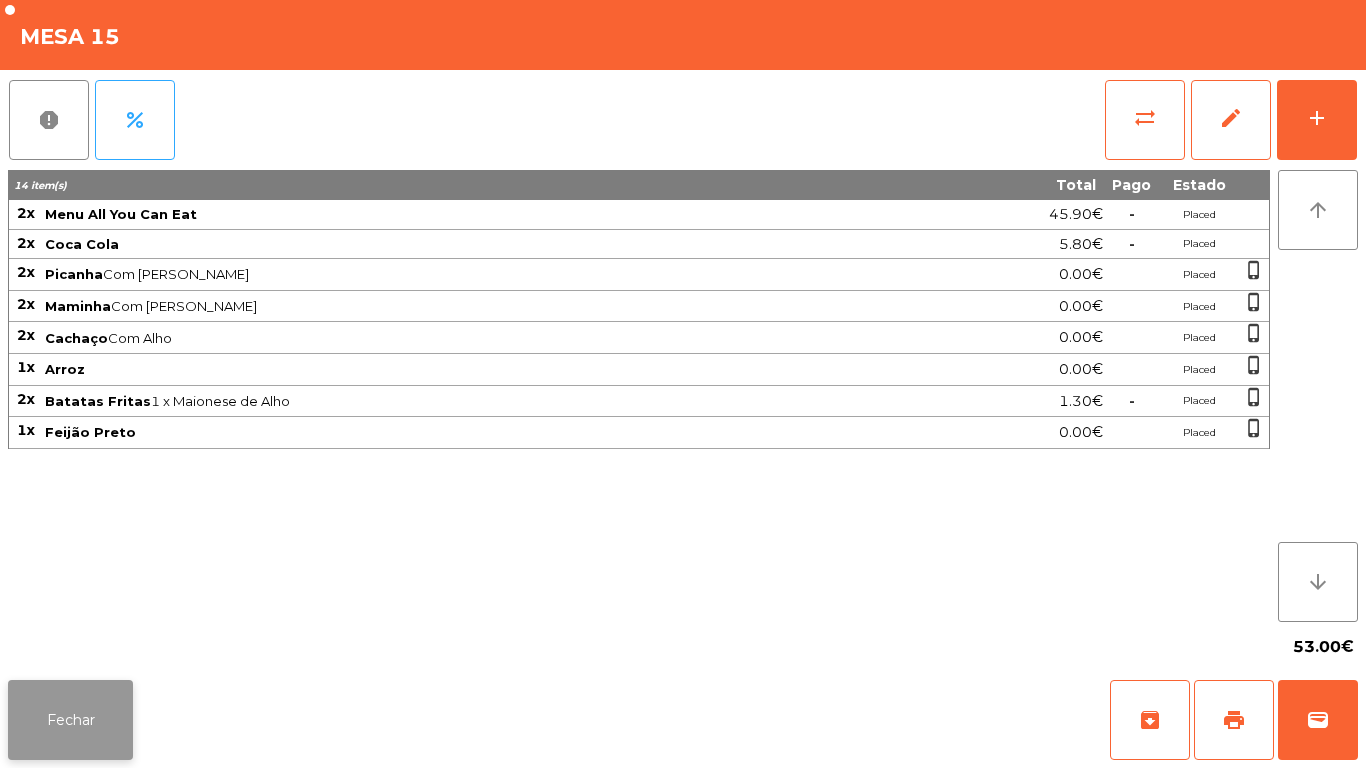 click on "Fechar" 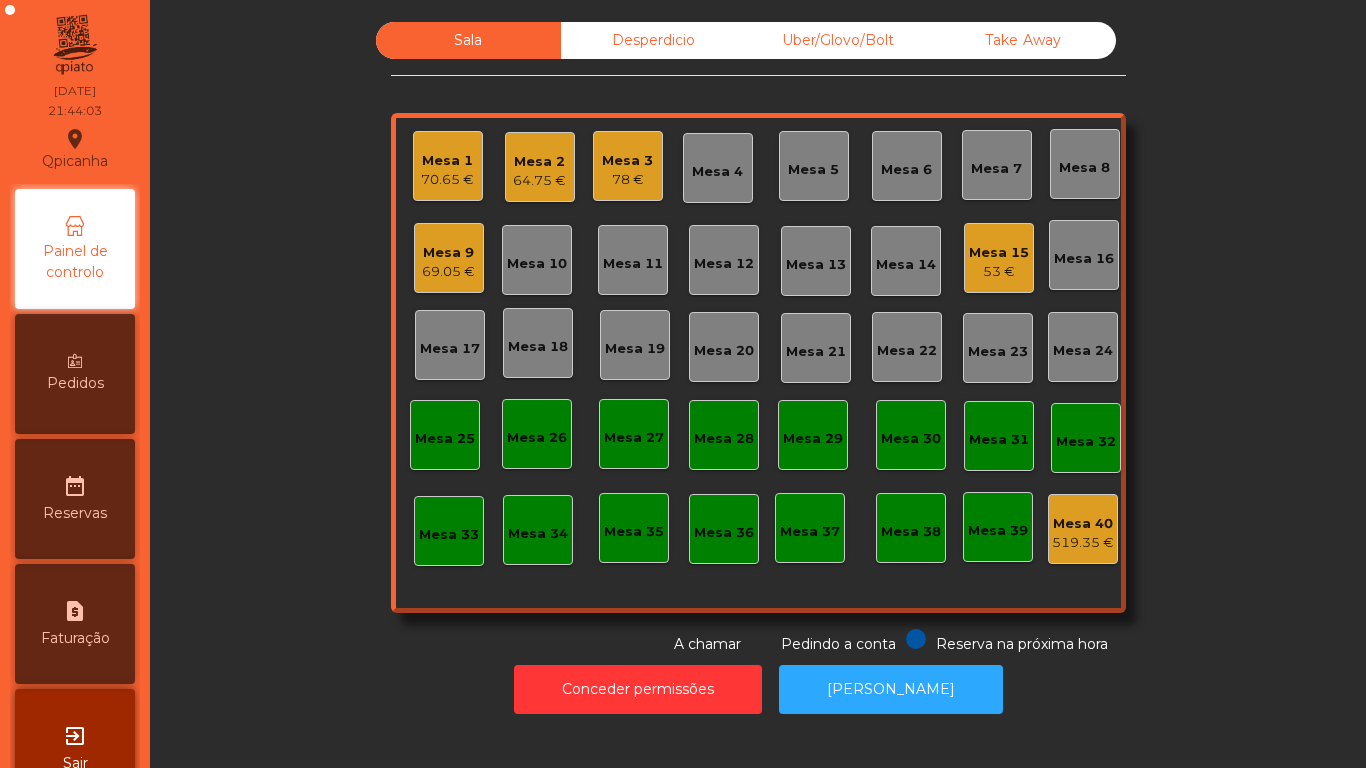 click on "Pedidos" at bounding box center [75, 374] 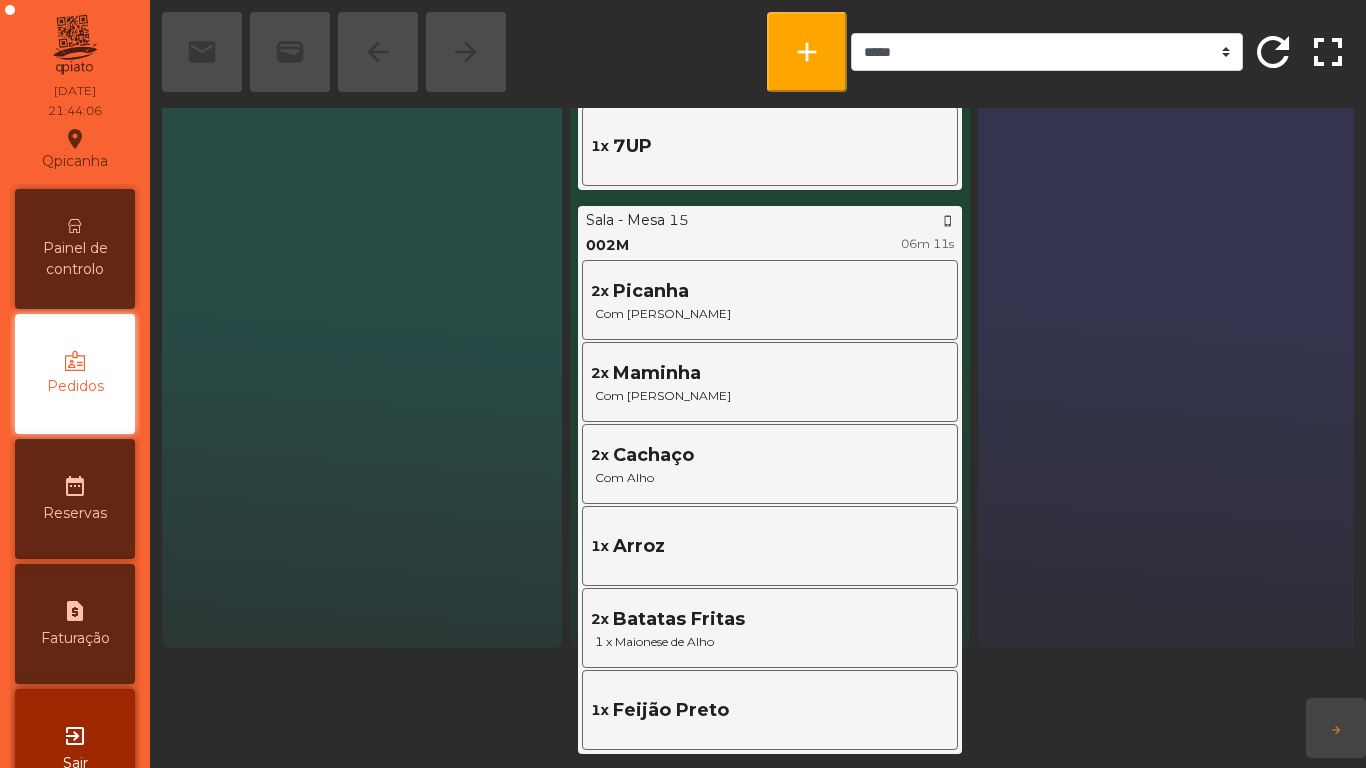 scroll, scrollTop: 106, scrollLeft: 0, axis: vertical 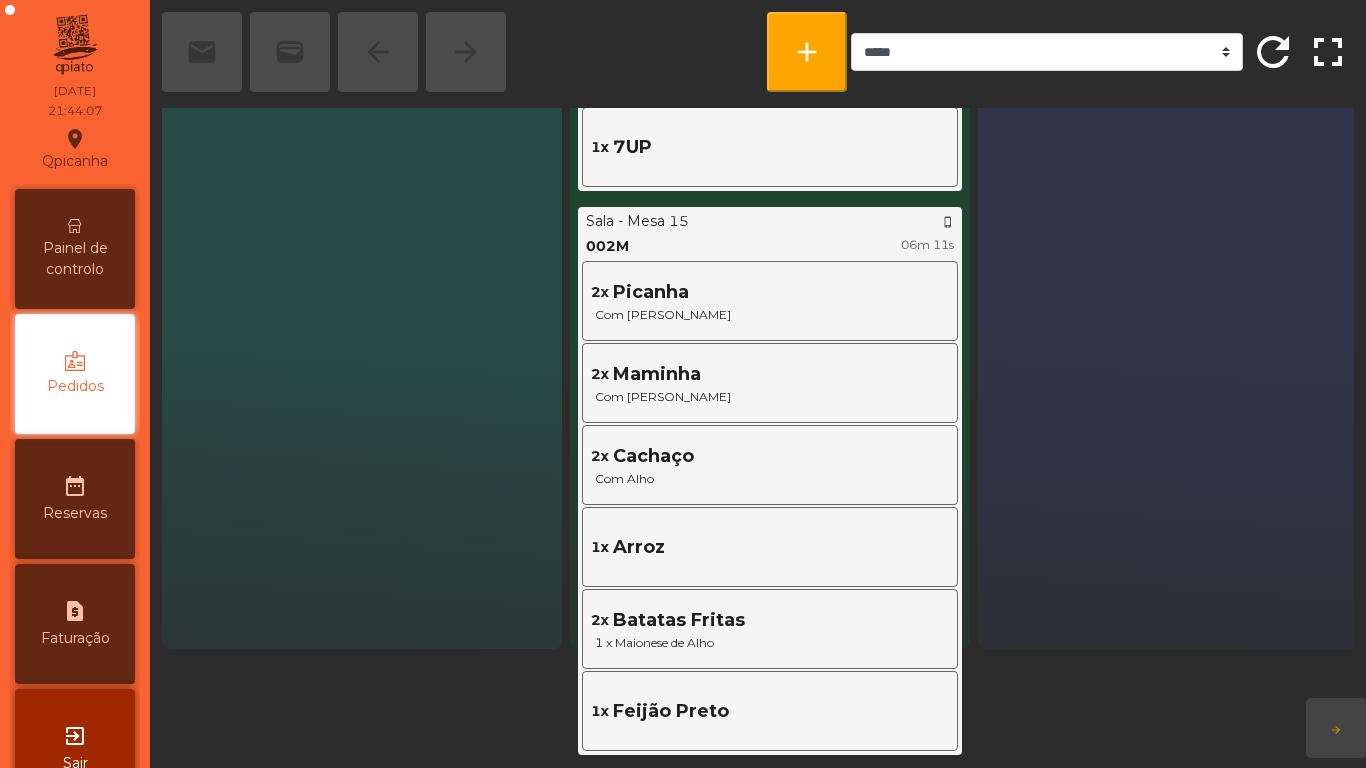 click on "Painel de controlo" at bounding box center [75, 259] 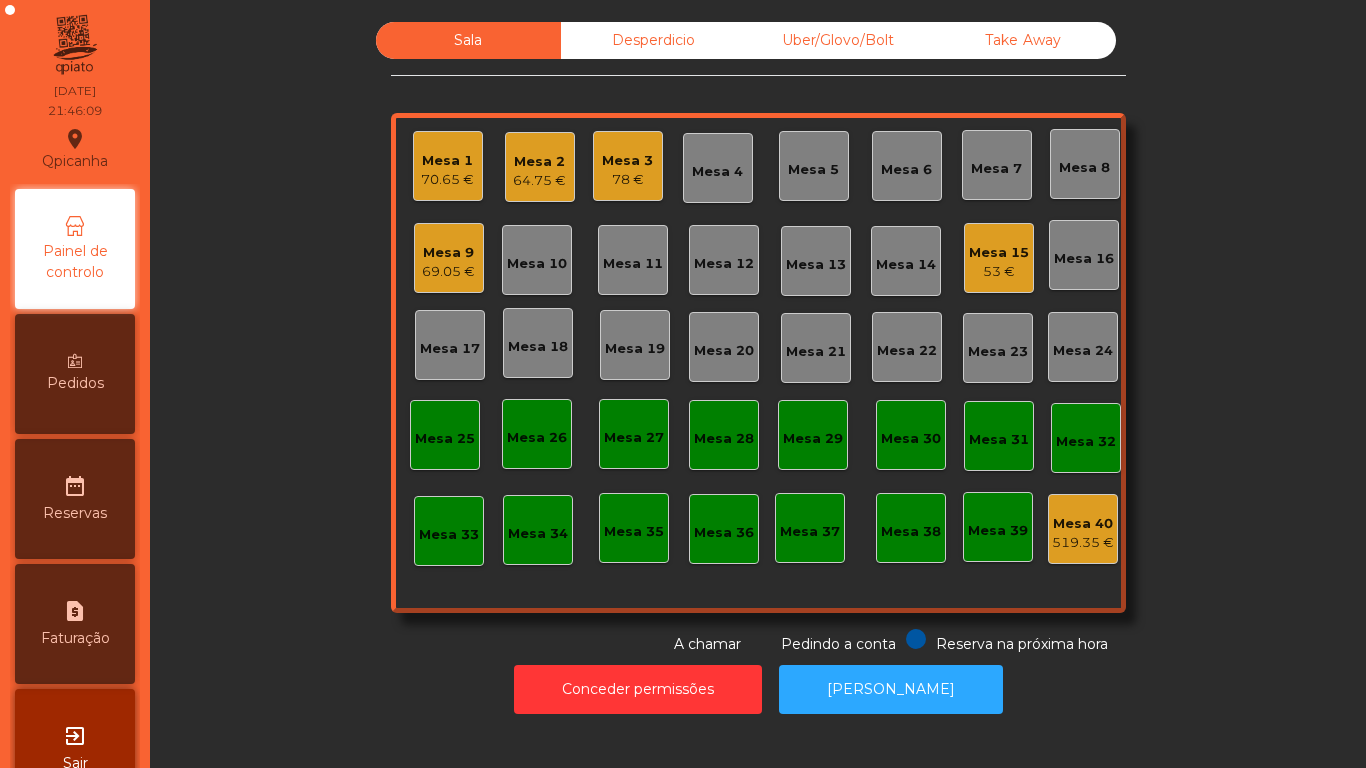 click on "Mesa 9   69.05 €" 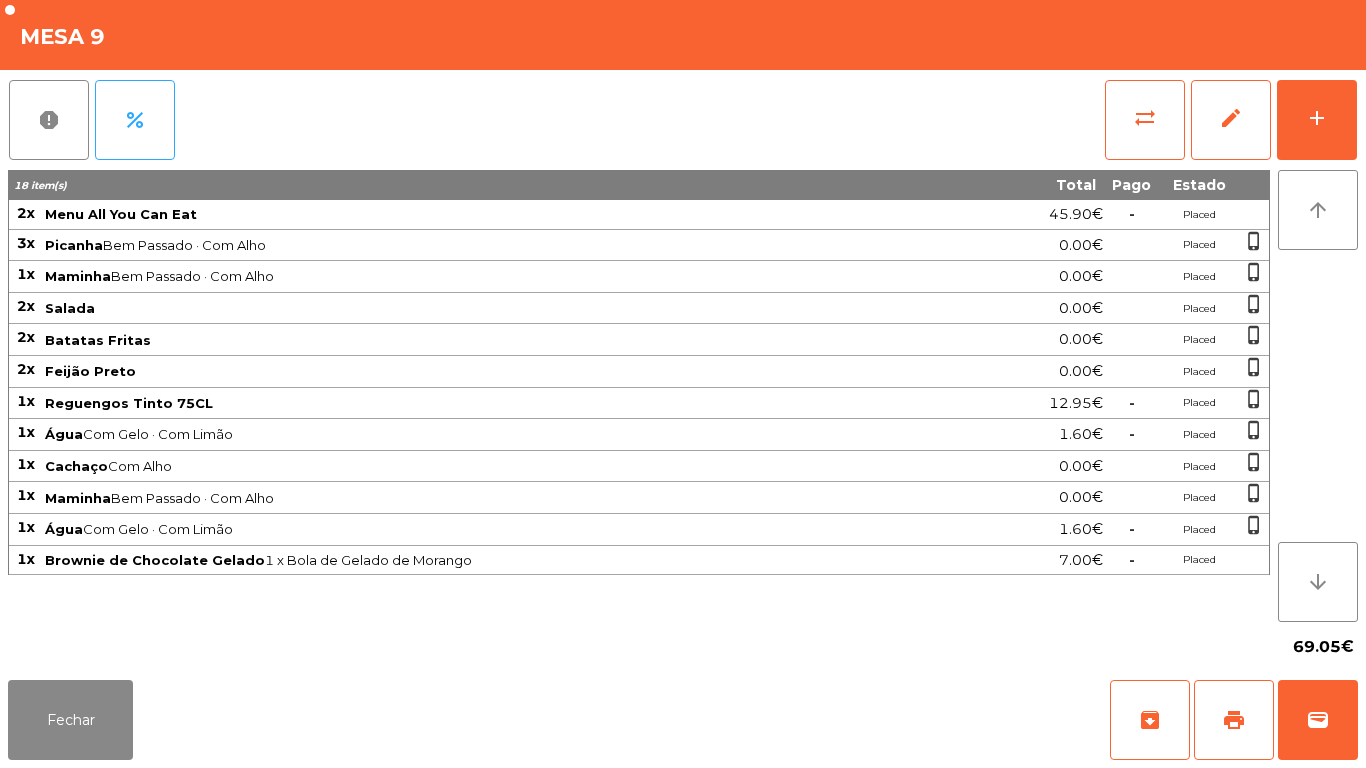 scroll, scrollTop: 0, scrollLeft: 0, axis: both 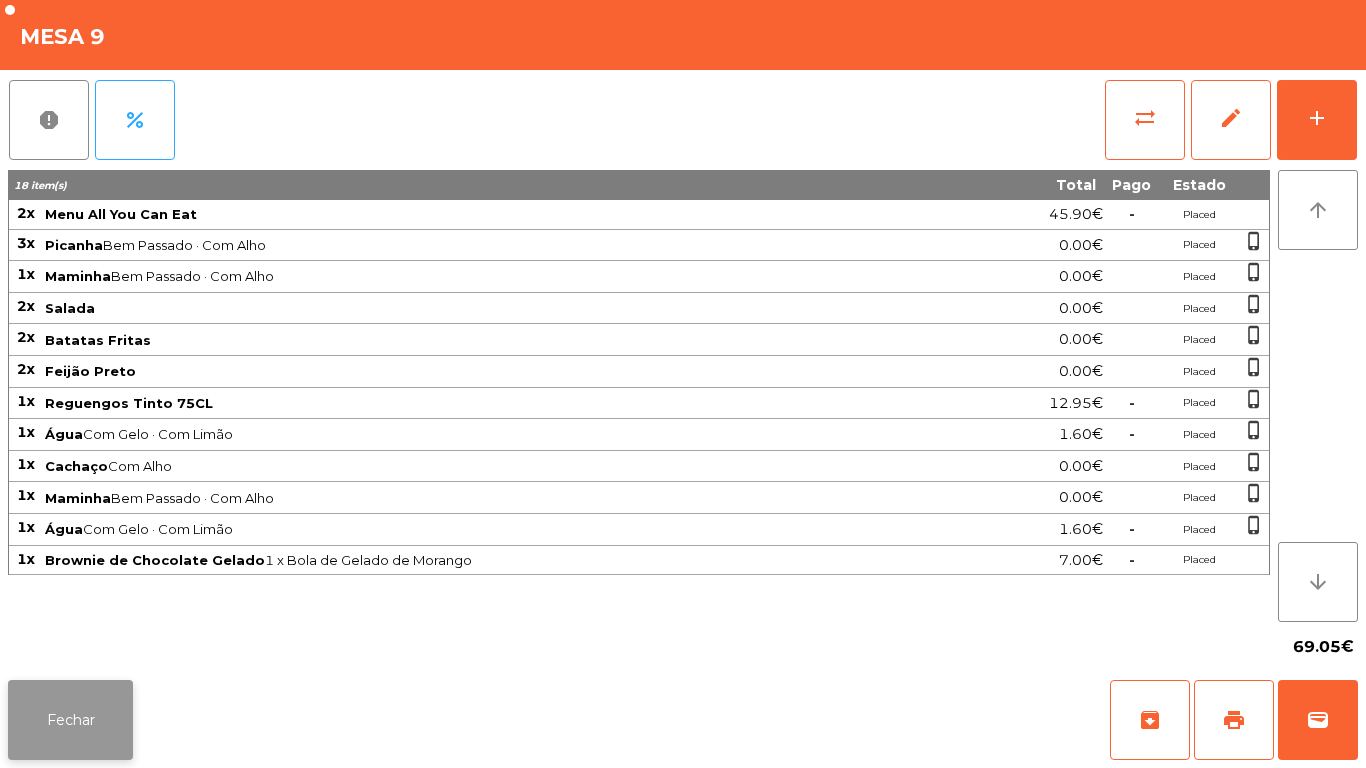 click on "Fechar" 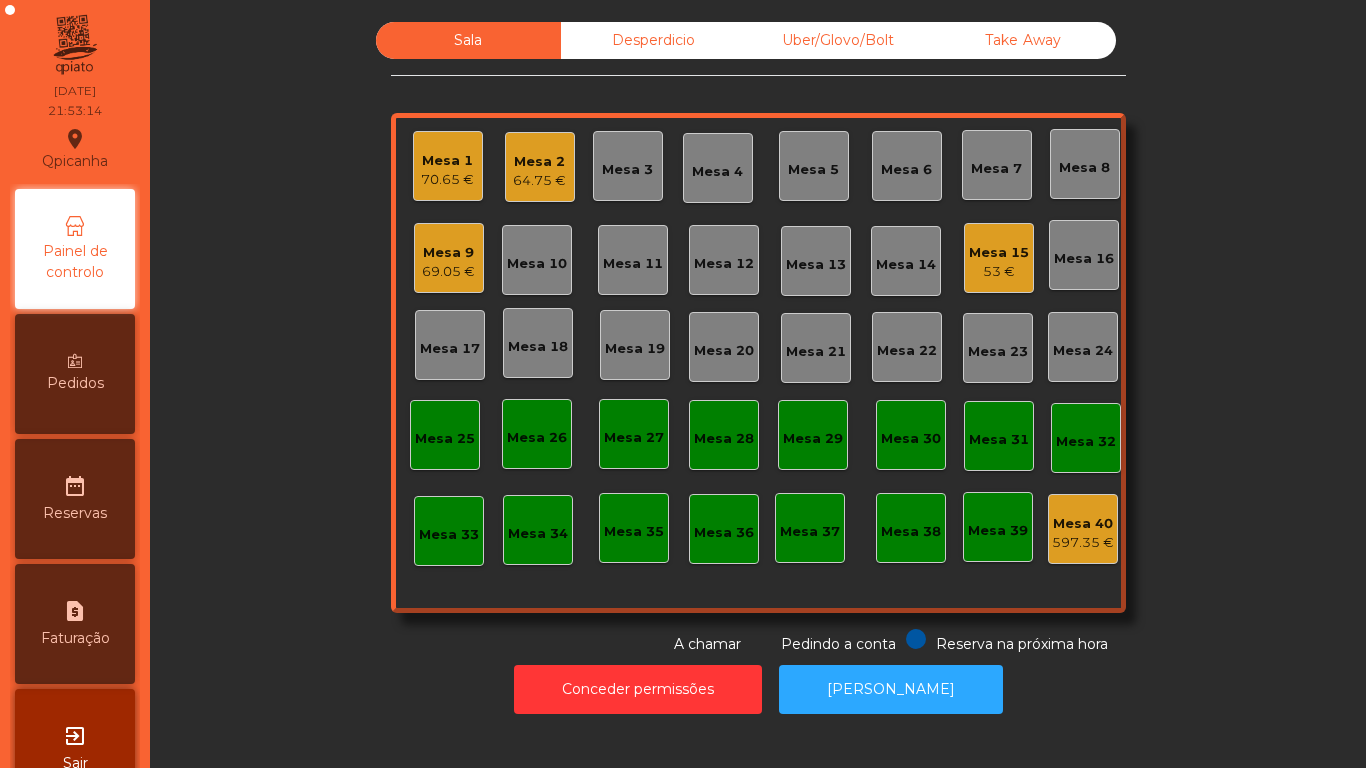 click on "69.05 €" 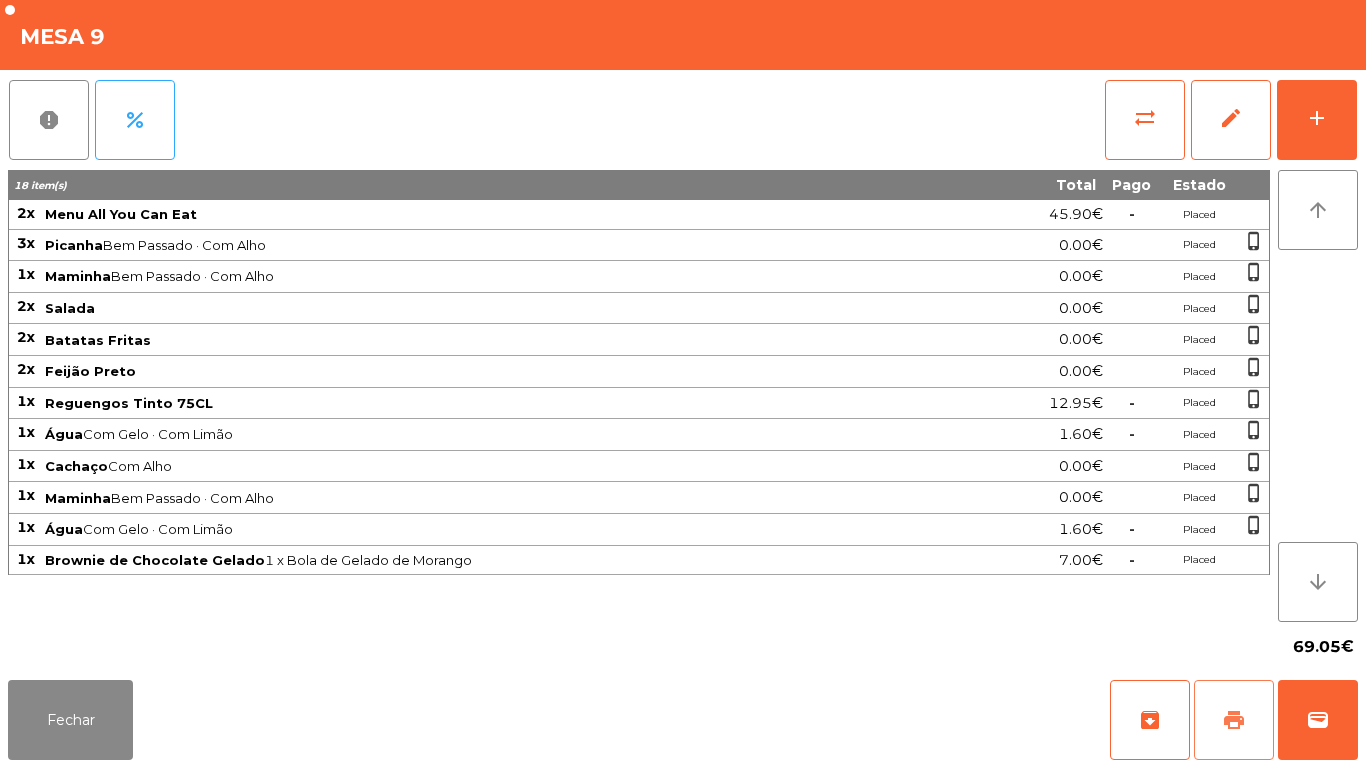click on "print" 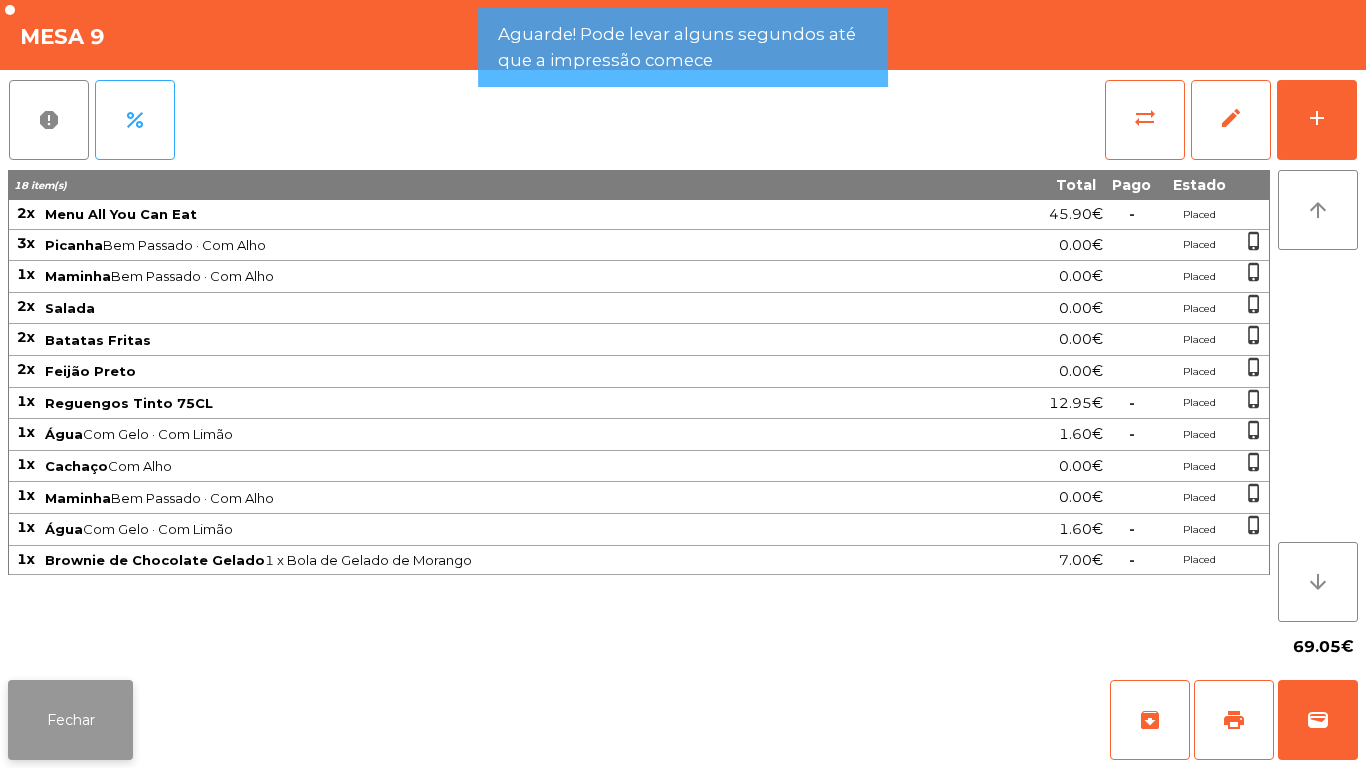 click on "Fechar" 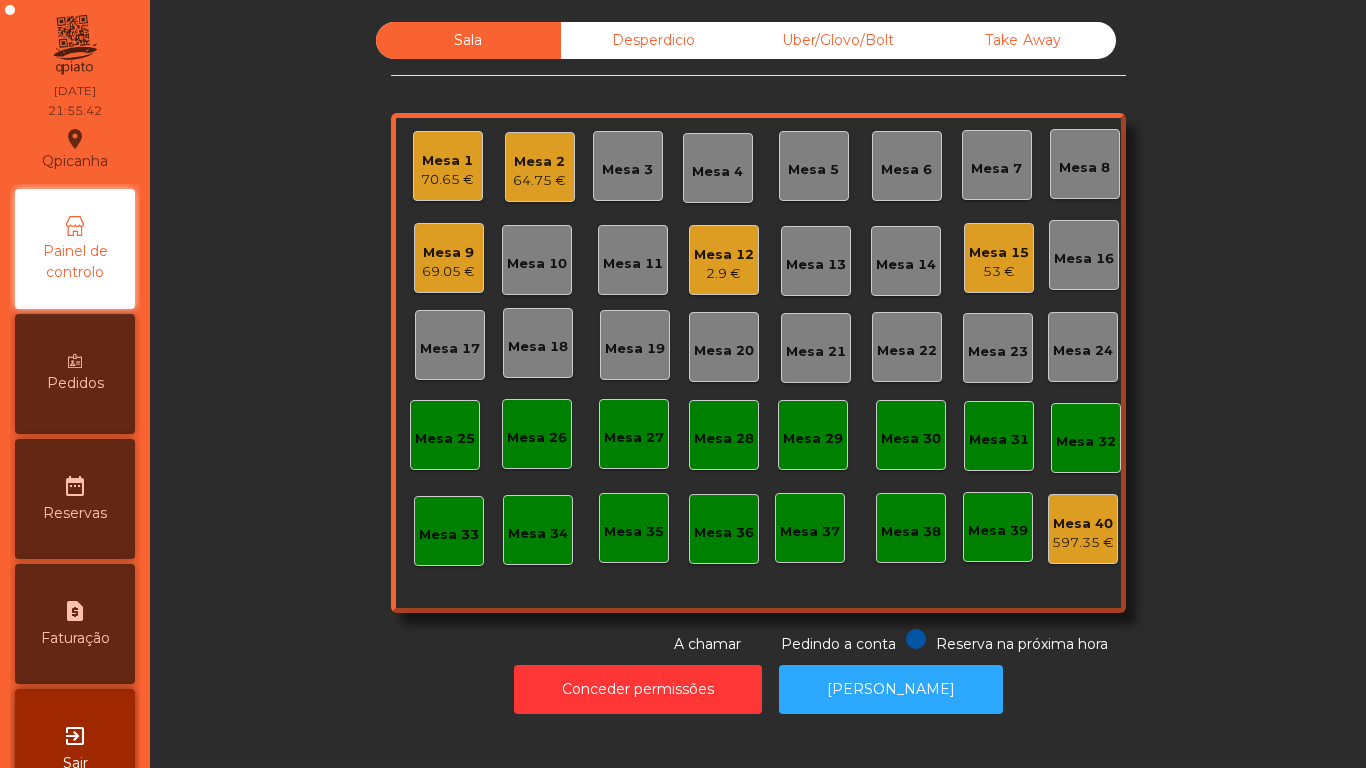 click on "2.9 €" 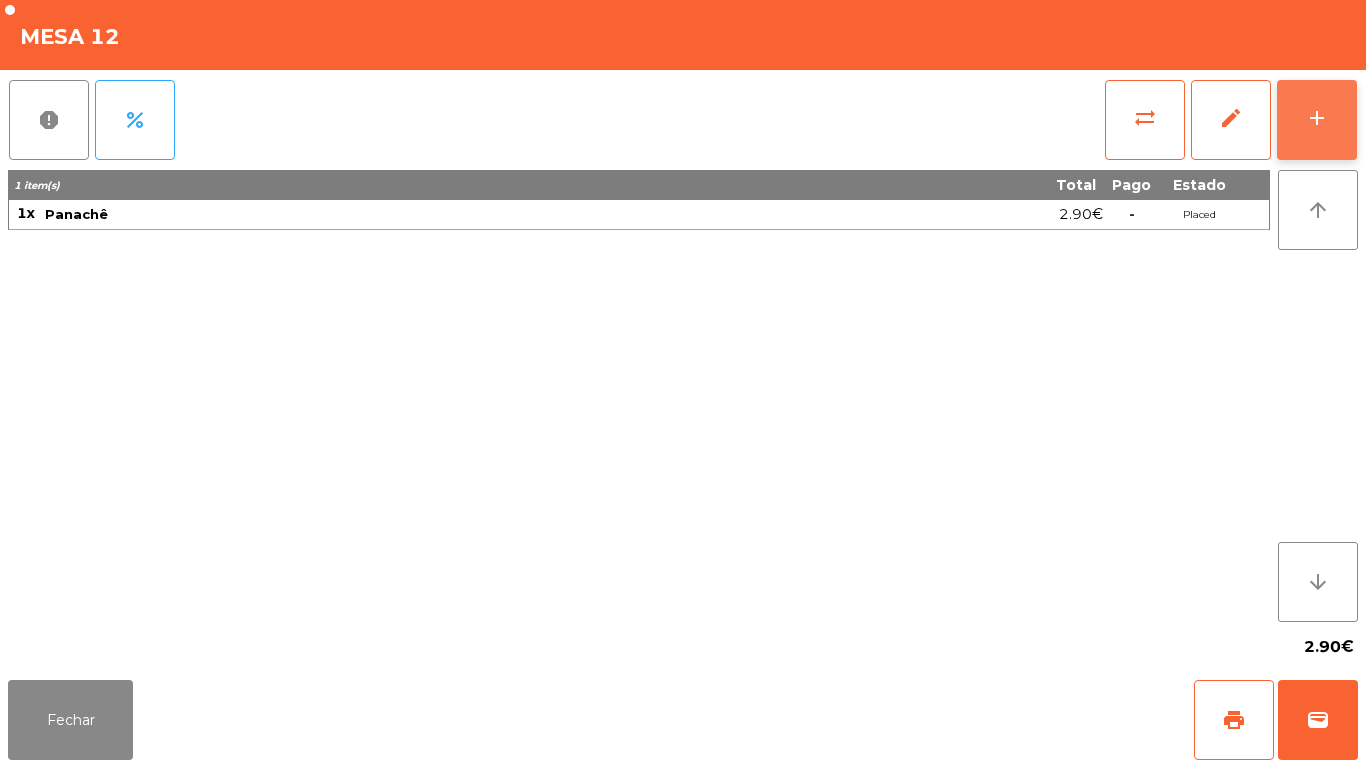 click on "add" 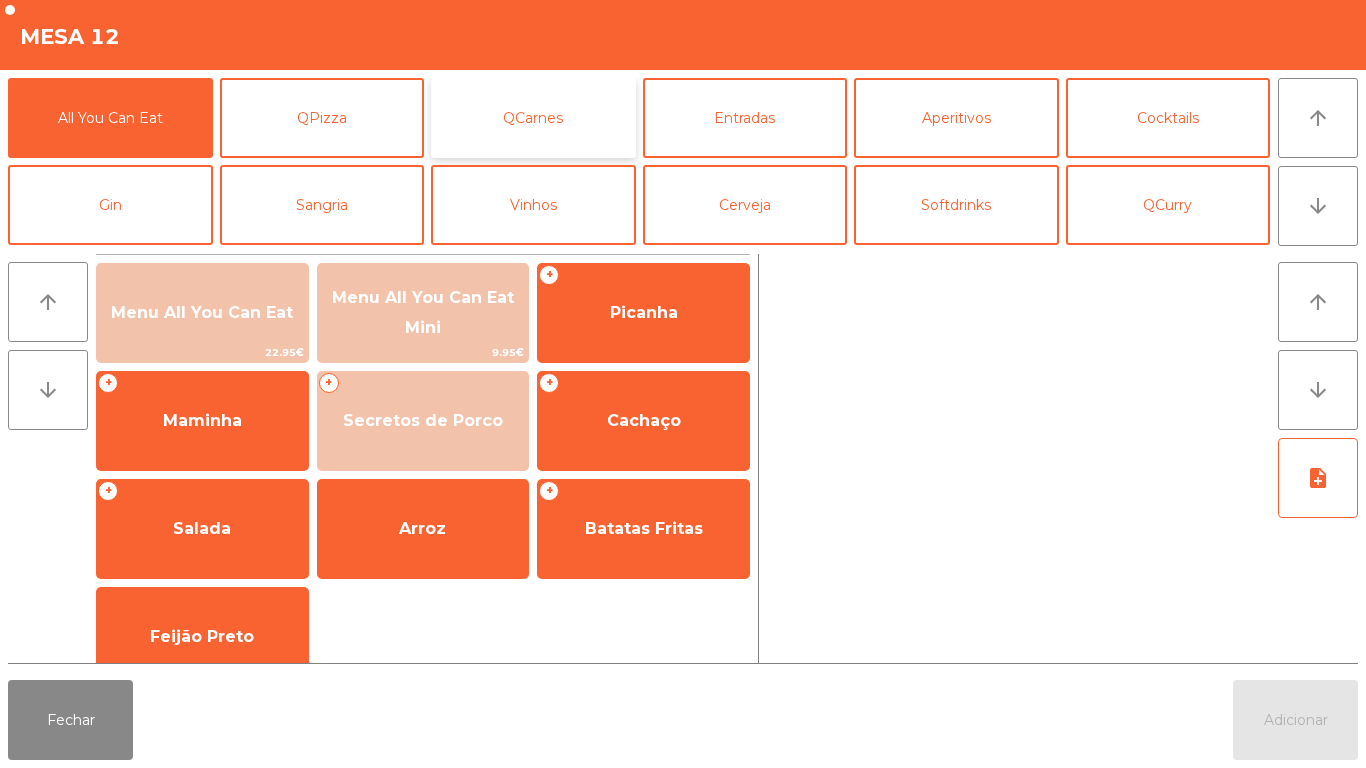 click on "QCarnes" 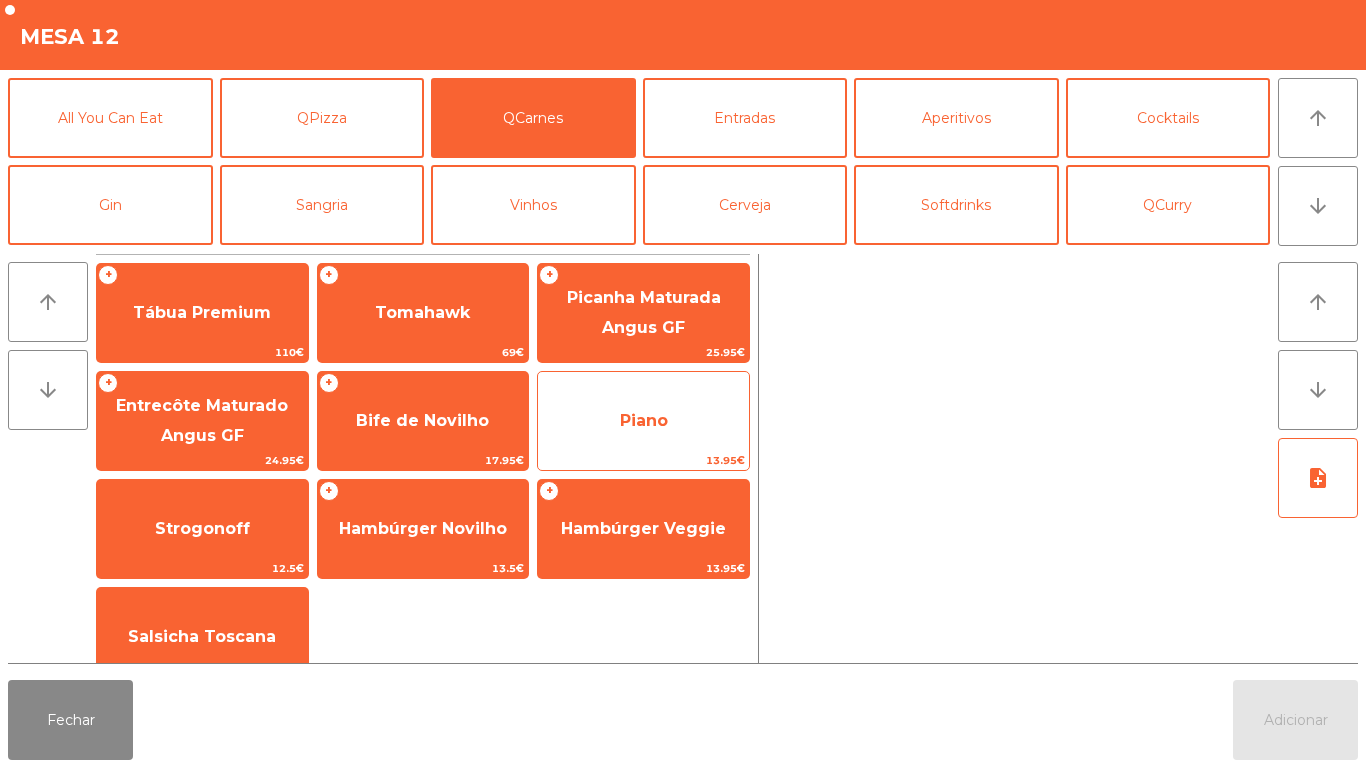 click on "Piano" 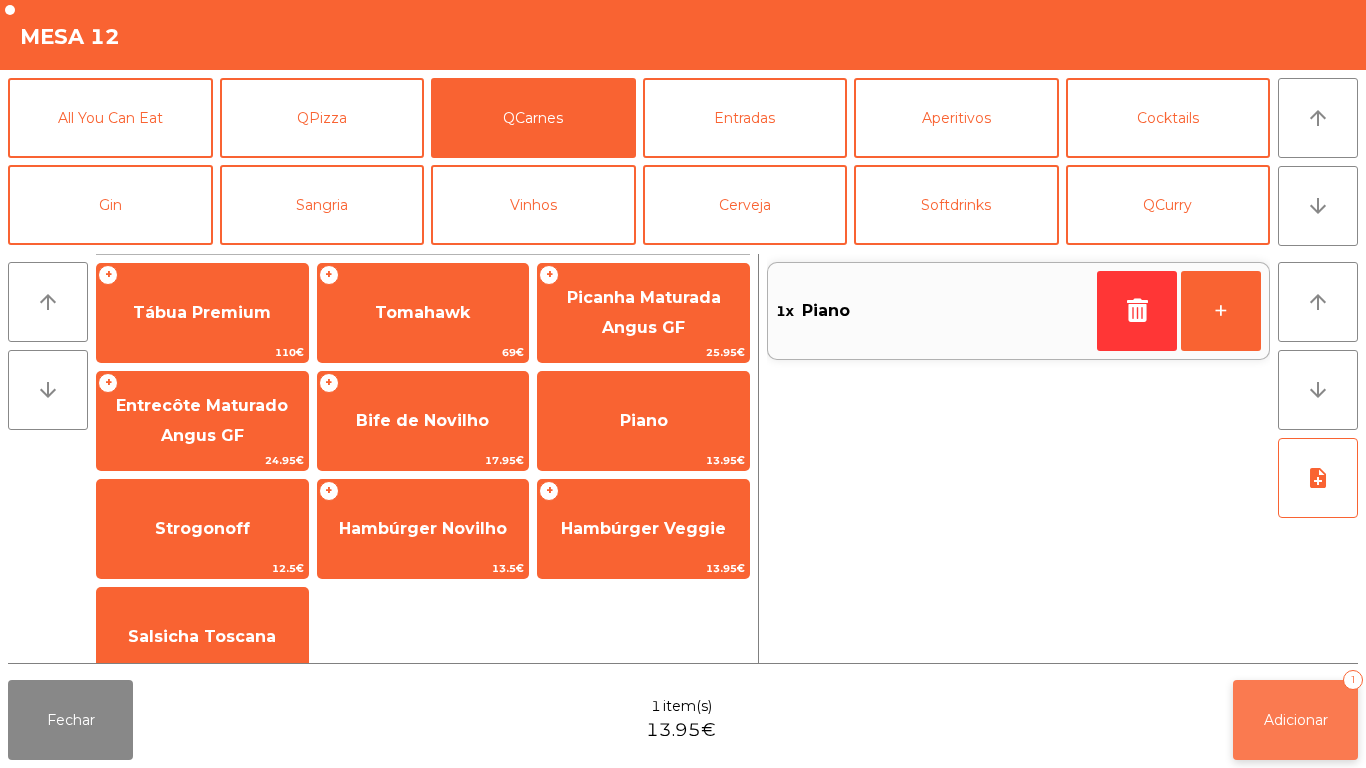 click on "Adicionar   1" 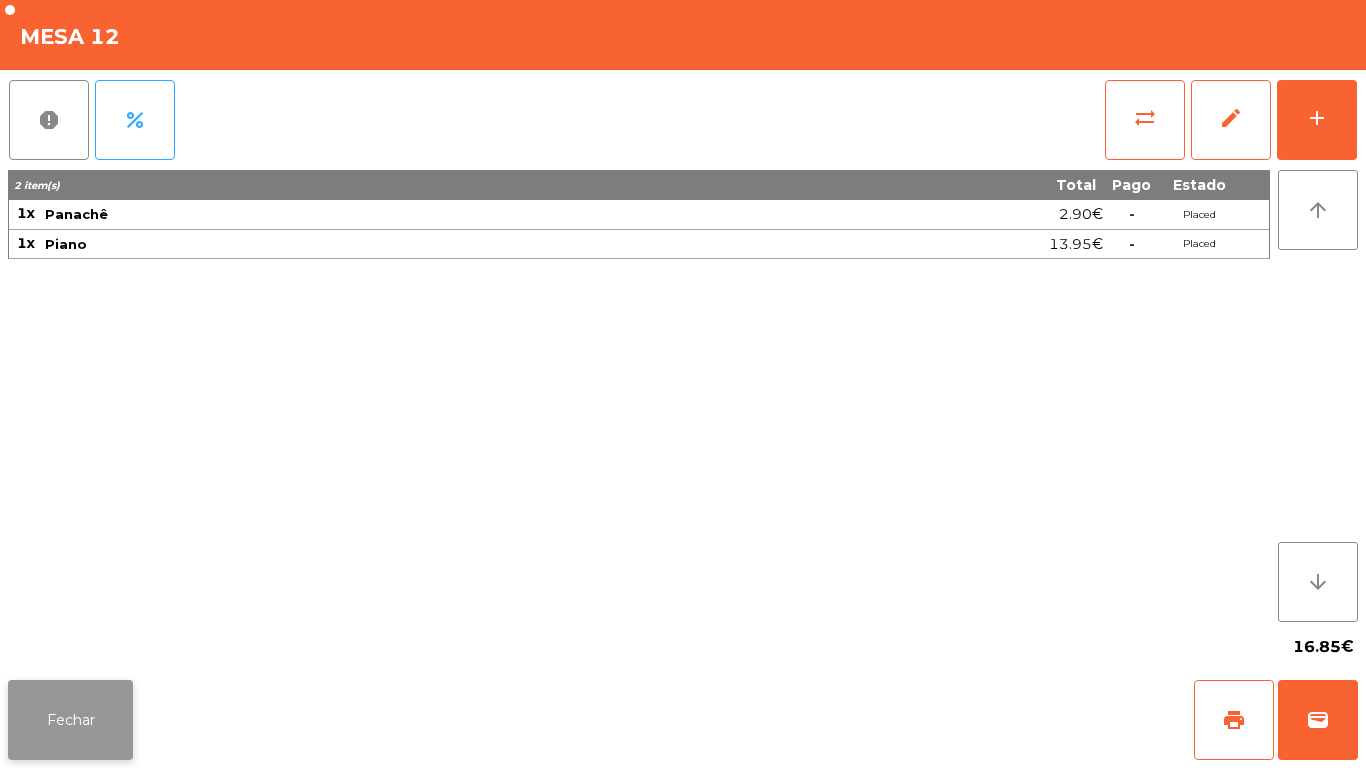 click on "Fechar" 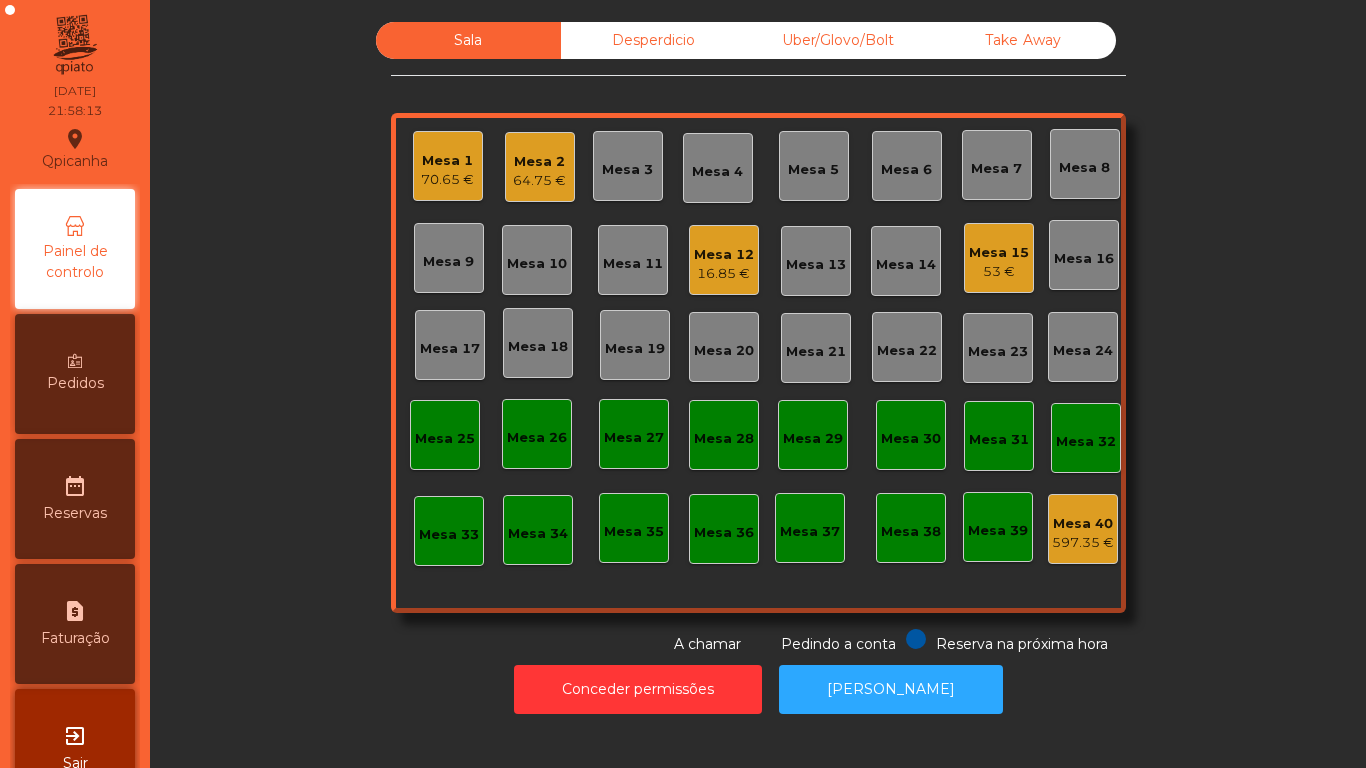 click on "Mesa 12" 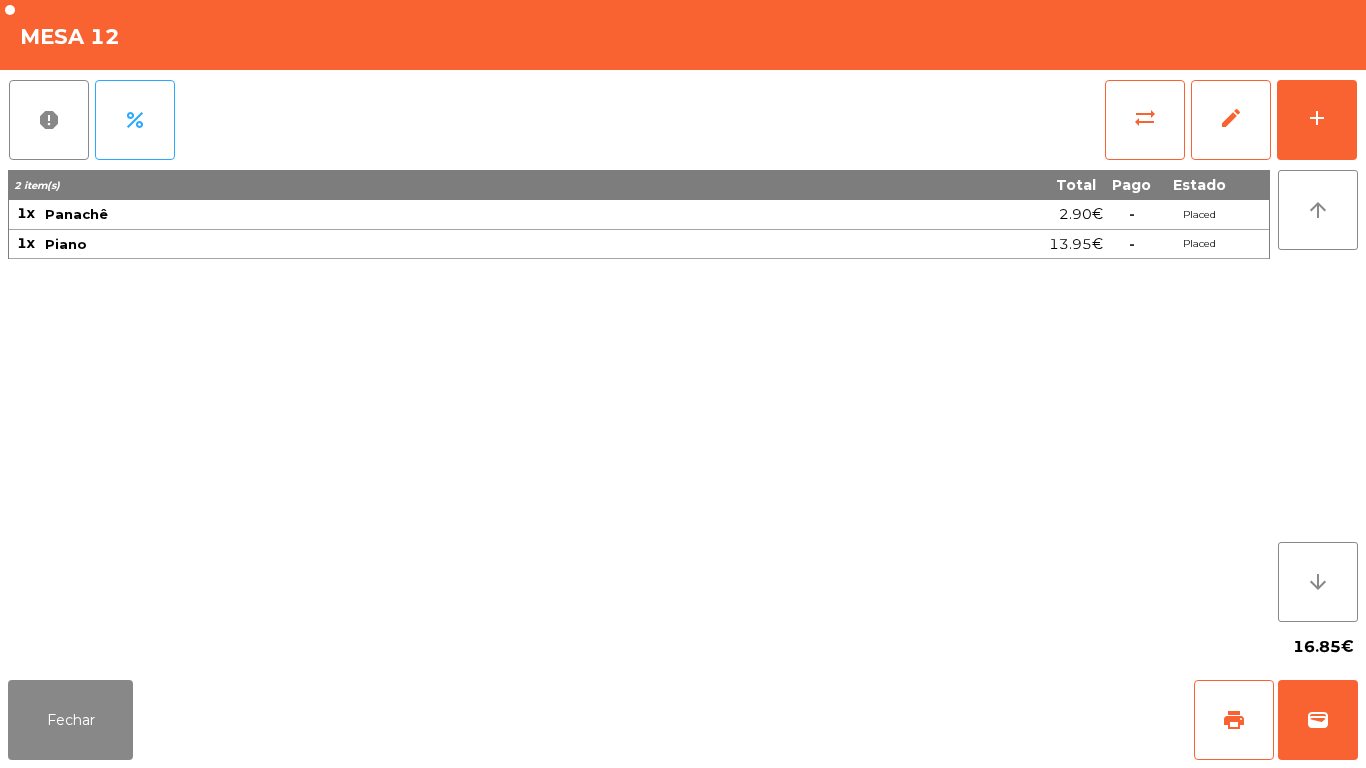 click on "Fechar   print   wallet" 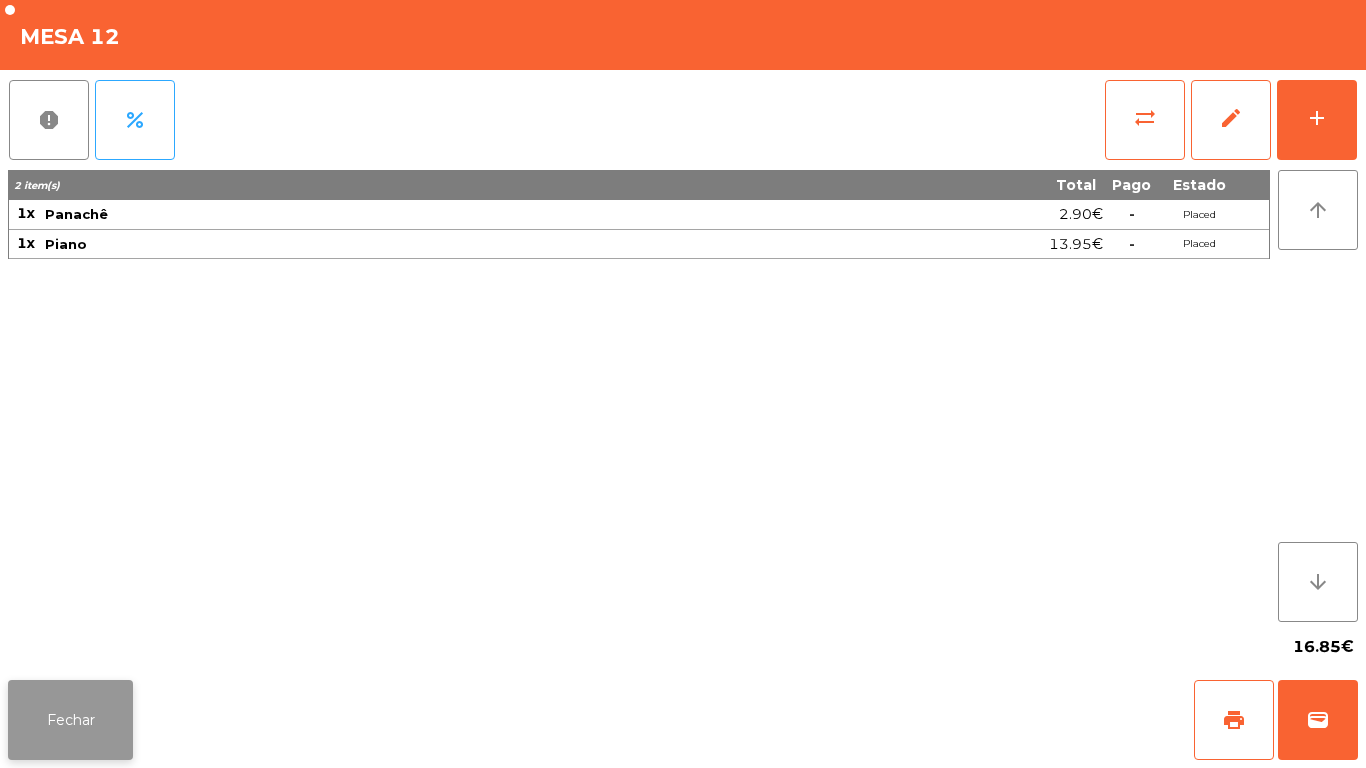 click on "Fechar" 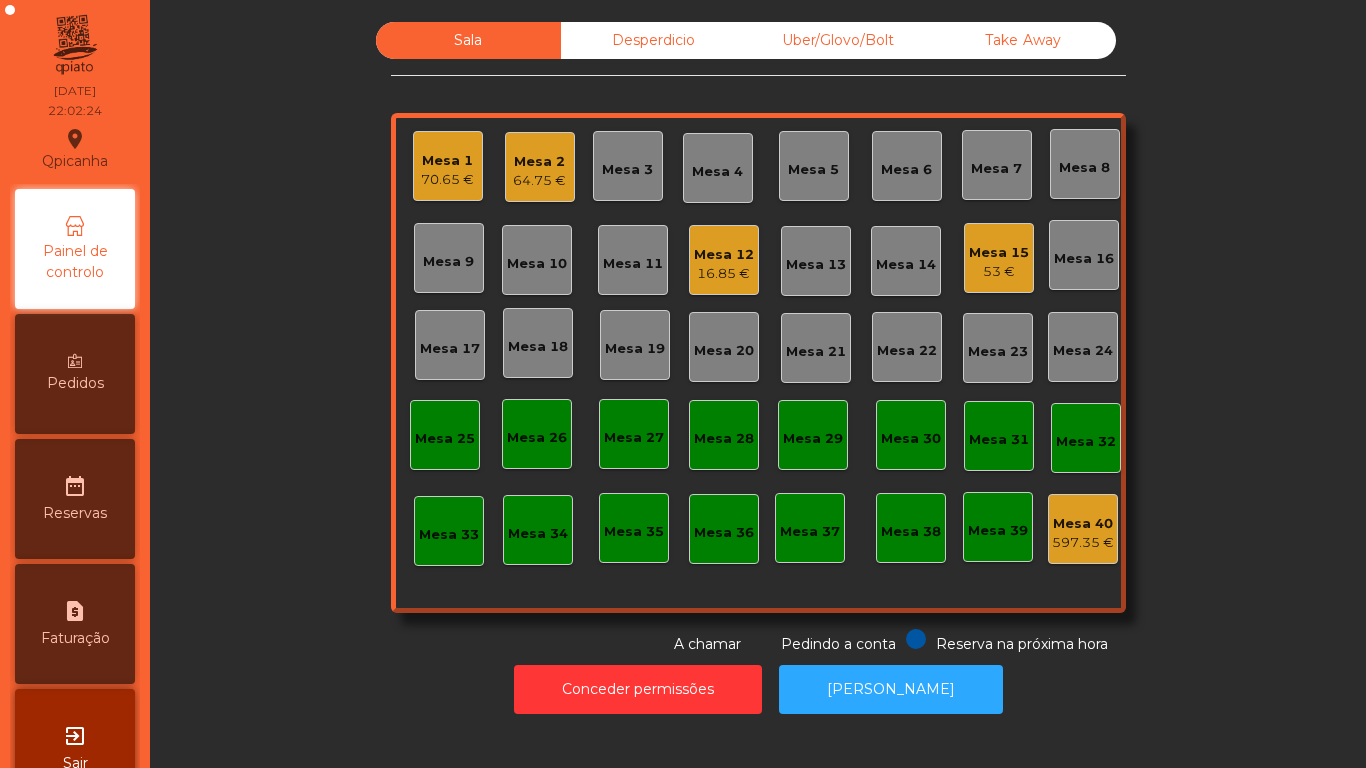 click on "Mesa 1   70.65 €" 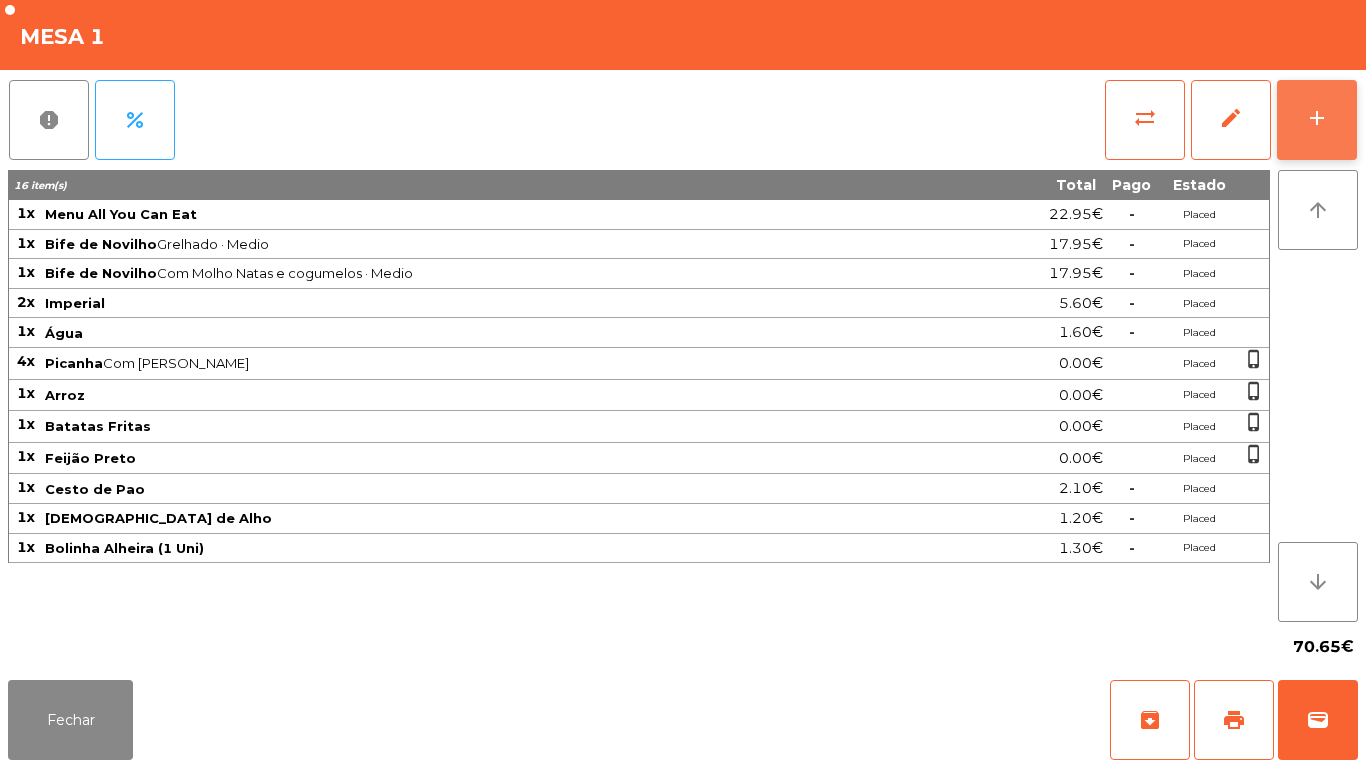 click on "add" 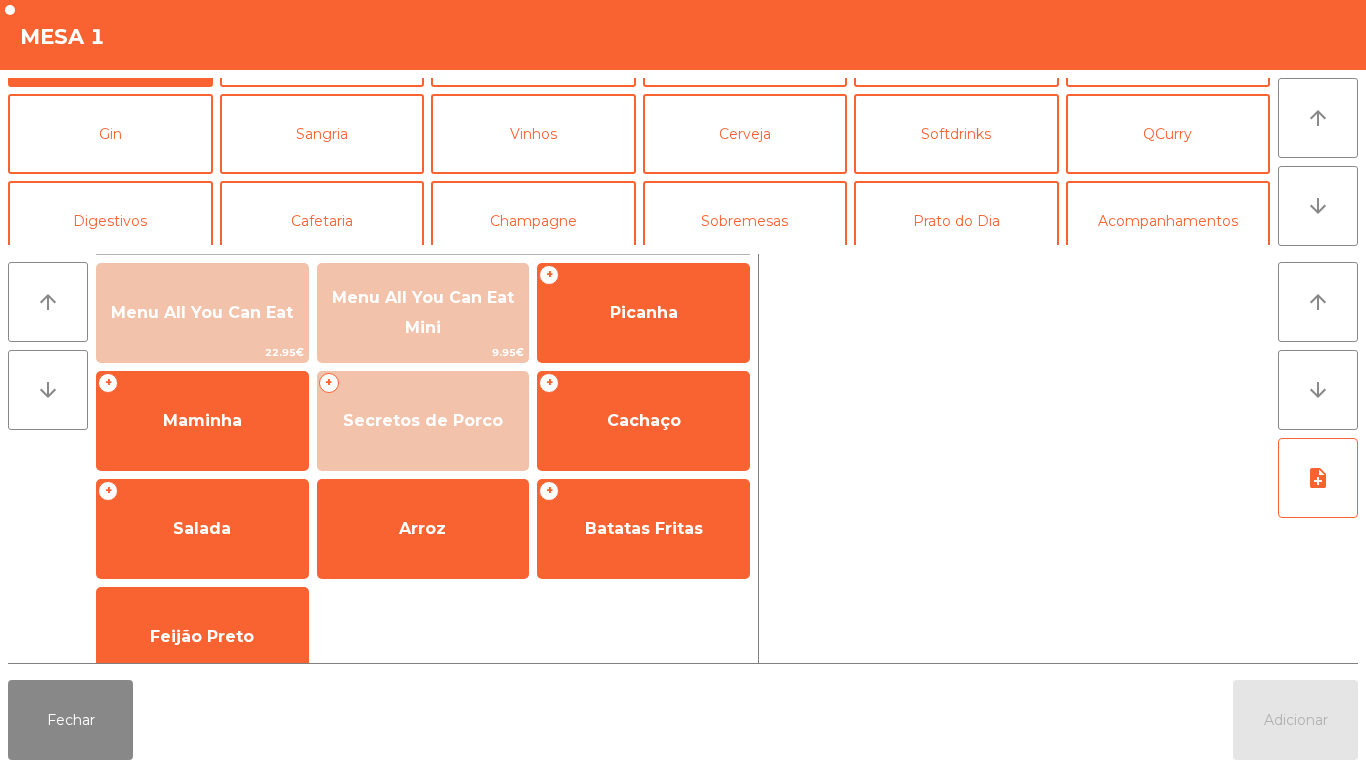 scroll, scrollTop: 113, scrollLeft: 0, axis: vertical 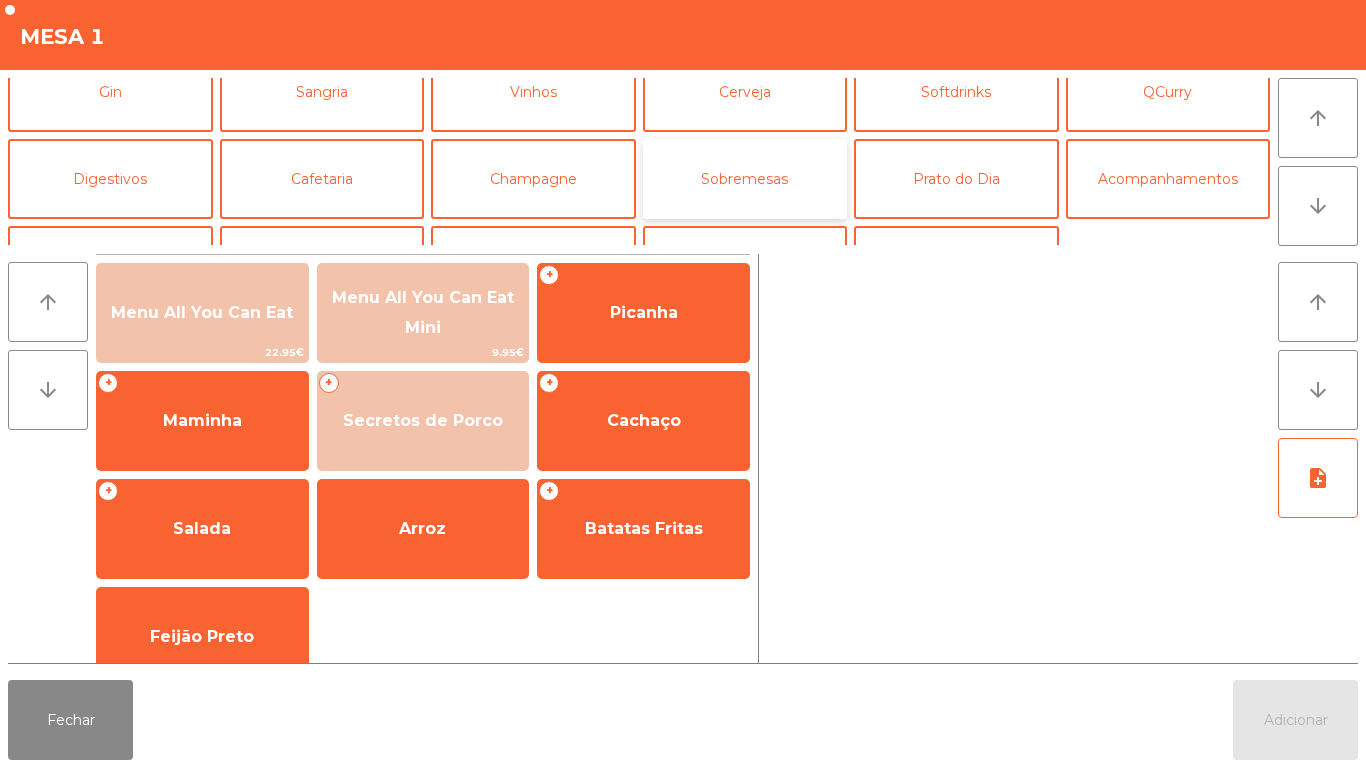 click on "Sobremesas" 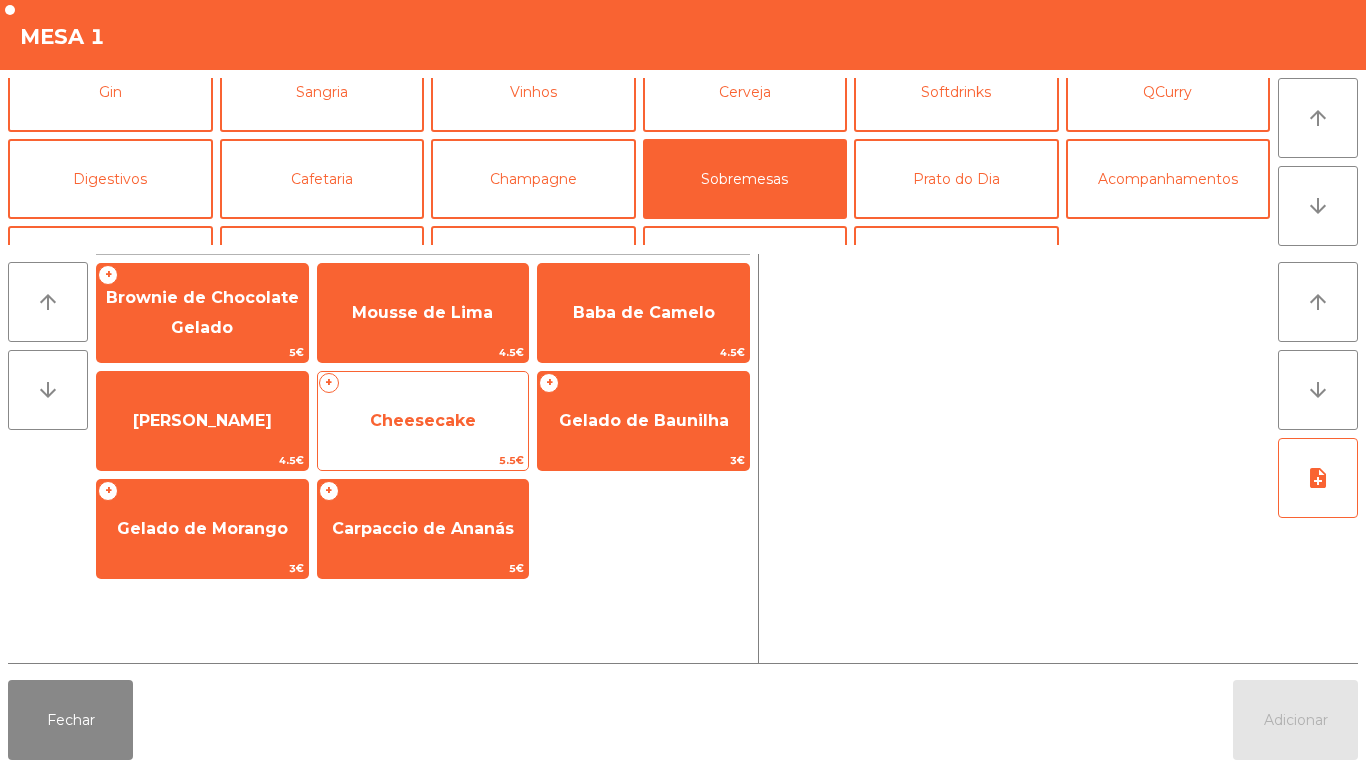 click on "Cheesecake" 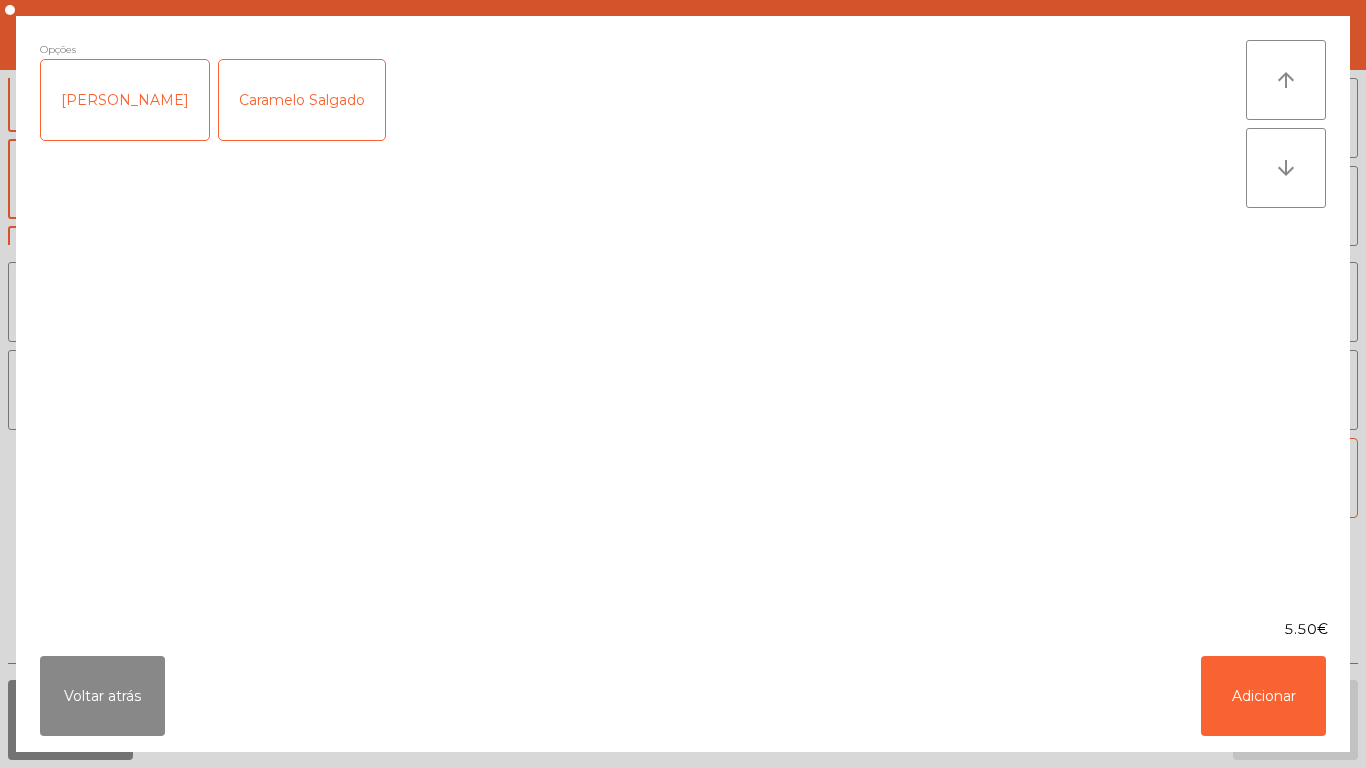 click on "[PERSON_NAME]" 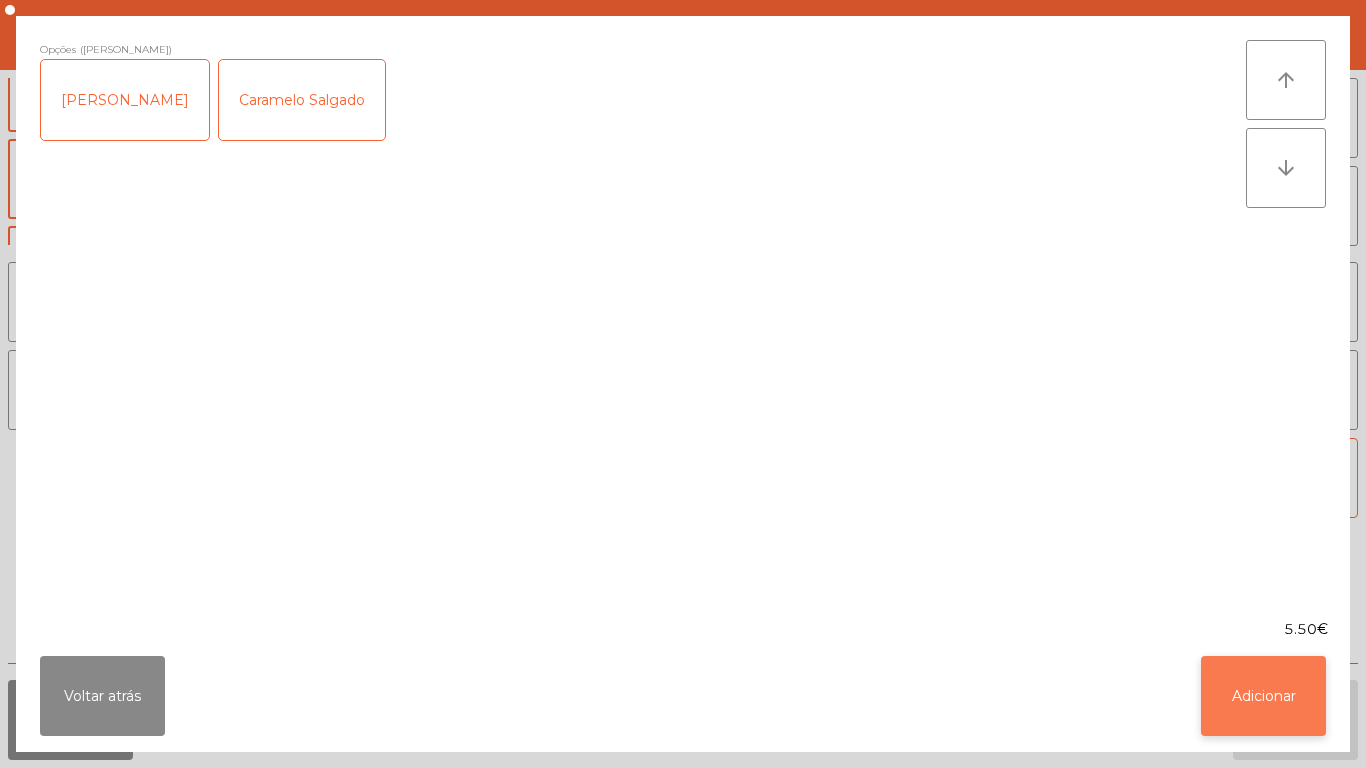 click on "Adicionar" 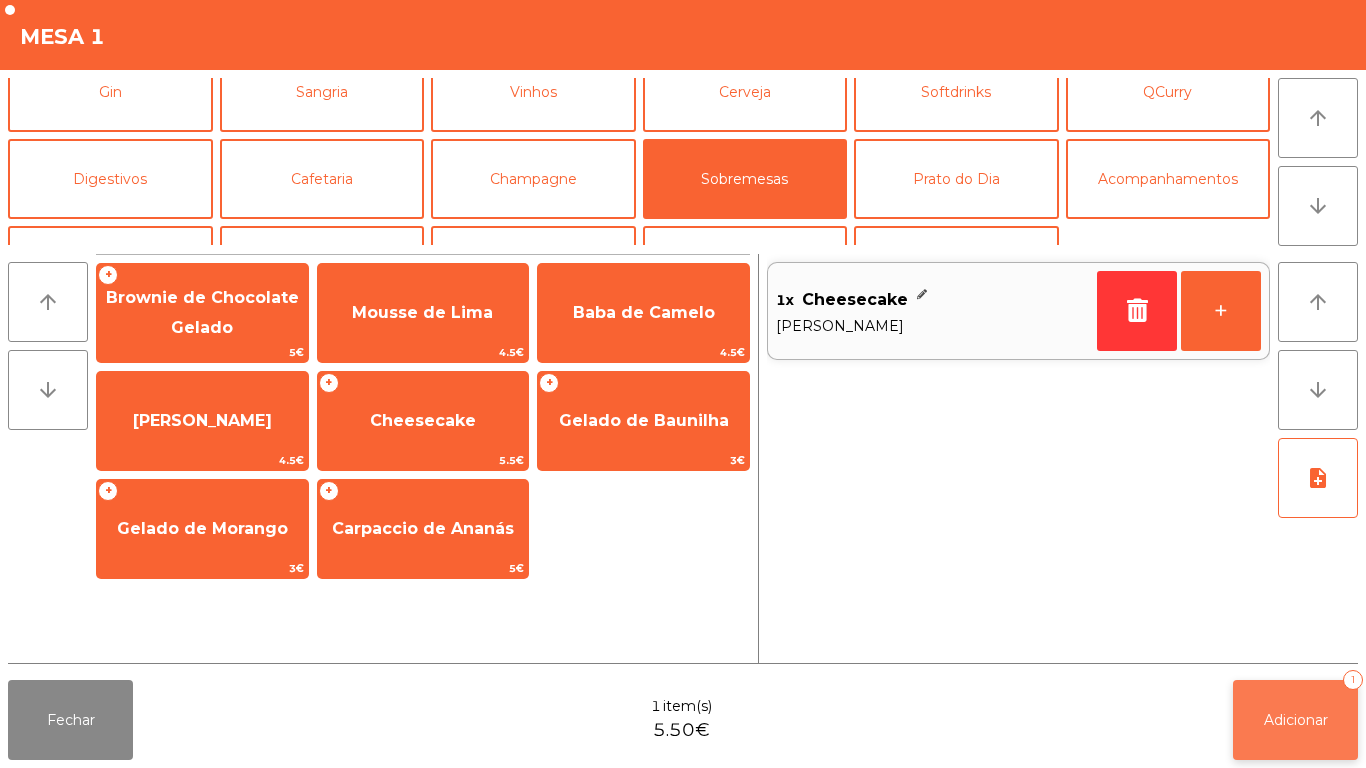 click on "Adicionar" 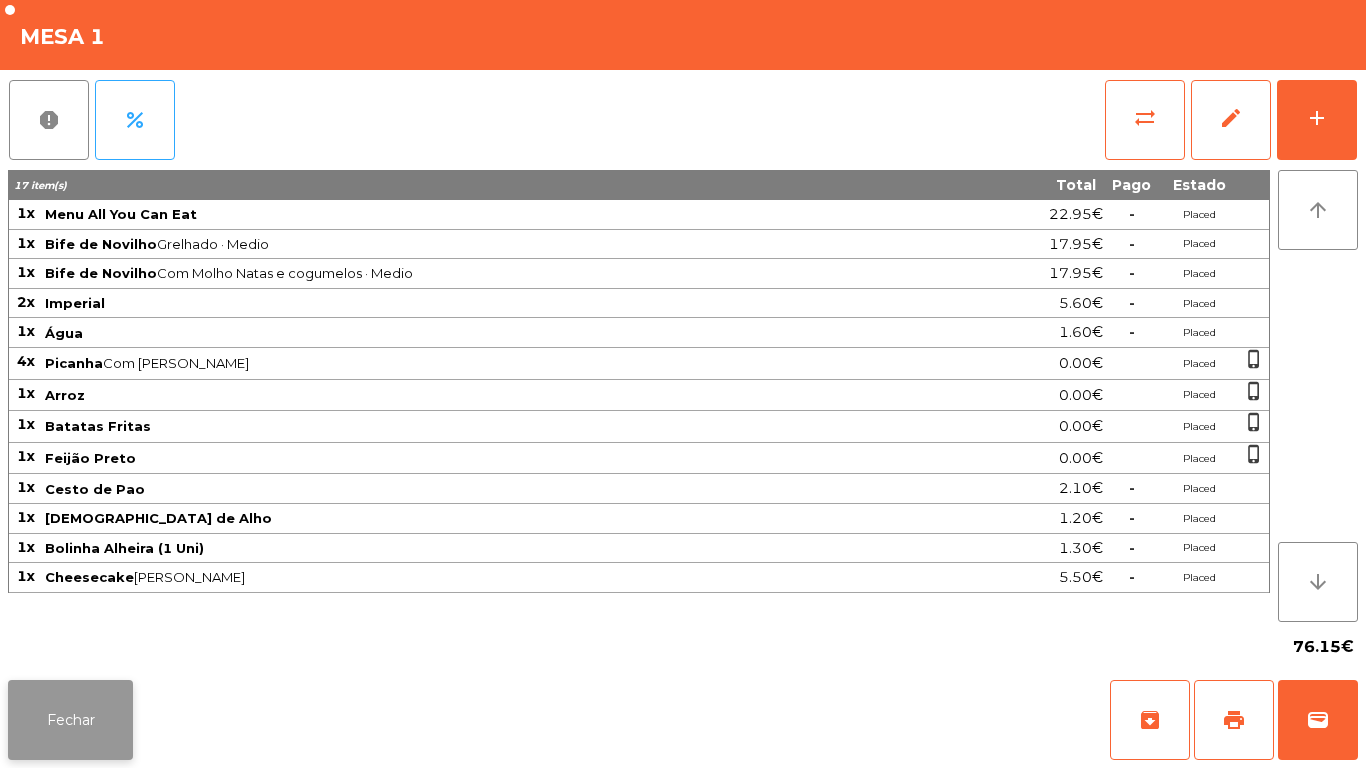 click on "Fechar" 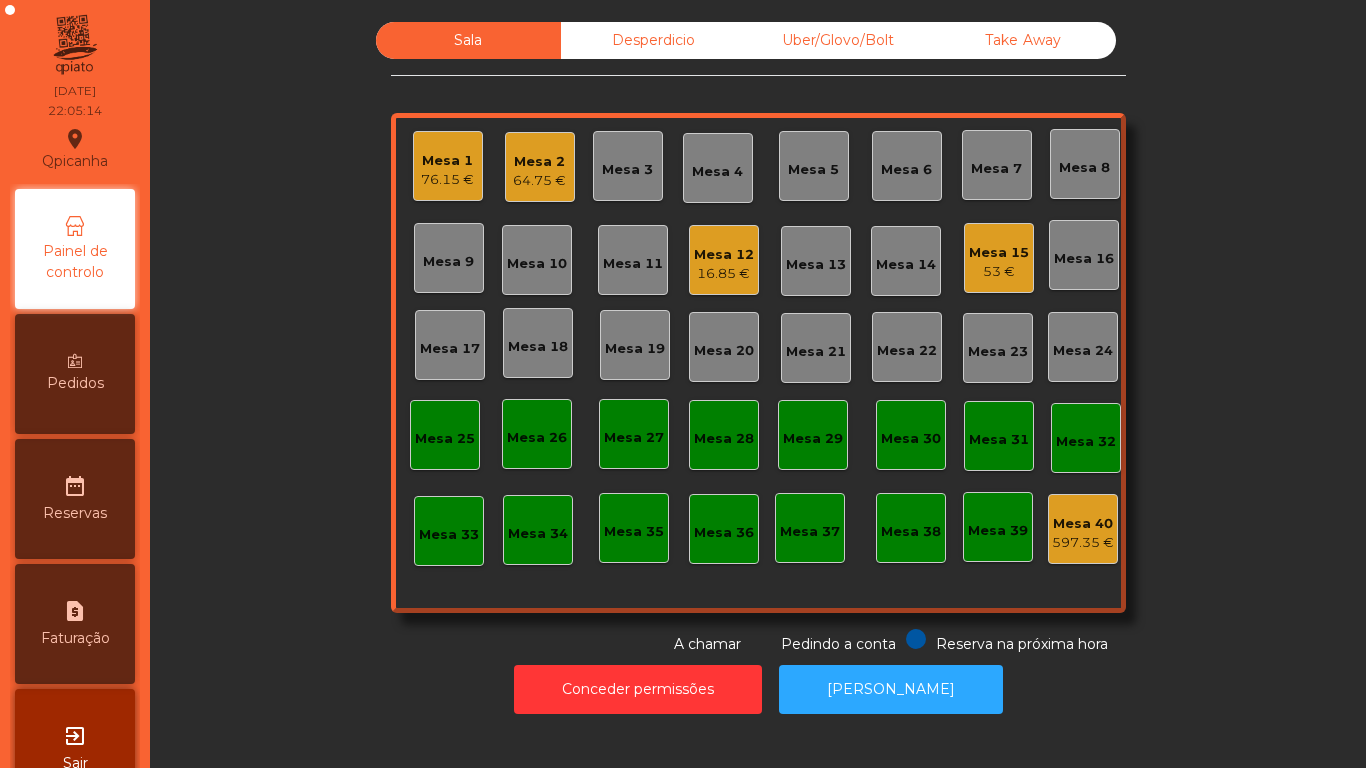 click on "Mesa 2" 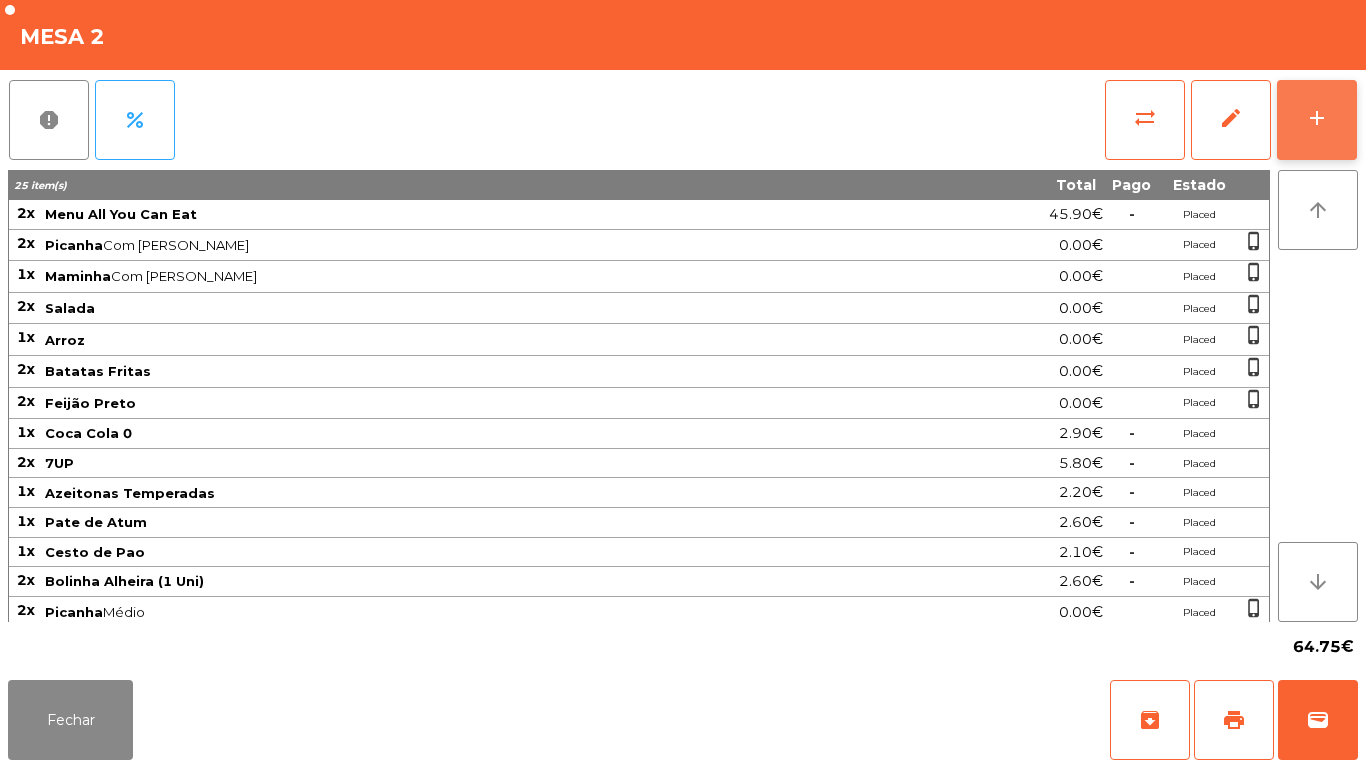 click on "add" 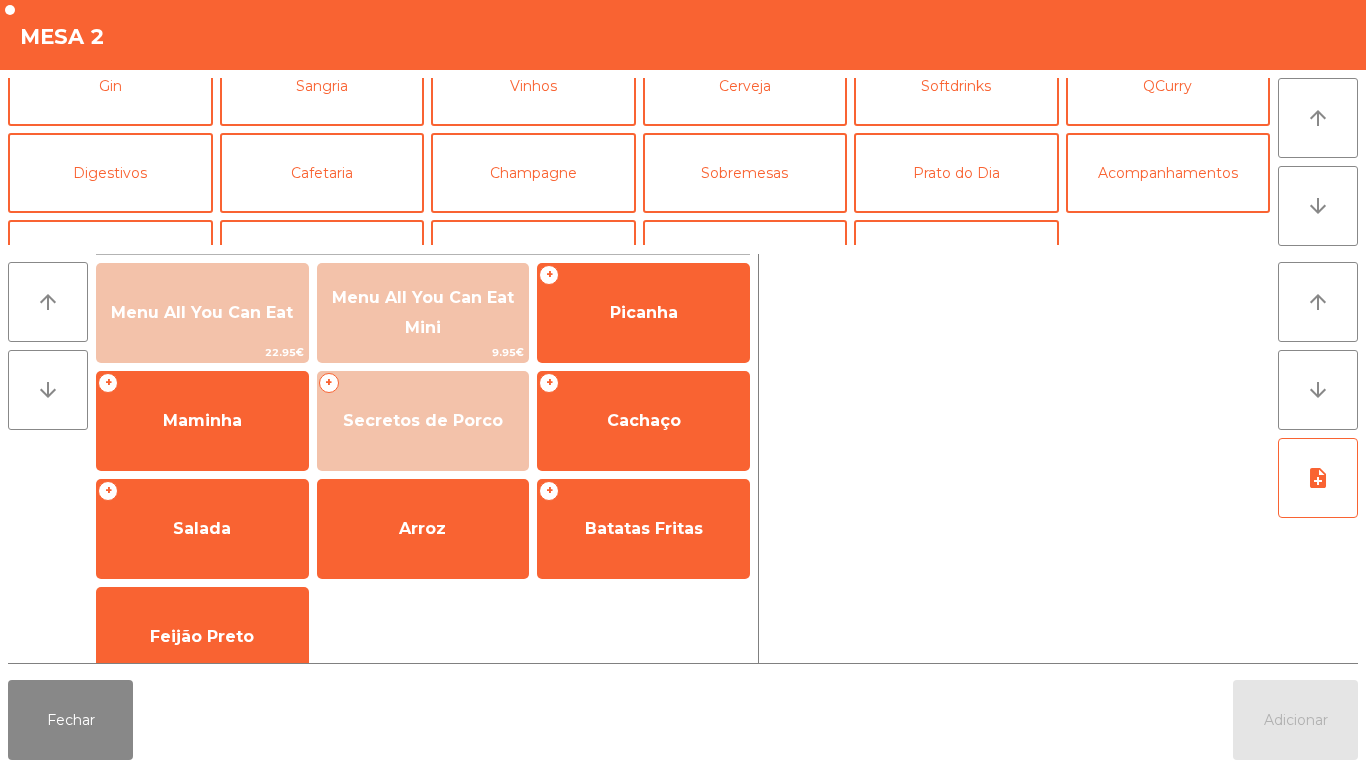 scroll, scrollTop: 124, scrollLeft: 0, axis: vertical 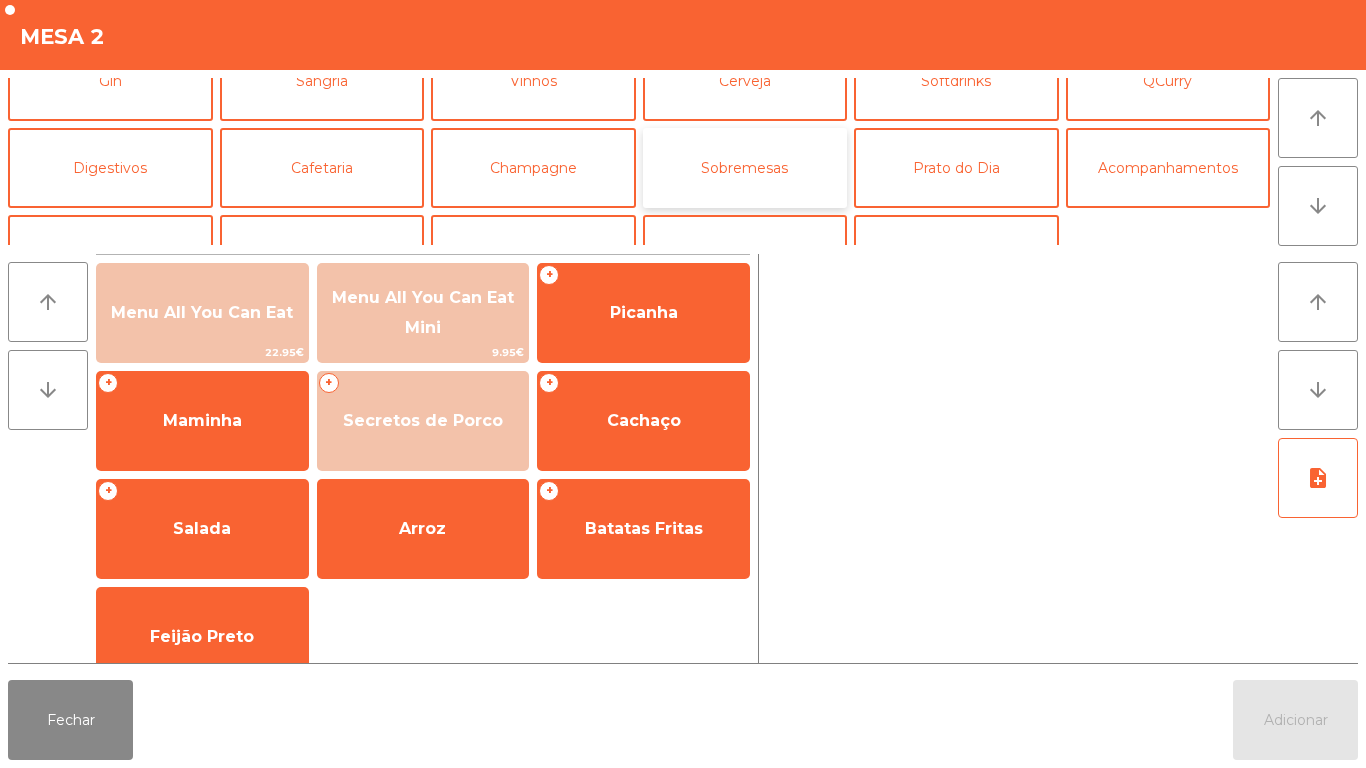 click on "Sobremesas" 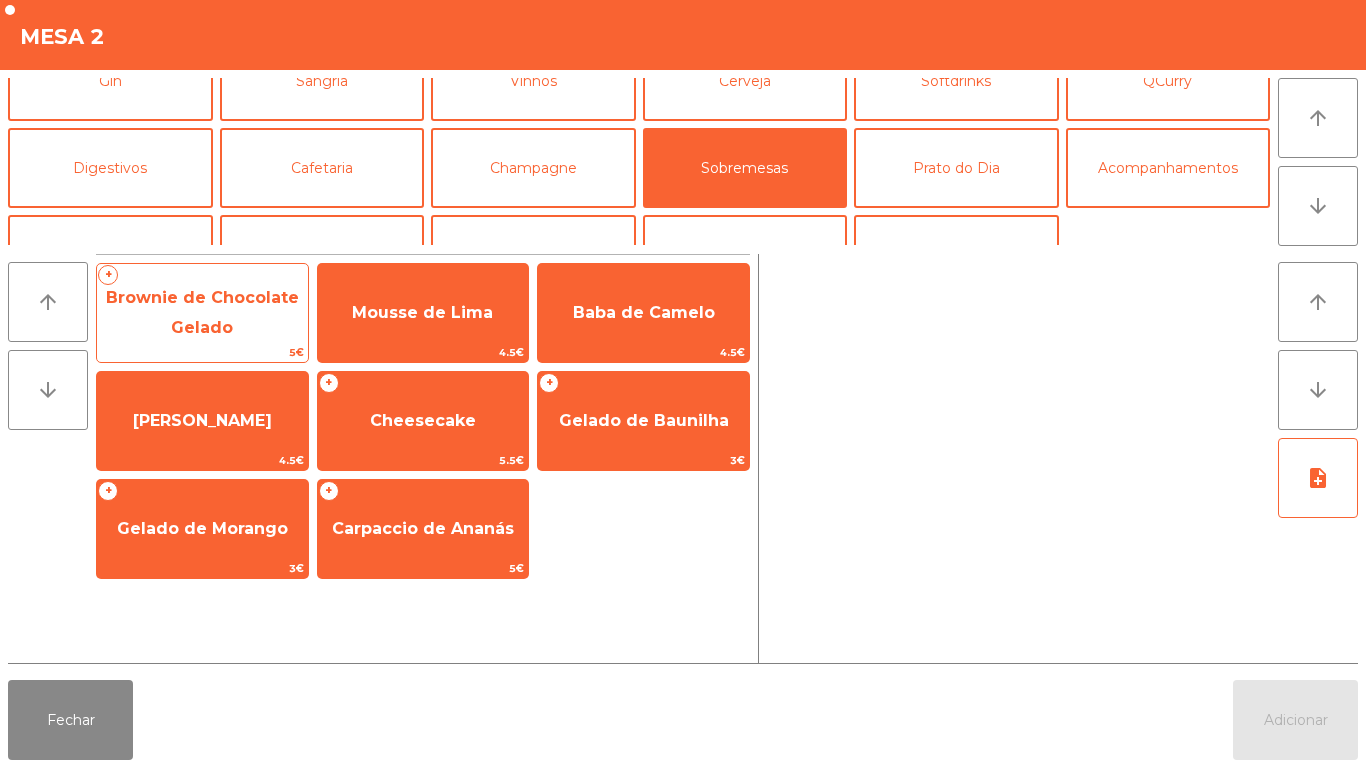 click on "Brownie de Chocolate Gelado" 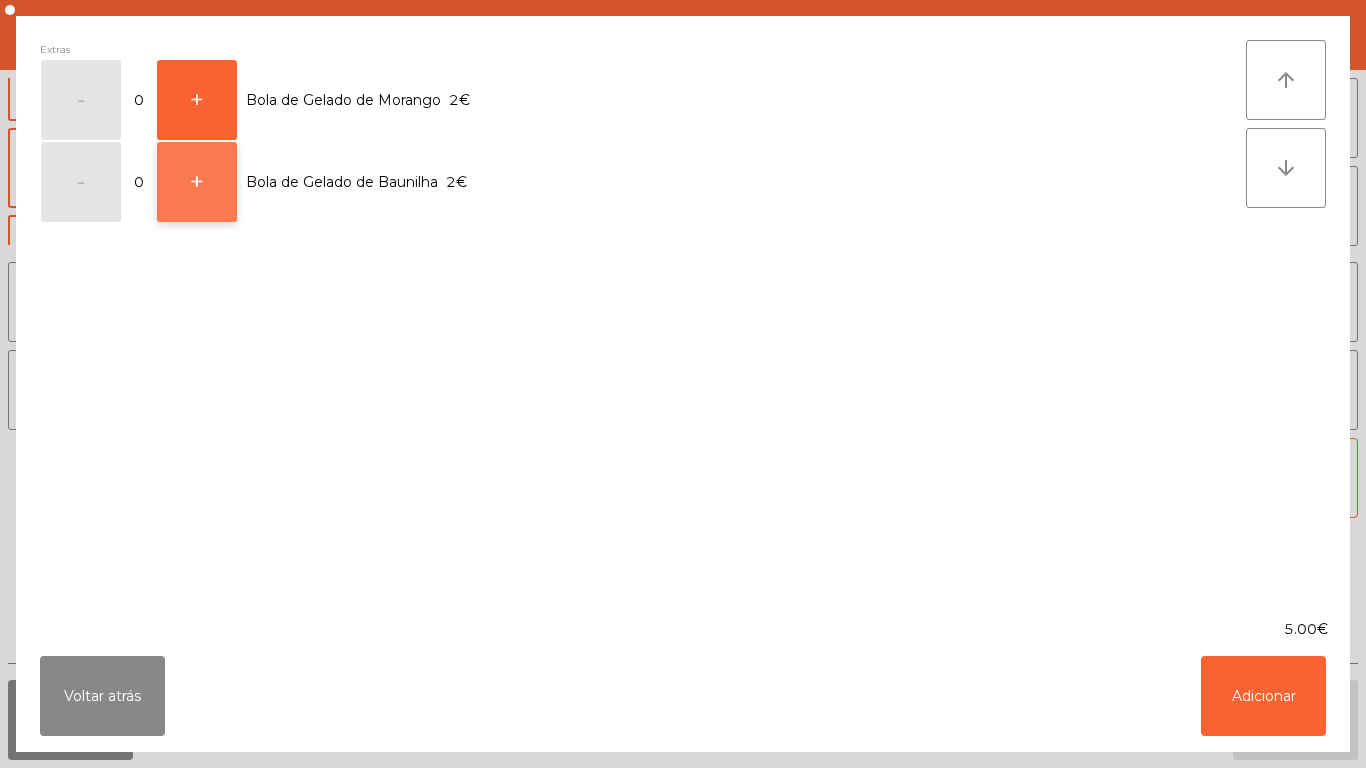 click on "+" 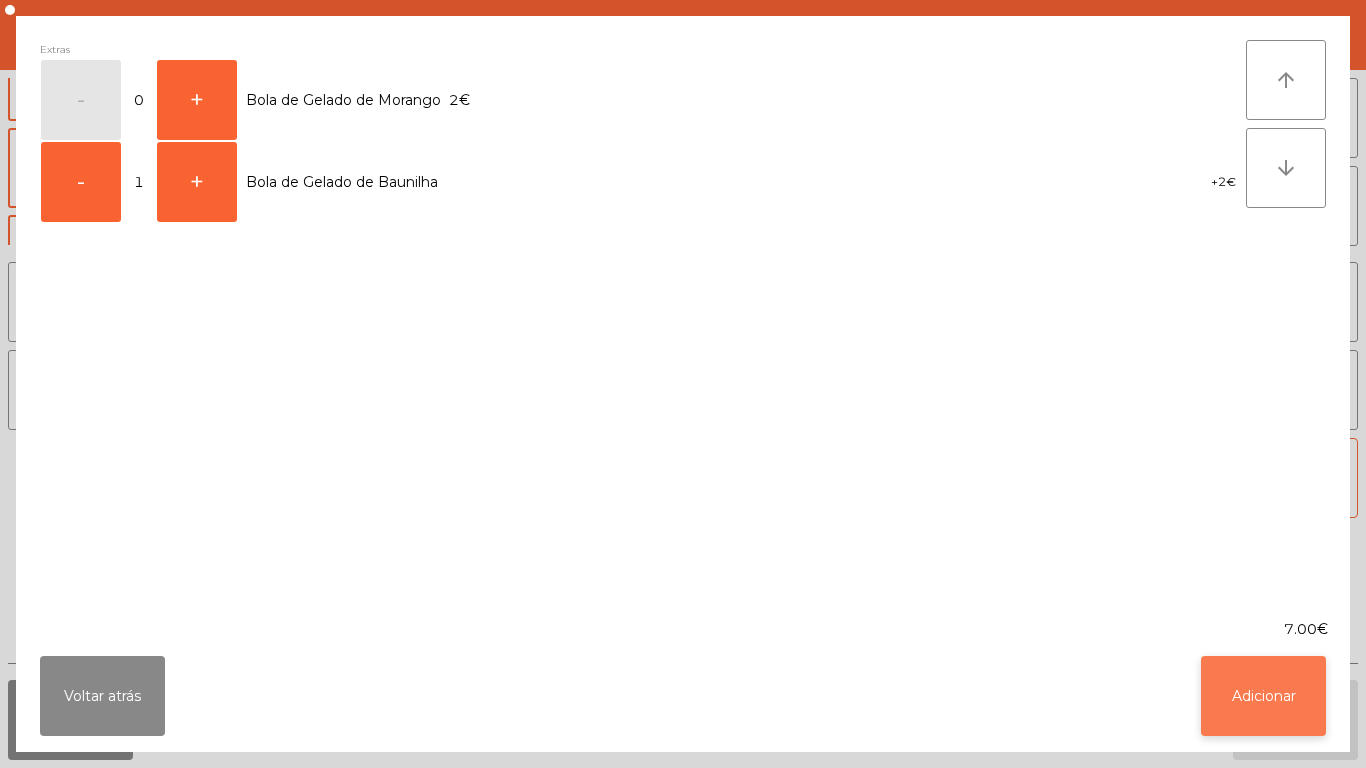 click on "Adicionar" 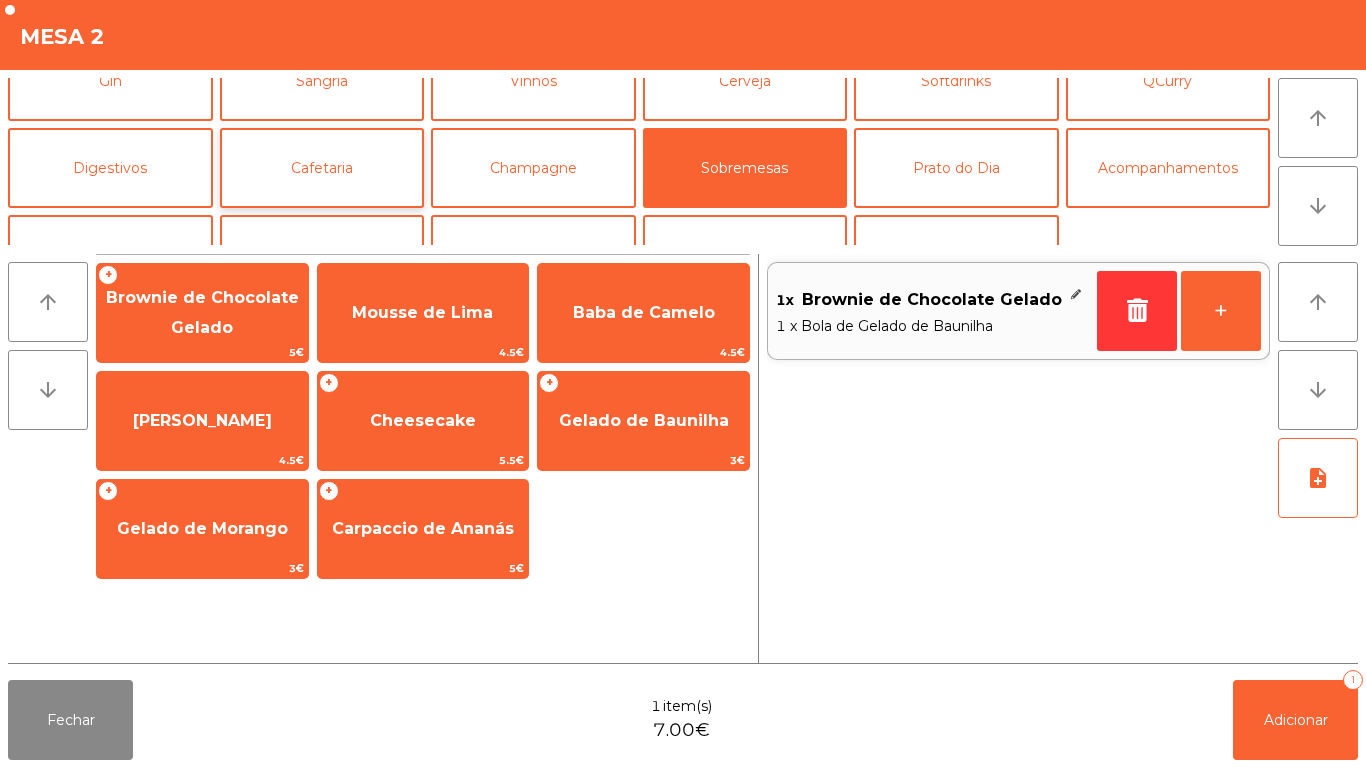 click on "Cafetaria" 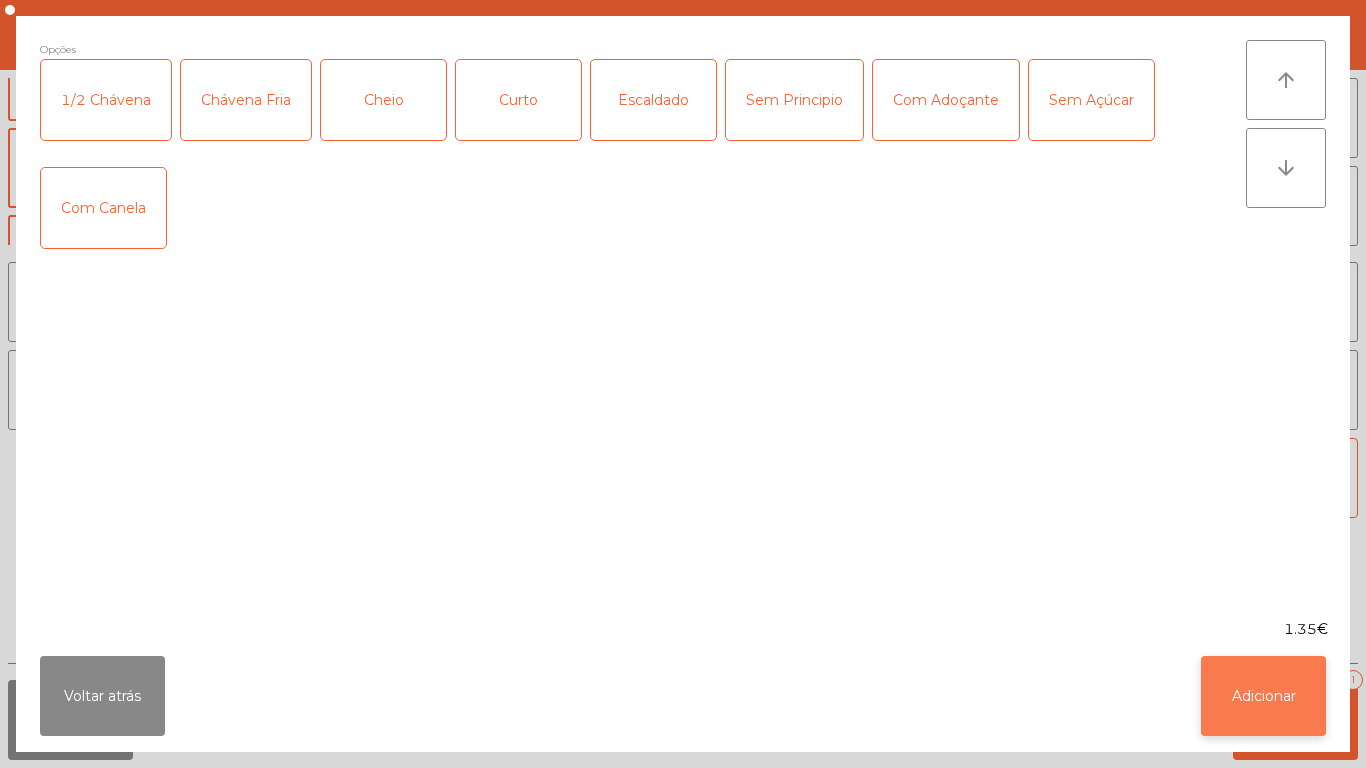 click on "Adicionar" 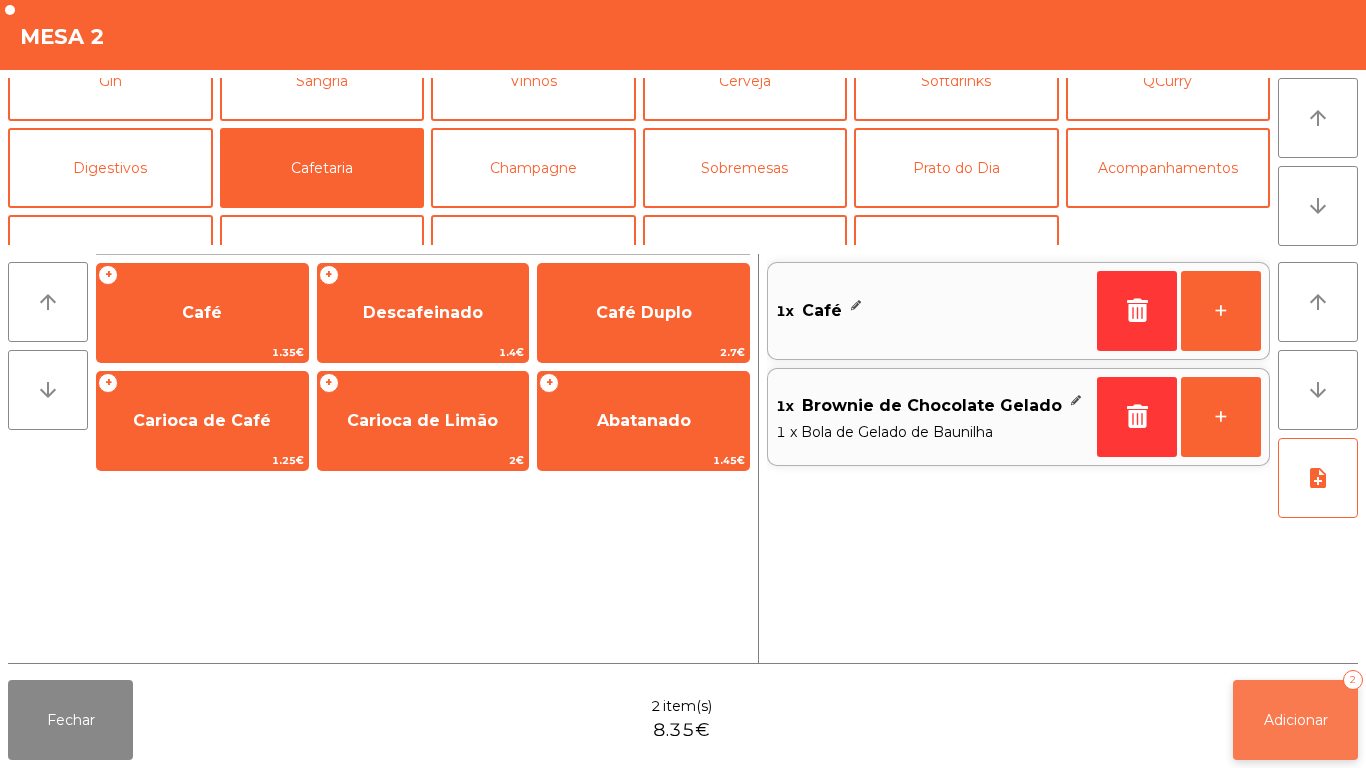 click on "Adicionar   2" 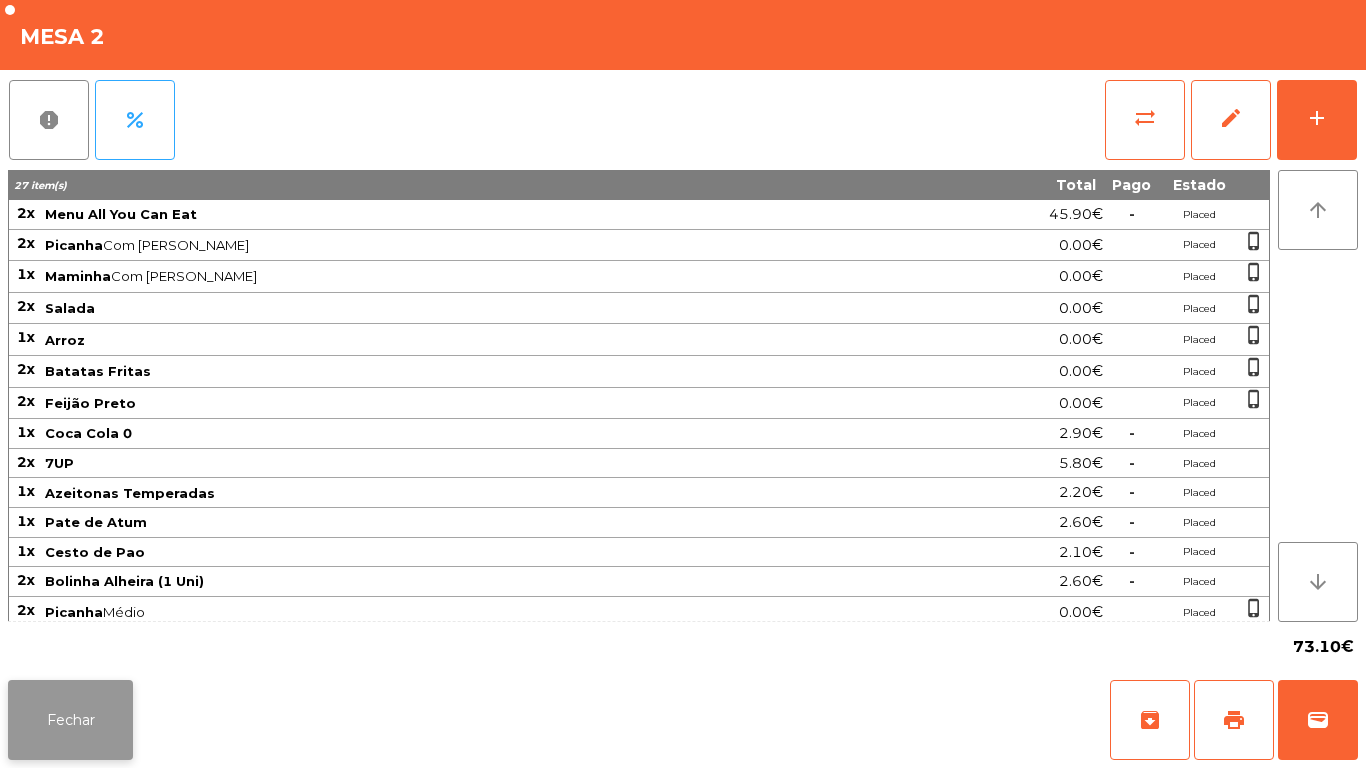 click on "Fechar" 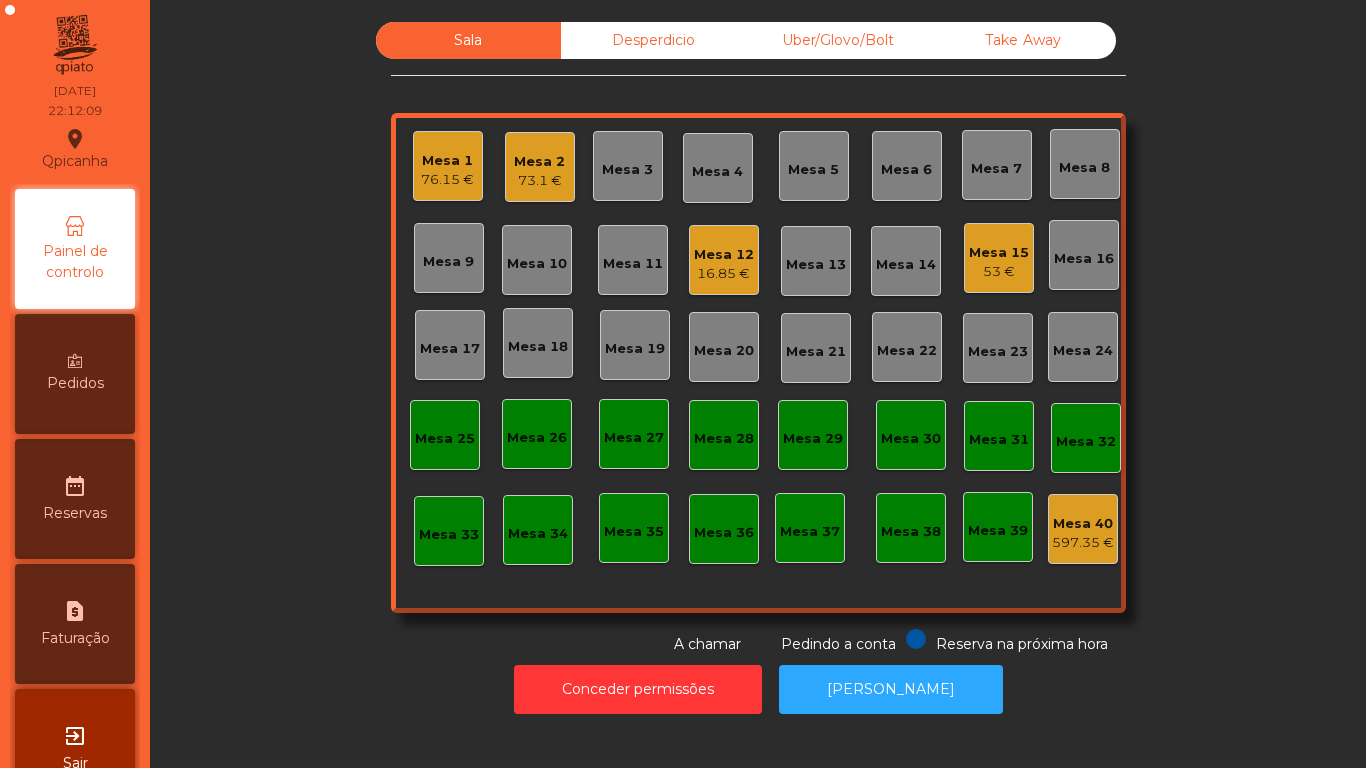 click on "Pedidos" at bounding box center (75, 383) 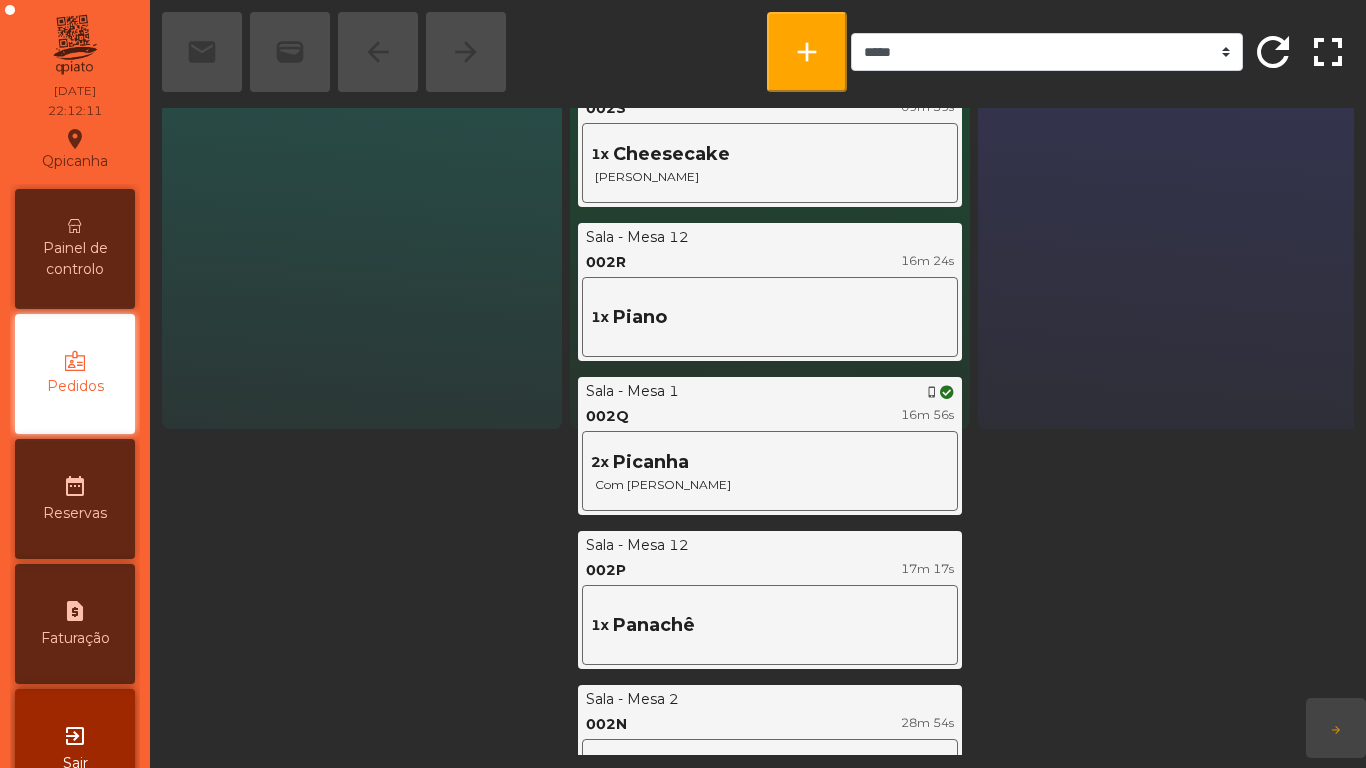 scroll, scrollTop: 331, scrollLeft: 0, axis: vertical 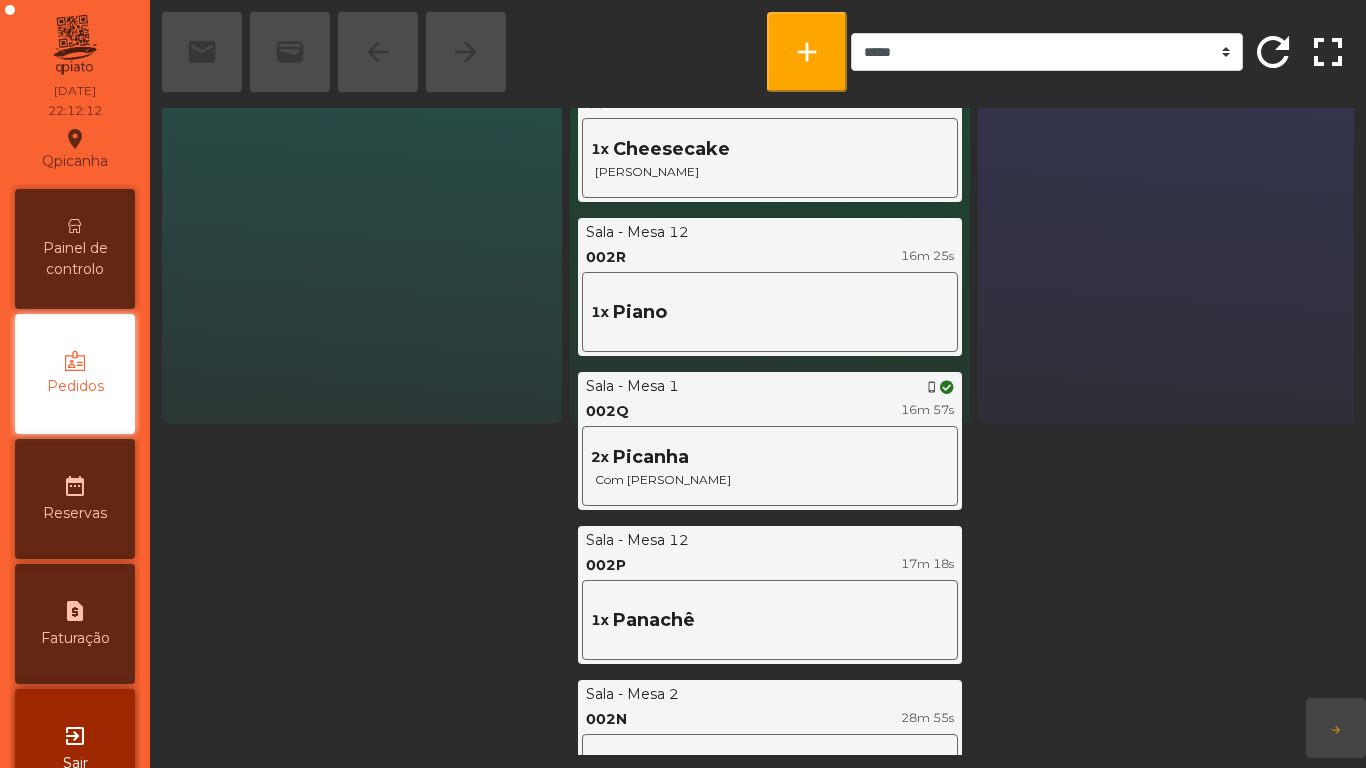 click on "Painel de controlo" at bounding box center [75, 259] 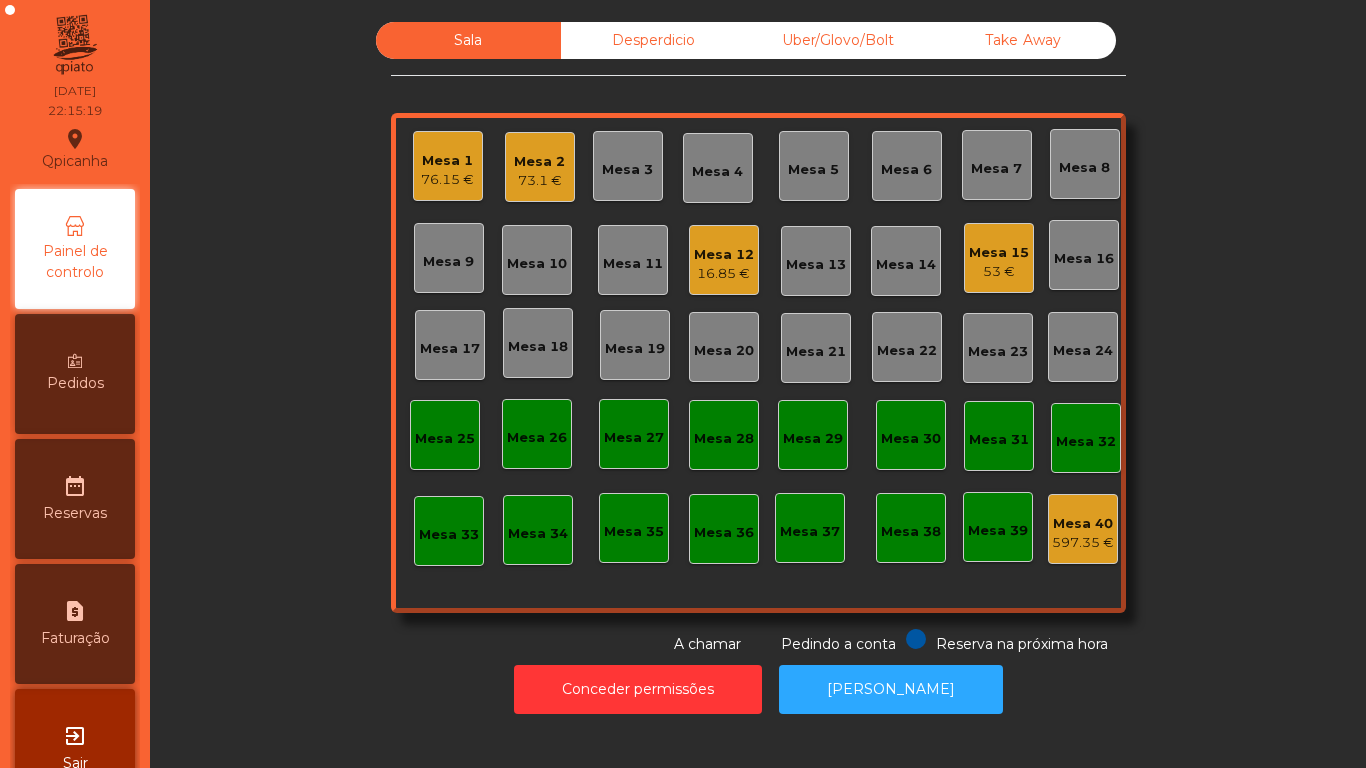 click on "16.85 €" 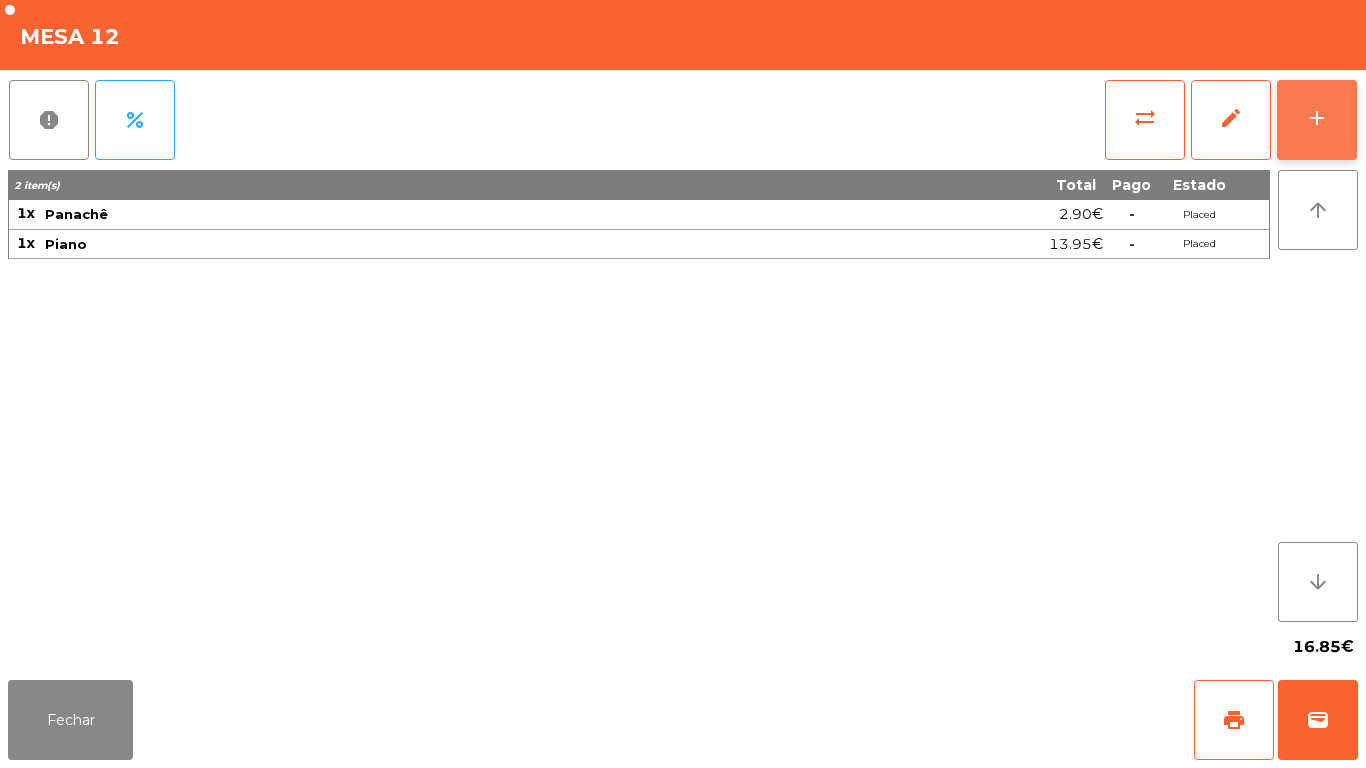 click on "add" 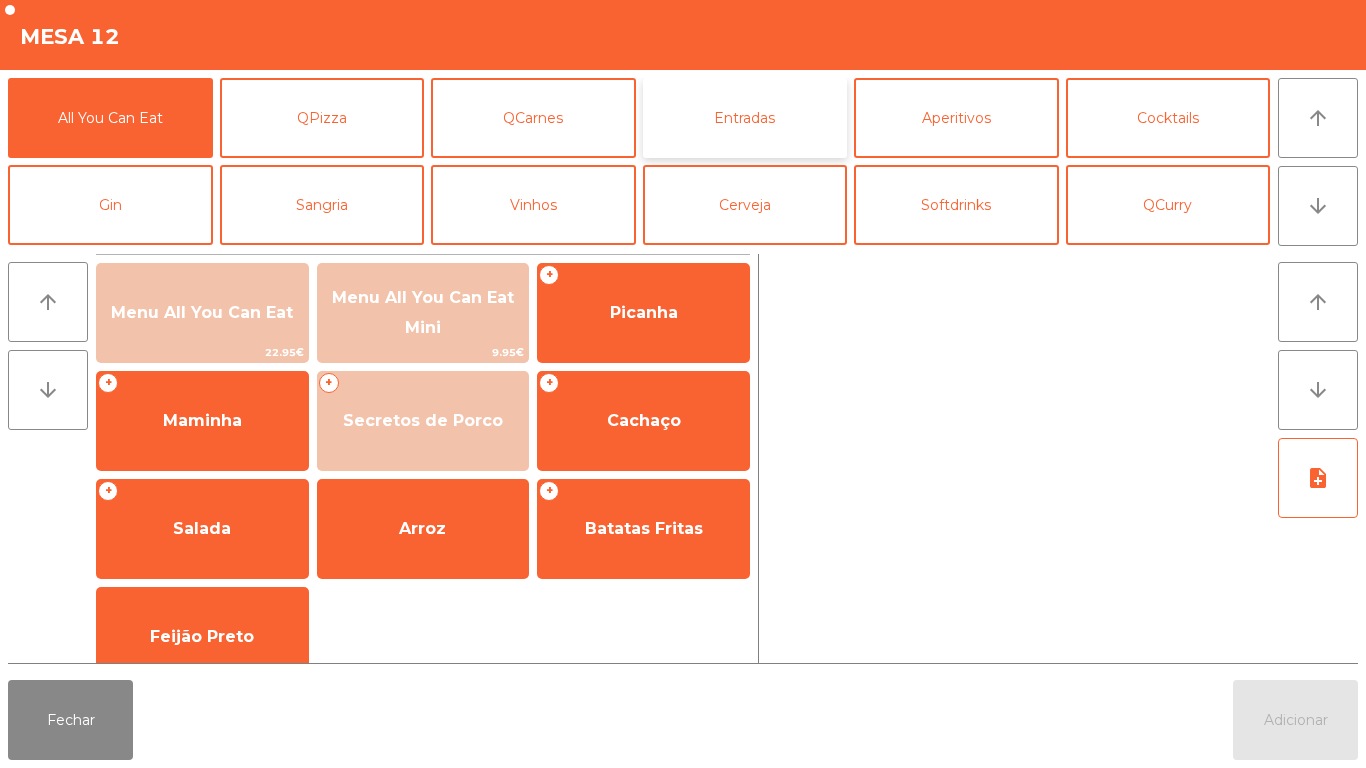 click on "Entradas" 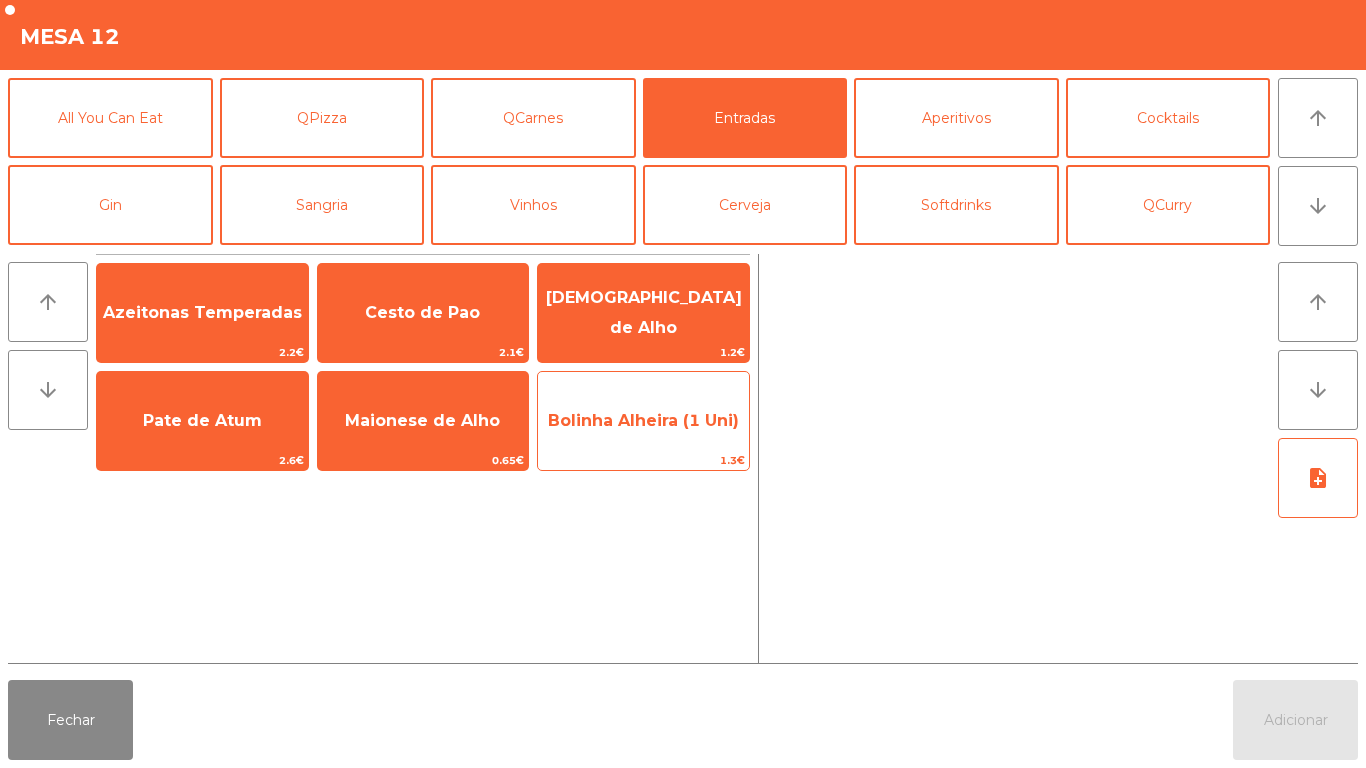 click on "Bolinha Alheira (1 Uni)" 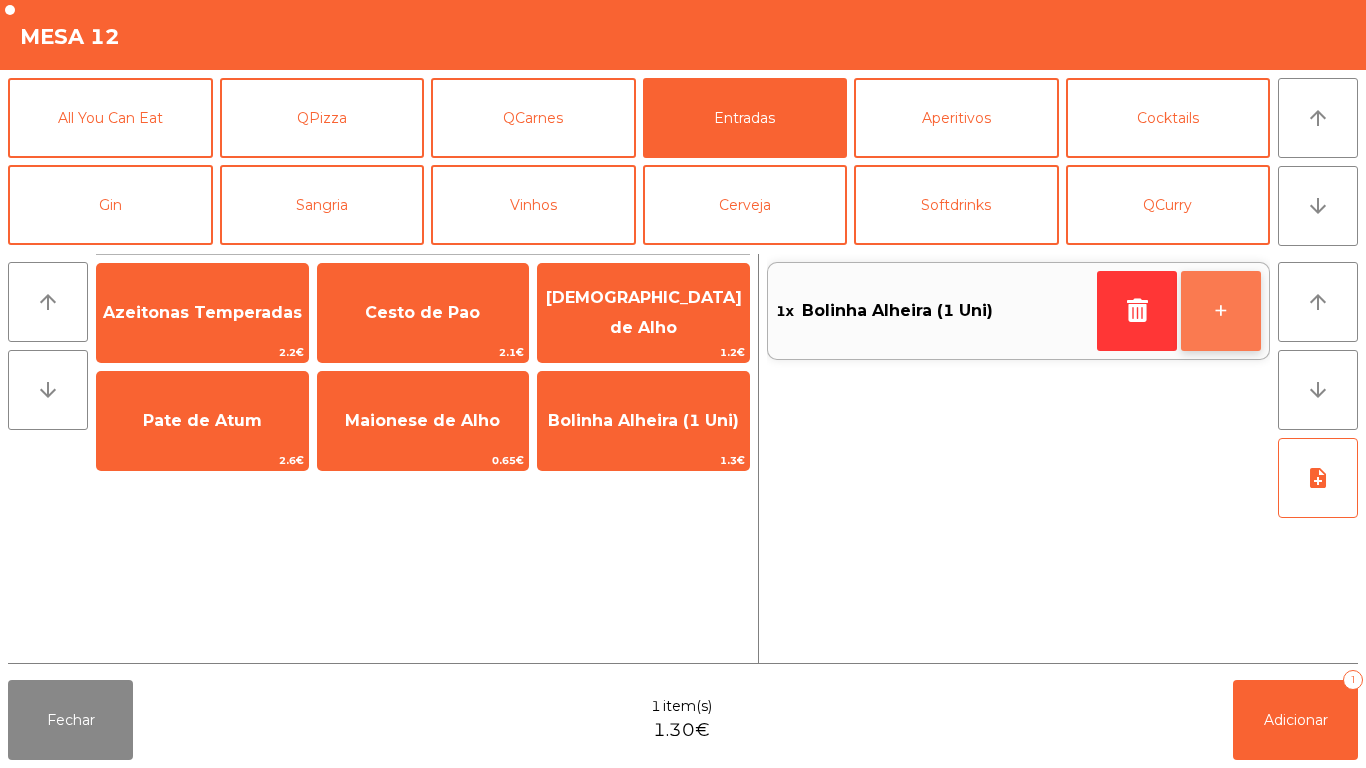 click on "+" 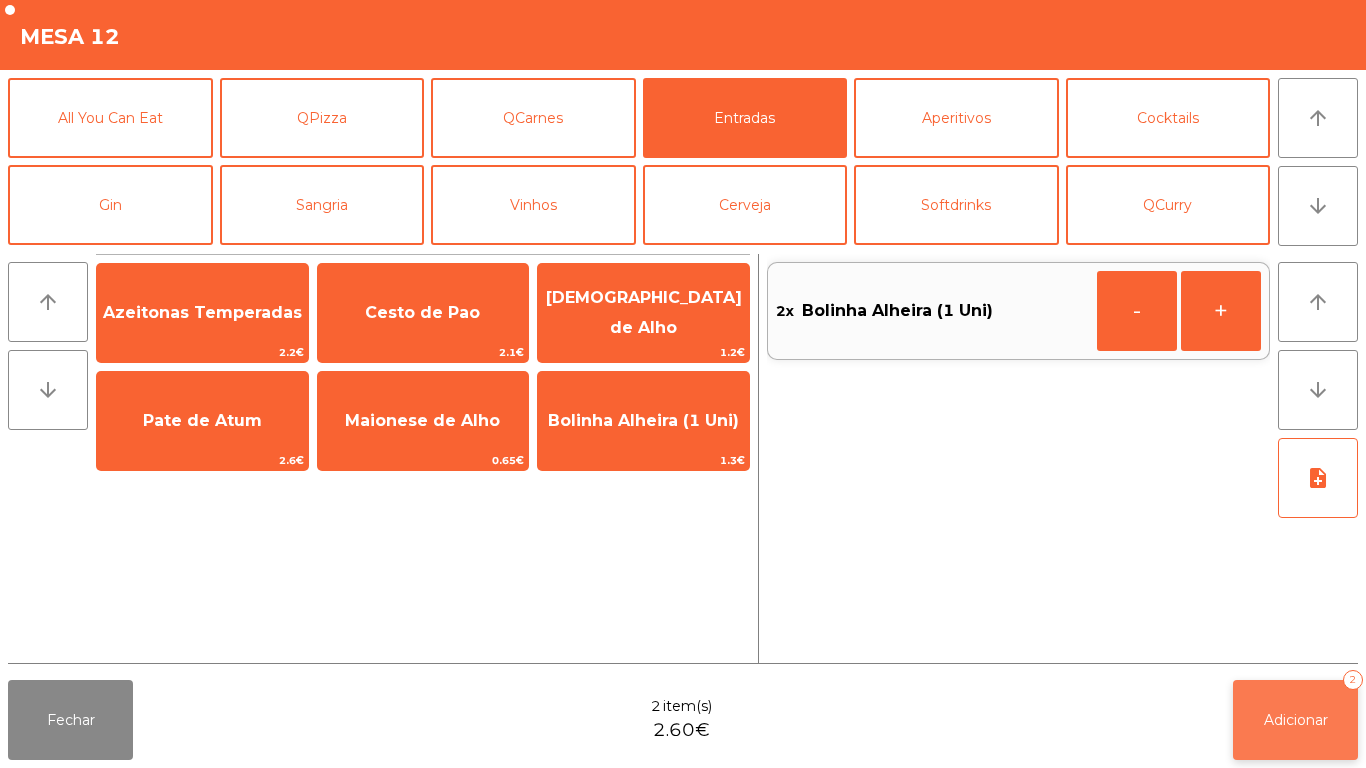 click on "Adicionar" 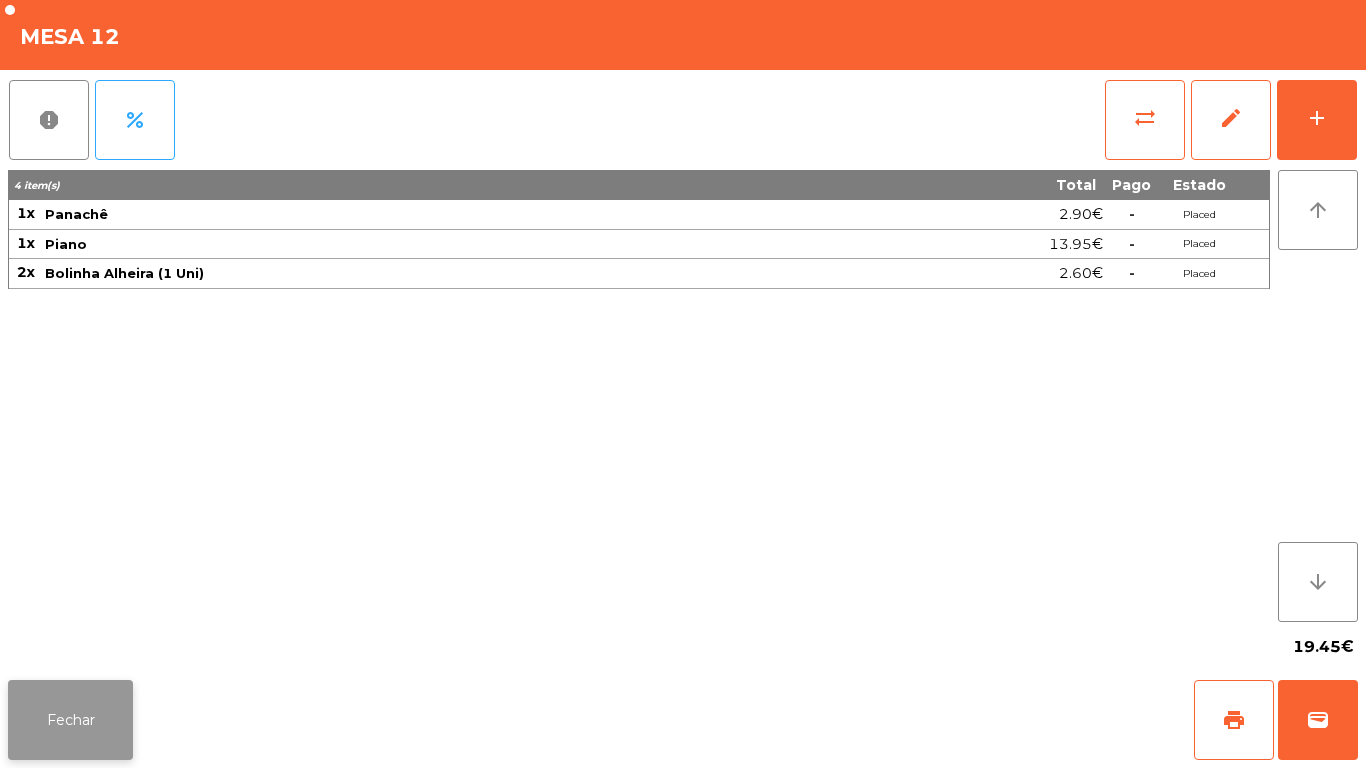 click on "Fechar" 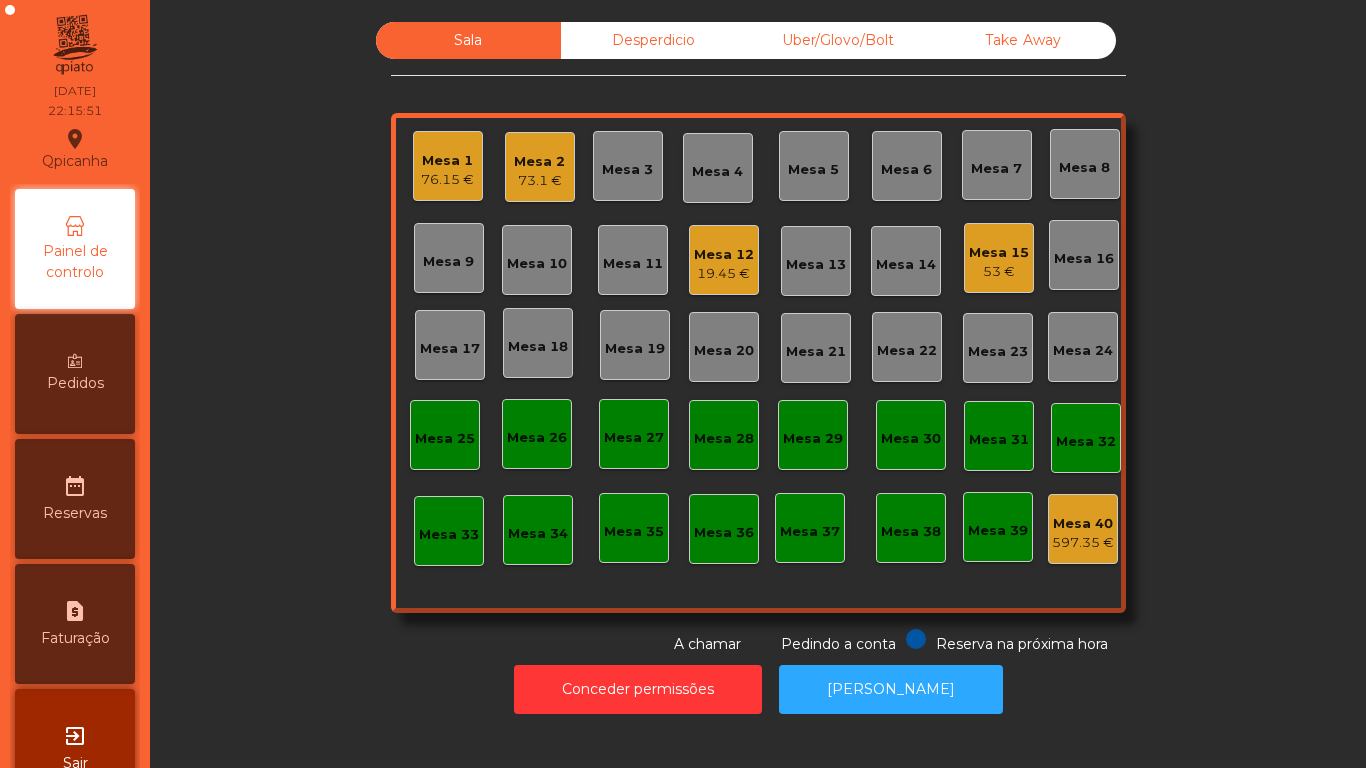 click on "Mesa 12" 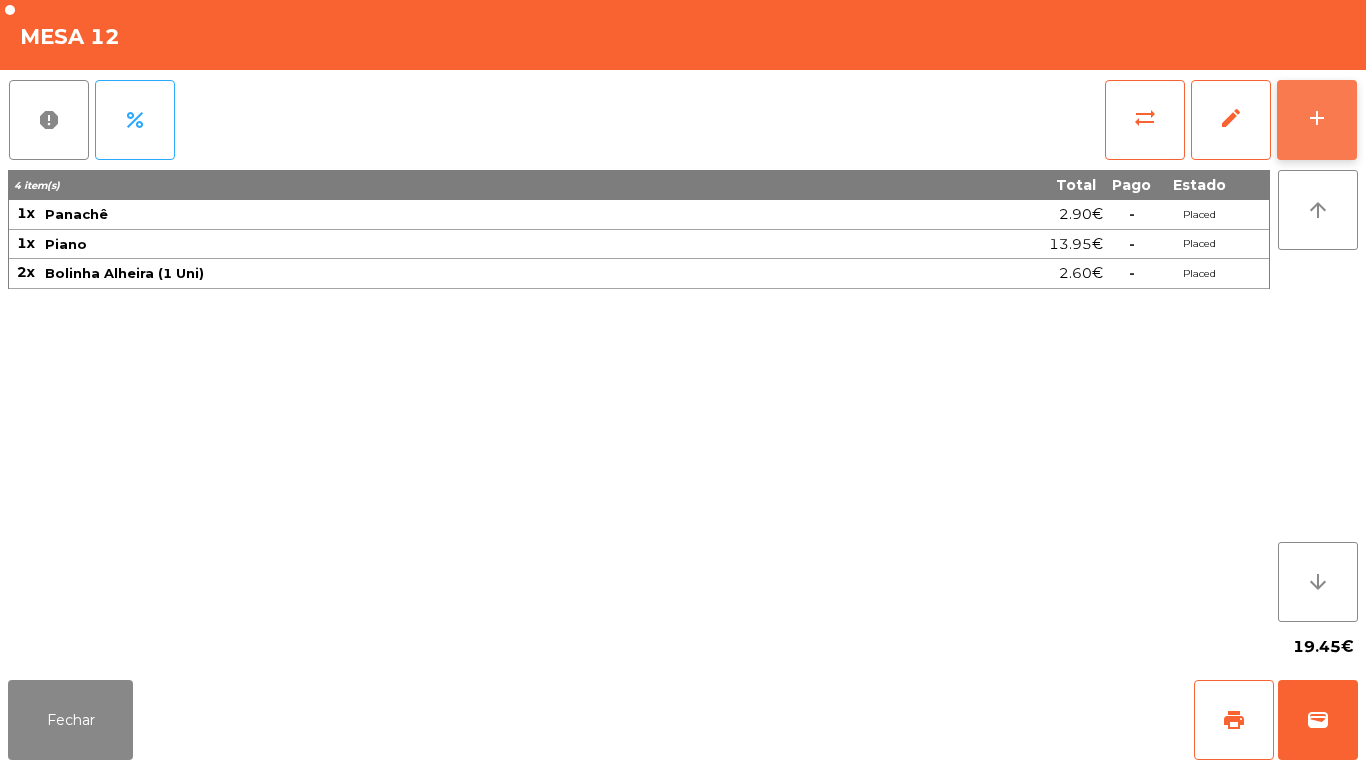 click on "add" 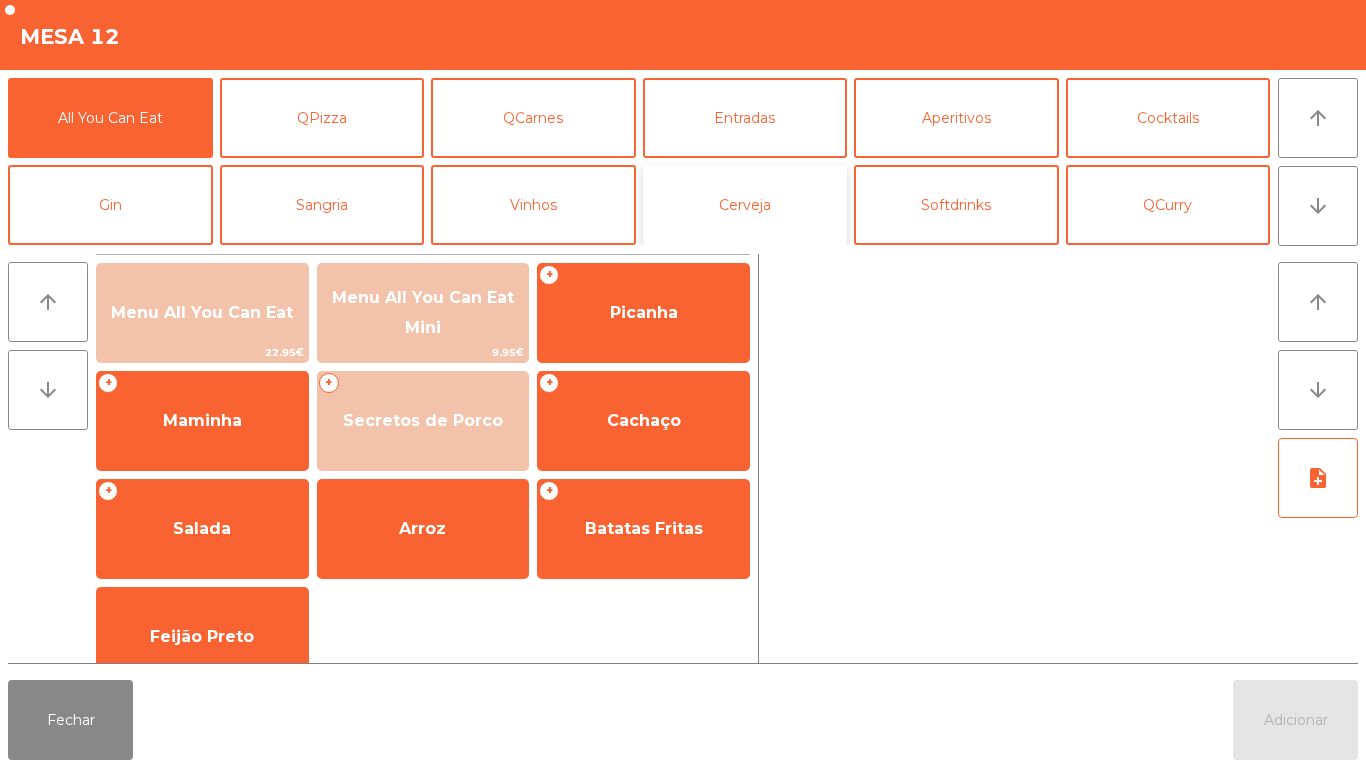 click on "Cerveja" 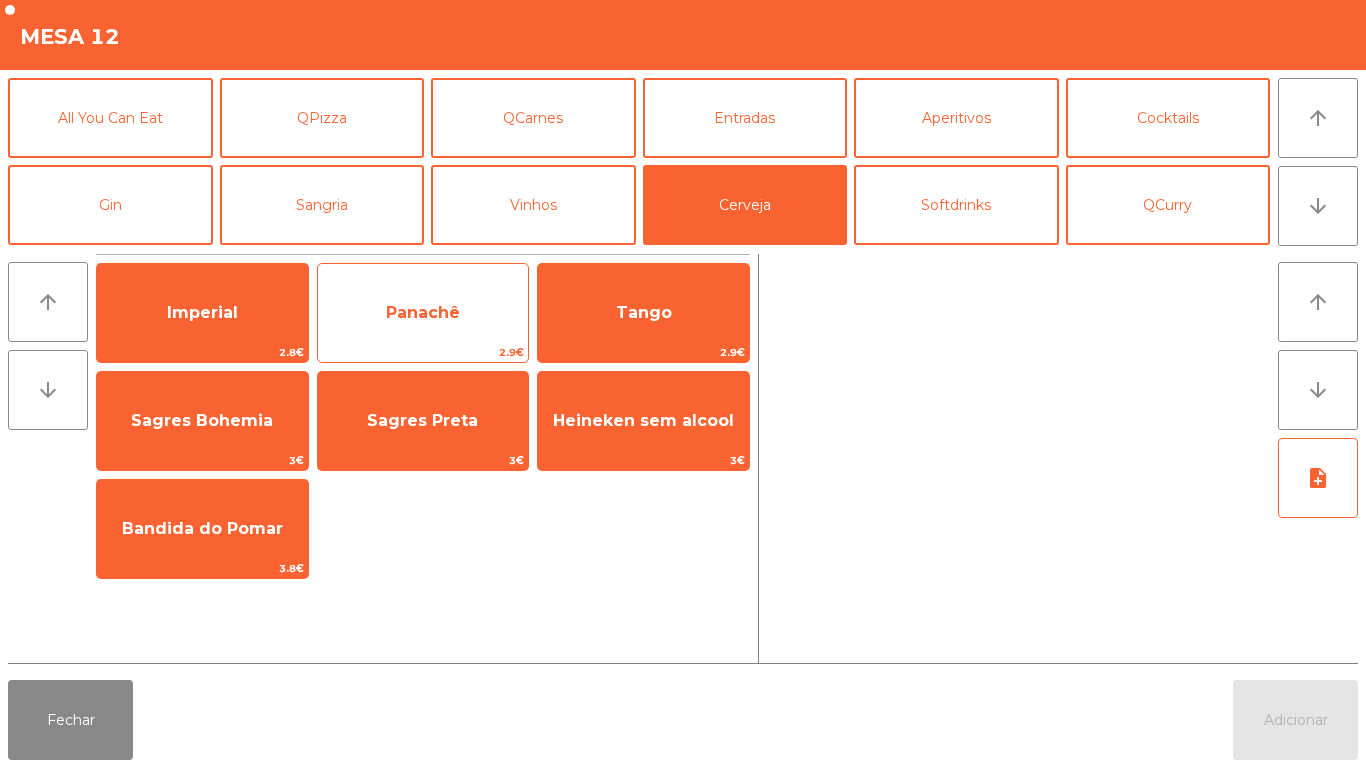 click on "Panachê" 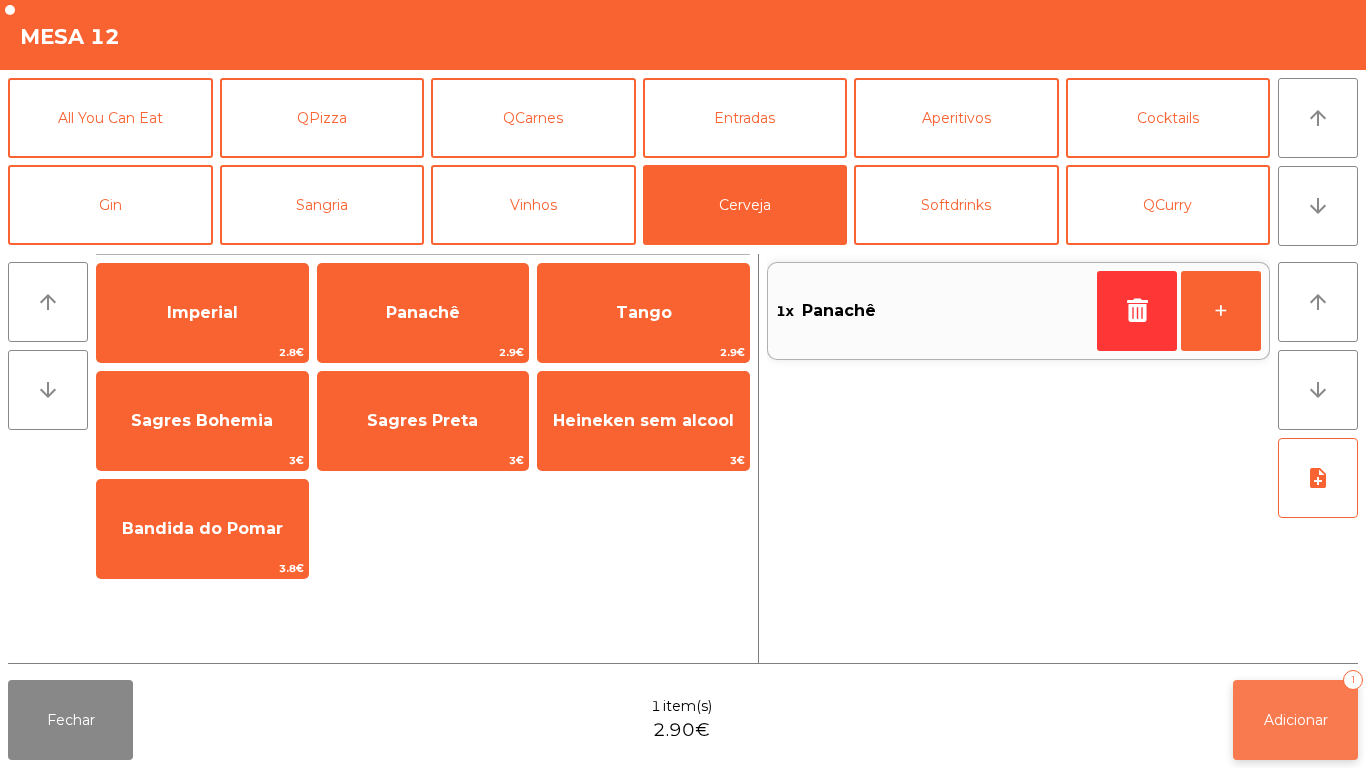 click on "Adicionar" 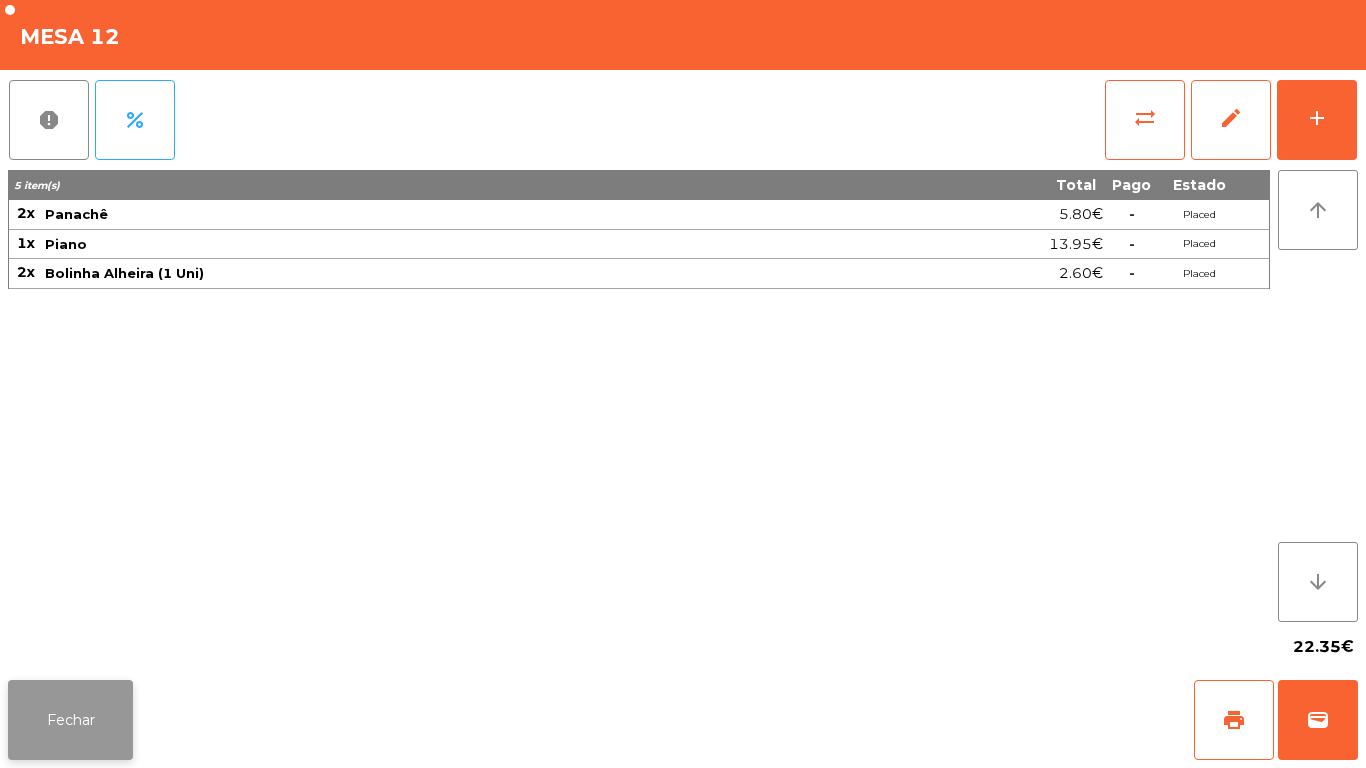 click on "Fechar" 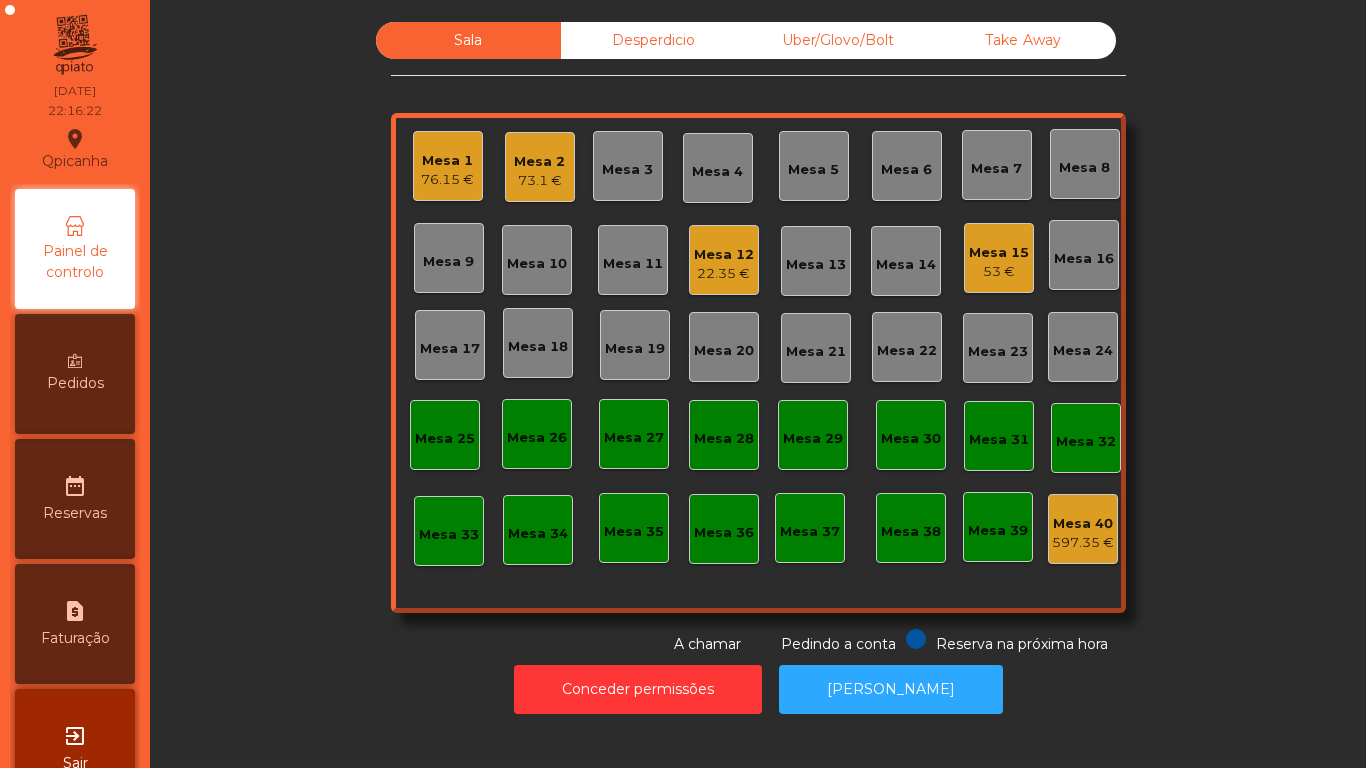 click on "Mesa 15" 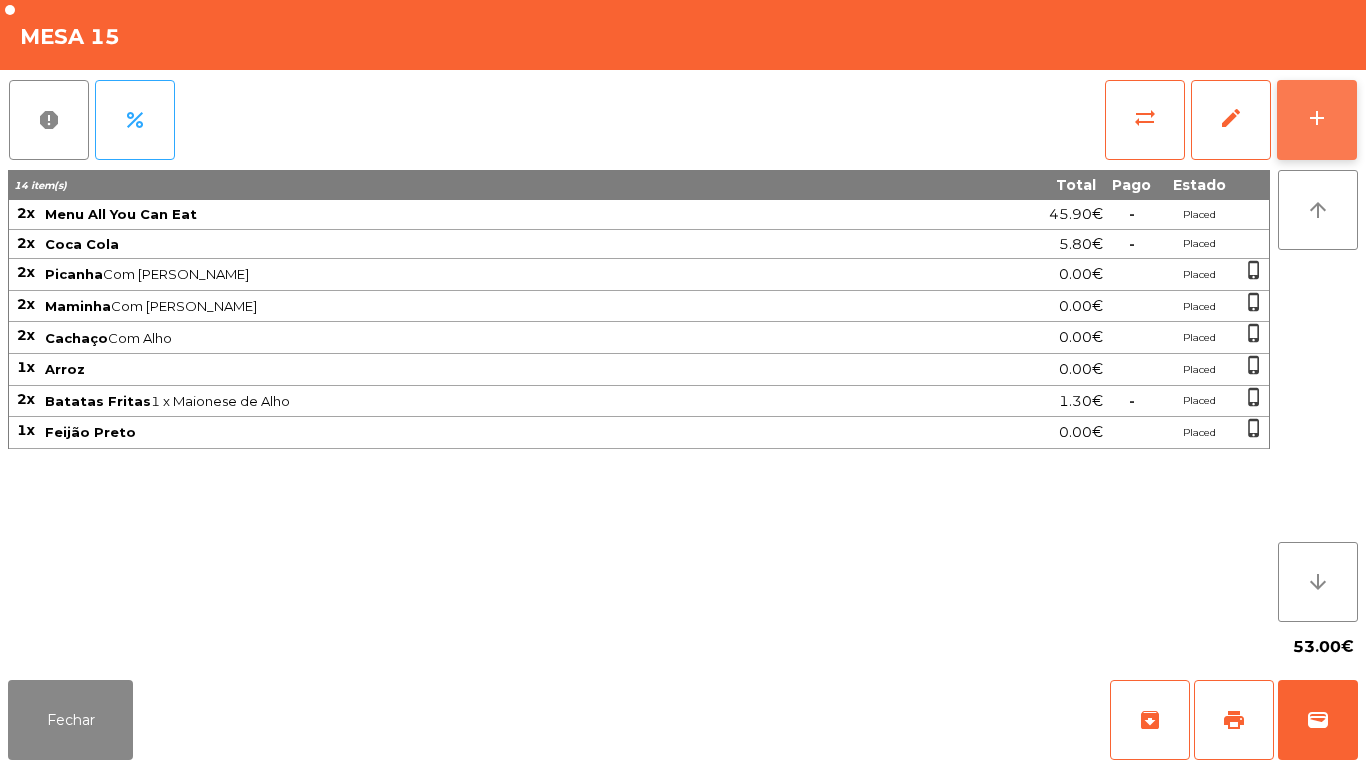 click on "add" 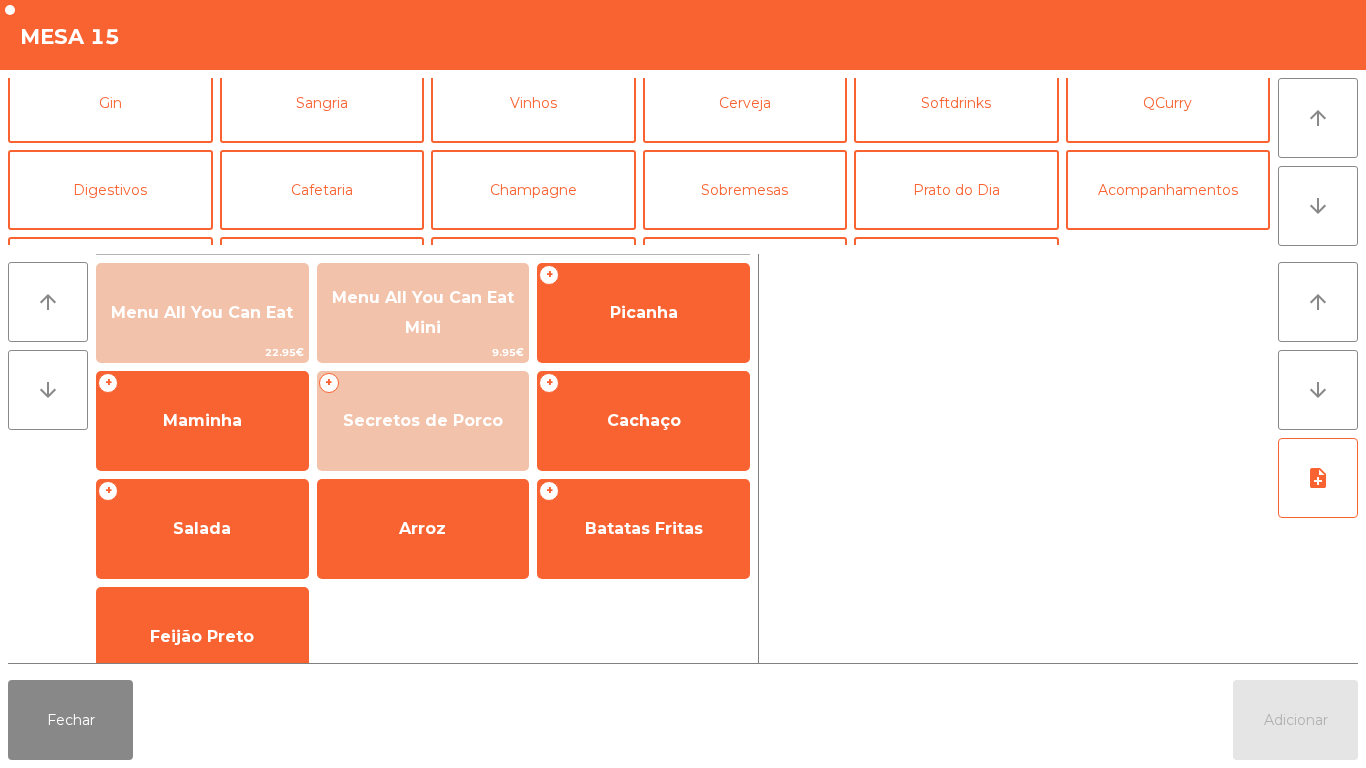 scroll, scrollTop: 129, scrollLeft: 0, axis: vertical 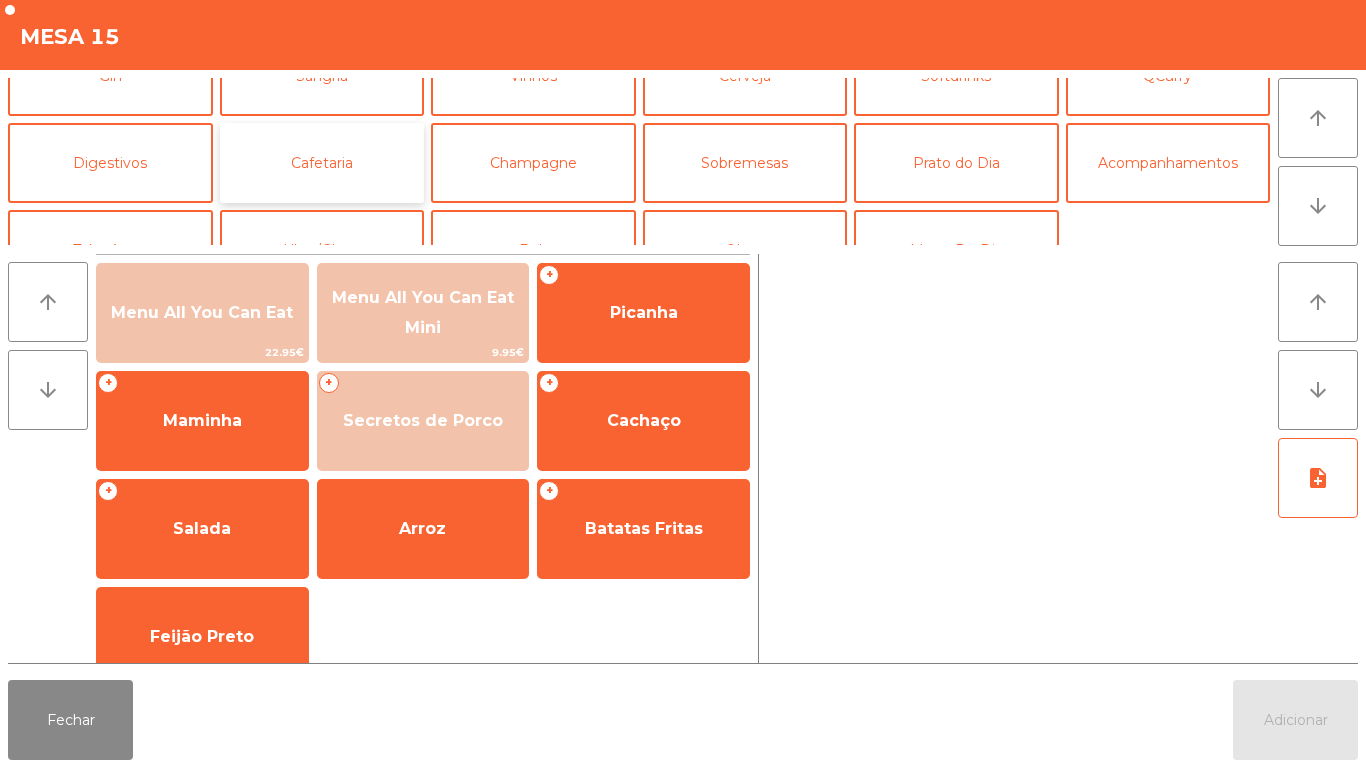 click on "Cafetaria" 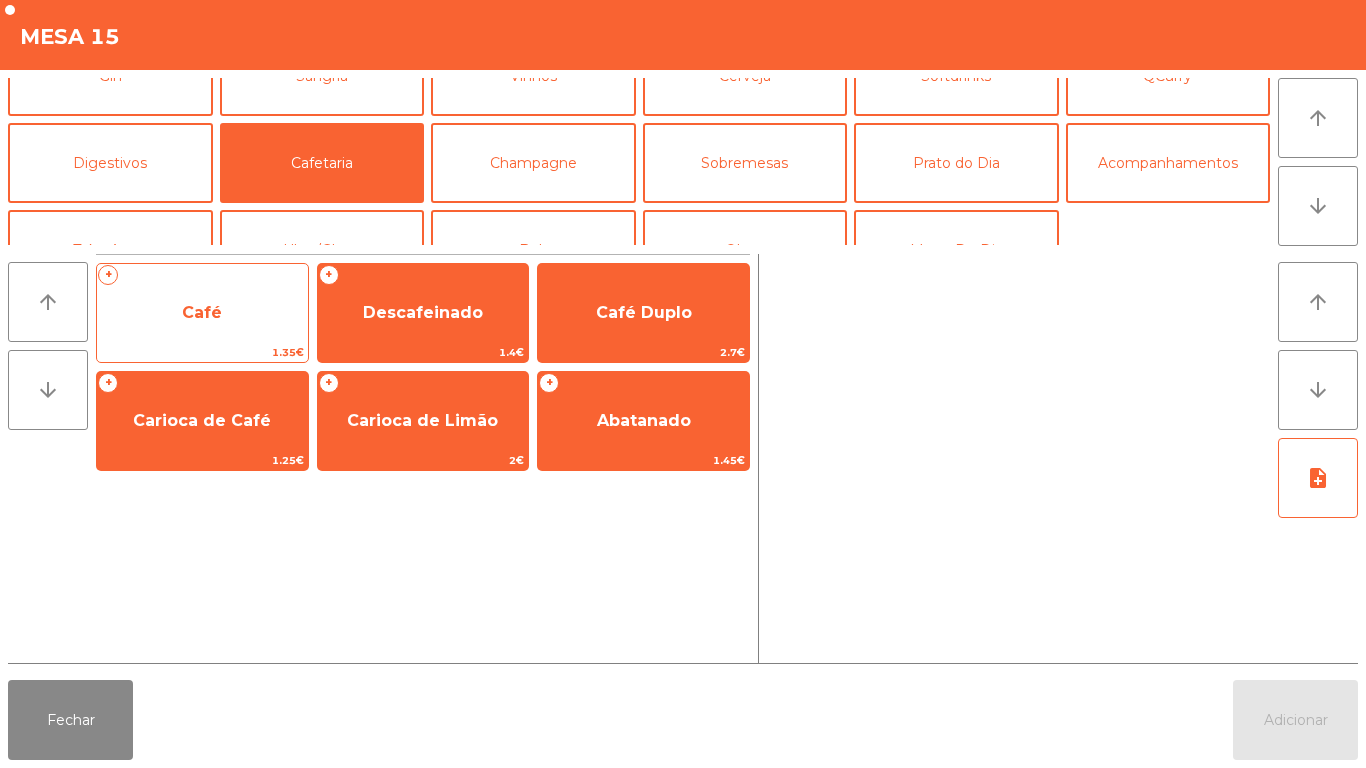 click on "Café" 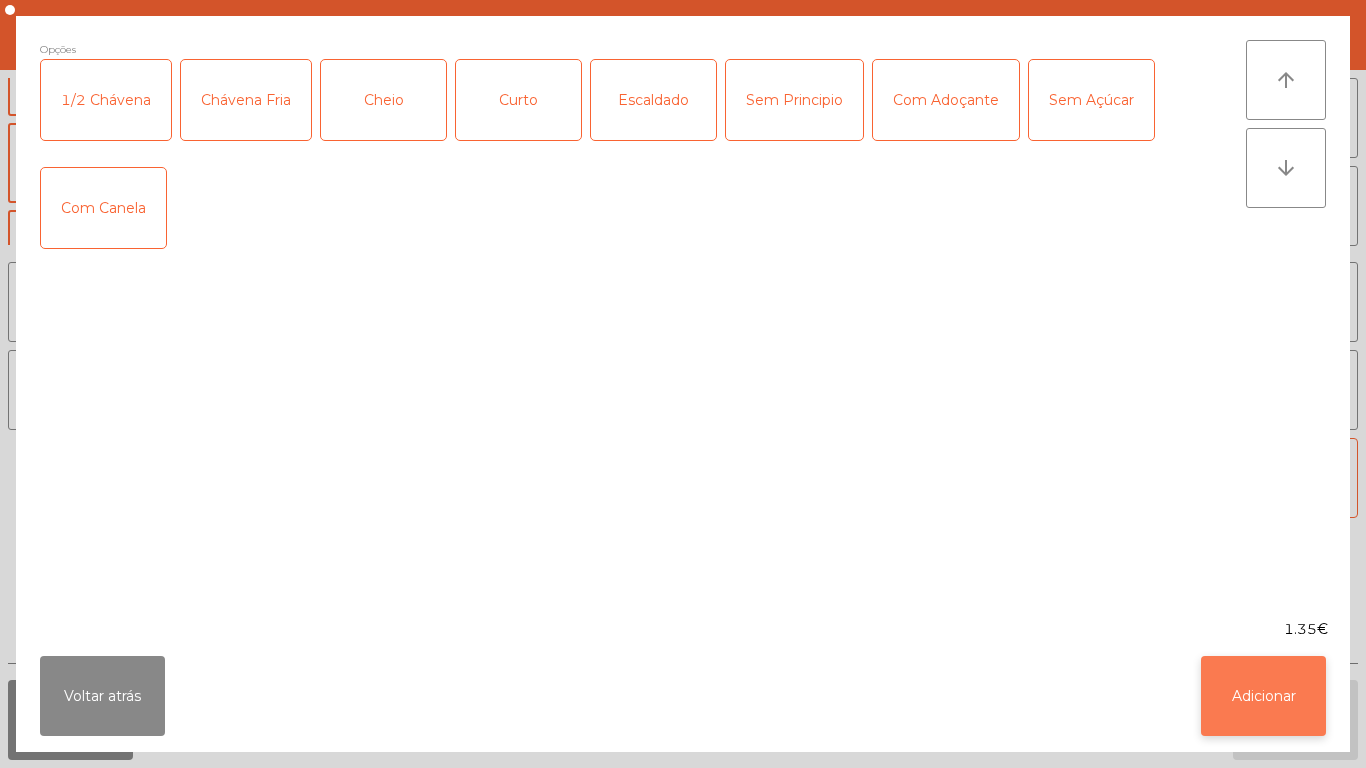 click on "Adicionar" 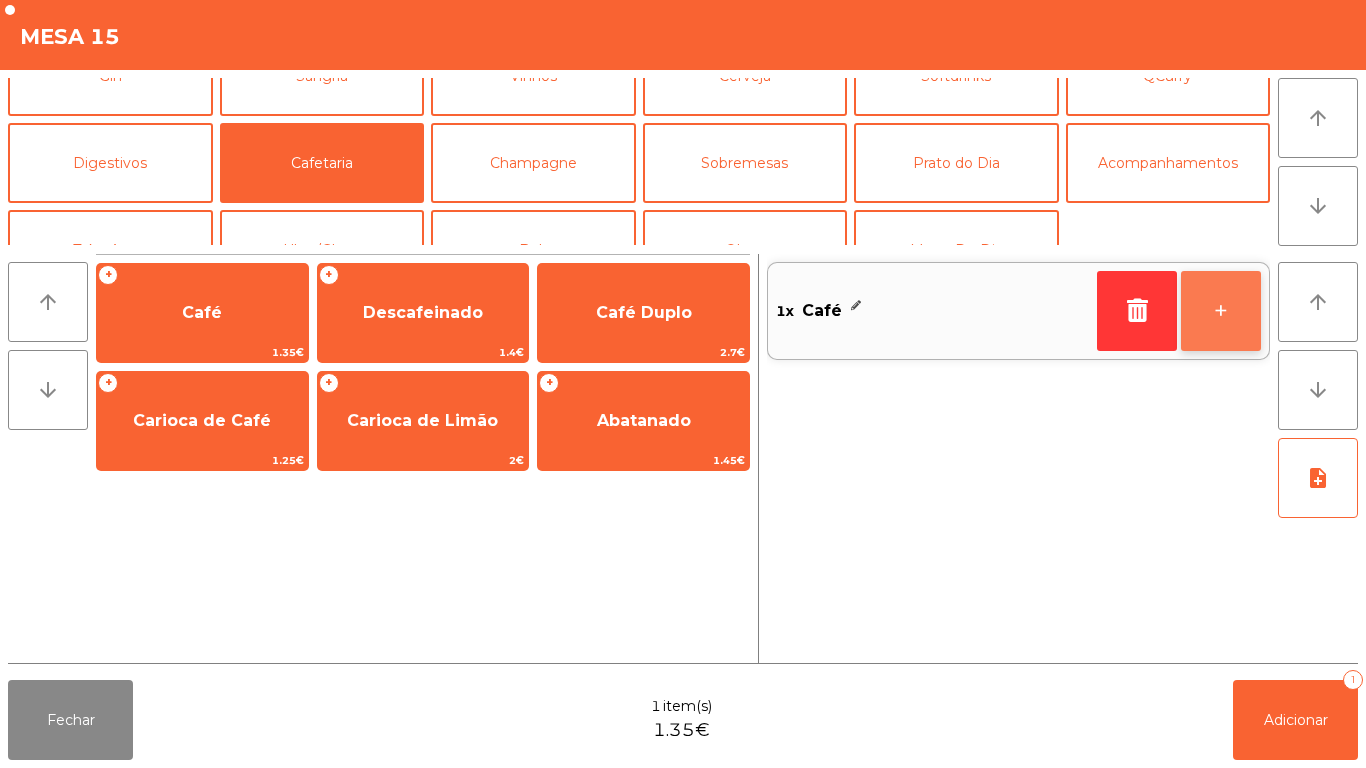 click on "+" 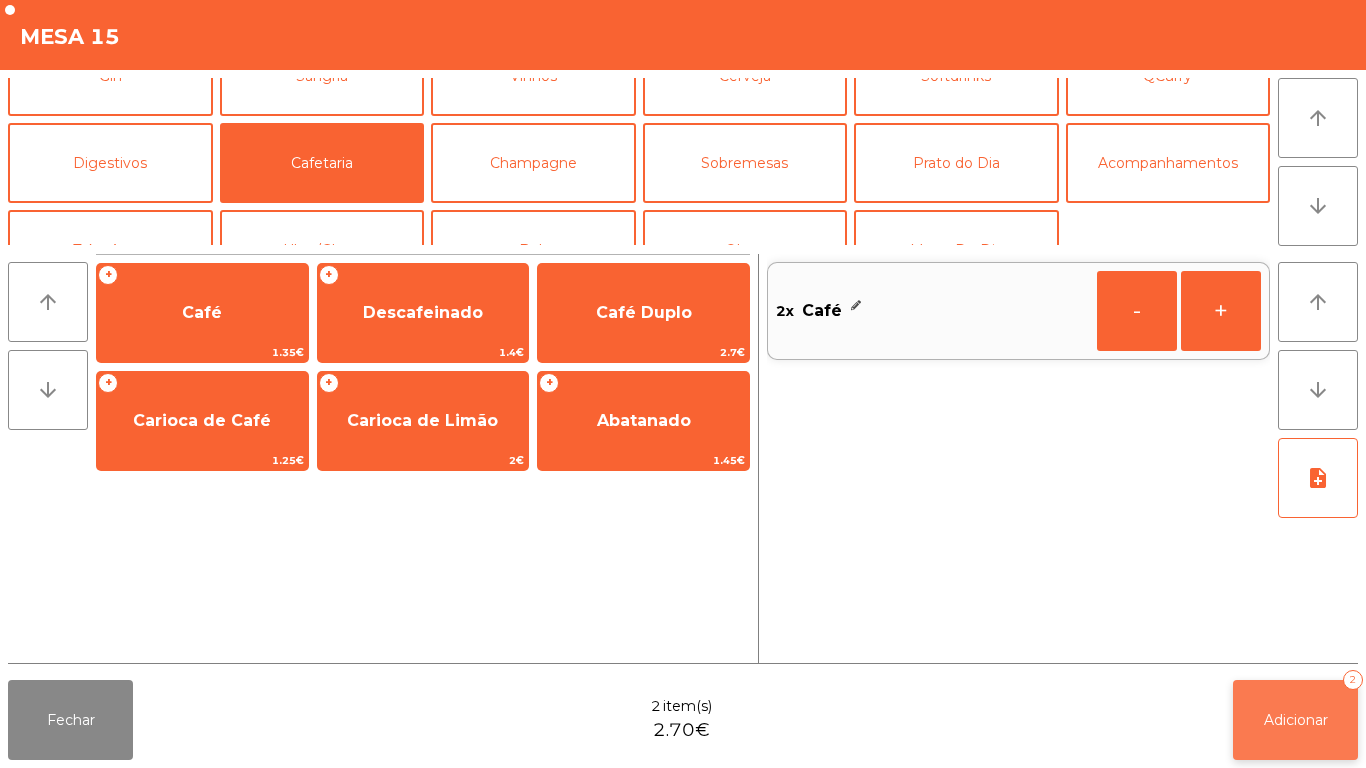 click on "Adicionar" 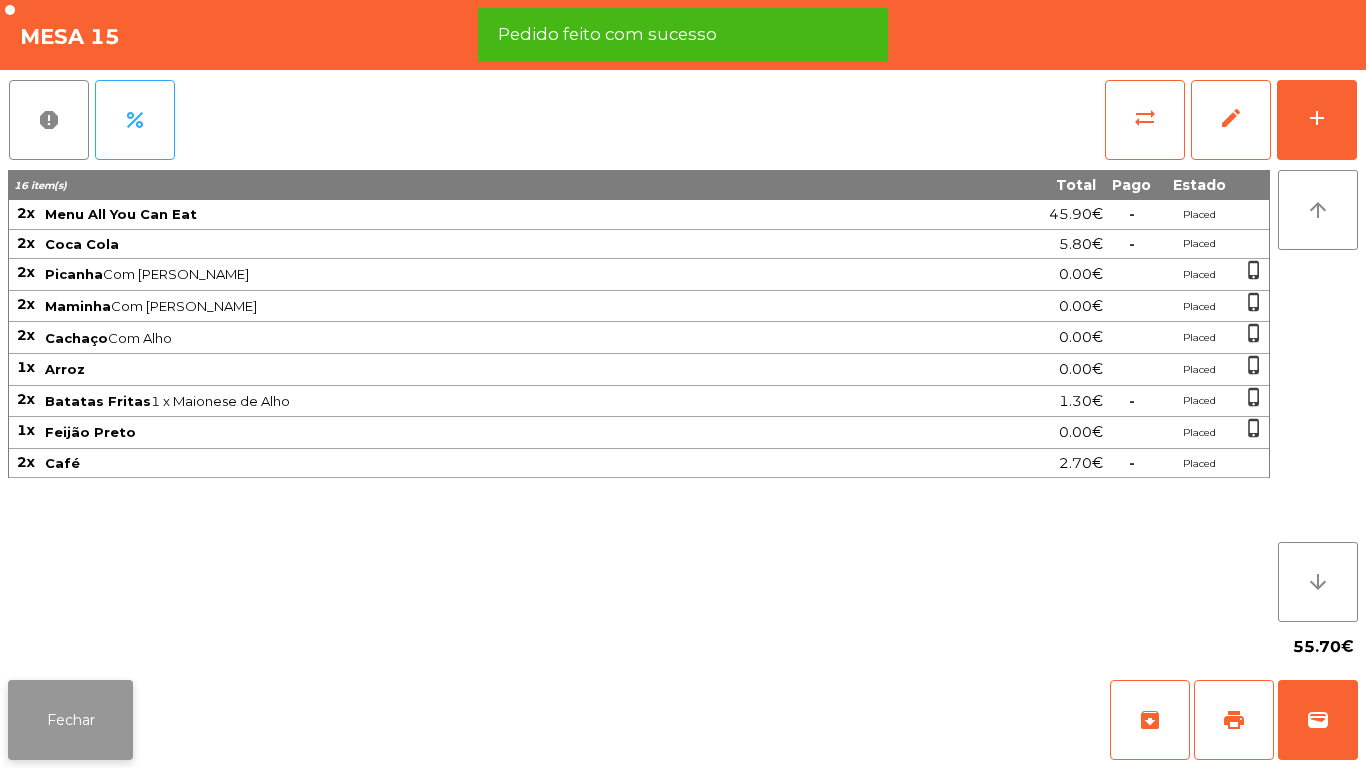 click on "Fechar" 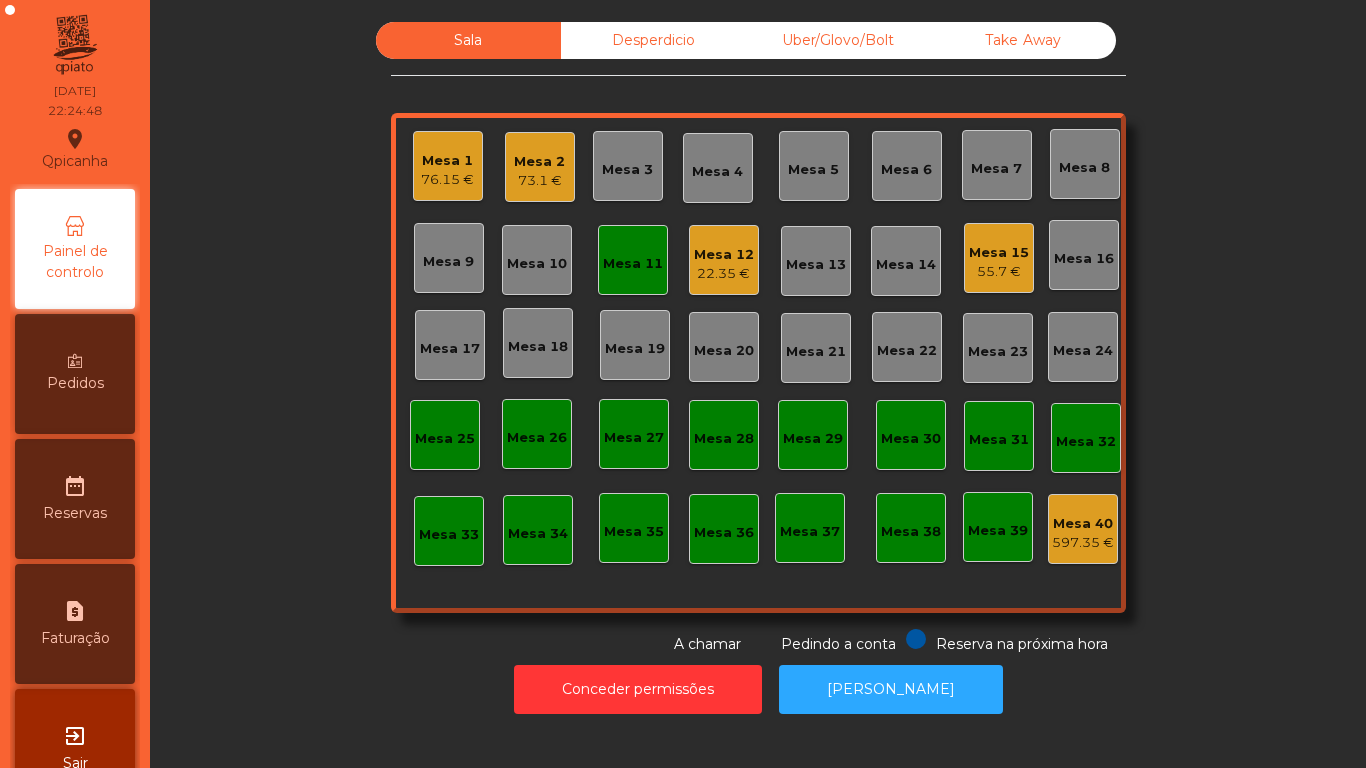 click on "Mesa 11" 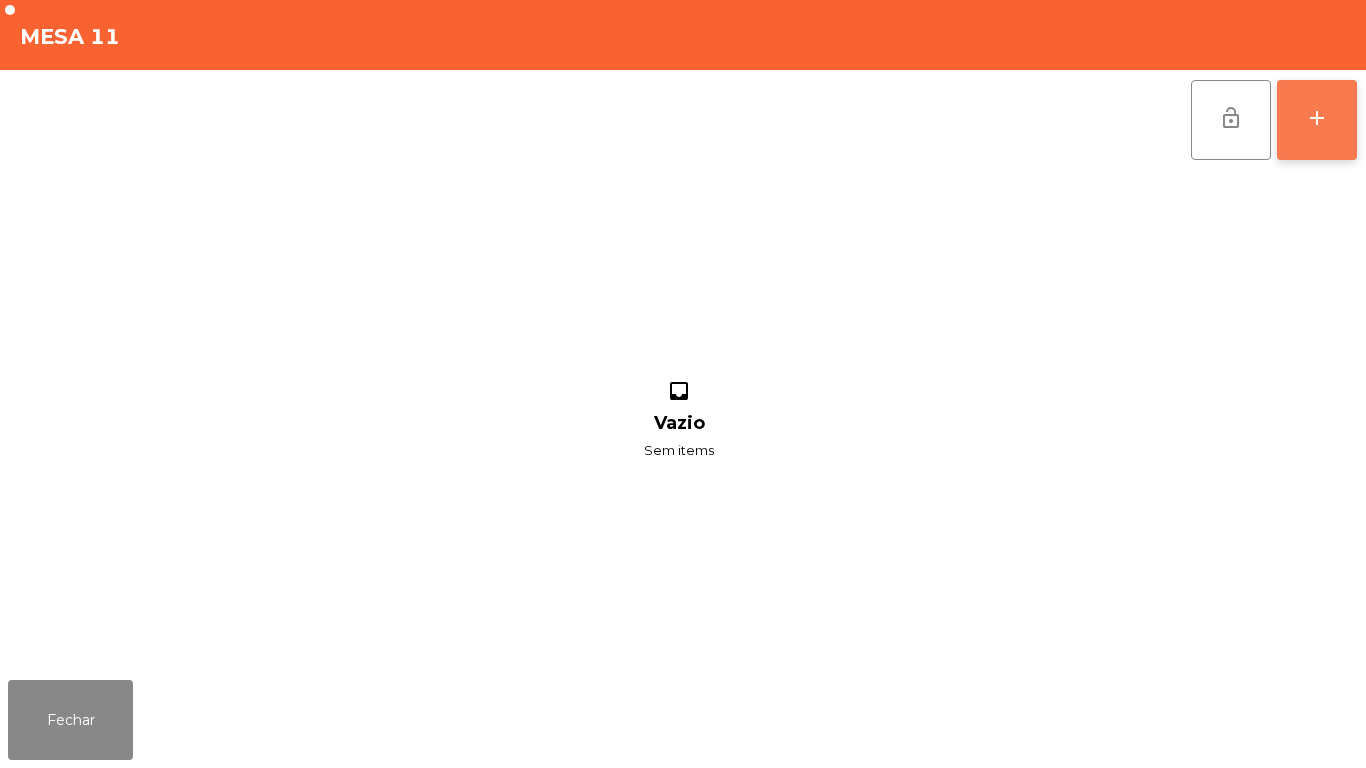 click on "add" 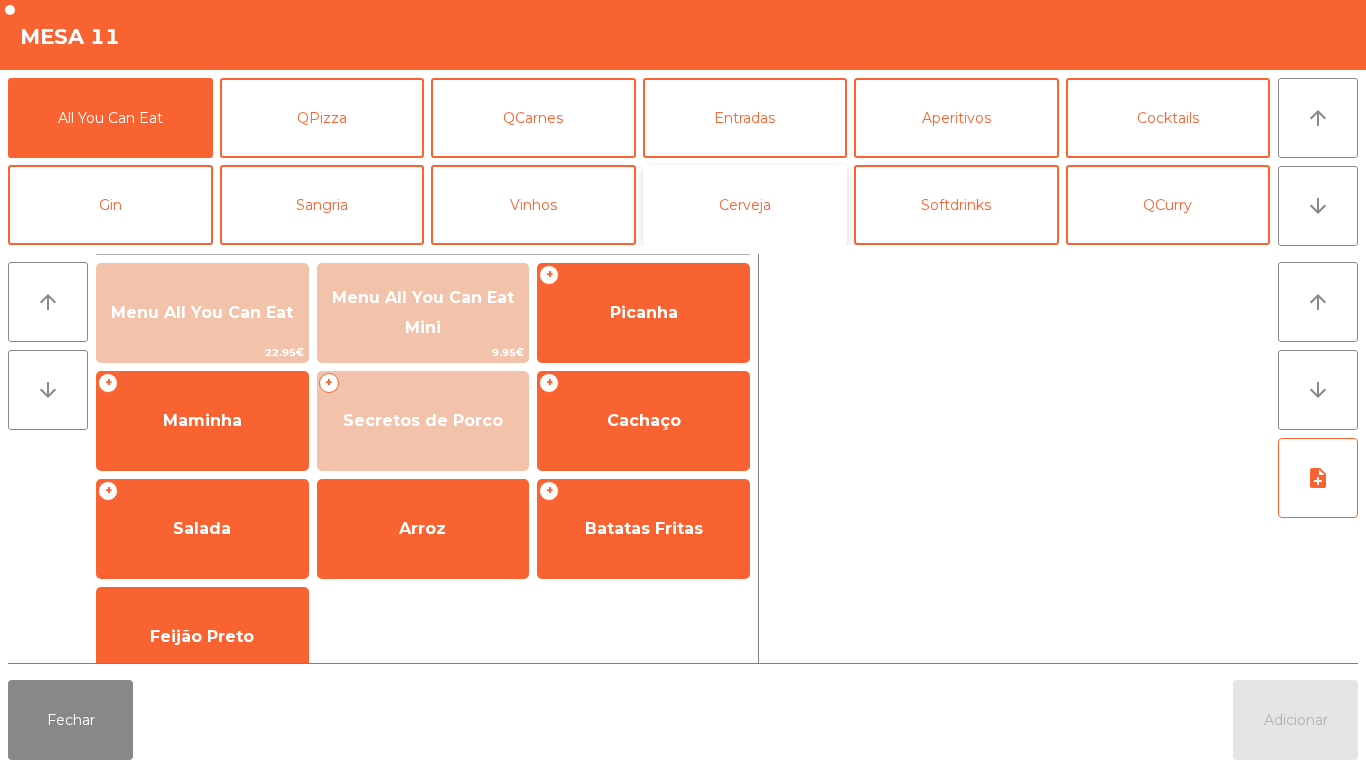 click on "Cerveja" 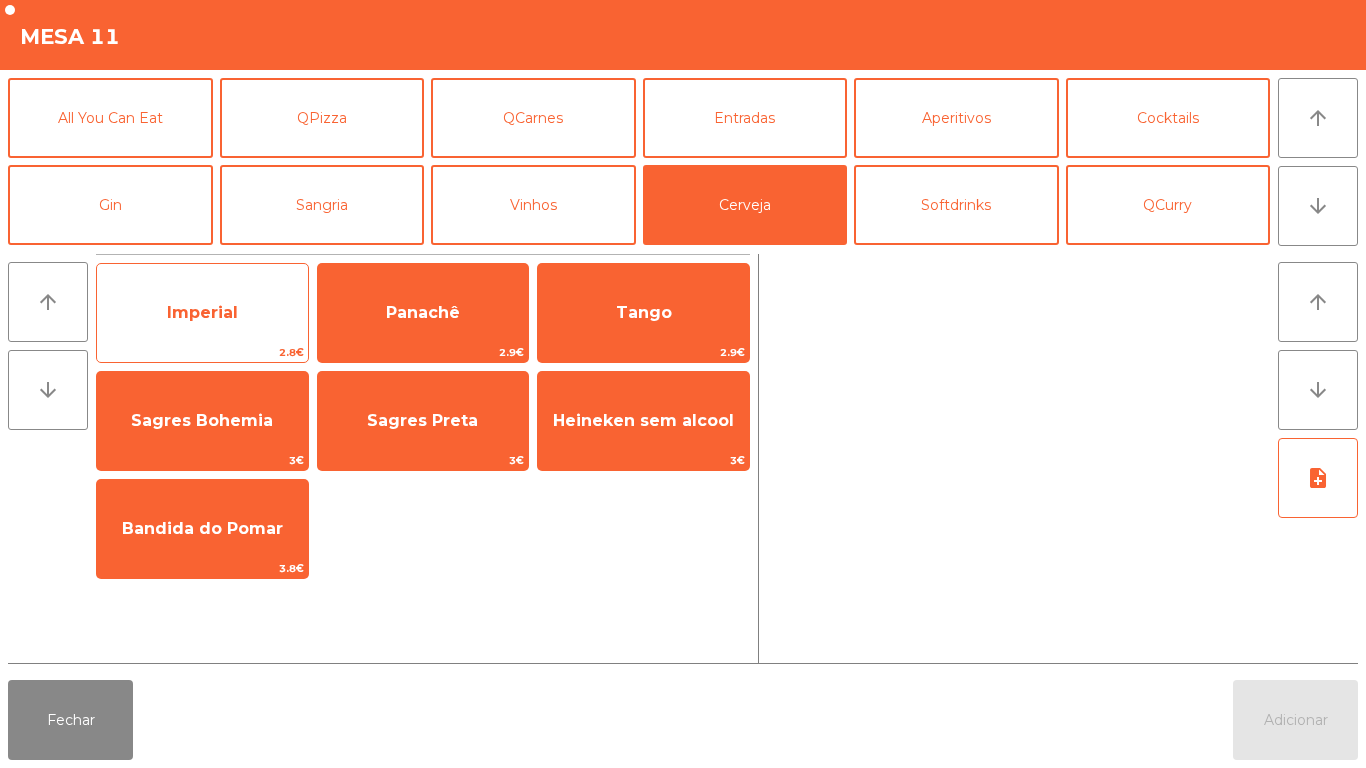 click on "Imperial" 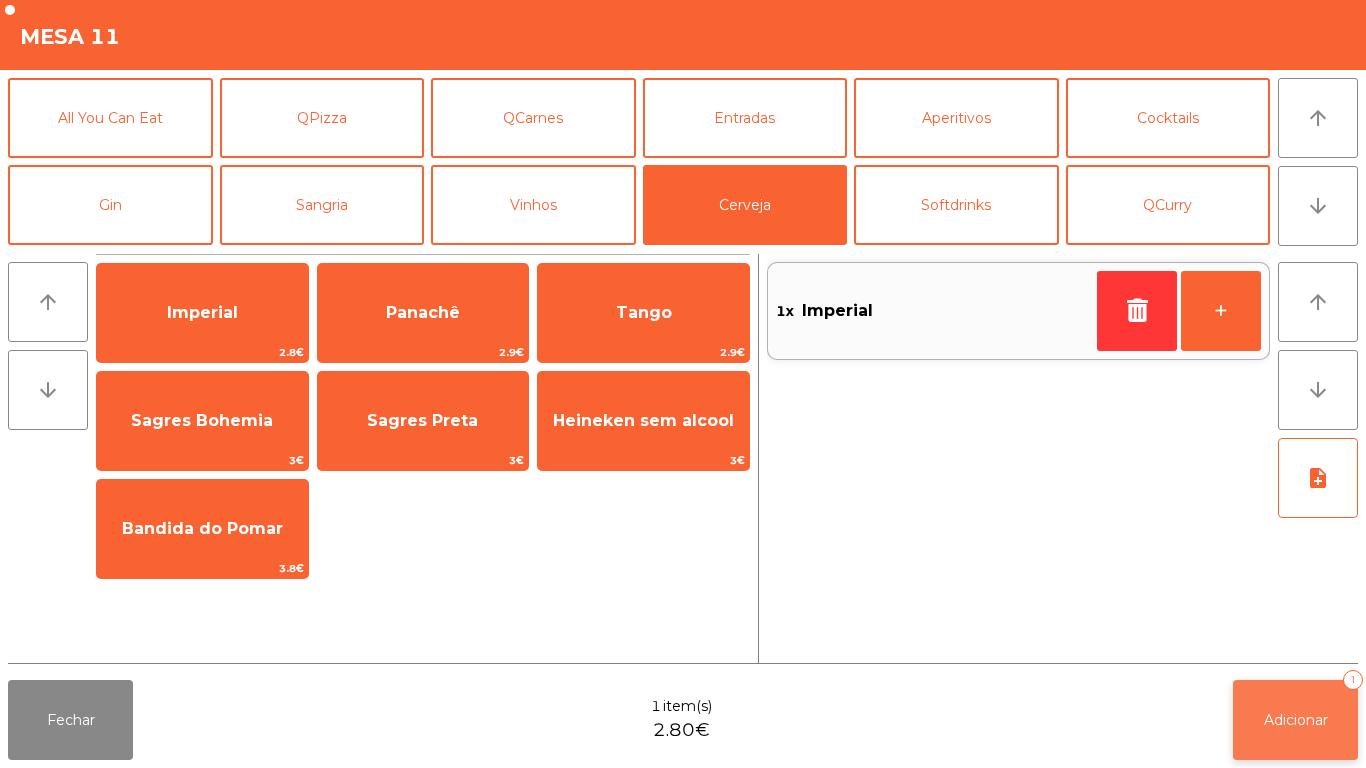 click on "Adicionar   1" 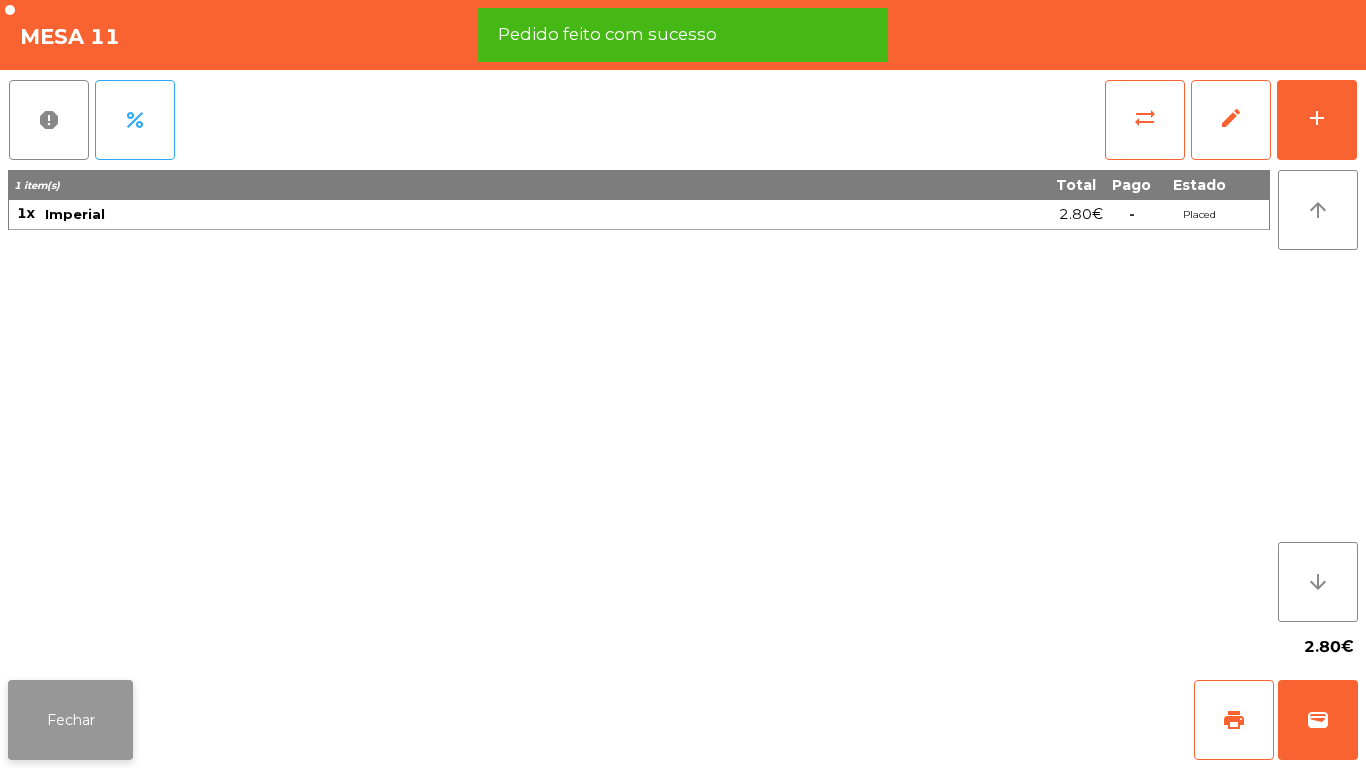 click on "Fechar" 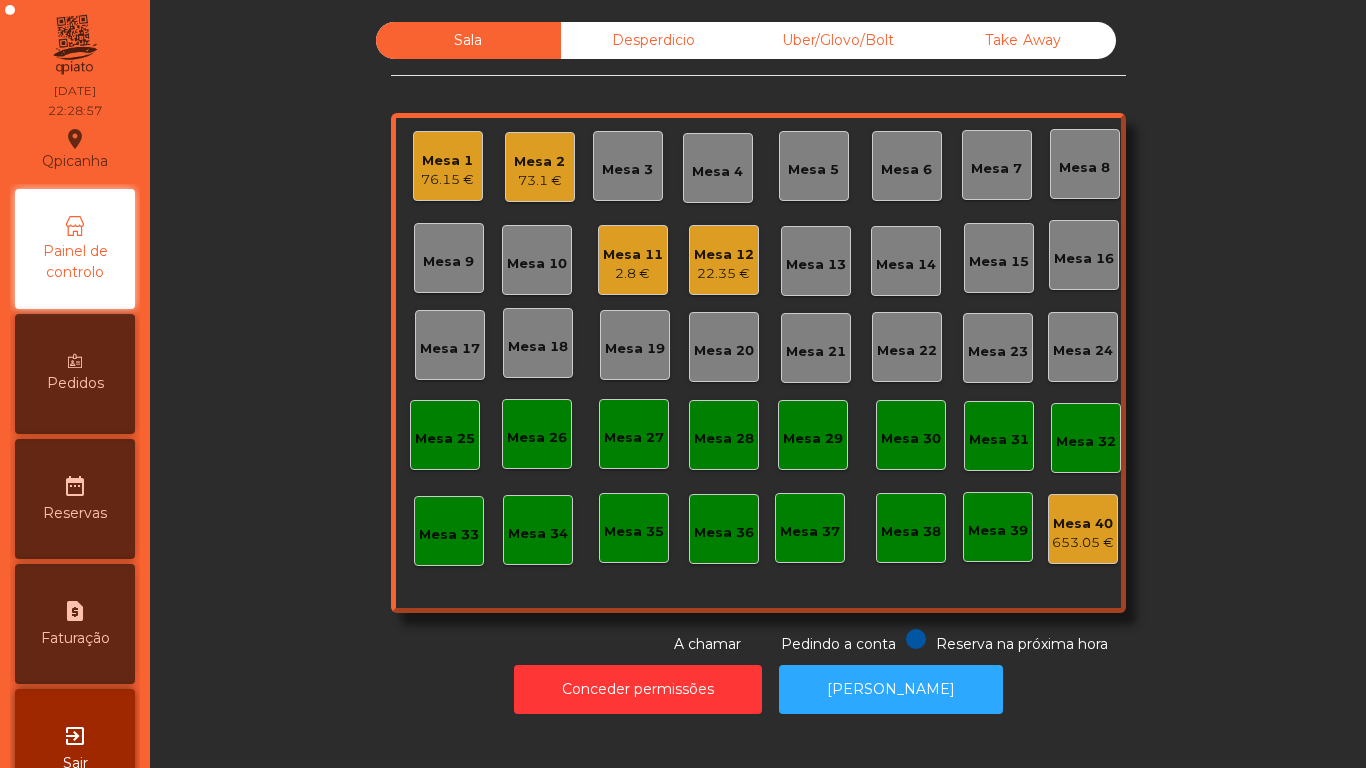 click on "Mesa 11   2.8 €" 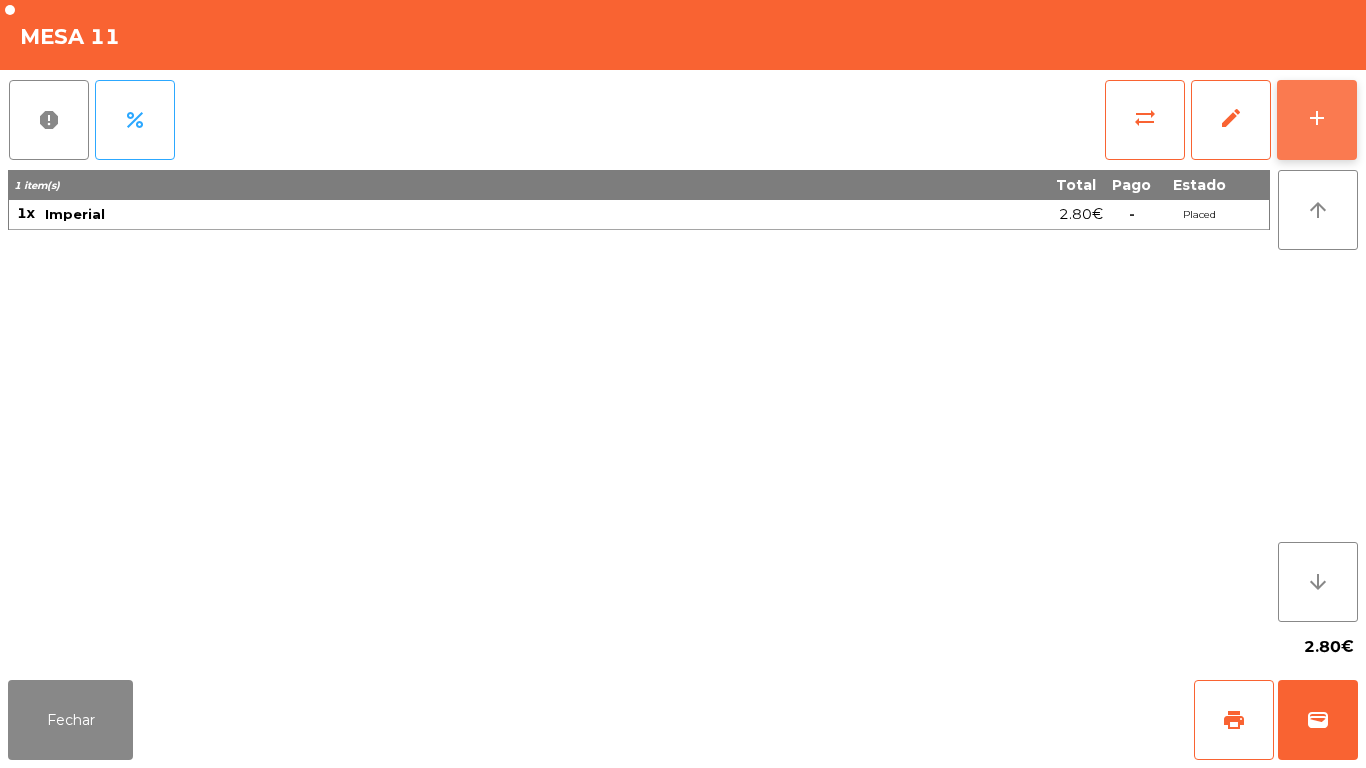 click on "add" 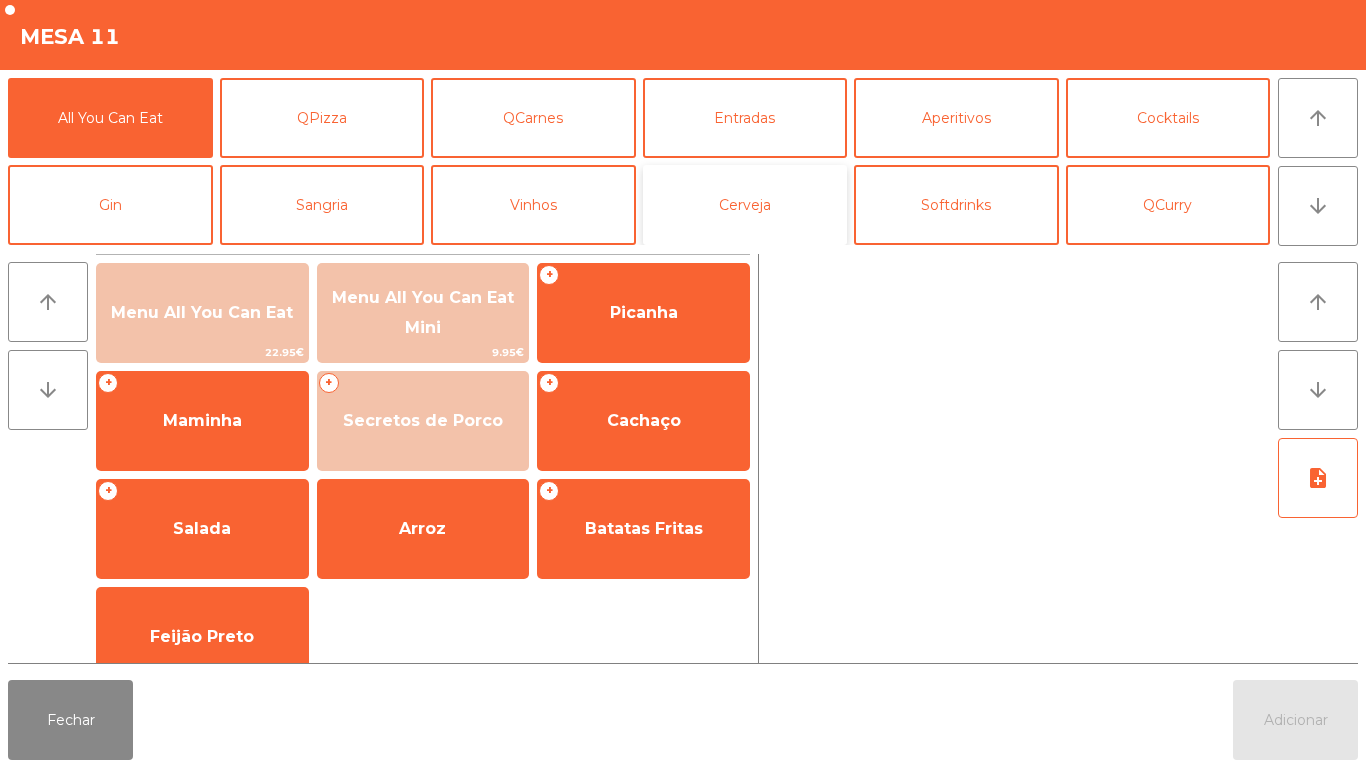 click on "Cerveja" 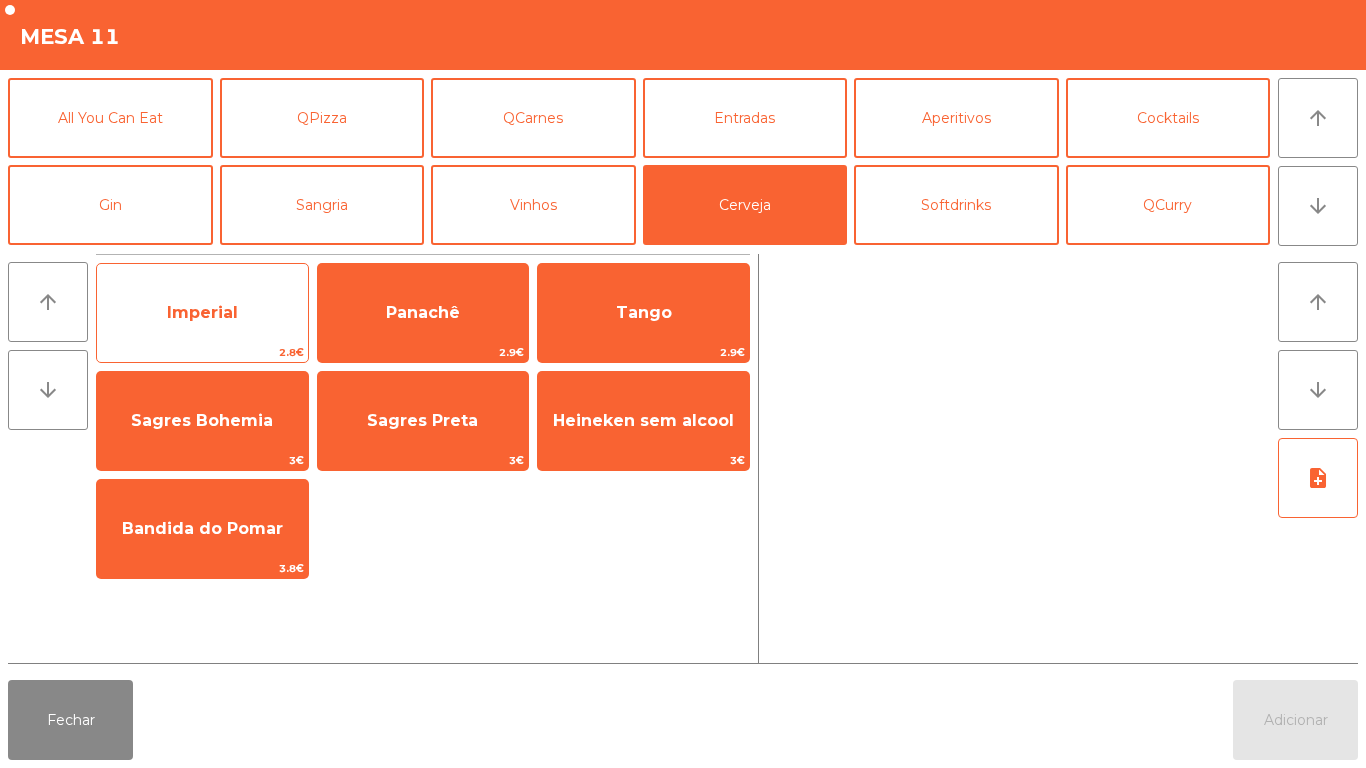 click on "Imperial" 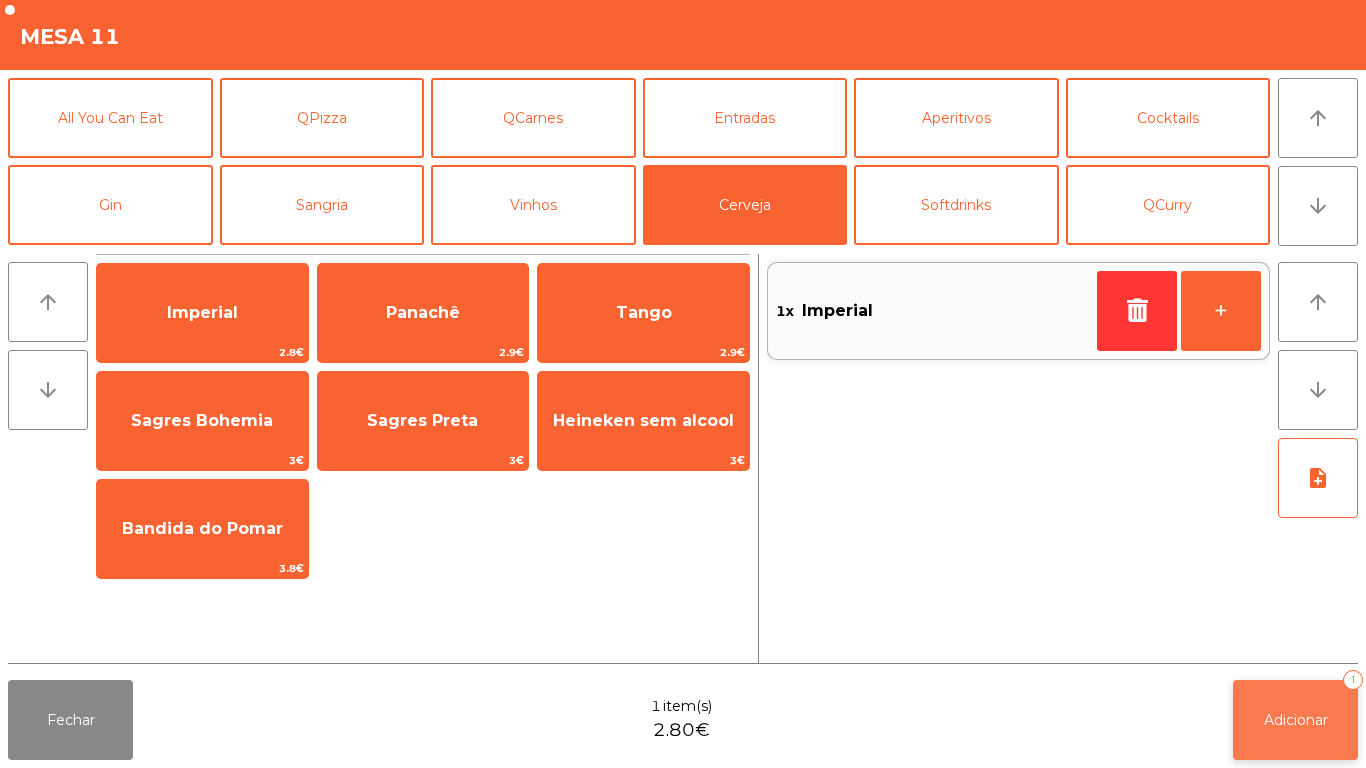 click on "Adicionar   1" 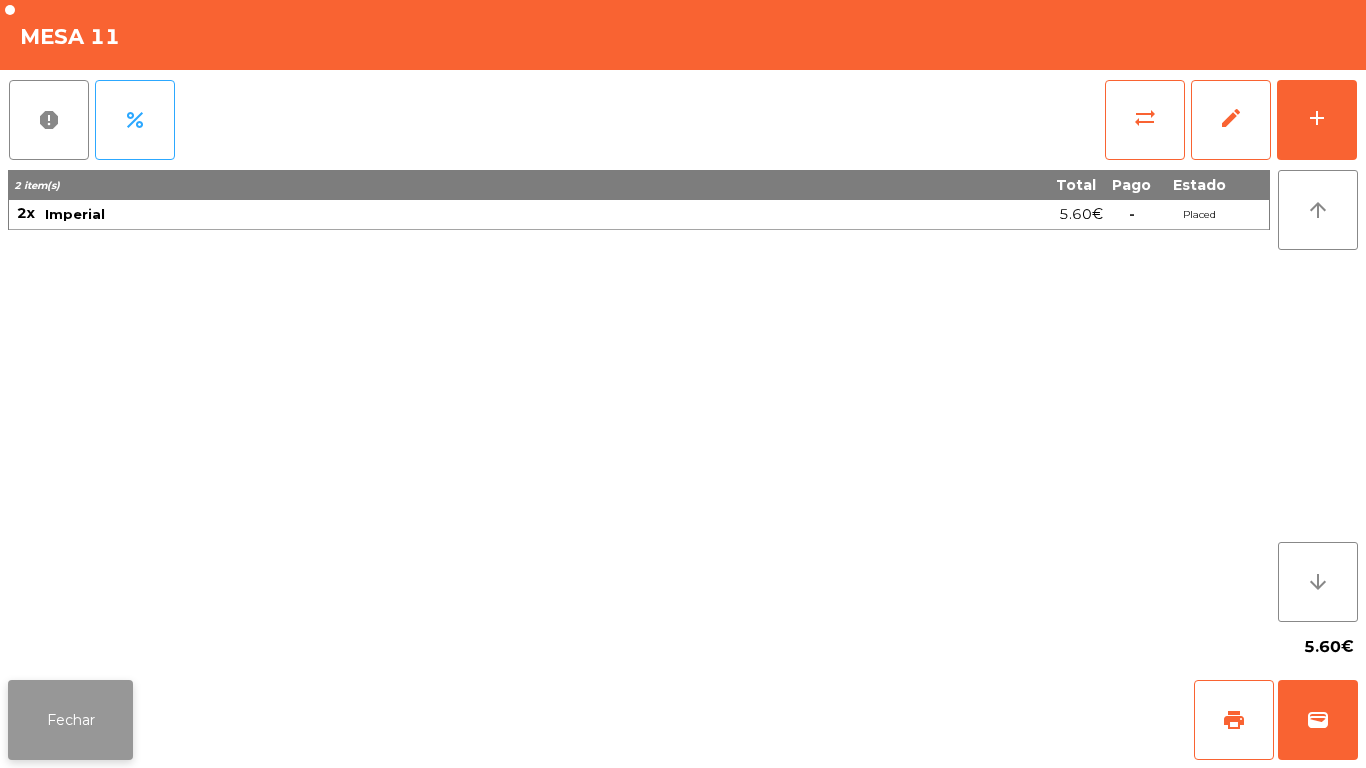 click on "Fechar" 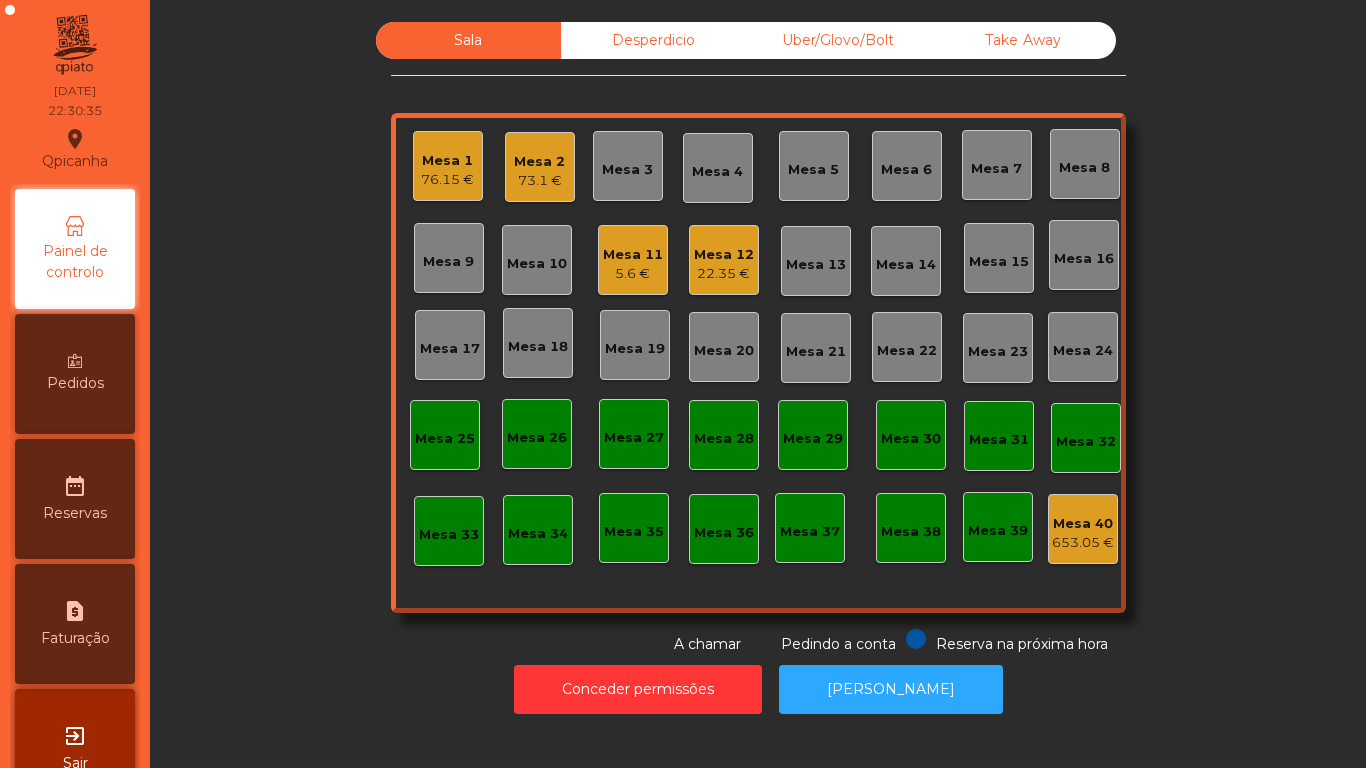 click on "22.35 €" 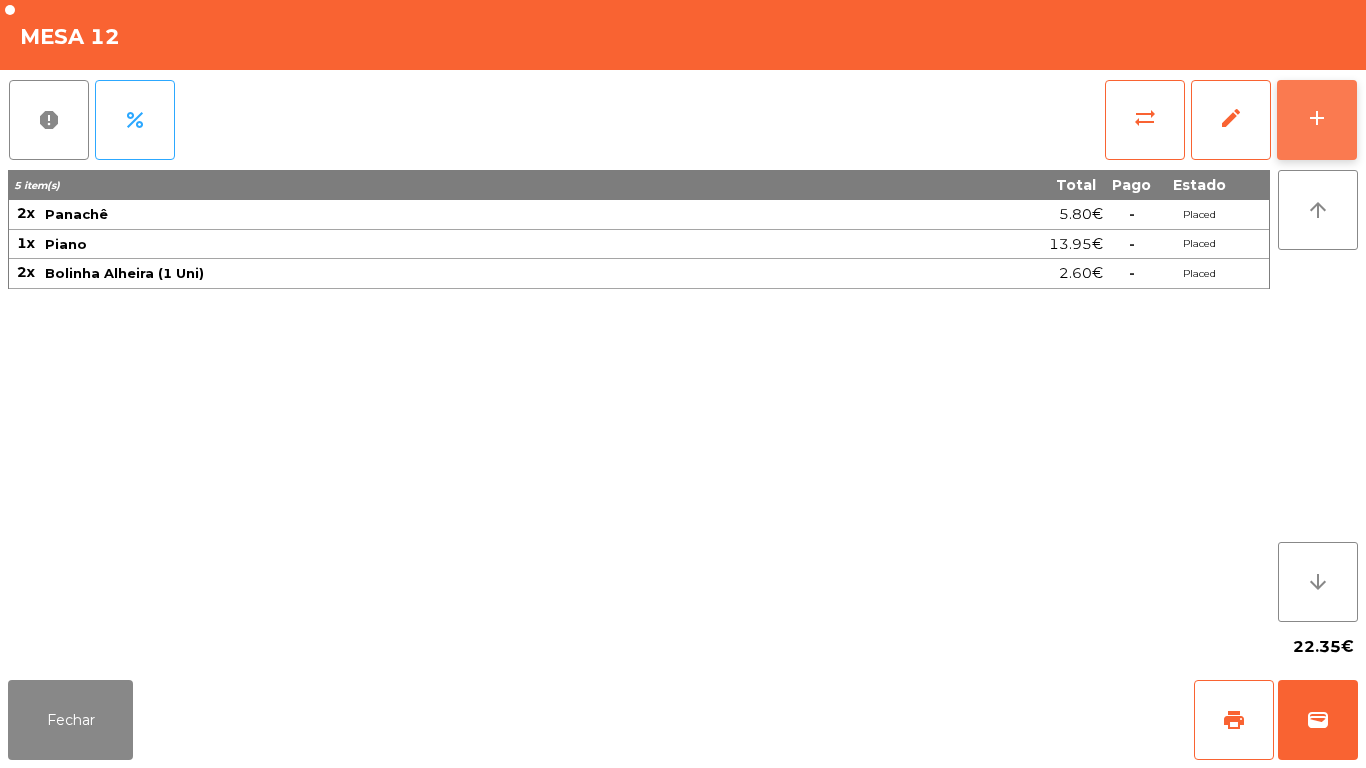 click on "add" 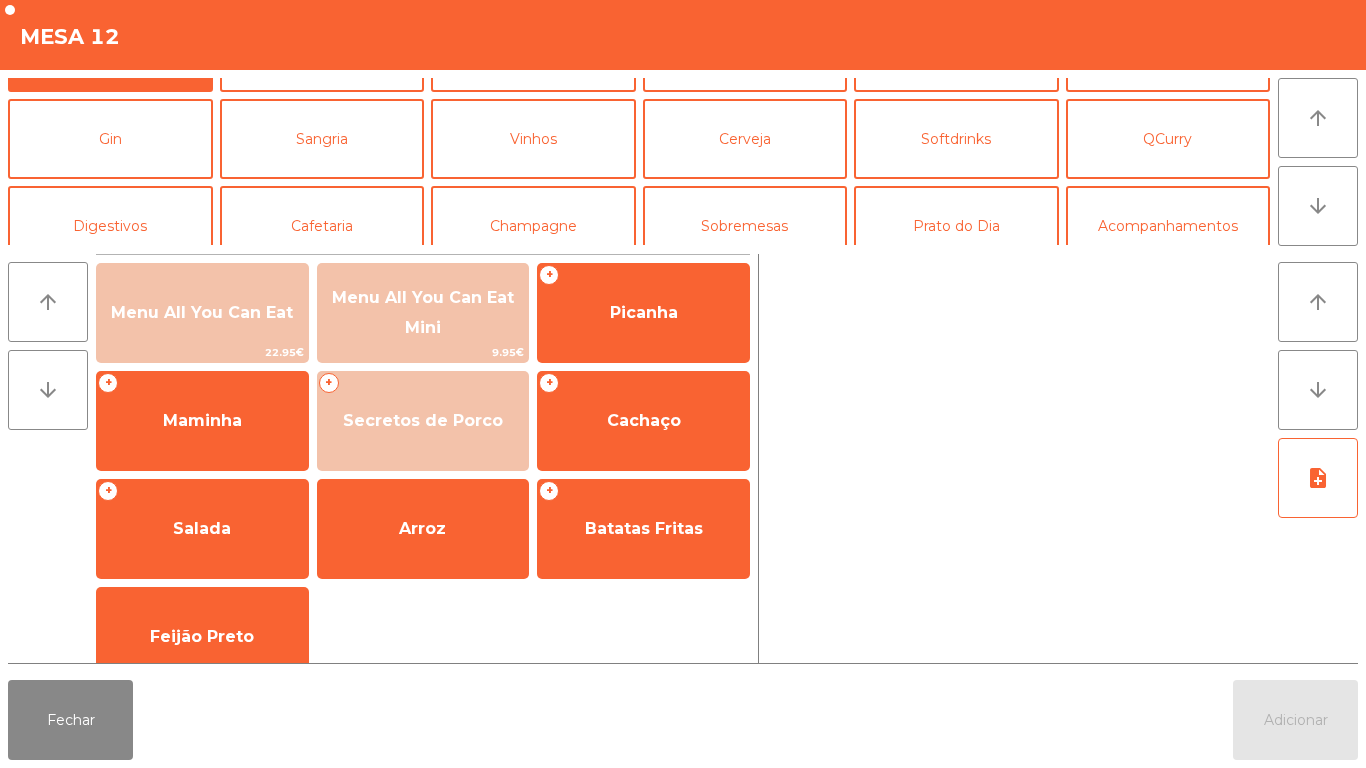 scroll, scrollTop: 80, scrollLeft: 0, axis: vertical 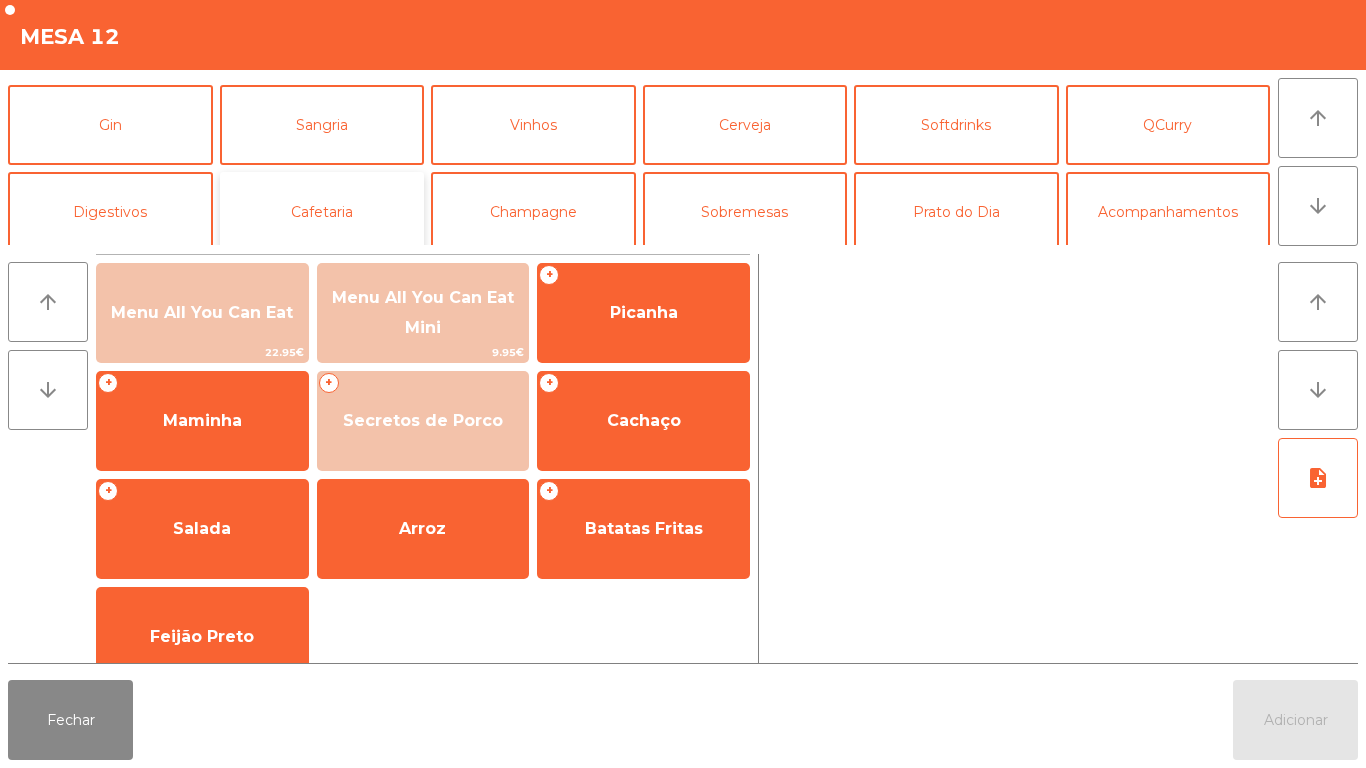 click on "Cafetaria" 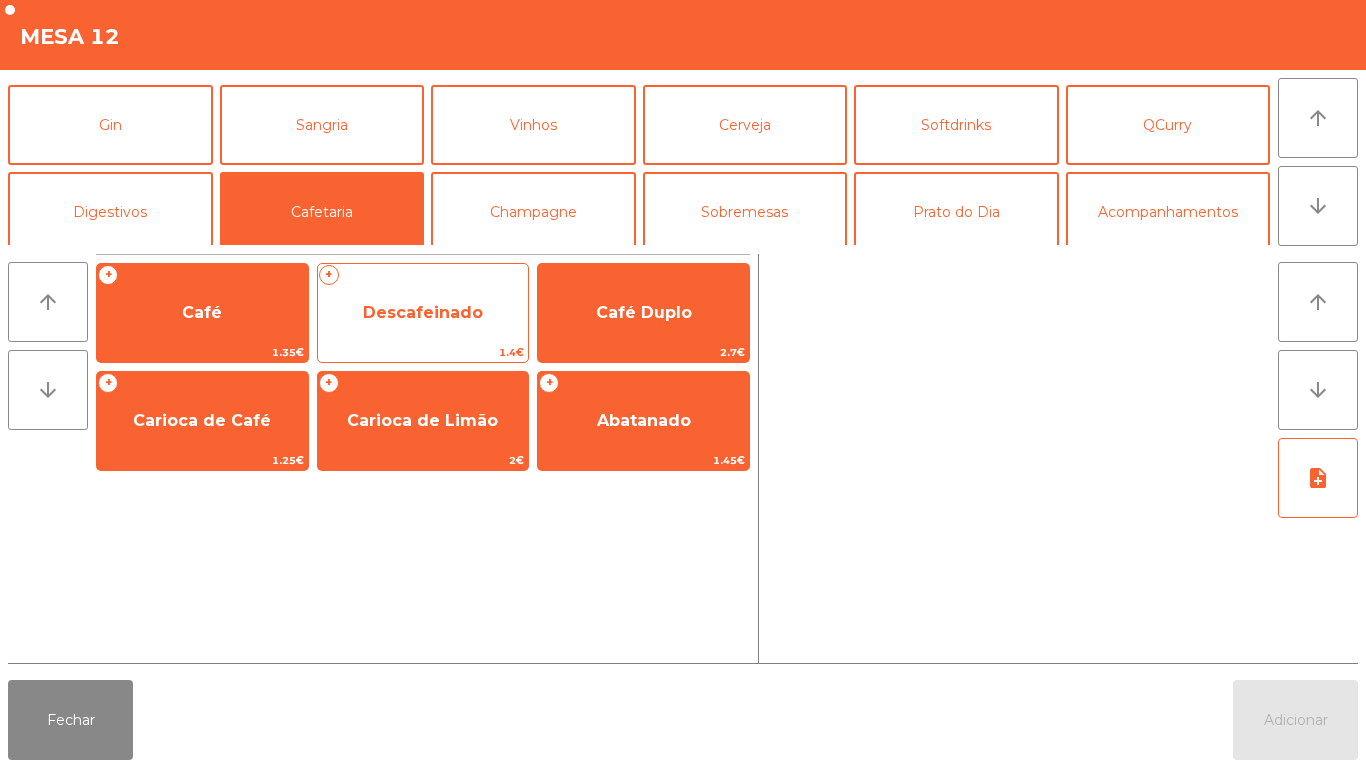click on "Descafeinado" 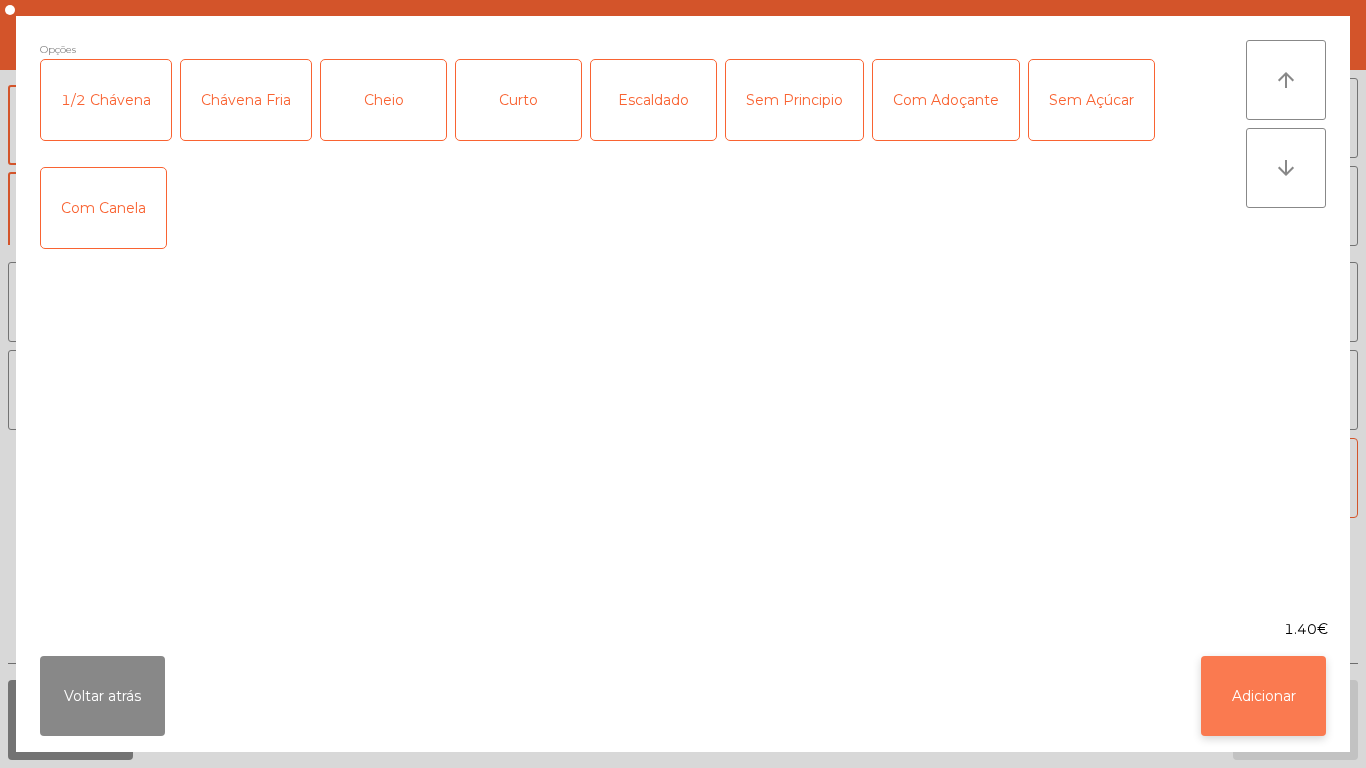 click on "Adicionar" 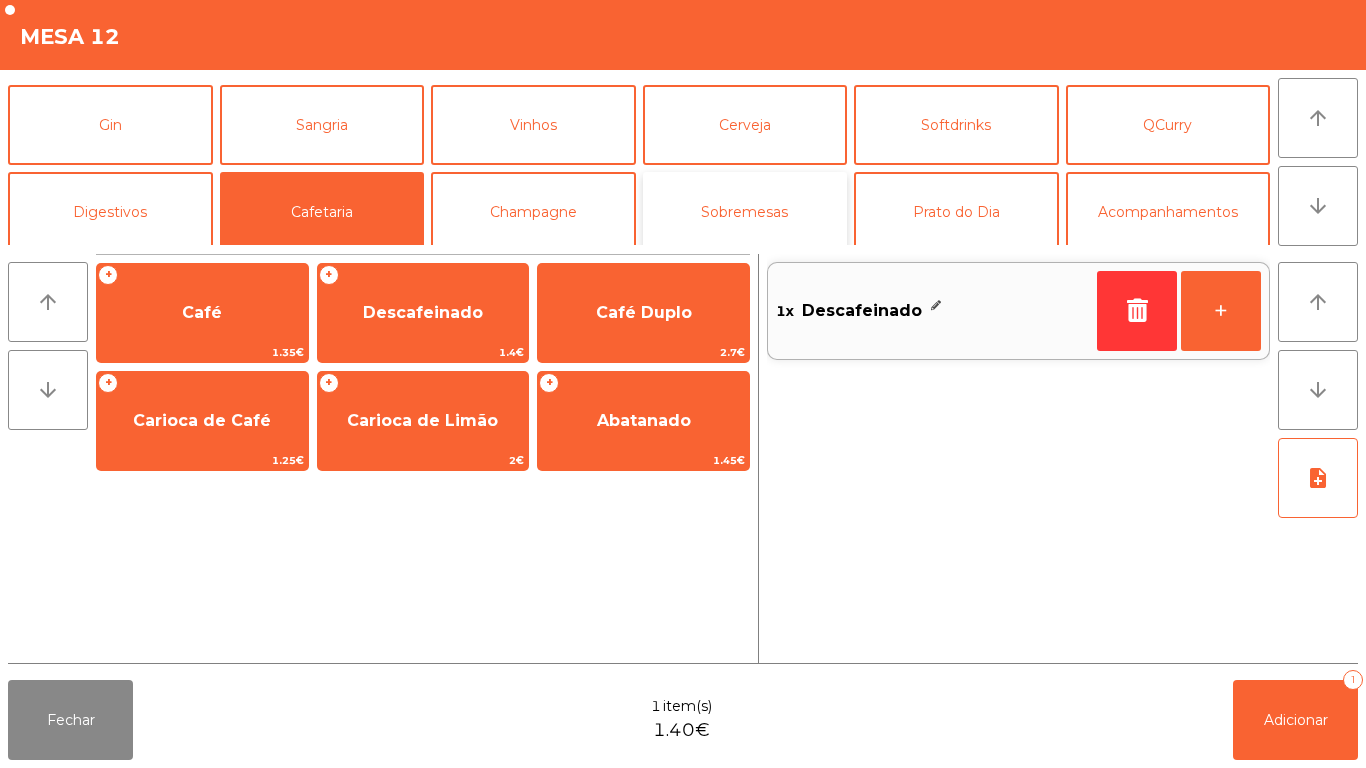 click on "Sobremesas" 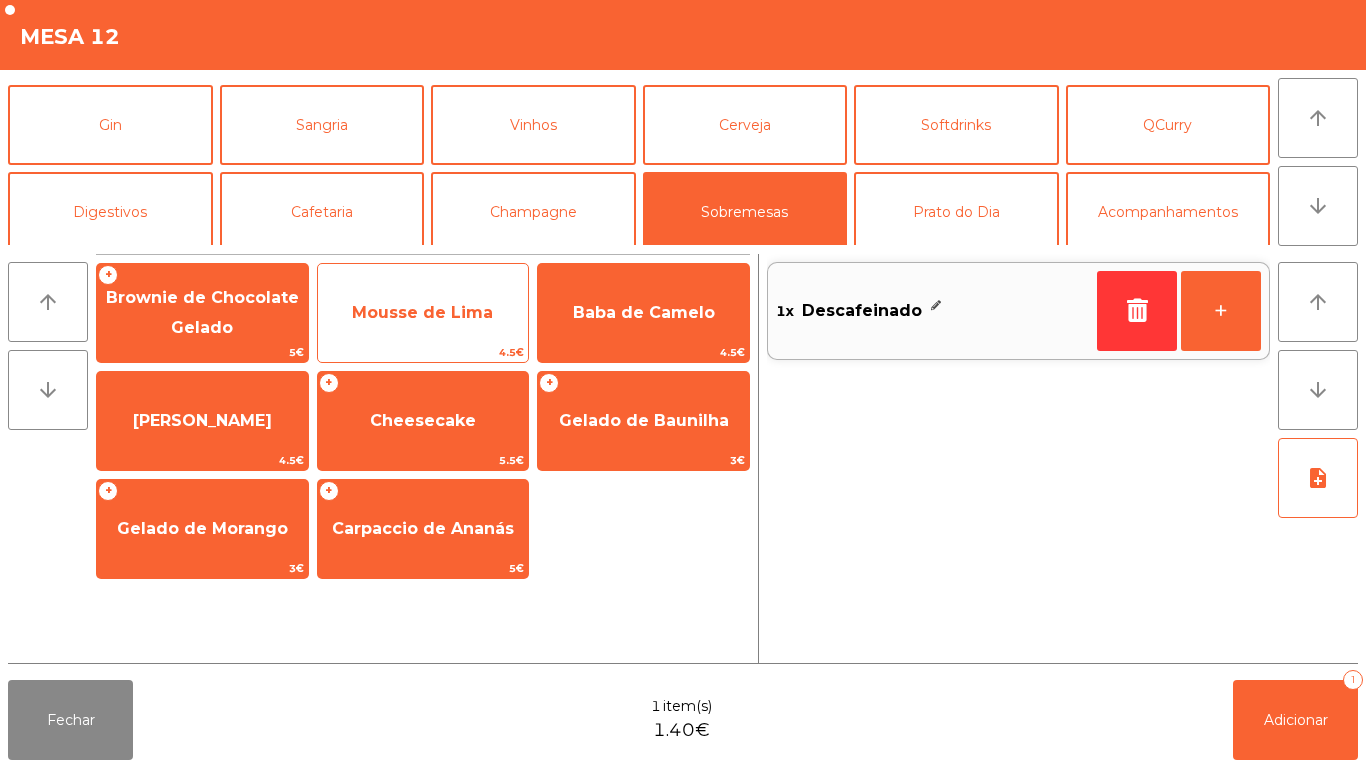 click on "Mousse de Lima" 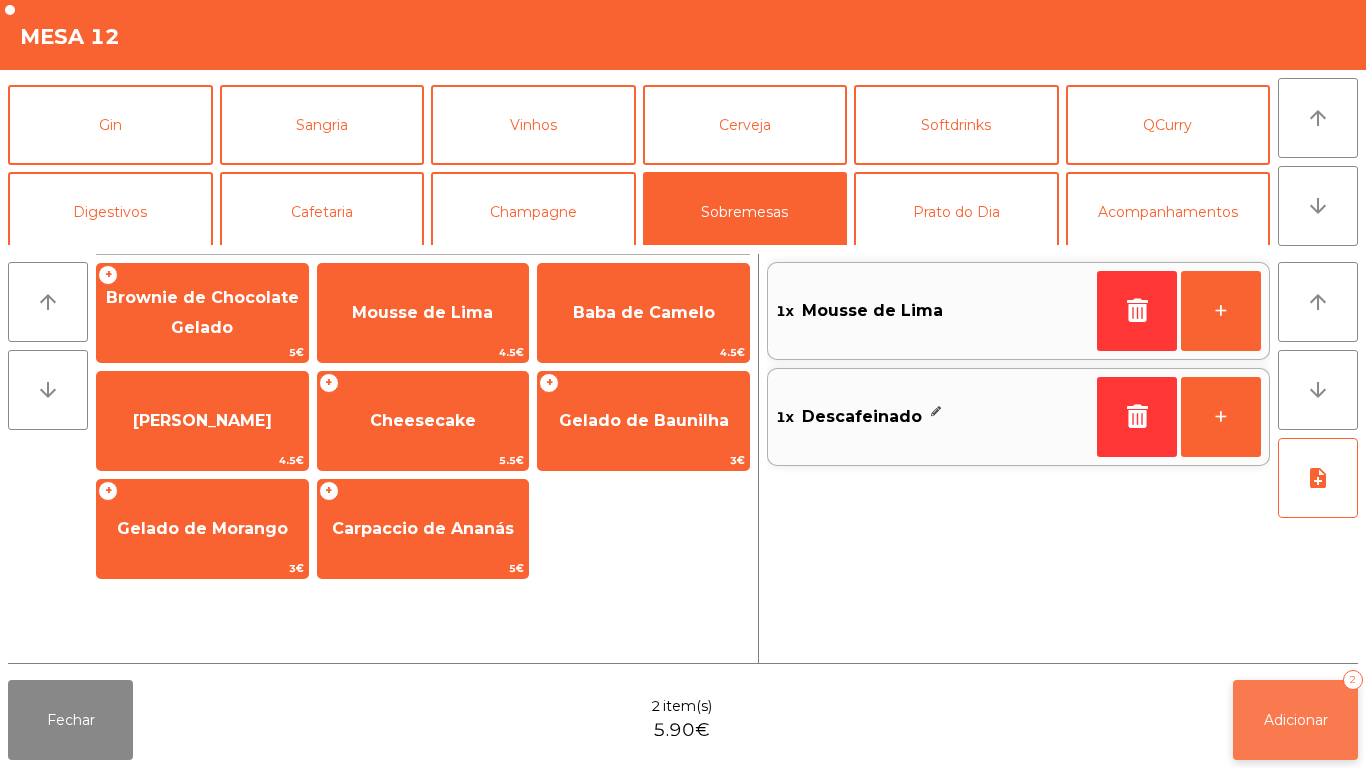 click on "Adicionar   2" 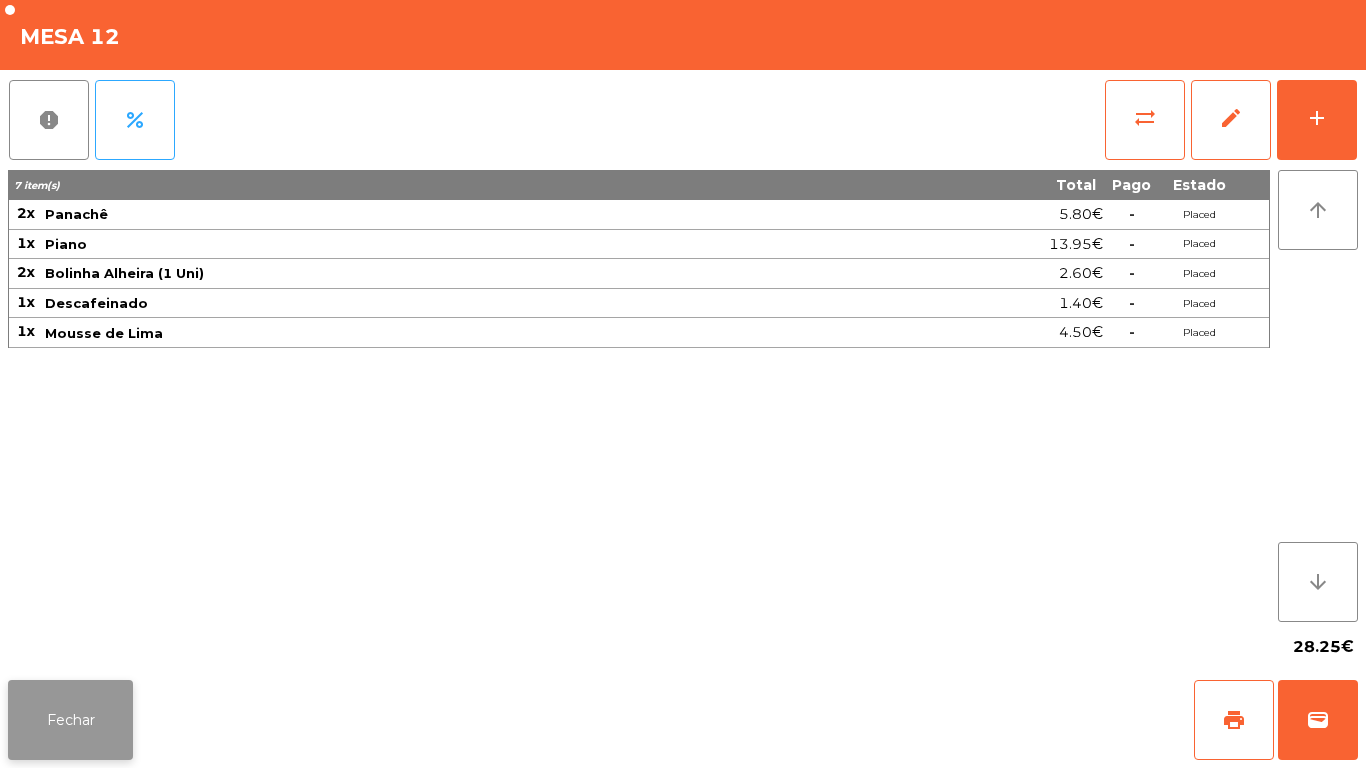 click on "Fechar" 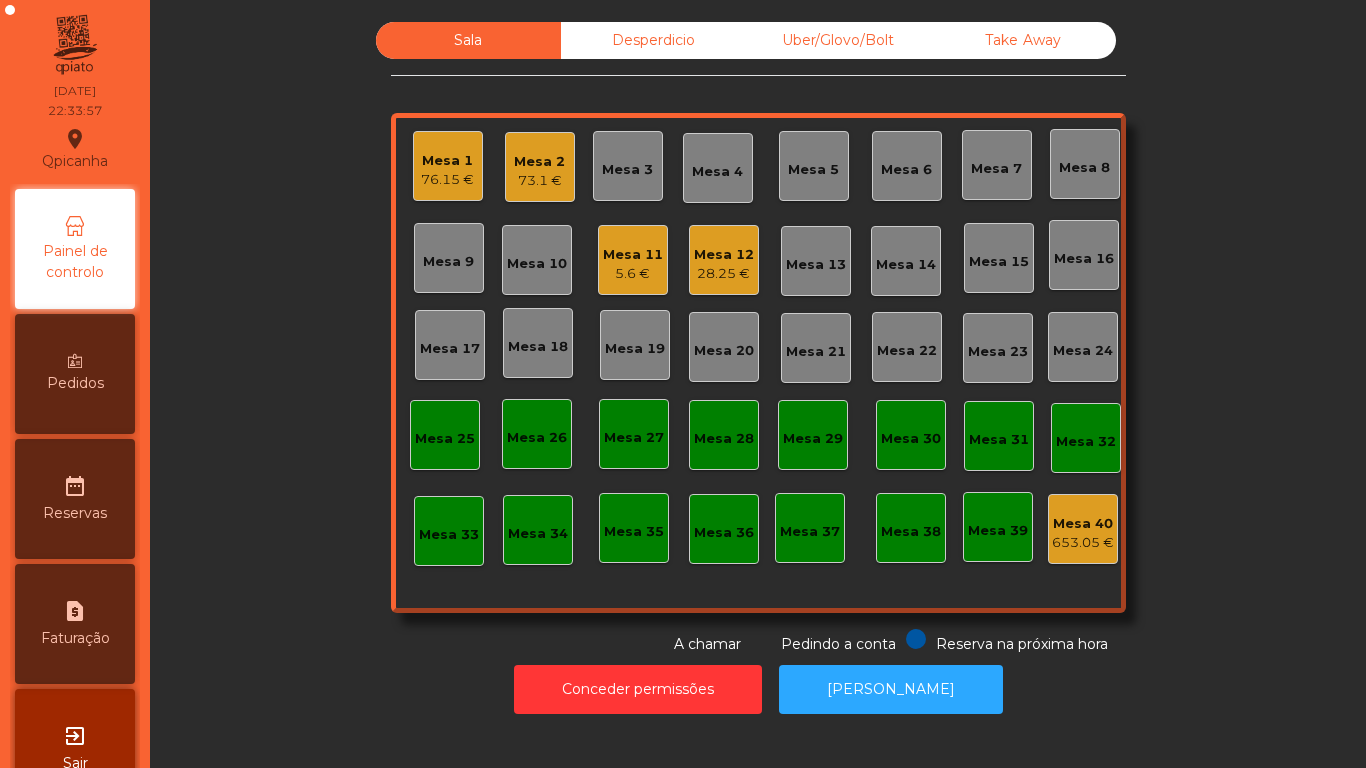 click on "Mesa 1" 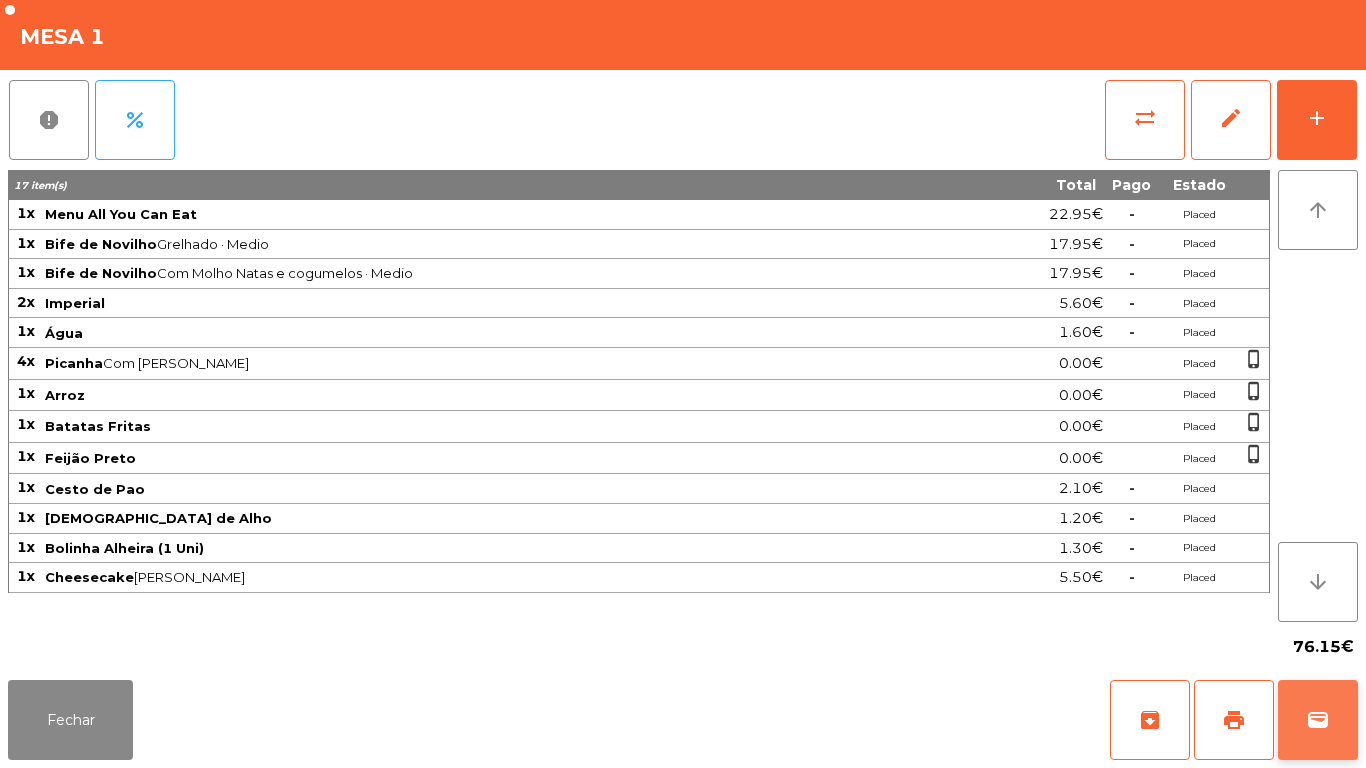 click on "wallet" 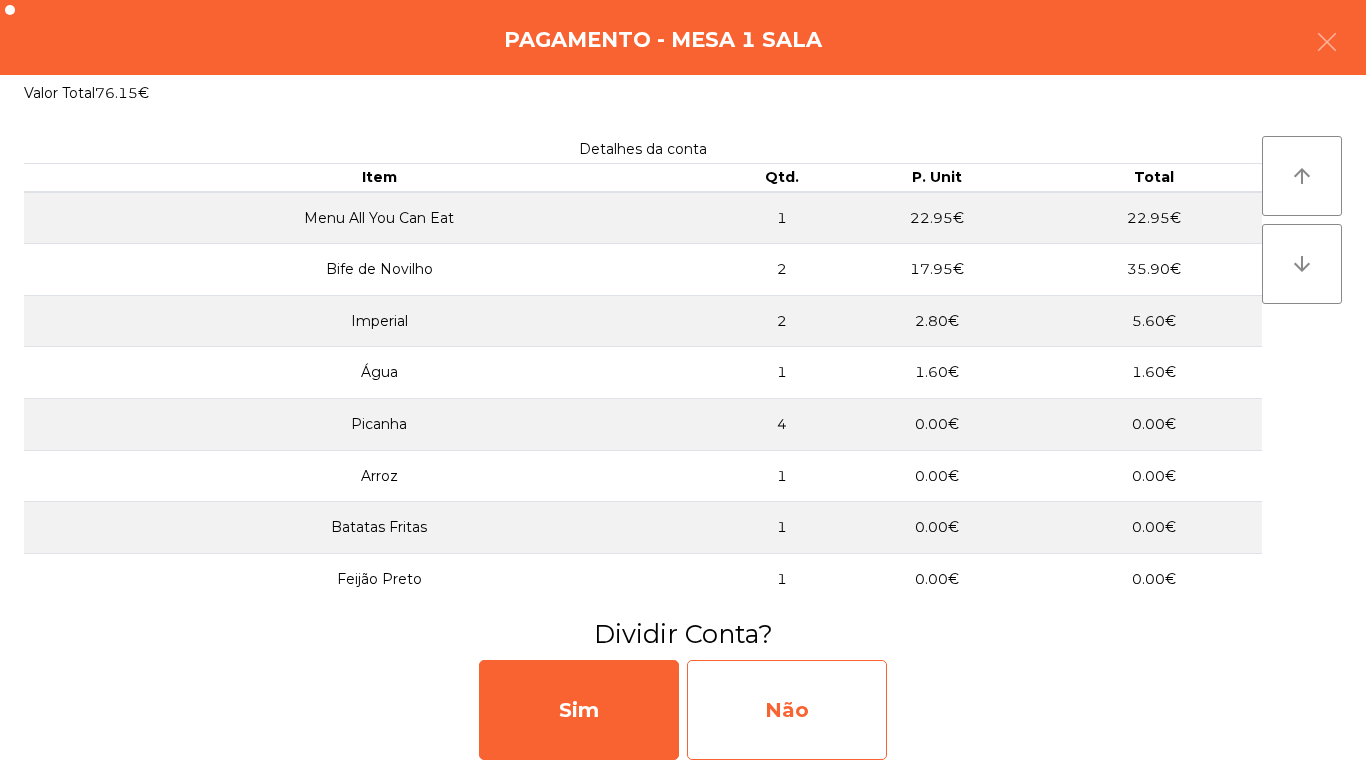click on "Não" 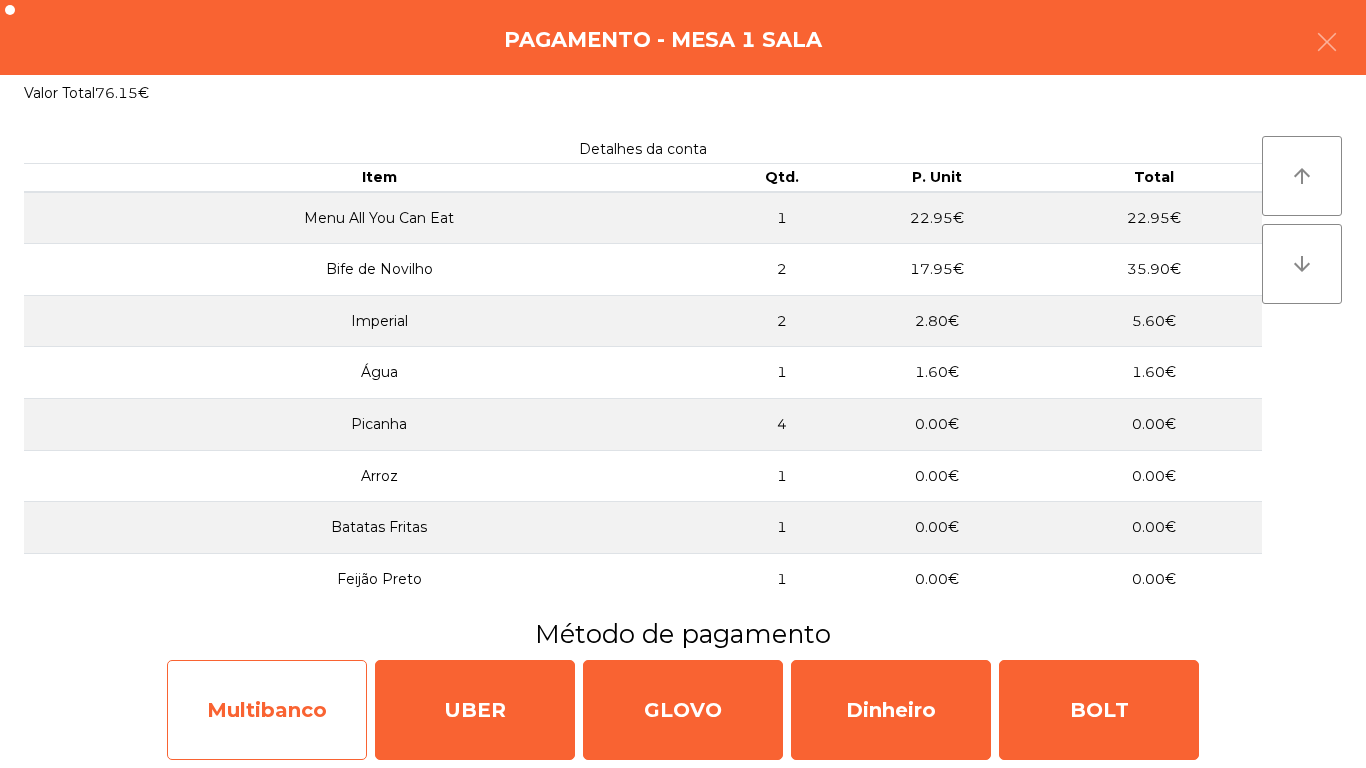 click on "Multibanco" 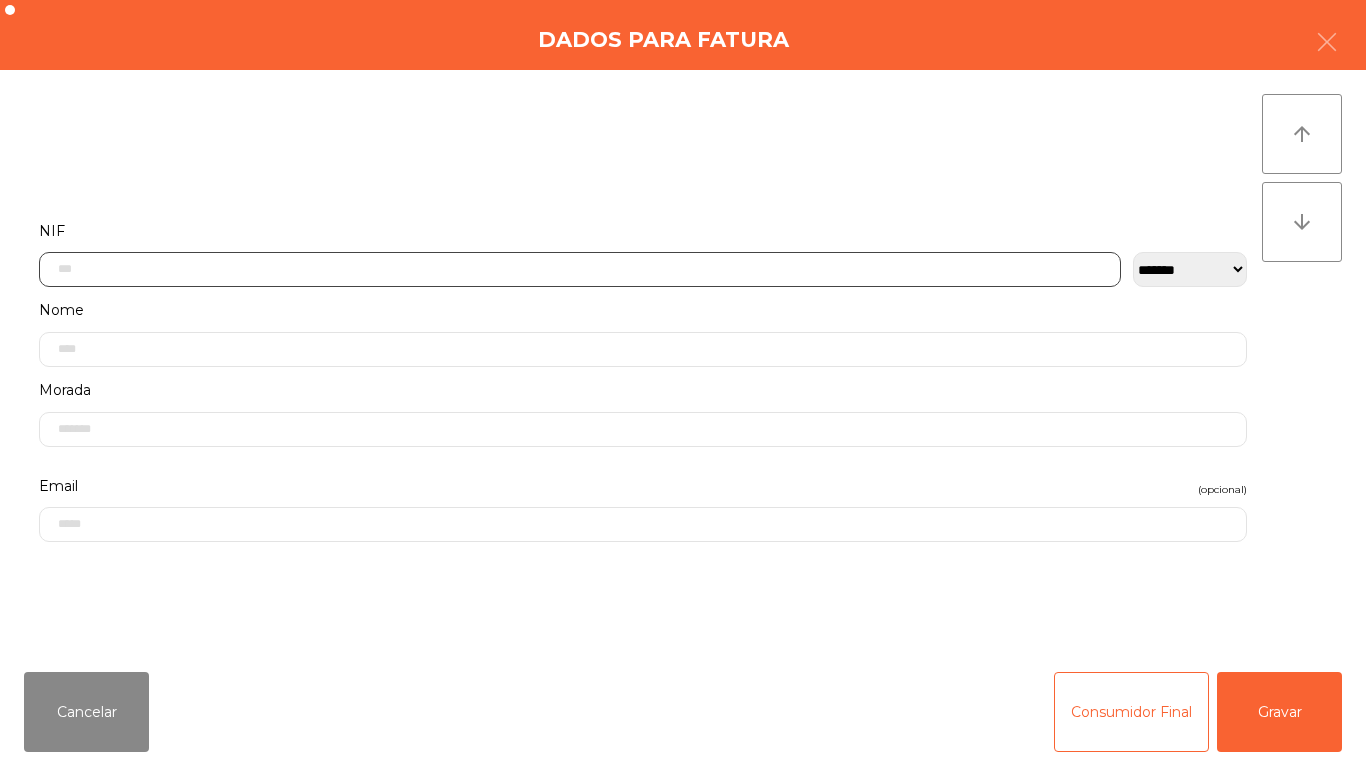 click 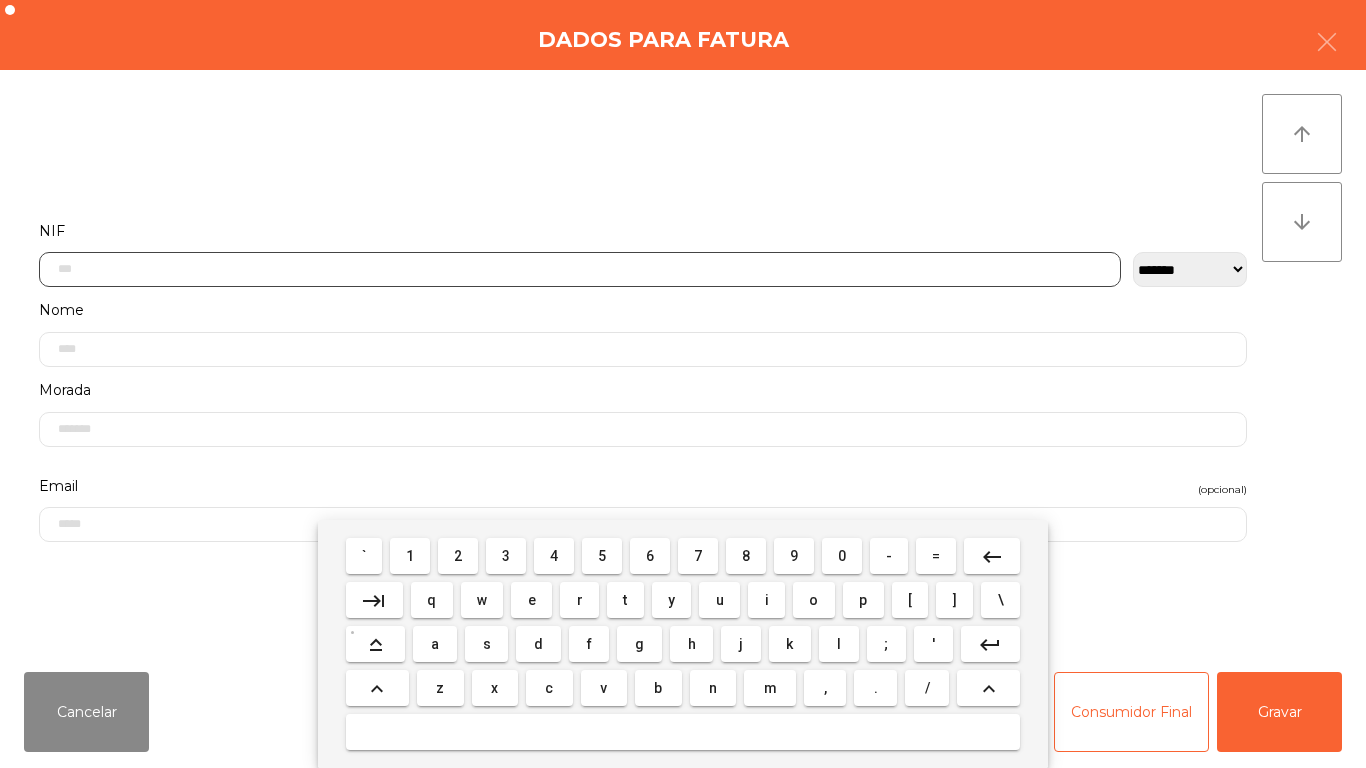scroll, scrollTop: 122, scrollLeft: 0, axis: vertical 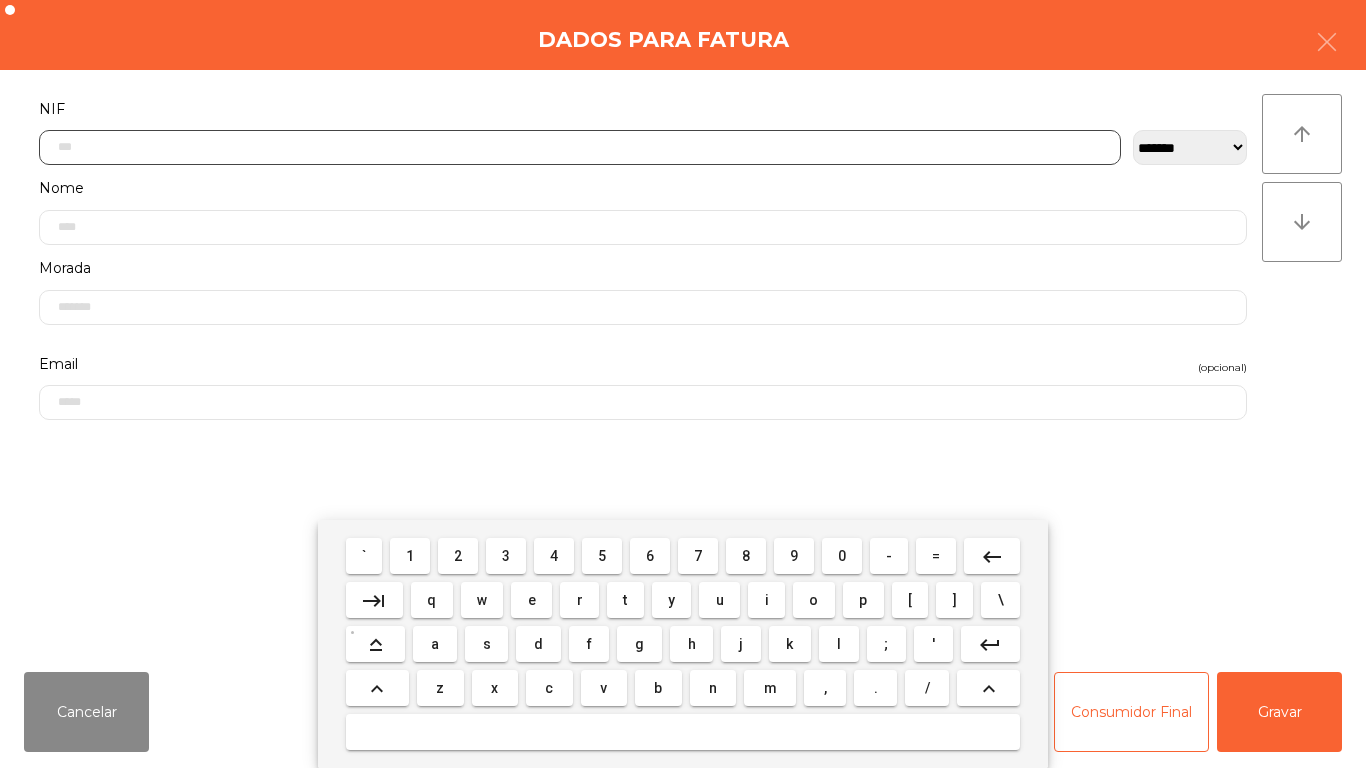 click on "5" at bounding box center [602, 556] 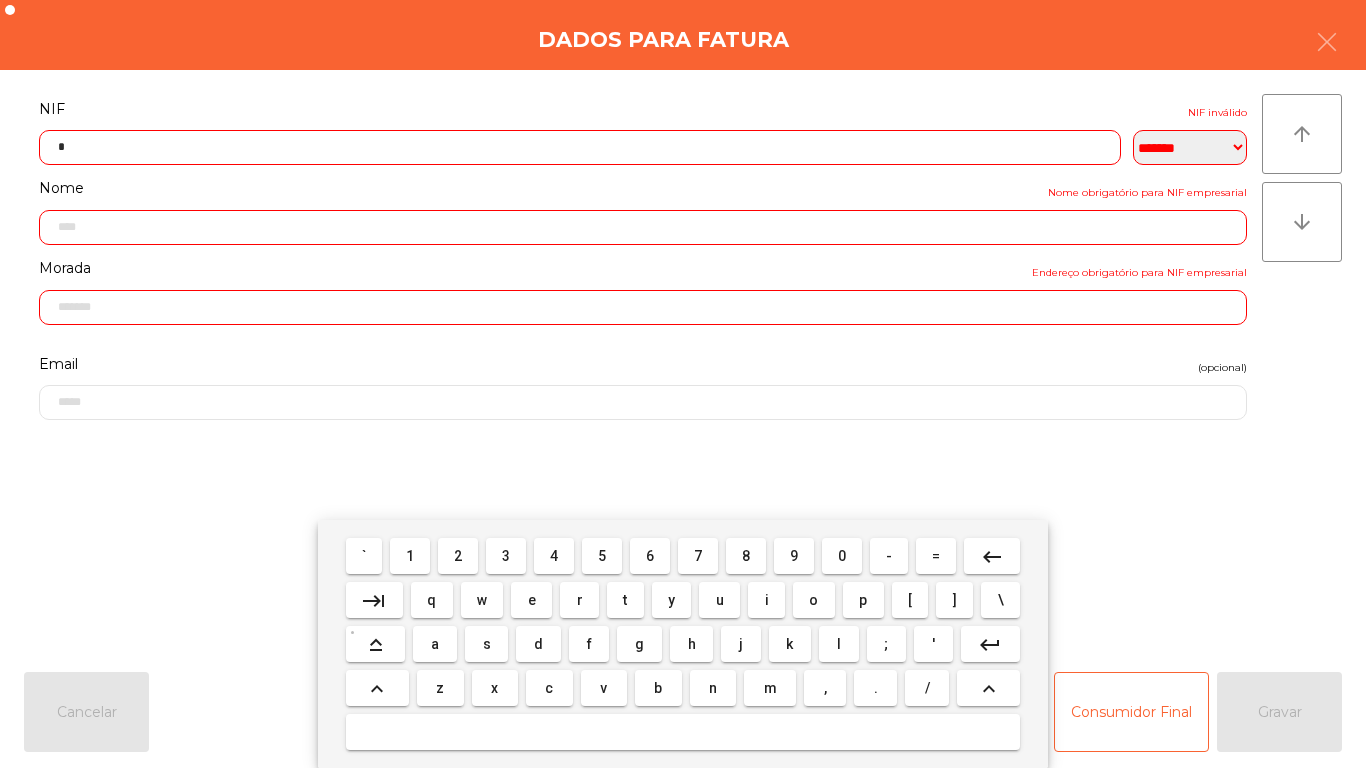 click on "1" at bounding box center (410, 556) 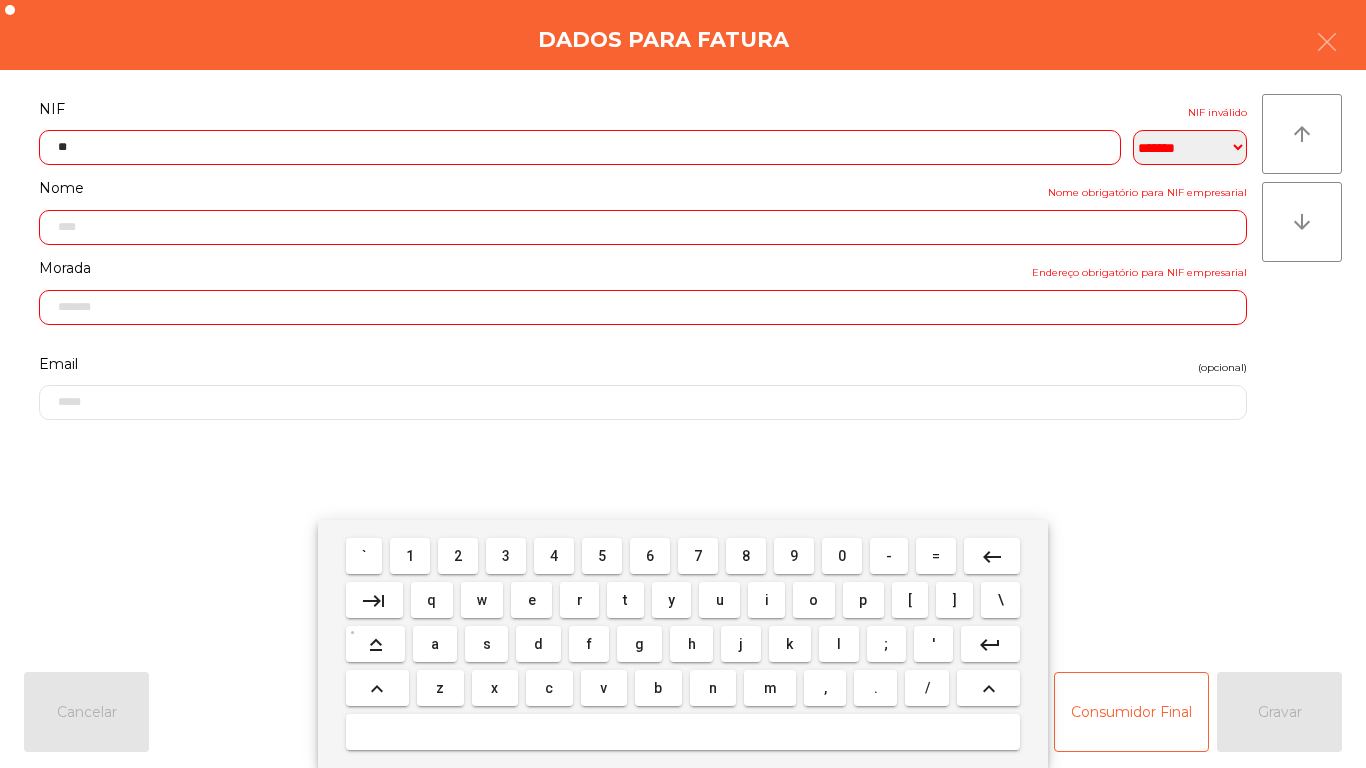 click on "7" at bounding box center (698, 556) 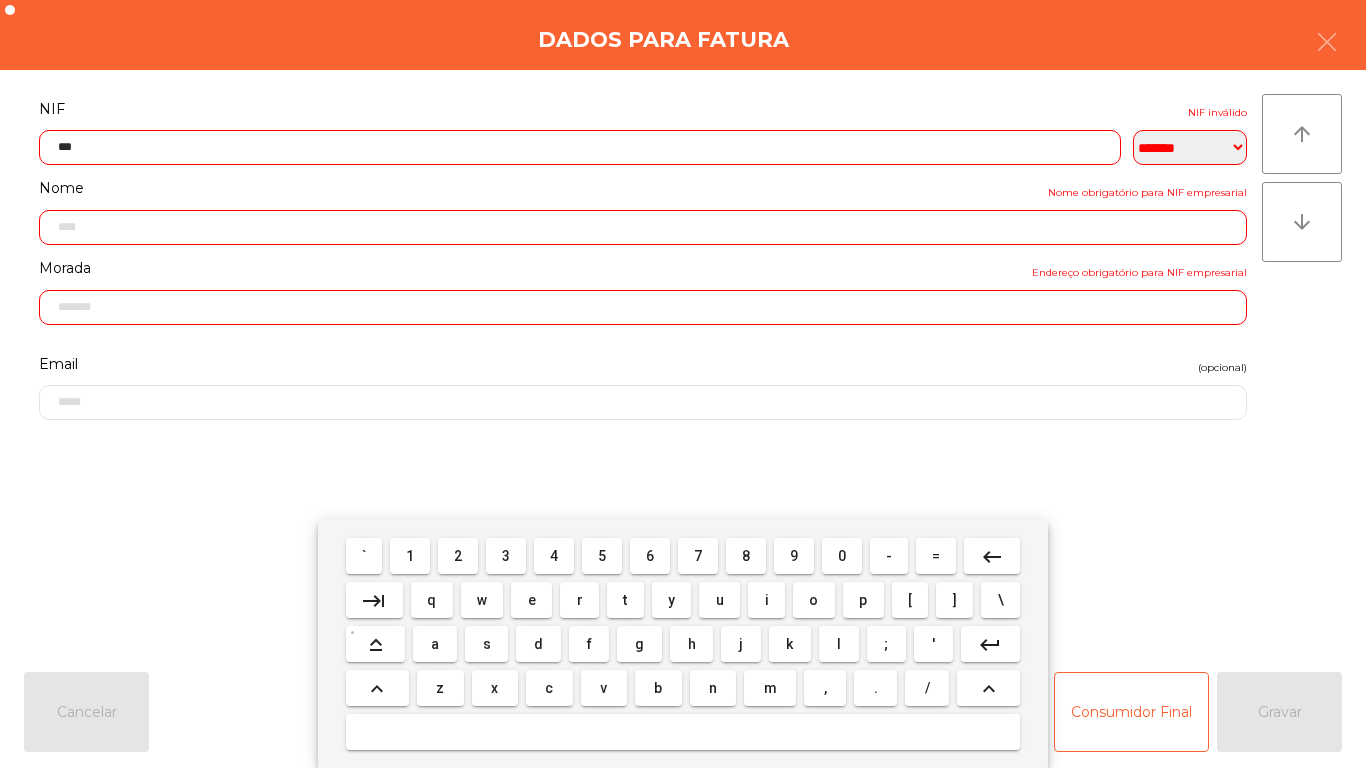 click on "7" at bounding box center (698, 556) 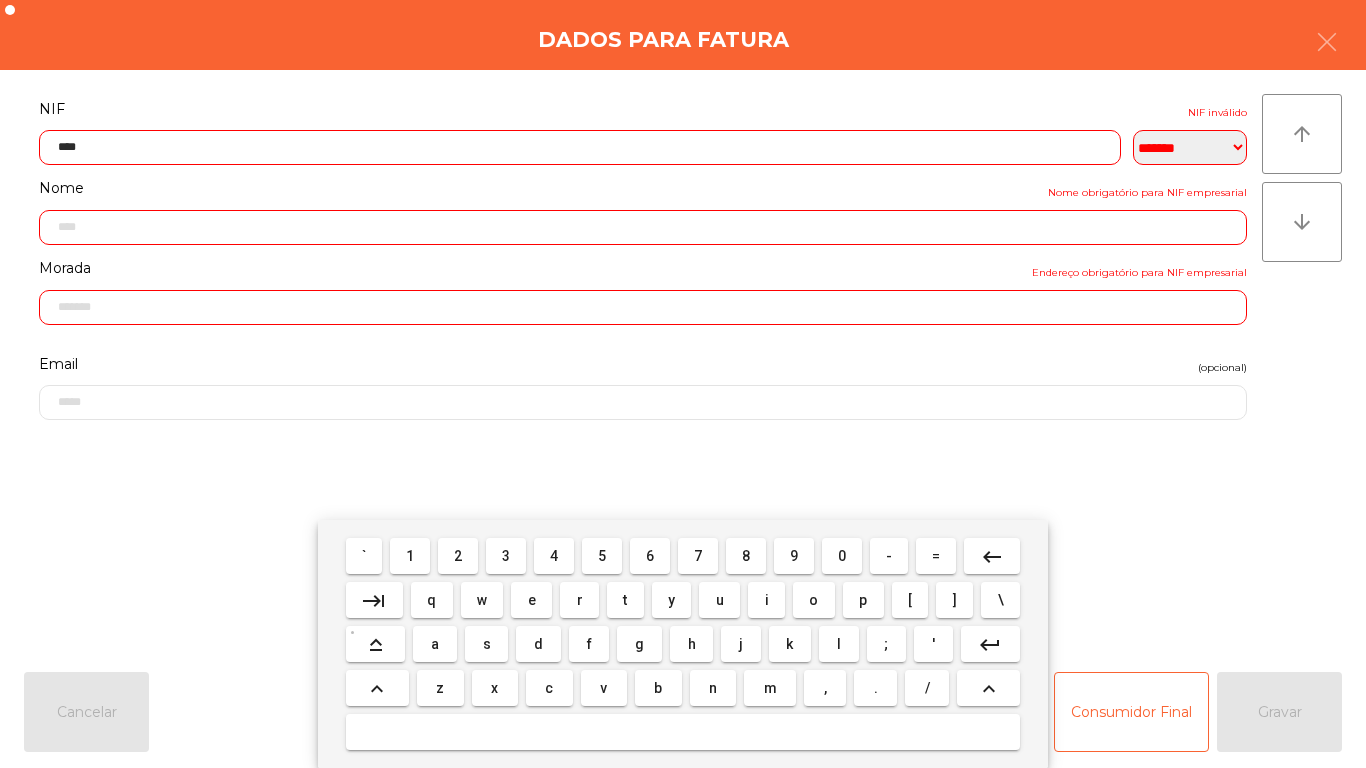 click on "0" at bounding box center [842, 556] 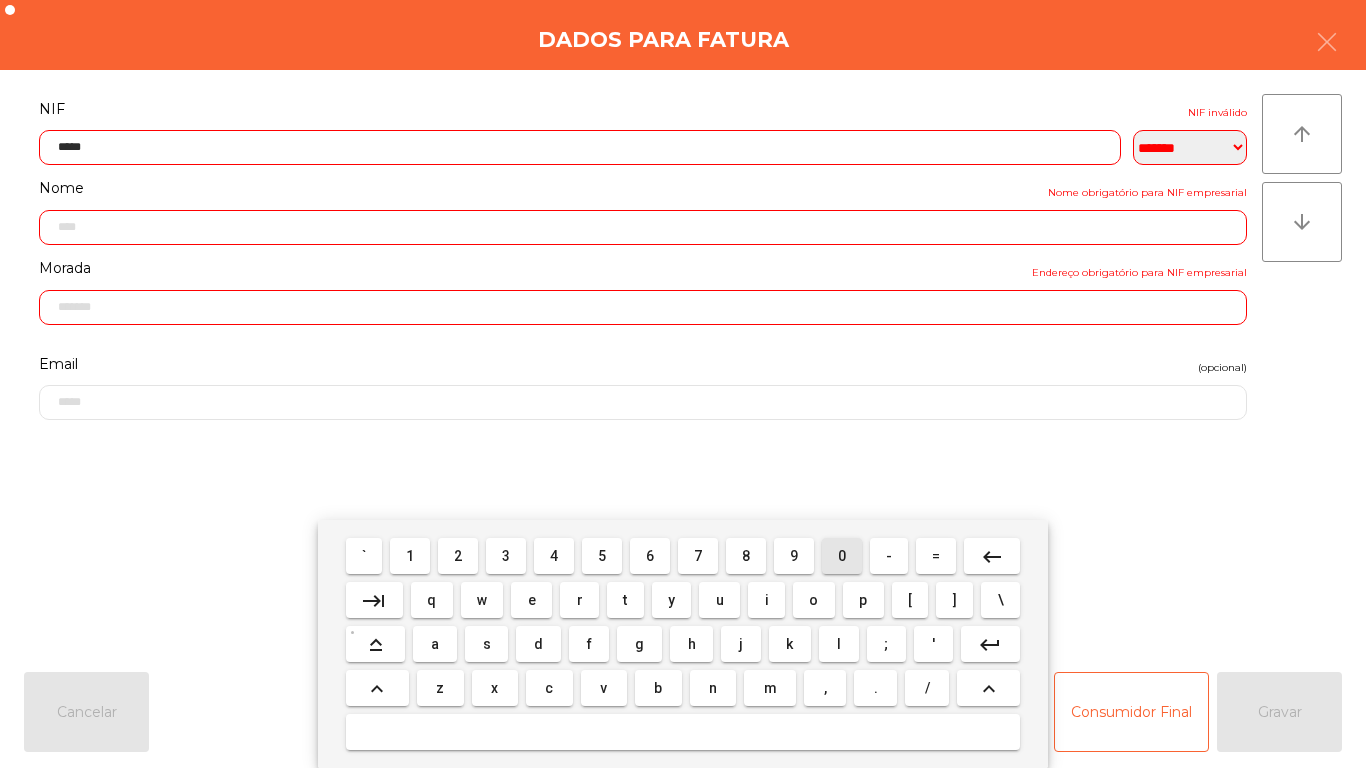 click on "0" at bounding box center (842, 556) 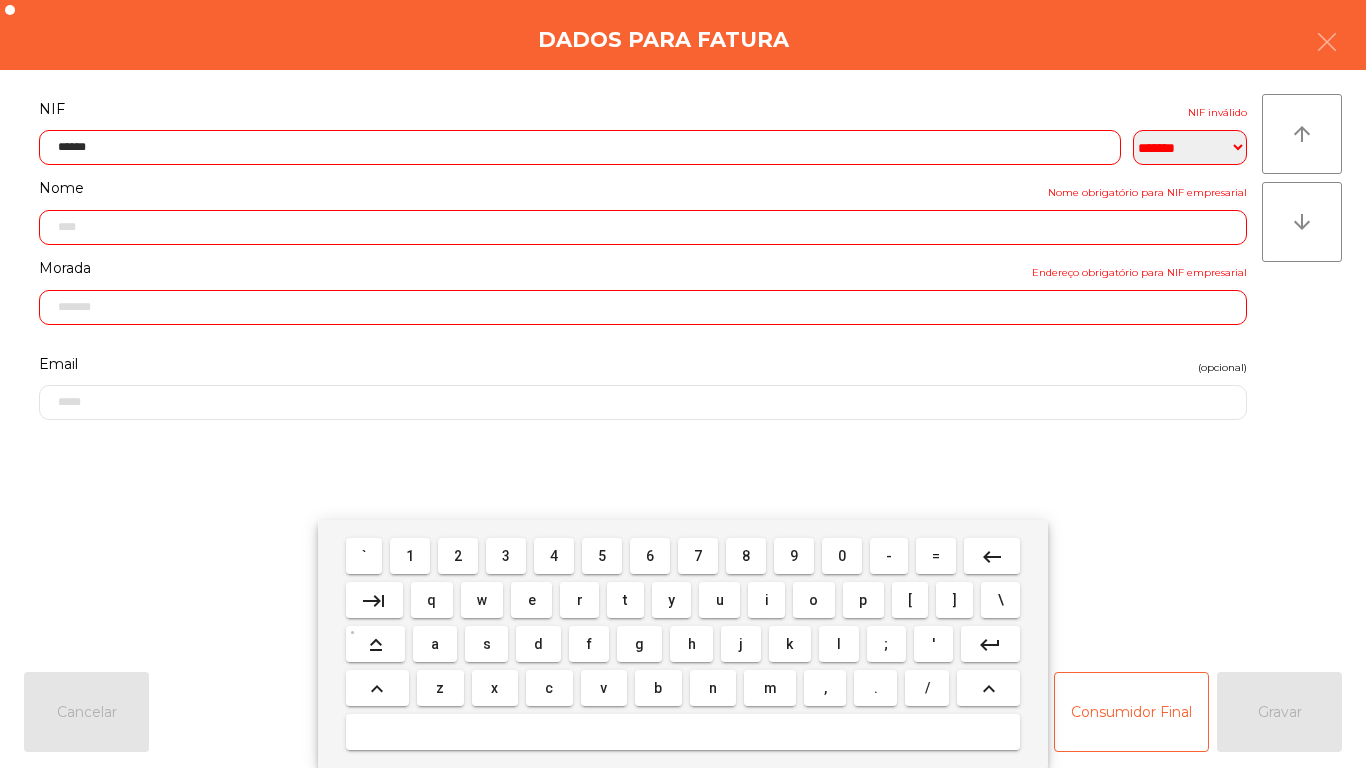 click on "0" at bounding box center [842, 556] 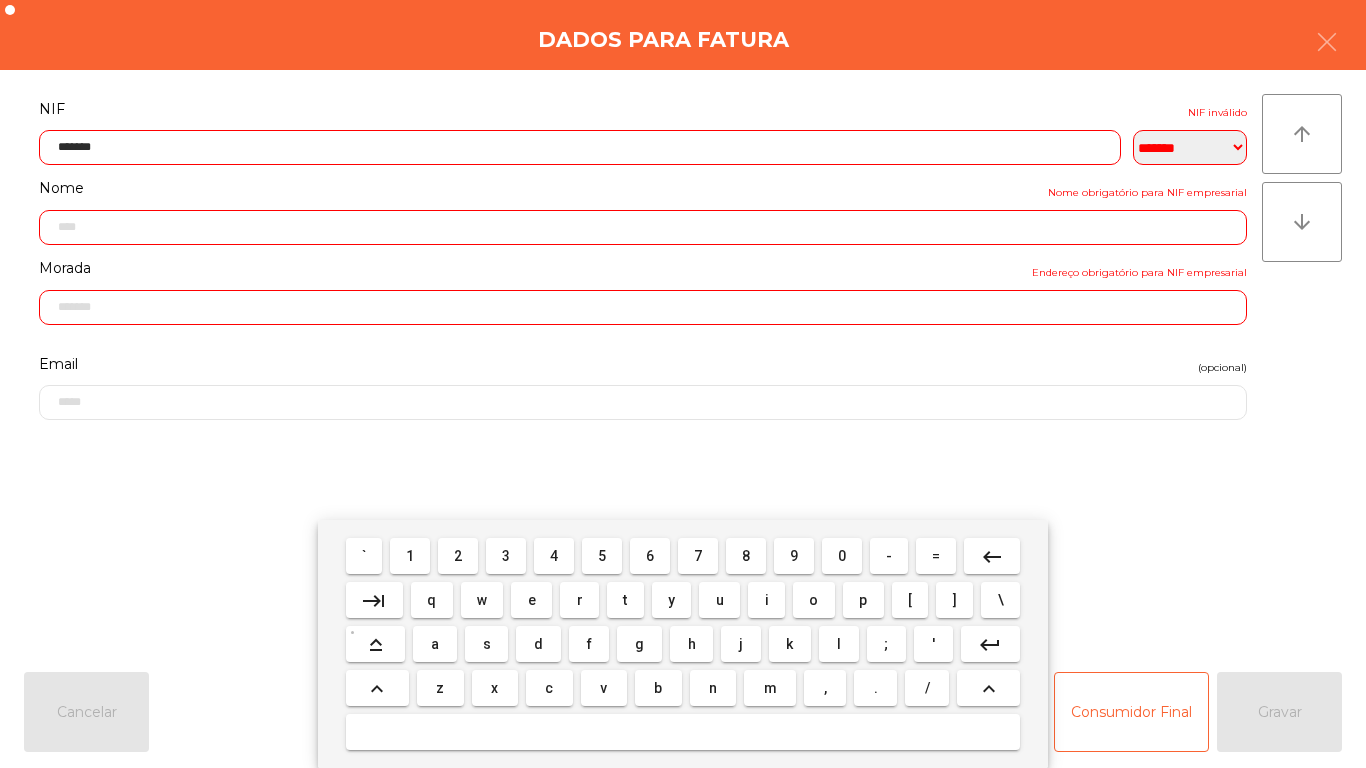 click on "3" at bounding box center (506, 556) 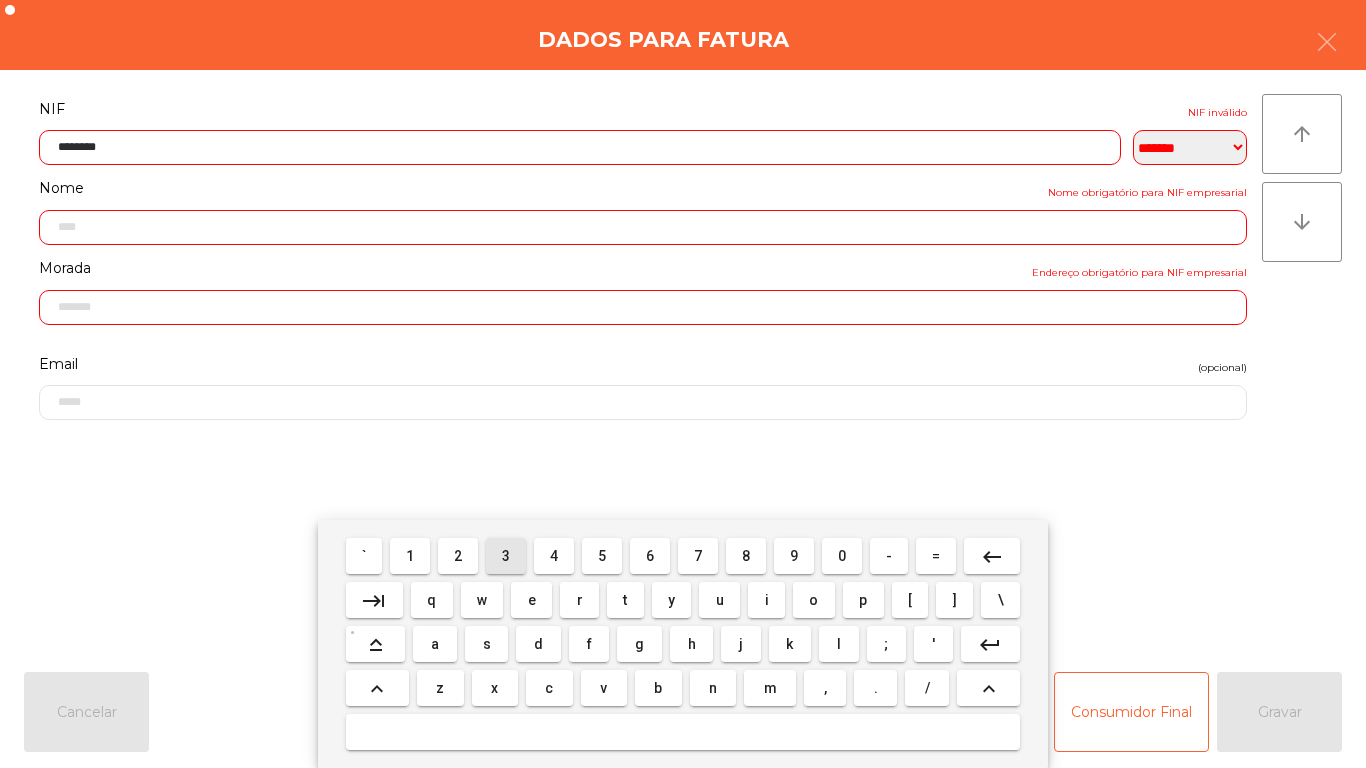 click on "4" at bounding box center (554, 556) 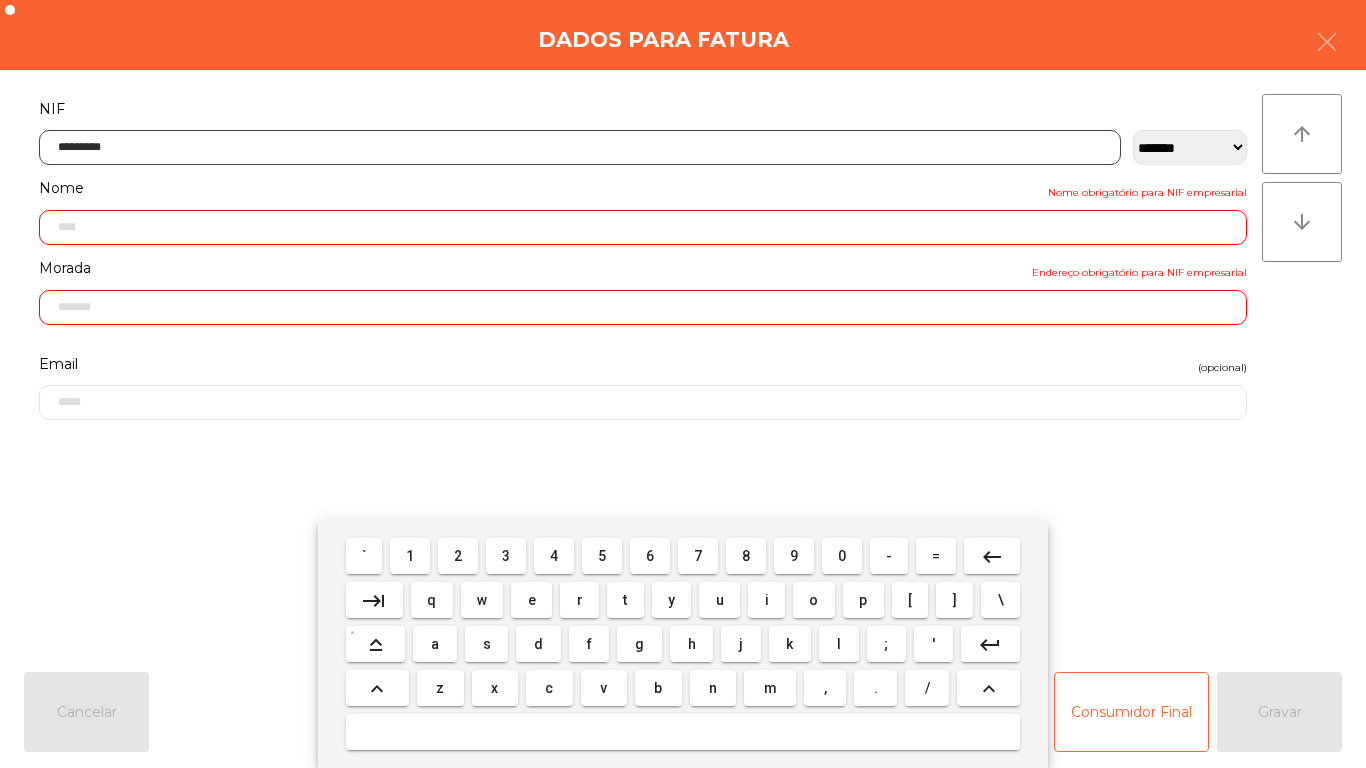 type on "**********" 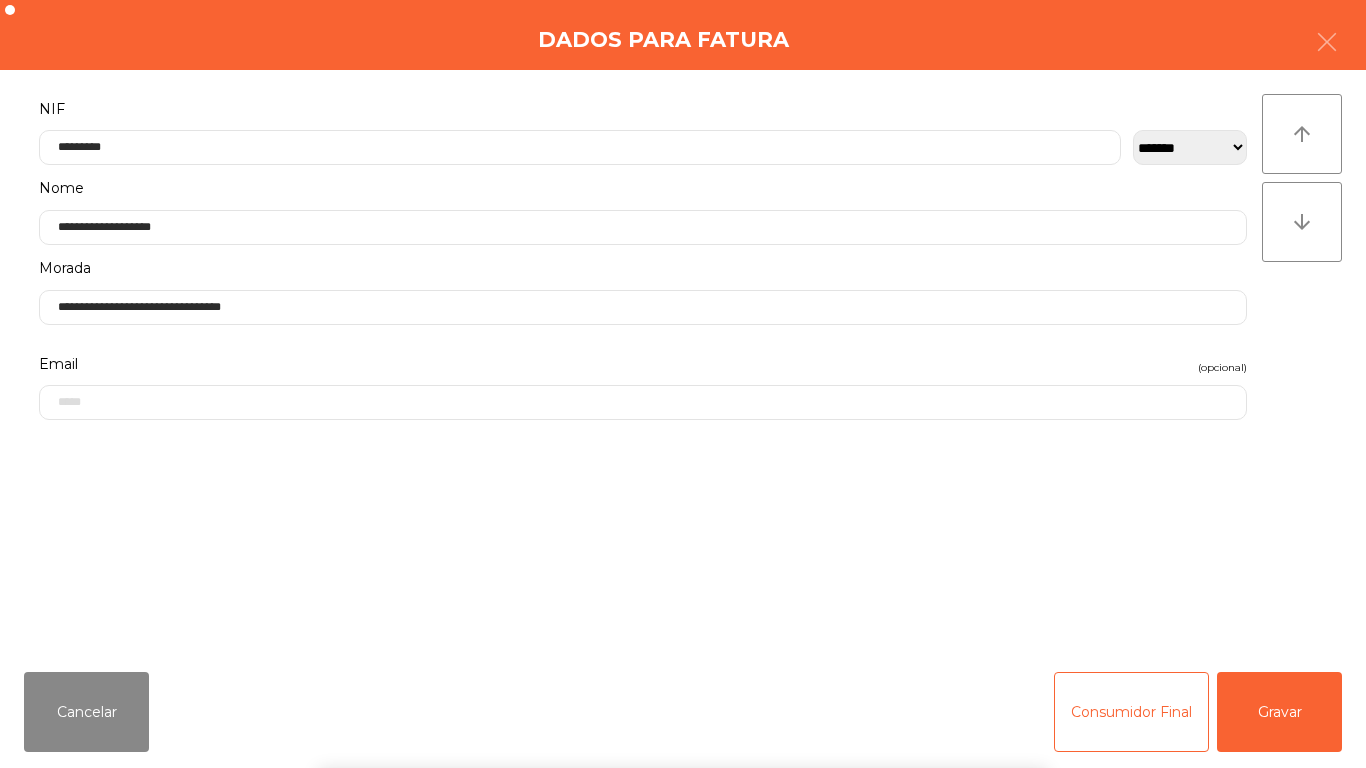 click on "` 1 2 3 4 5 6 7 8 9 0 - = keyboard_backspace keyboard_tab q w e r t y u i o p [ ] \ keyboard_capslock a s d f g h j k l ; ' keyboard_return keyboard_arrow_up z x c v b n m , . / keyboard_arrow_up" at bounding box center (683, 644) 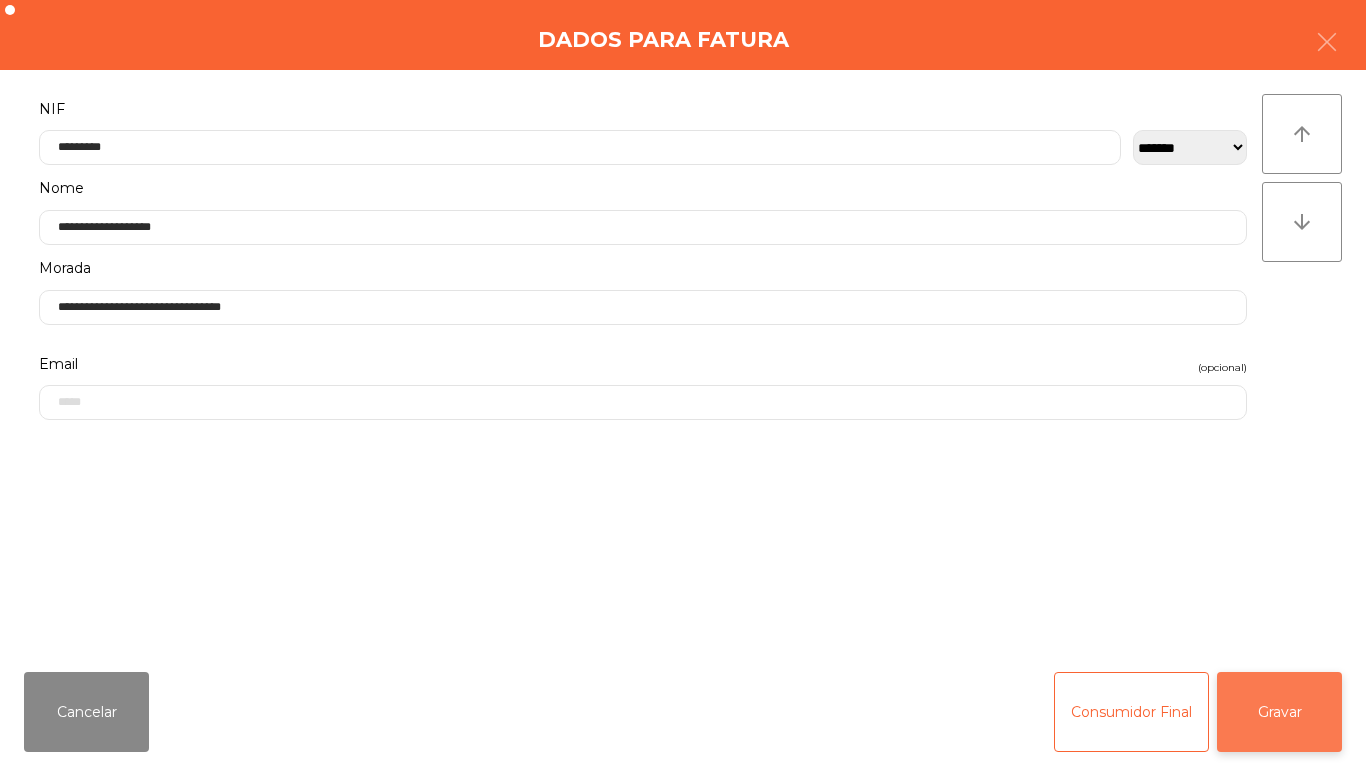 click on "Gravar" 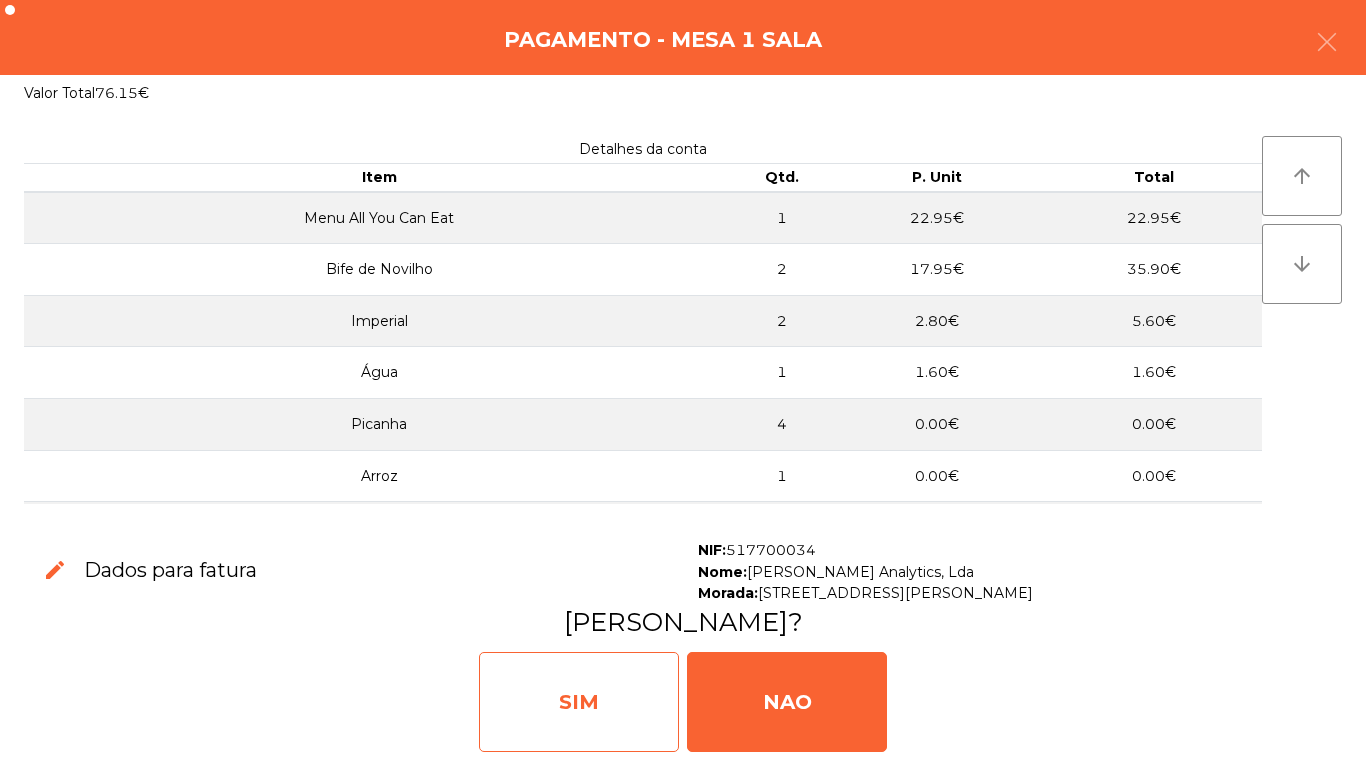 click on "SIM" 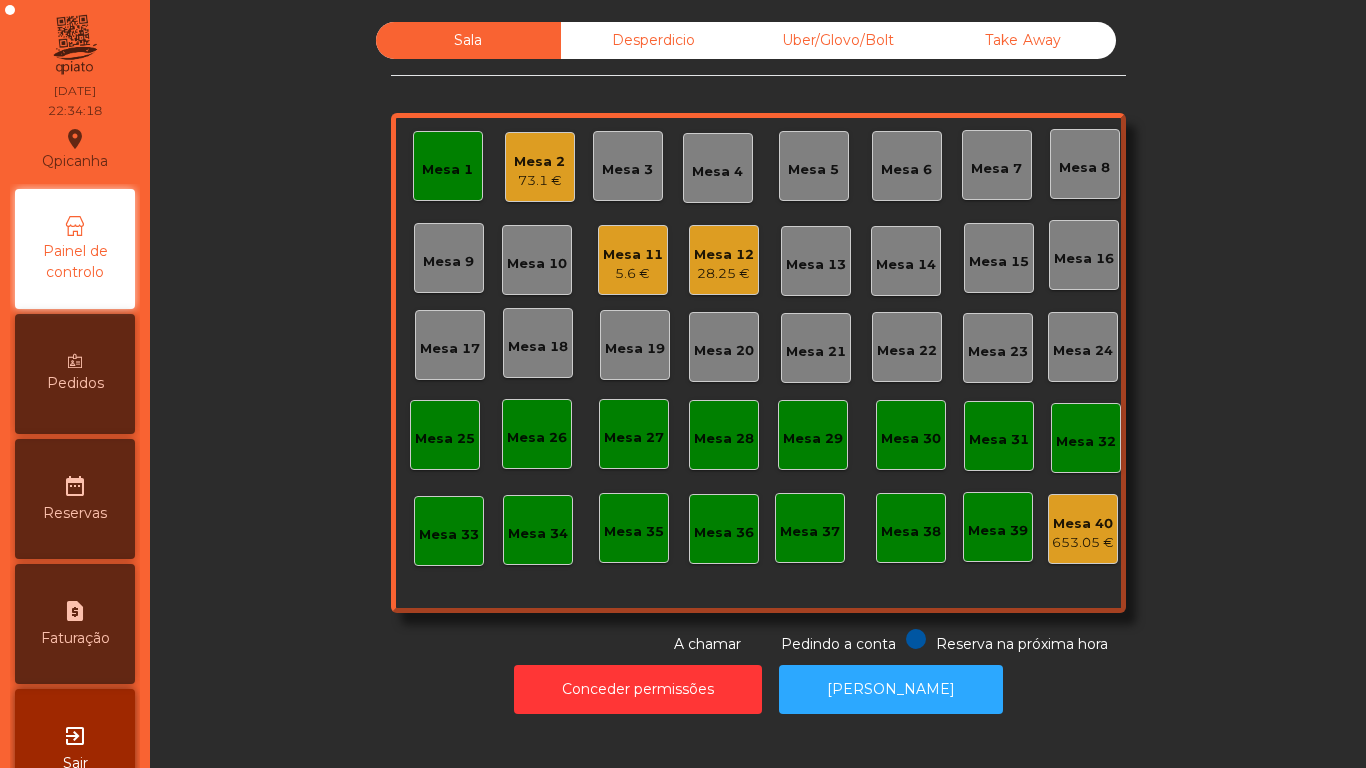 click on "Mesa 1" 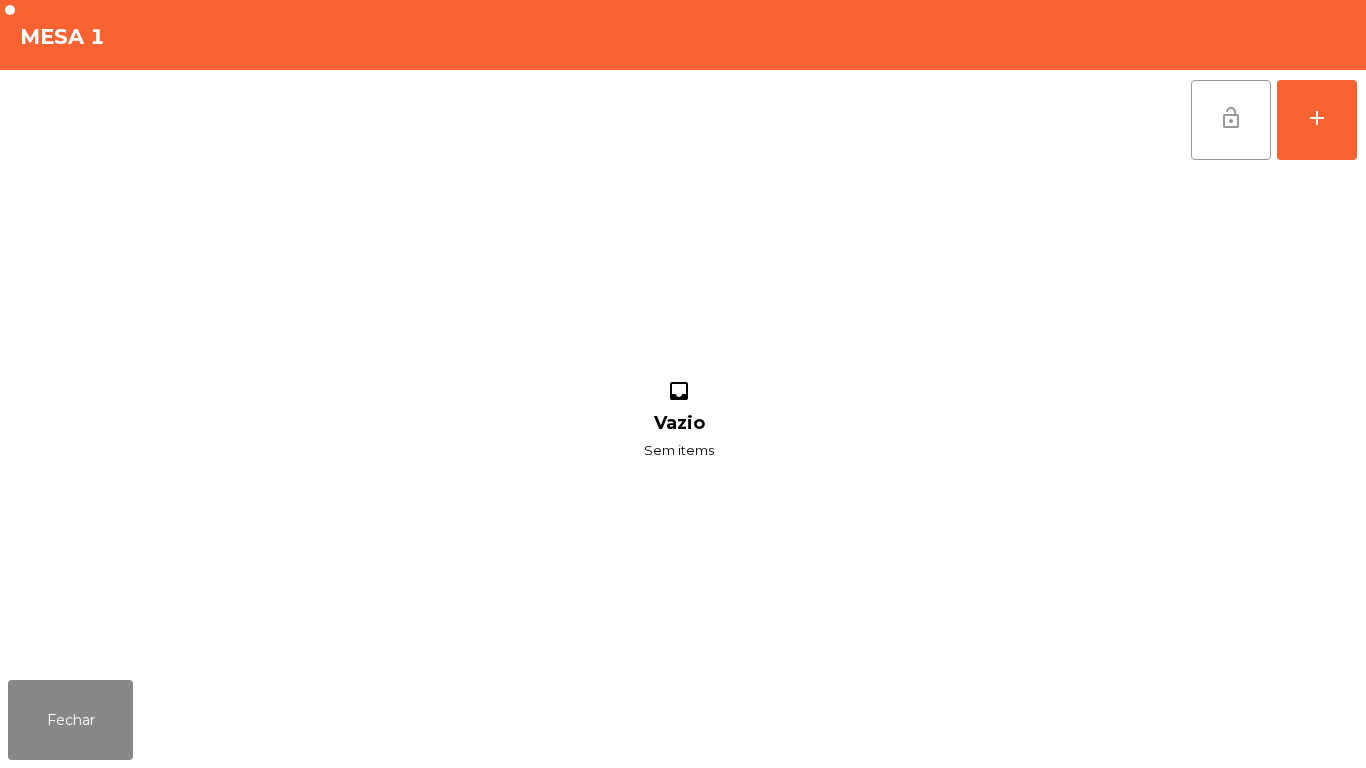 click on "lock_open" 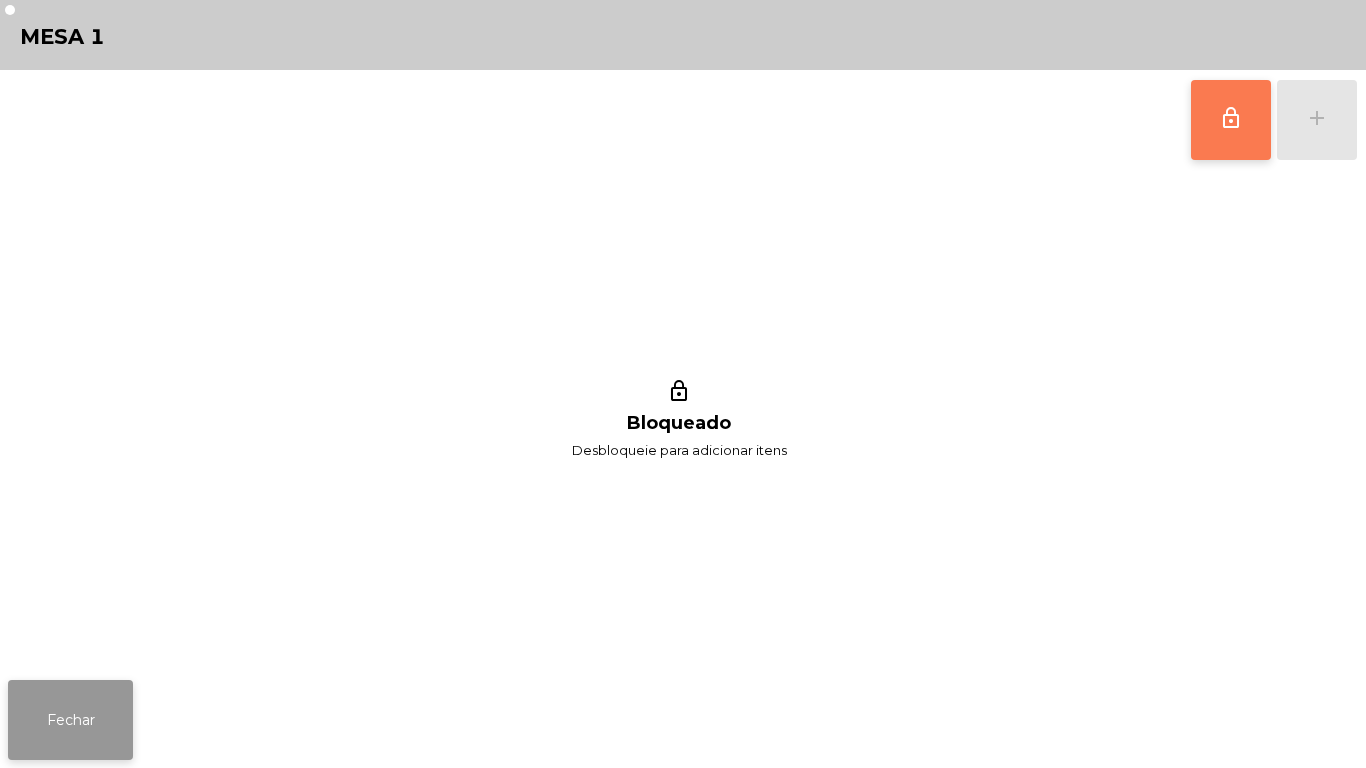 click on "Fechar" 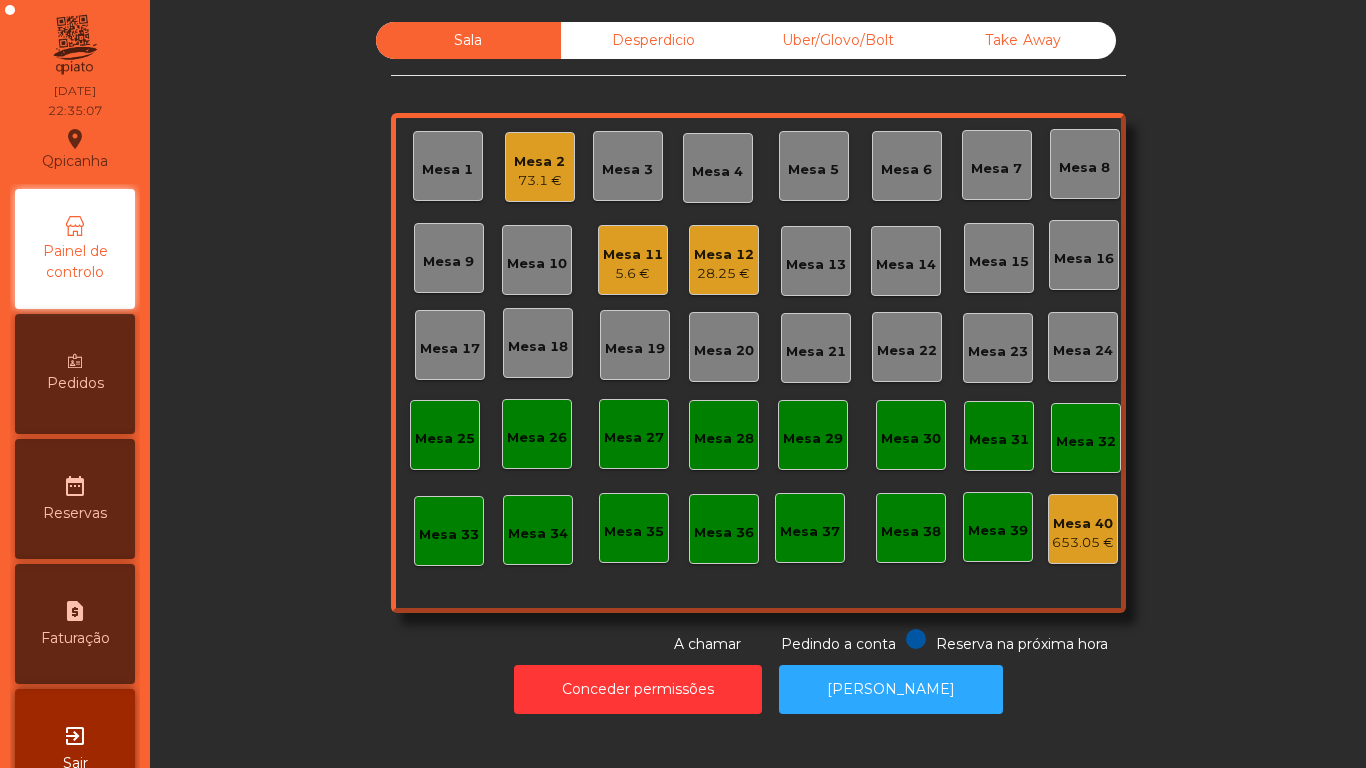 click on "73.1 €" 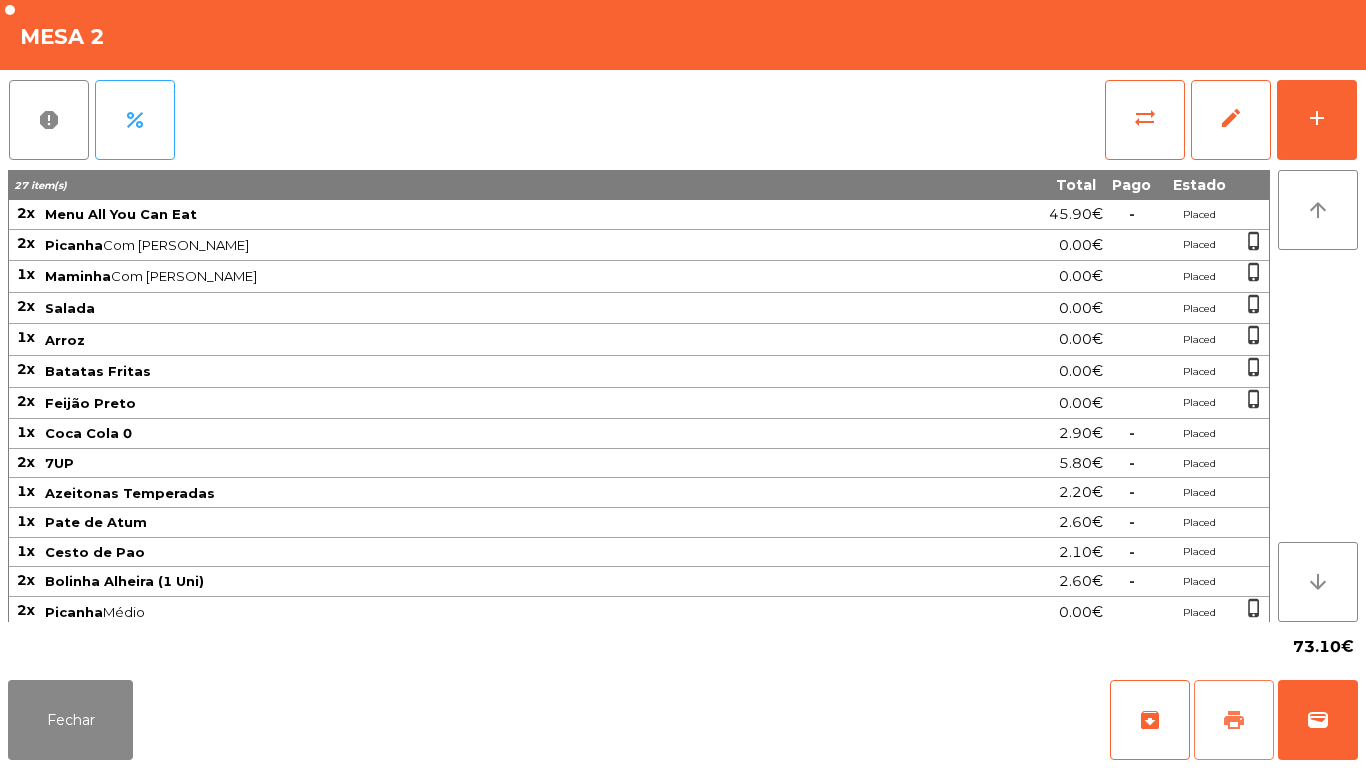 click on "print" 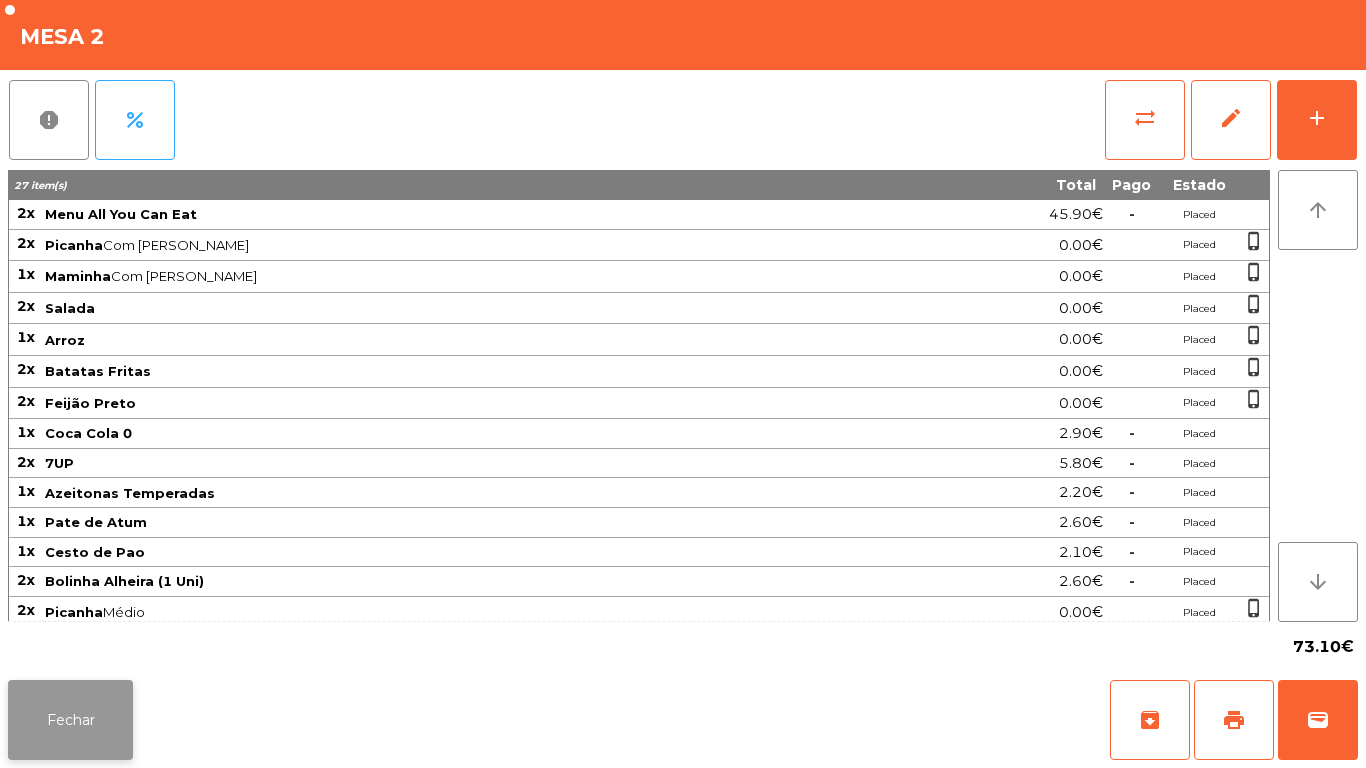 click on "Fechar" 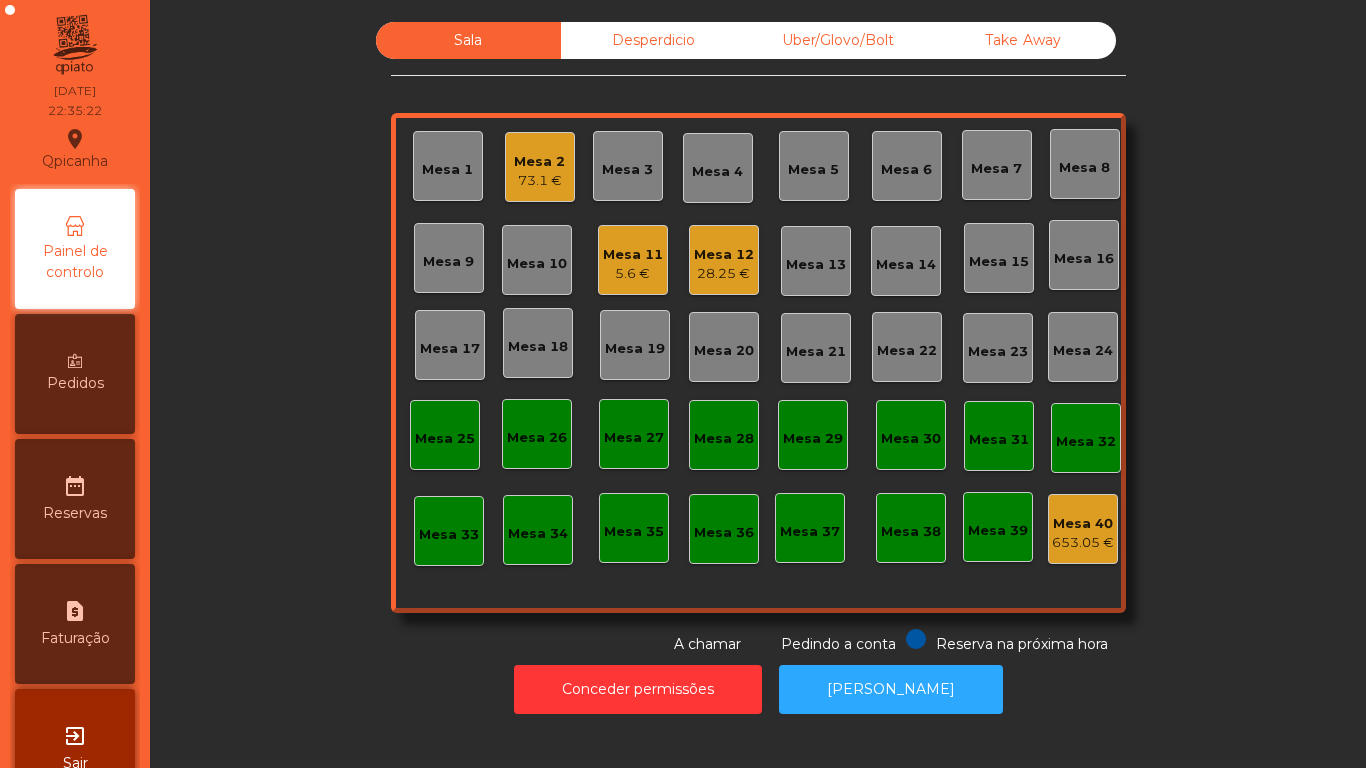 click on "28.25 €" 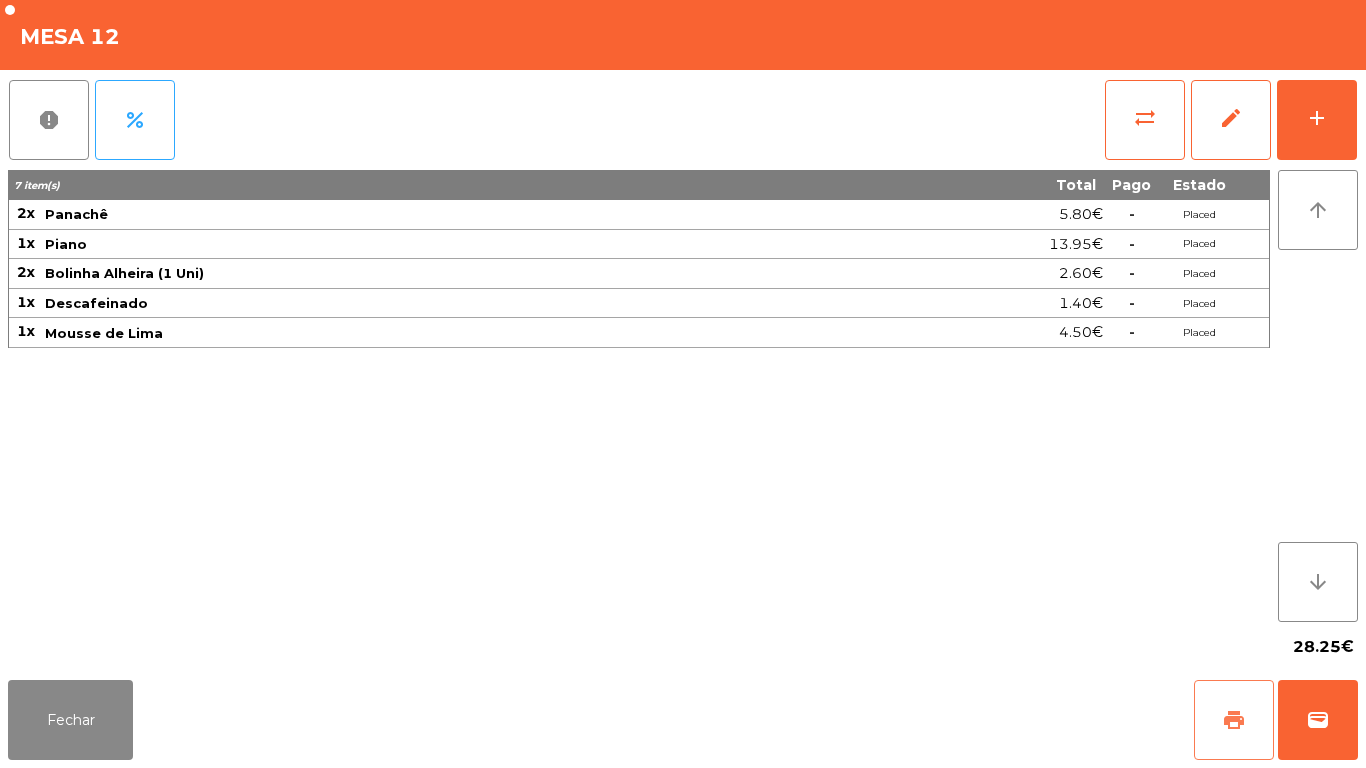 click on "print" 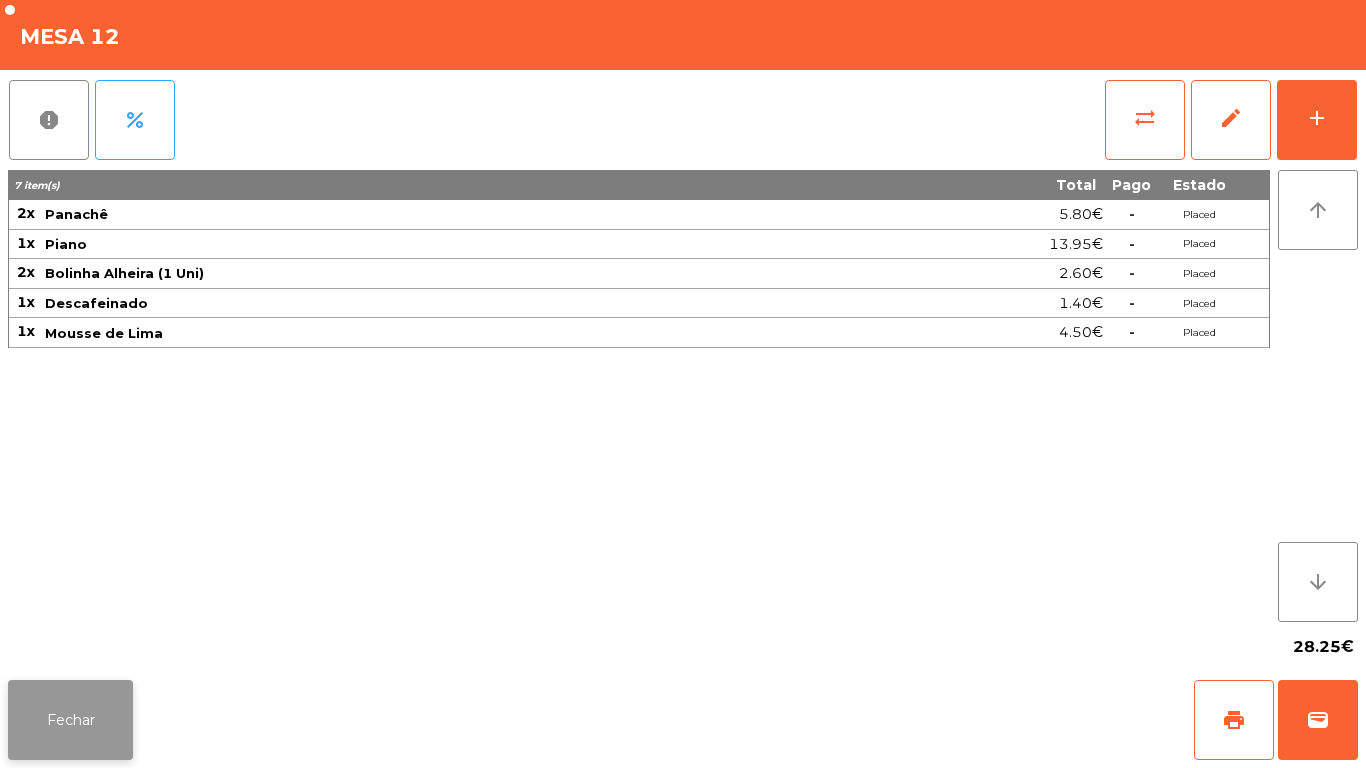 click on "Fechar" 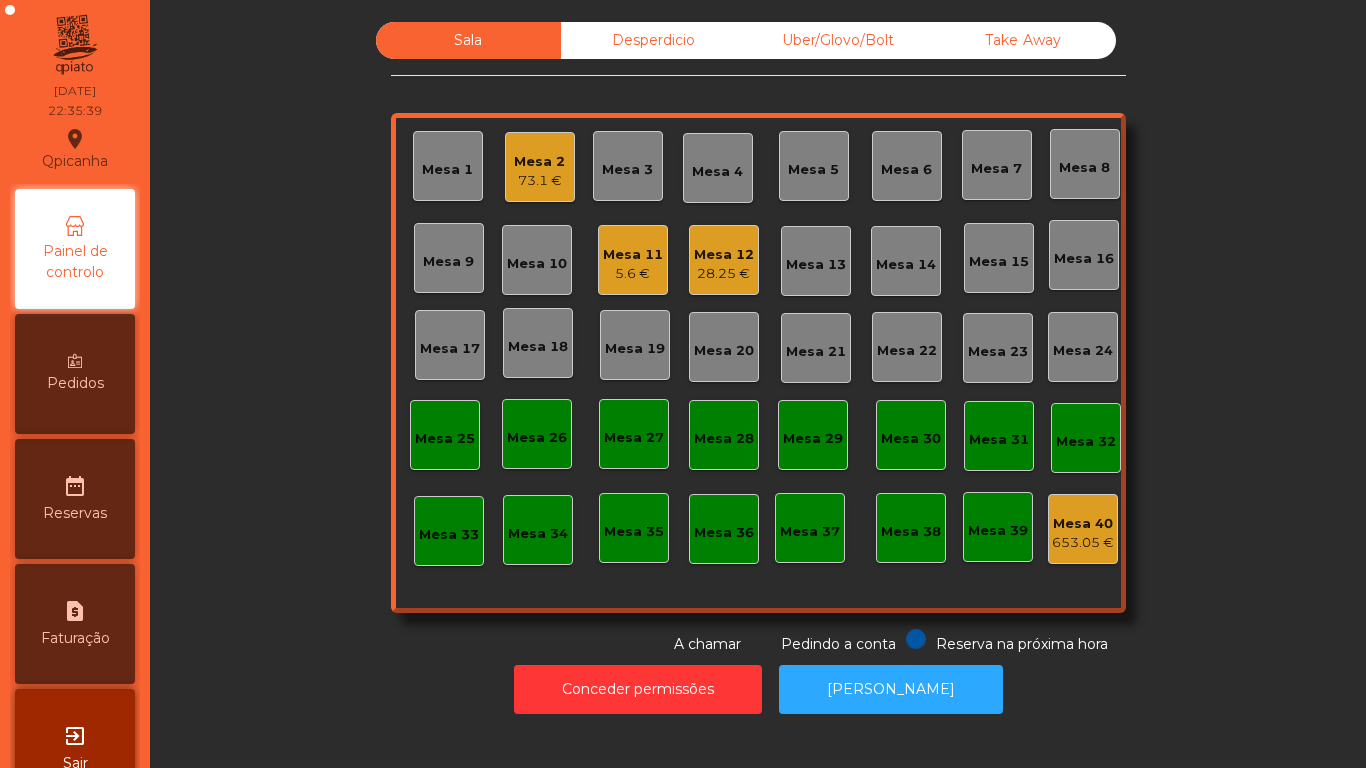 click on "28.25 €" 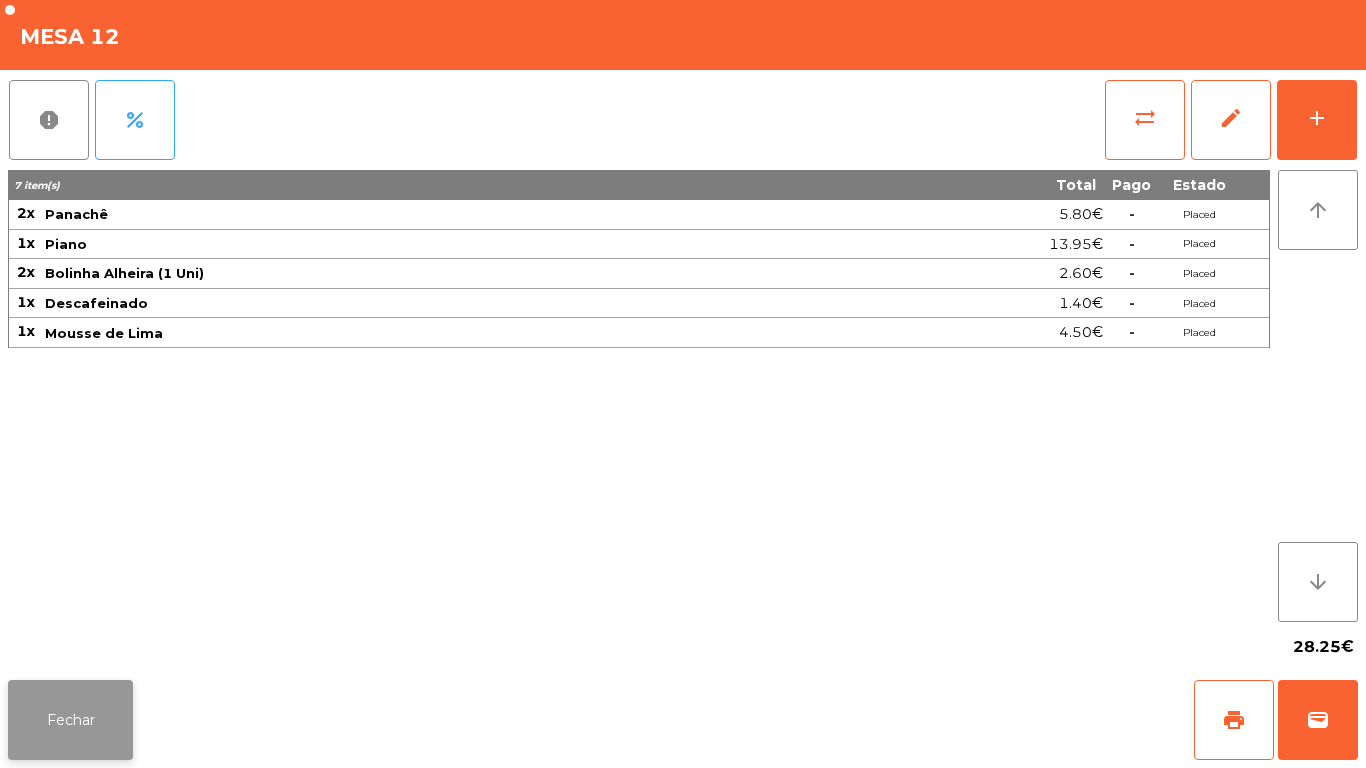 click on "Fechar" 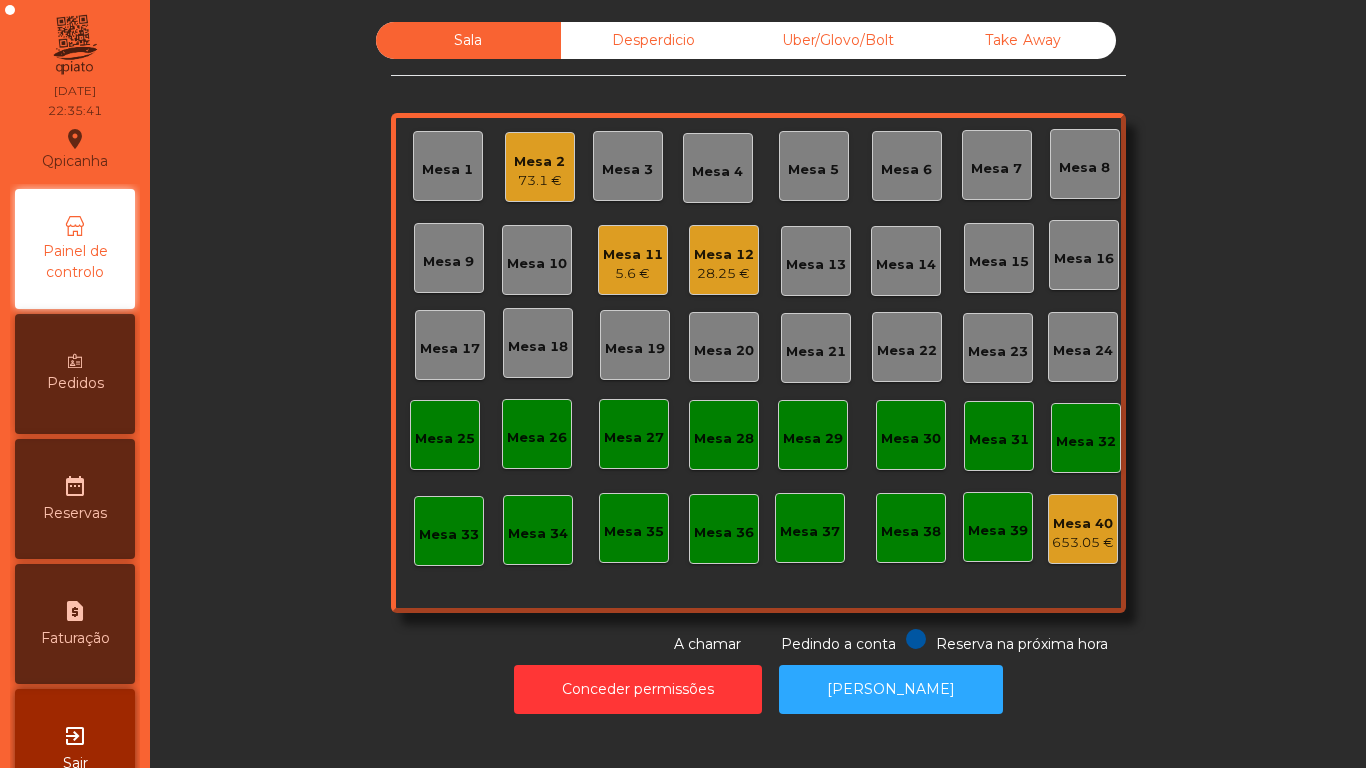 click on "Mesa 3" 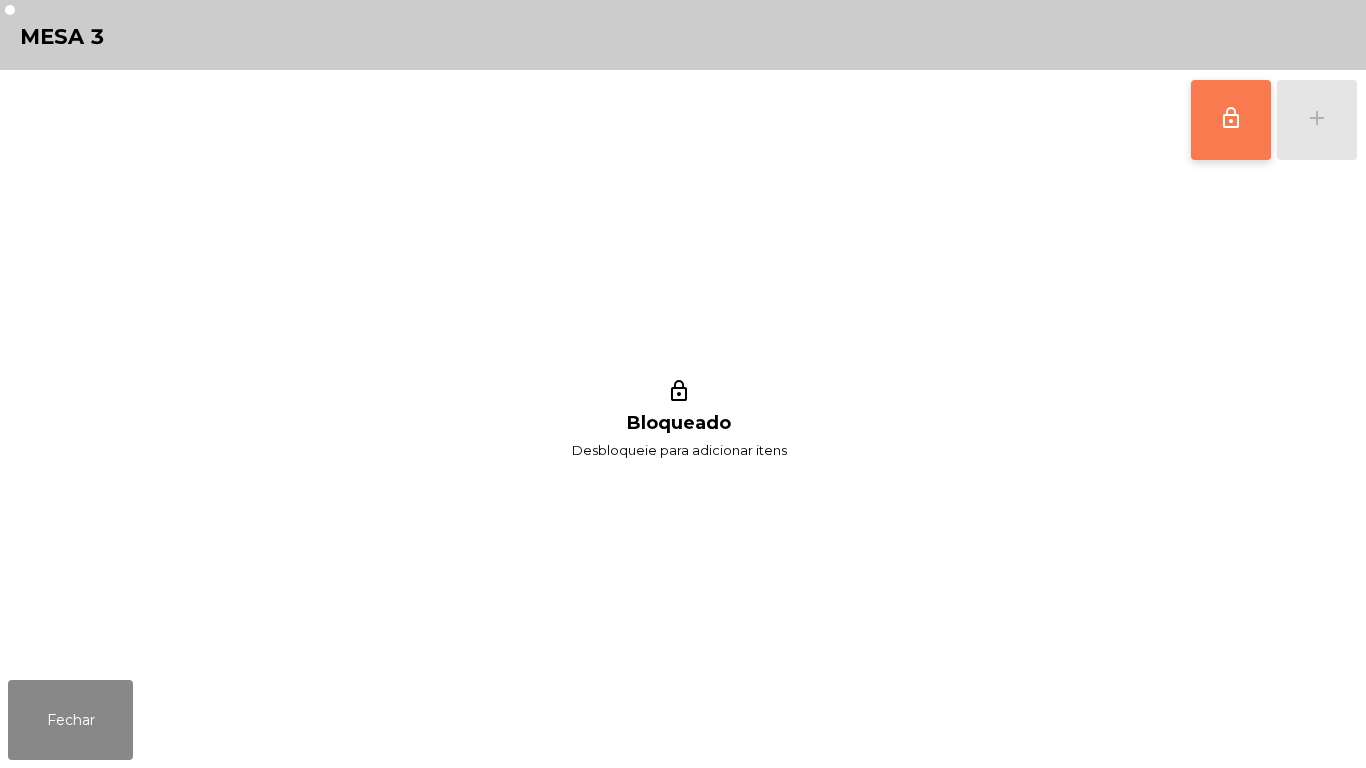 click on "lock_outline" 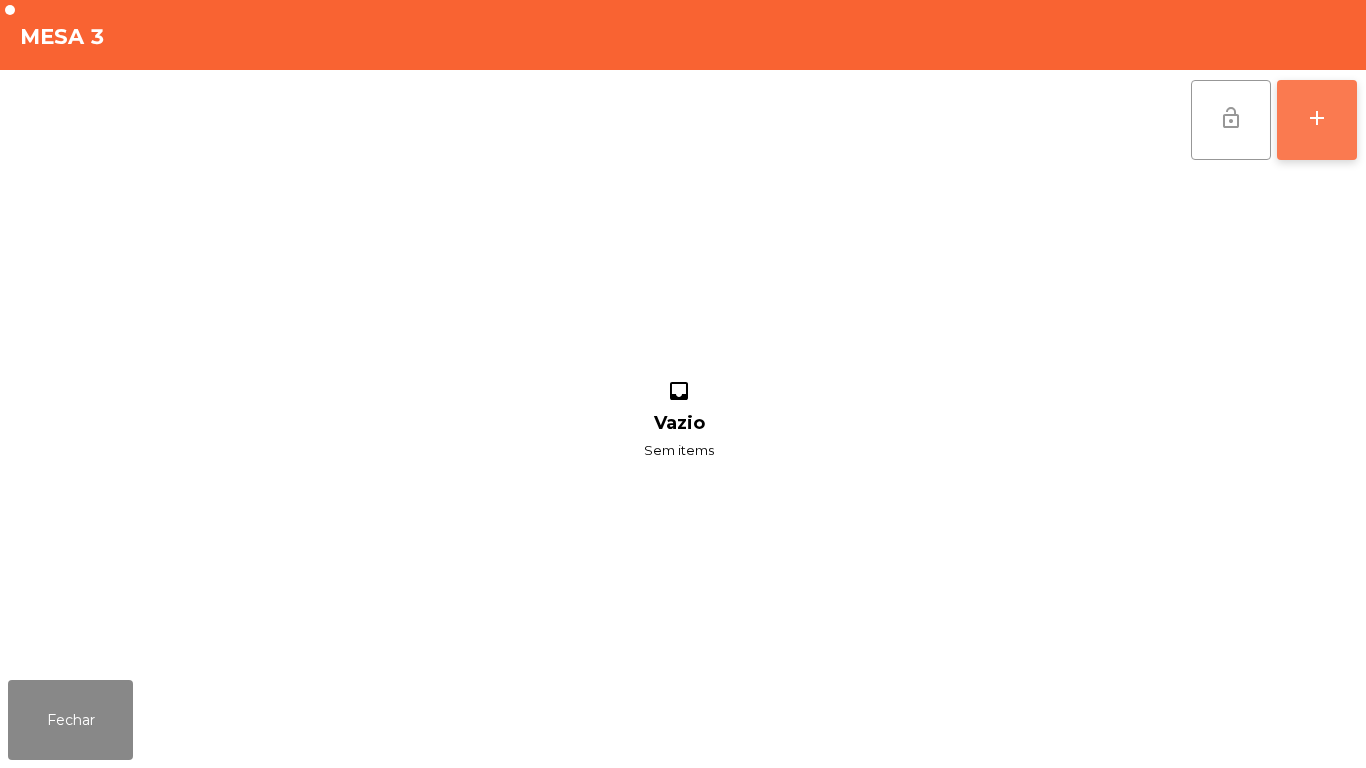 click on "add" 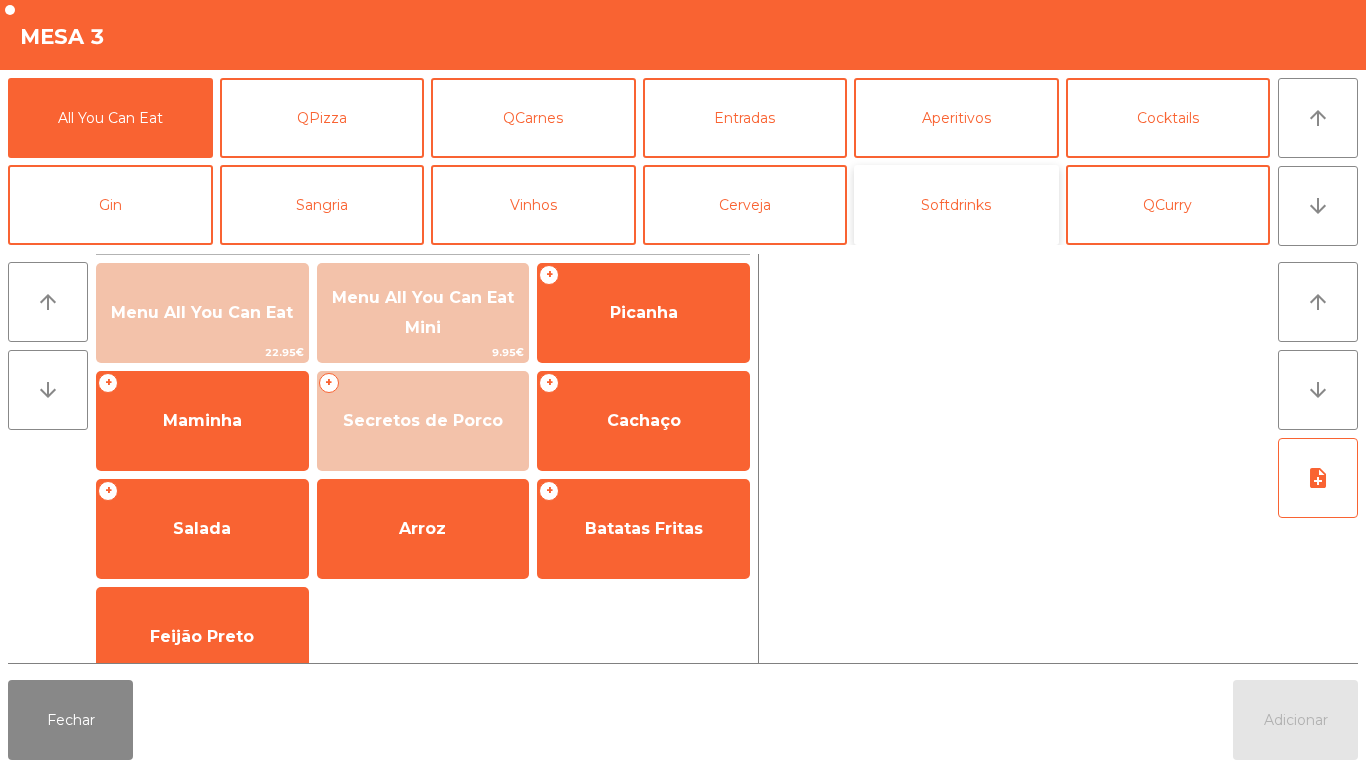 click on "Softdrinks" 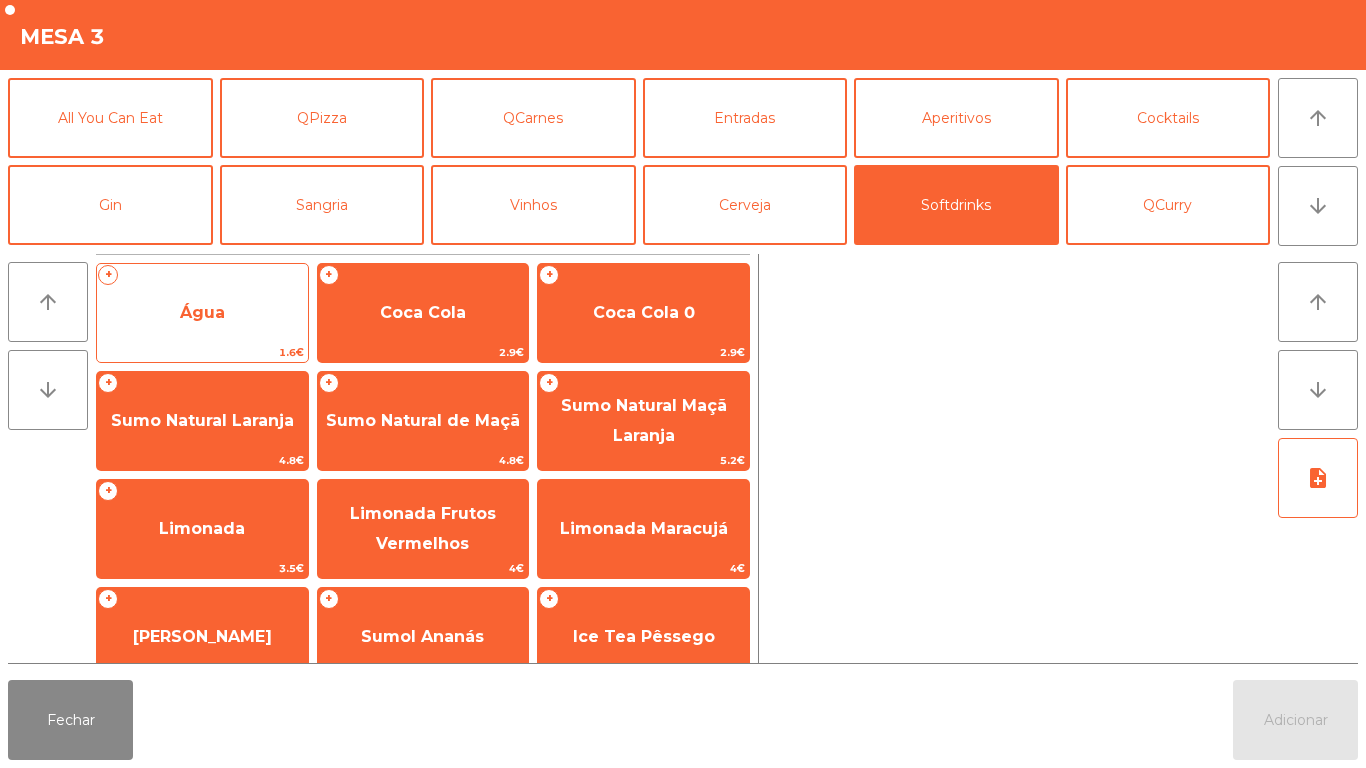 click on "Água" 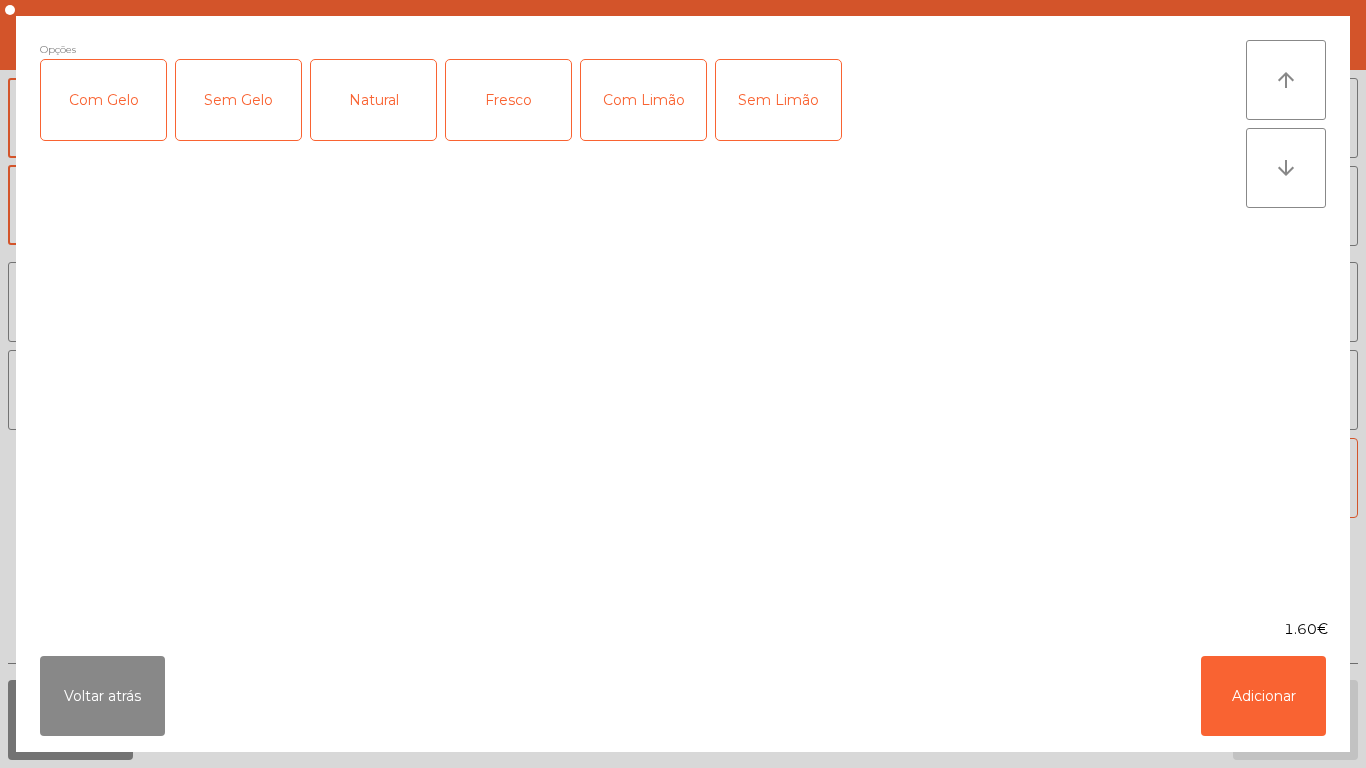 click on "Fresco" 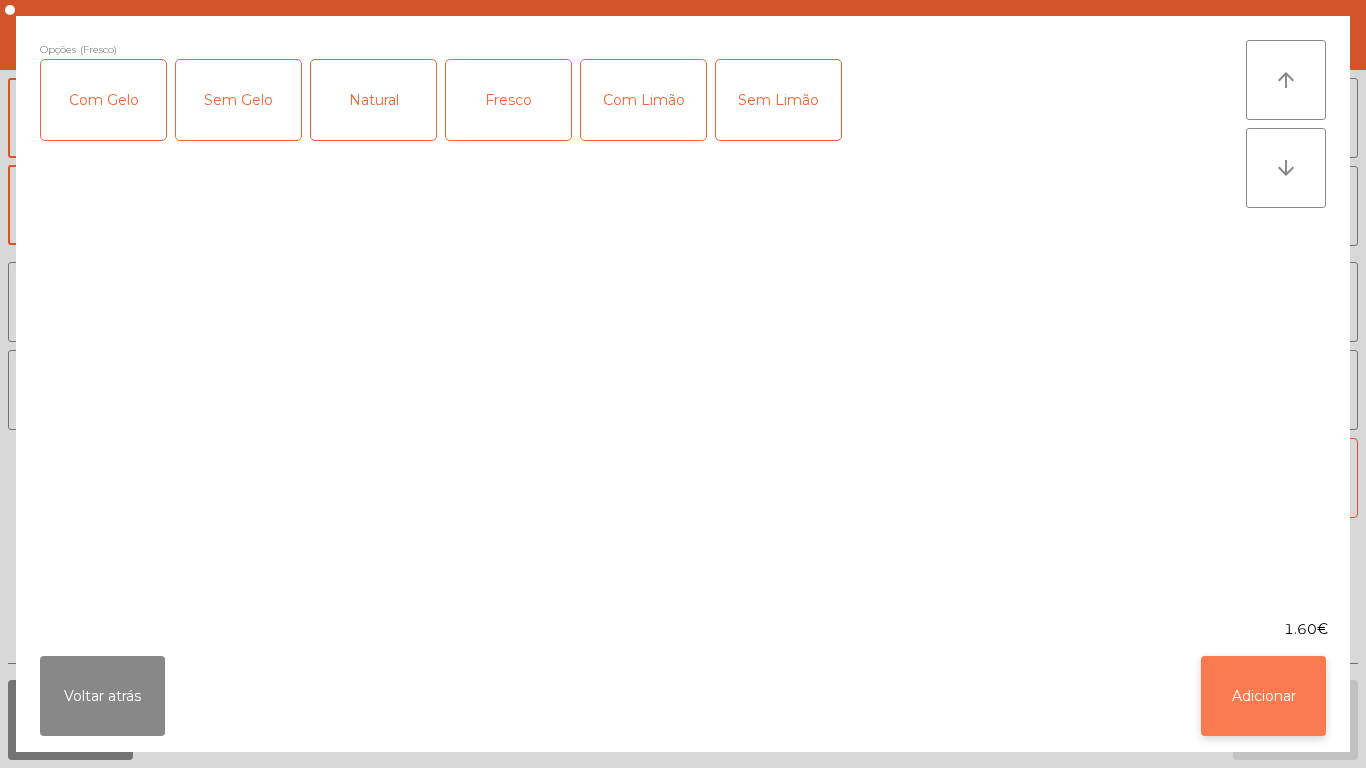 click on "Adicionar" 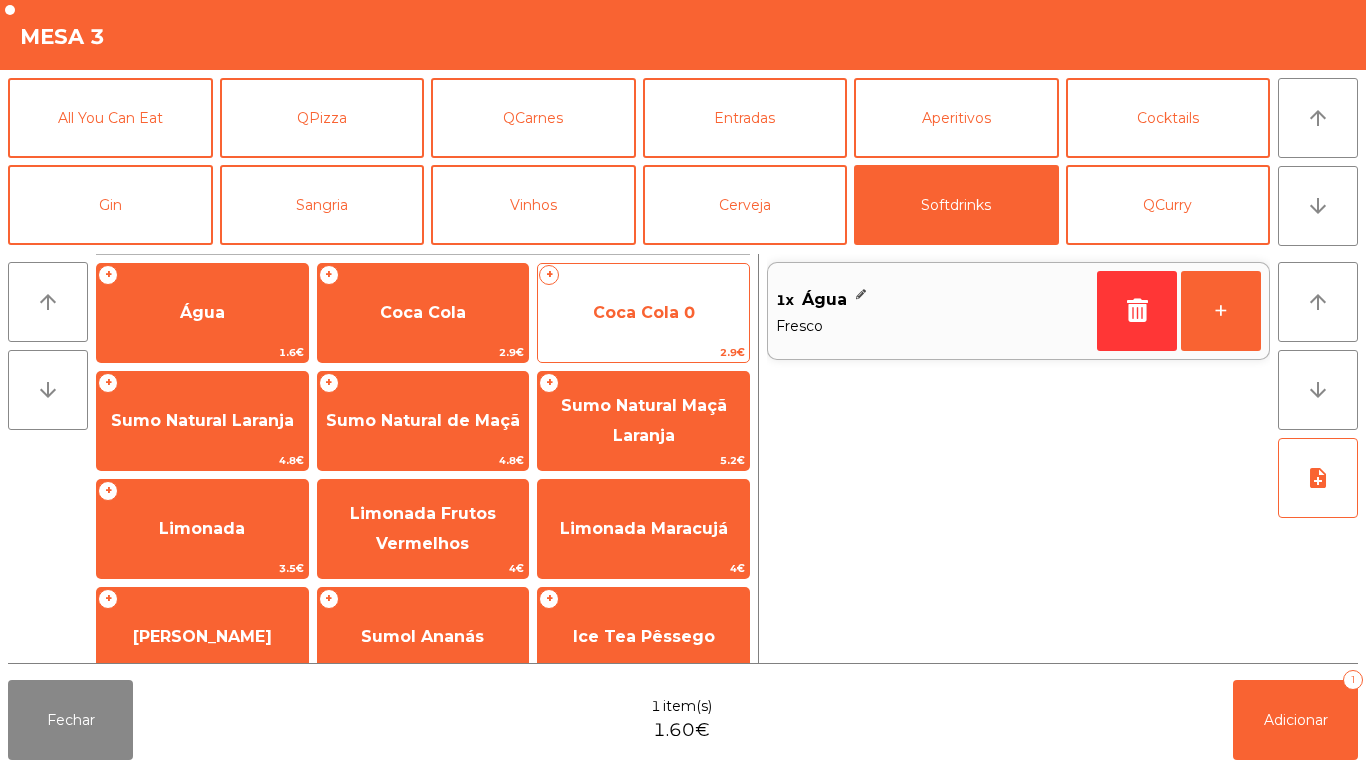 click on "Coca Cola 0" 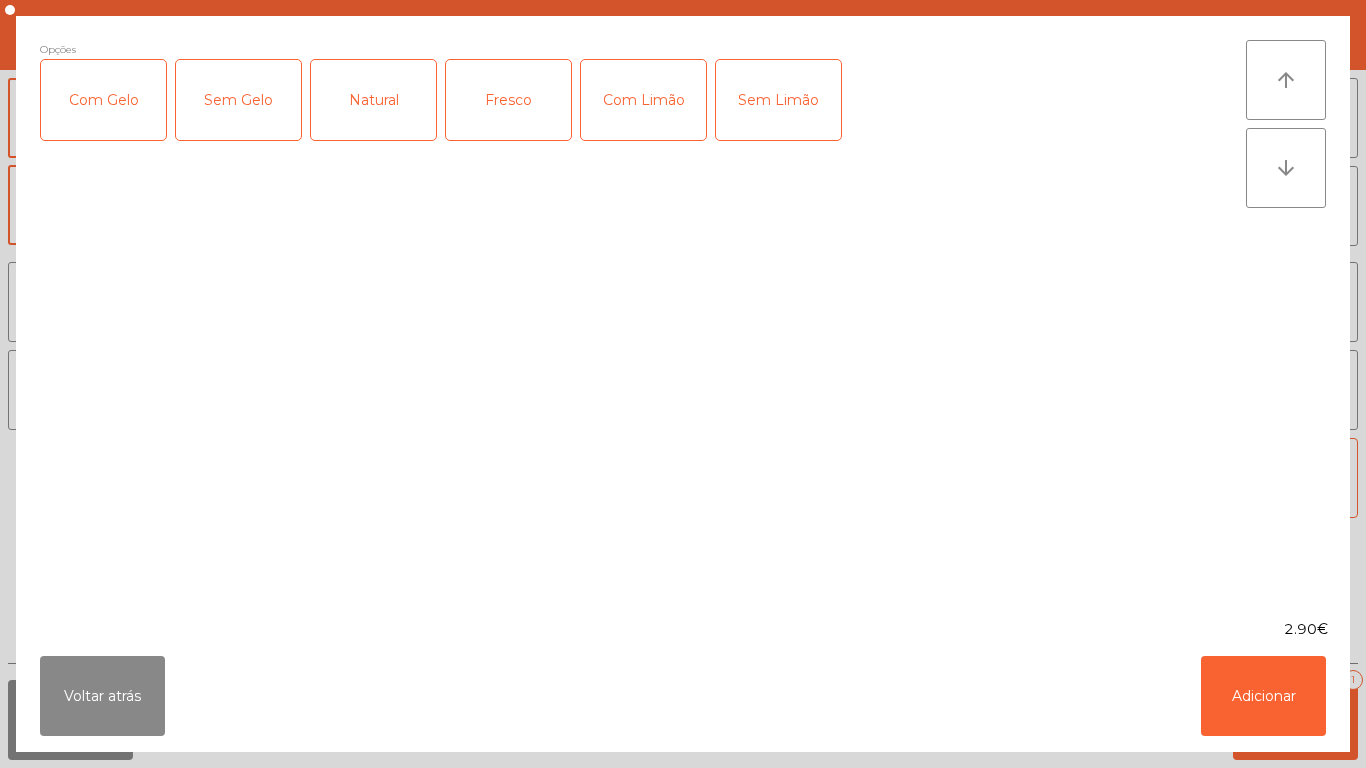 click on "Com Gelo" 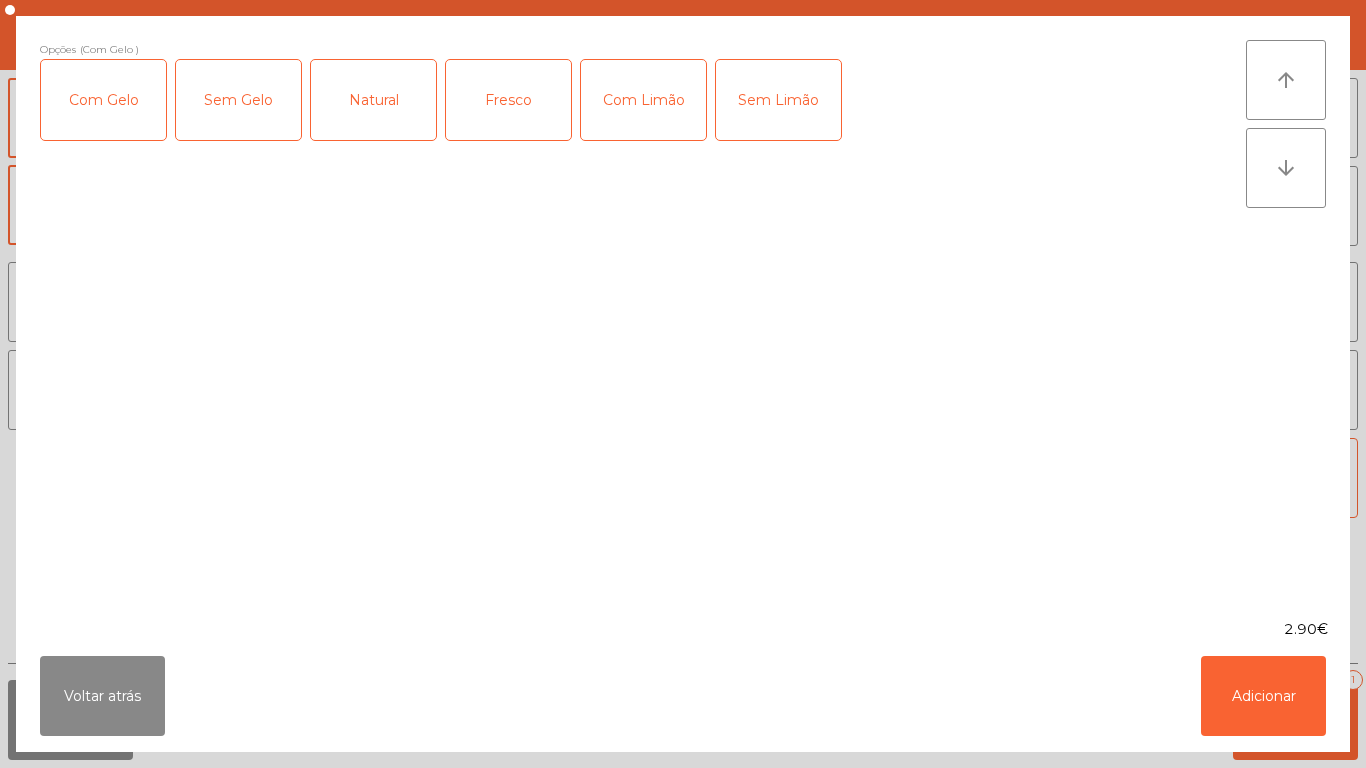 click on "Com Limão" 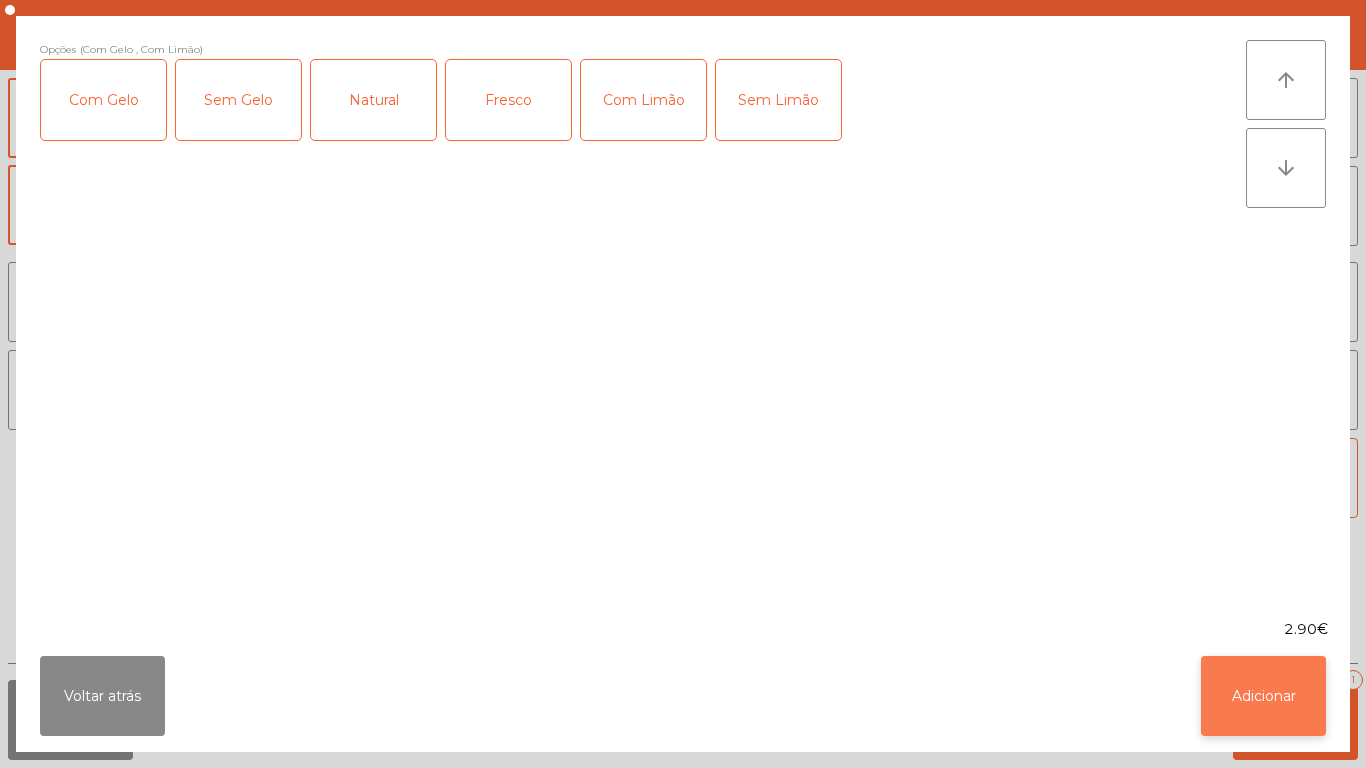 click on "Adicionar" 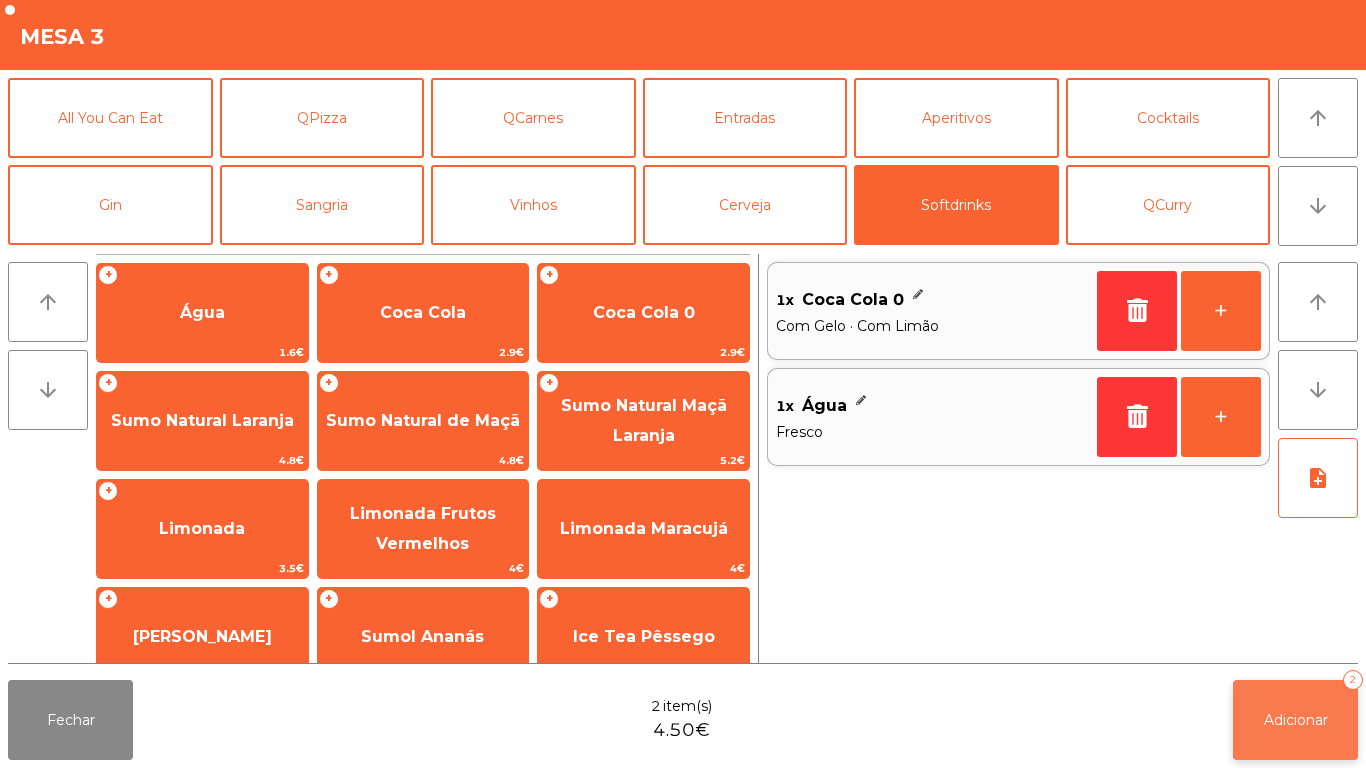 click on "Adicionar   2" 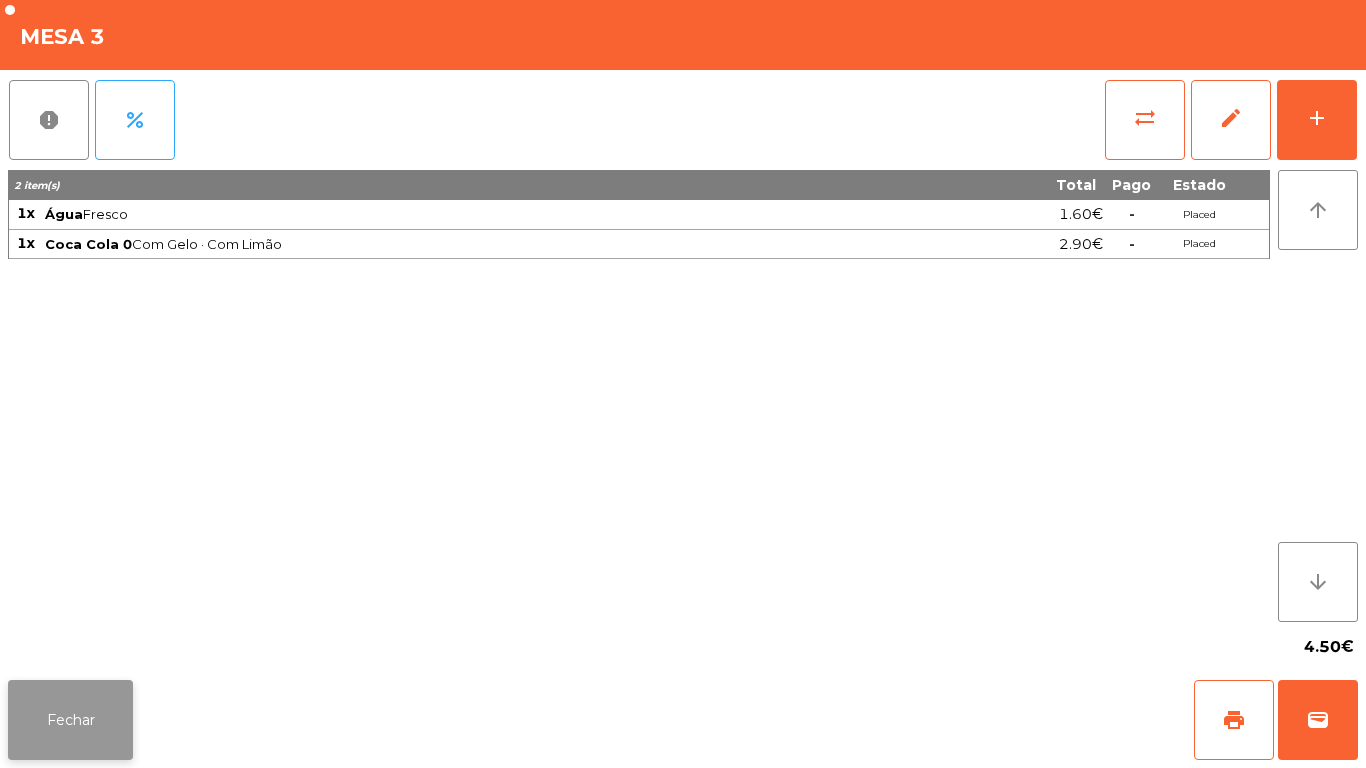 click on "Fechar" 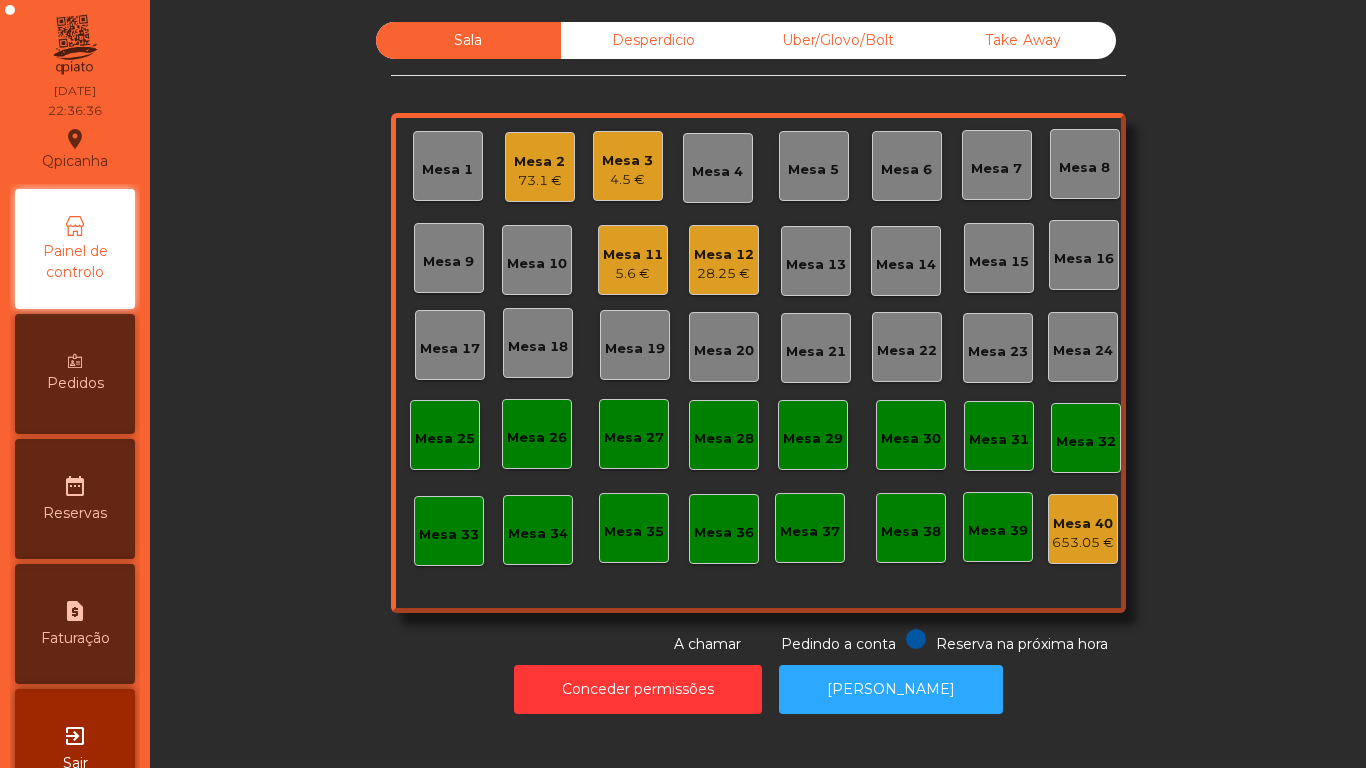 click on "28.25 €" 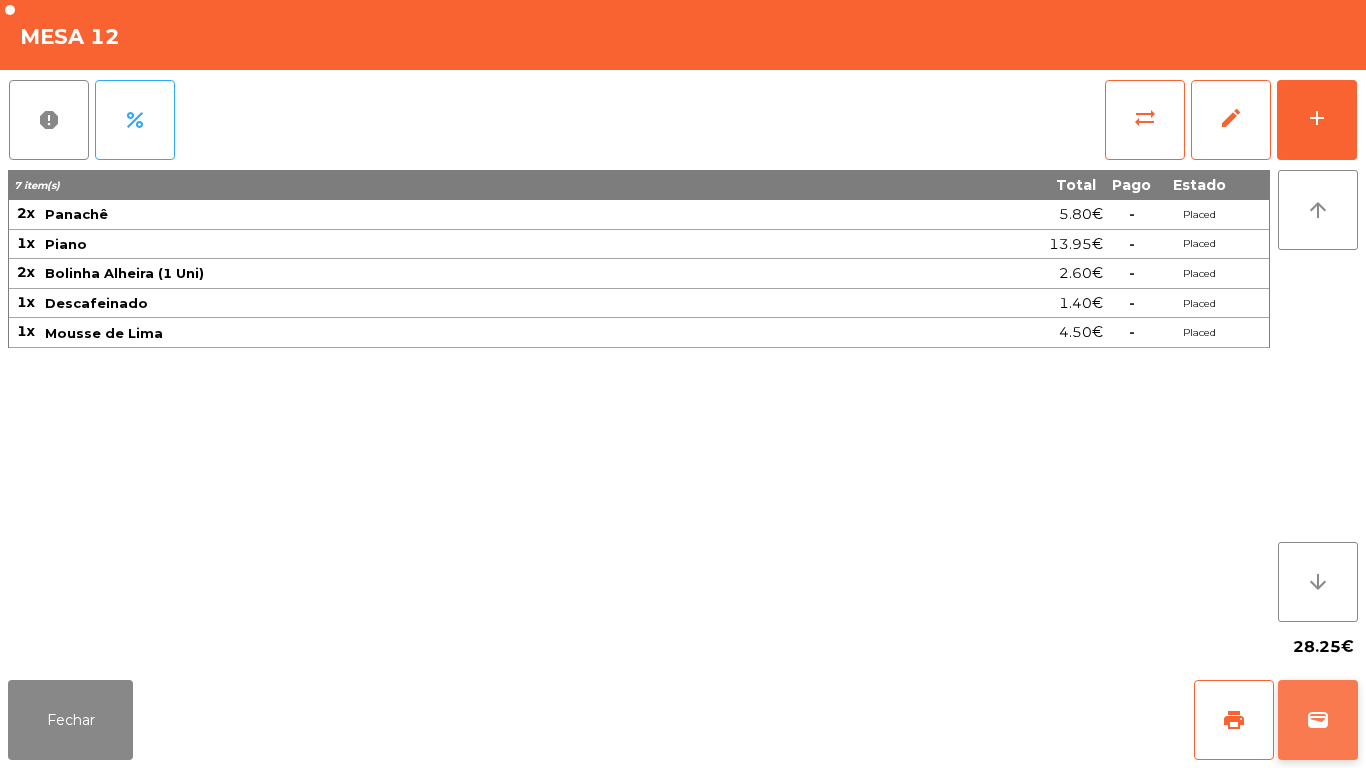 click on "wallet" 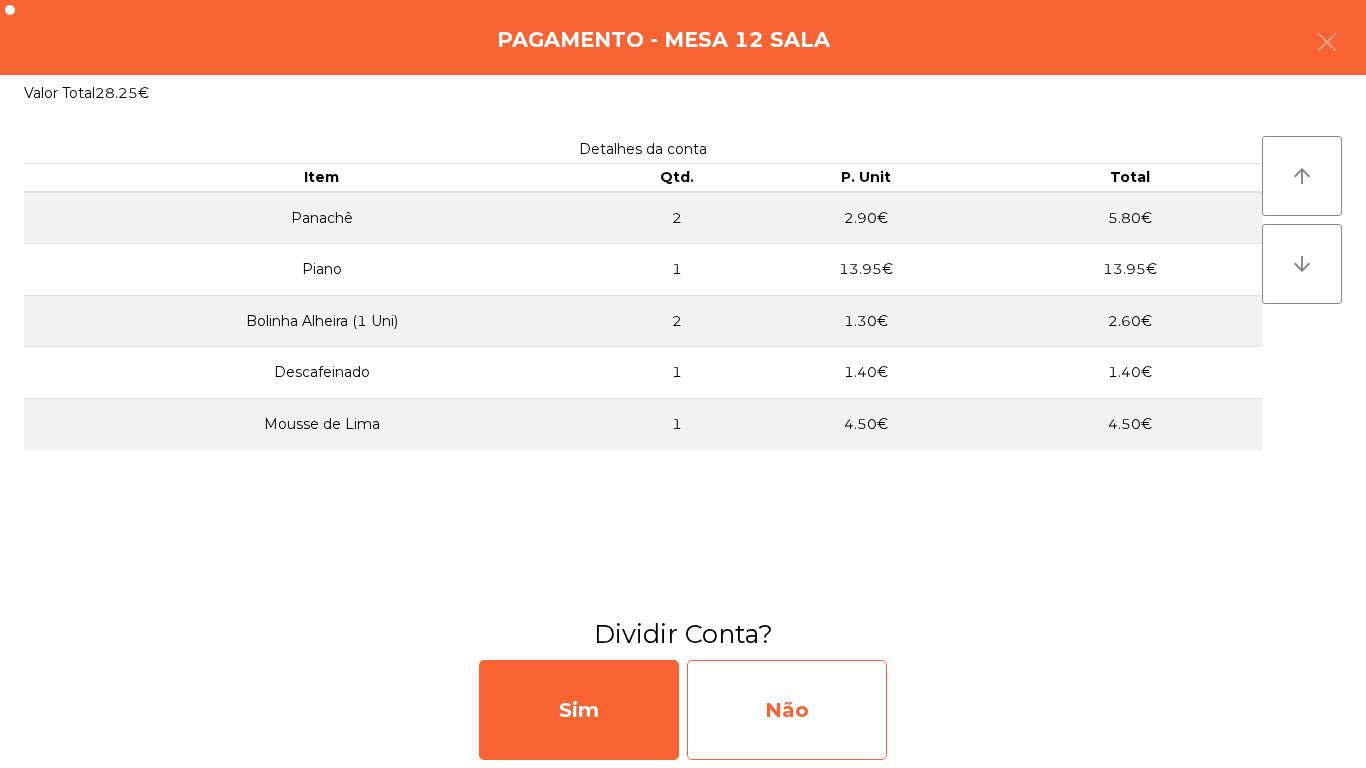 click on "Não" 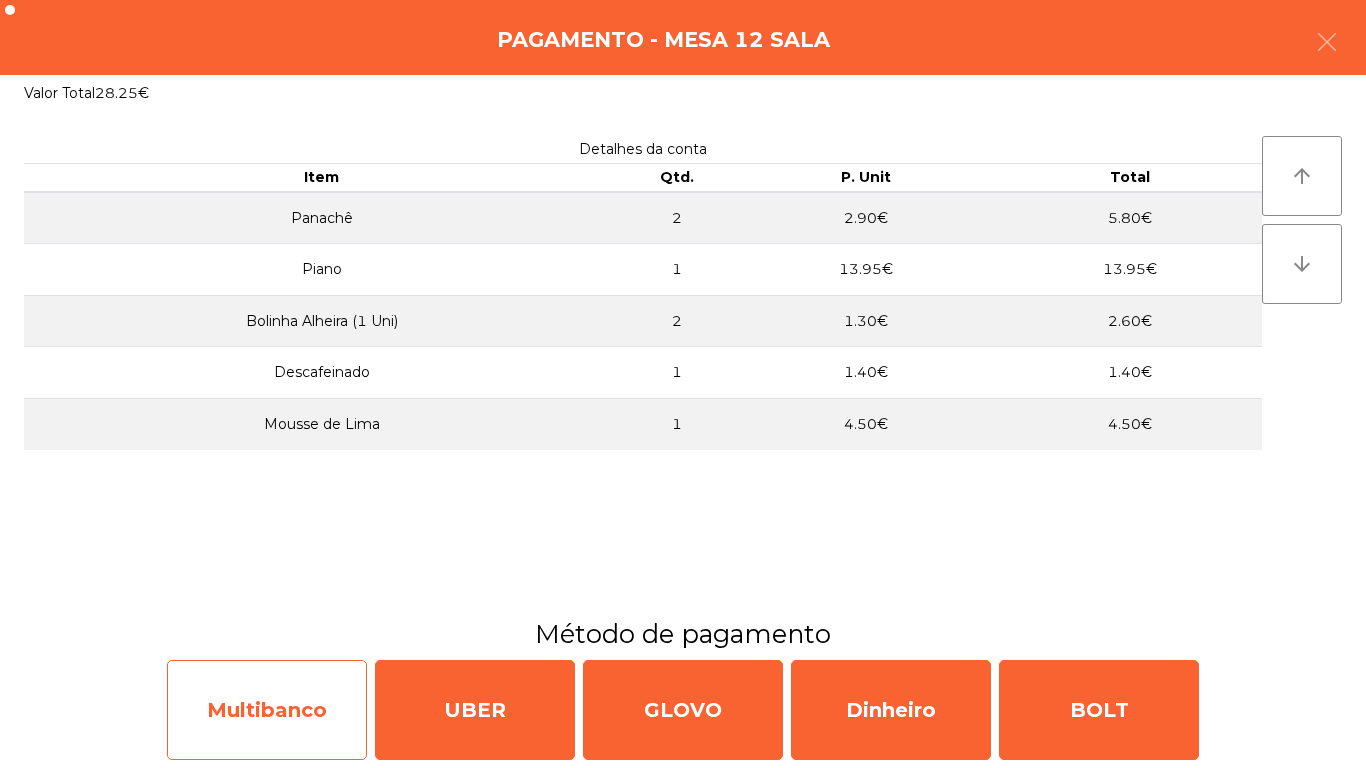 click on "Multibanco" 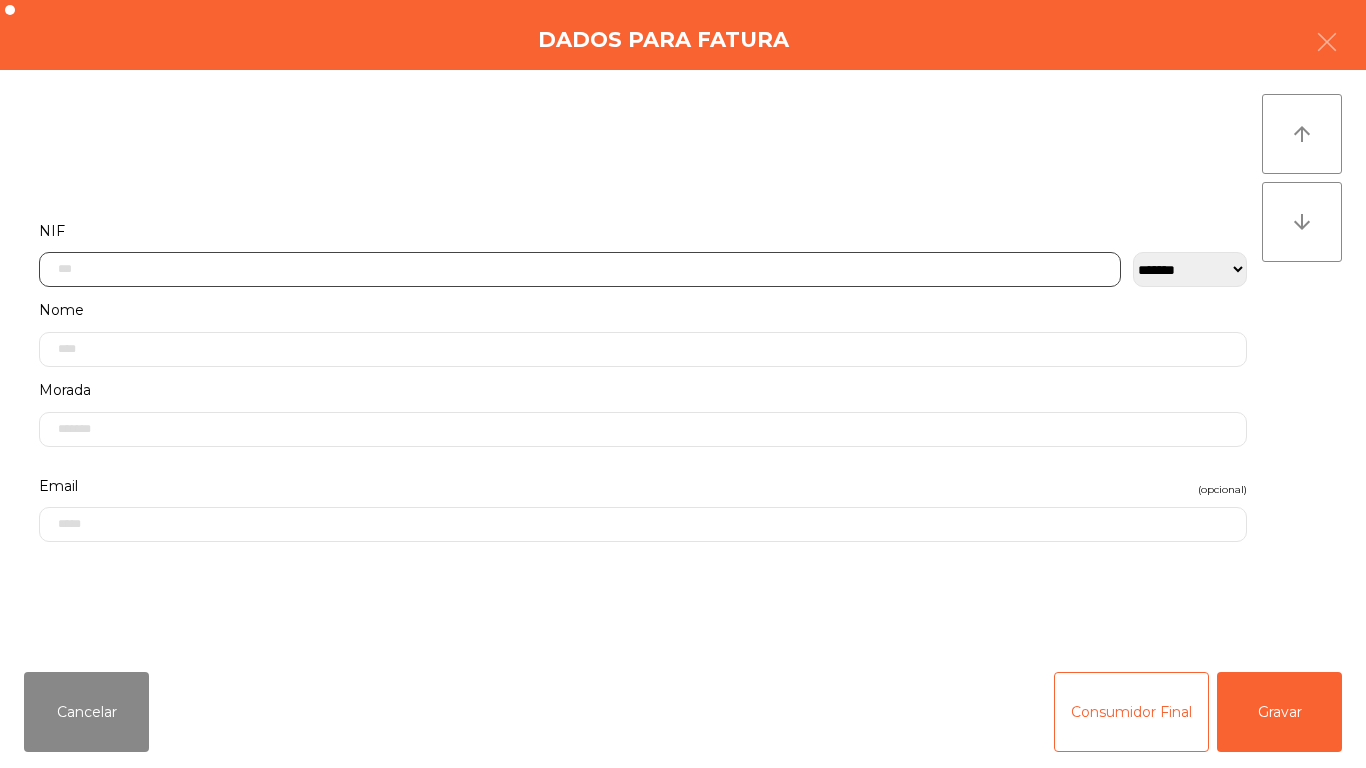 click 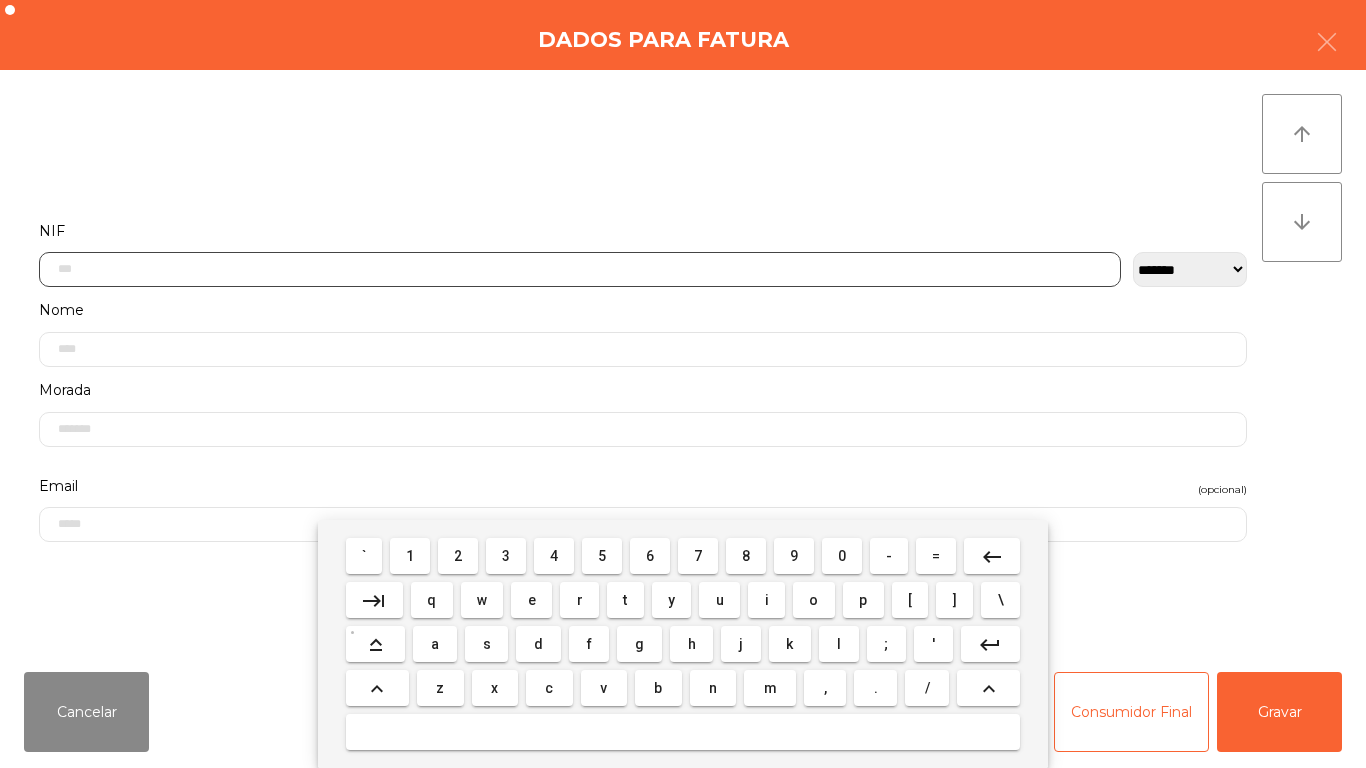scroll, scrollTop: 122, scrollLeft: 0, axis: vertical 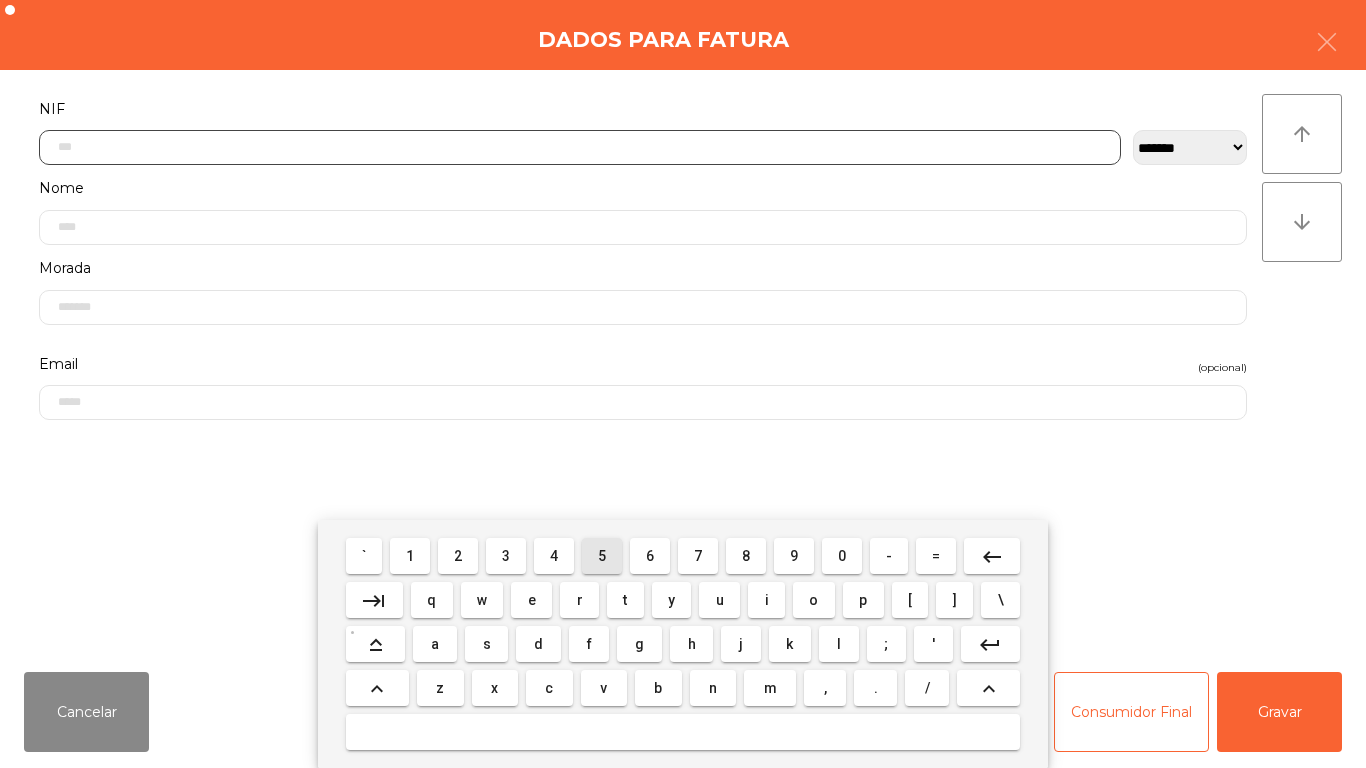 click on "5" at bounding box center [602, 556] 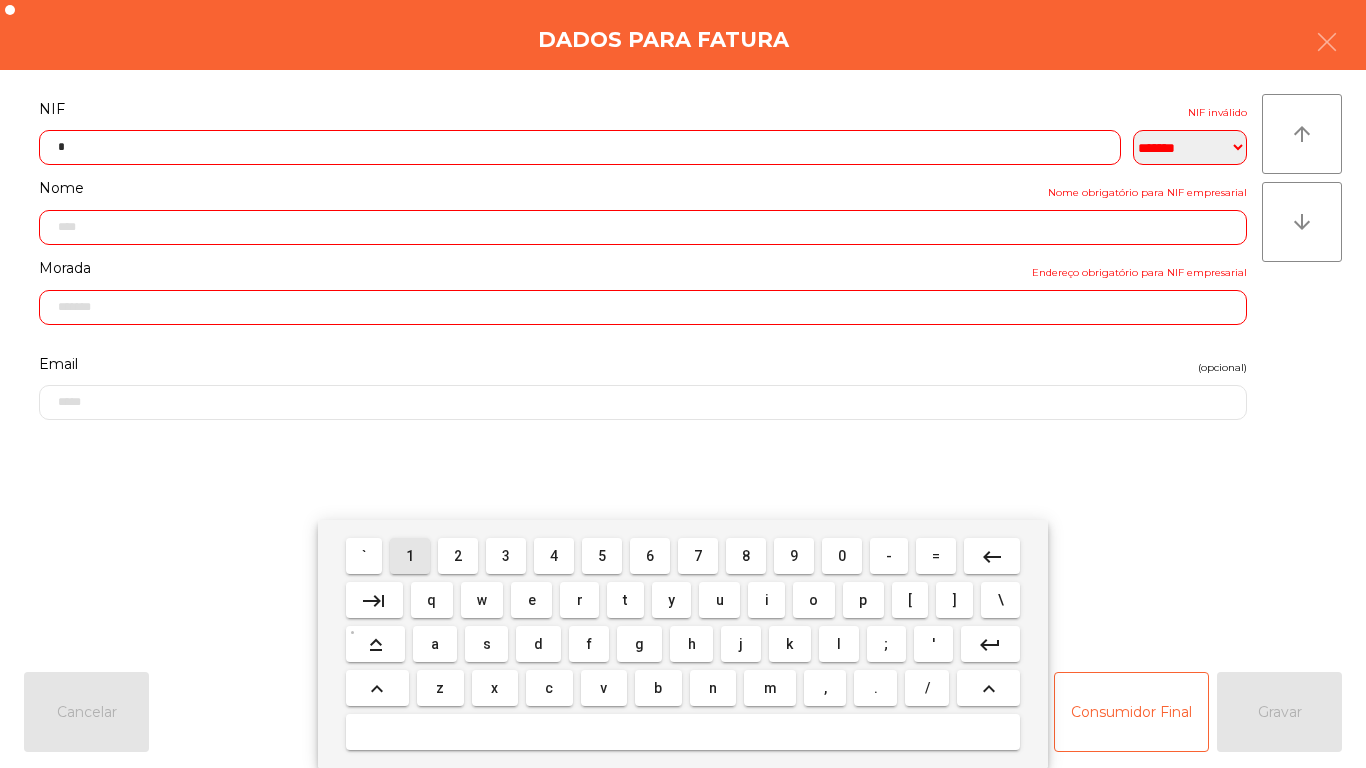 click on "1" at bounding box center [410, 556] 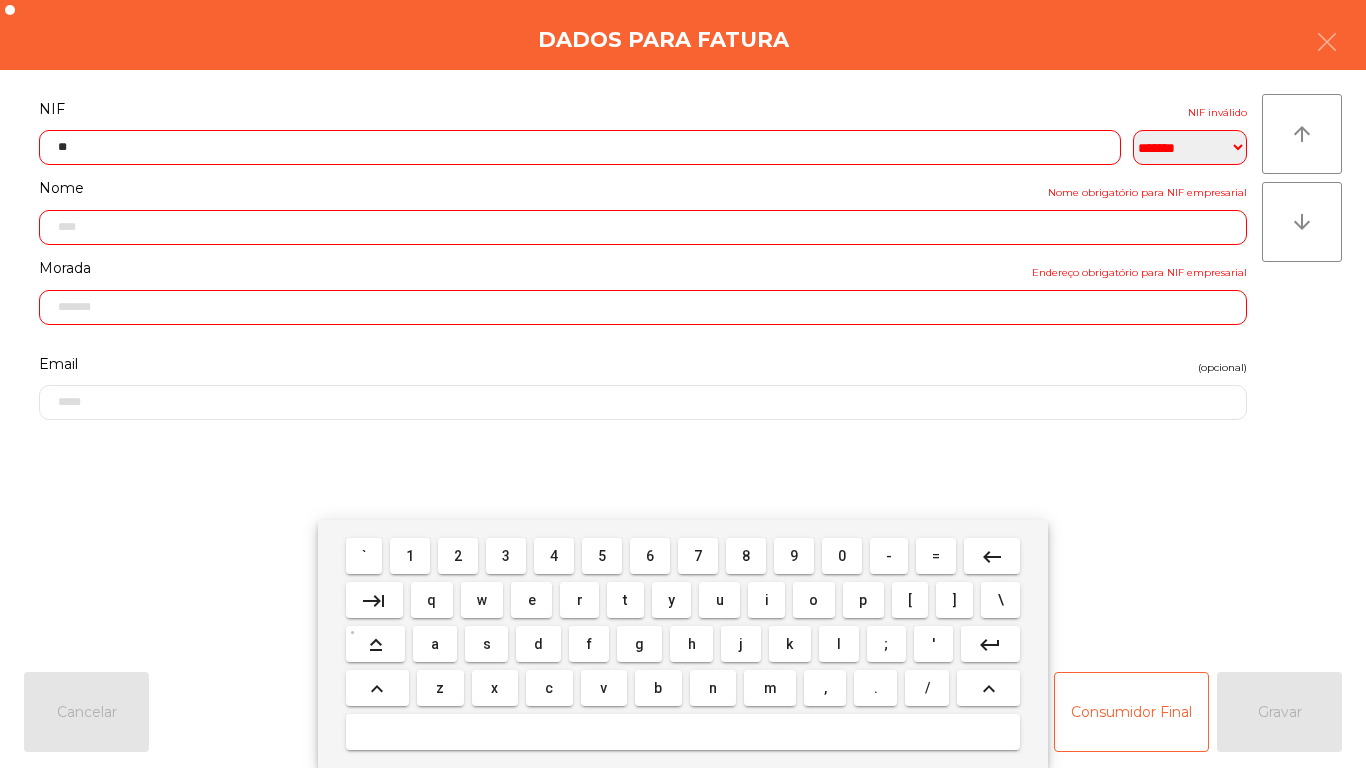 click on "8" at bounding box center (746, 556) 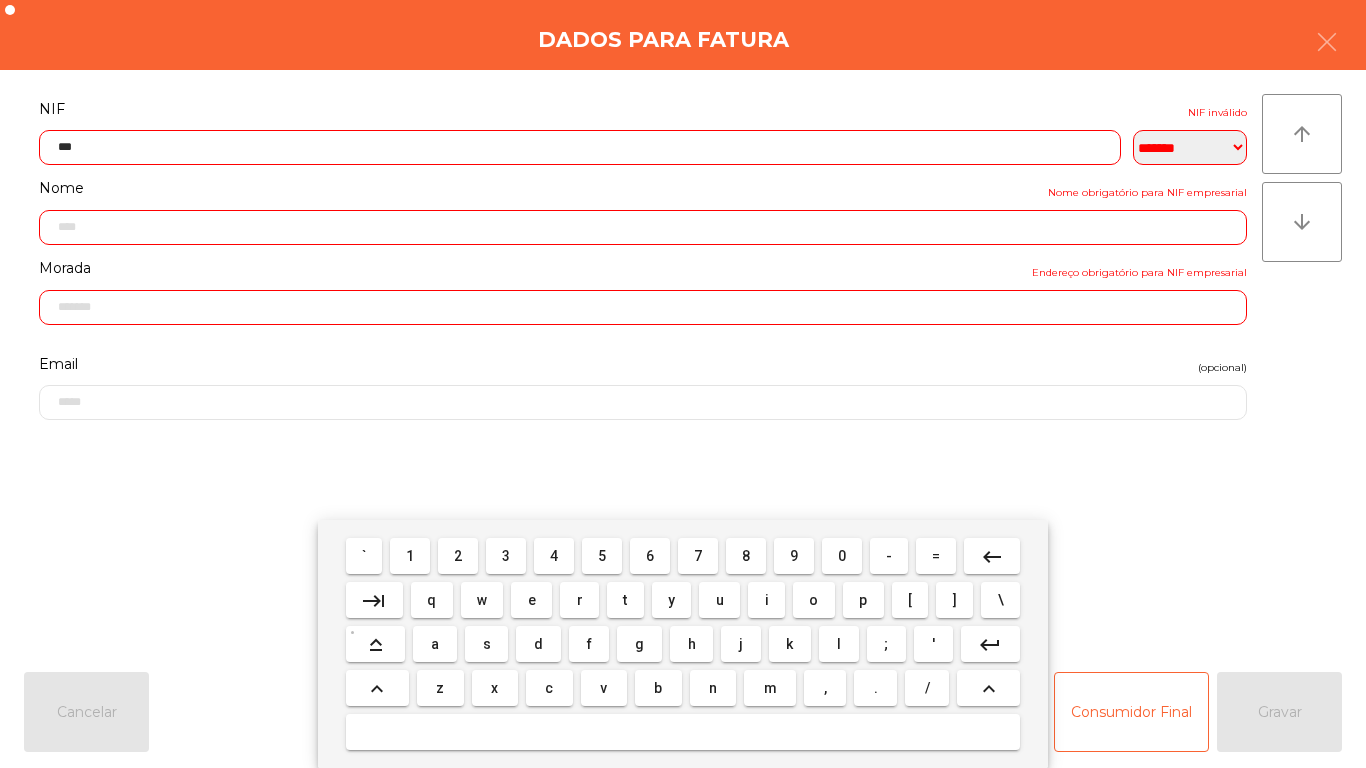 click on "2" at bounding box center (458, 556) 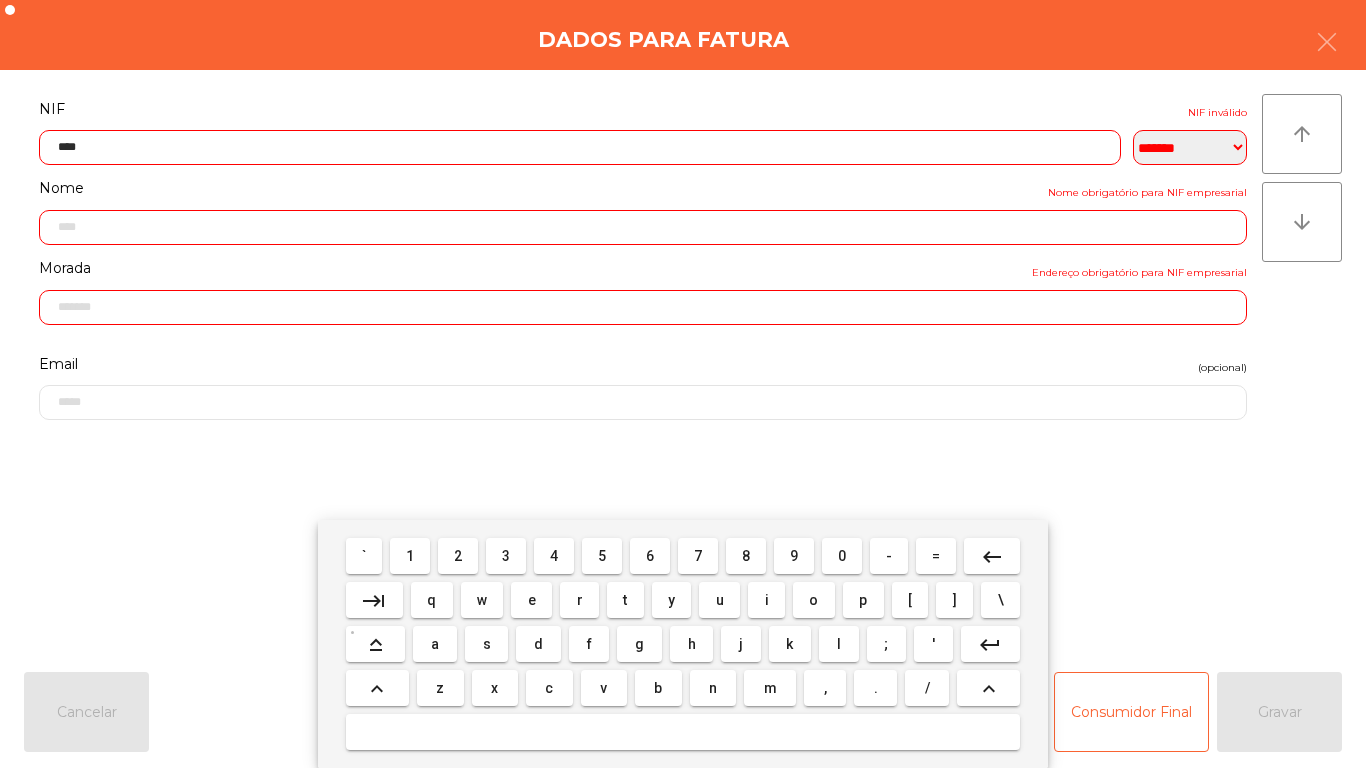 click on "7" at bounding box center (698, 556) 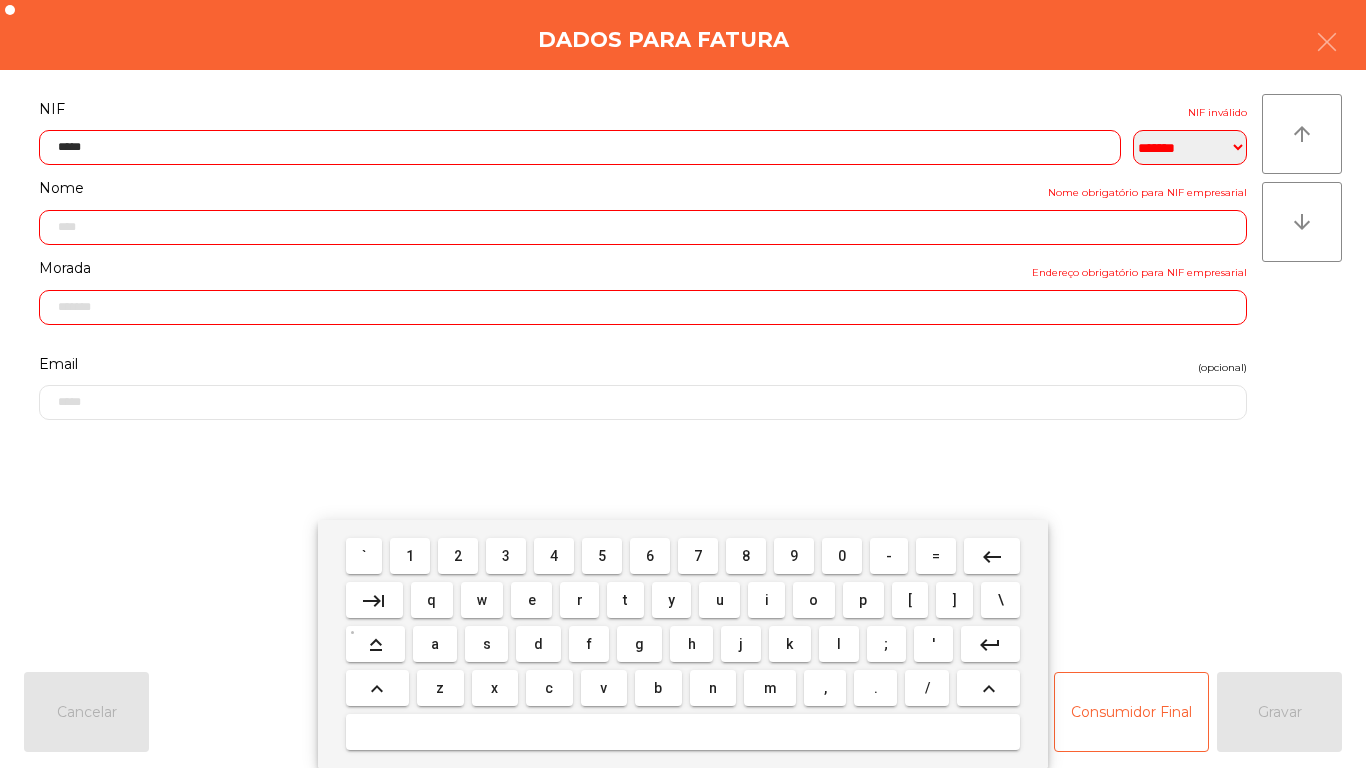 click on "4" at bounding box center [554, 556] 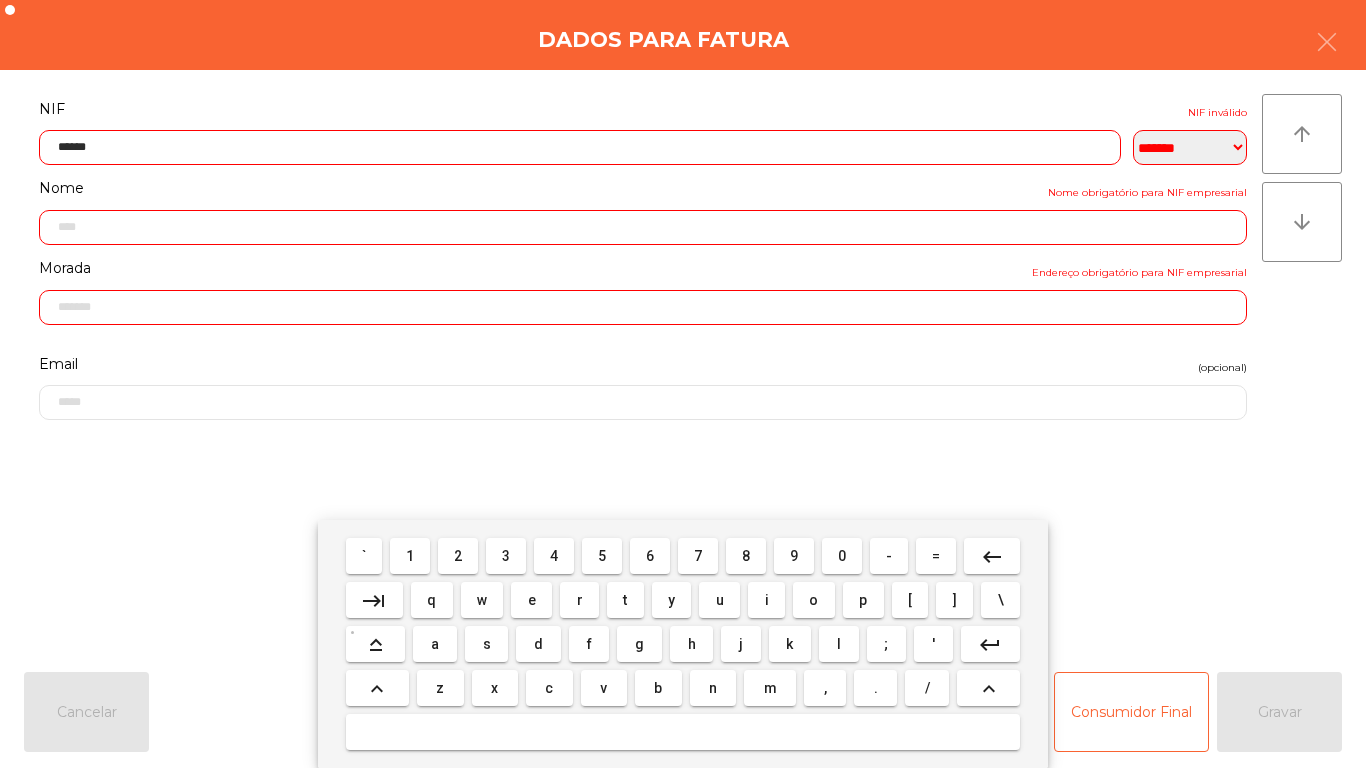 click on "6" at bounding box center [650, 556] 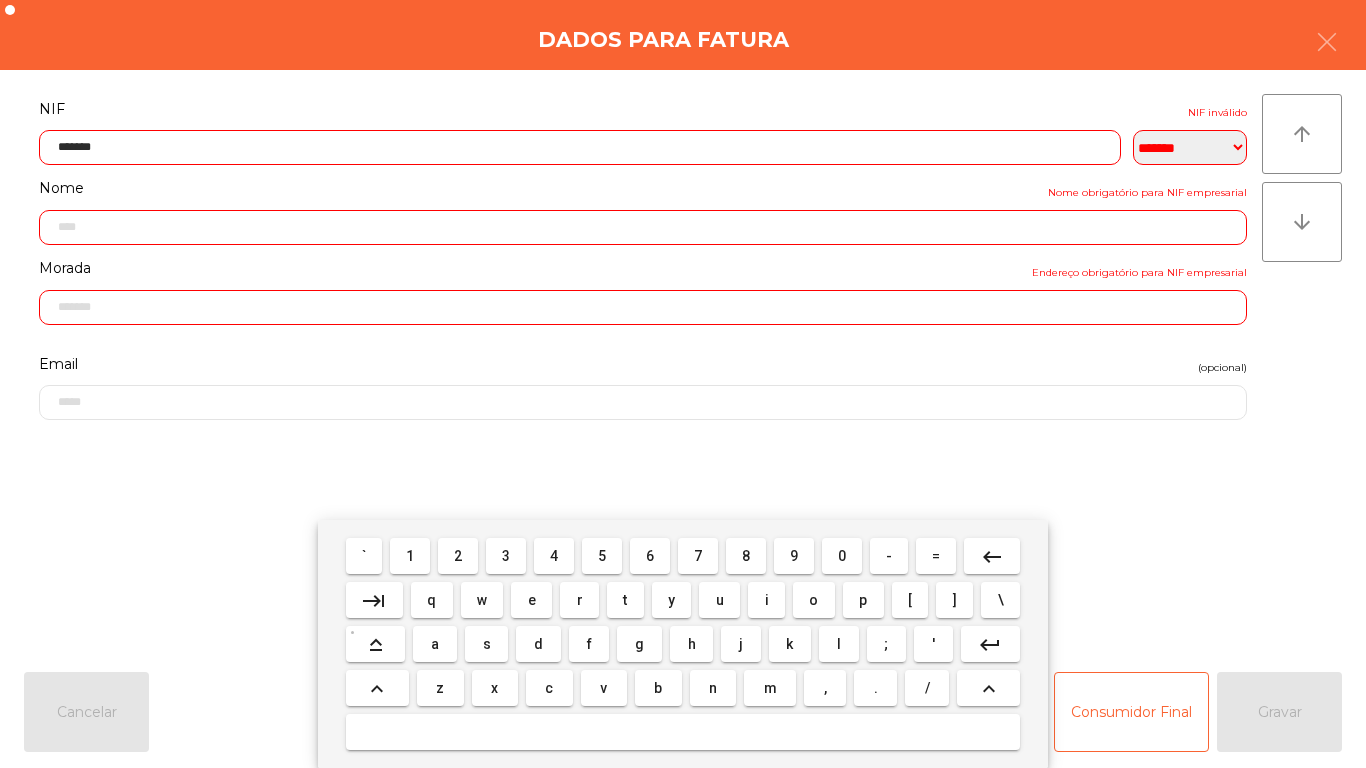 click on "5" at bounding box center [602, 556] 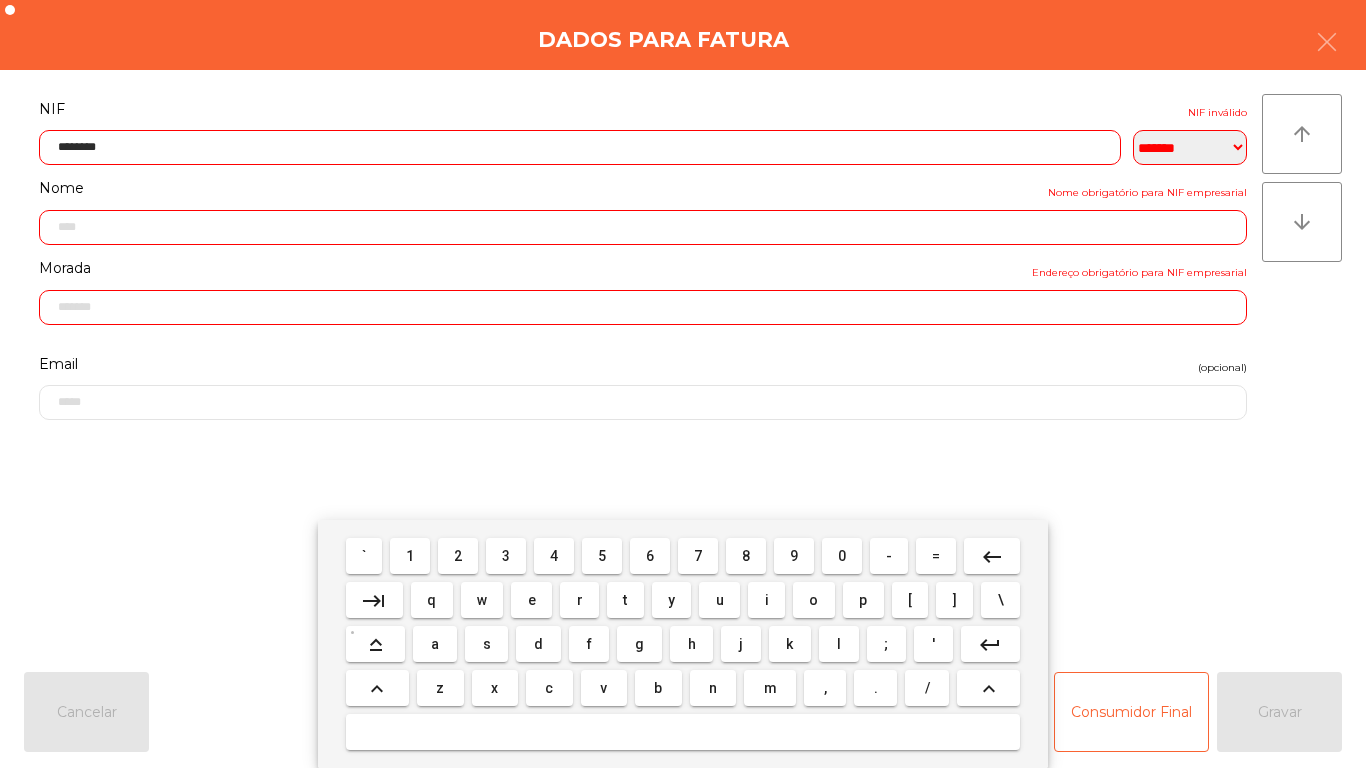 click on "9" at bounding box center (794, 556) 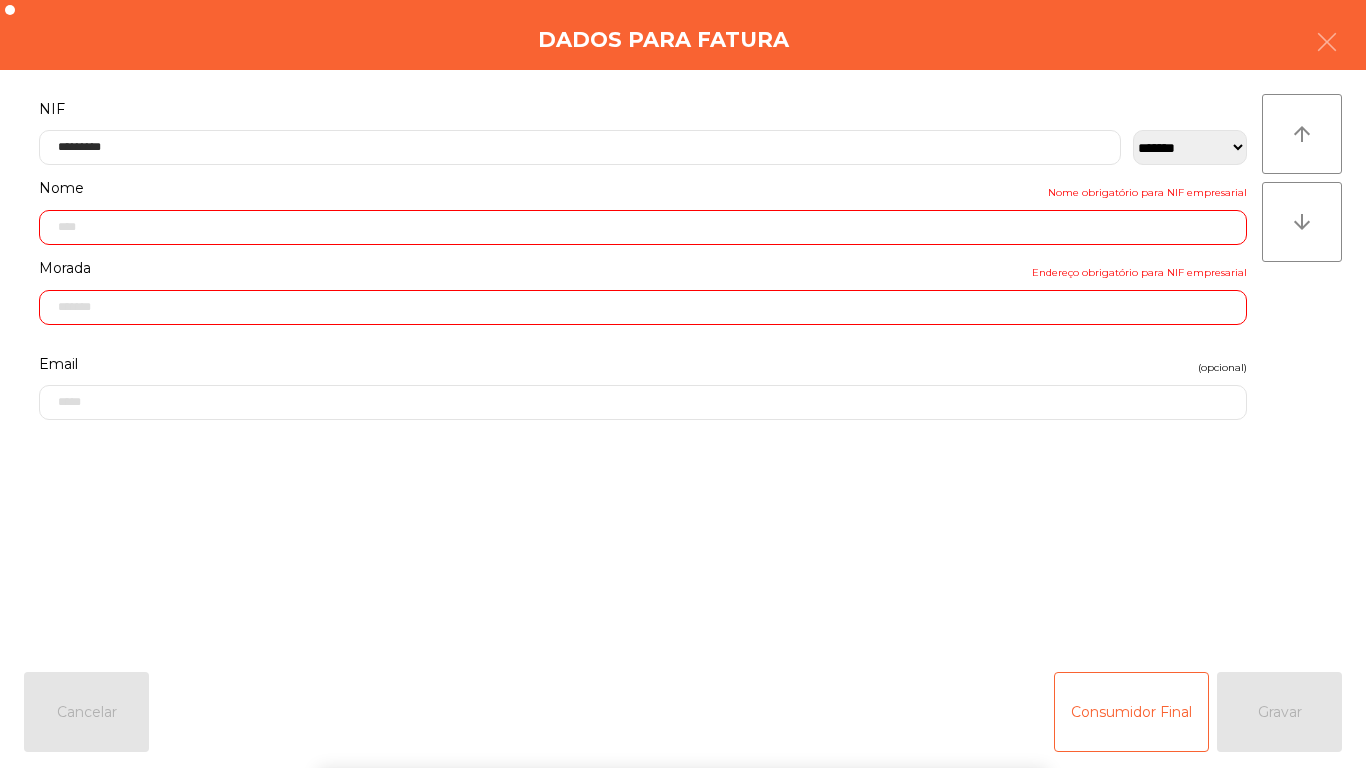 click 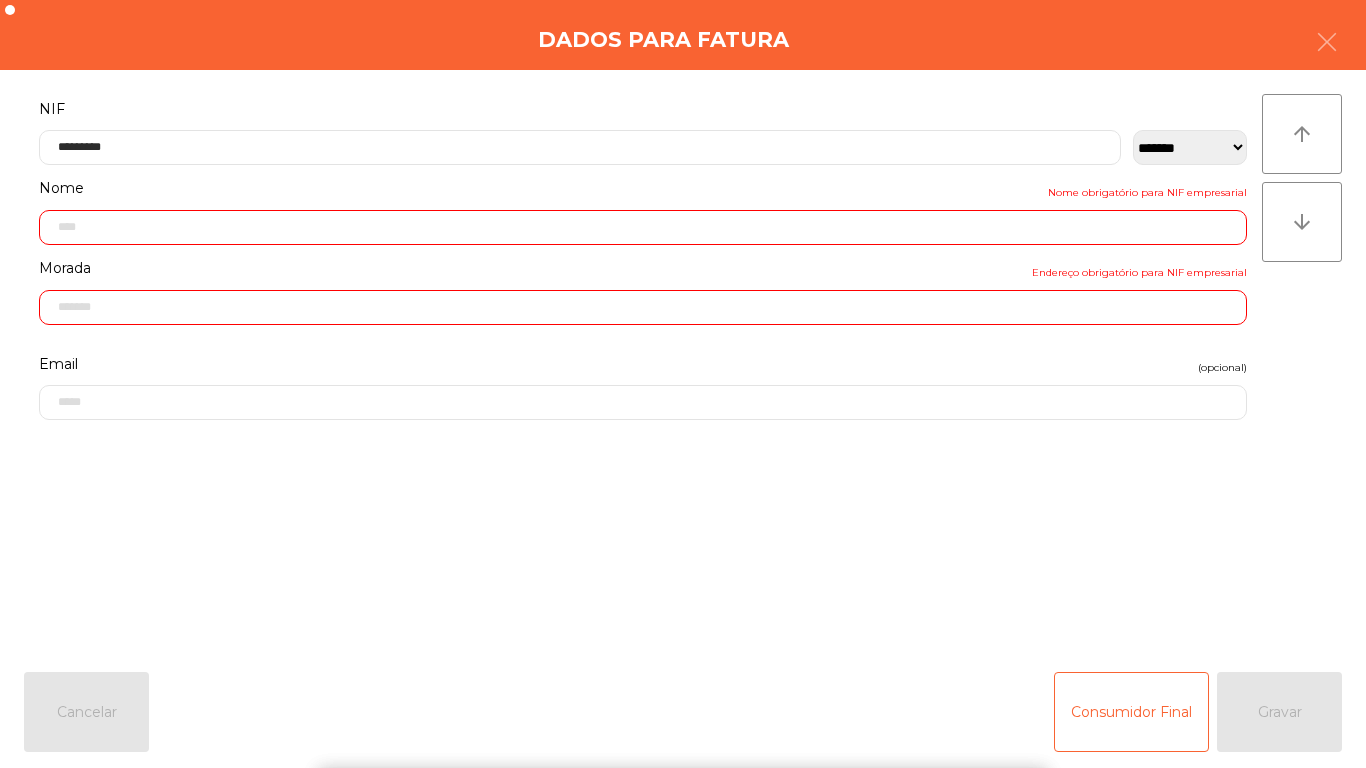 scroll, scrollTop: 204, scrollLeft: 0, axis: vertical 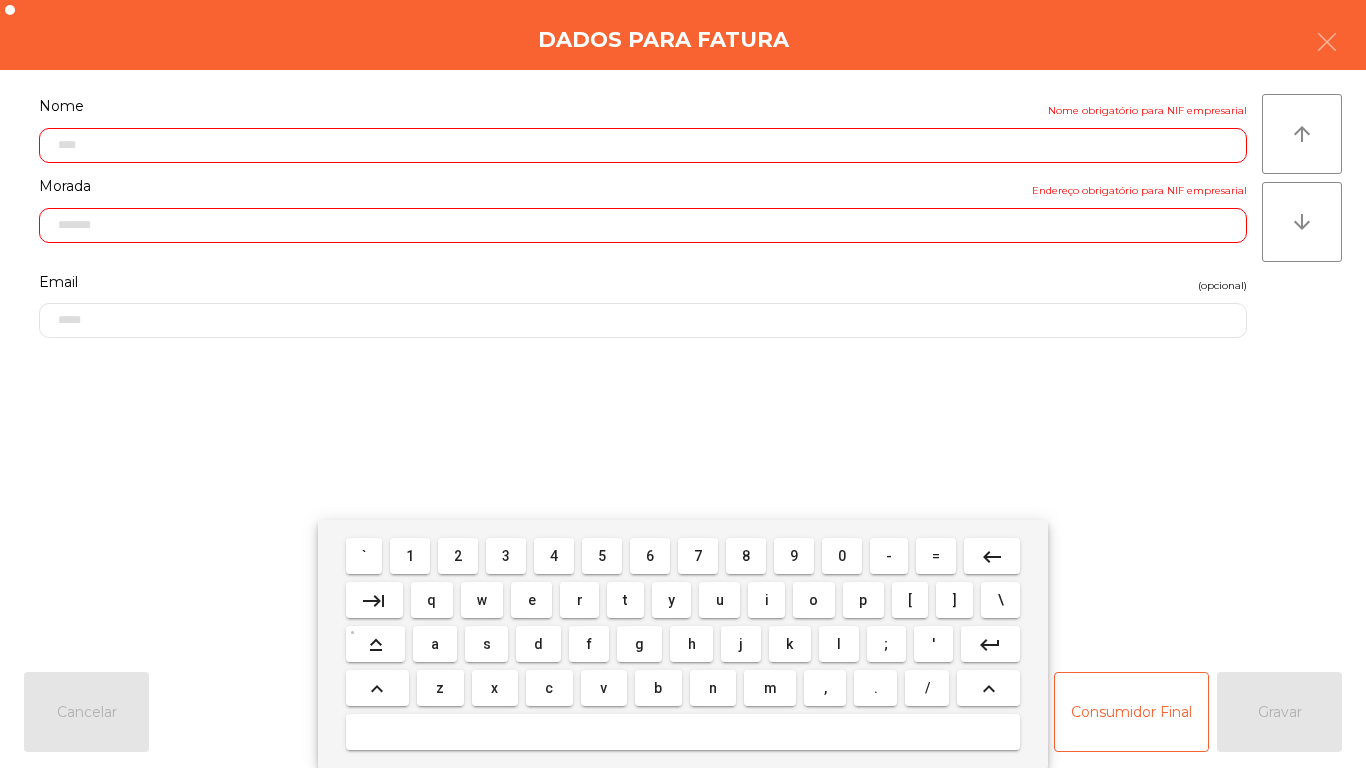 click on "q" at bounding box center [431, 600] 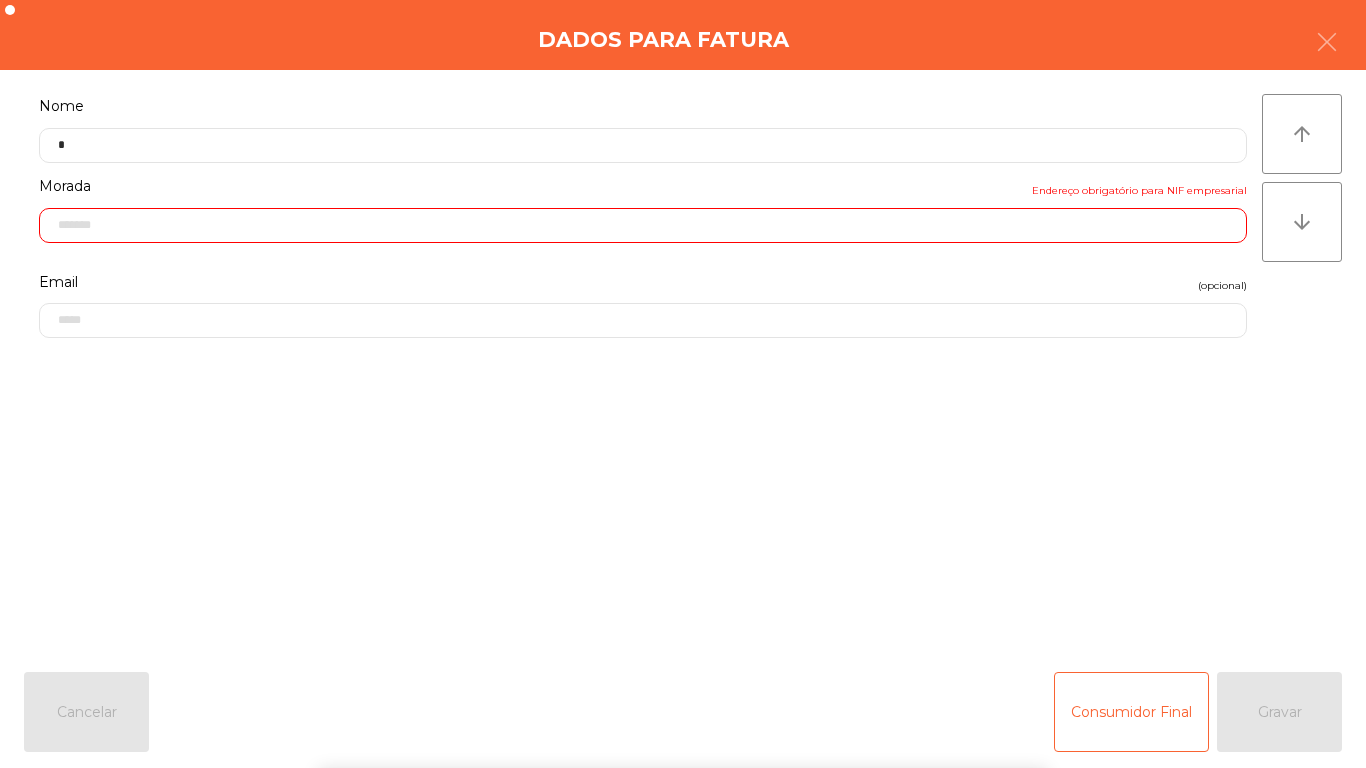 click 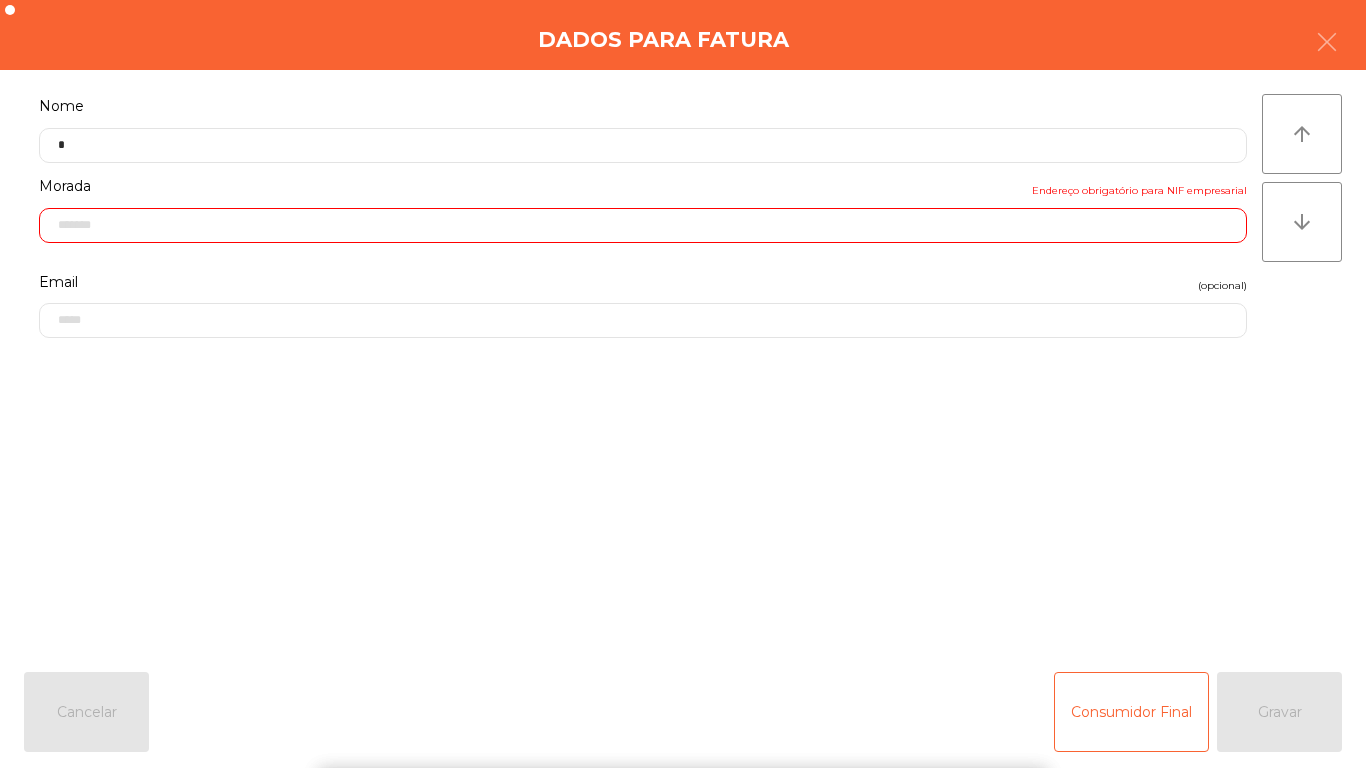 scroll, scrollTop: 285, scrollLeft: 0, axis: vertical 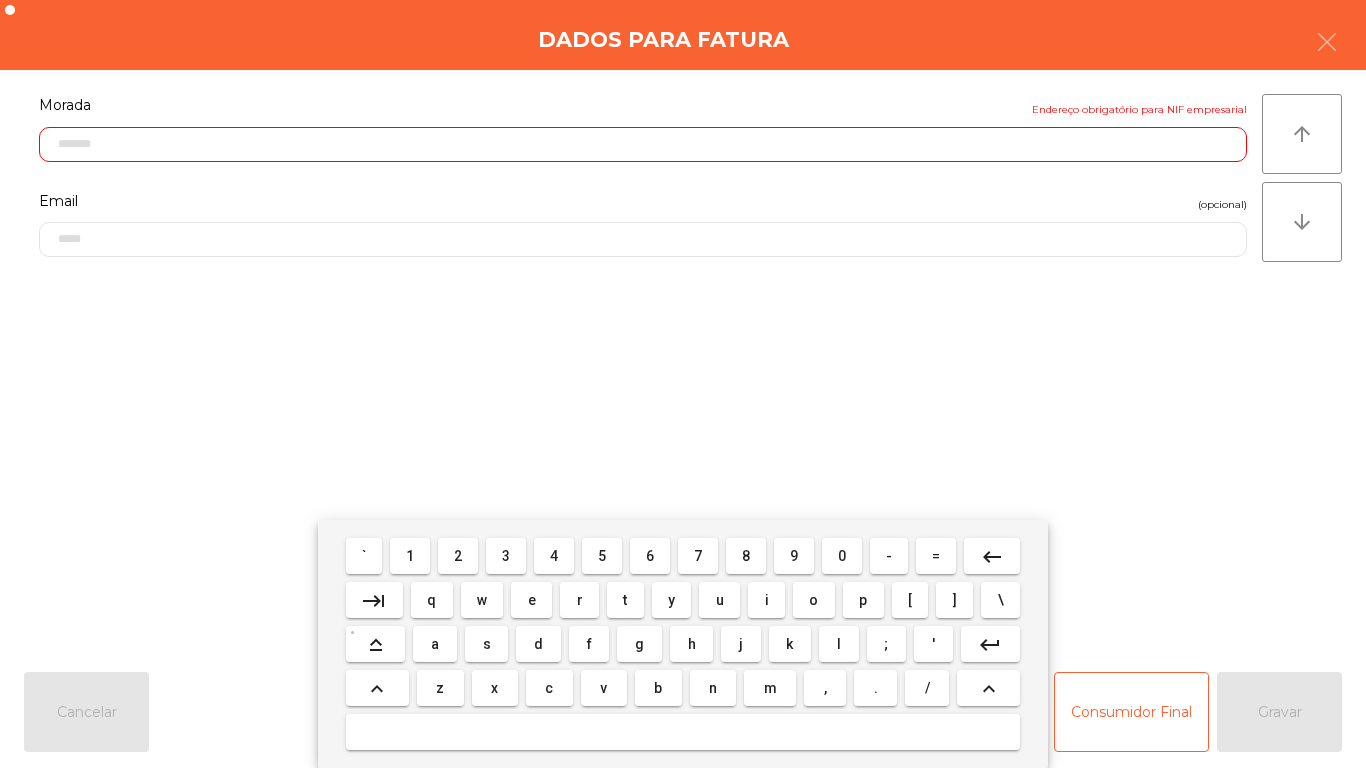 click on "l" at bounding box center (839, 644) 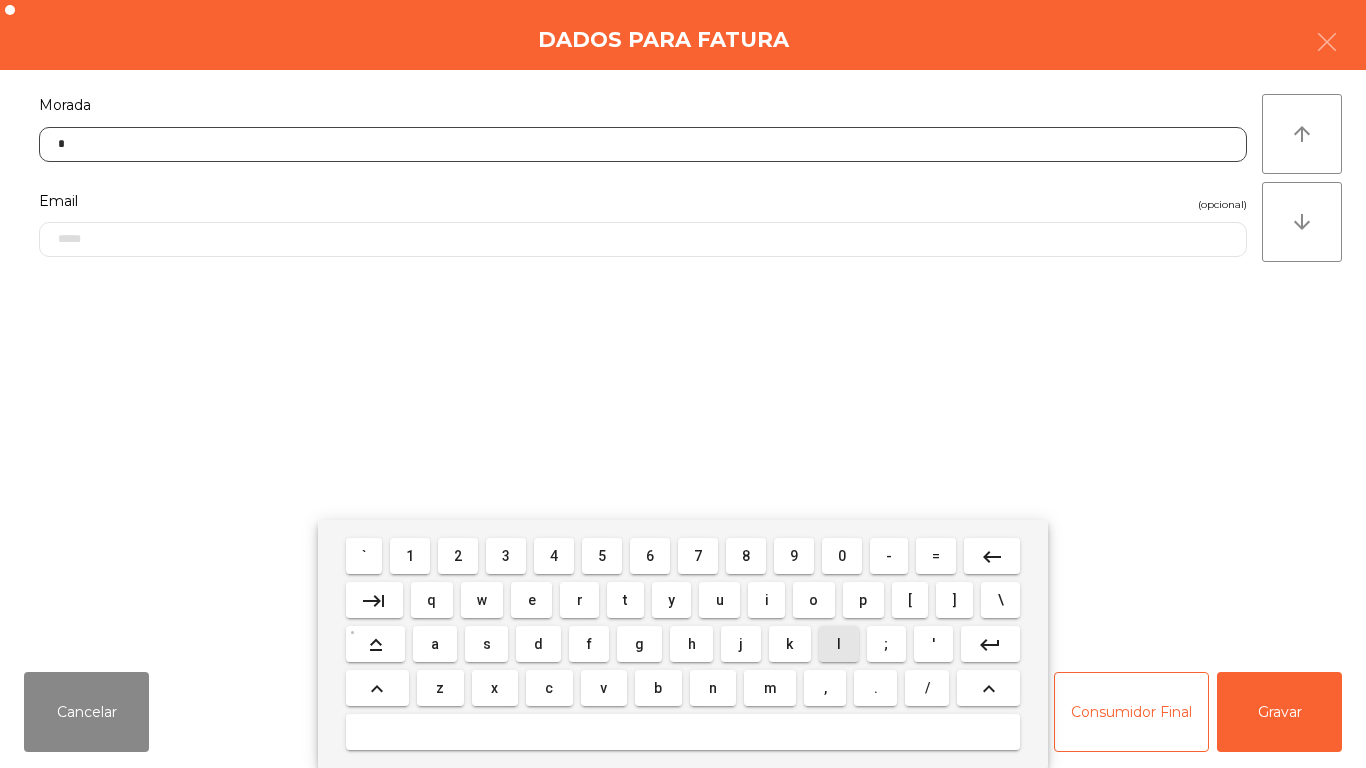 click on "i" at bounding box center (767, 600) 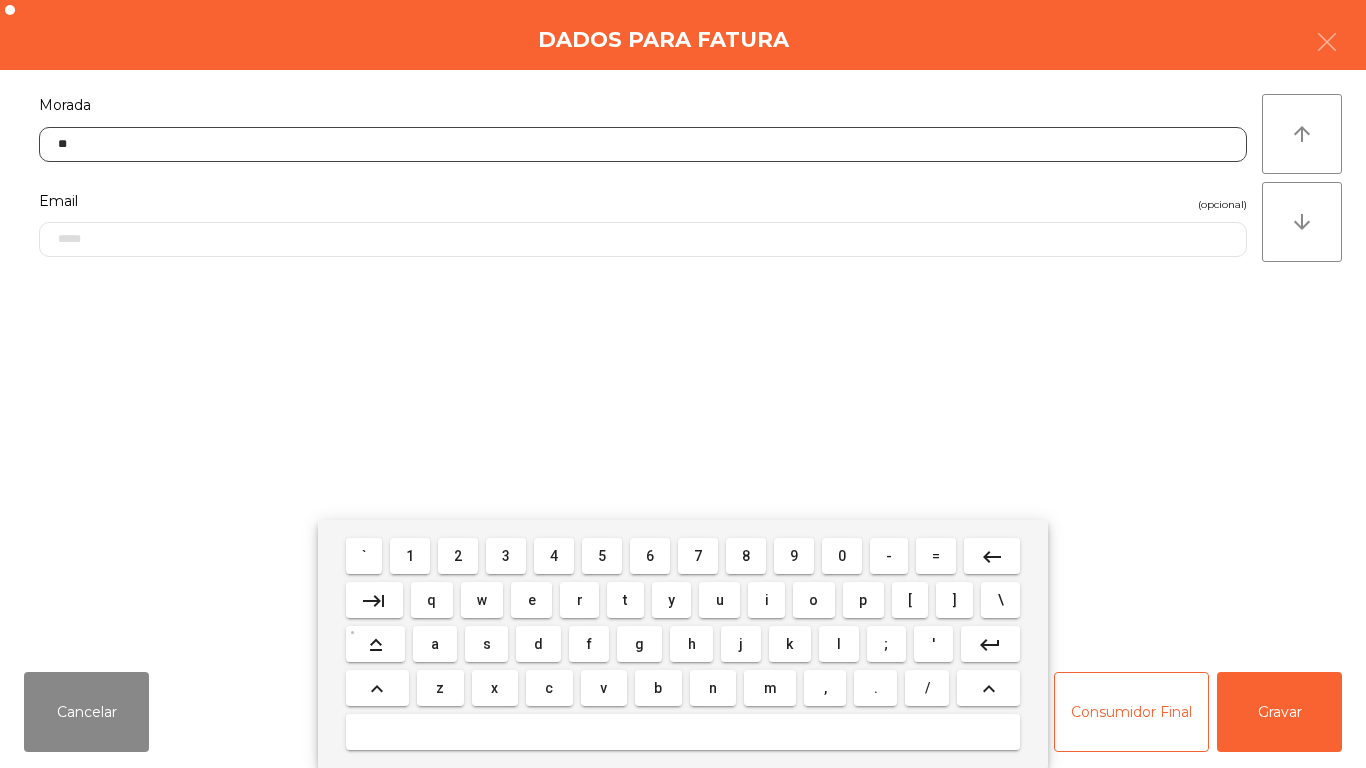 click on "w" at bounding box center (482, 600) 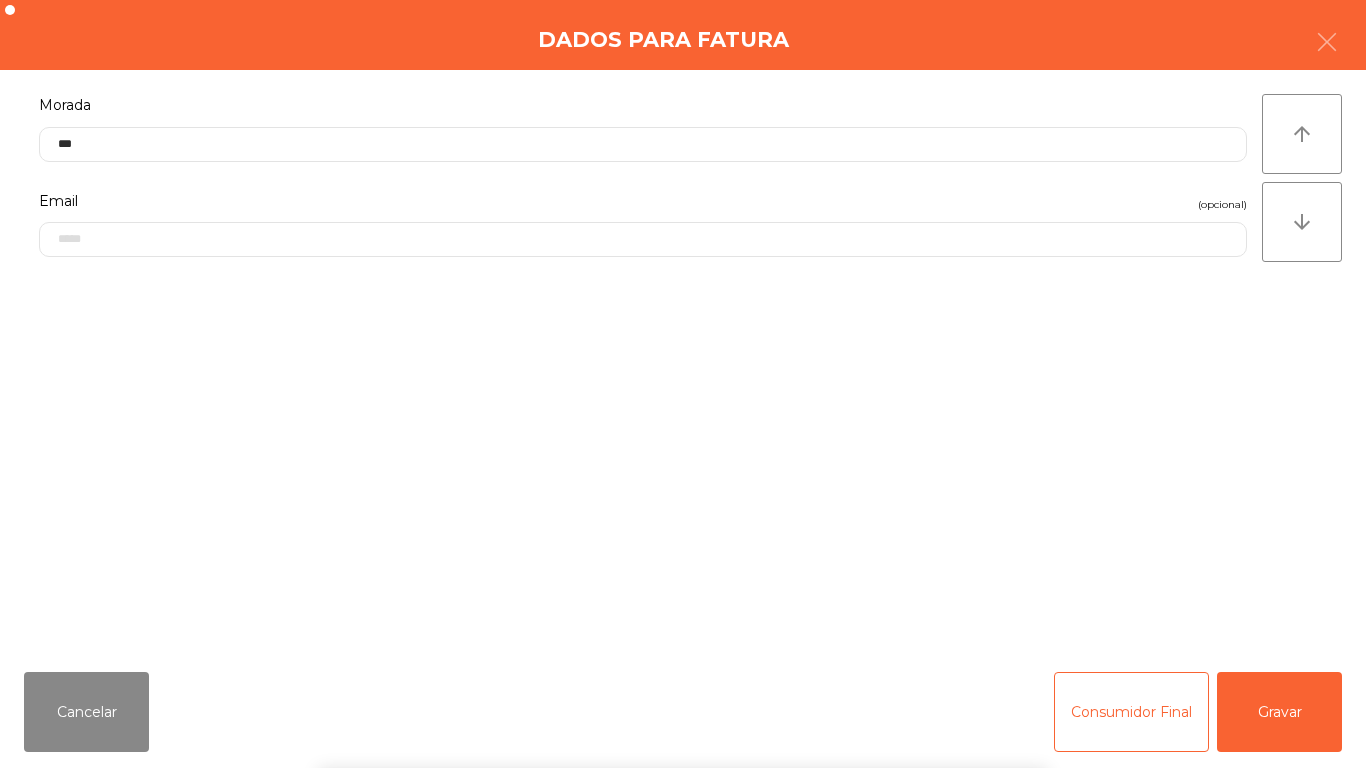 click on "` 1 2 3 4 5 6 7 8 9 0 - = keyboard_backspace keyboard_tab q w e r t y u i o p [ ] \ keyboard_capslock a s d f g h j k l ; ' keyboard_return keyboard_arrow_up z x c v b n m , . / keyboard_arrow_up" at bounding box center [683, 644] 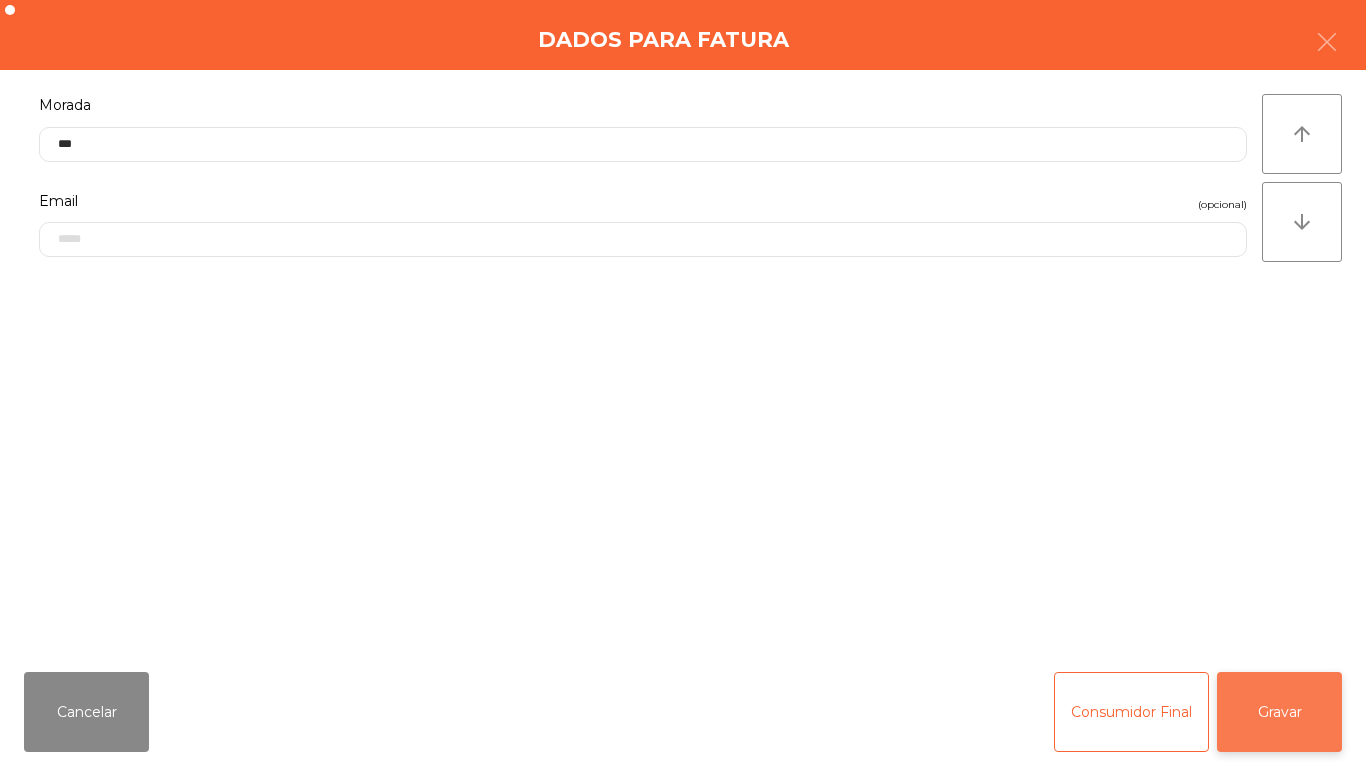 click on "Gravar" 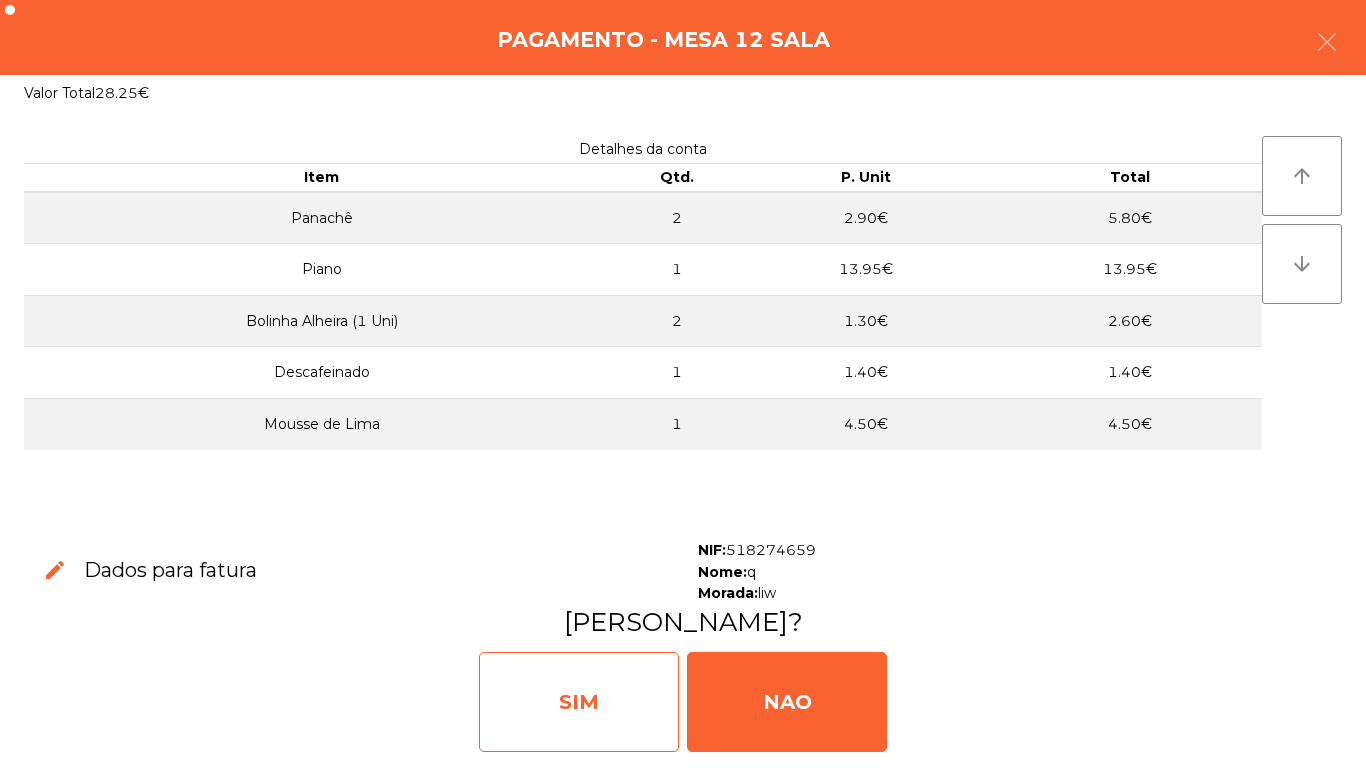 click on "SIM" 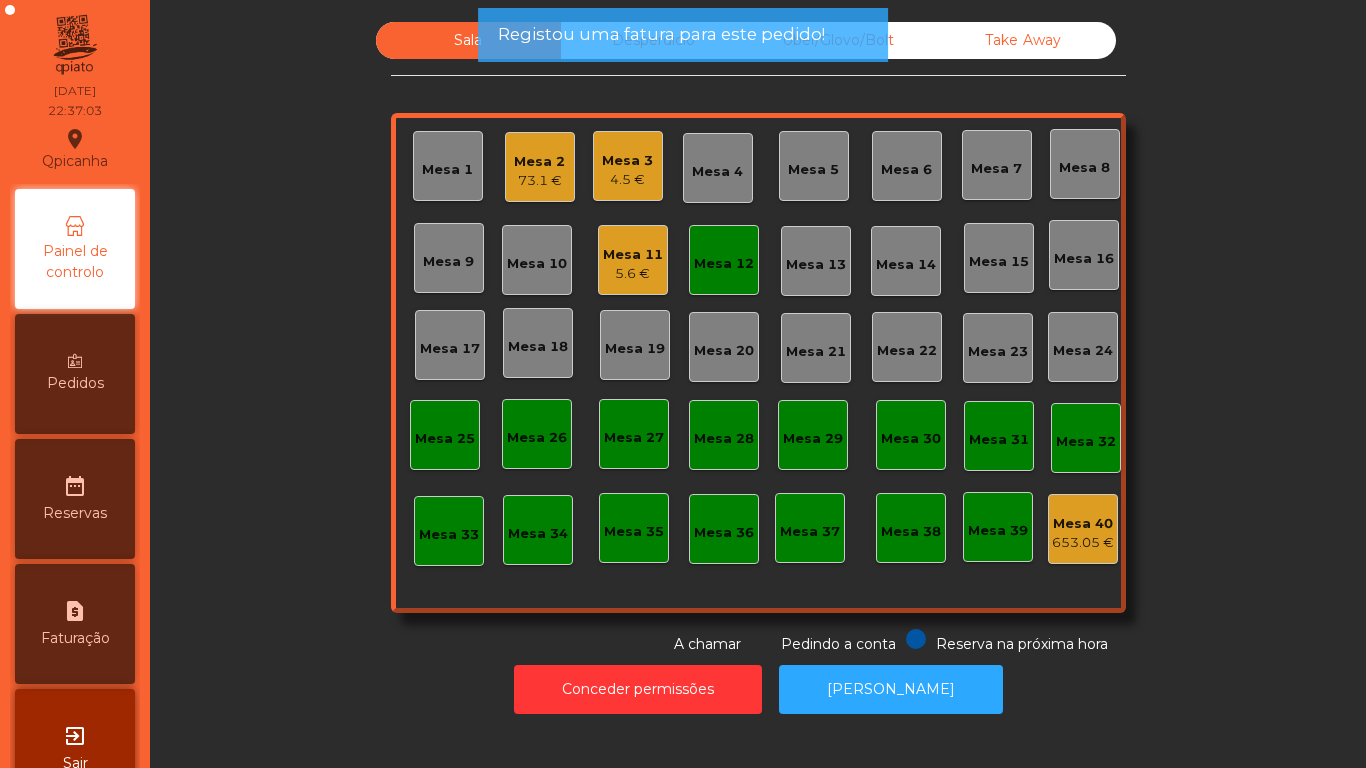 click on "Mesa 12" 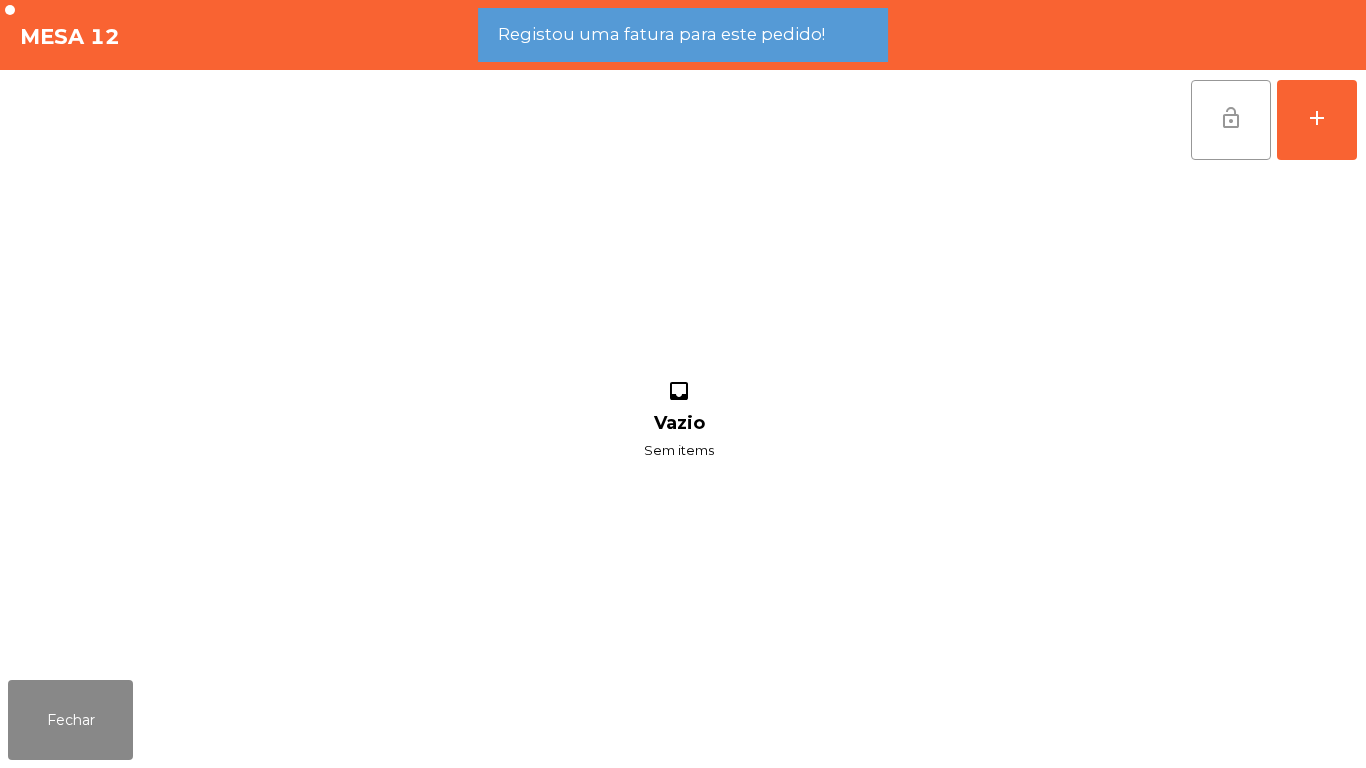 click on "lock_open" 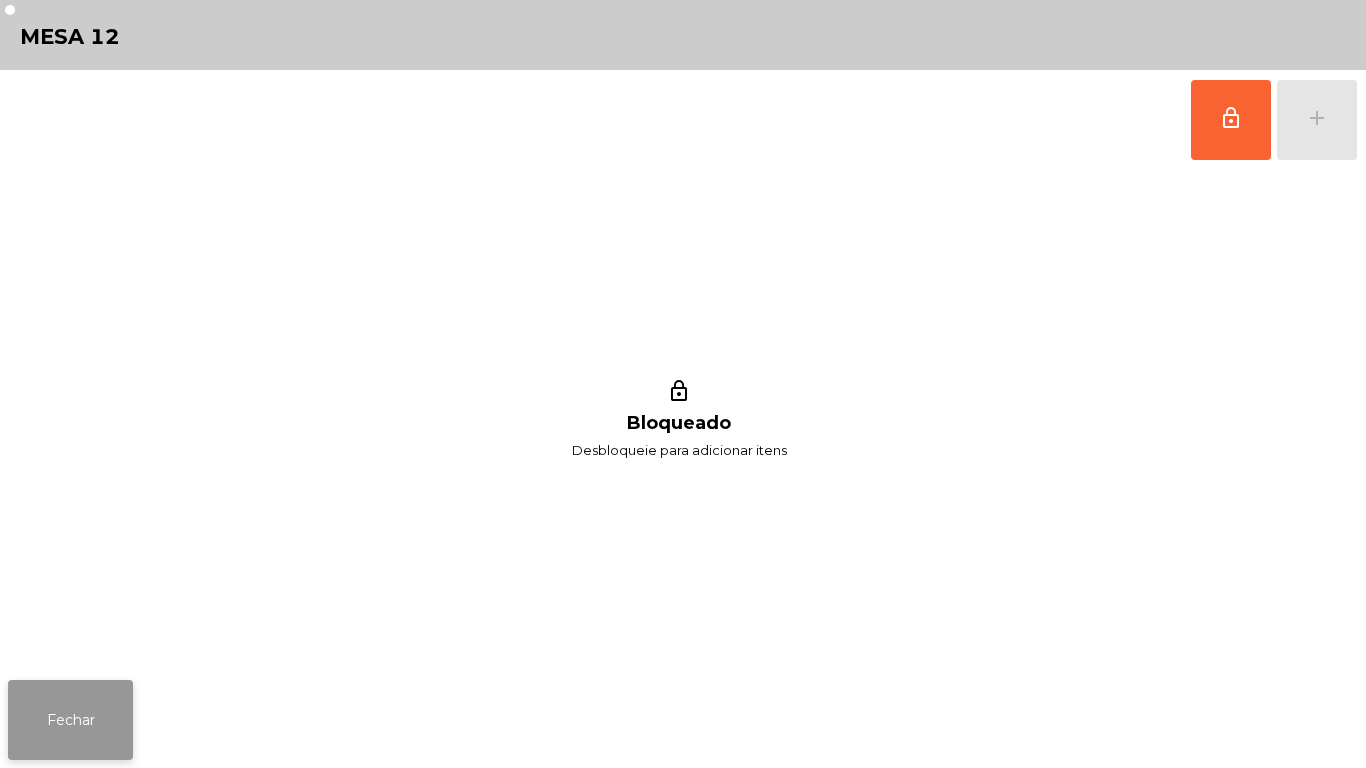 click on "Fechar" 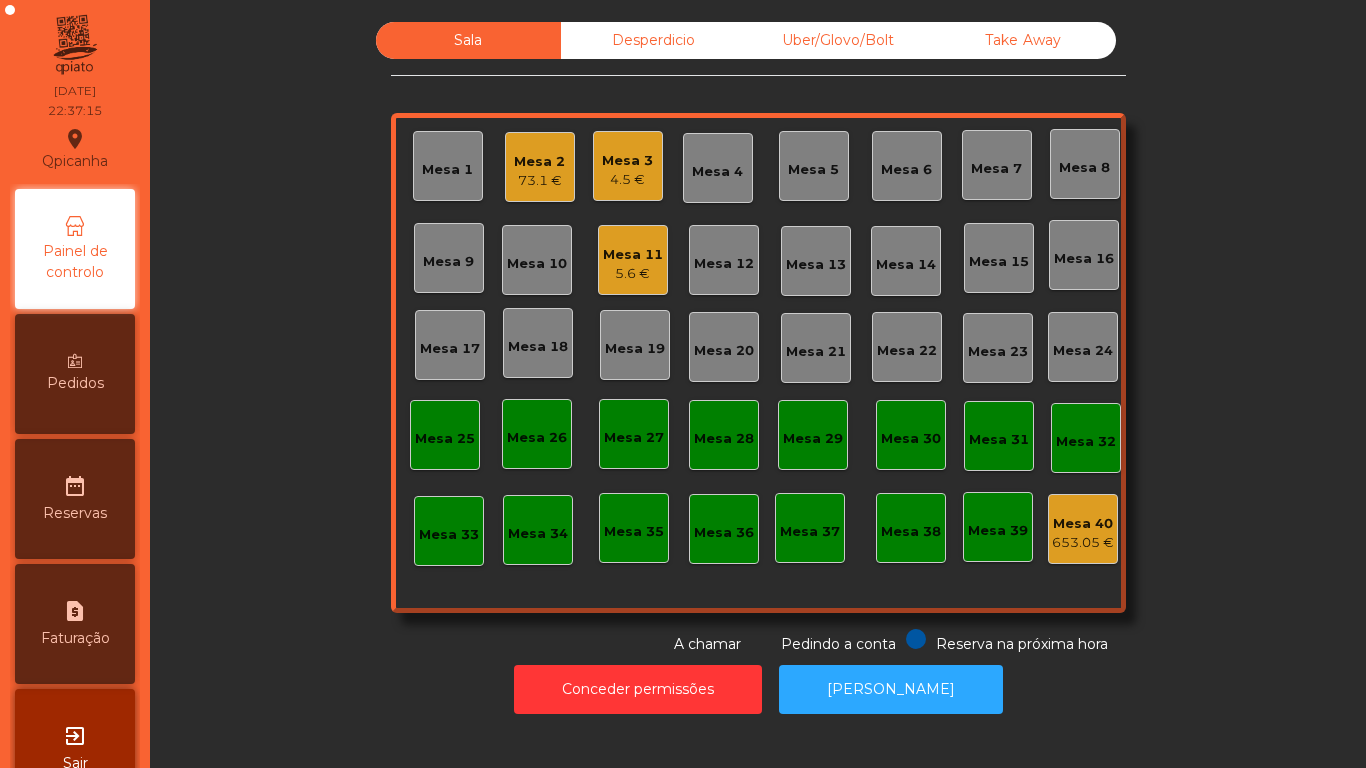 click on "4.5 €" 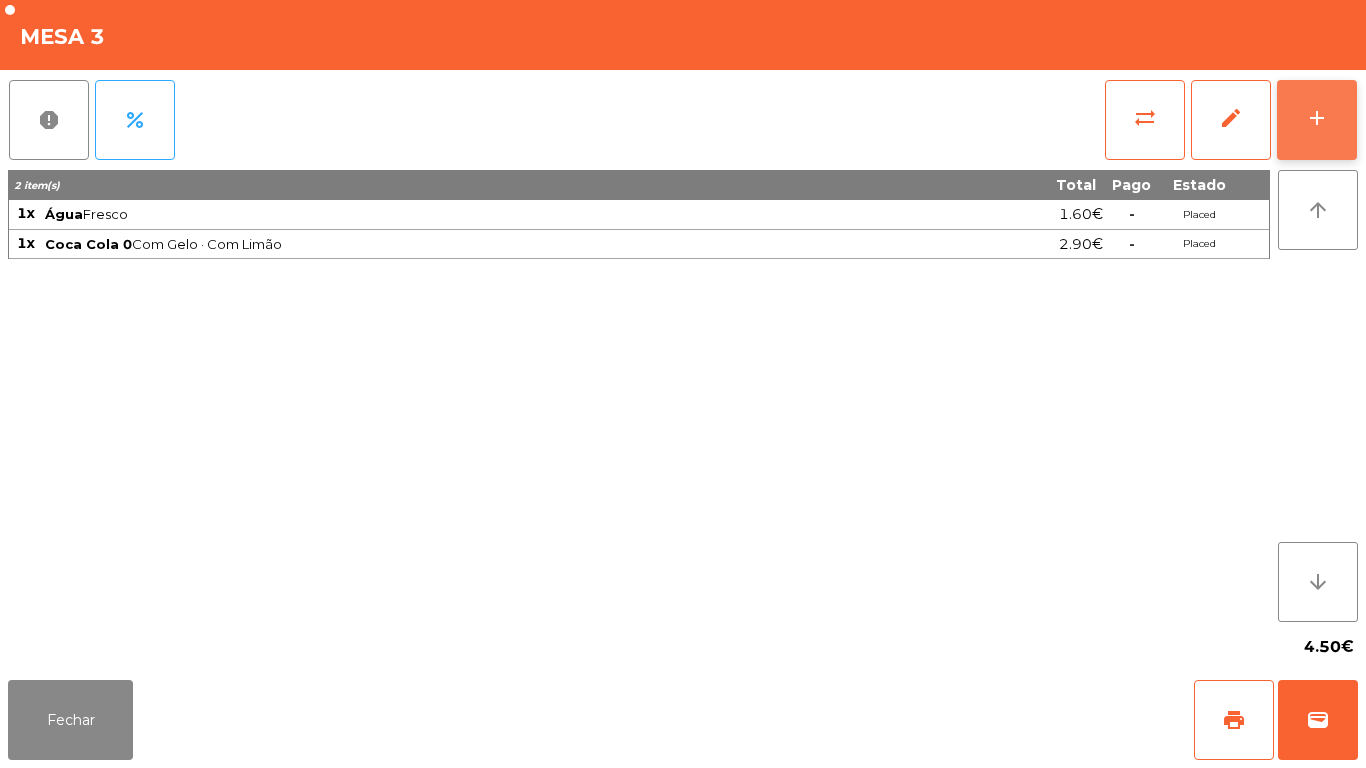 click on "add" 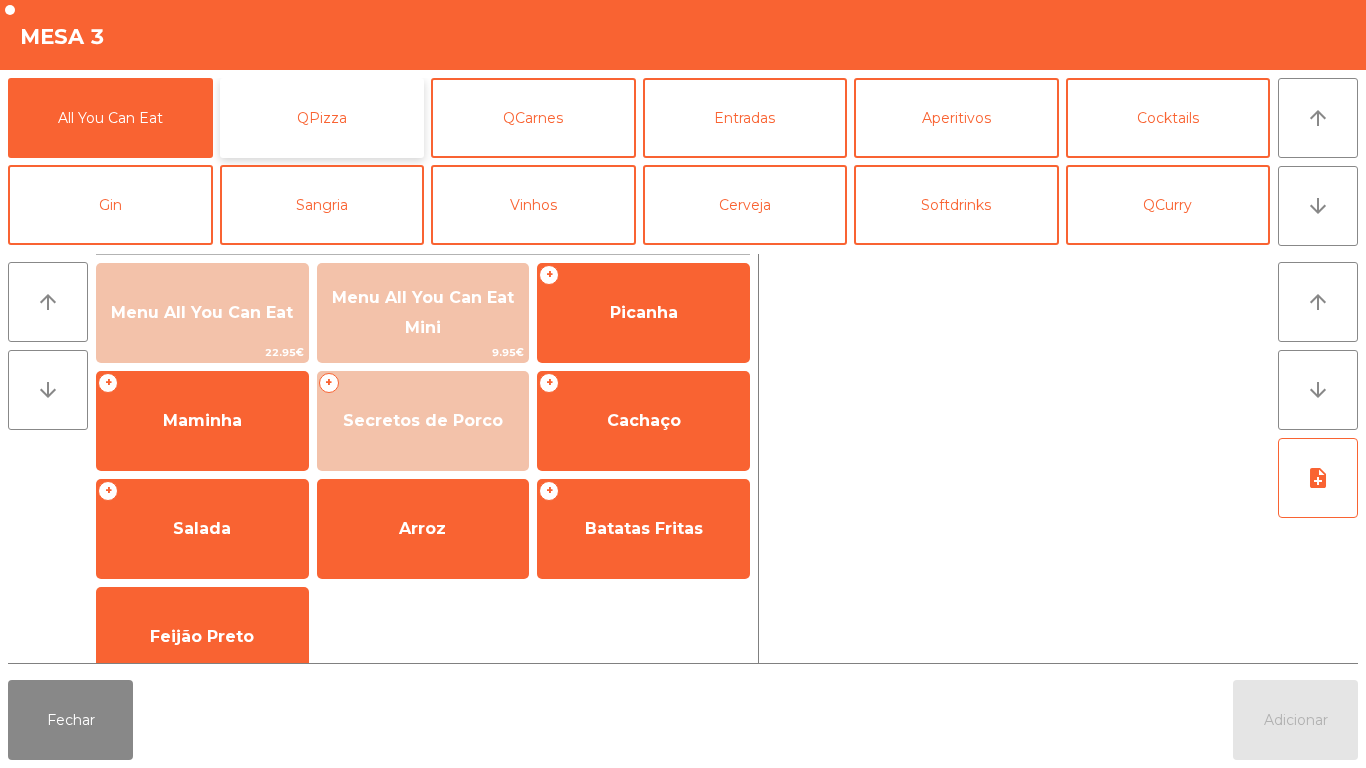 click on "QPizza" 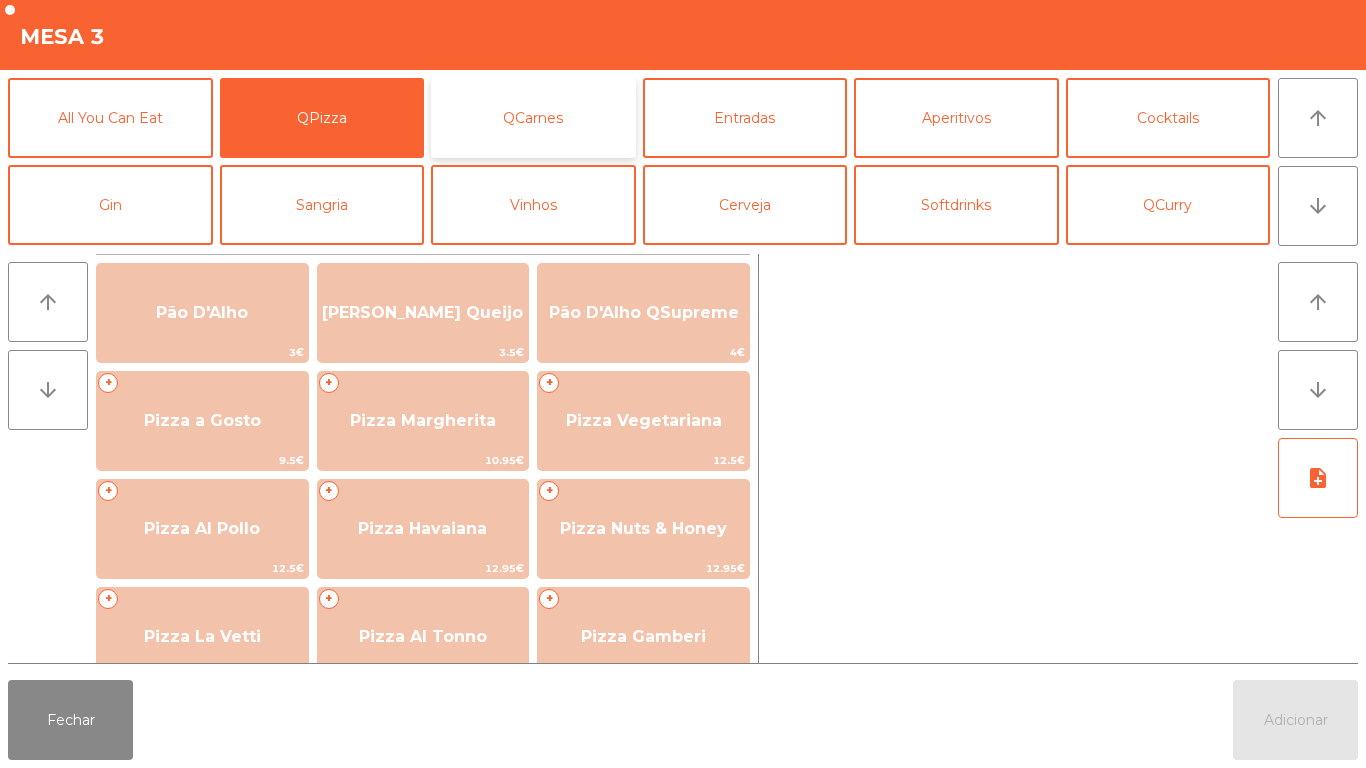 click on "QCarnes" 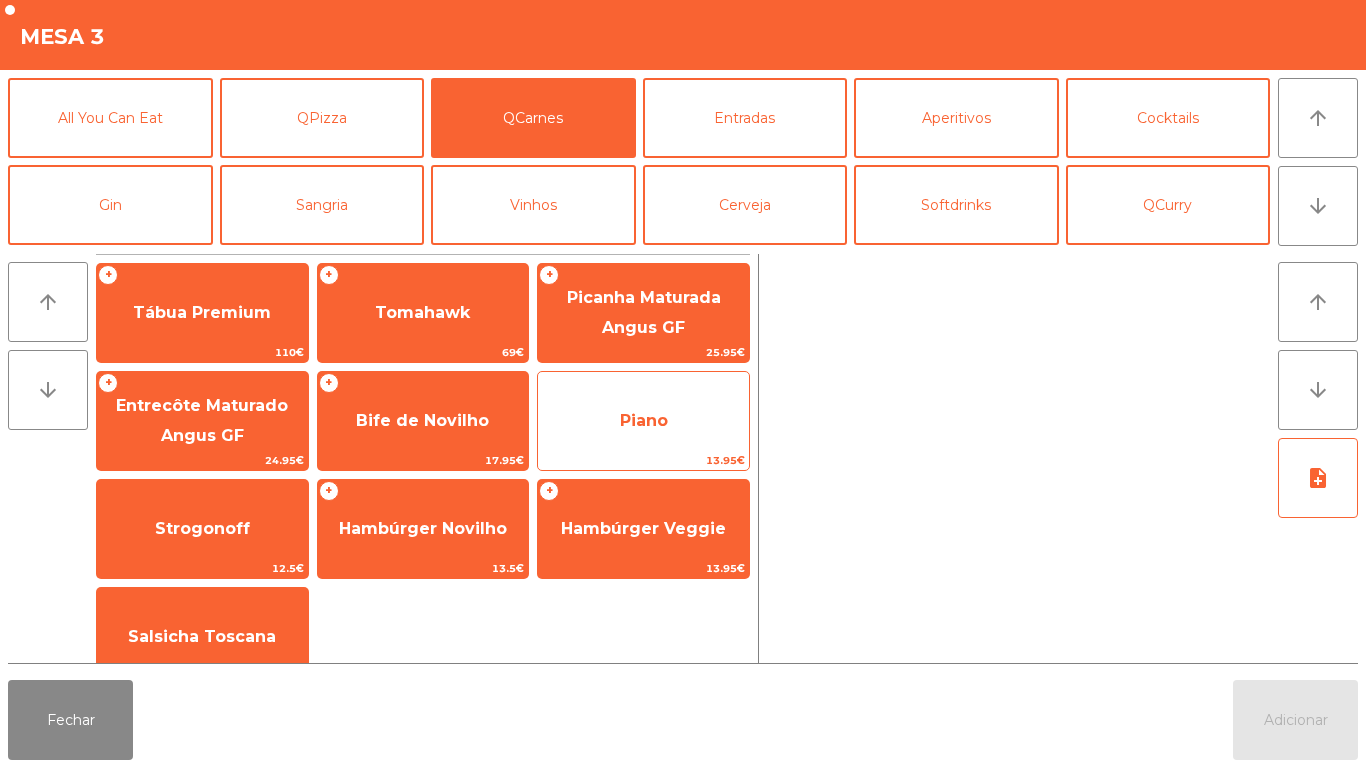 click on "Piano" 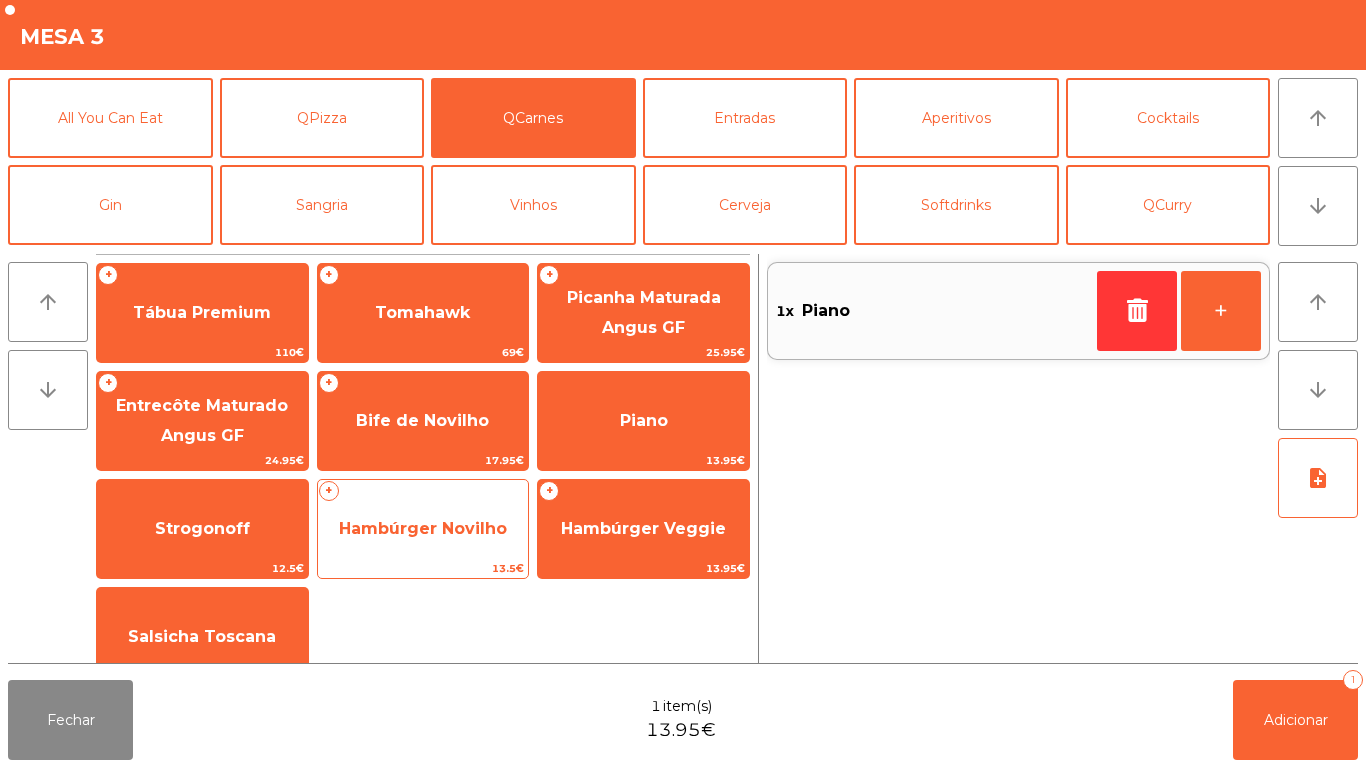 click on "Hambúrger Novilho" 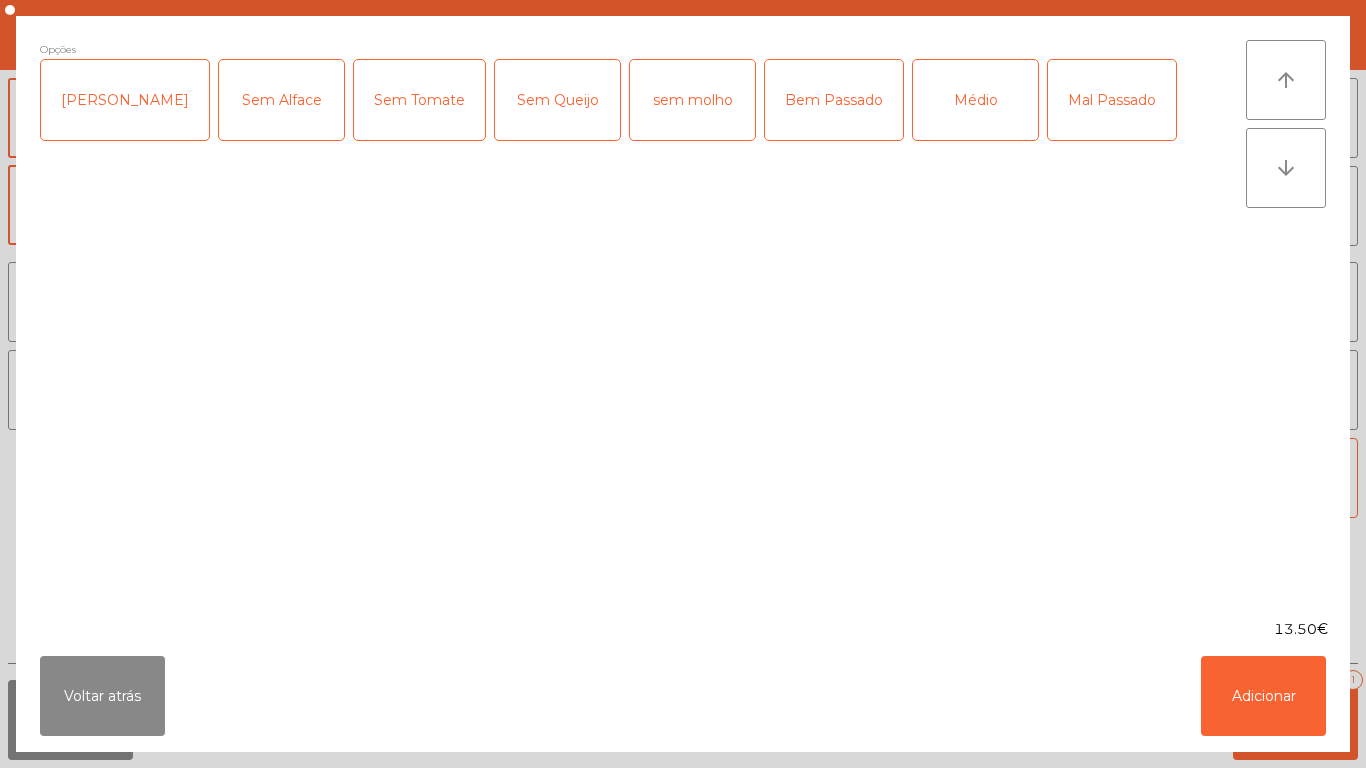 click on "Médio" 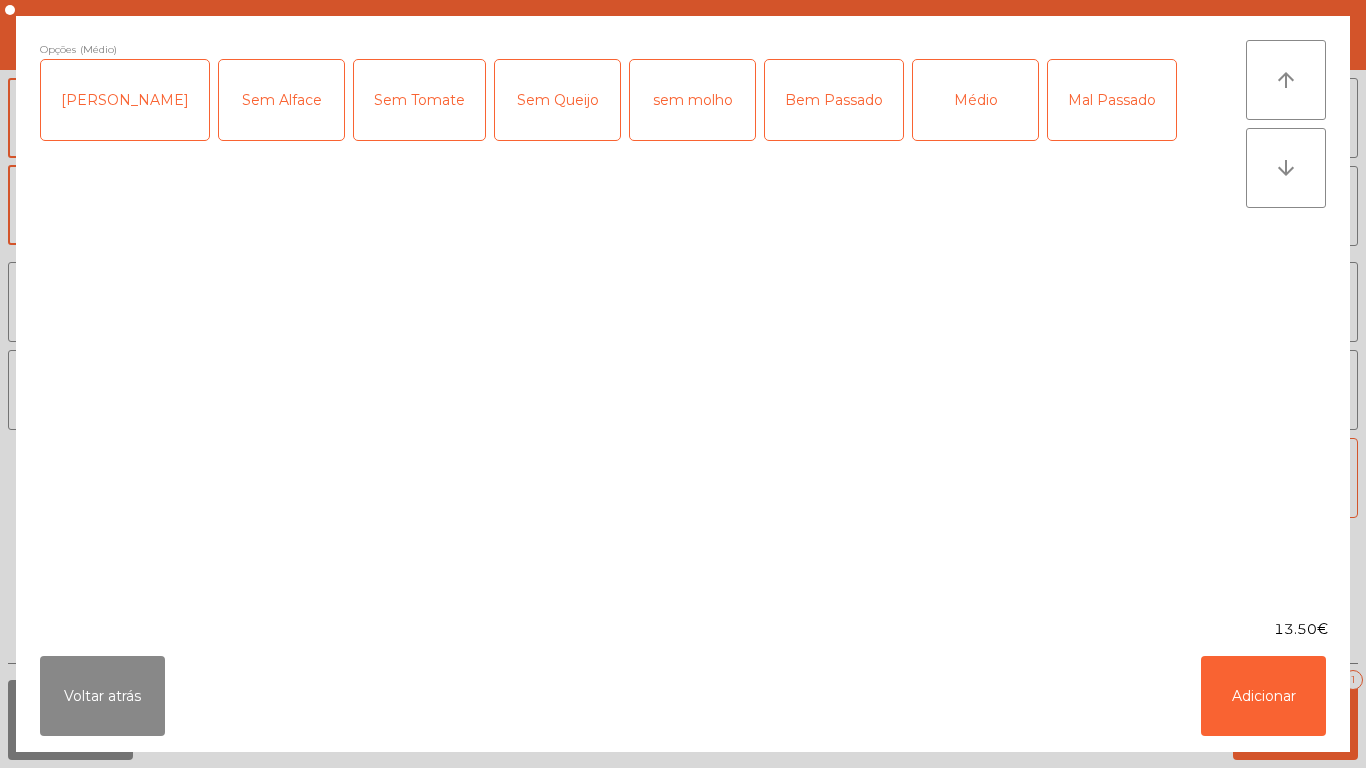 click on "Bem Passado" 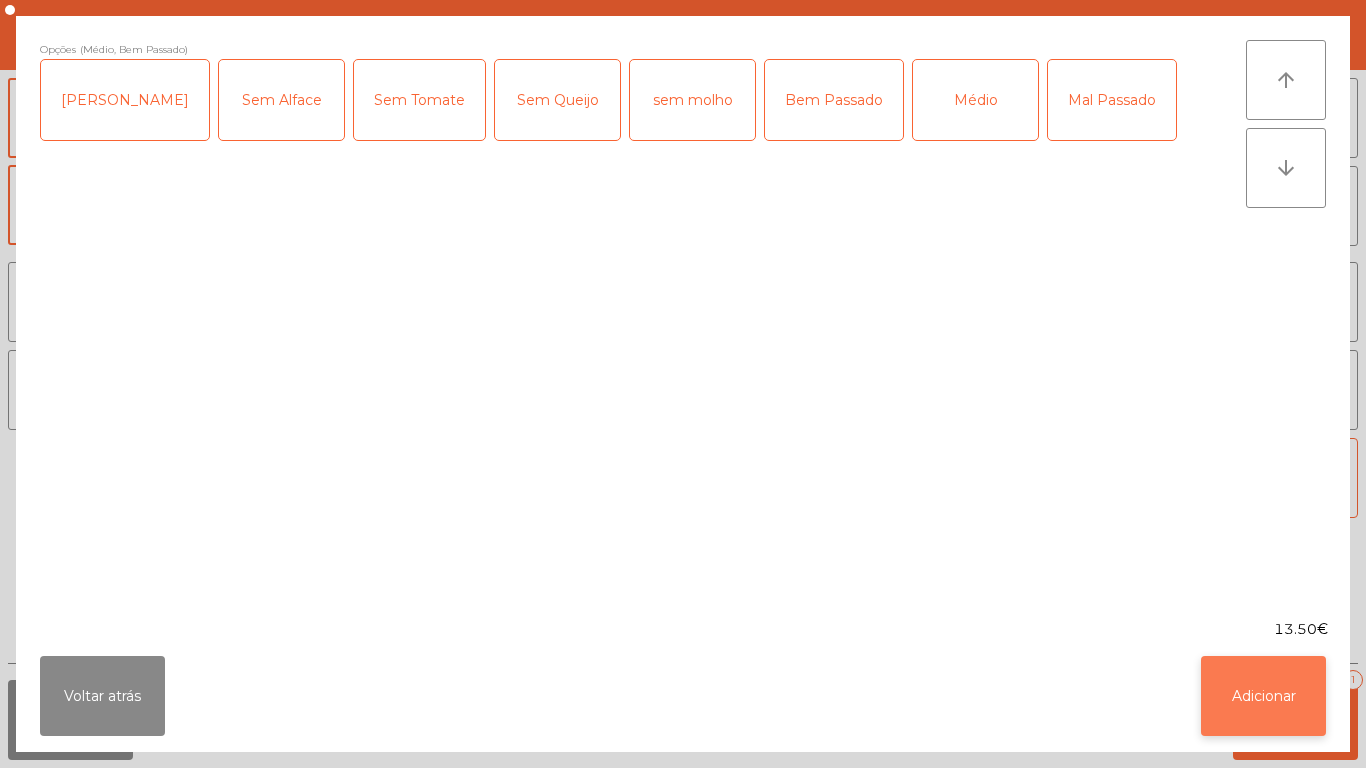 click on "Adicionar" 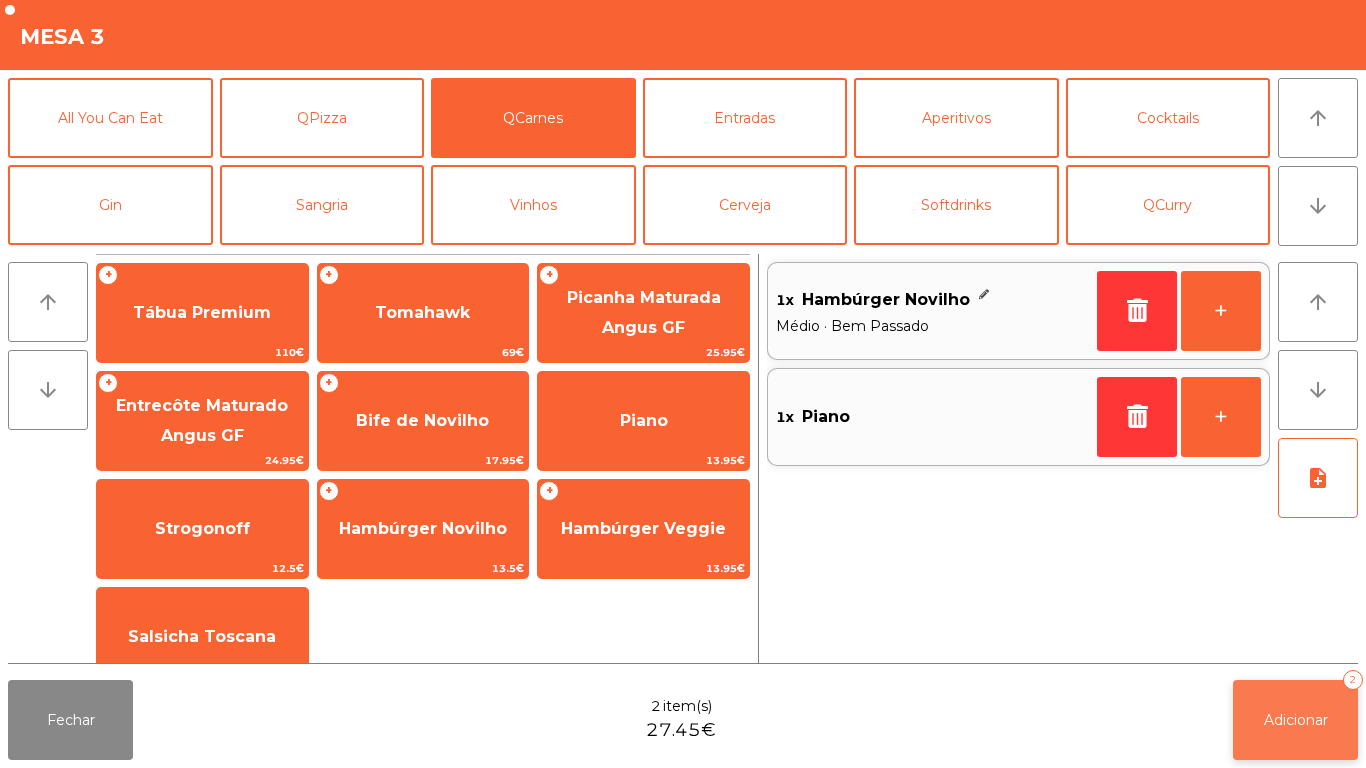 click on "Adicionar   2" 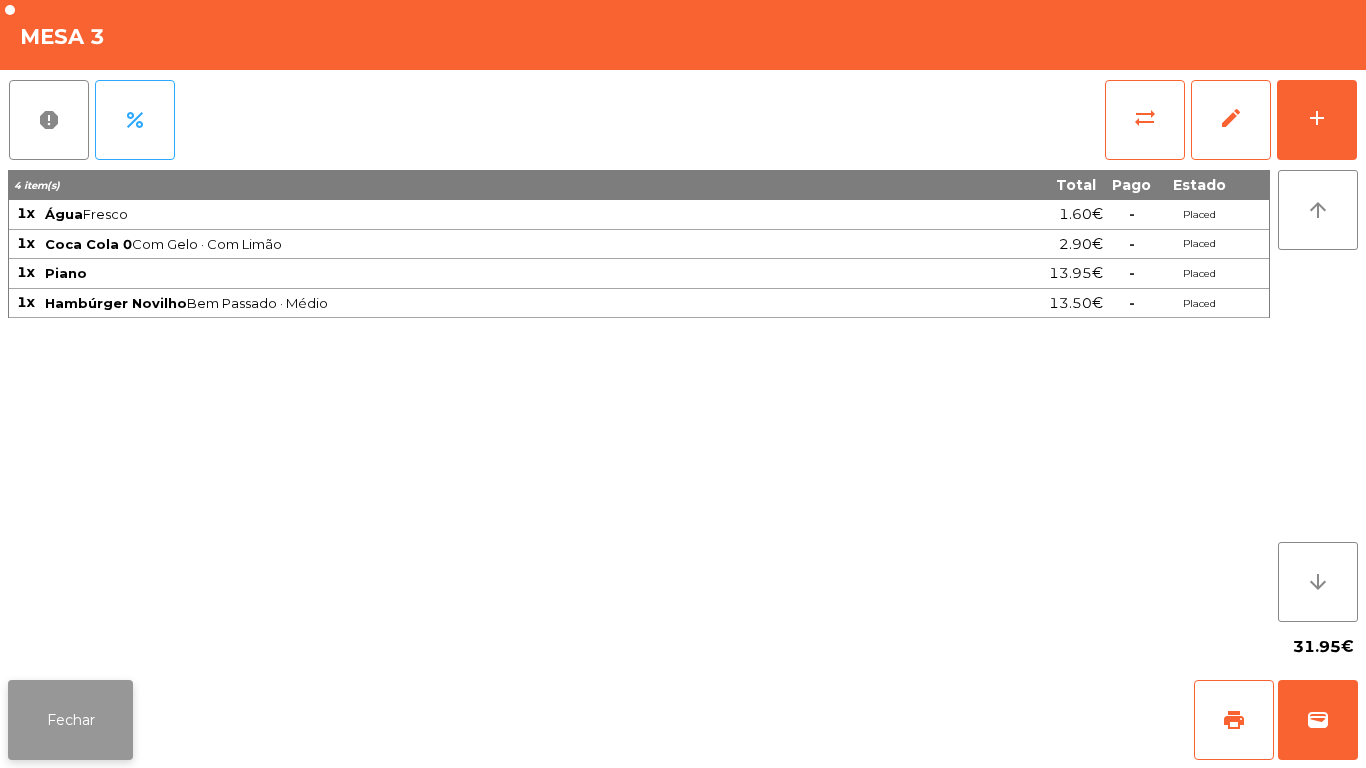 click on "Fechar" 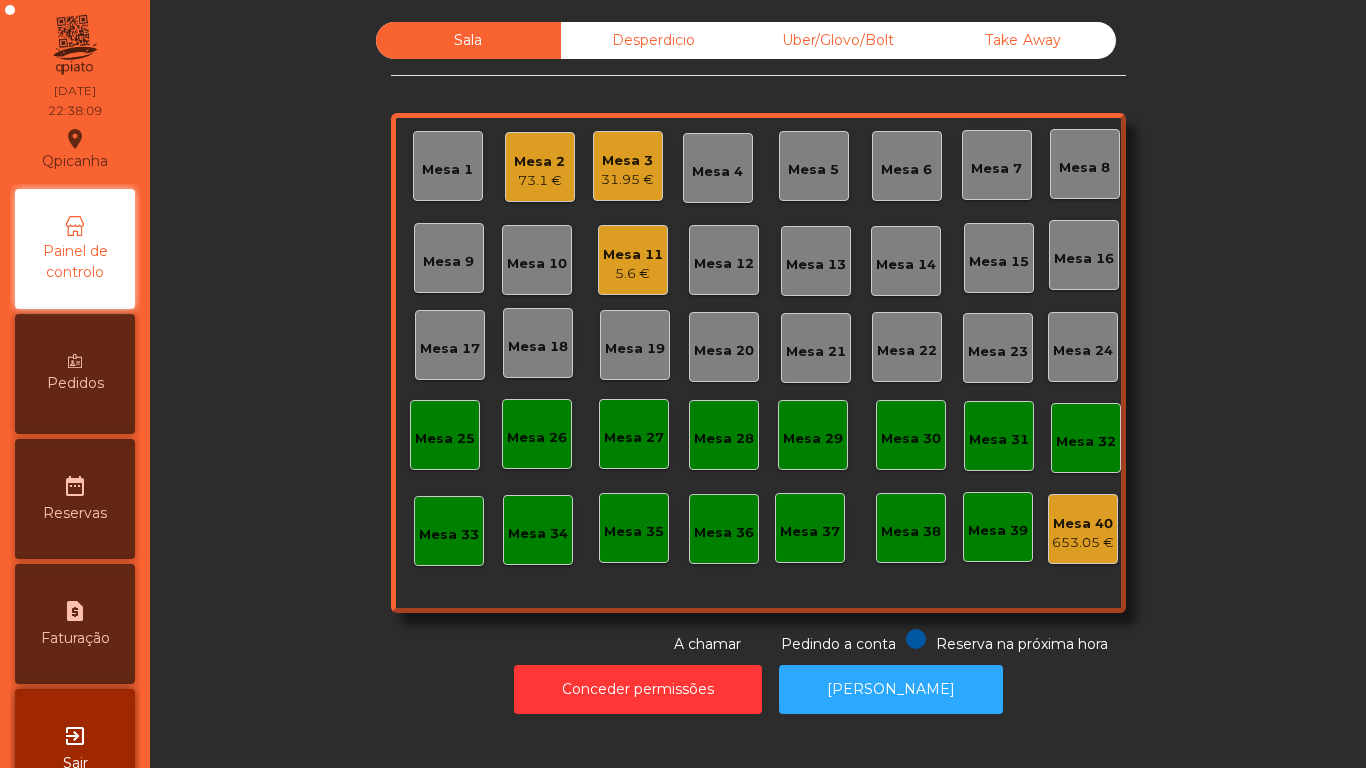 click on "Mesa 9" 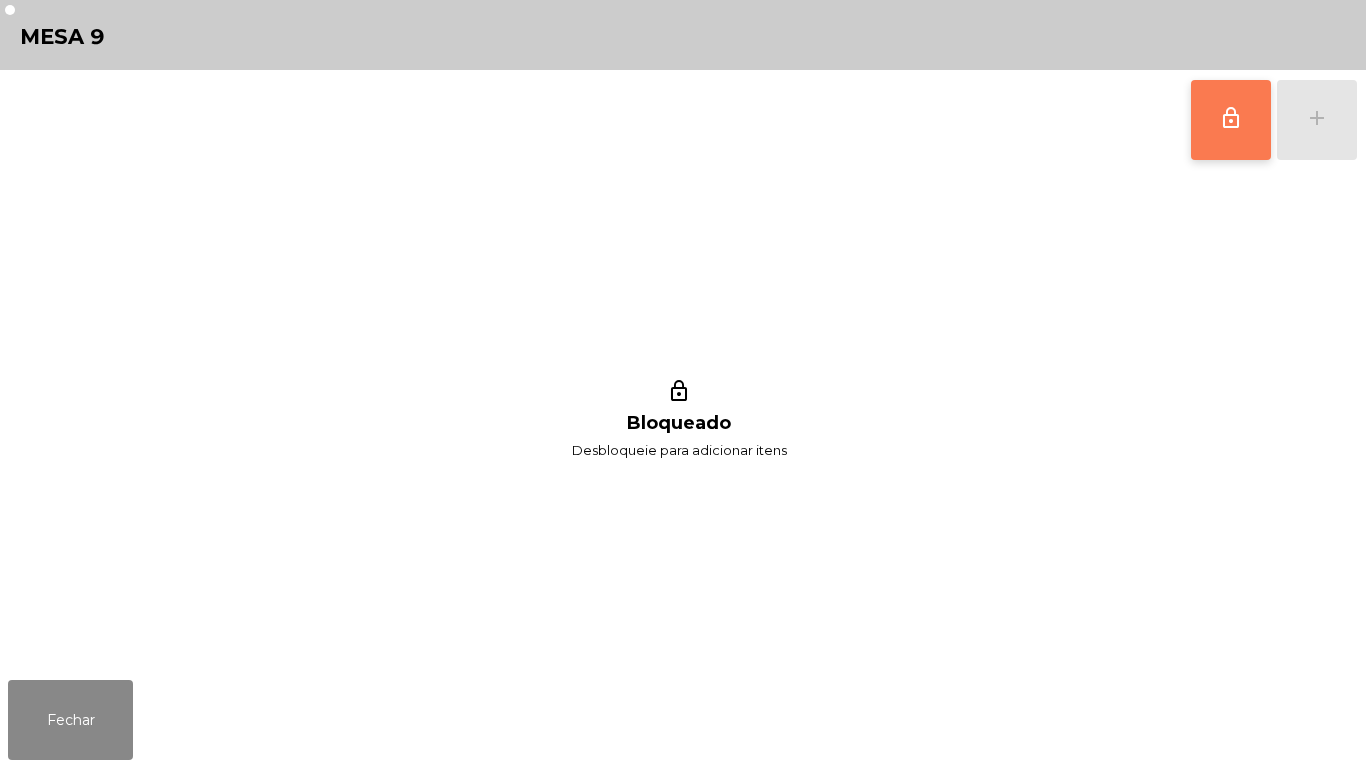 click on "lock_outline" 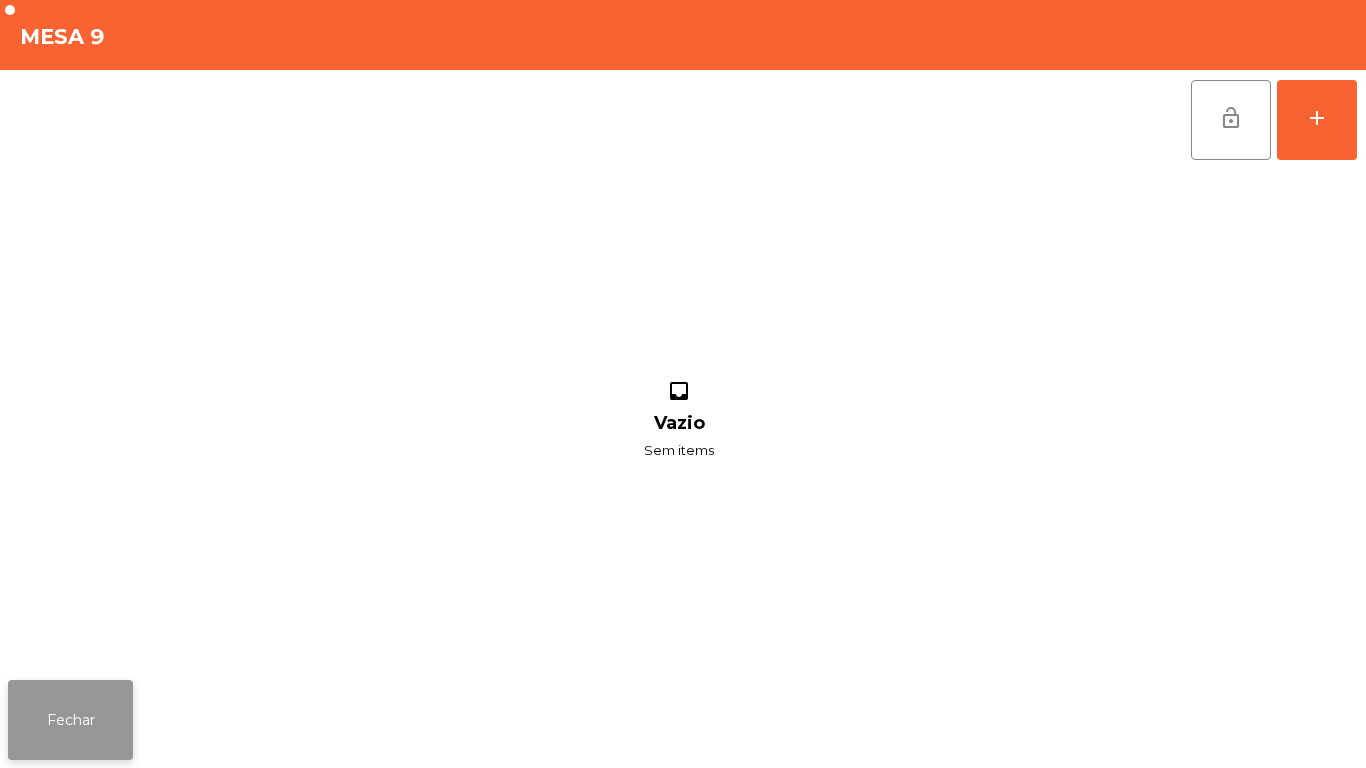 click on "Fechar" 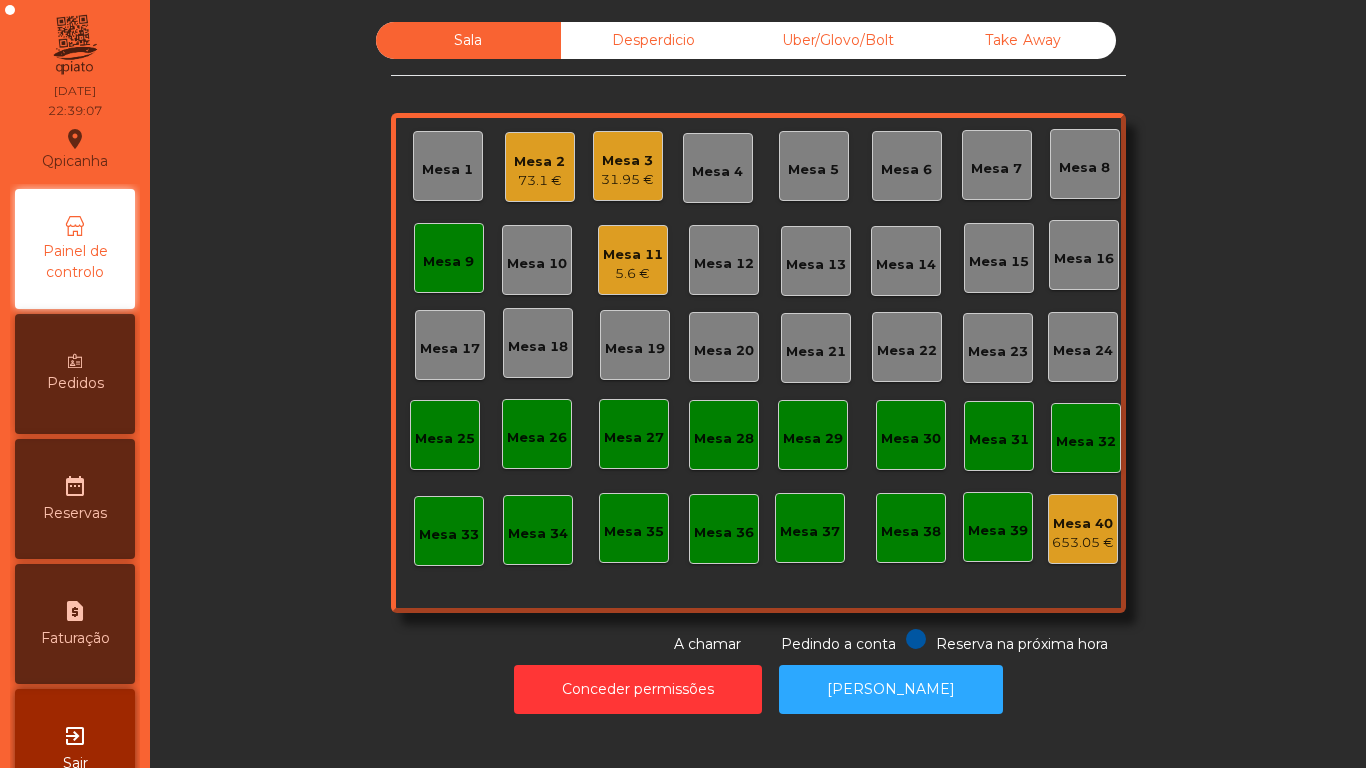 click on "Mesa 9" 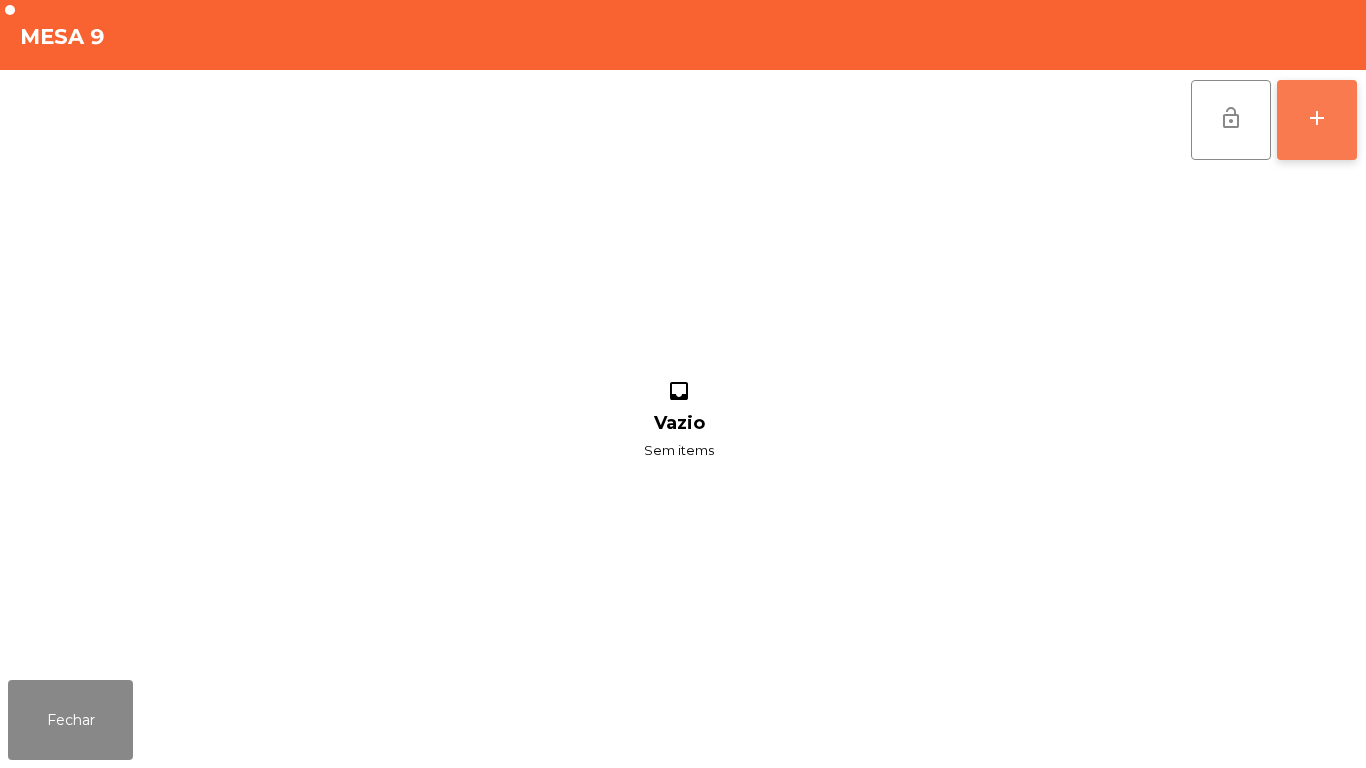 click on "add" 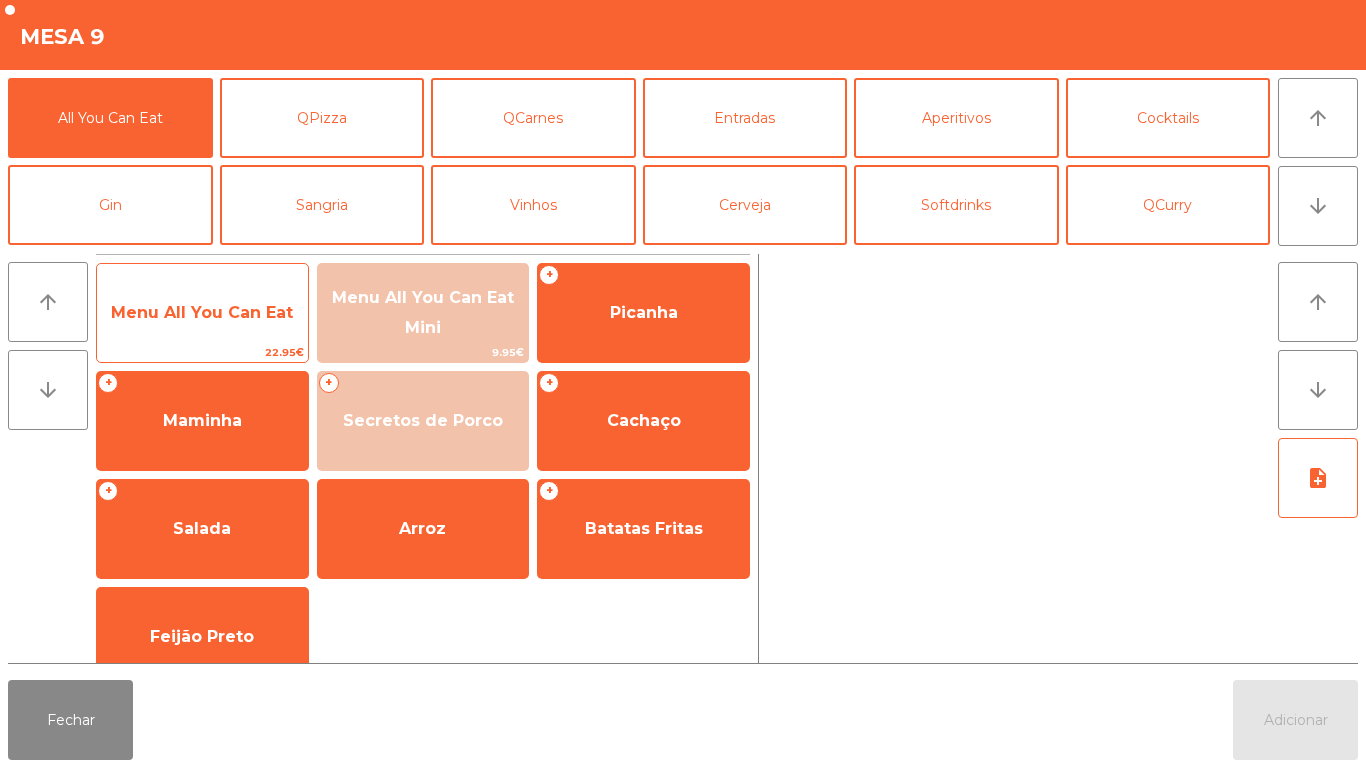 click on "Menu All You Can Eat" 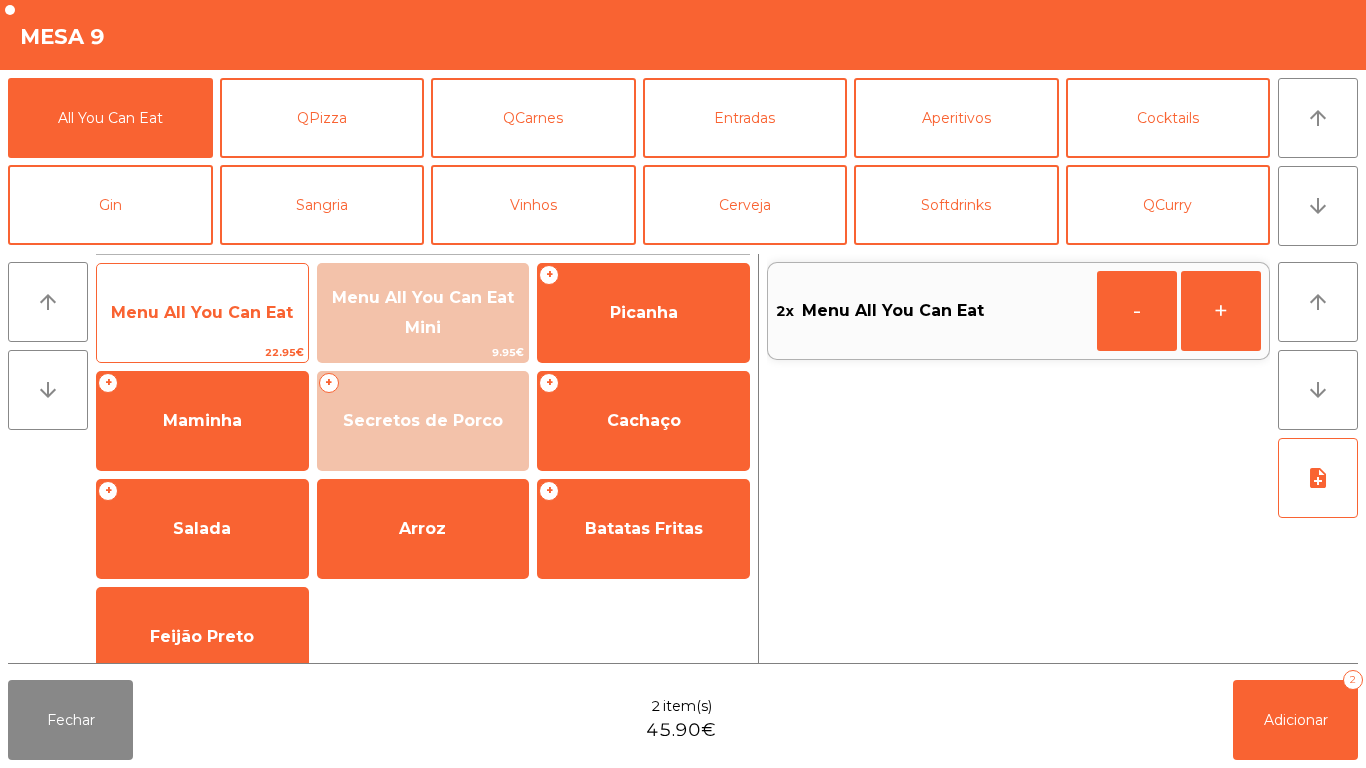 click on "Menu All You Can Eat" 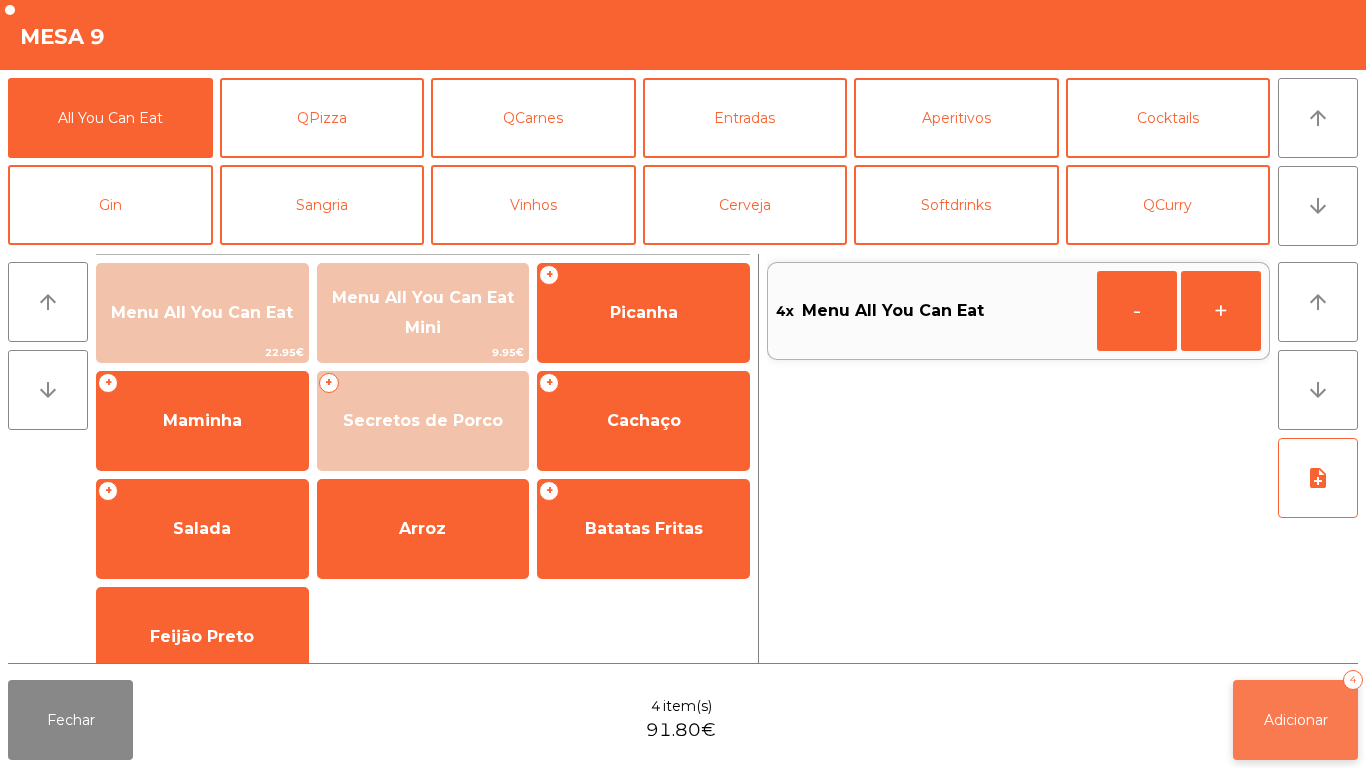 click on "Adicionar" 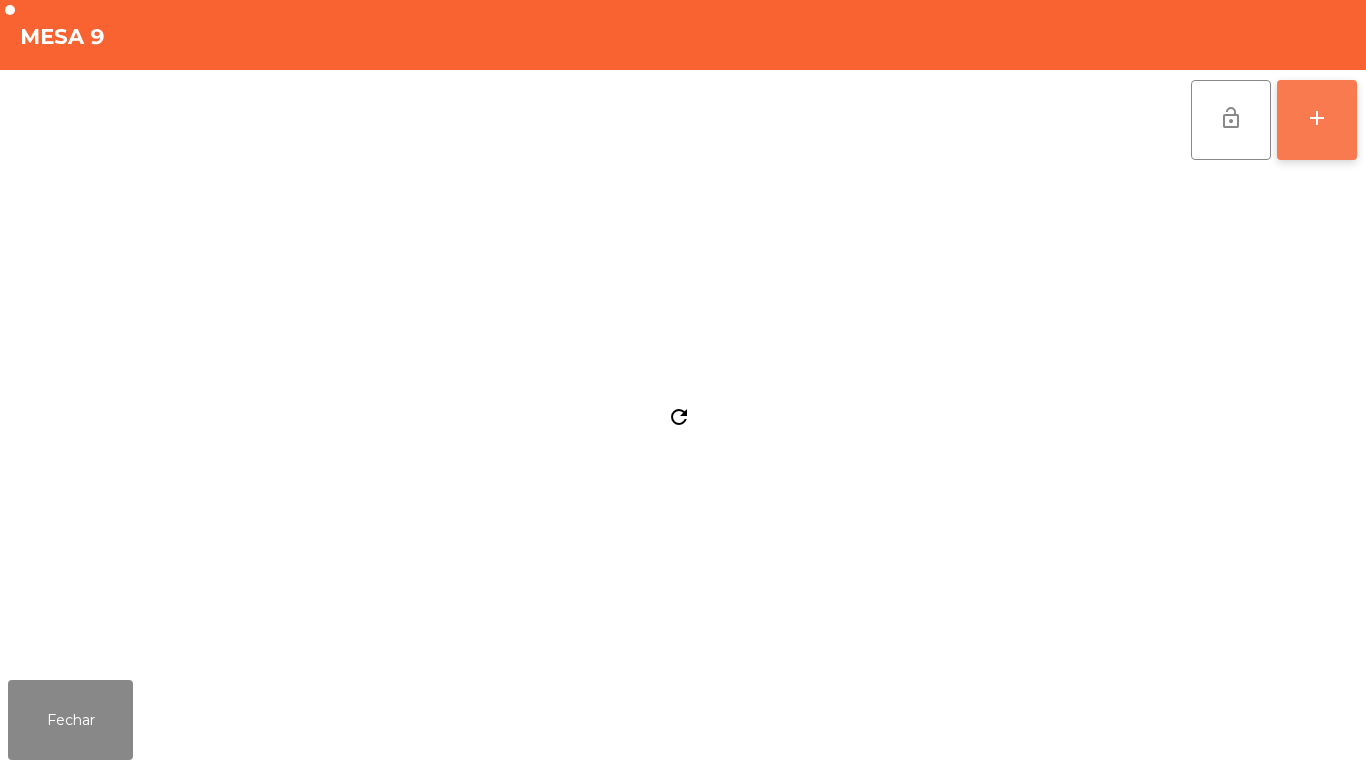click on "add" 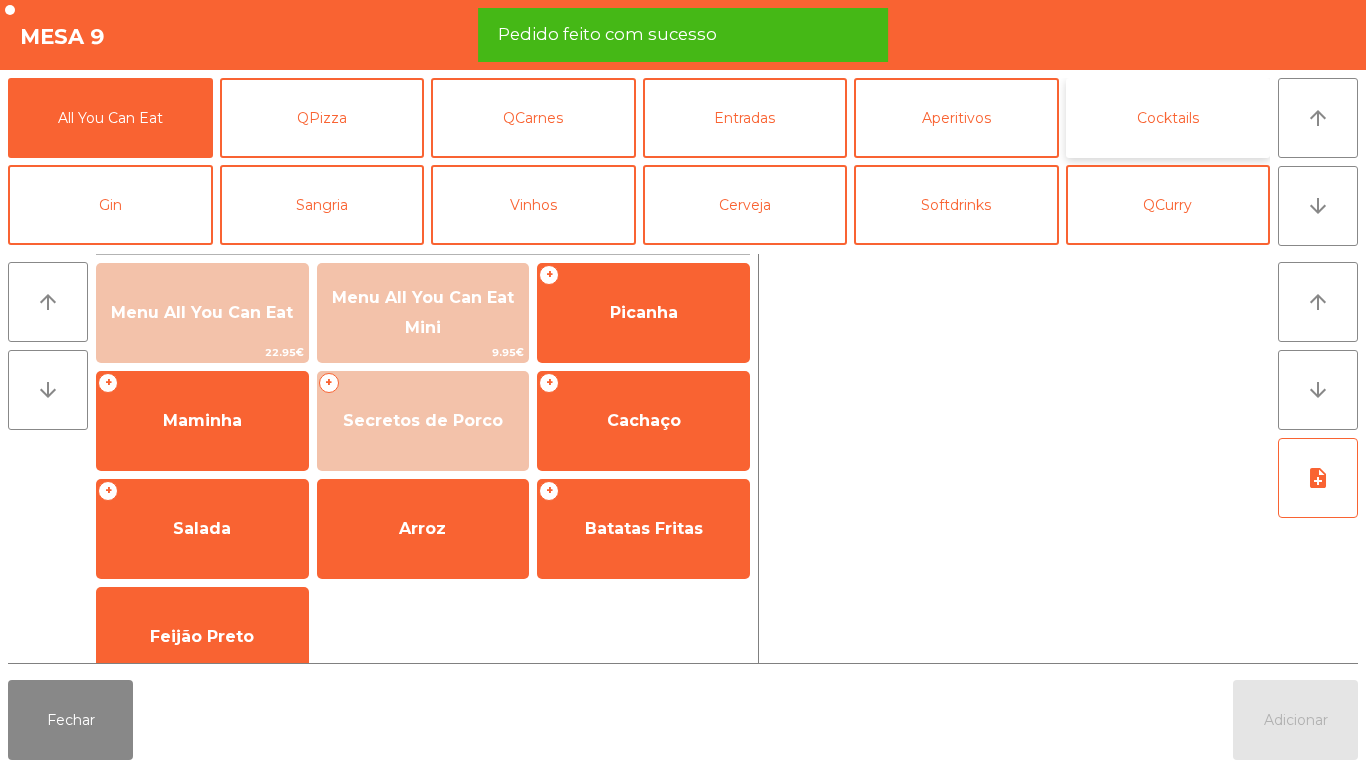 click on "Cocktails" 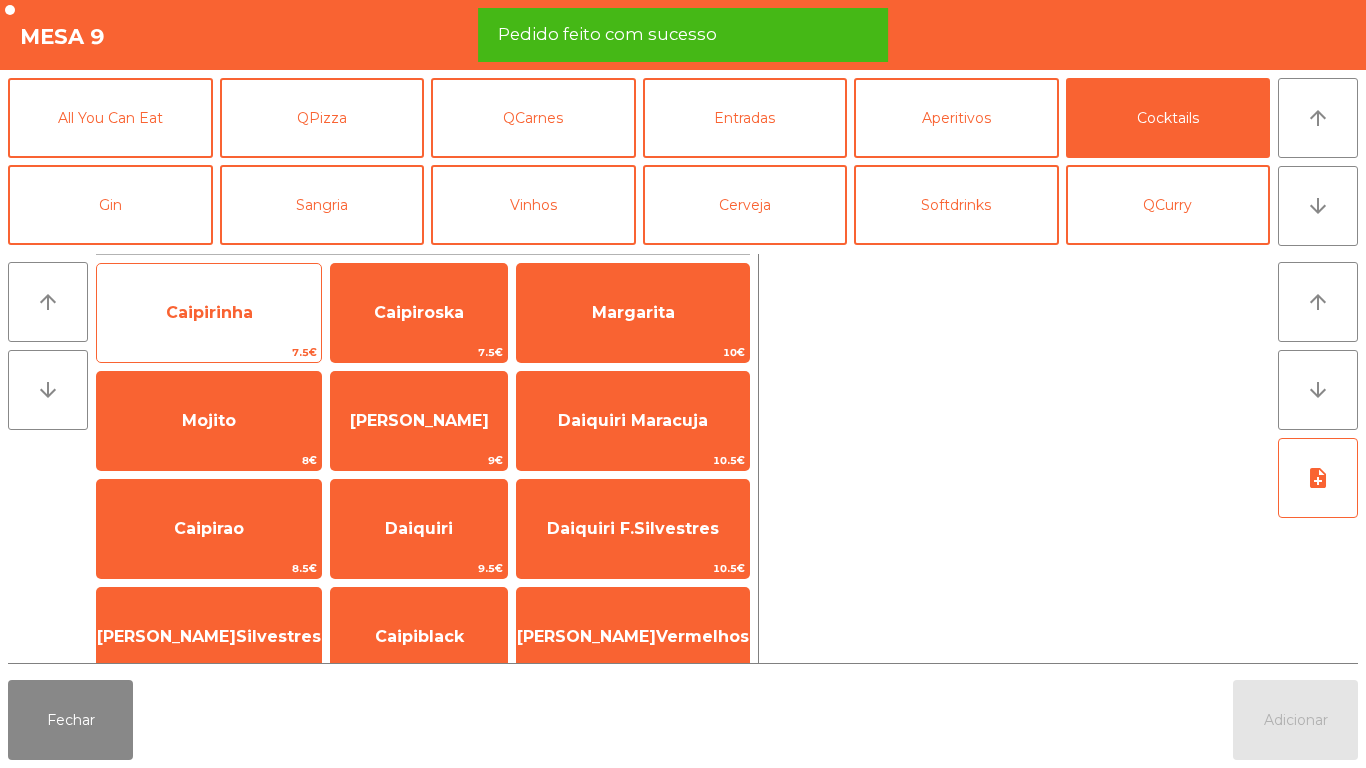 click on "Caipirinha" 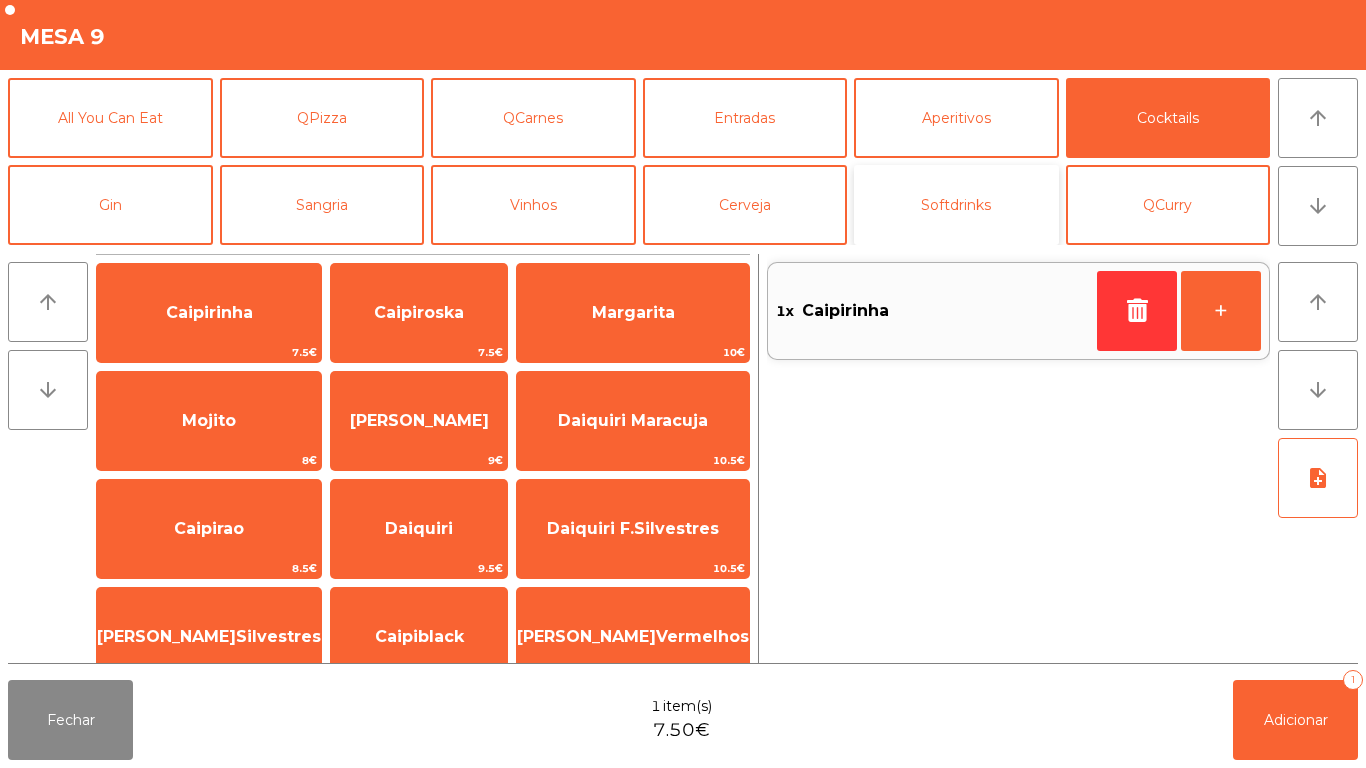click on "Softdrinks" 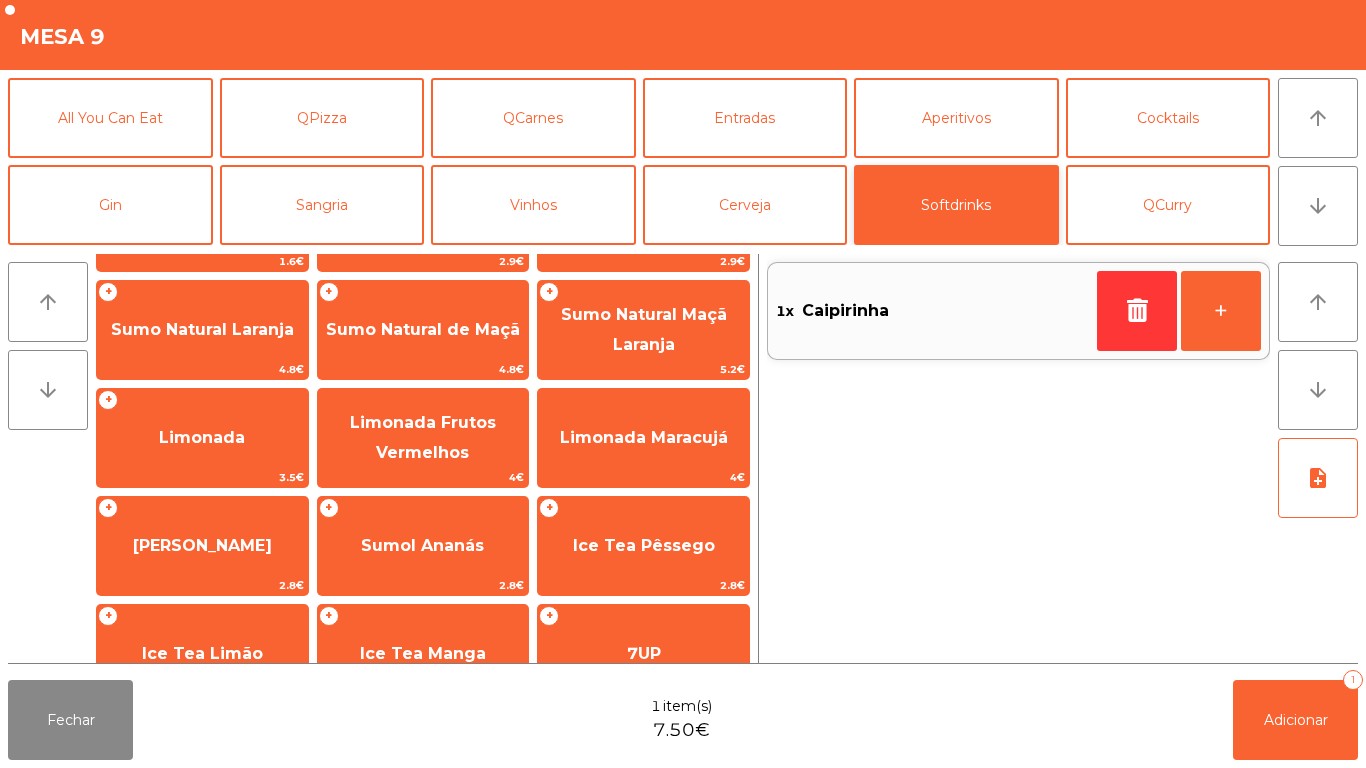 scroll, scrollTop: 226, scrollLeft: 0, axis: vertical 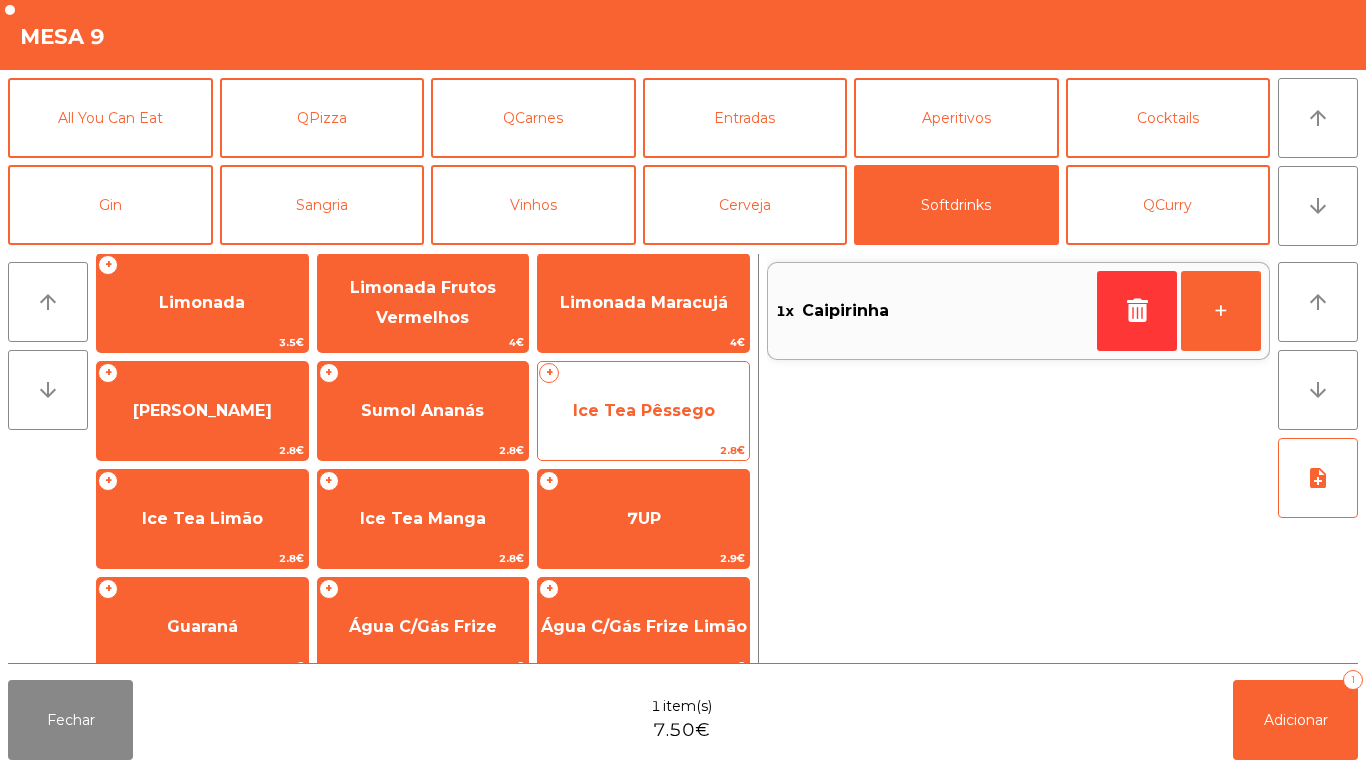 click on "Ice Tea Pêssego" 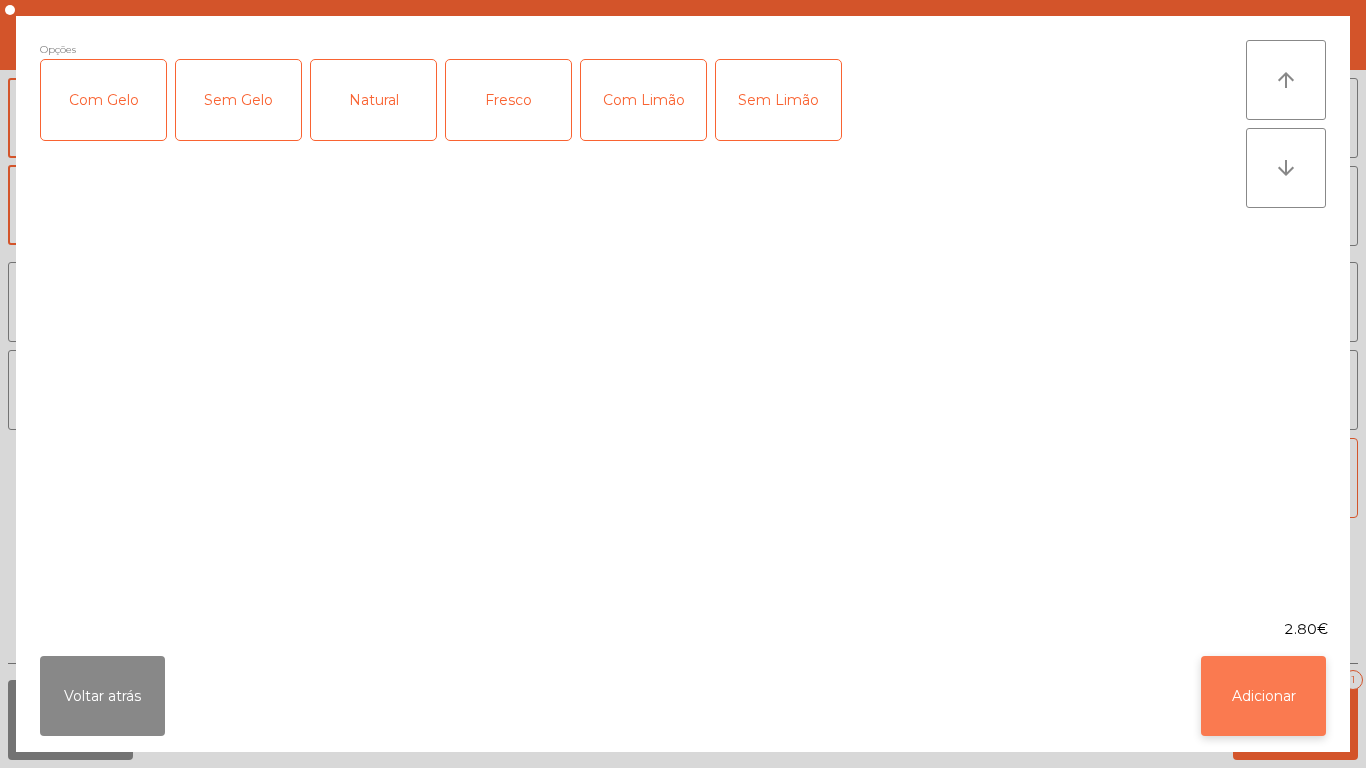 click on "Adicionar" 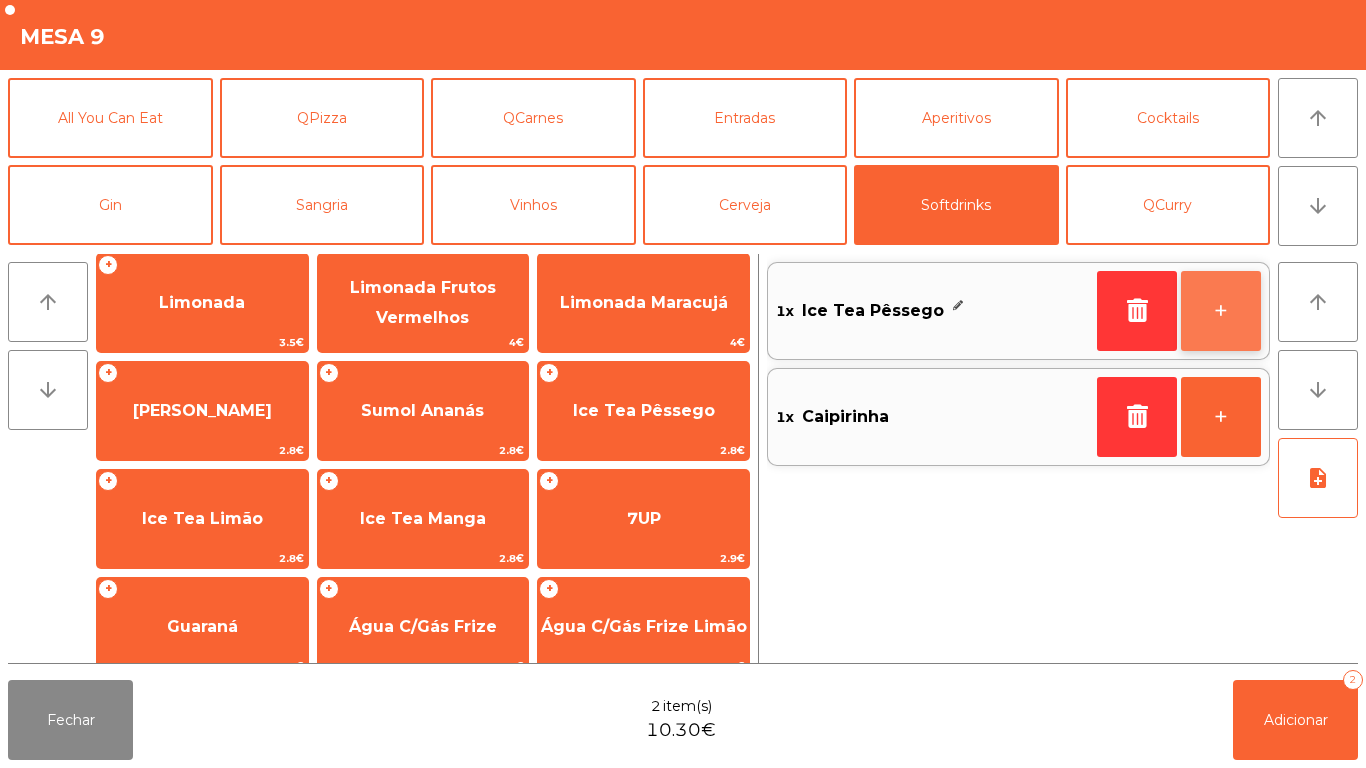 click on "+" 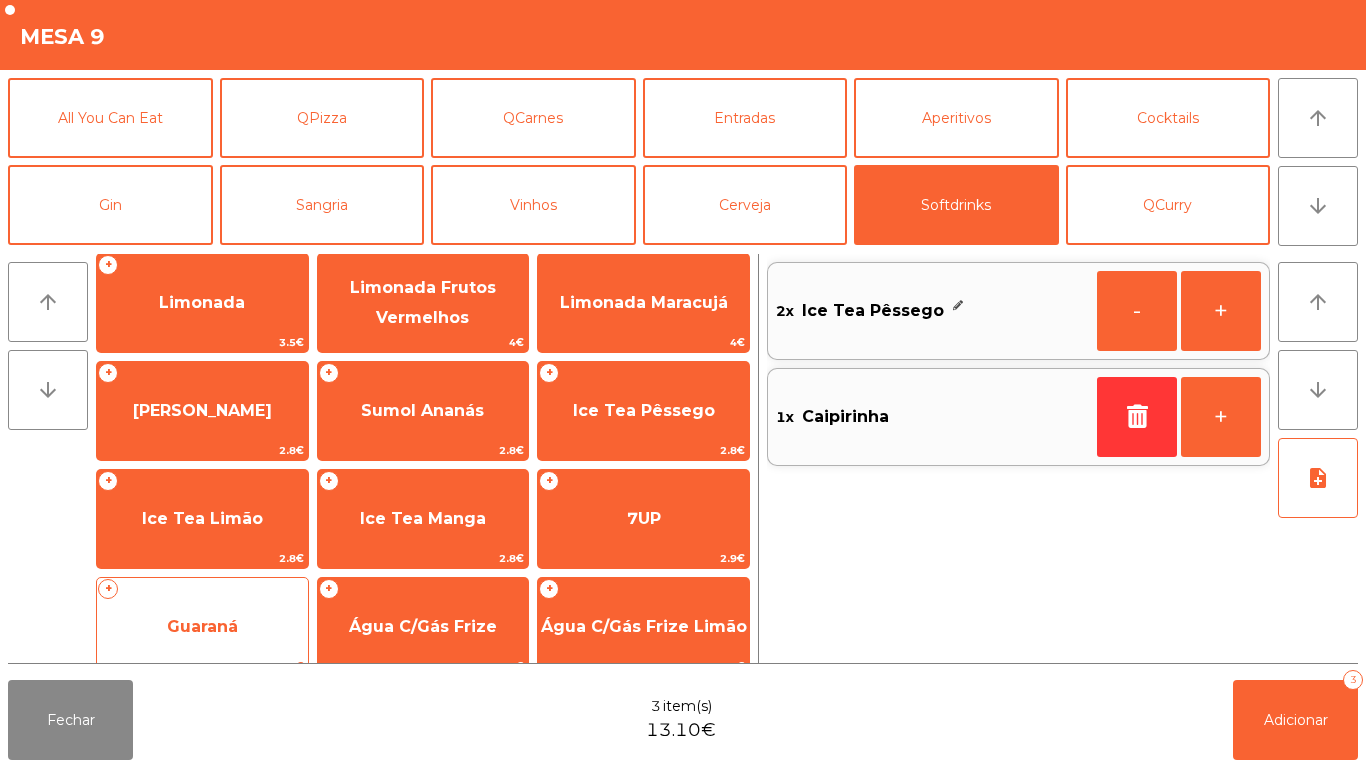click on "Guaraná" 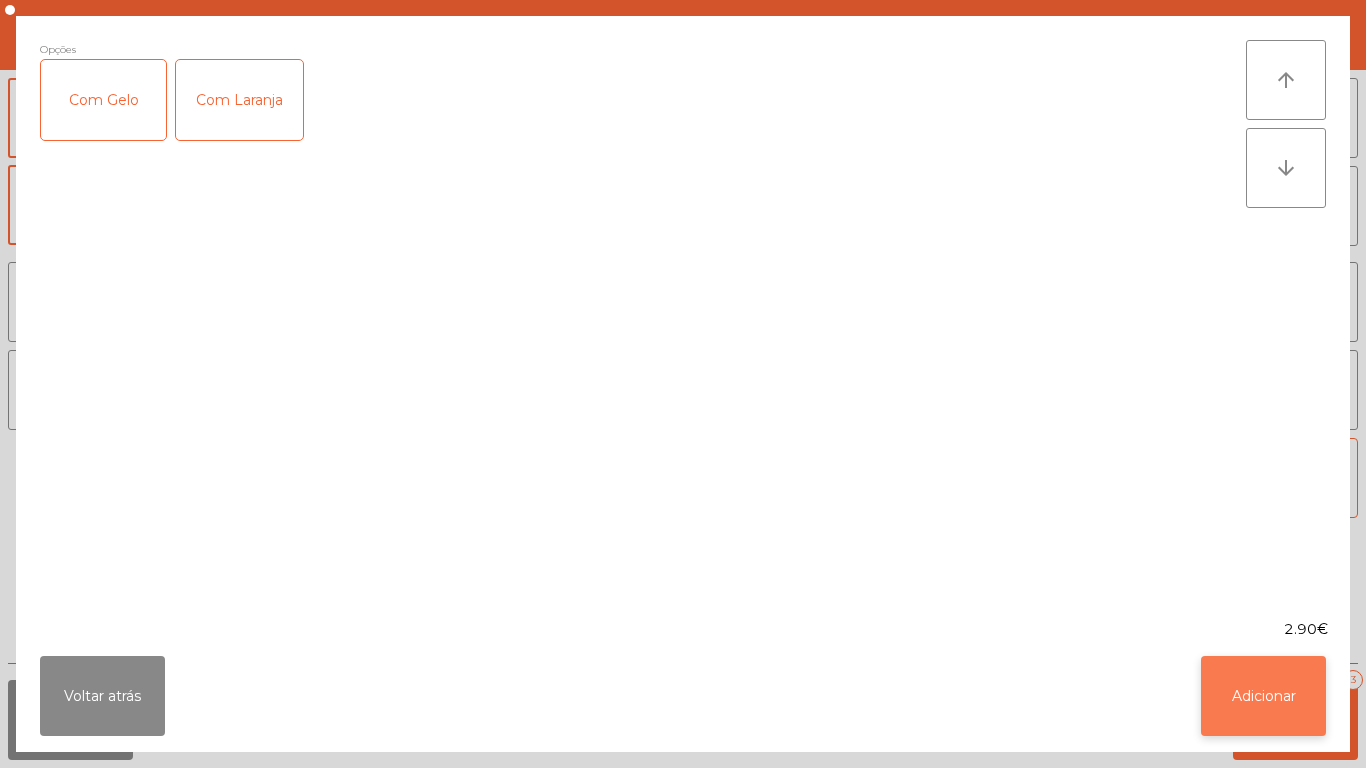 click on "Adicionar" 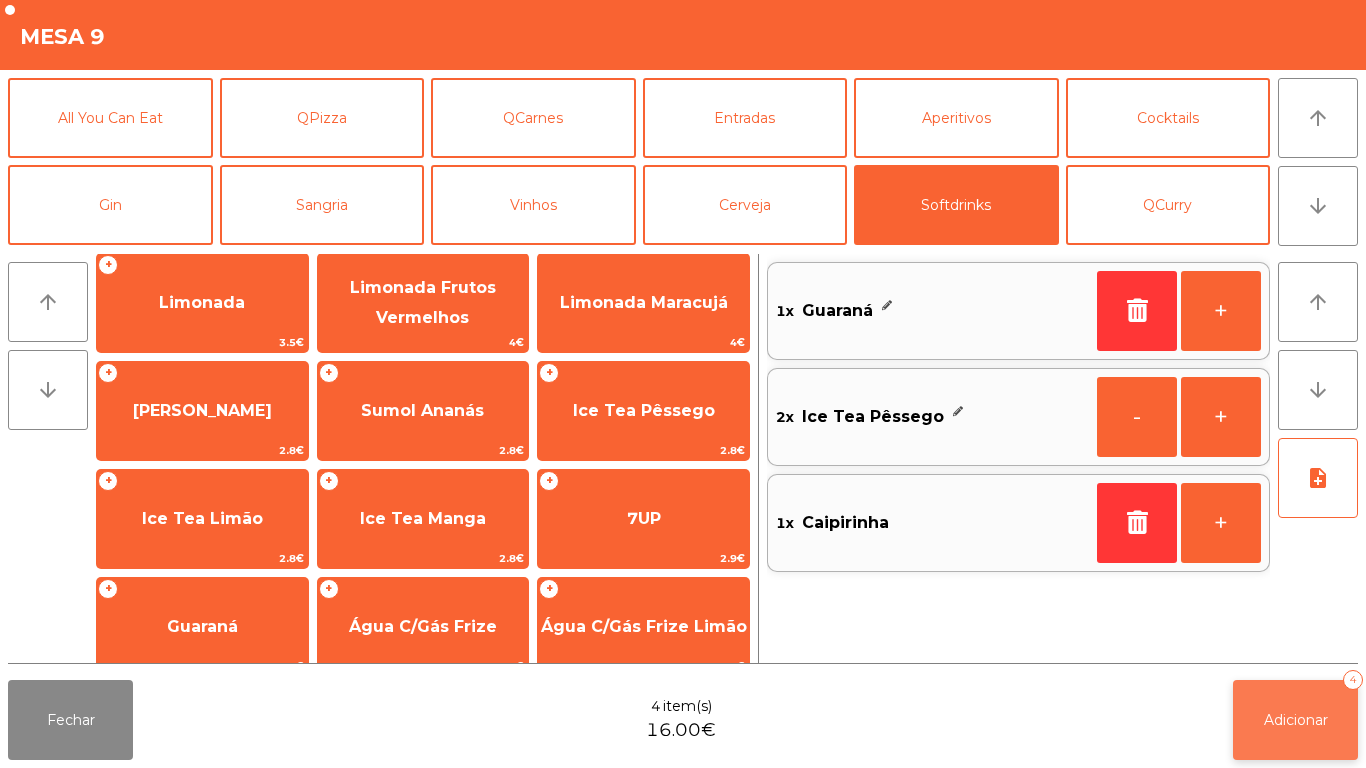 click on "Adicionar   4" 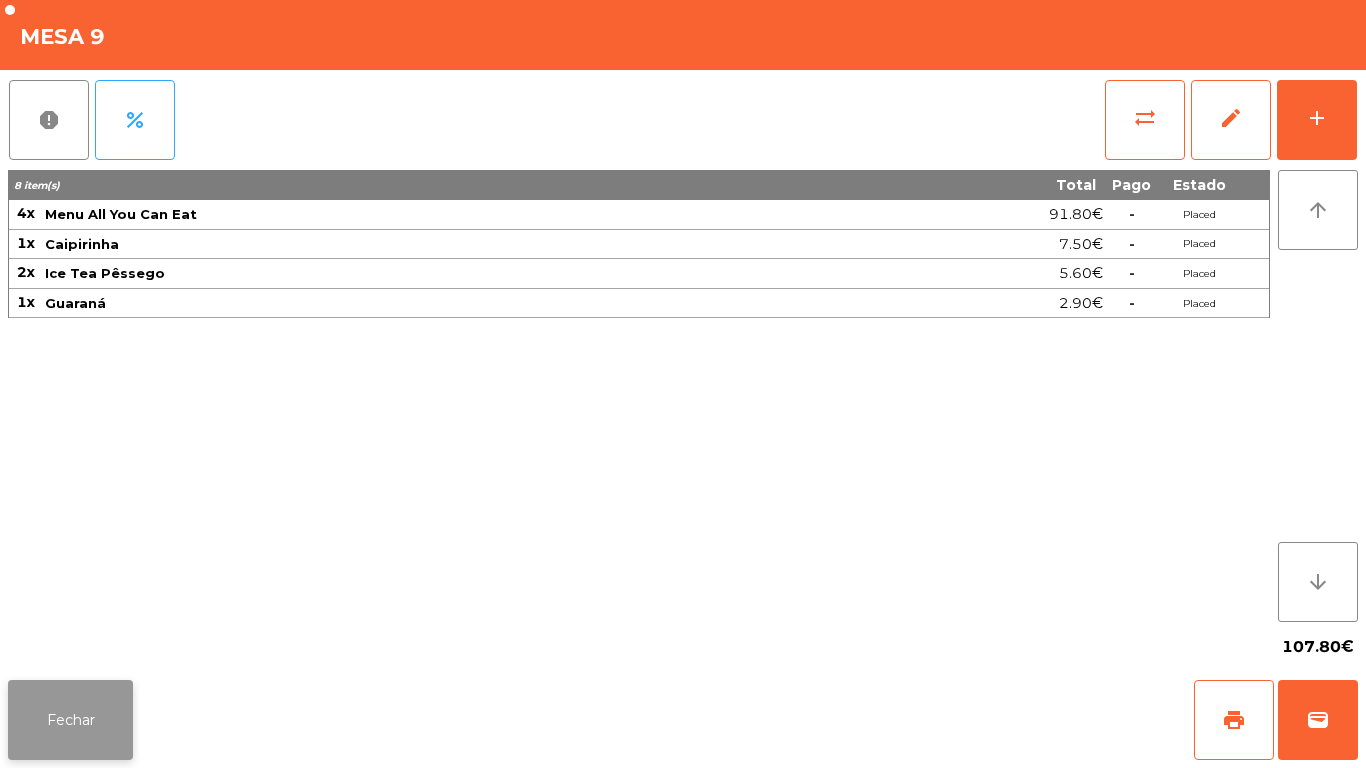 click on "Fechar" 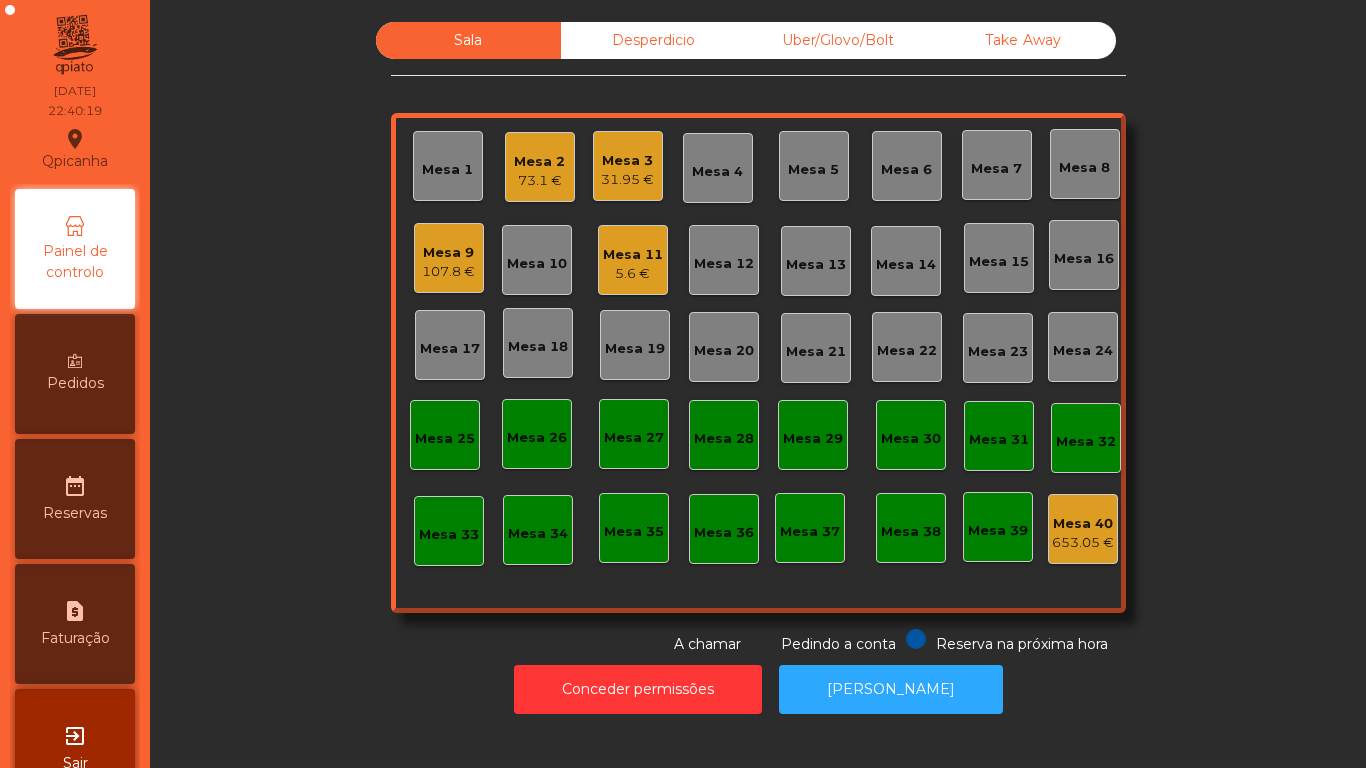 click on "Mesa 11   5.6 €" 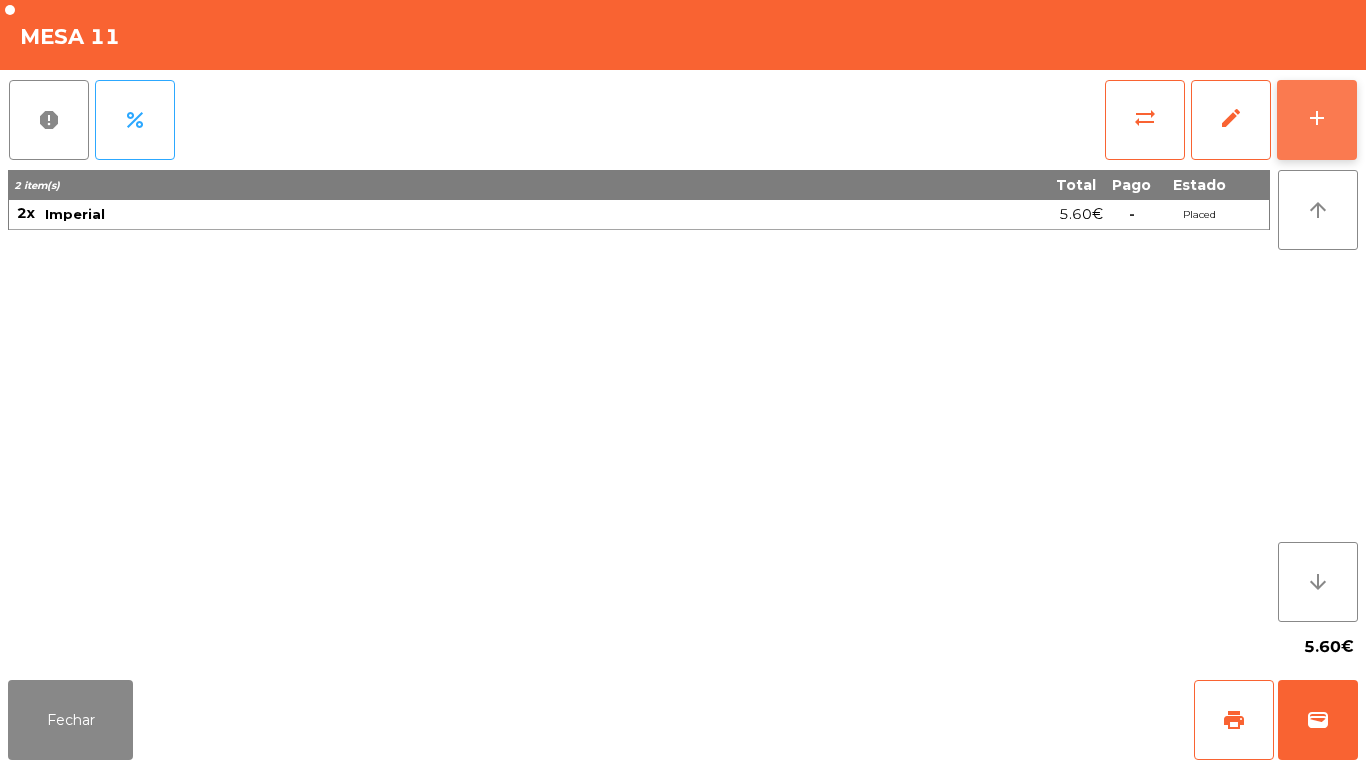 click on "add" 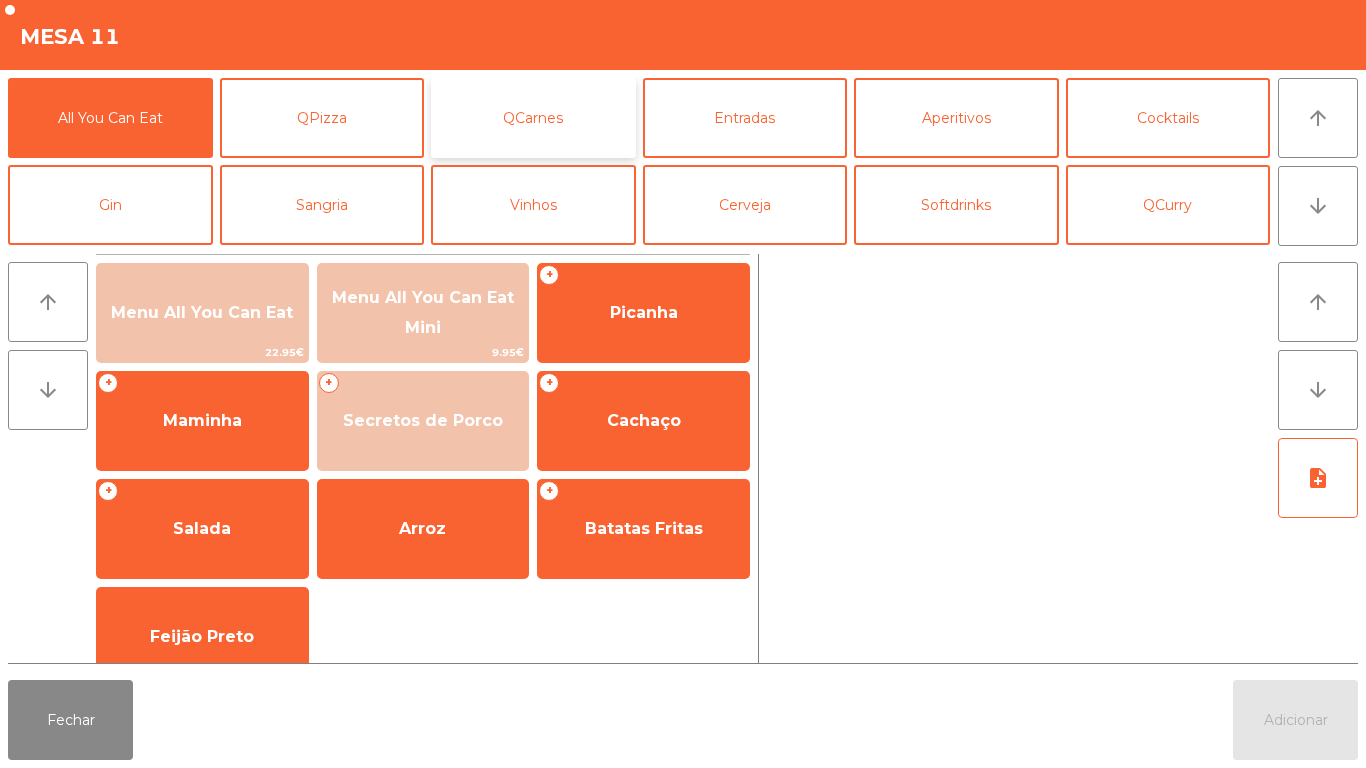 click on "QCarnes" 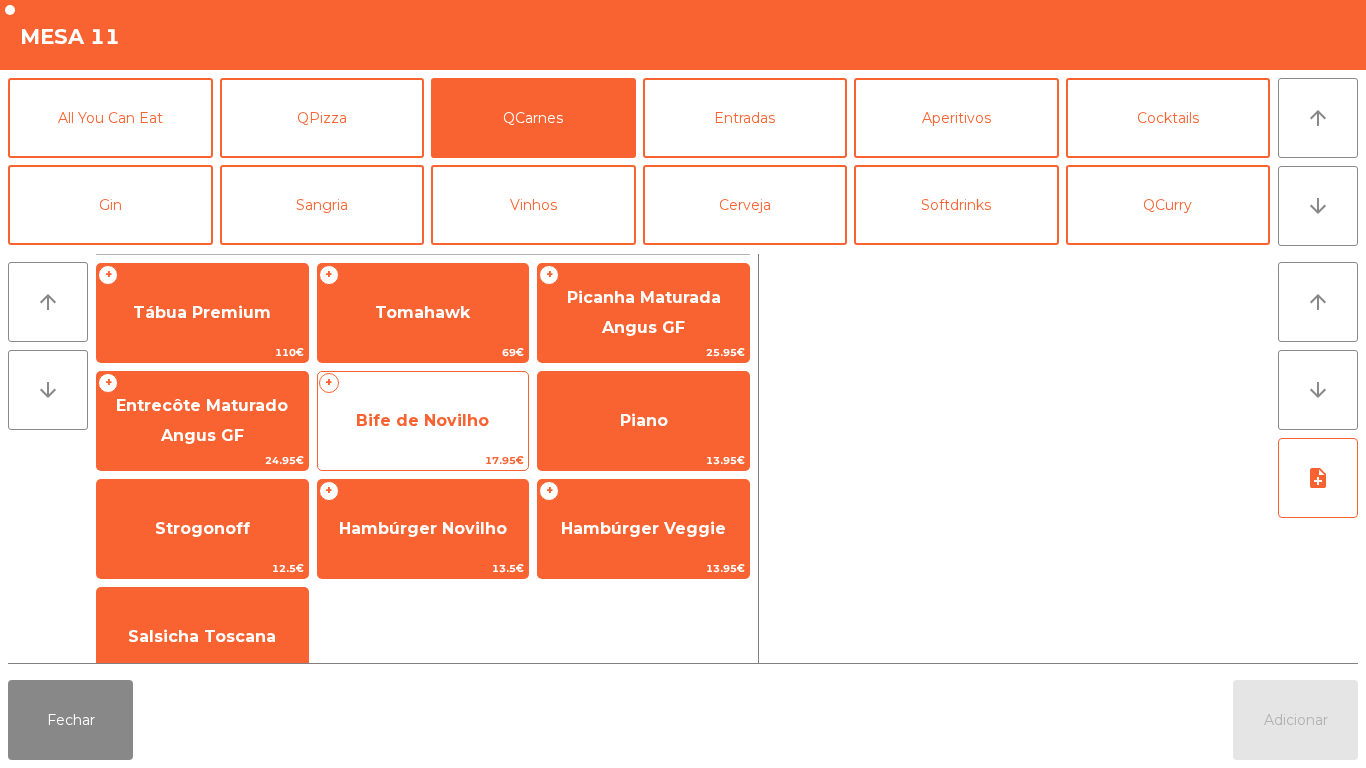 click on "Bife de Novilho" 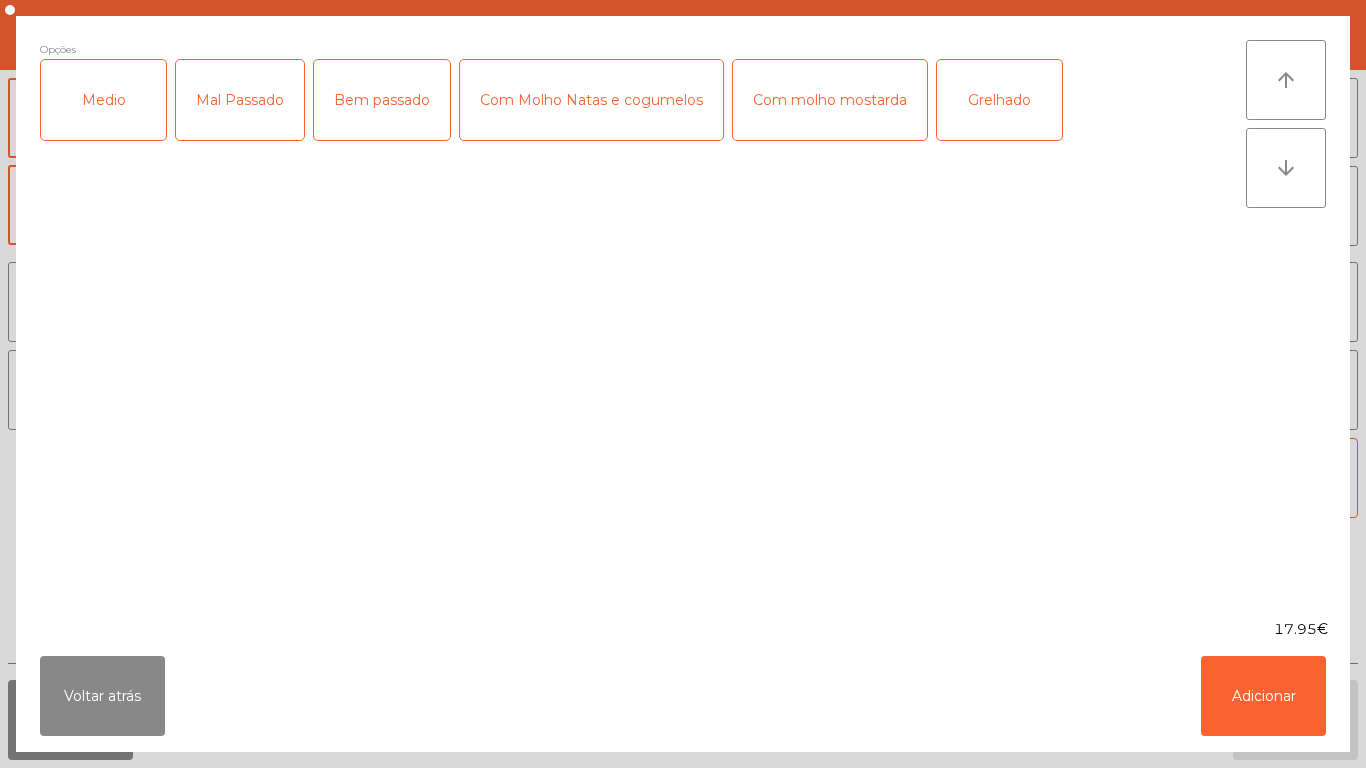 click on "Medio" 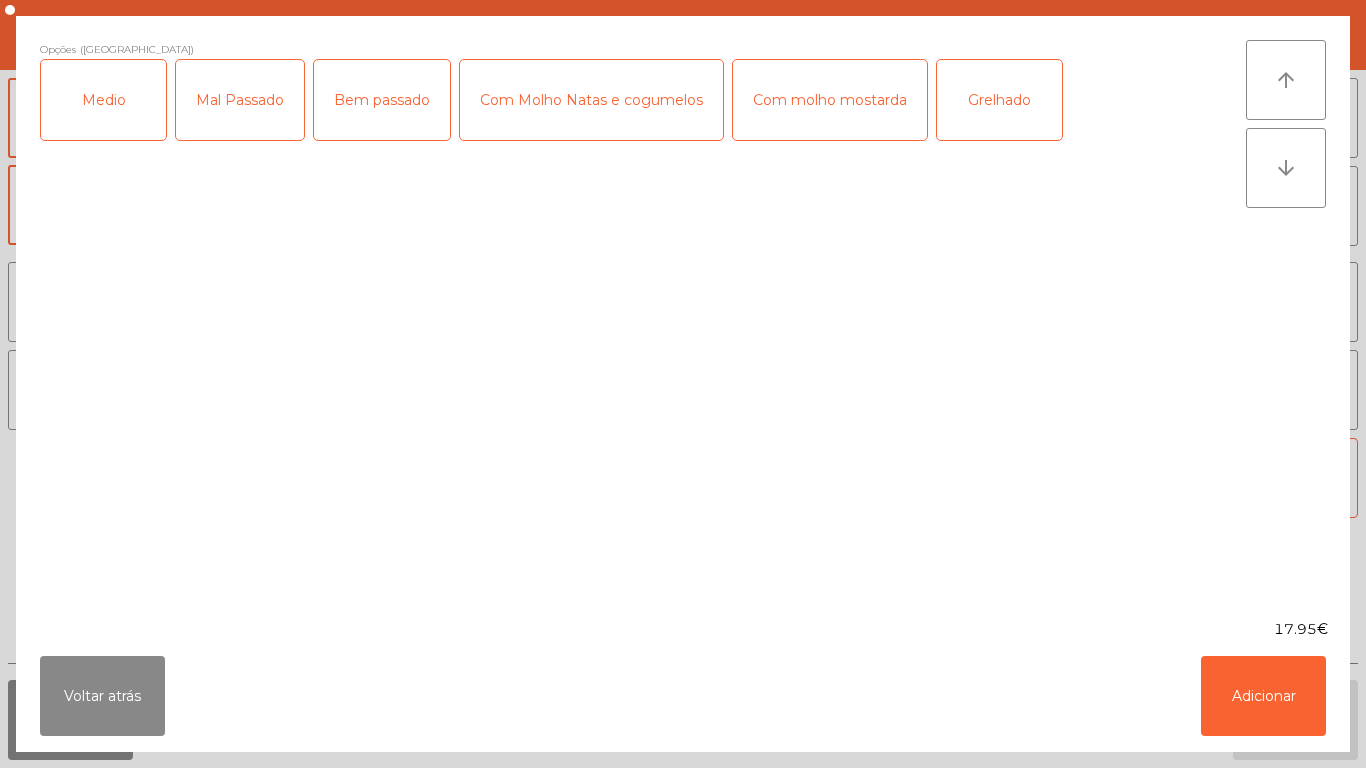 click on "Grelhado" 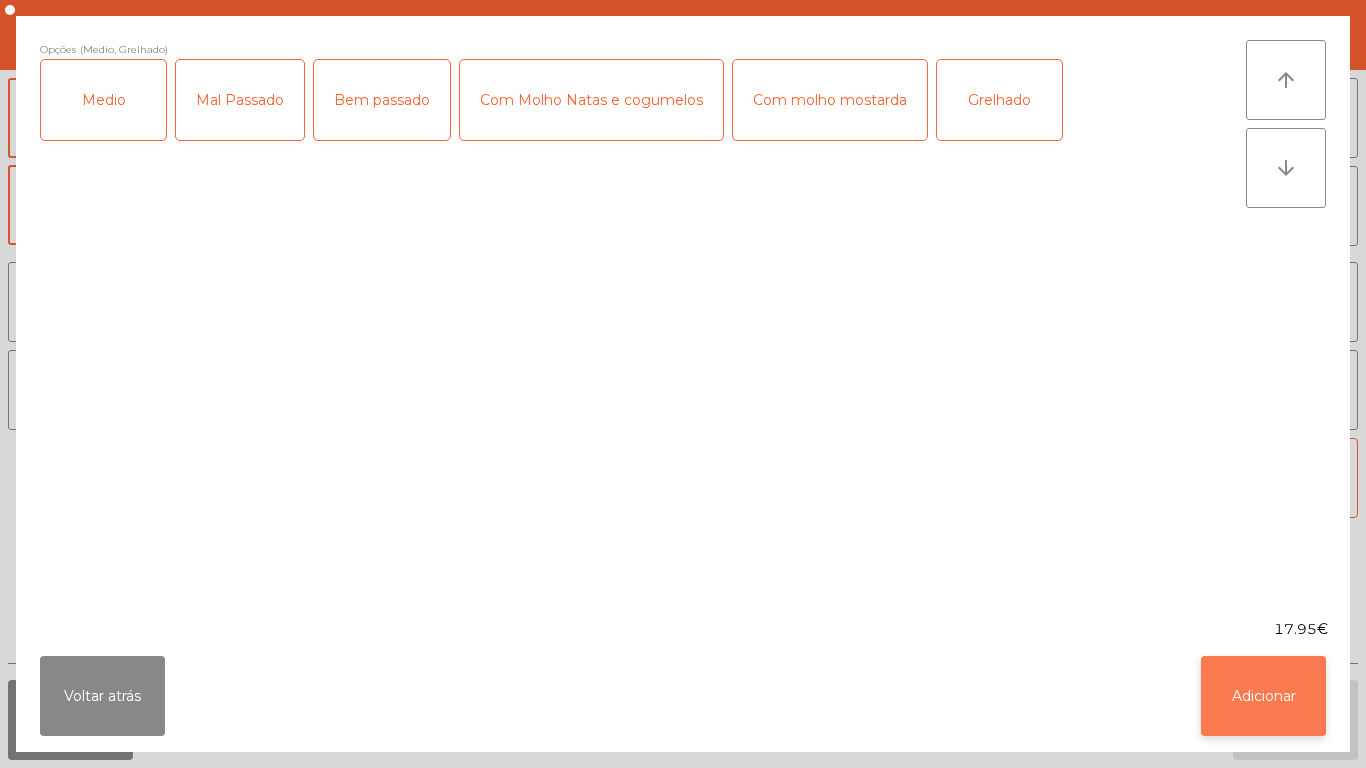 click on "Adicionar" 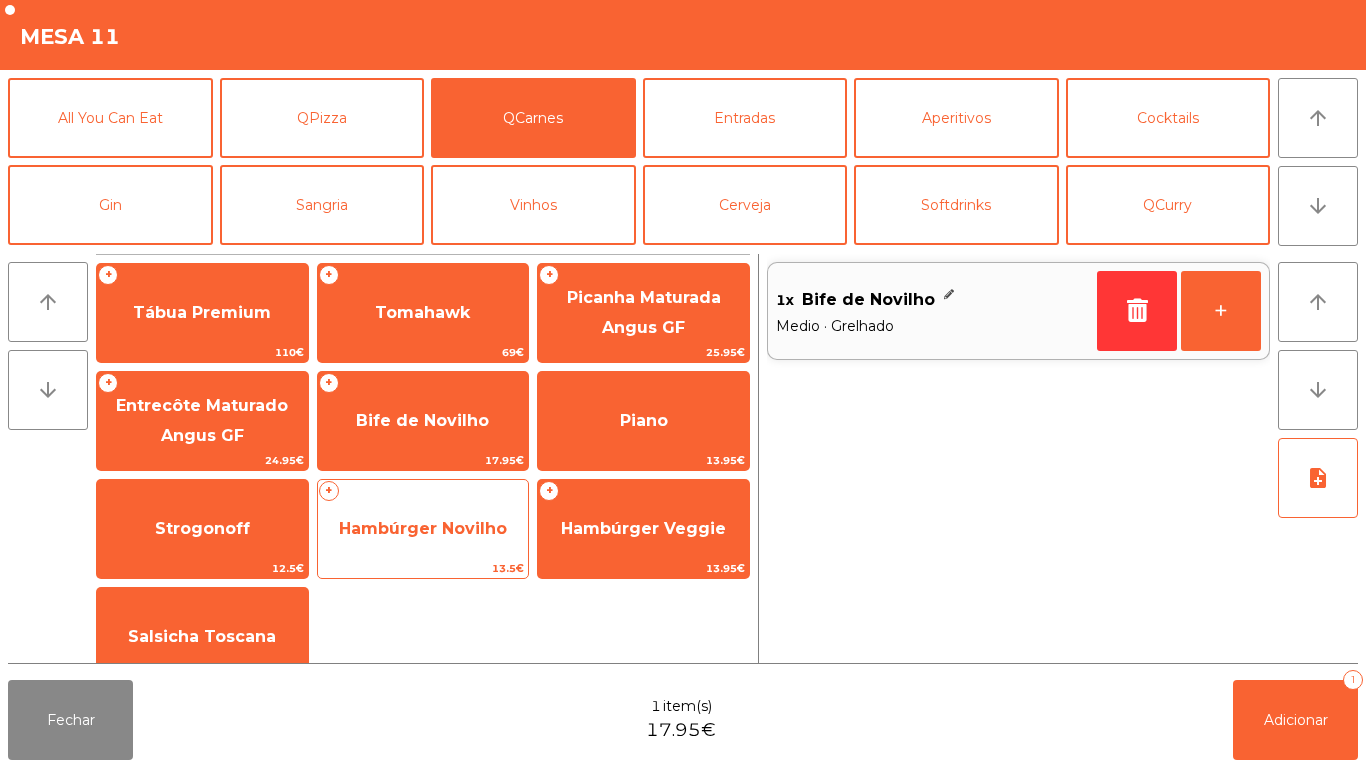 click on "Hambúrger Novilho" 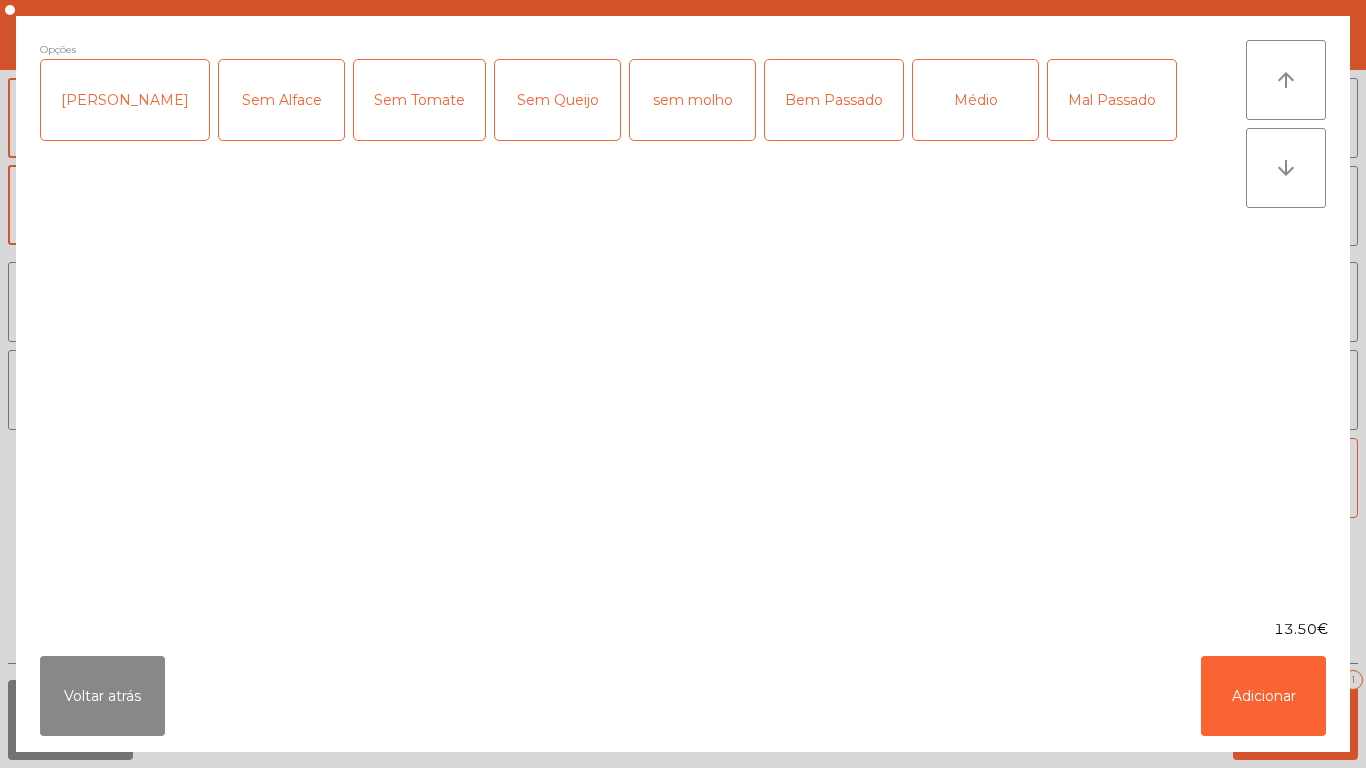 click on "Médio" 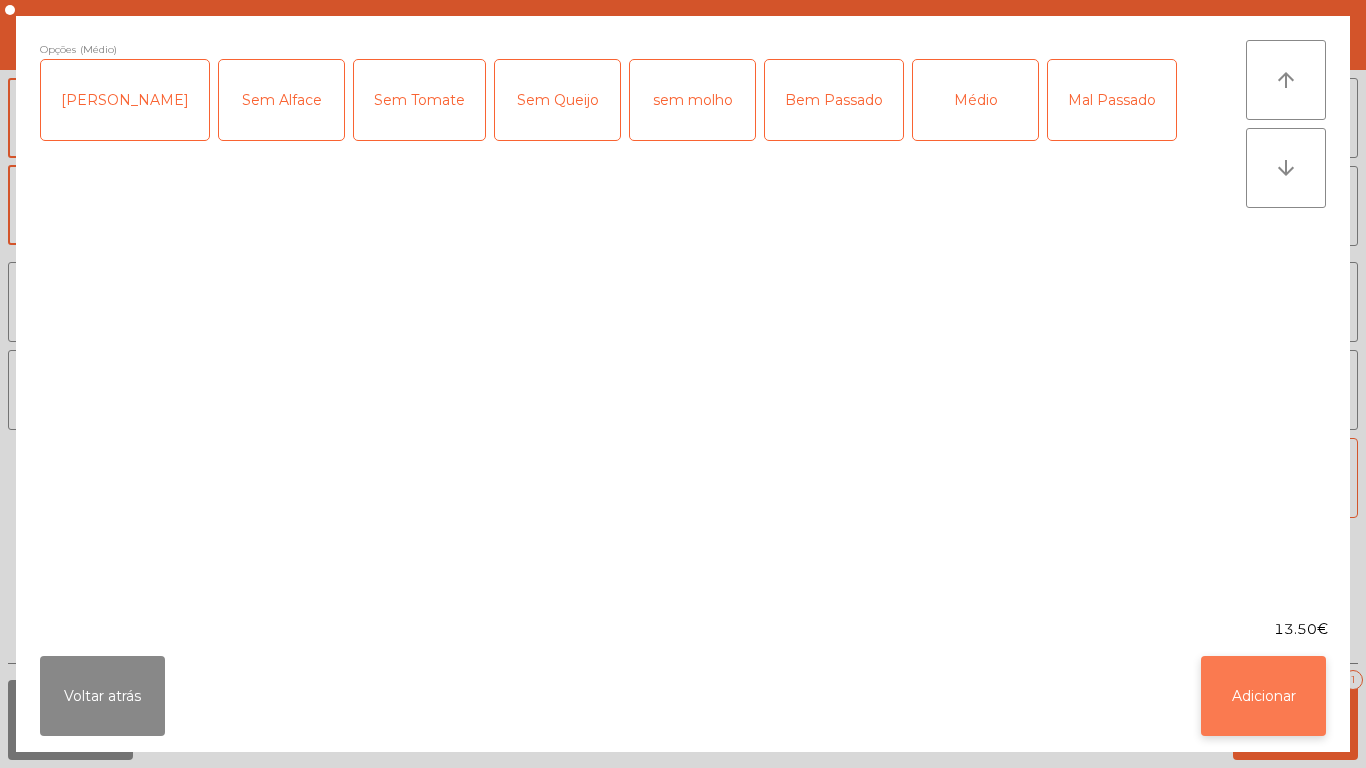 click on "Adicionar" 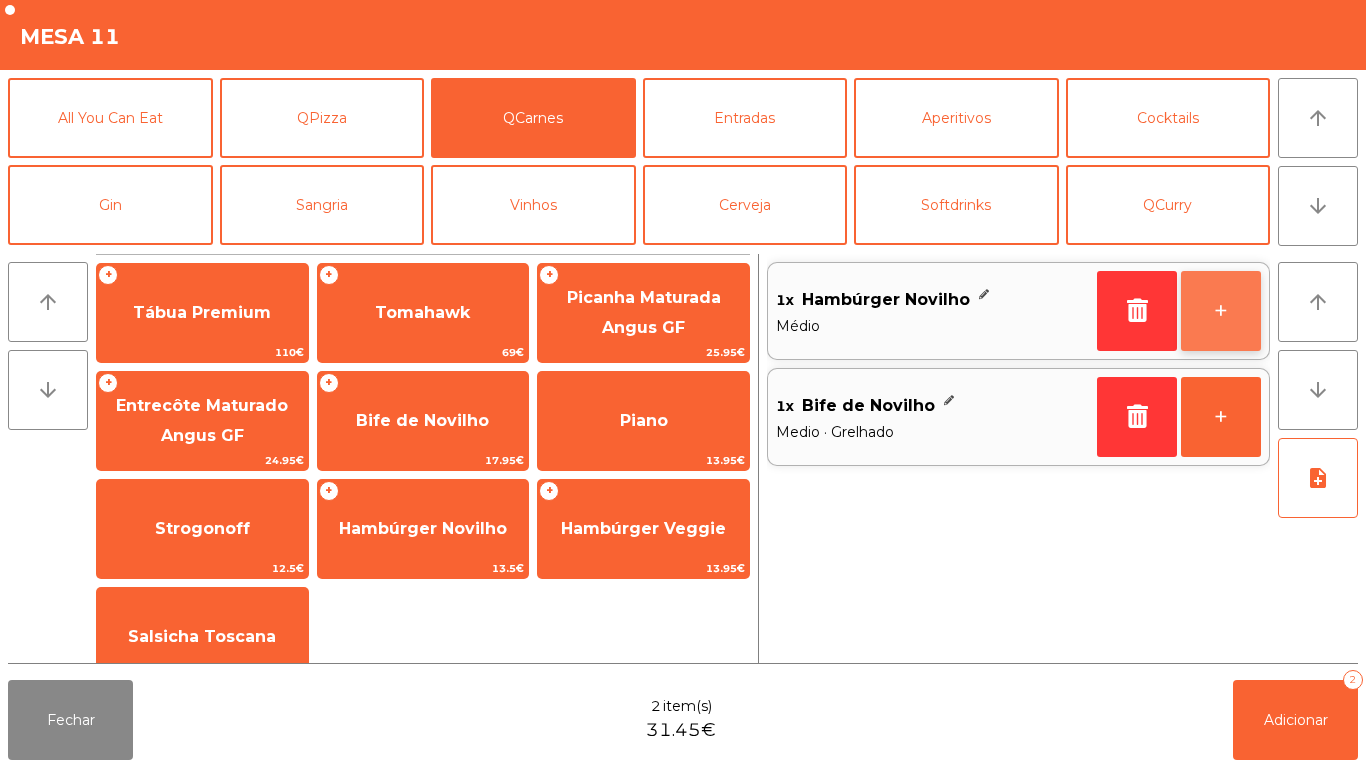 click on "+" 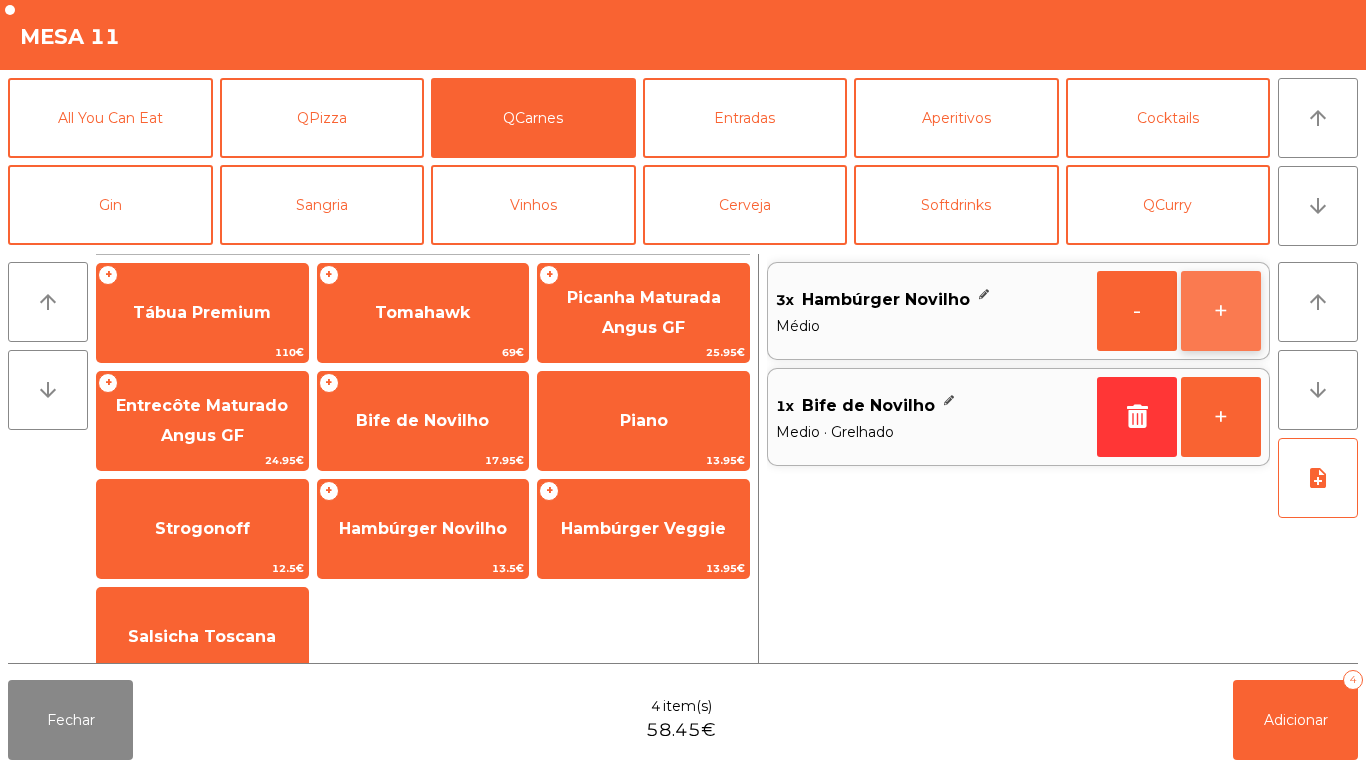 click on "+" 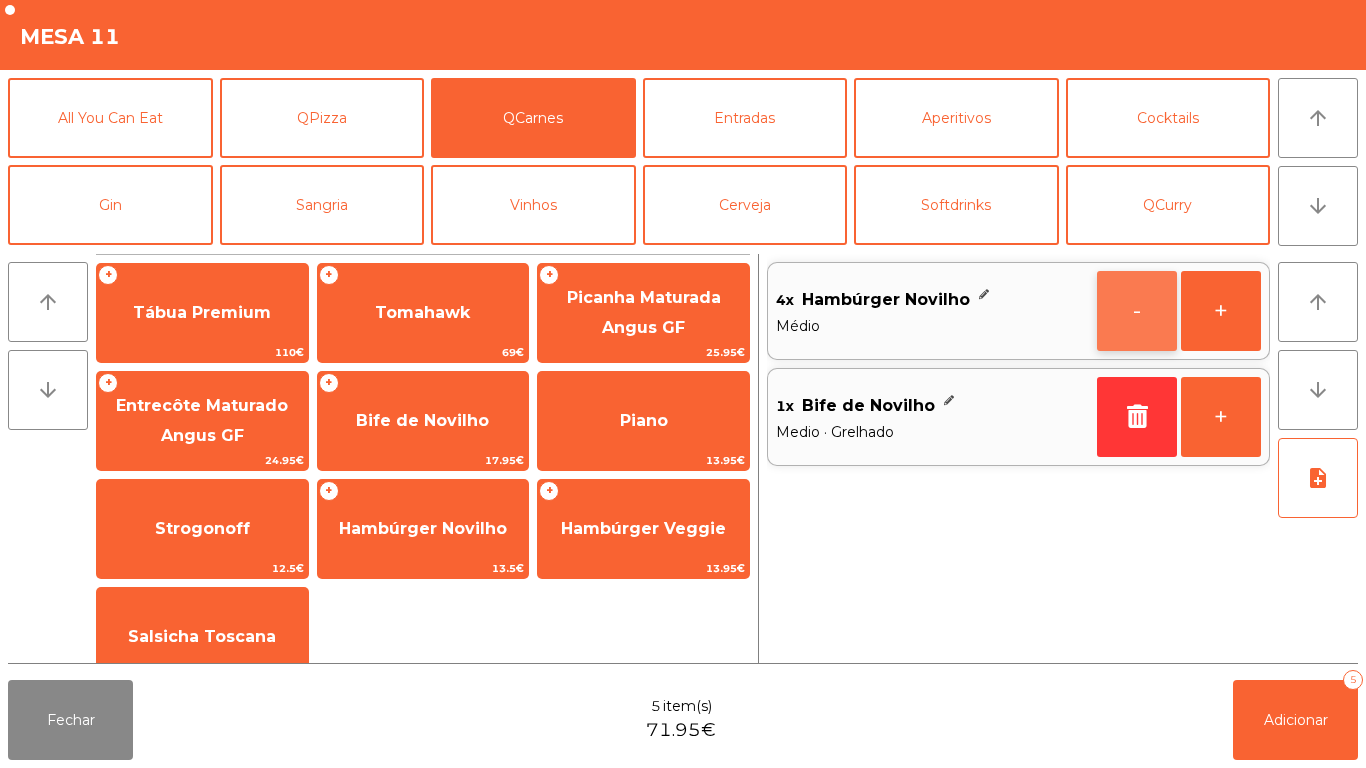 click on "-" 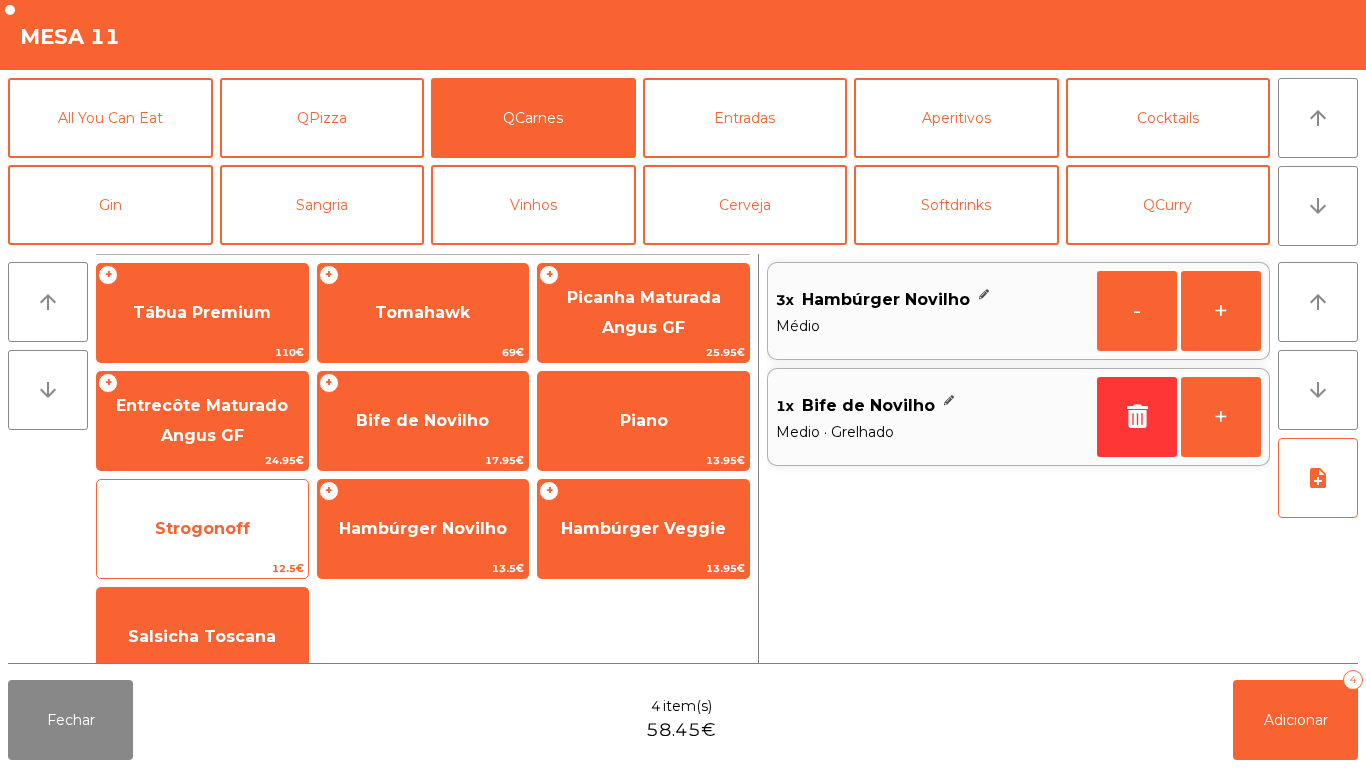 click on "Strogonoff" 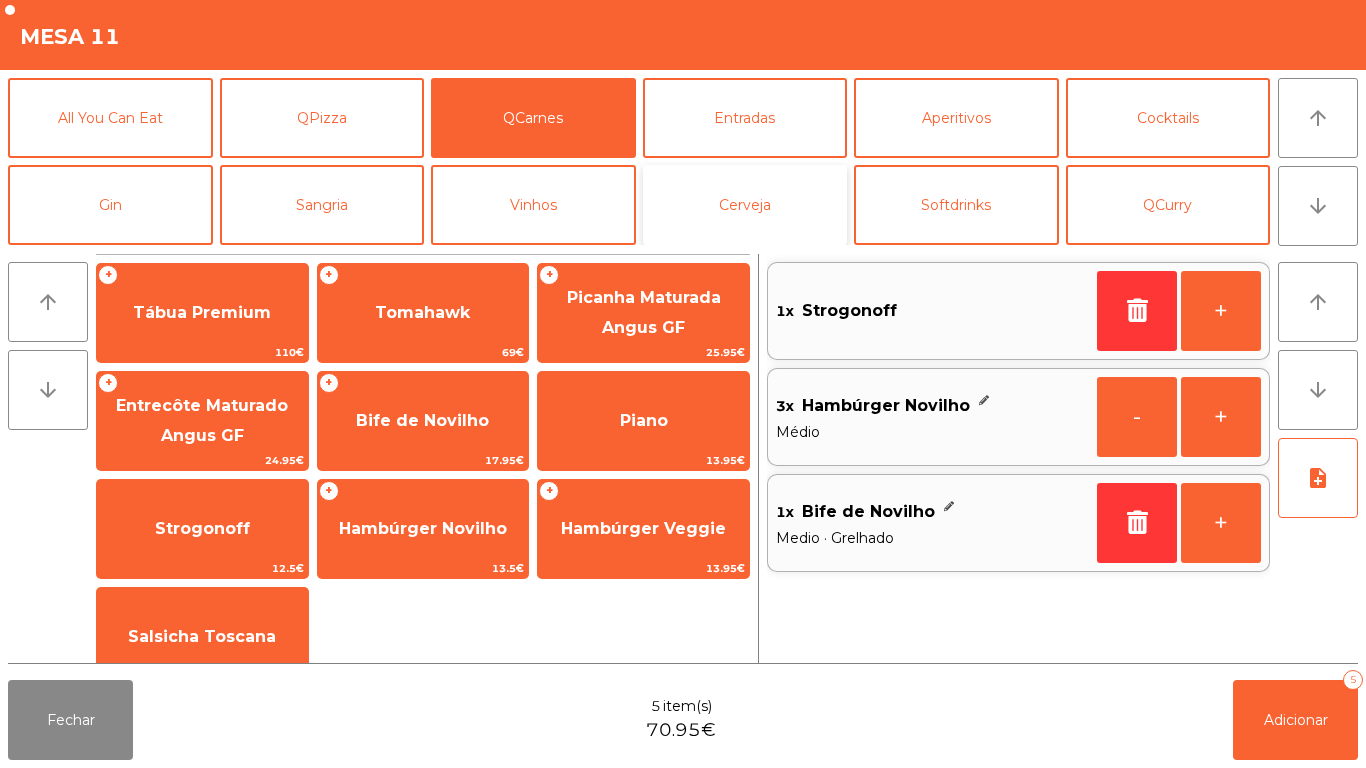 click on "Cerveja" 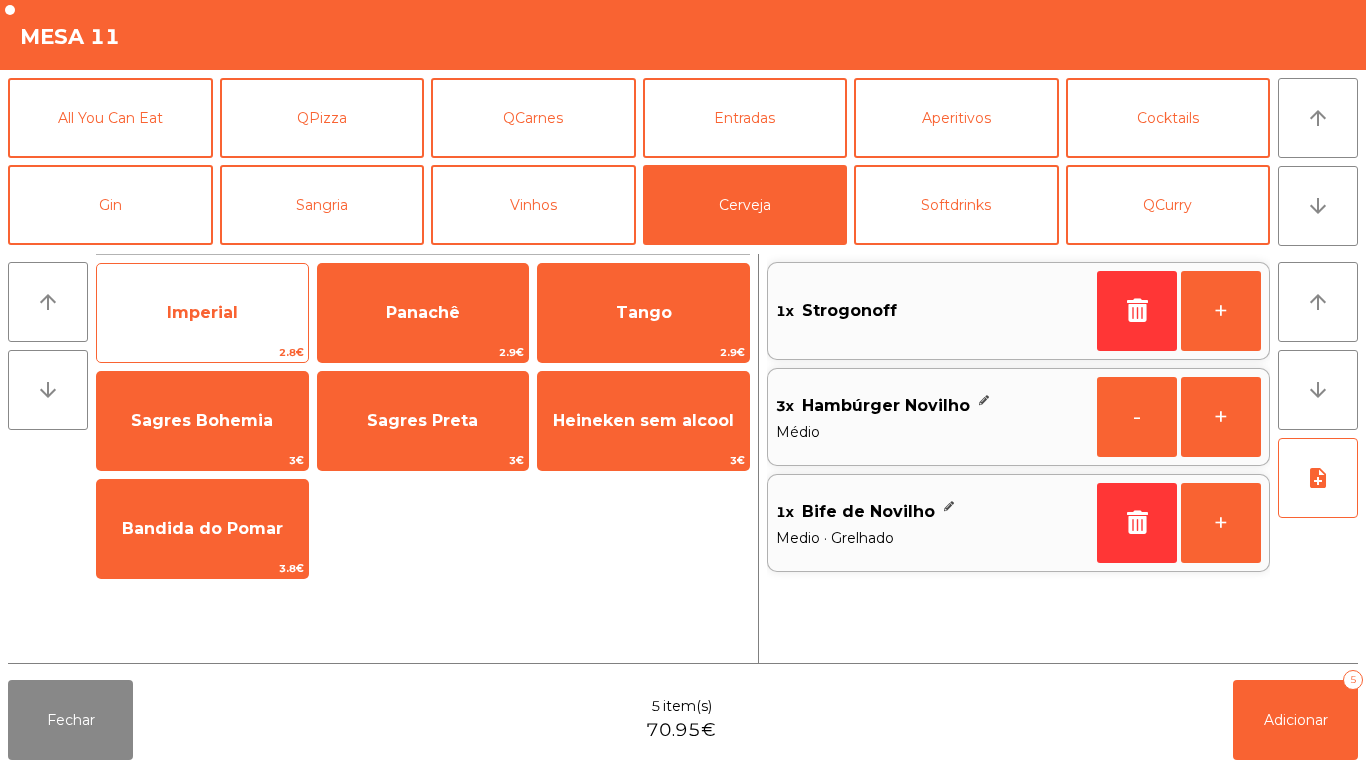 click on "Imperial" 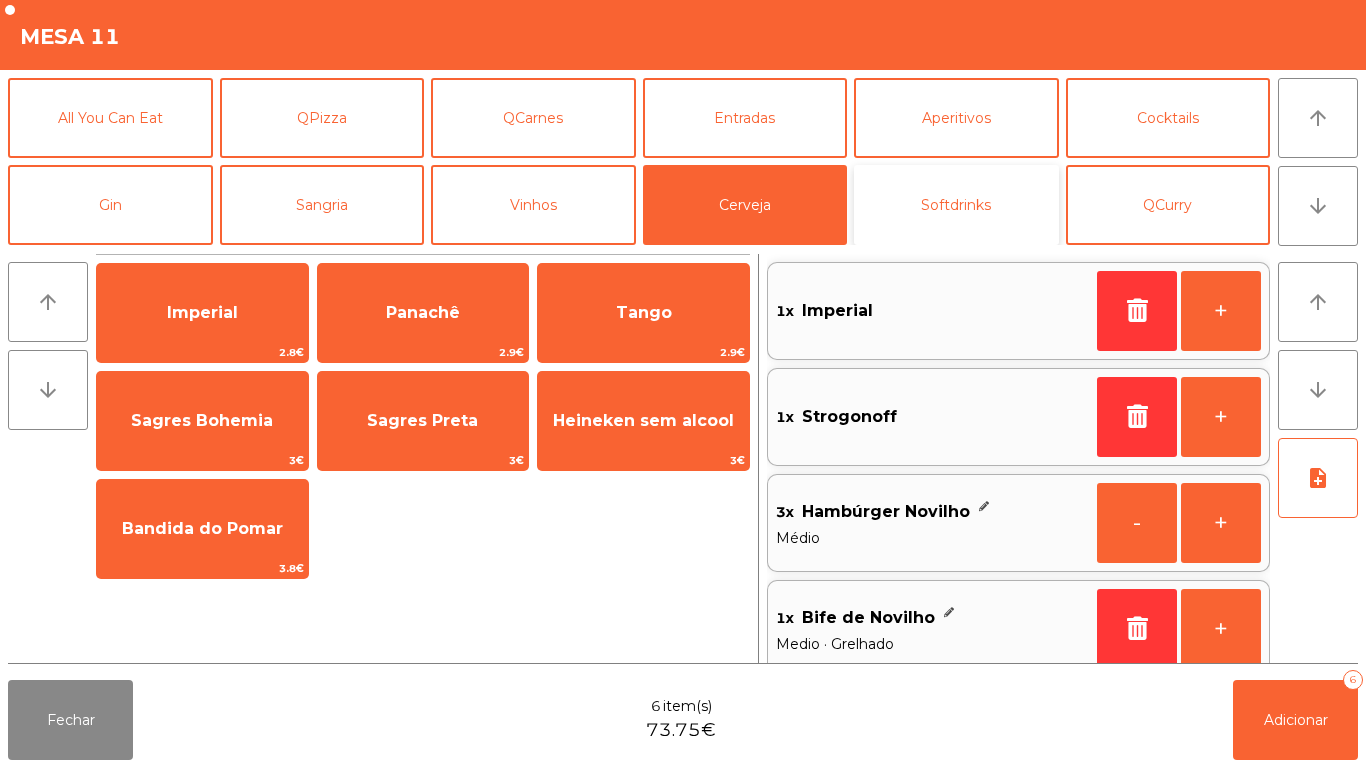 click on "Softdrinks" 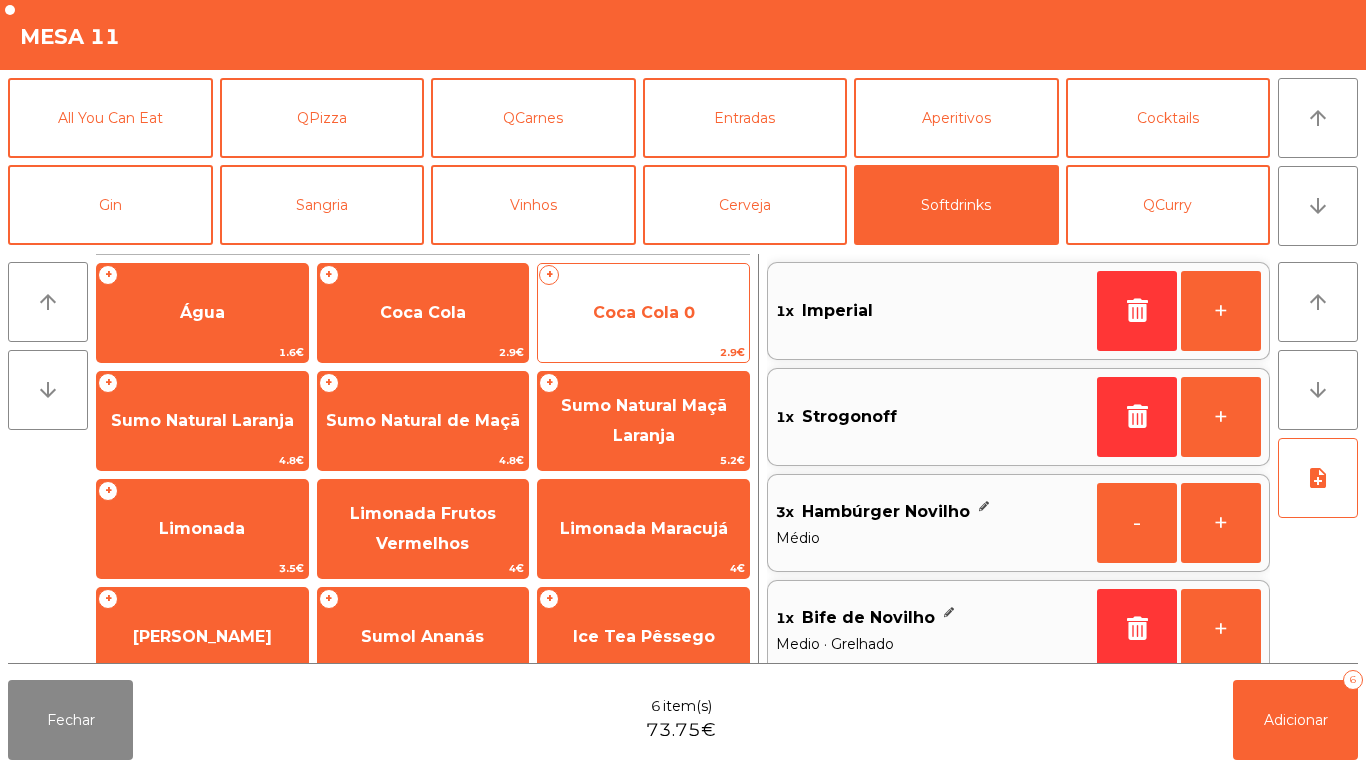 click on "Coca Cola 0" 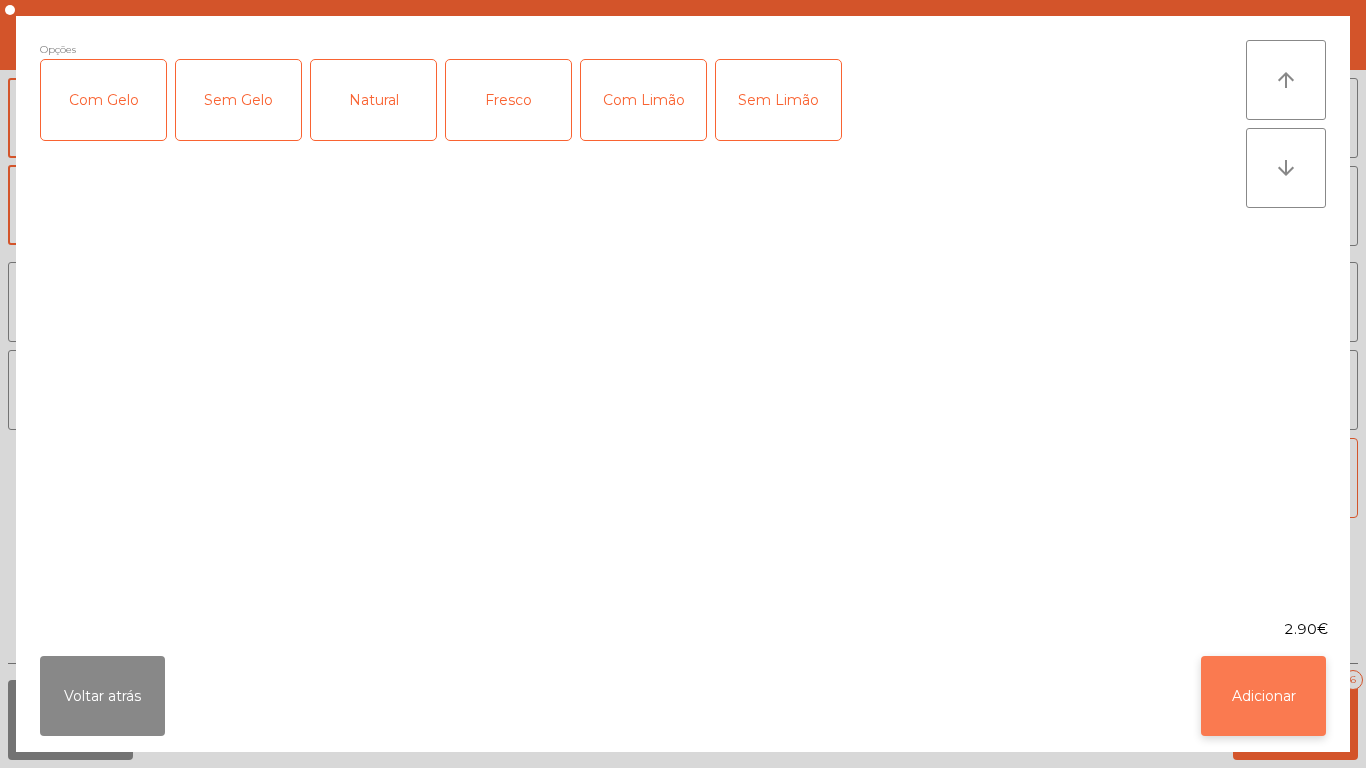 click on "Adicionar" 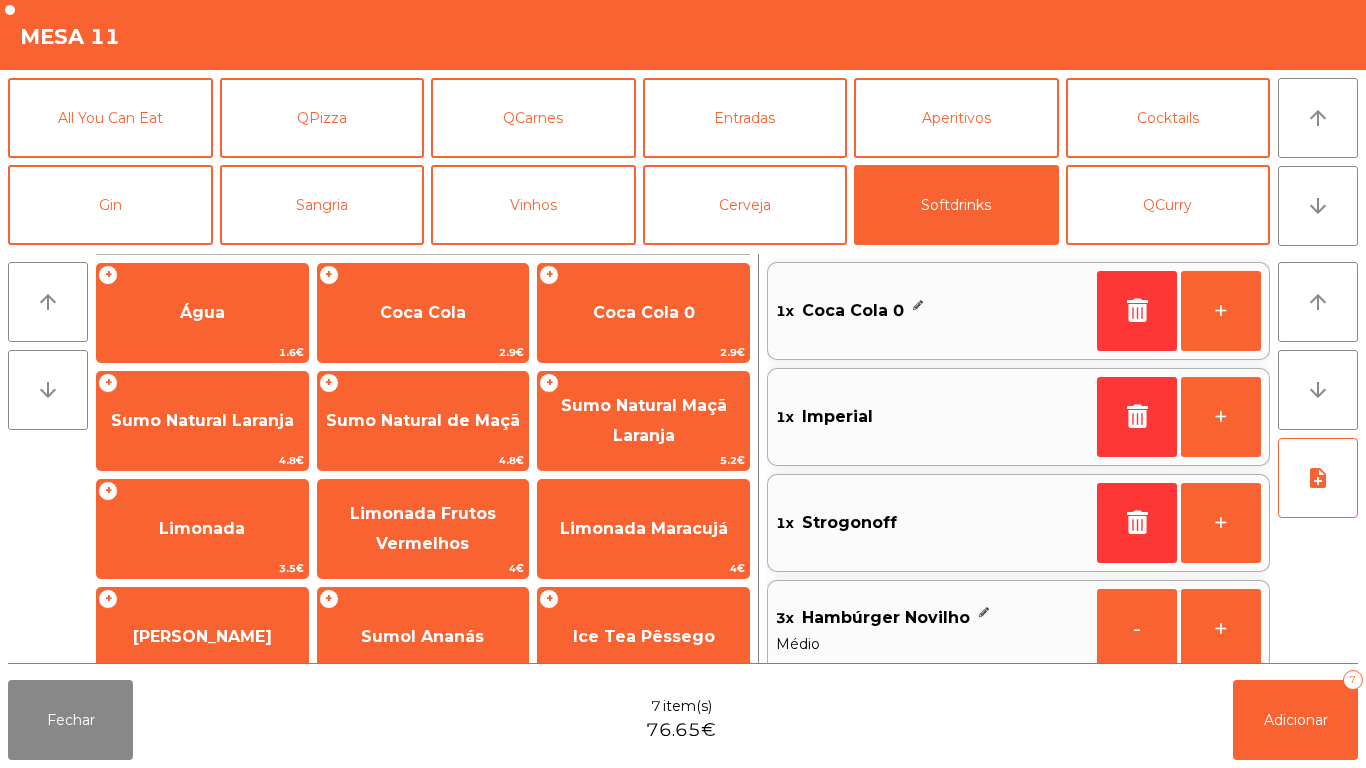 scroll, scrollTop: 8, scrollLeft: 0, axis: vertical 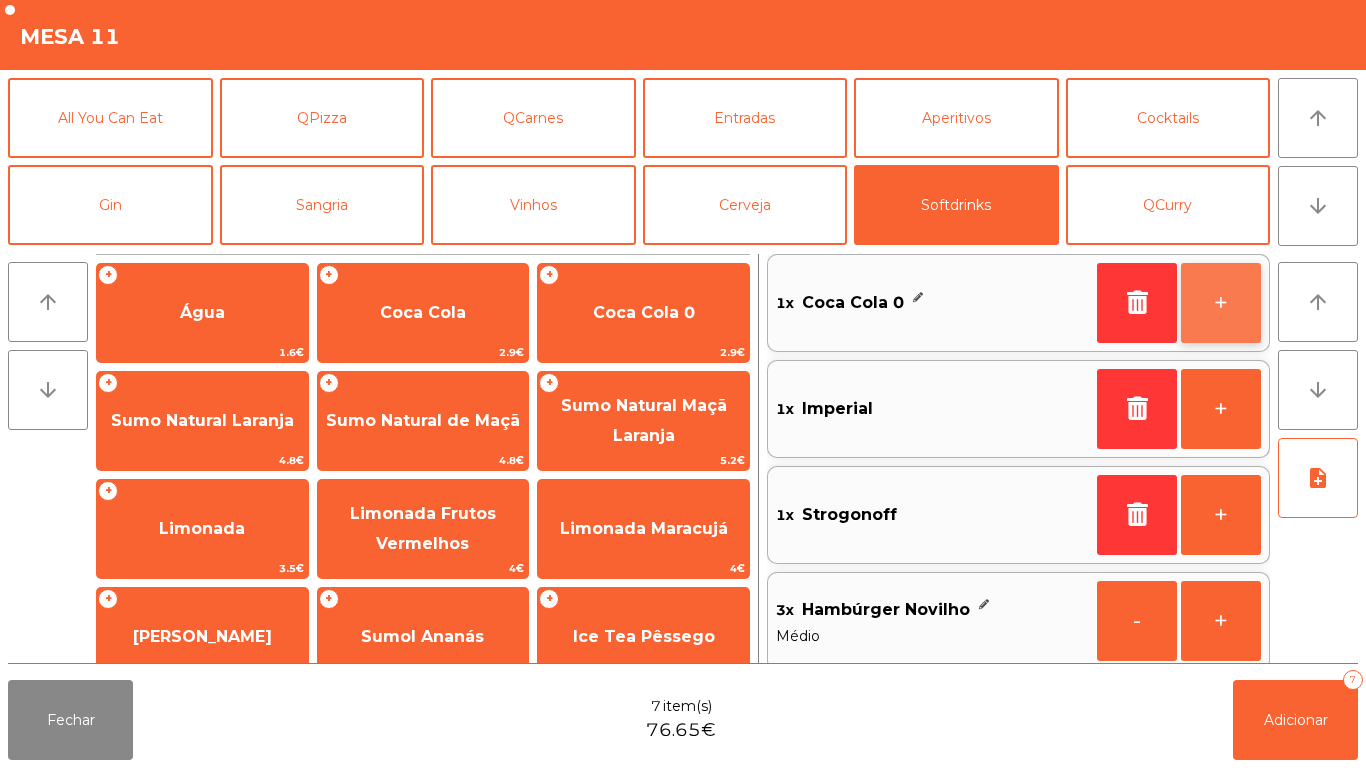 click on "+" 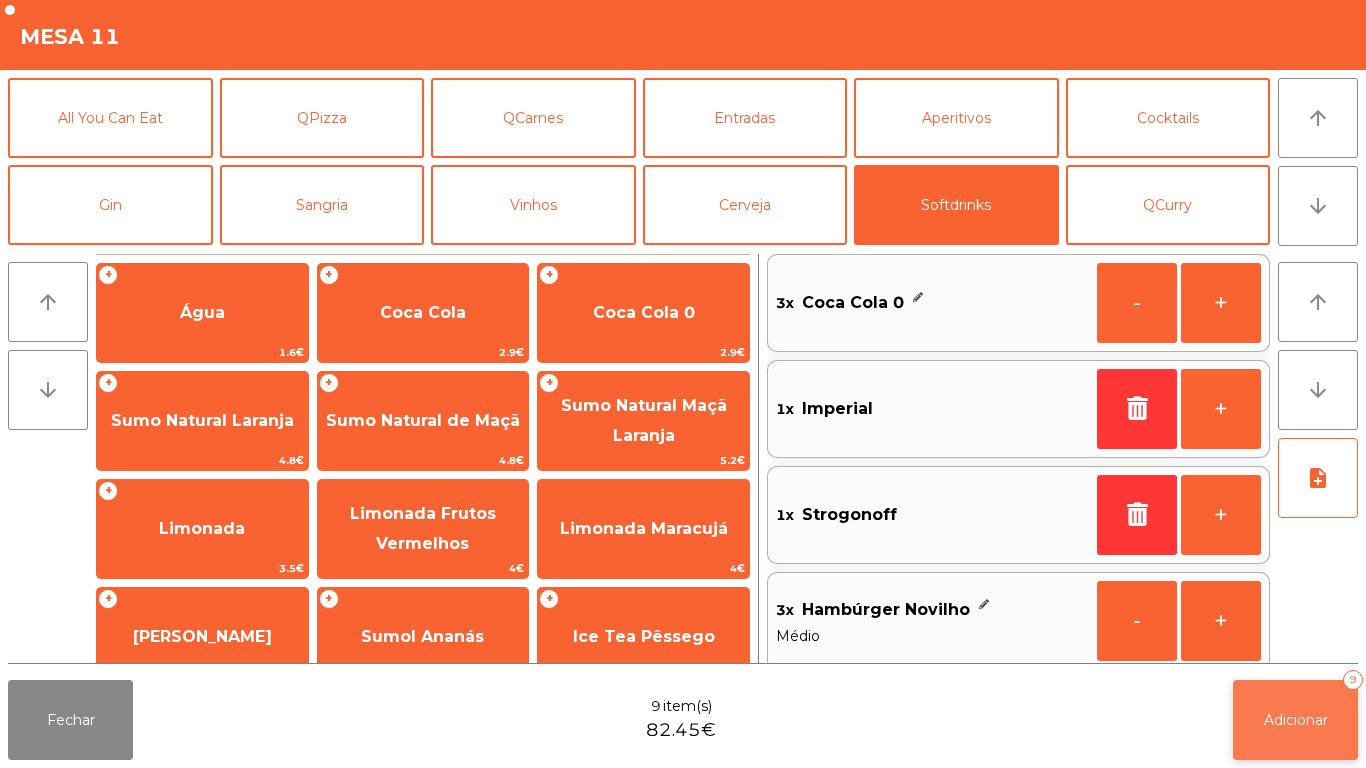 click on "Adicionar   9" 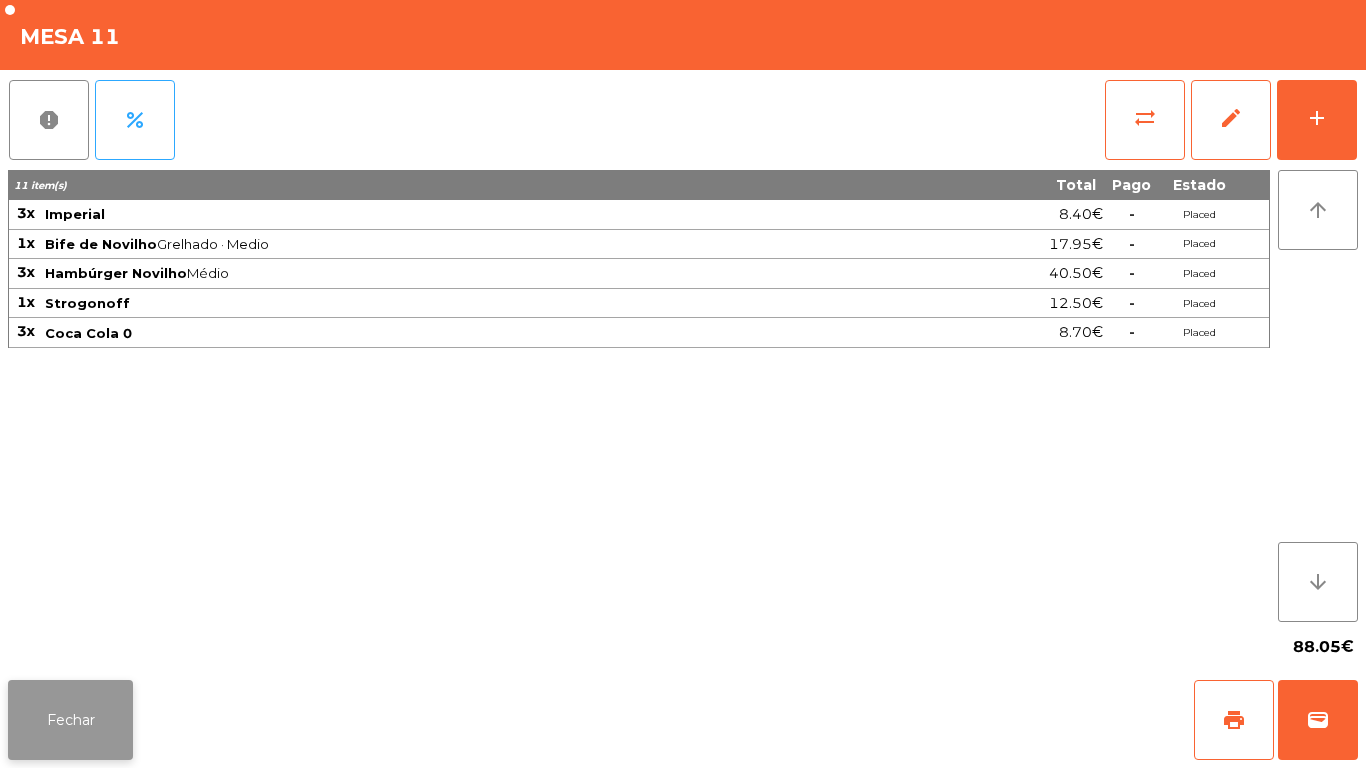 click on "Fechar" 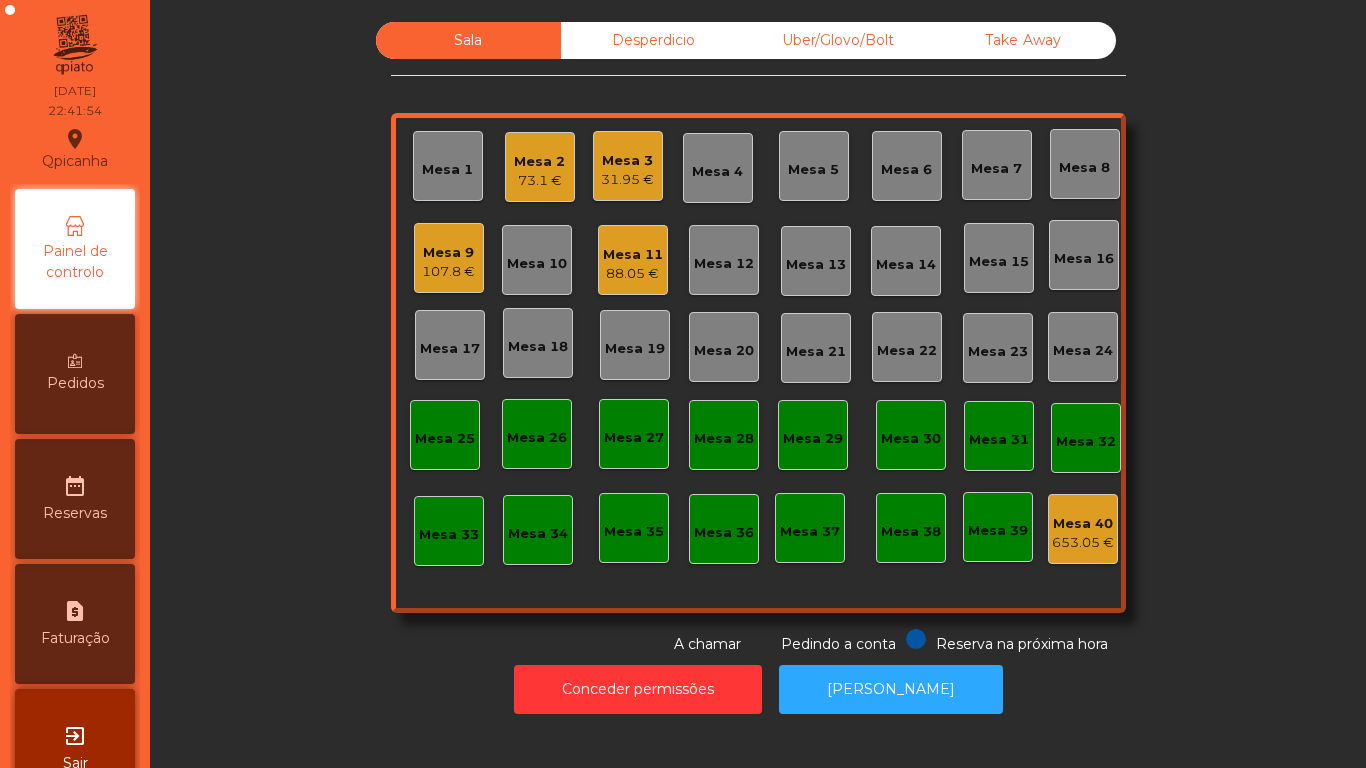 click on "Mesa 2" 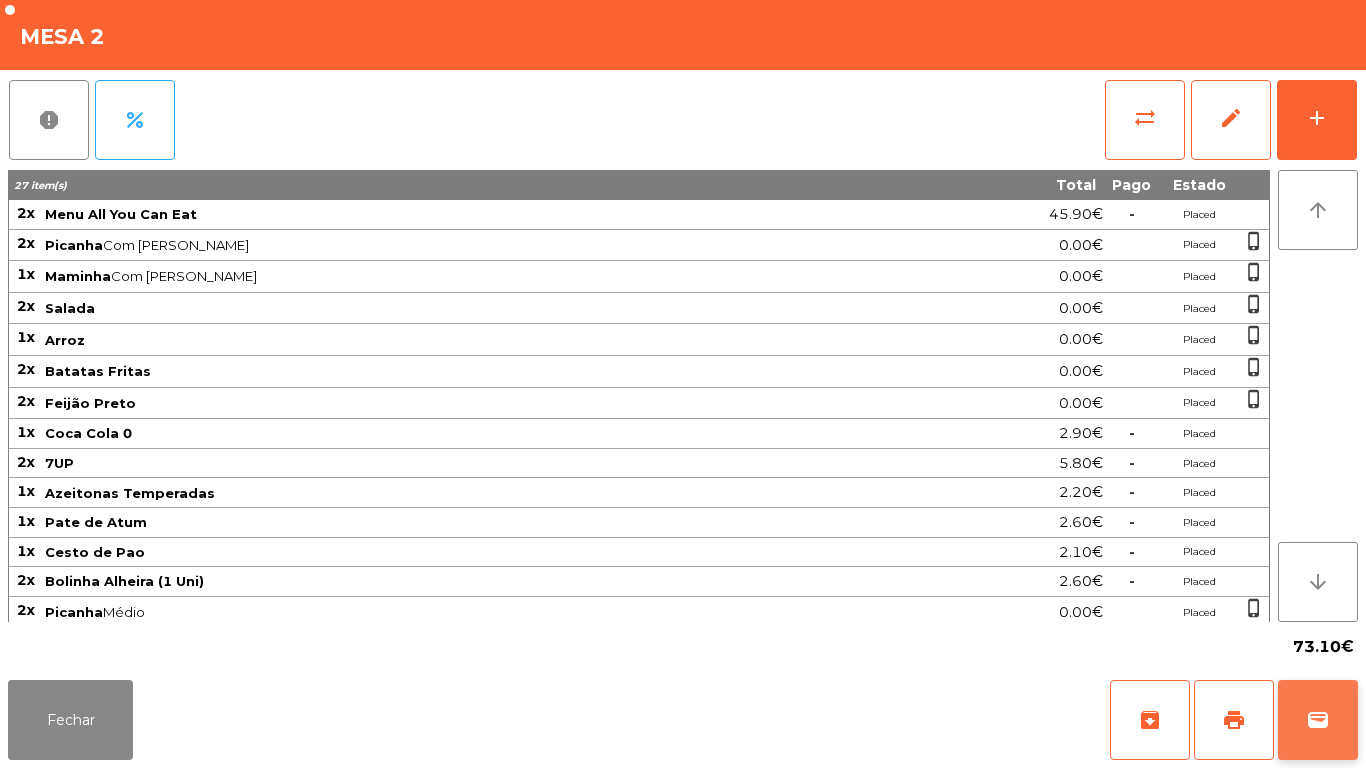 click on "wallet" 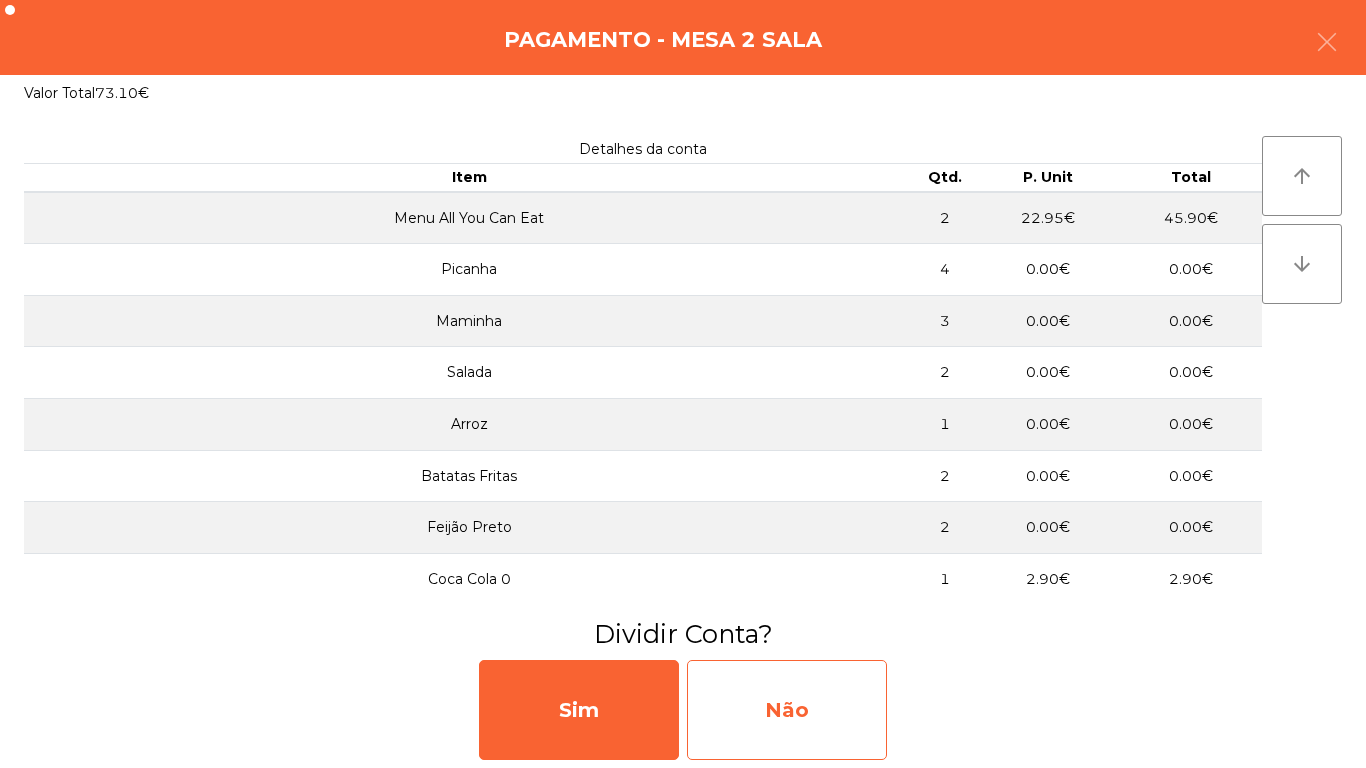 click on "Não" 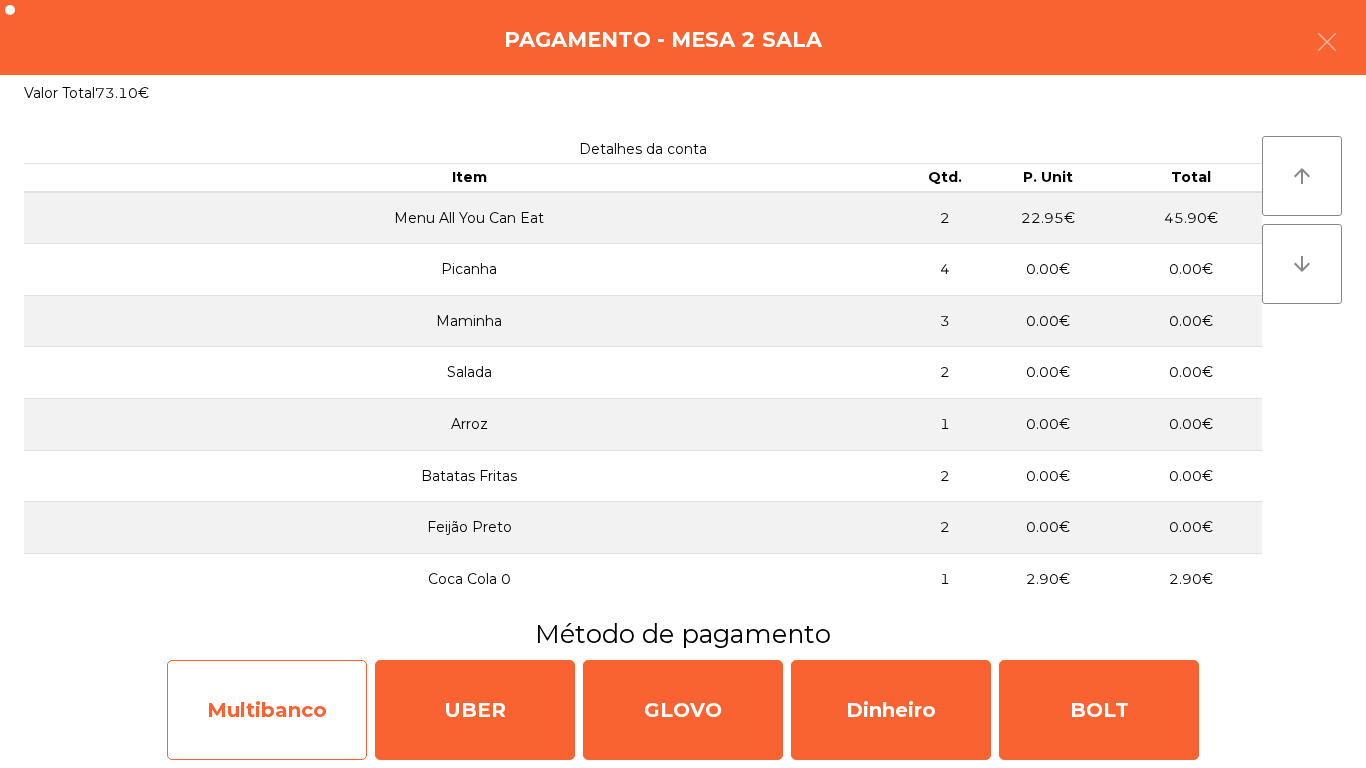 click on "Multibanco" 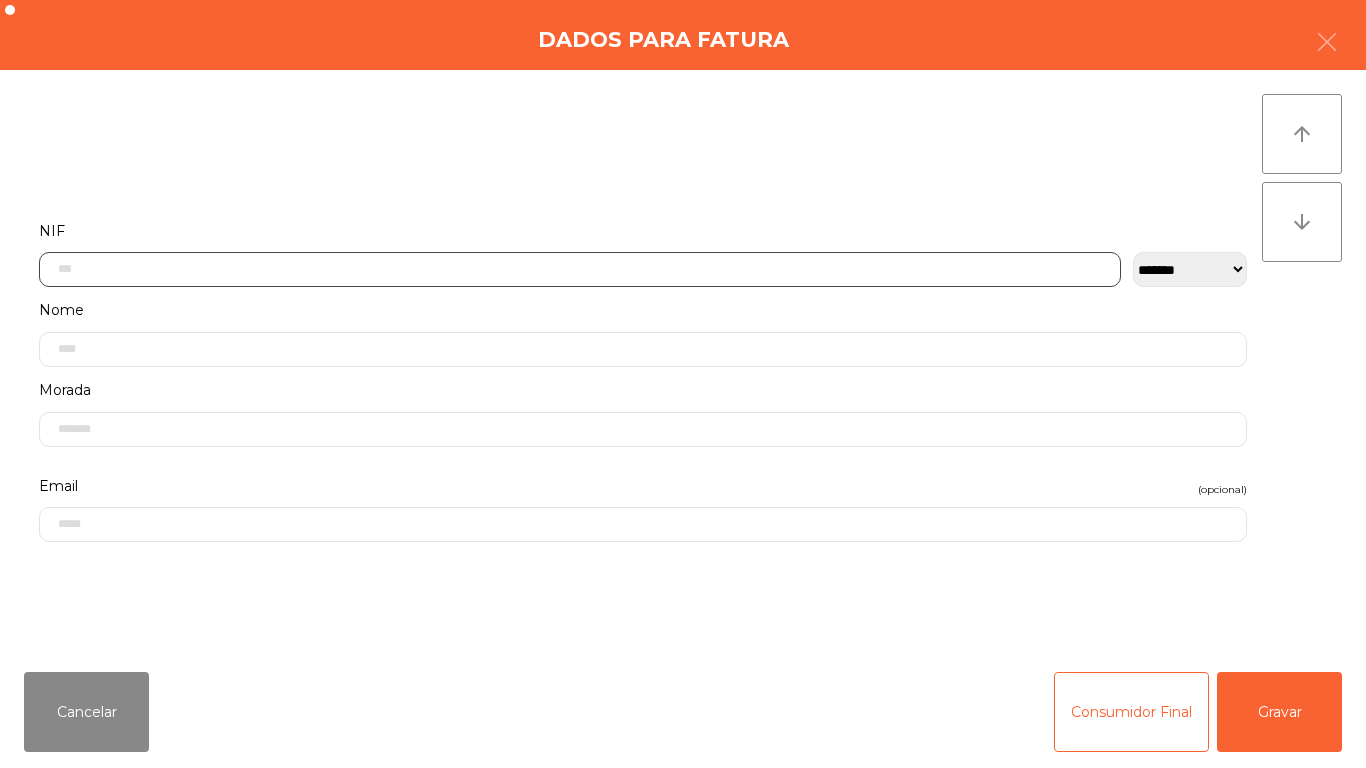 click 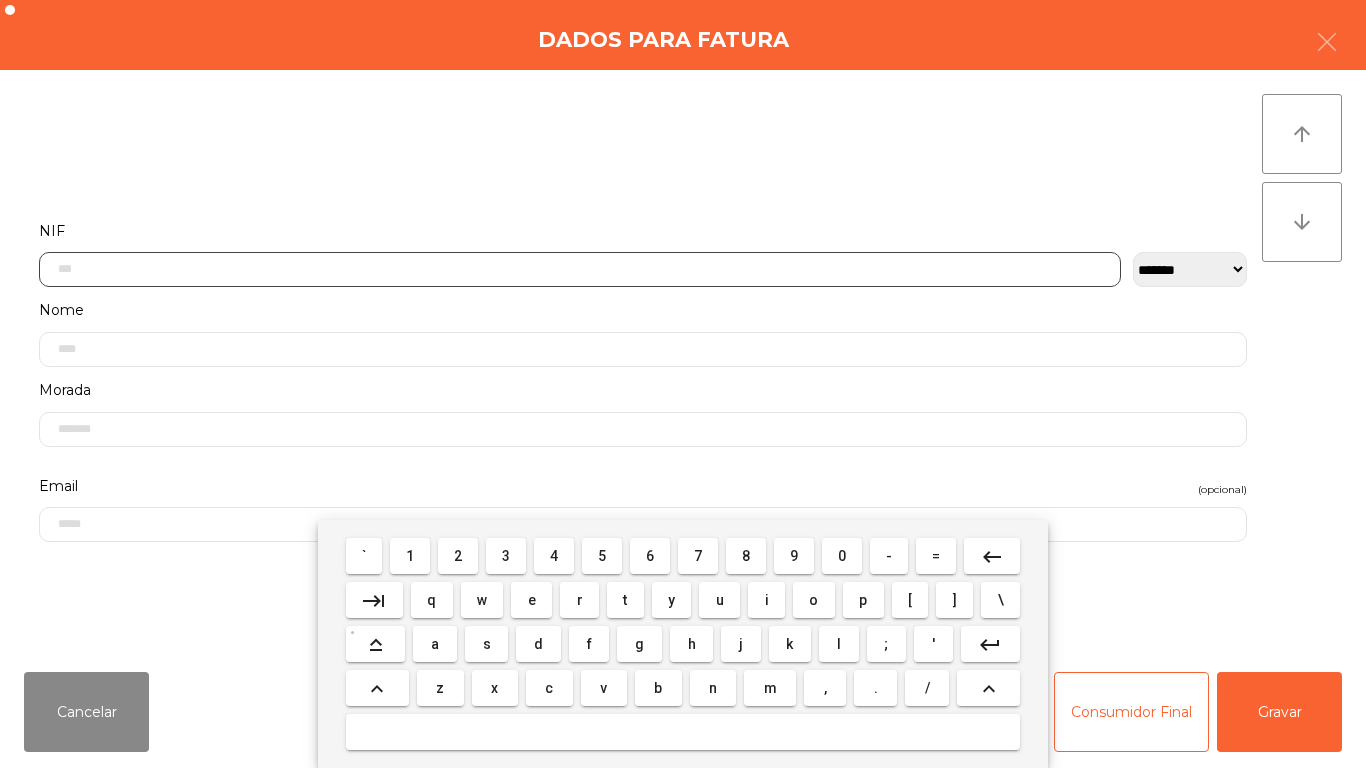 scroll, scrollTop: 122, scrollLeft: 0, axis: vertical 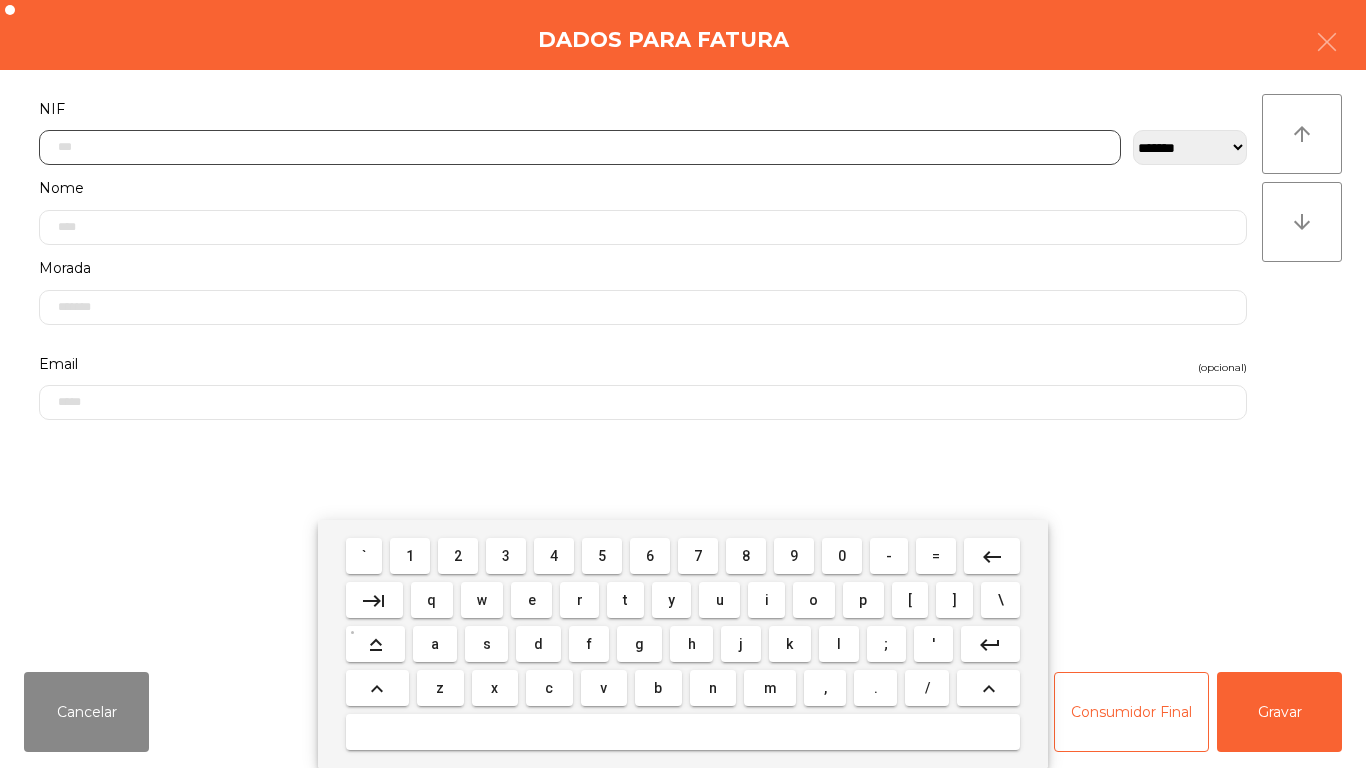 click on "2" at bounding box center [458, 556] 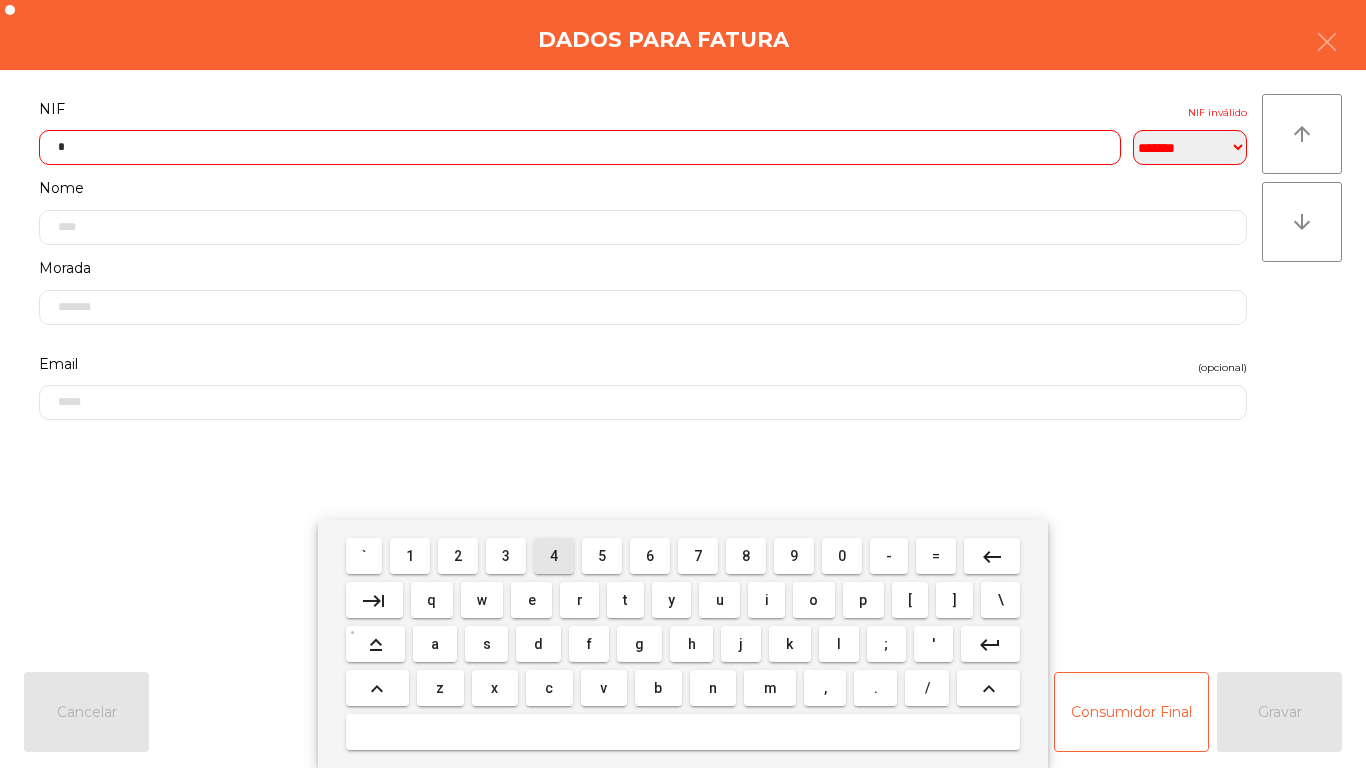 click on "4" at bounding box center (554, 556) 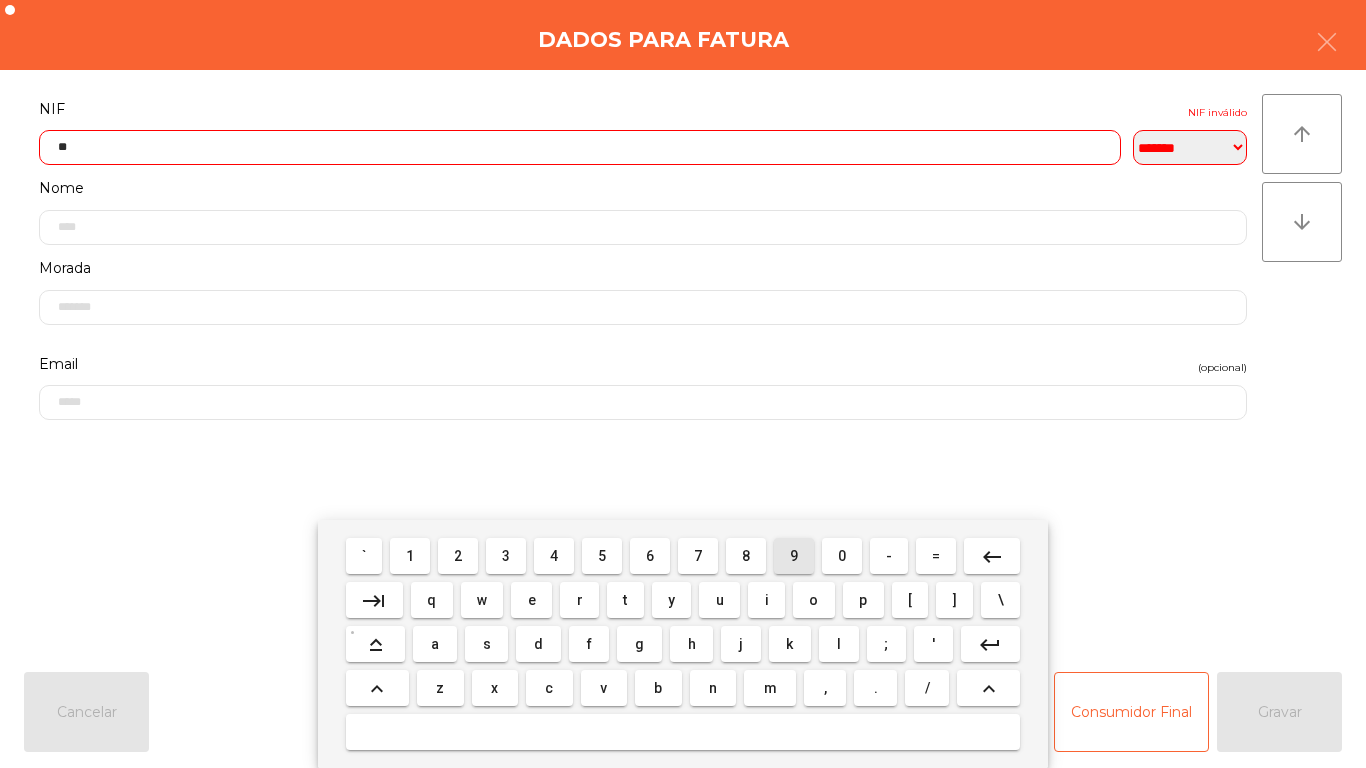 click on "9" at bounding box center (794, 556) 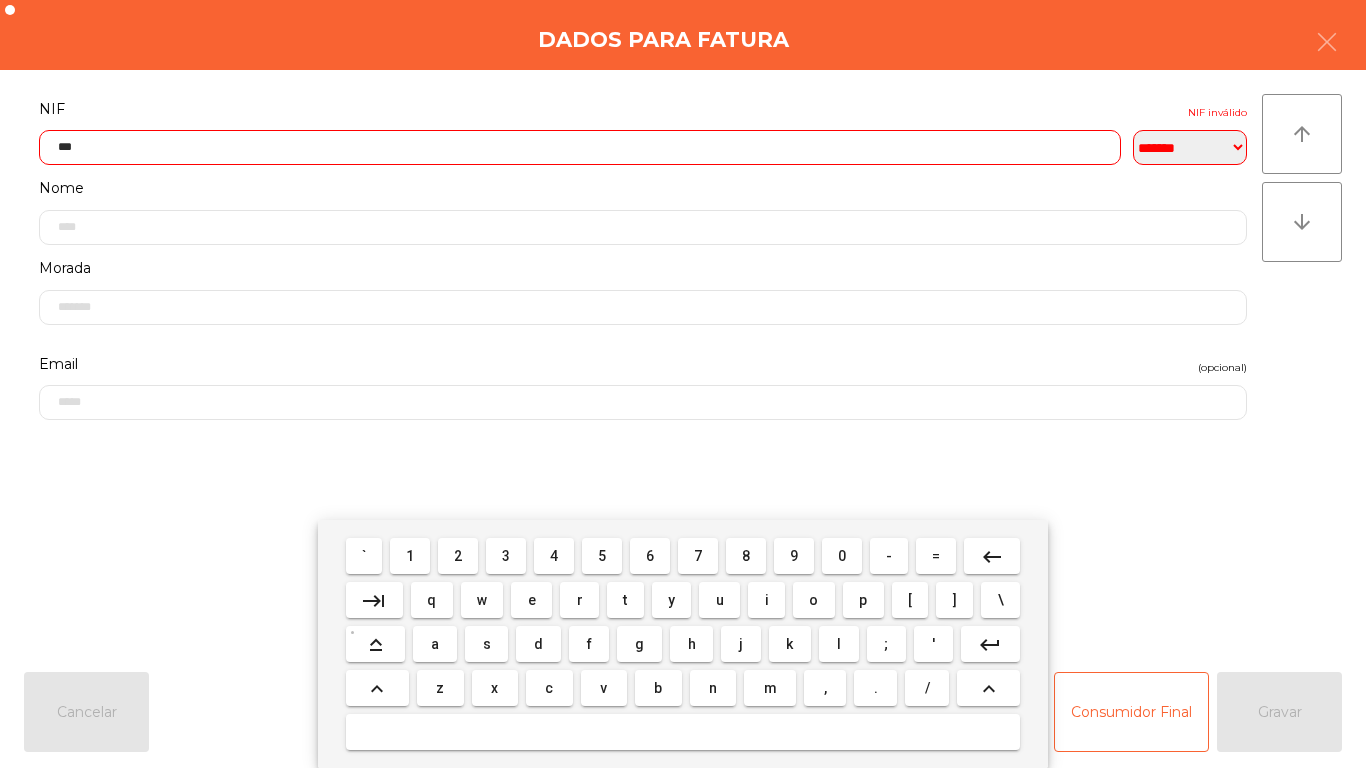 click on "2" at bounding box center (458, 556) 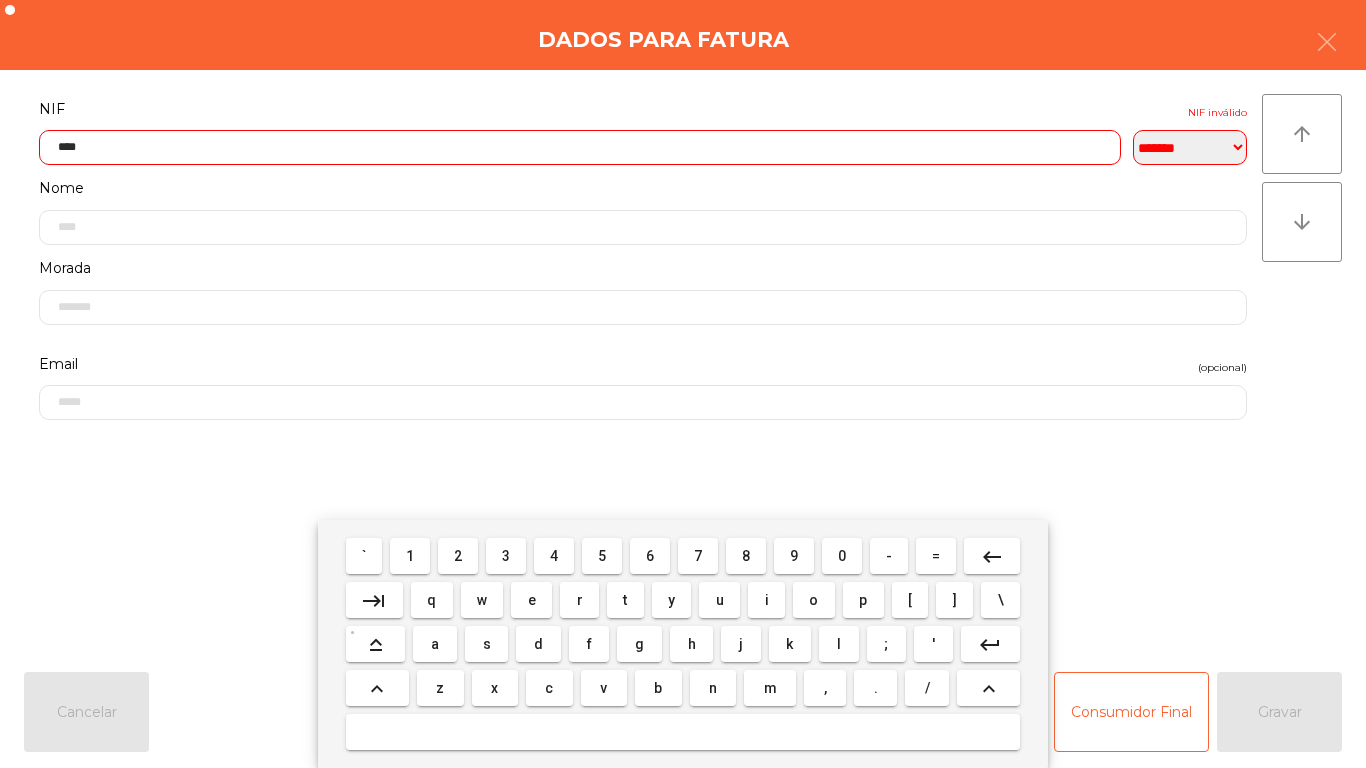 click on "2" at bounding box center [458, 556] 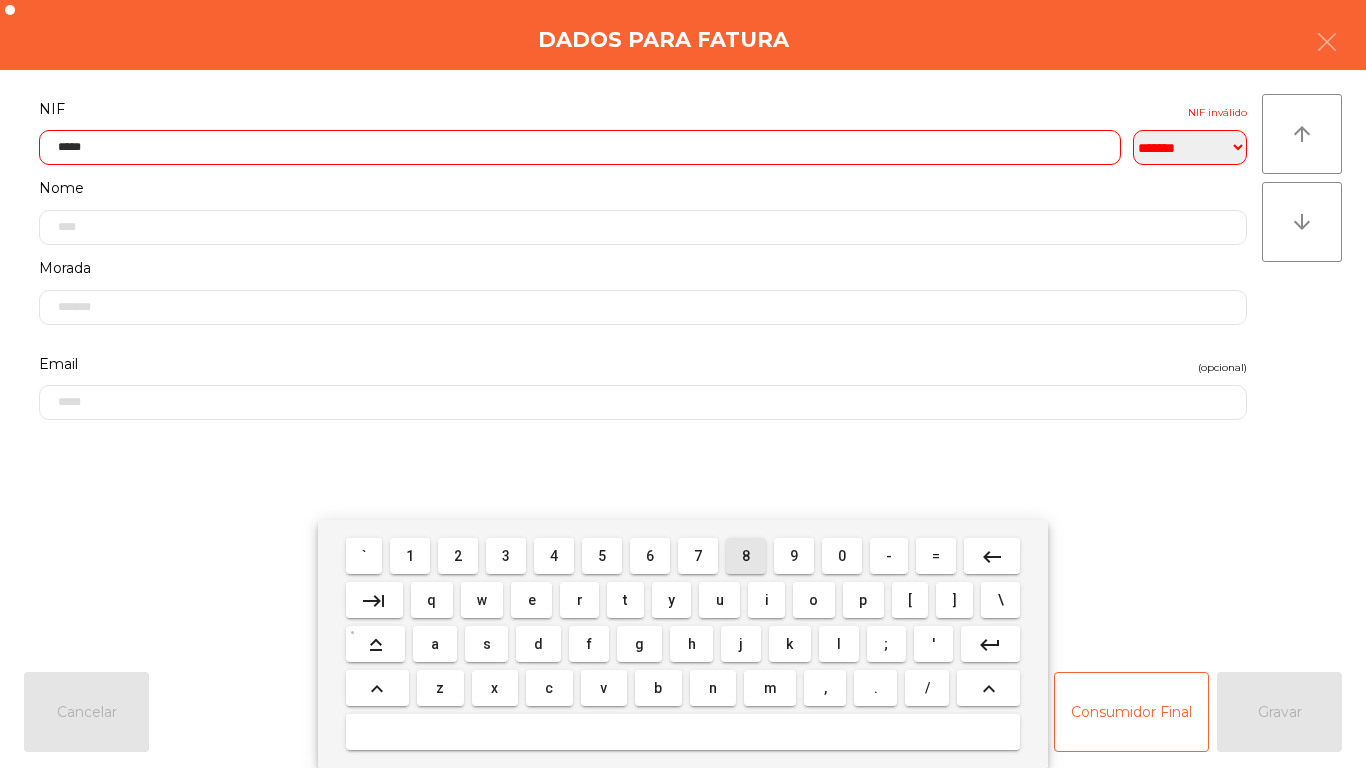 click on "8" at bounding box center (746, 556) 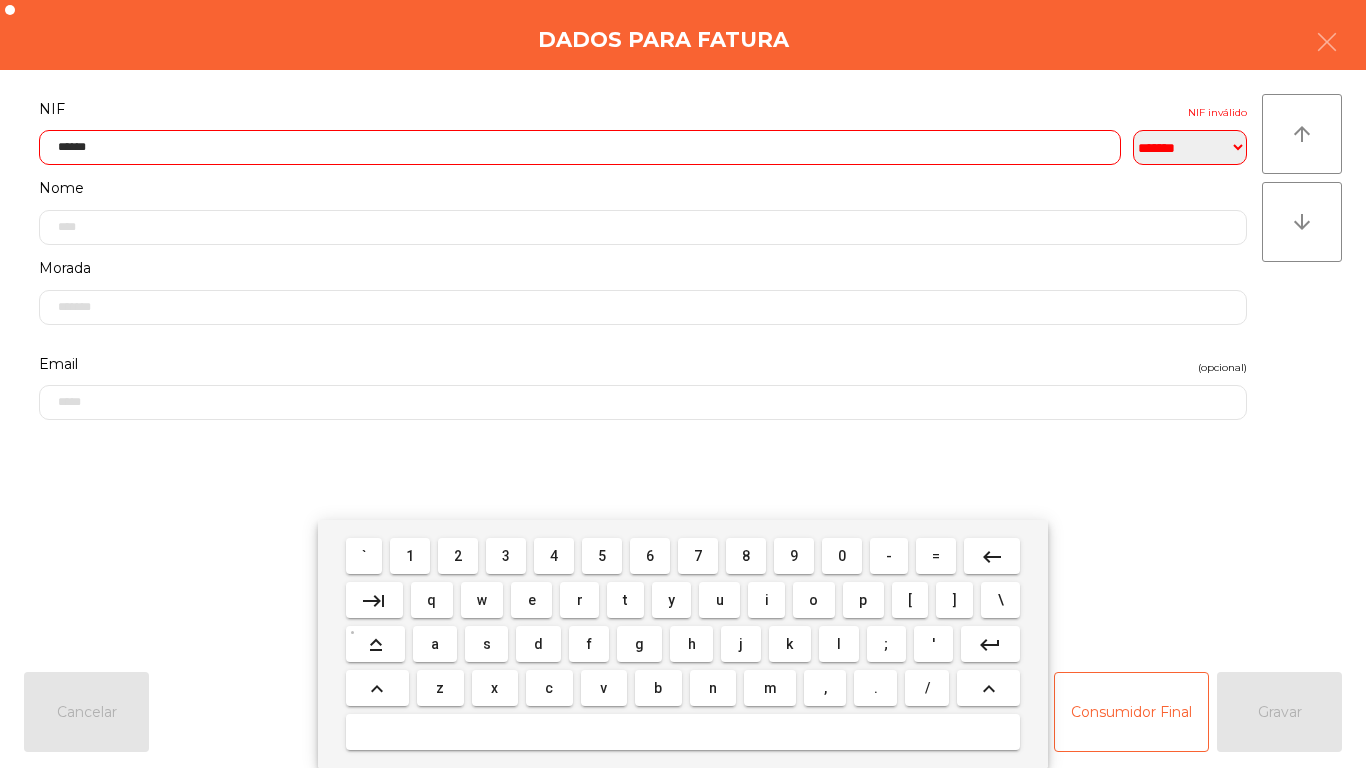 click on "1" at bounding box center (410, 556) 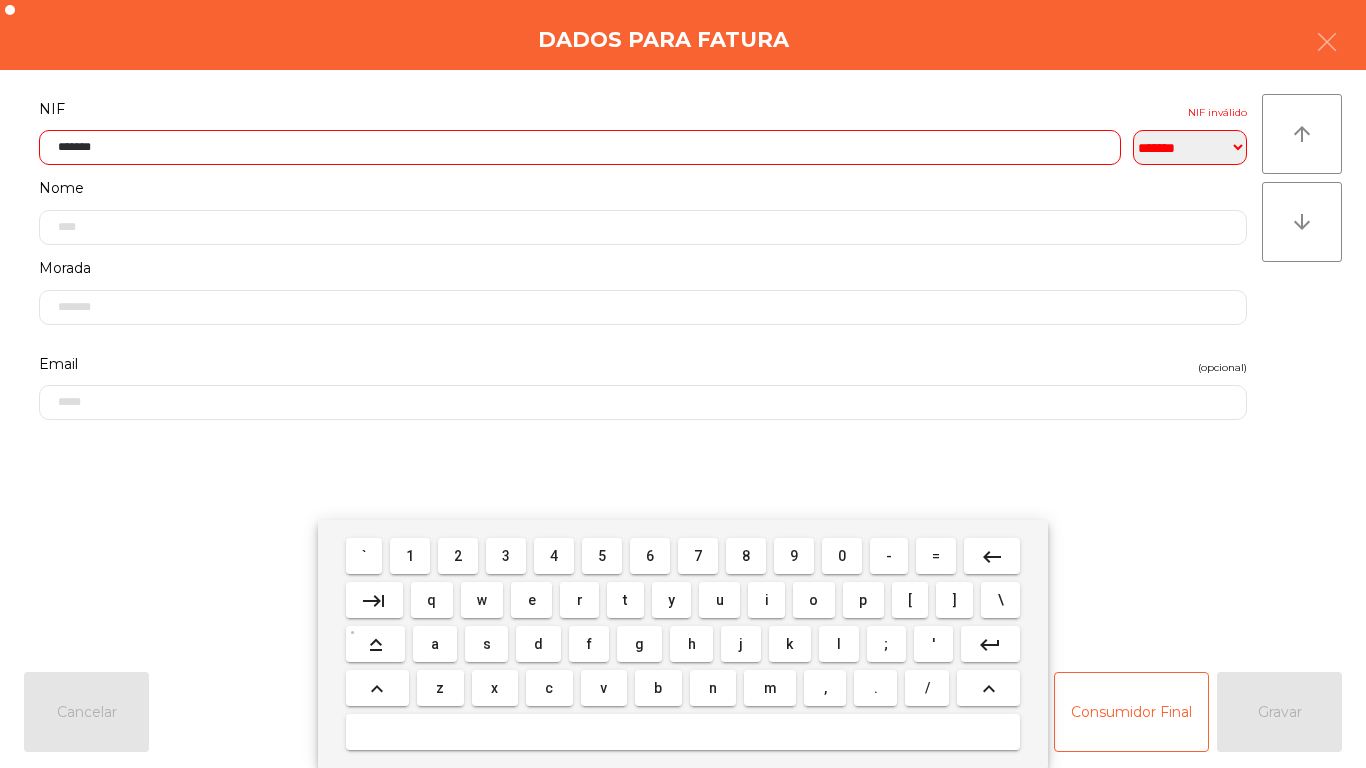 click on "0" at bounding box center [842, 556] 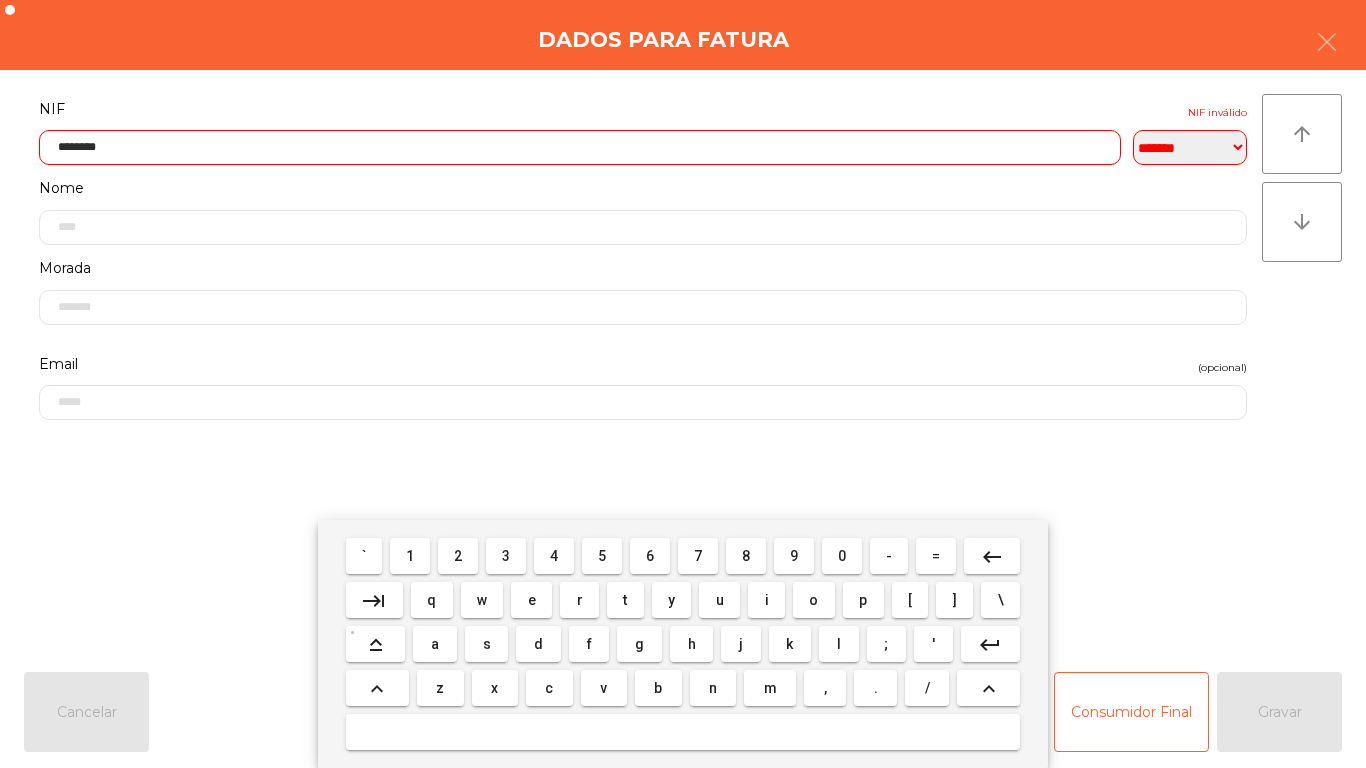 click on "6" at bounding box center [650, 556] 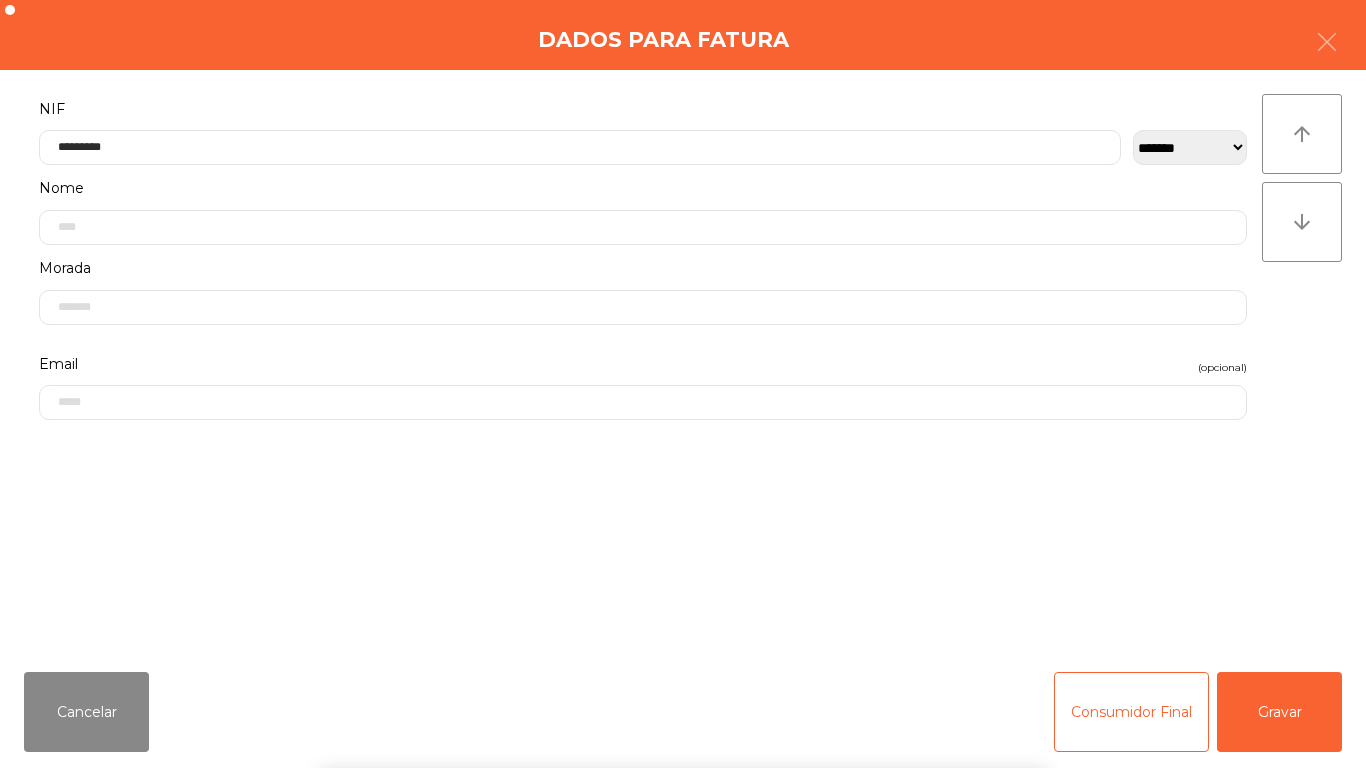 click on "` 1 2 3 4 5 6 7 8 9 0 - = keyboard_backspace keyboard_tab q w e r t y u i o p [ ] \ keyboard_capslock a s d f g h j k l ; ' keyboard_return keyboard_arrow_up z x c v b n m , . / keyboard_arrow_up" at bounding box center [683, 644] 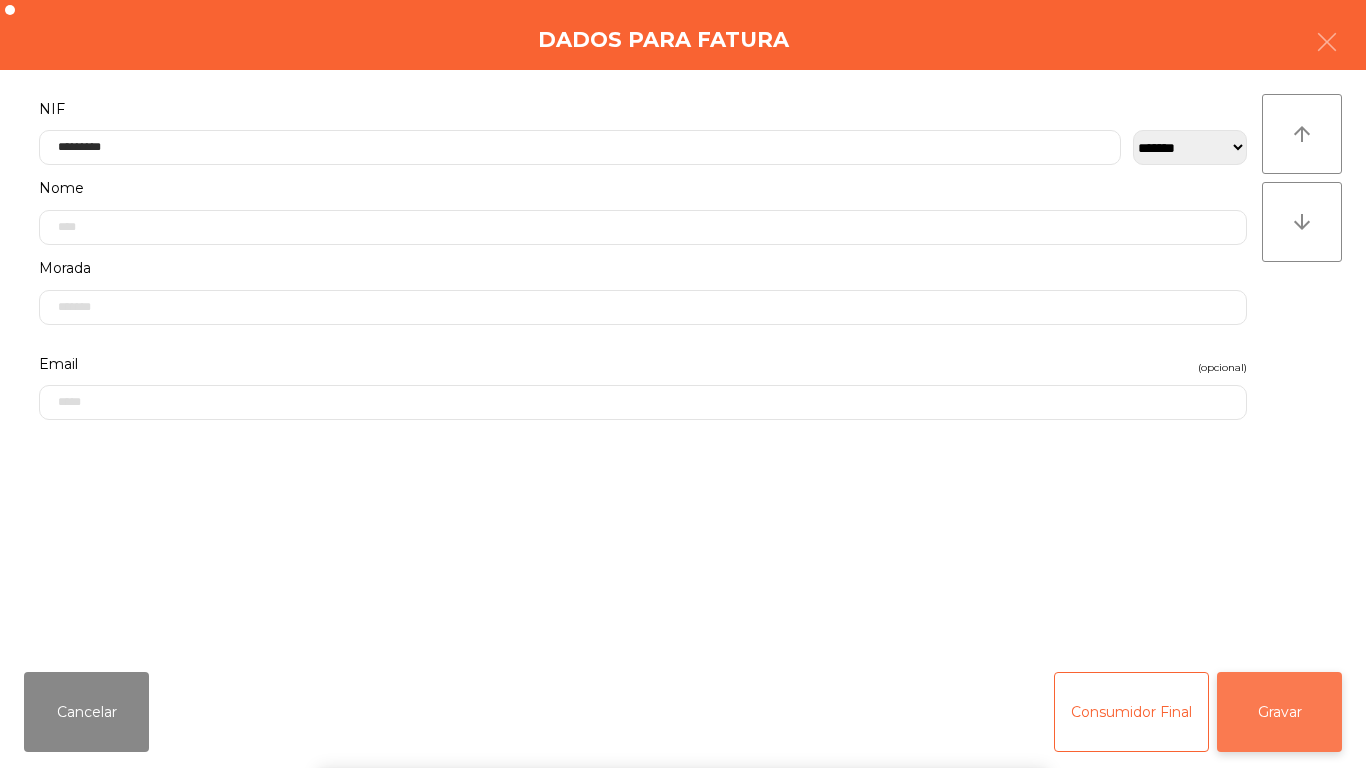 click on "Gravar" 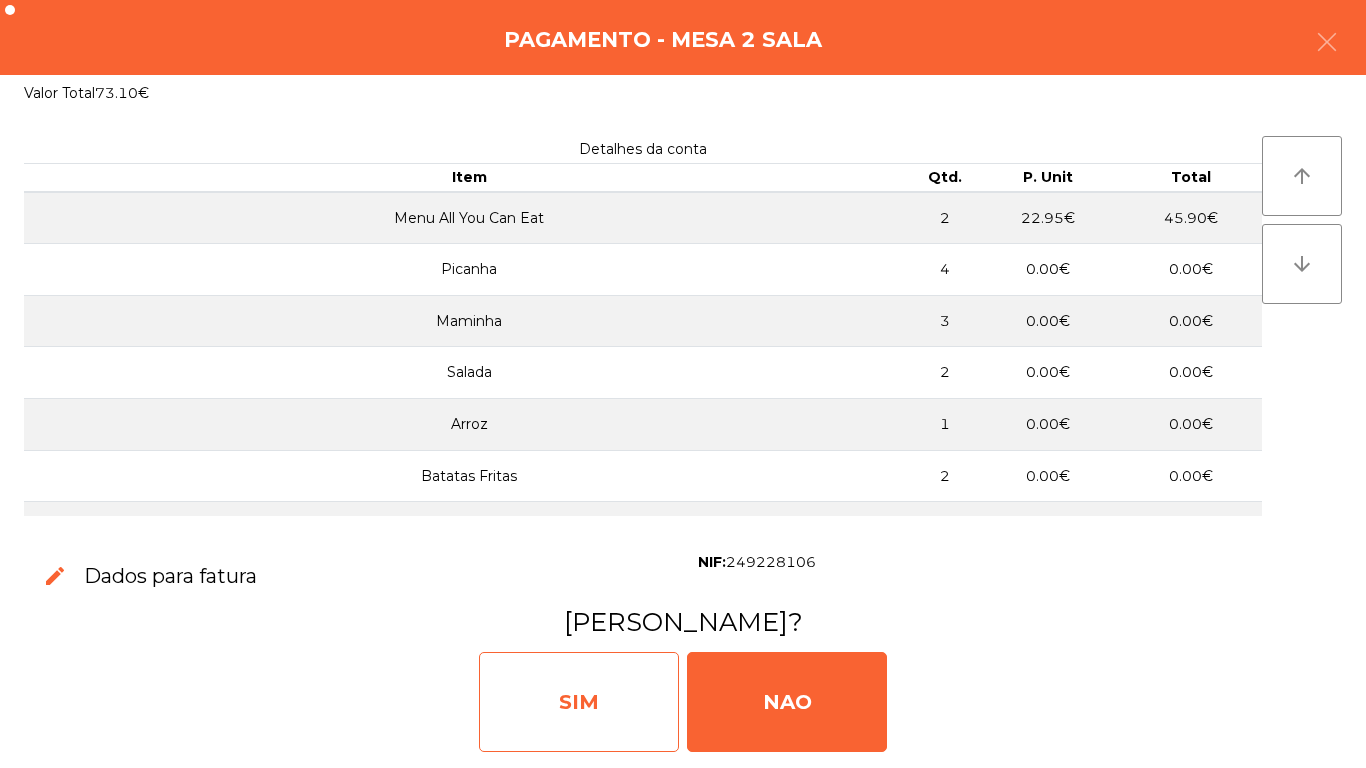 click on "SIM" 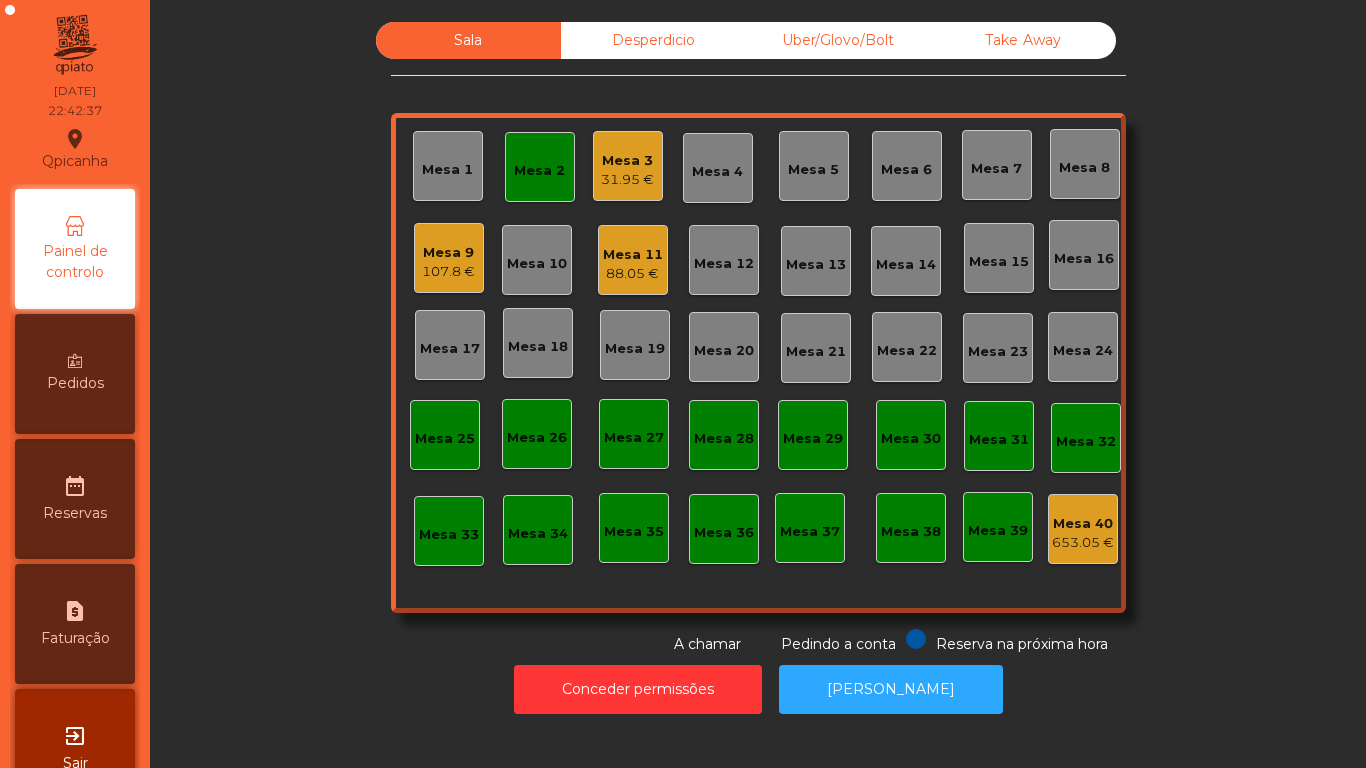 click on "Mesa 2" 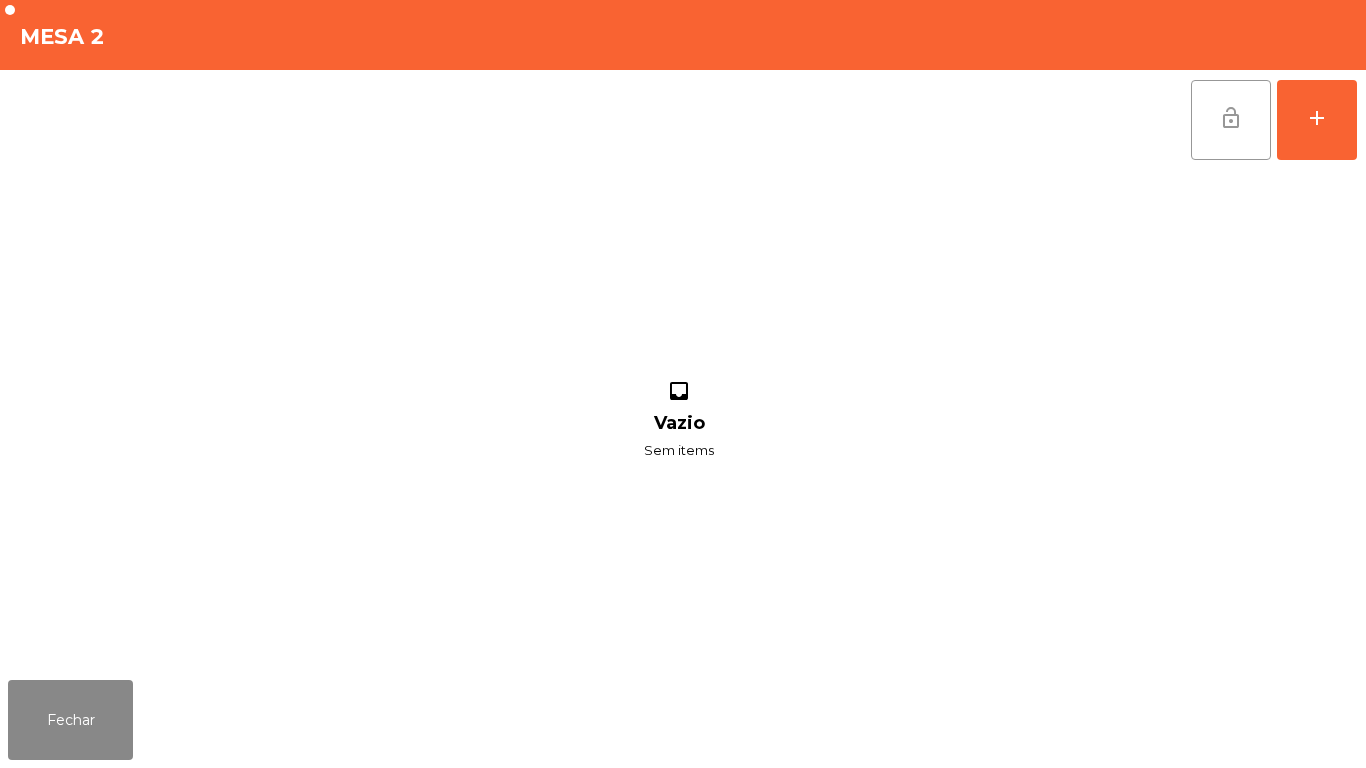 click on "lock_open" 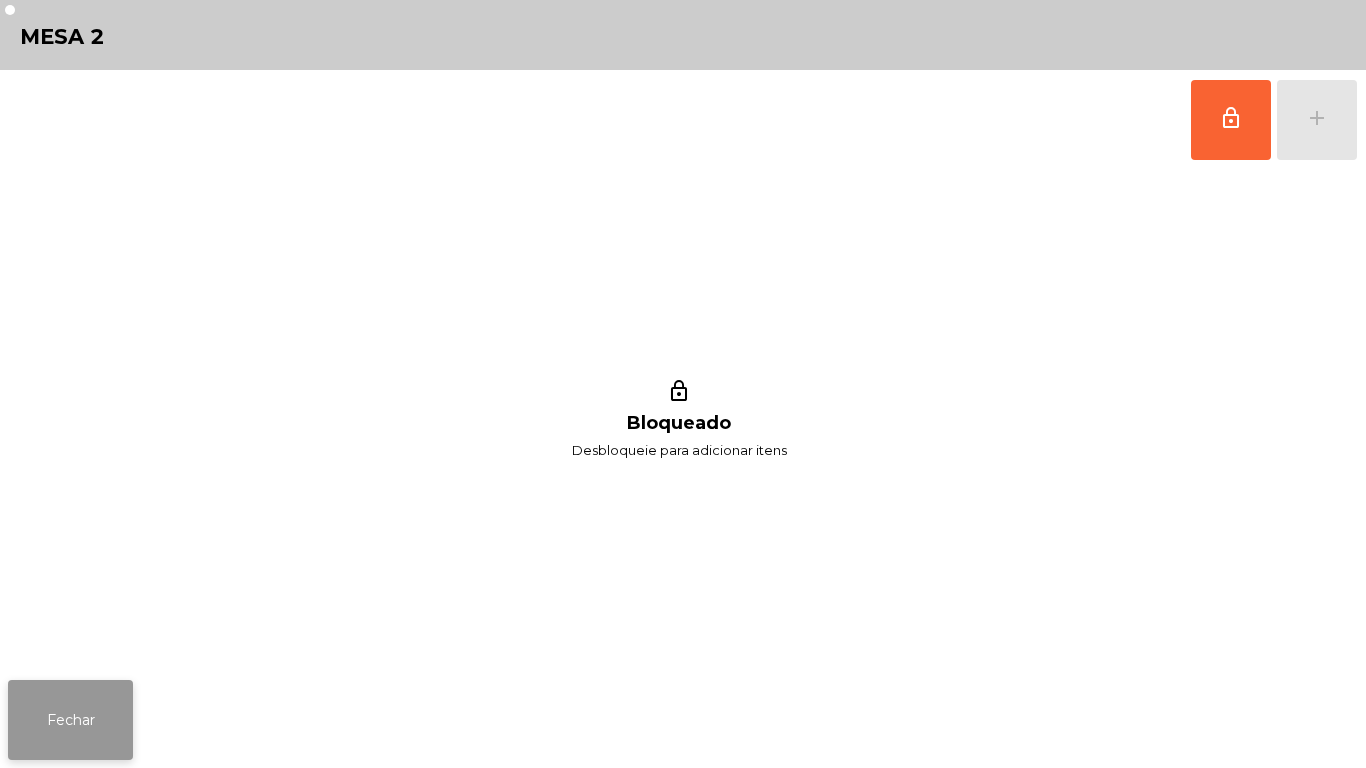 click on "Fechar" 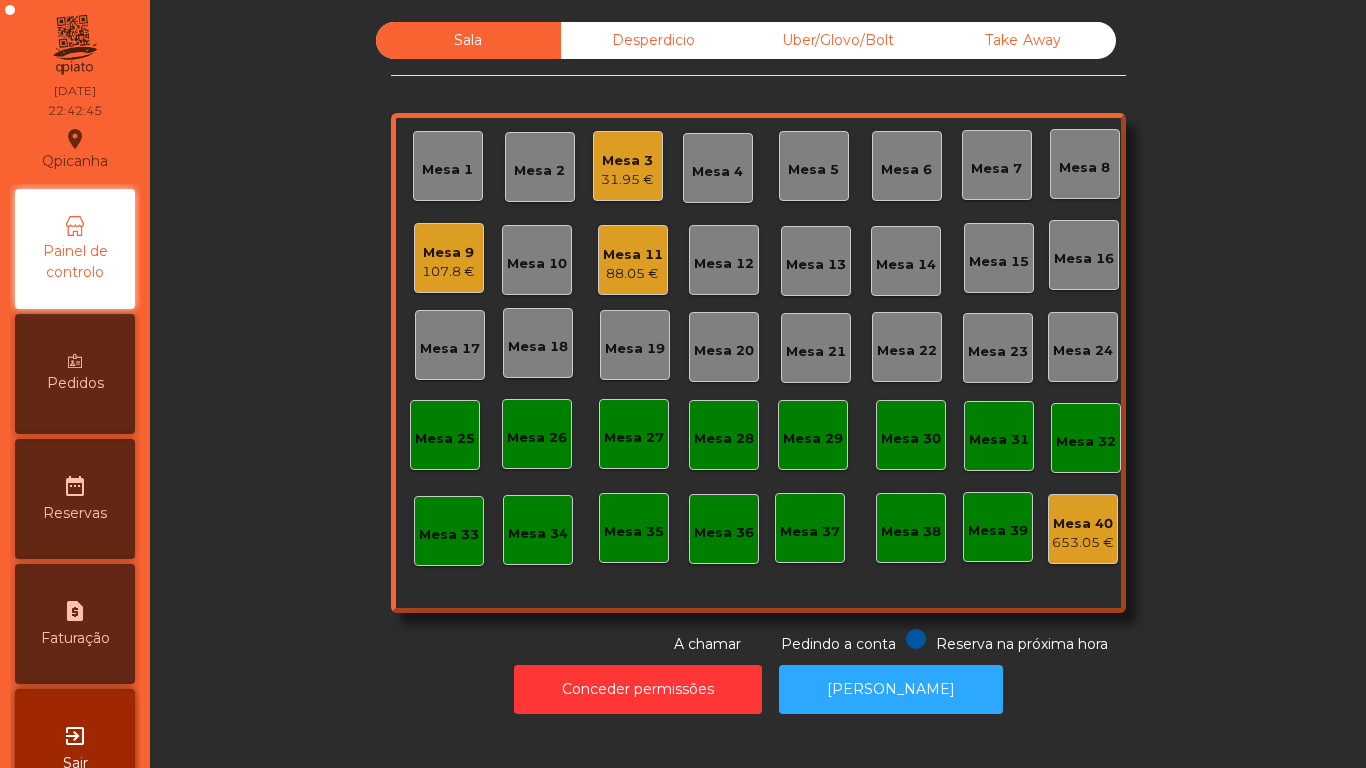 click on "107.8 €" 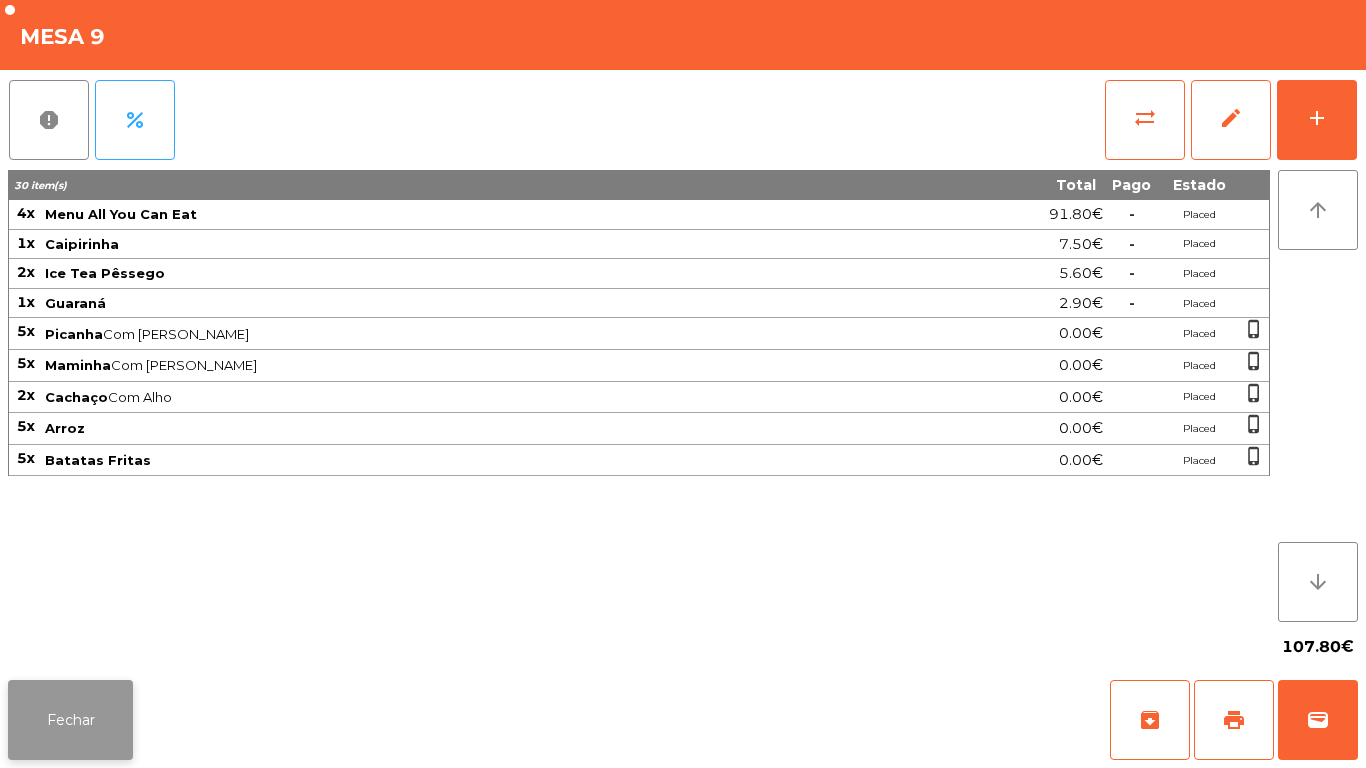 click on "Fechar" 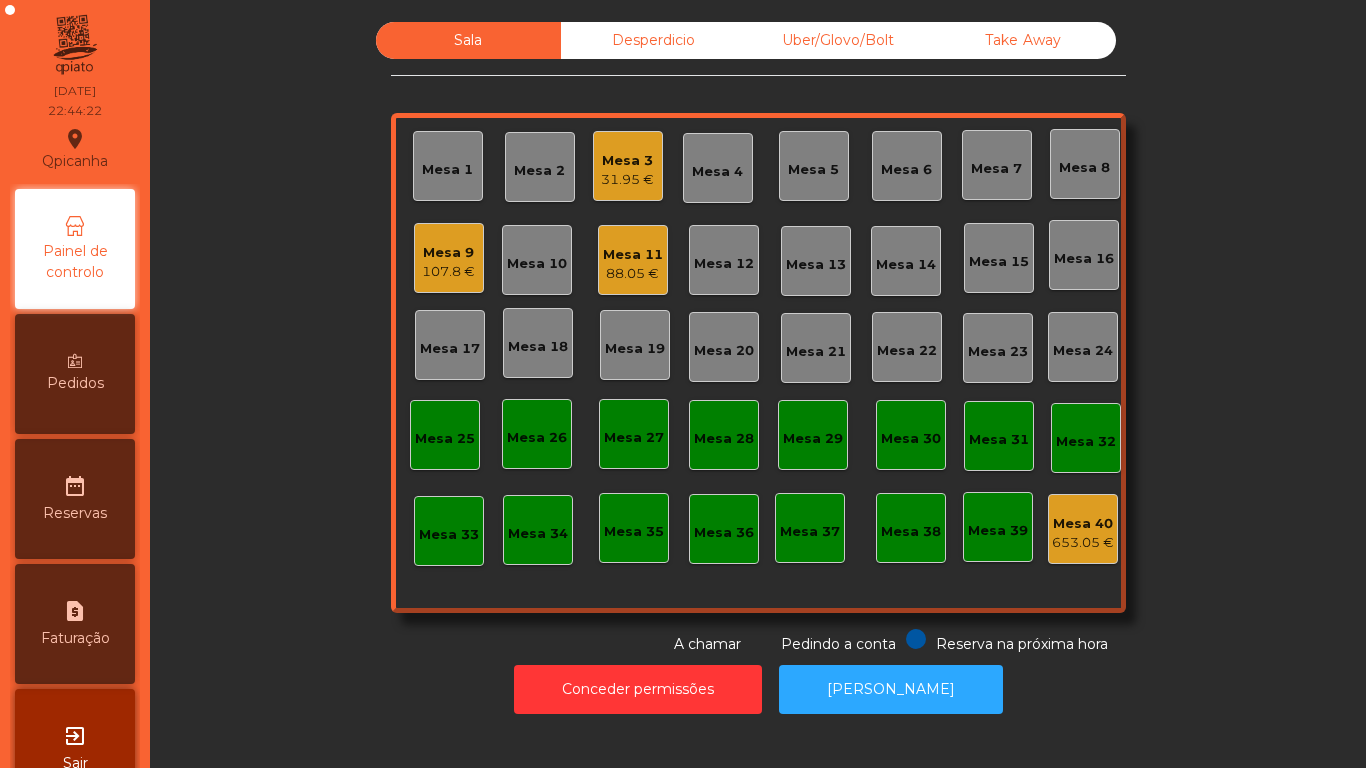 click on "88.05 €" 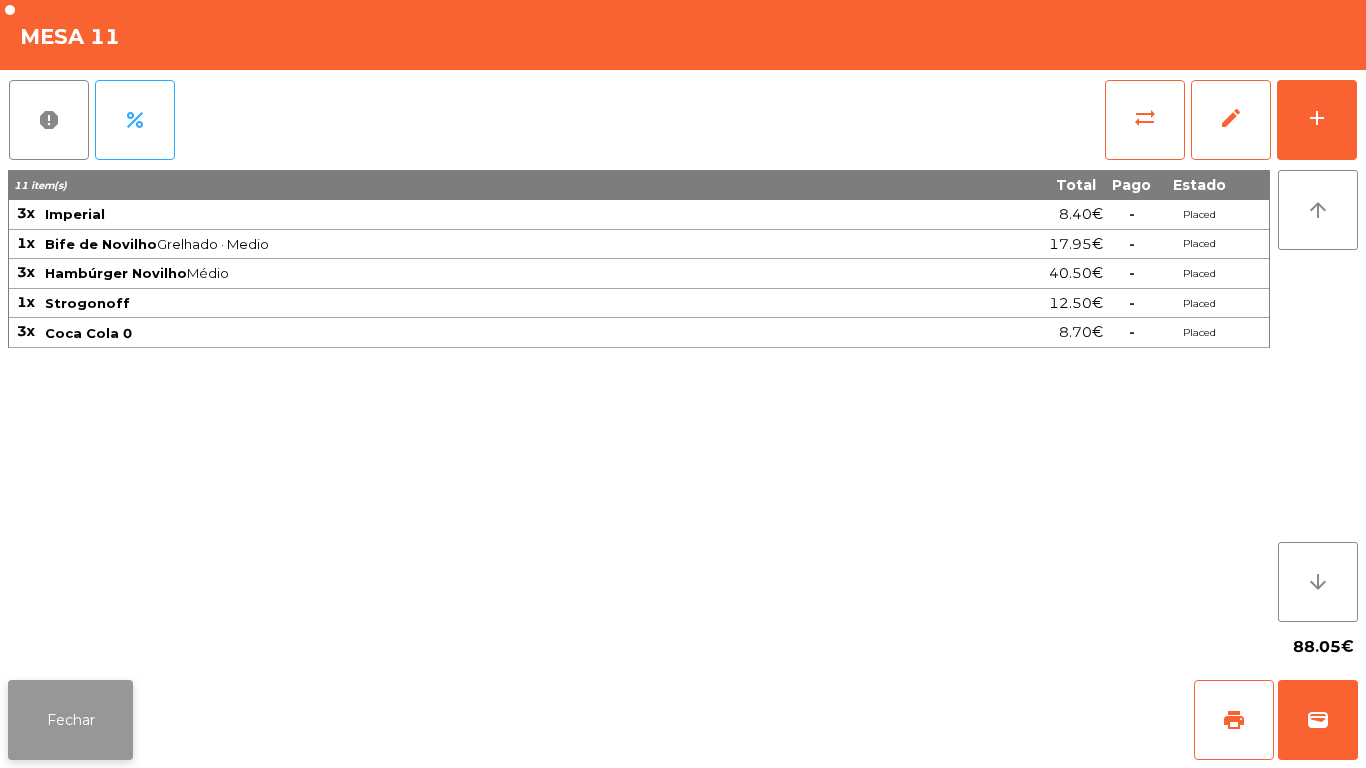click on "Fechar" 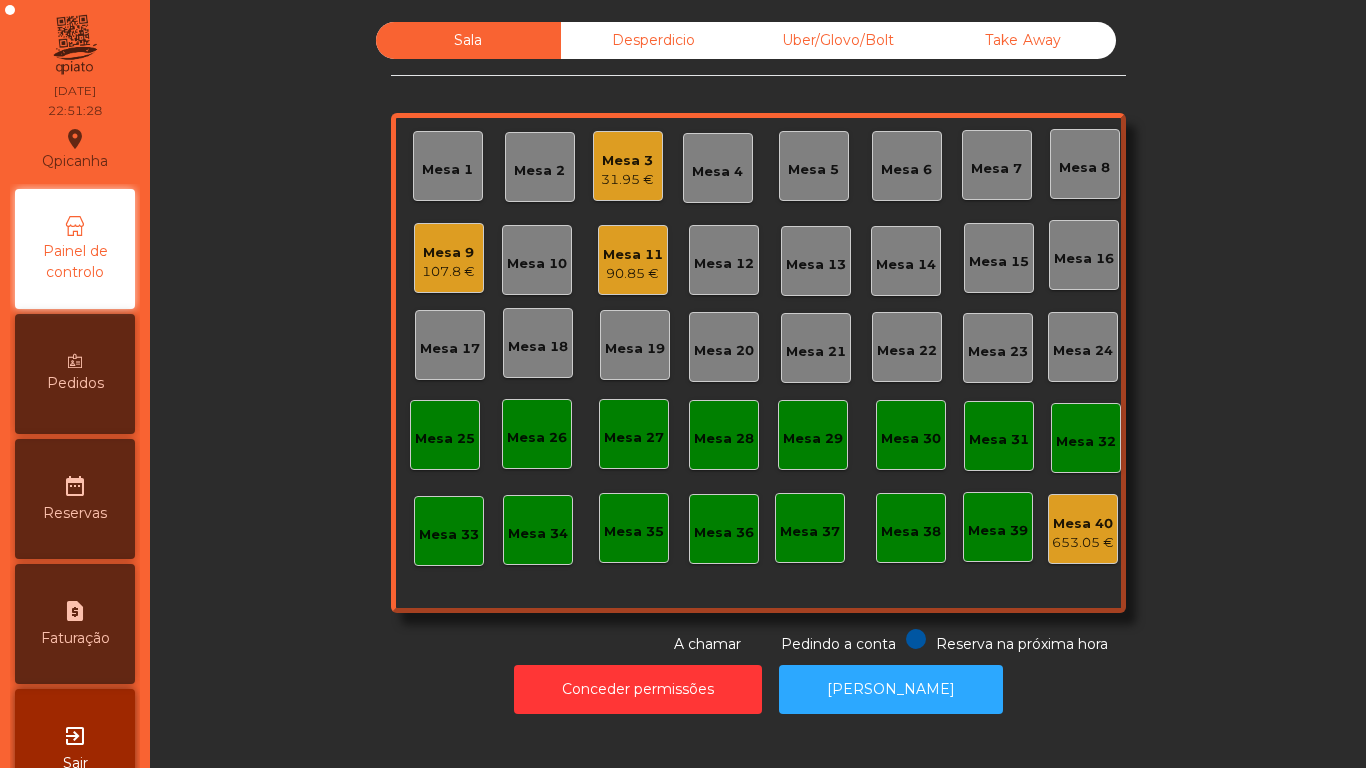 click on "Mesa 11" 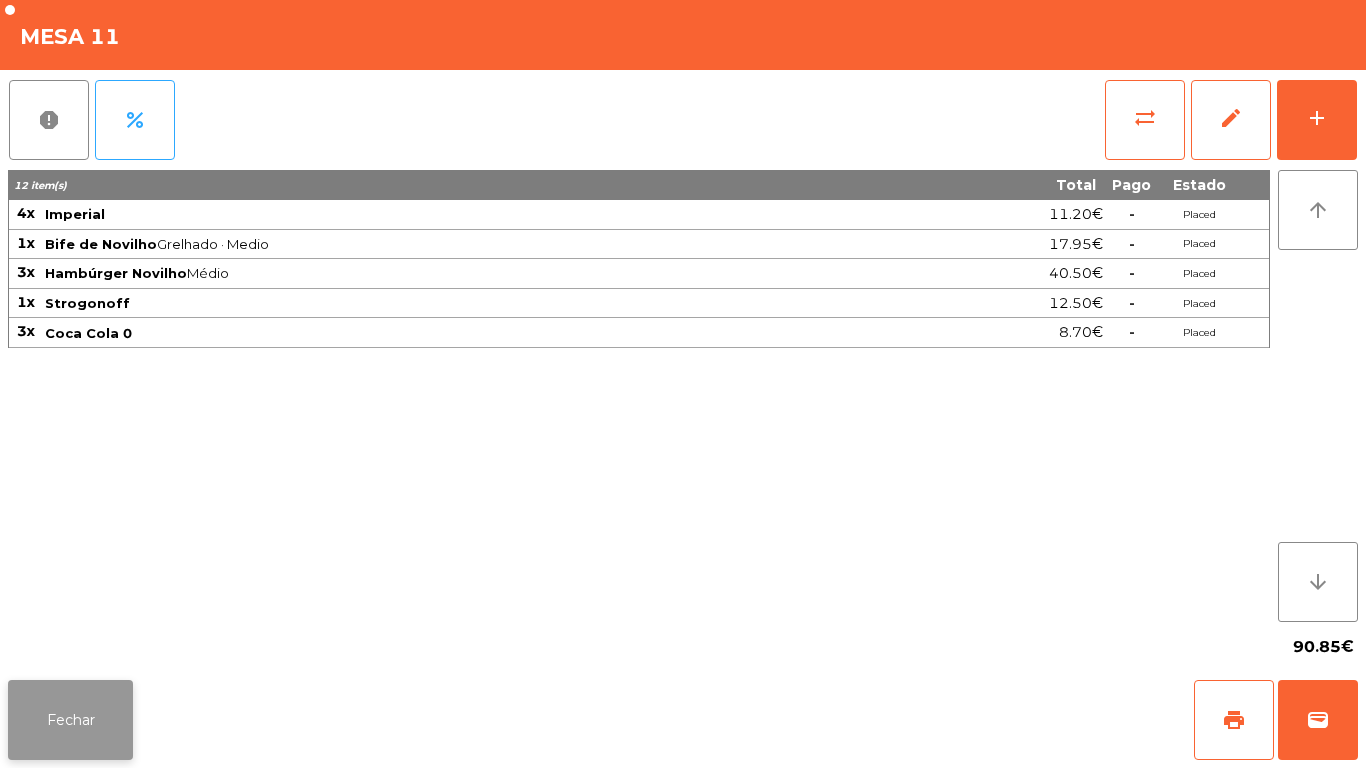 click on "Fechar" 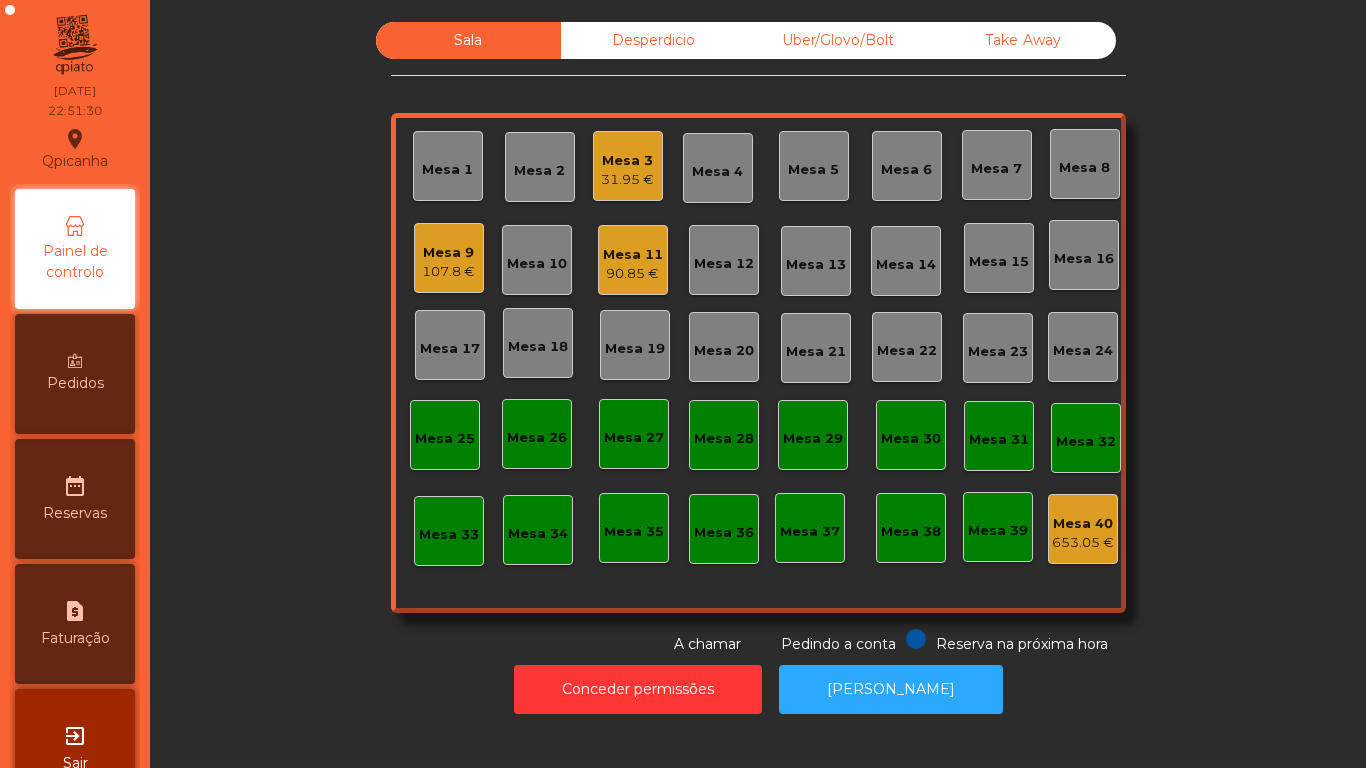 click on "Mesa 9   107.8 €" 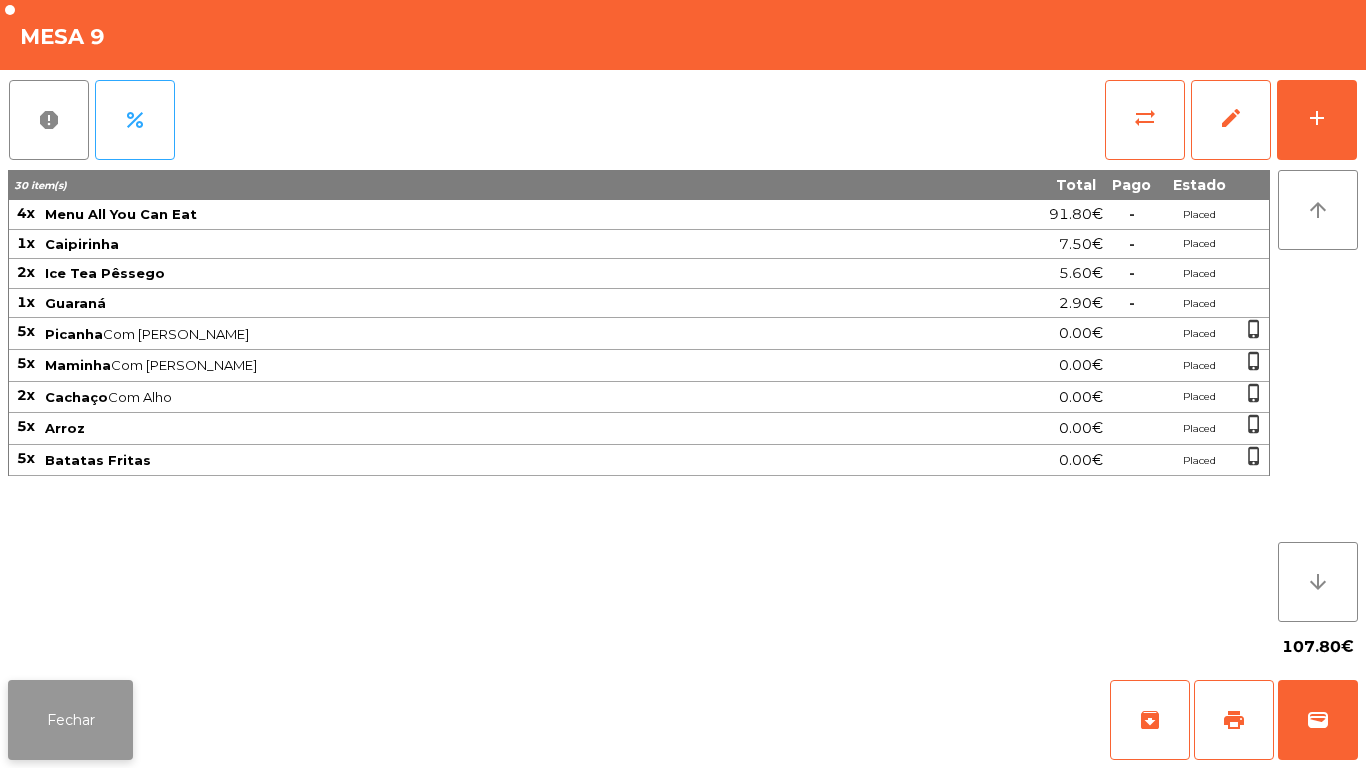 click on "Fechar" 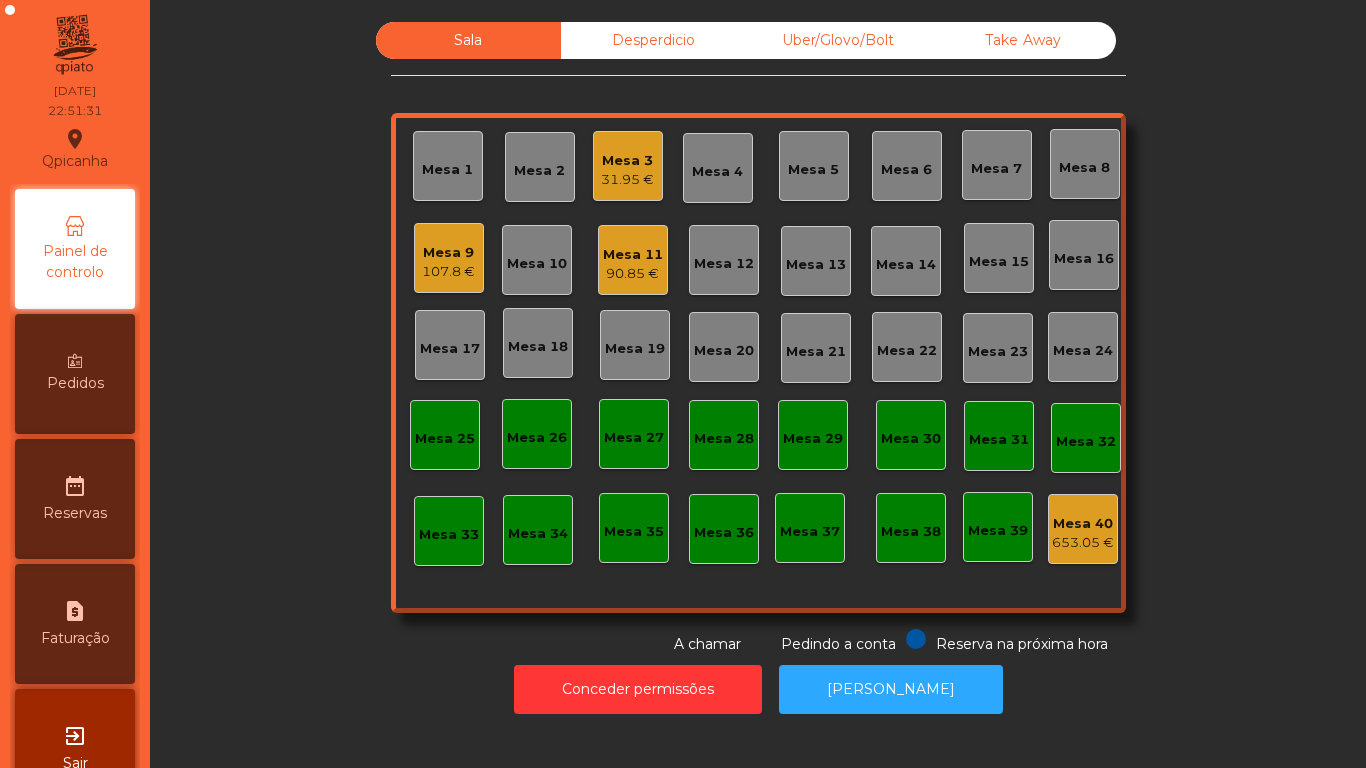 click on "31.95 €" 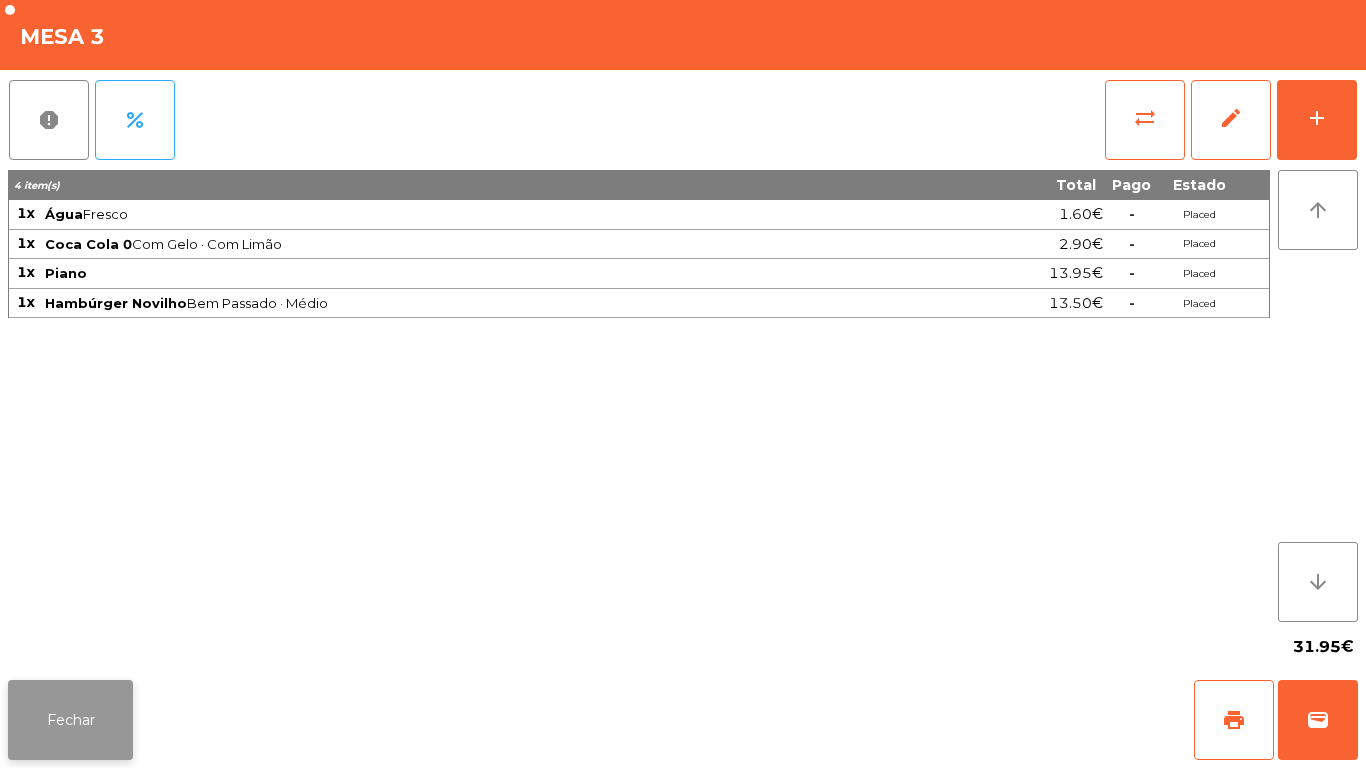 click on "Fechar" 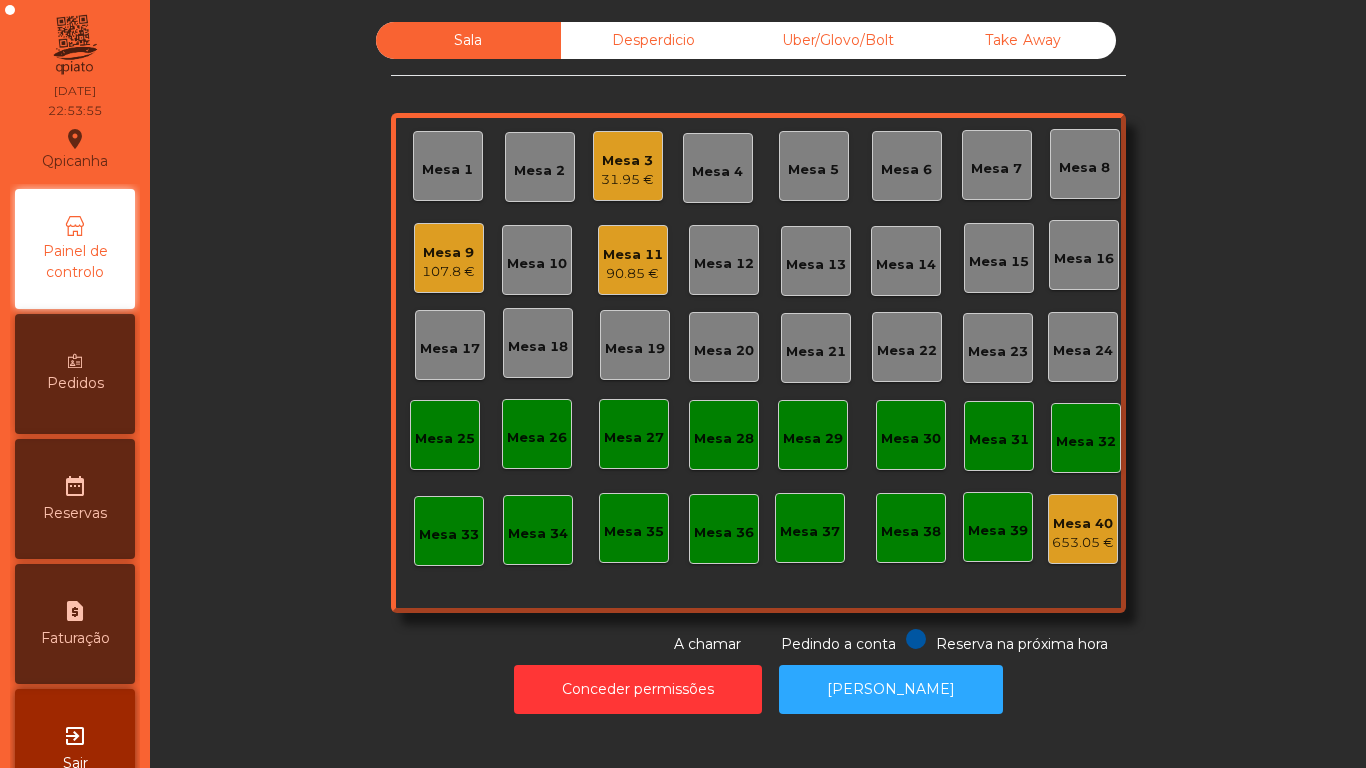 click at bounding box center (75, 361) 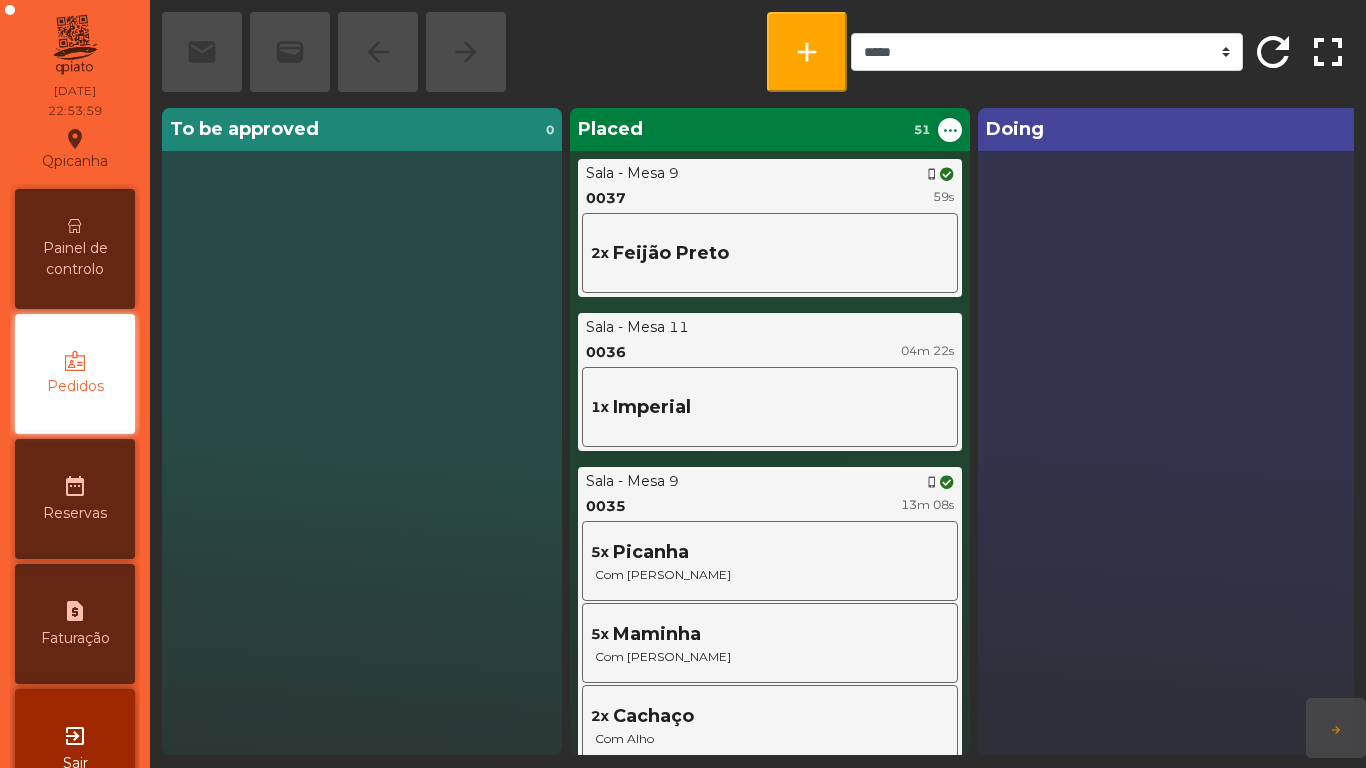click at bounding box center (75, 226) 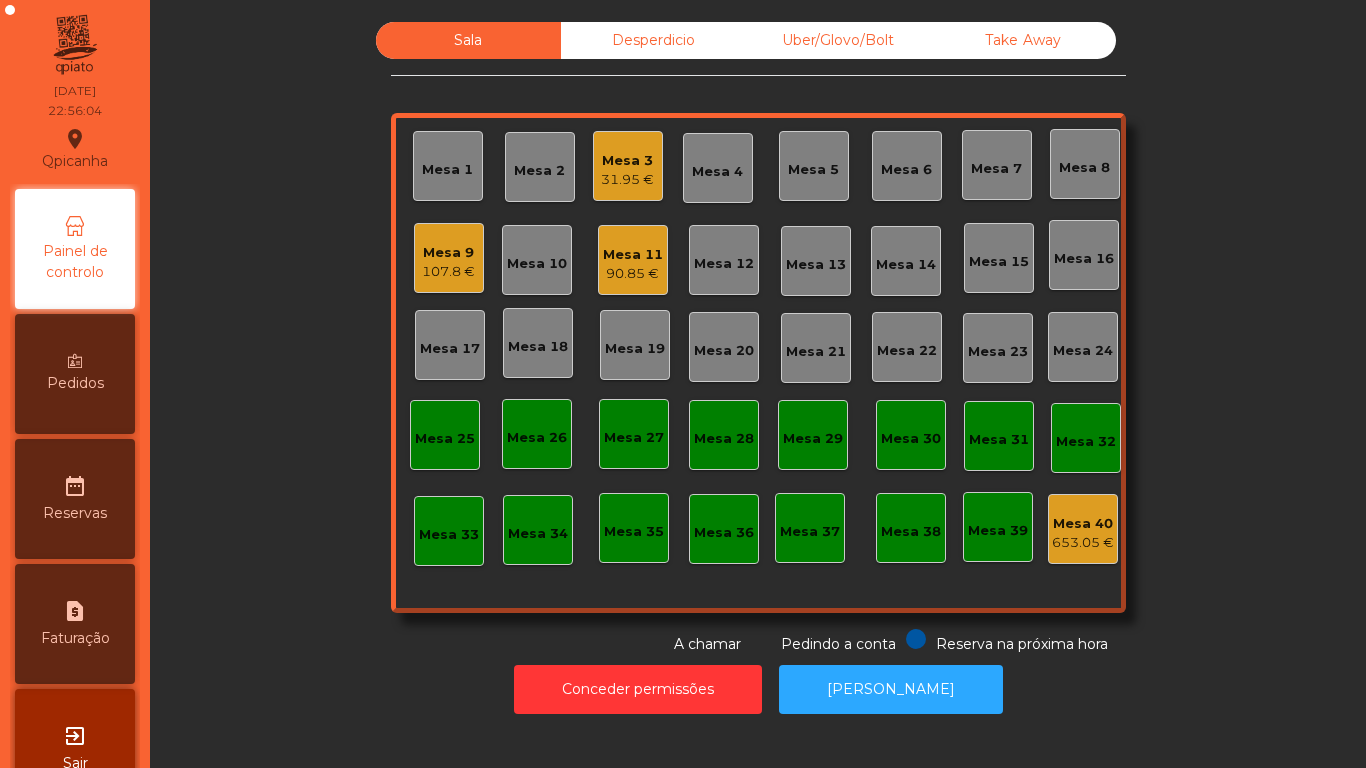 click on "90.85 €" 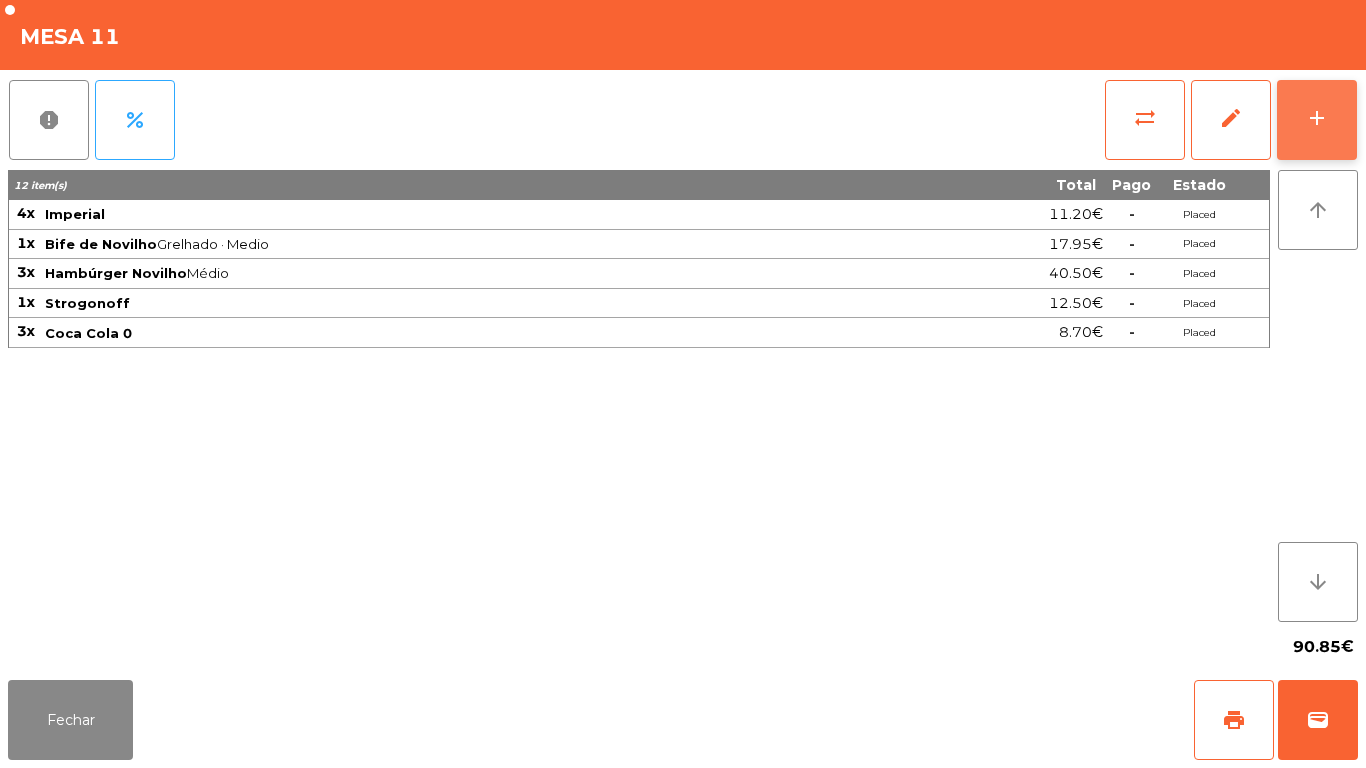 click on "add" 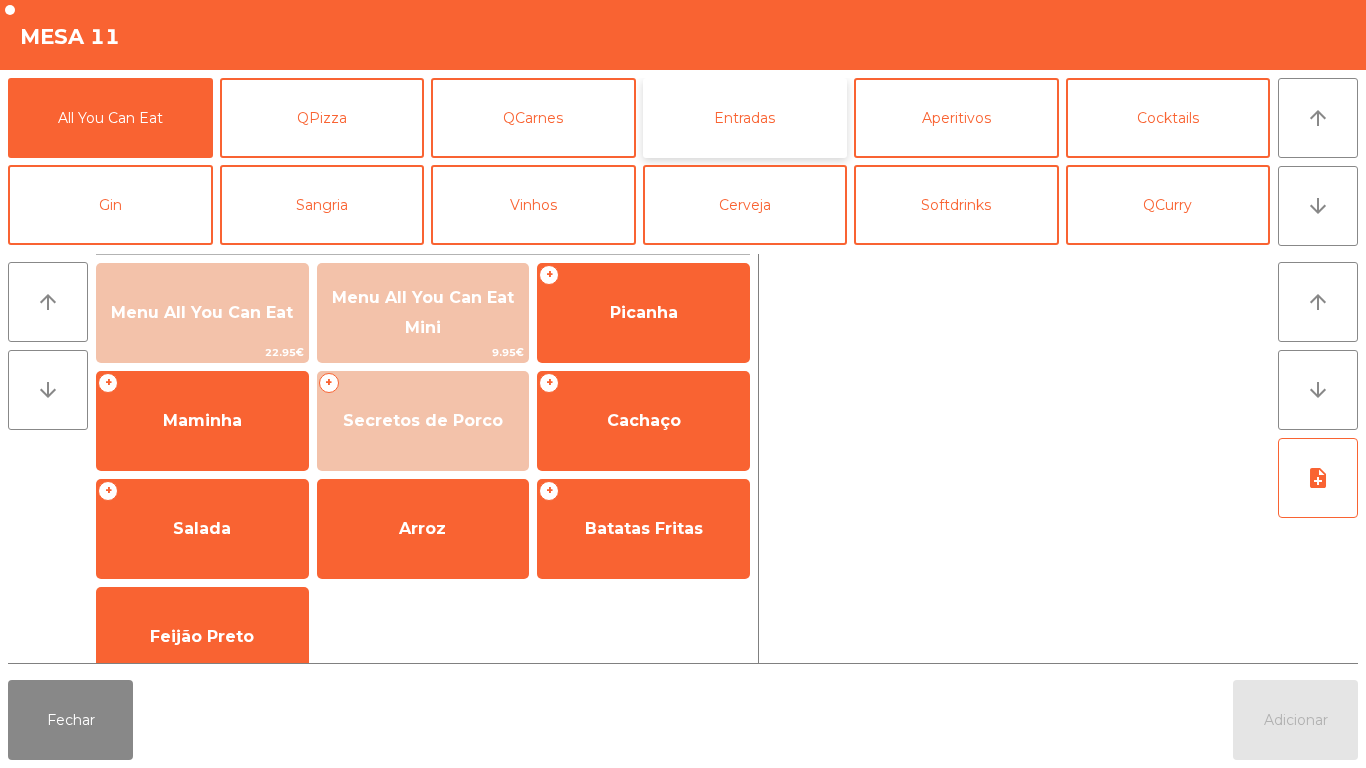 click on "Entradas" 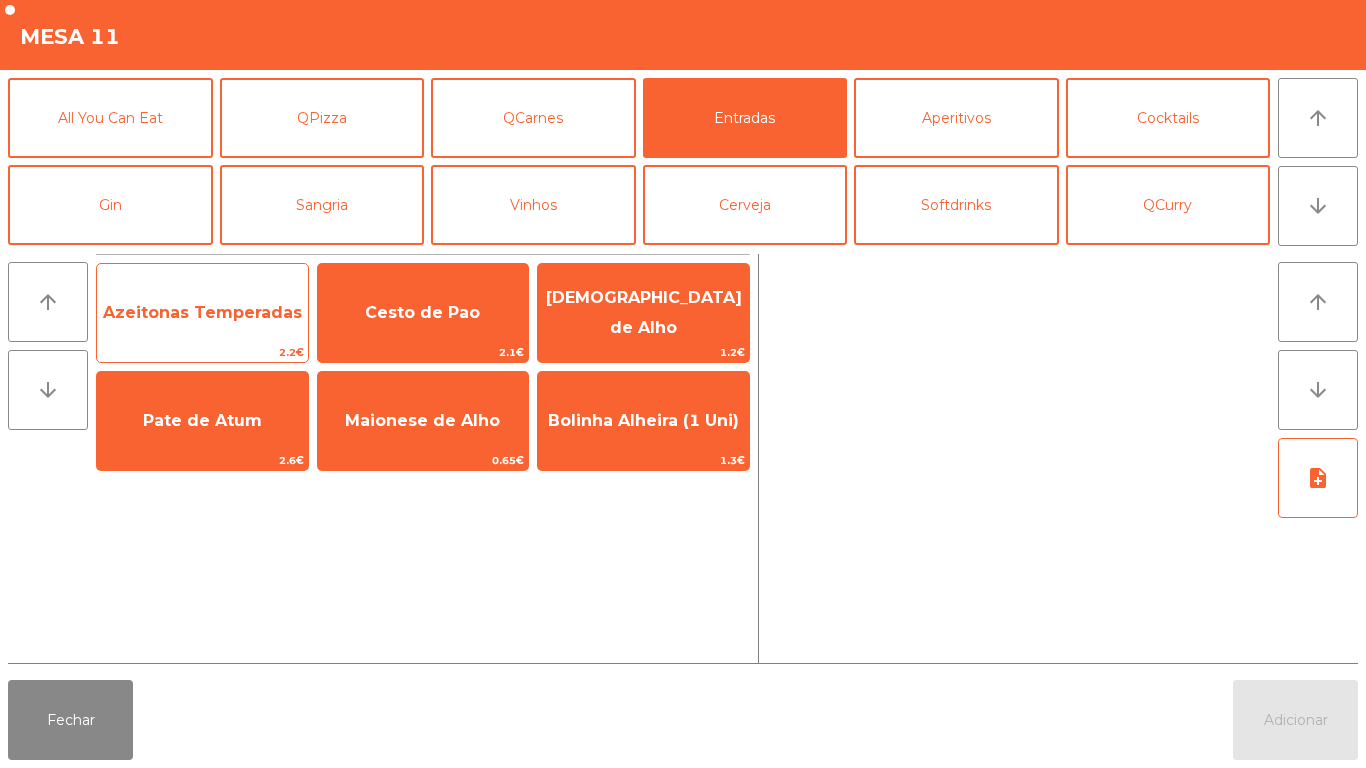 click on "Azeitonas Temperadas" 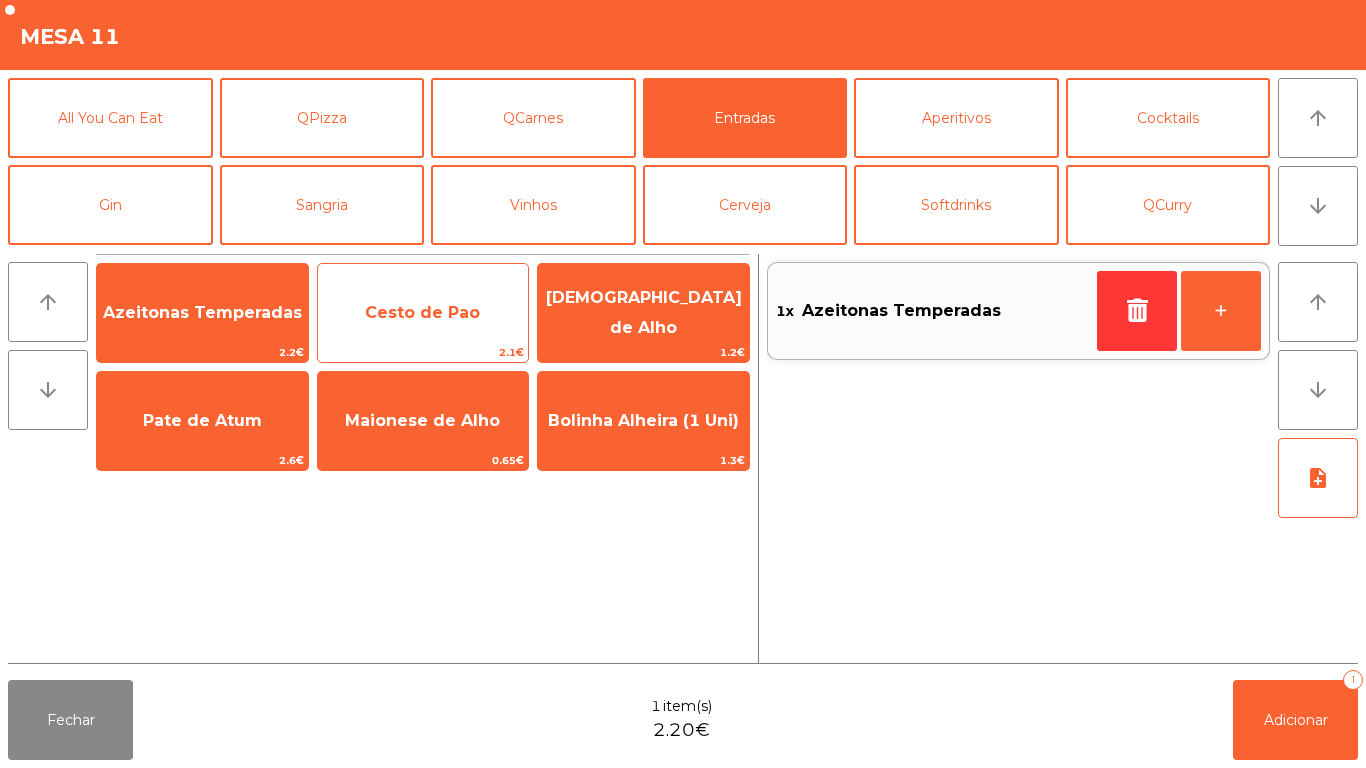 click on "Cesto de Pao" 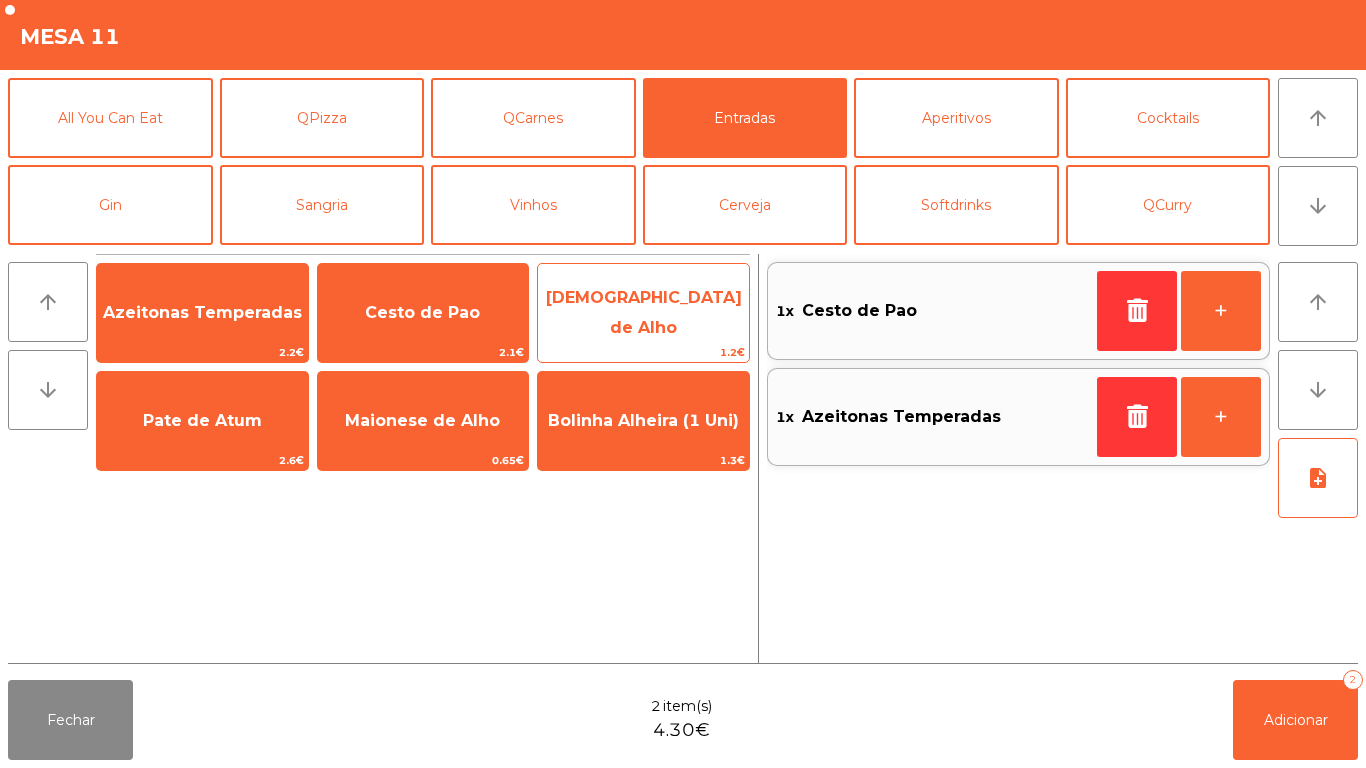 click on "[DEMOGRAPHIC_DATA] de Alho" 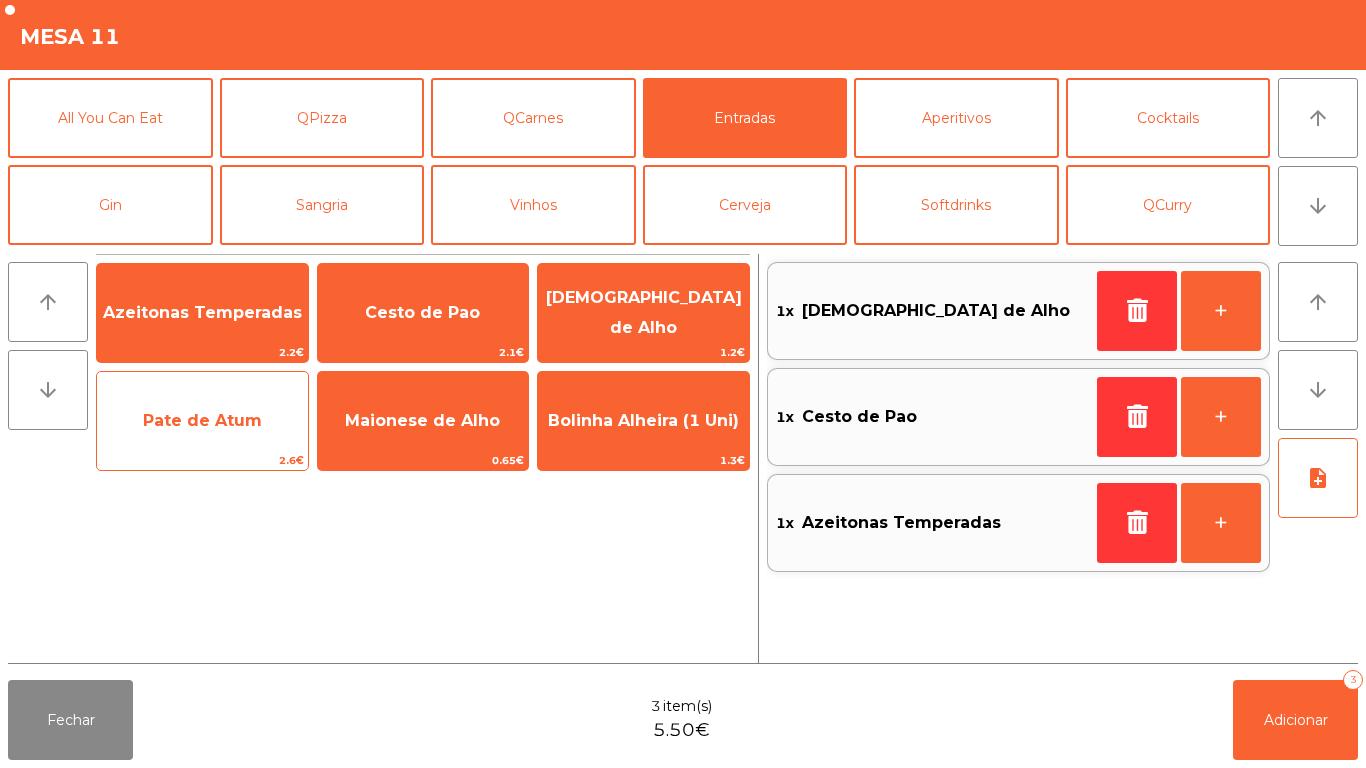 click on "Pate de Atum" 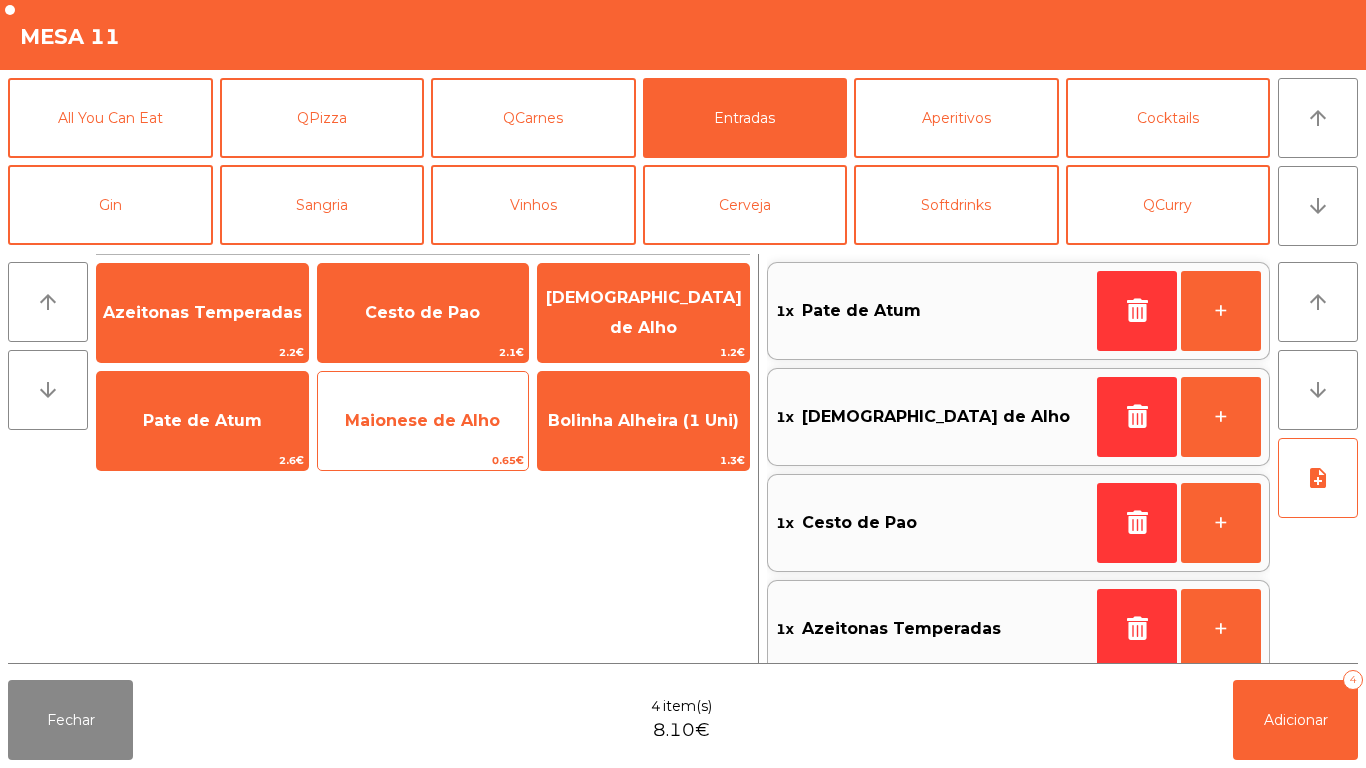 click on "Maionese de Alho" 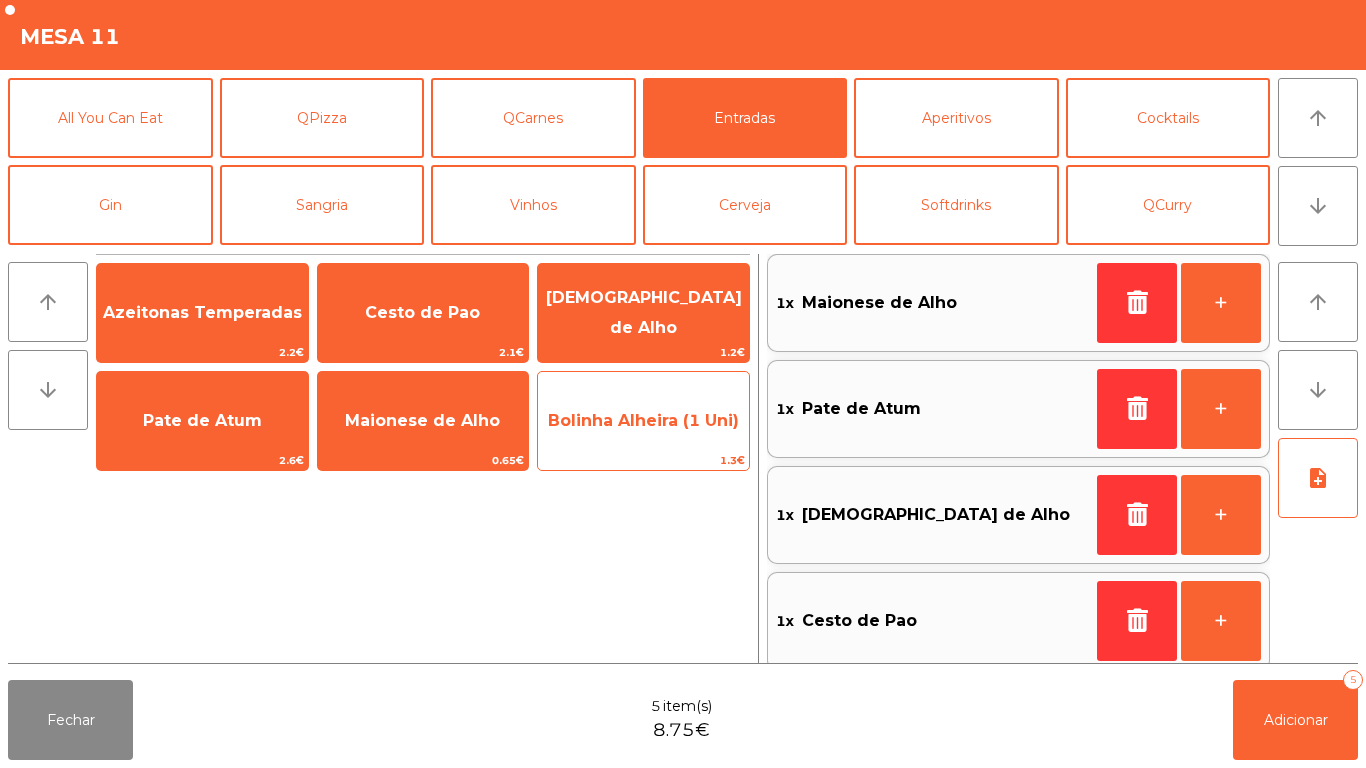 click on "Bolinha Alheira (1 Uni)" 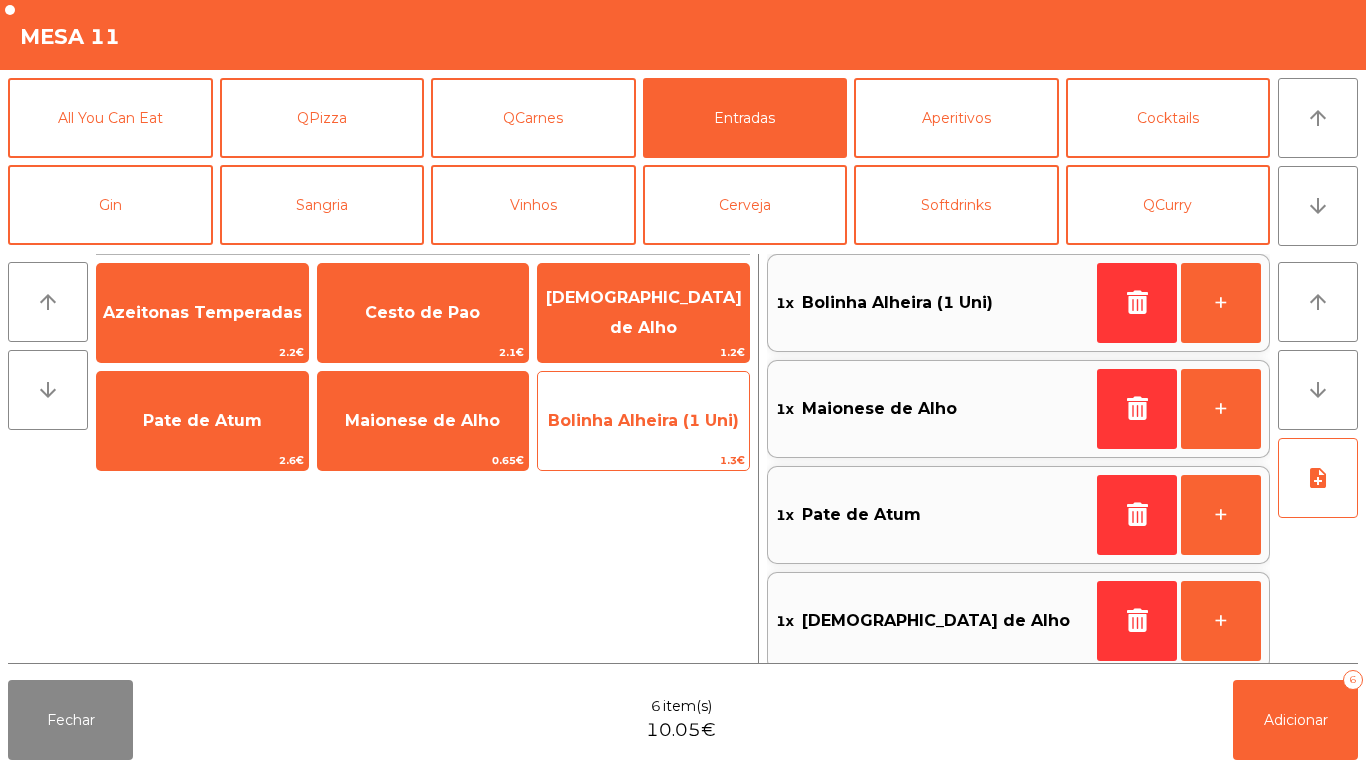 click on "Bolinha Alheira (1 Uni)" 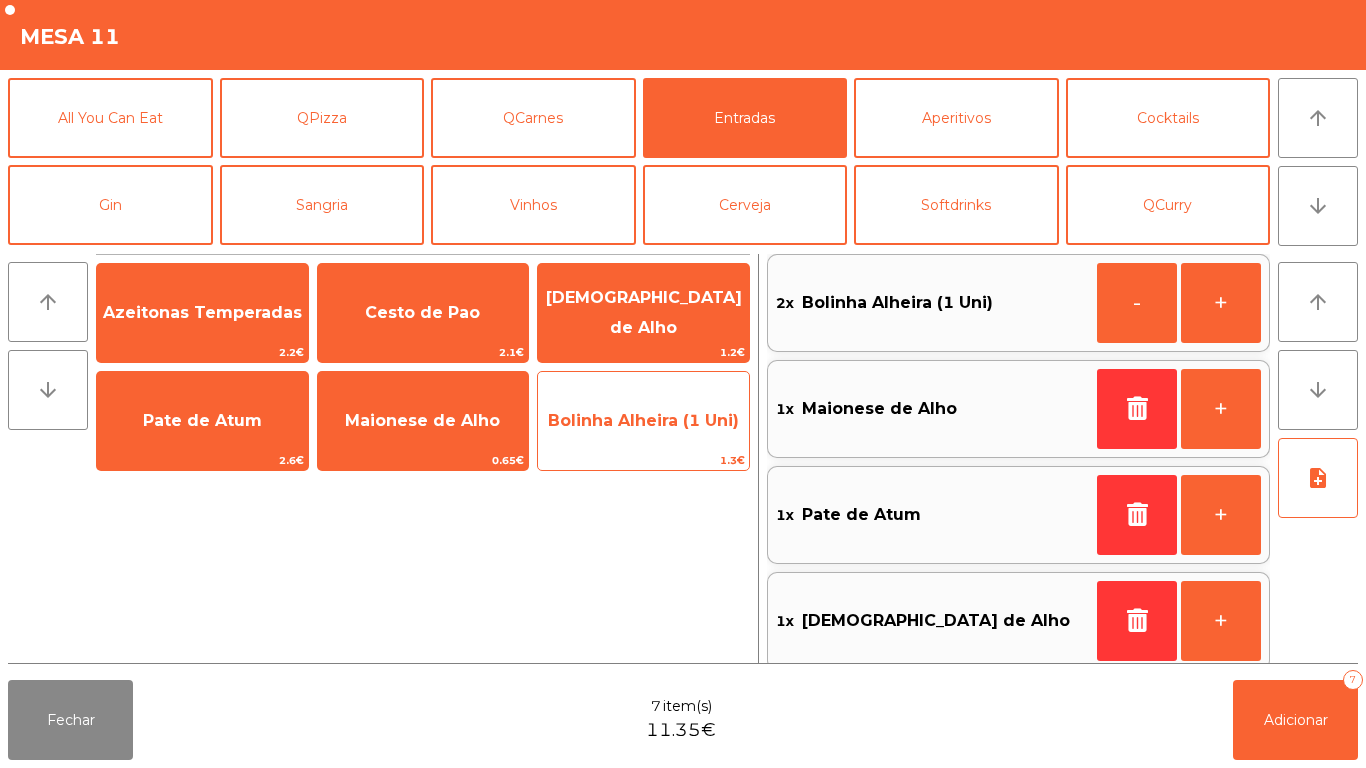 click on "Bolinha Alheira (1 Uni)" 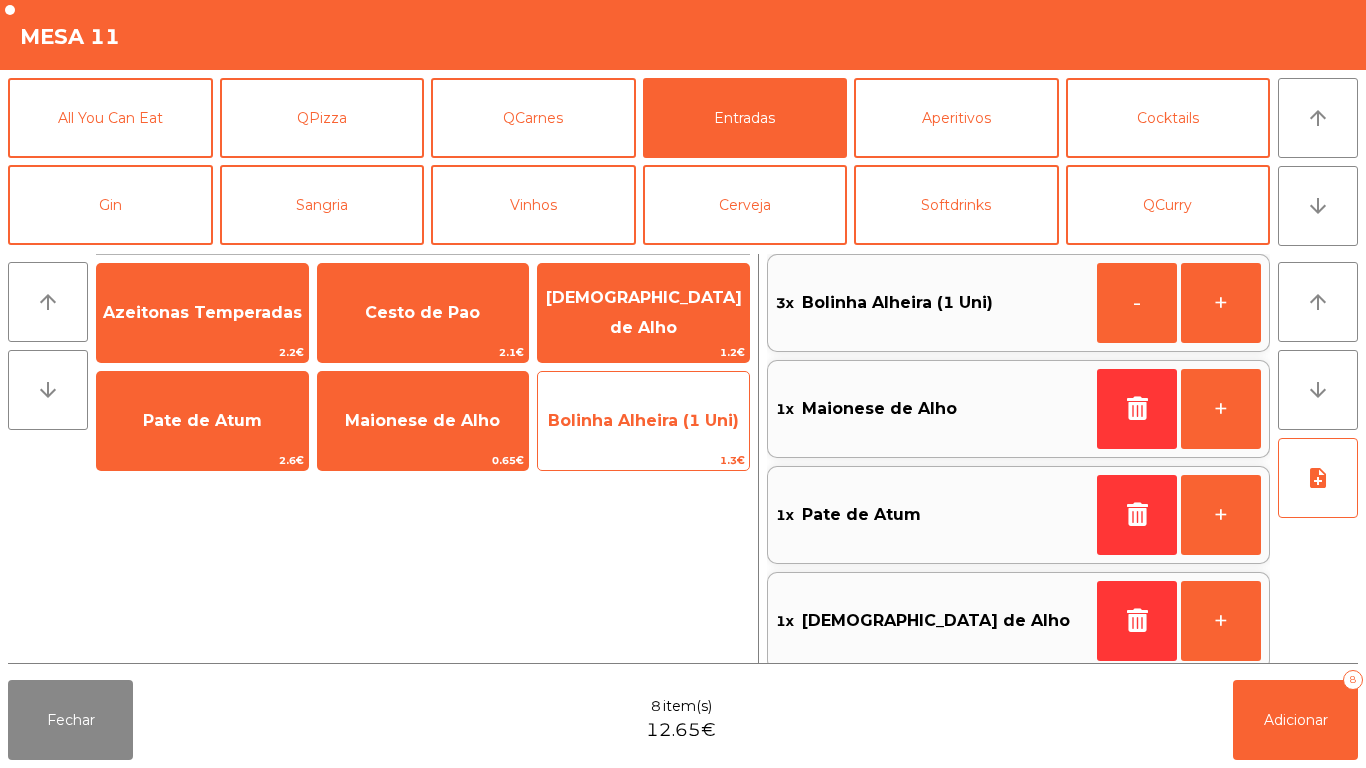 click on "Bolinha Alheira (1 Uni)" 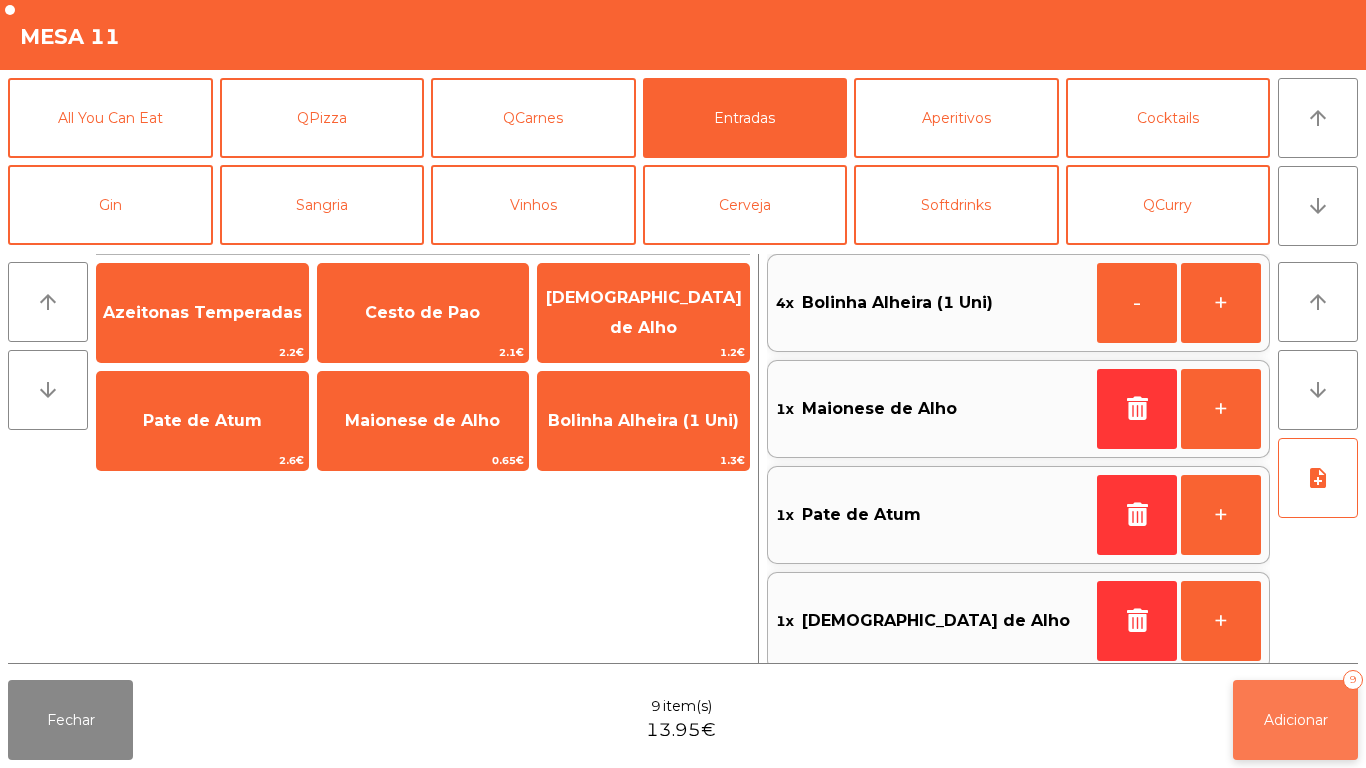 click on "Adicionar" 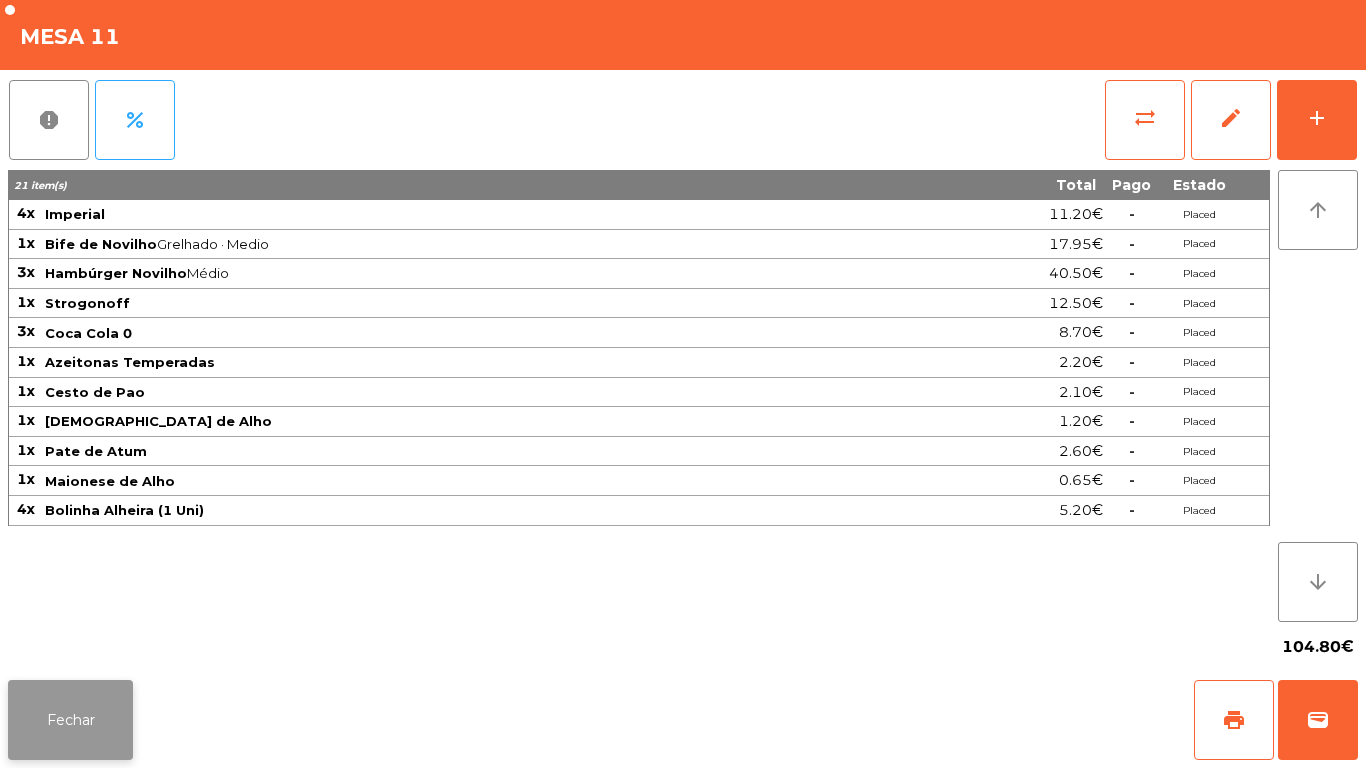 click on "Fechar" 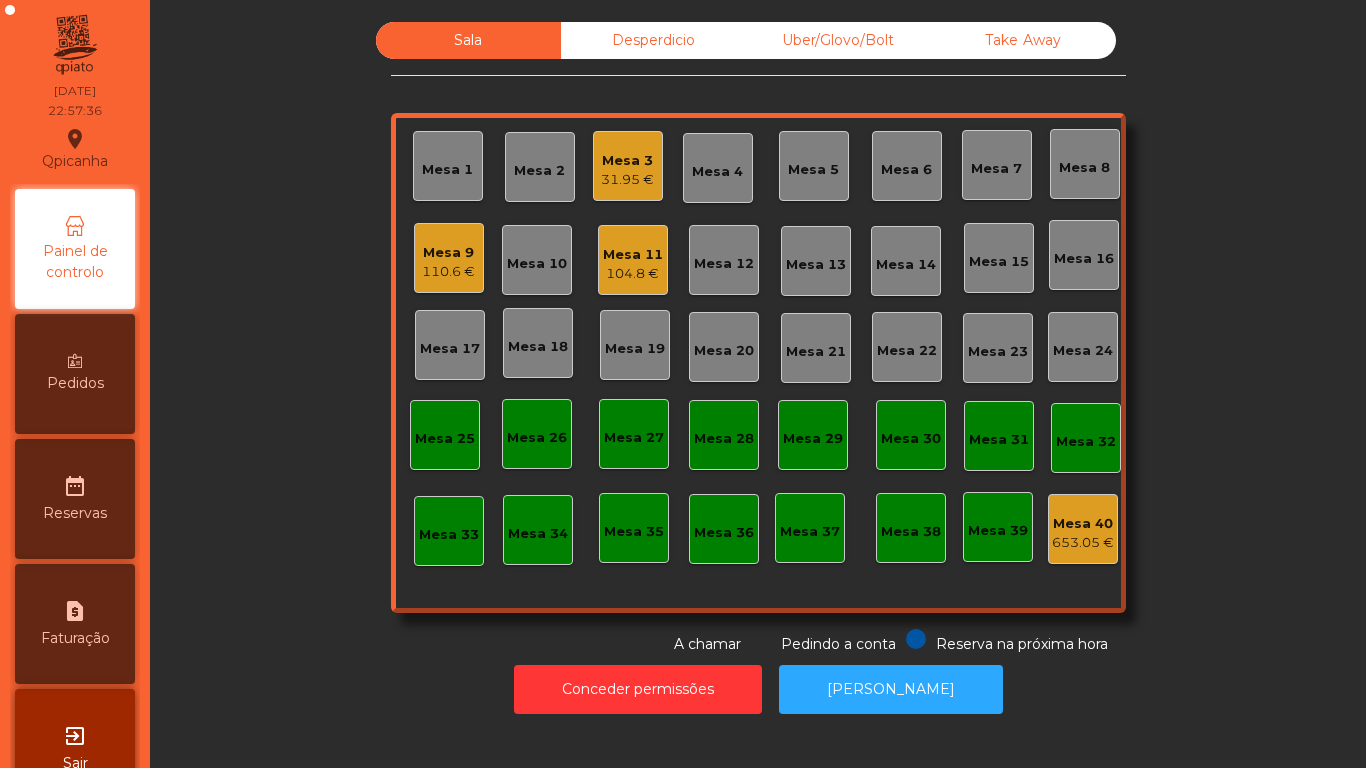 click on "31.95 €" 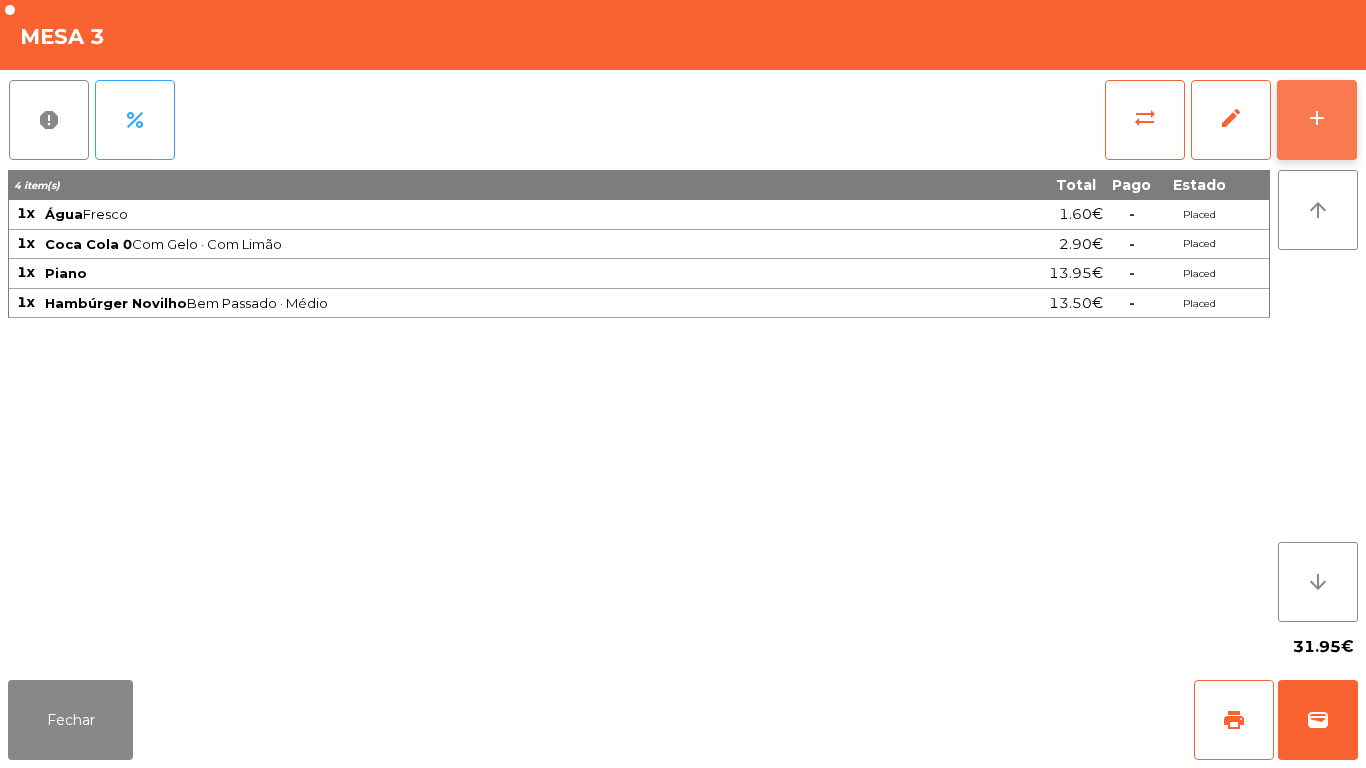 click on "add" 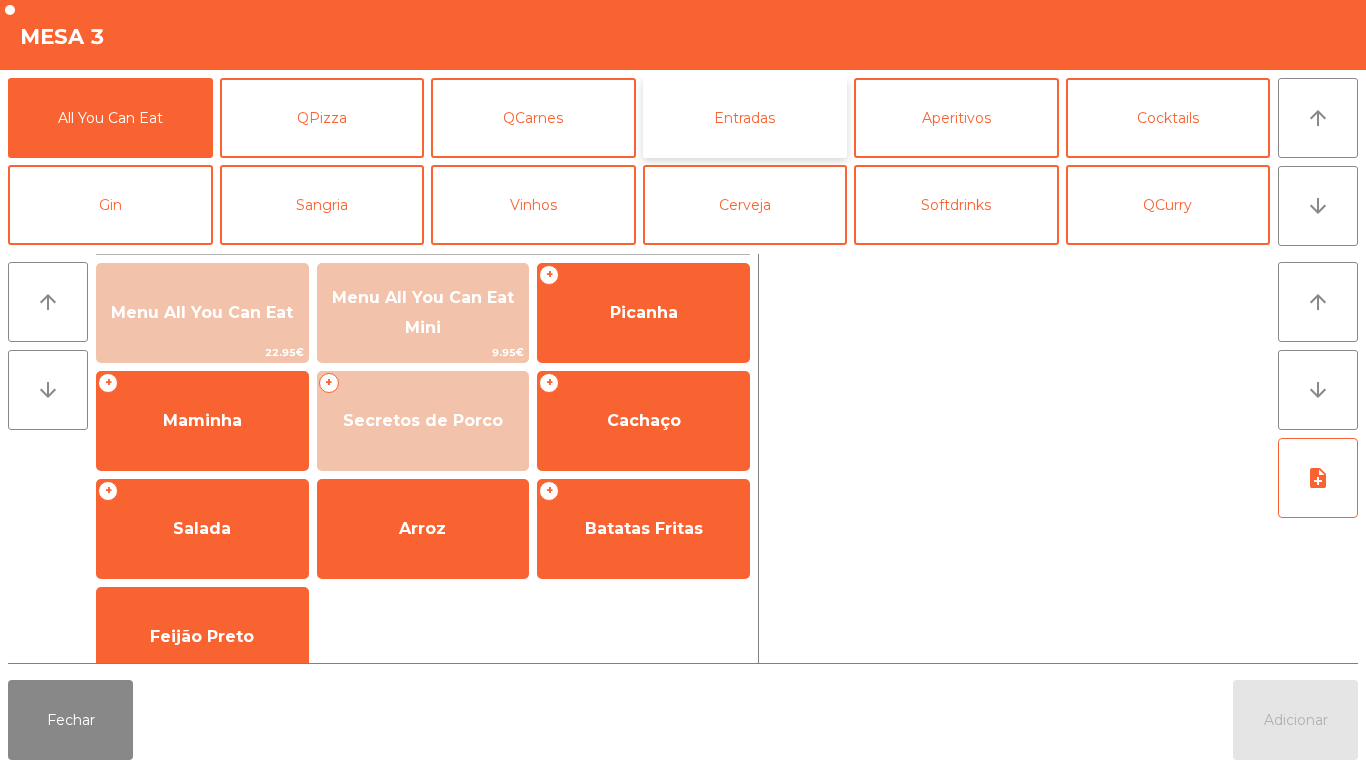 click on "Entradas" 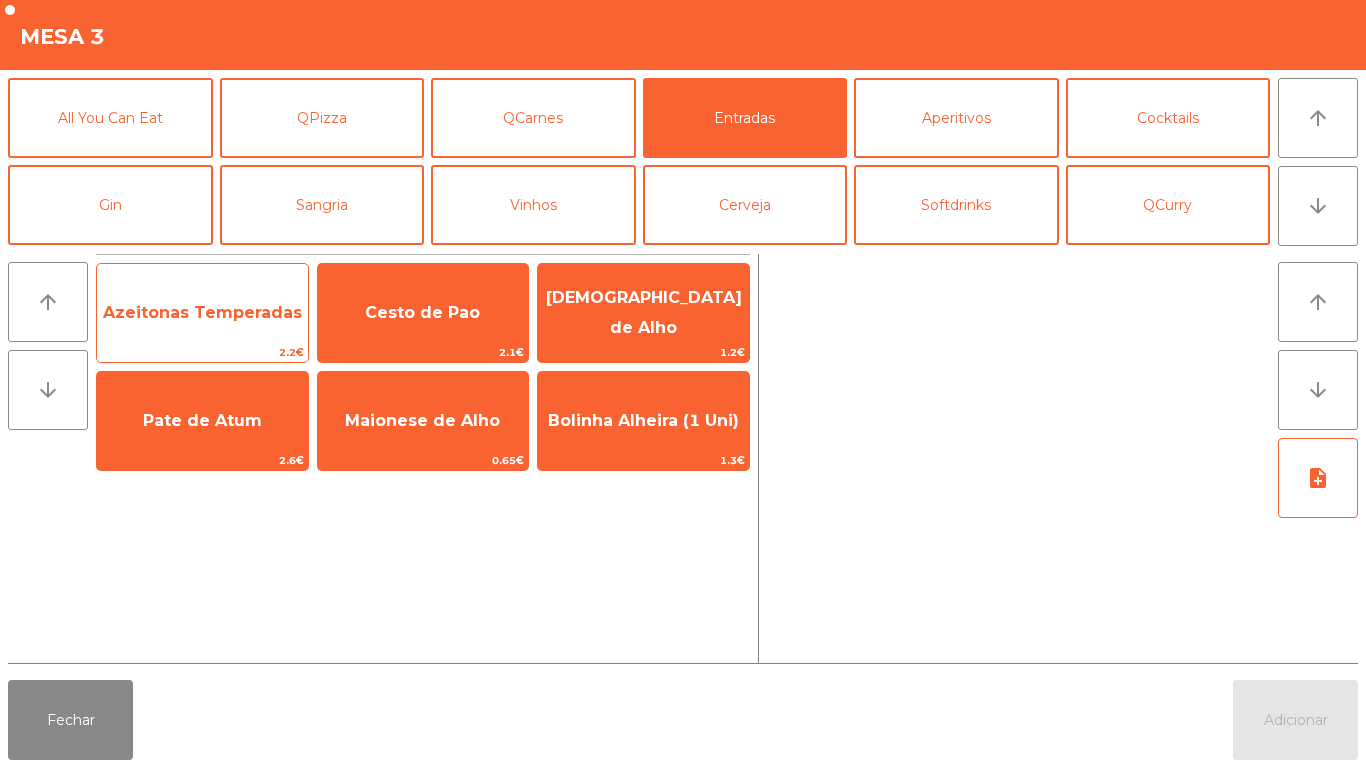click on "Azeitonas Temperadas" 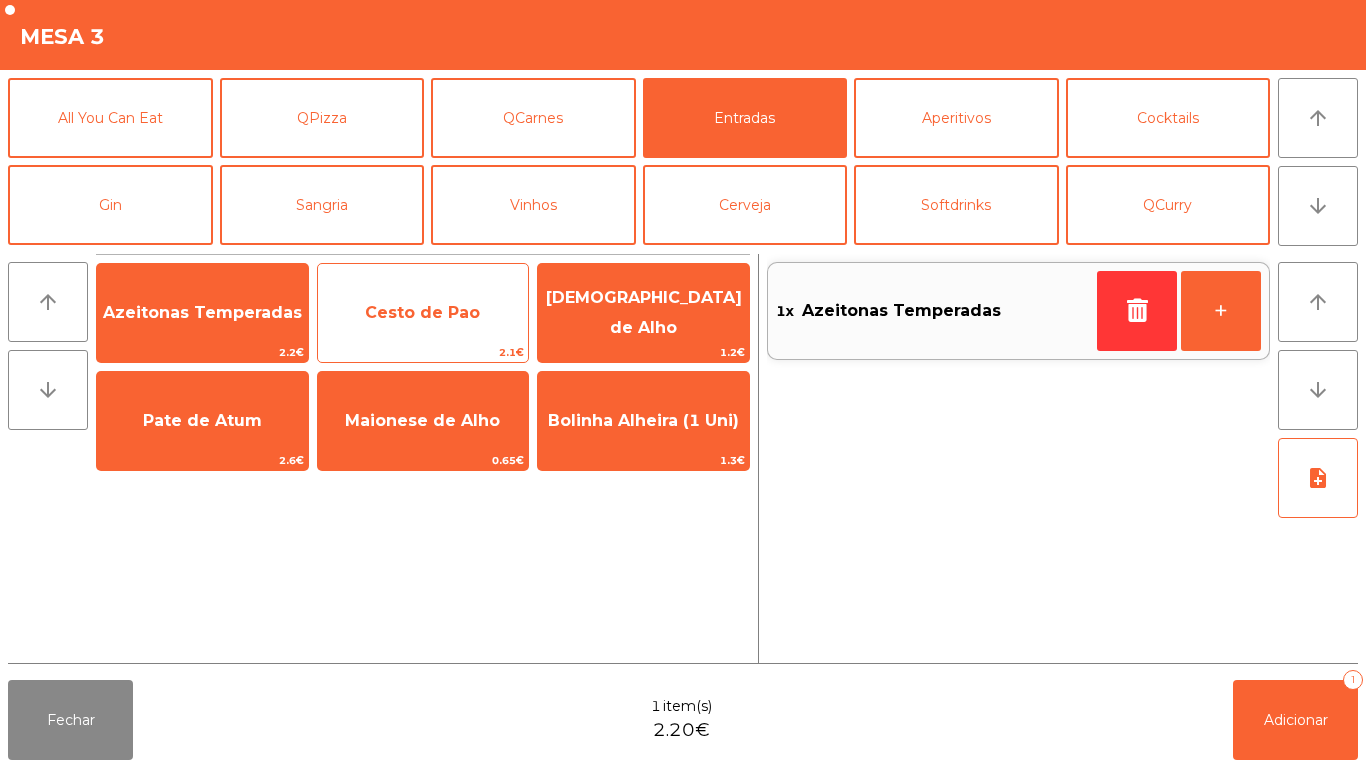 click on "Cesto de Pao" 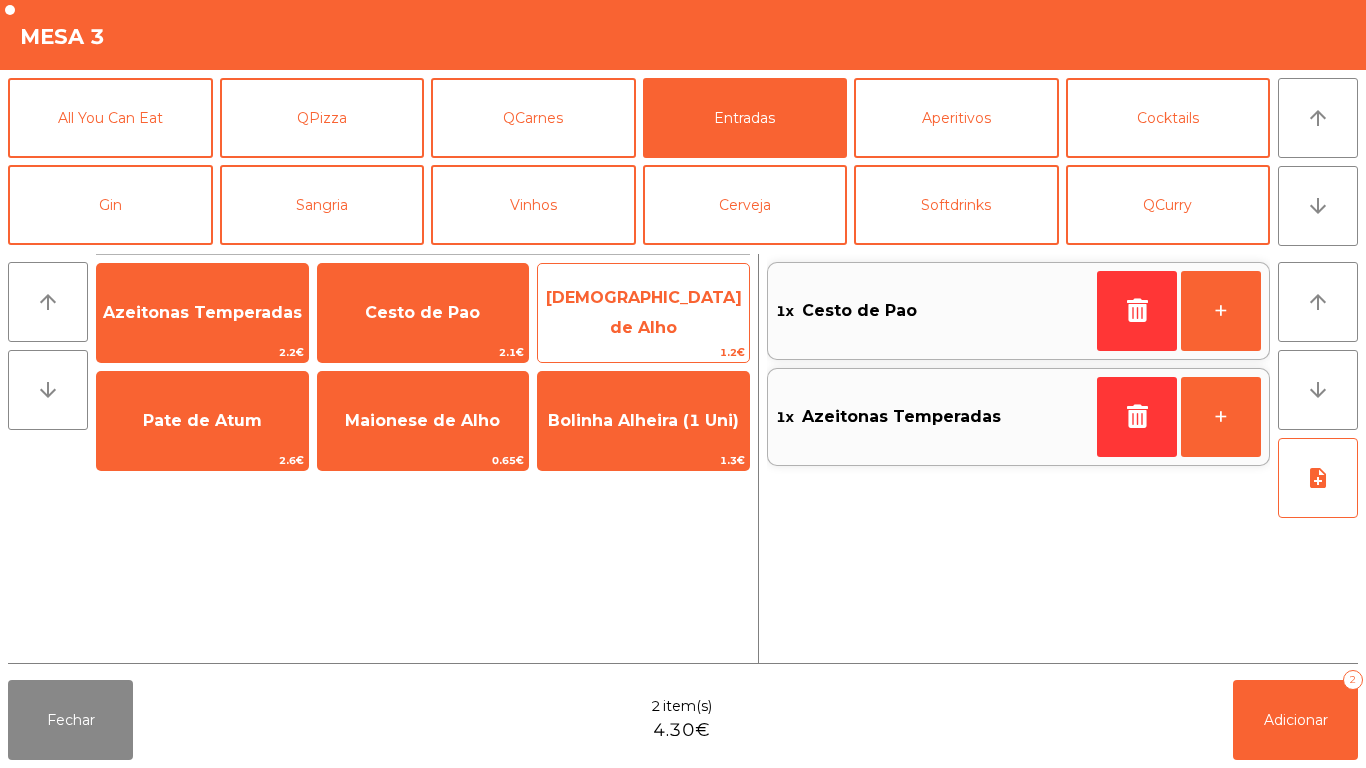 click on "[DEMOGRAPHIC_DATA] de Alho" 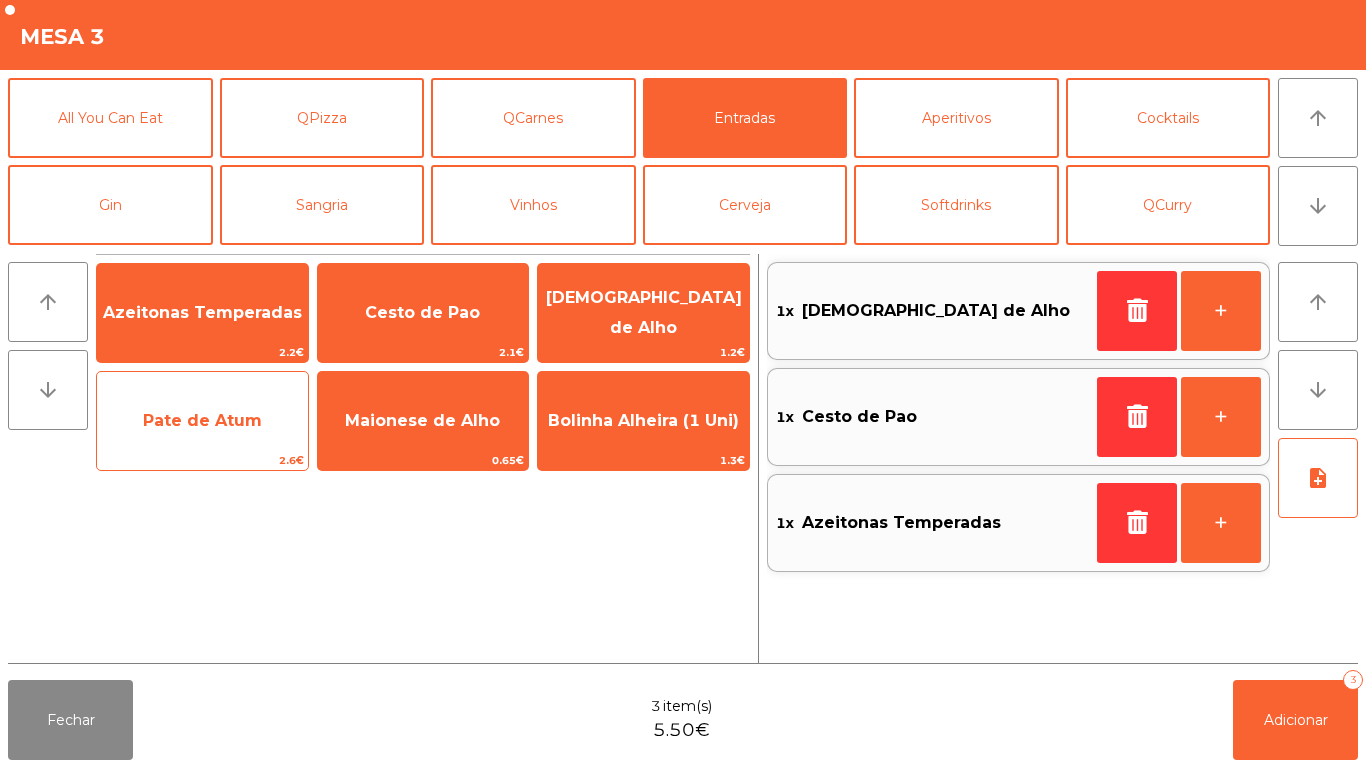 click on "Pate de Atum" 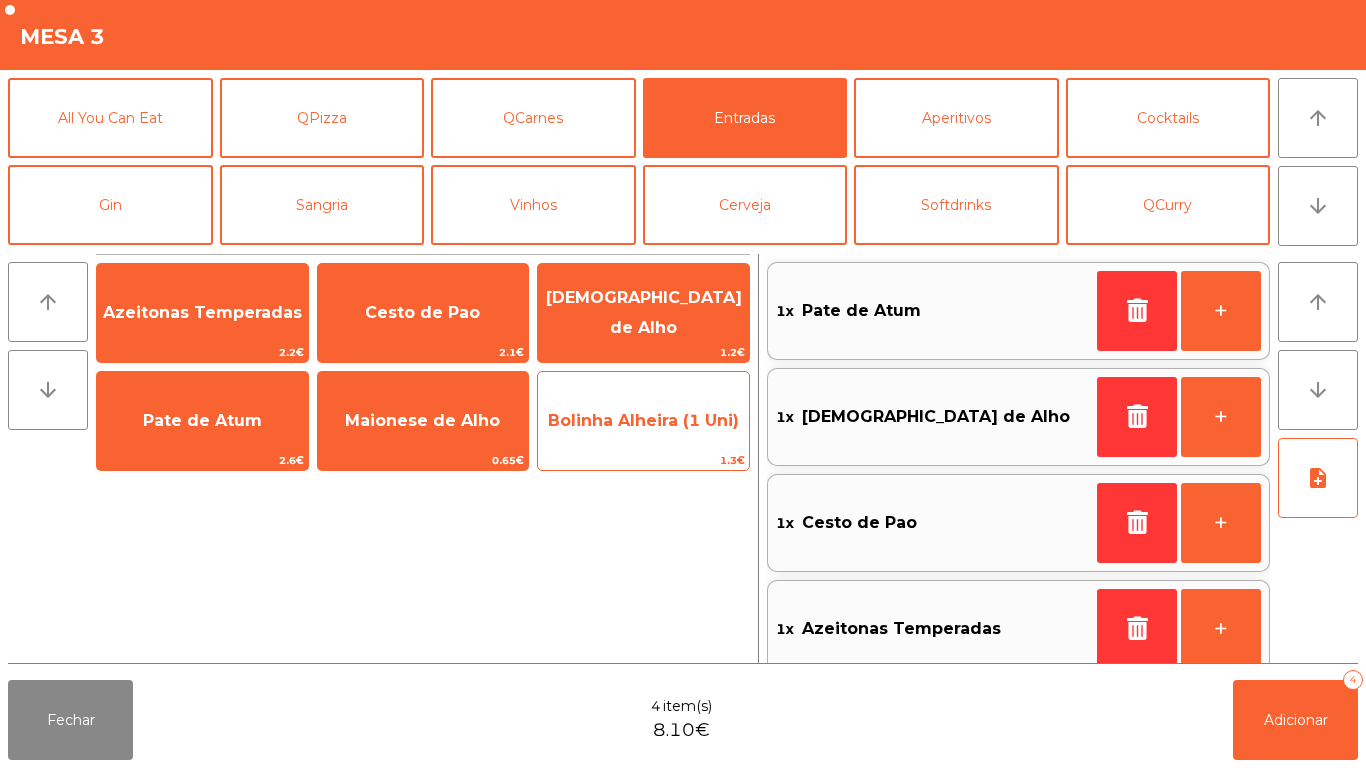 click on "Bolinha Alheira (1 Uni)" 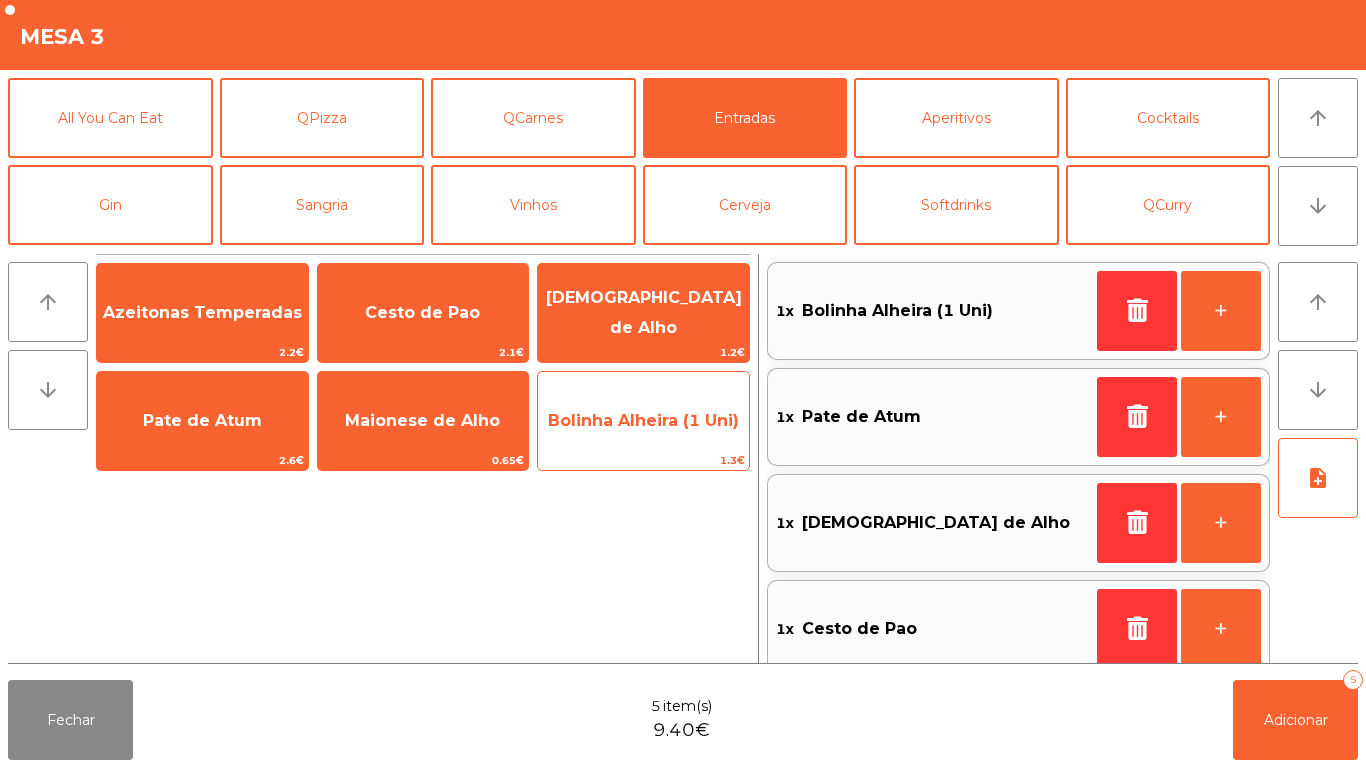 scroll, scrollTop: 8, scrollLeft: 0, axis: vertical 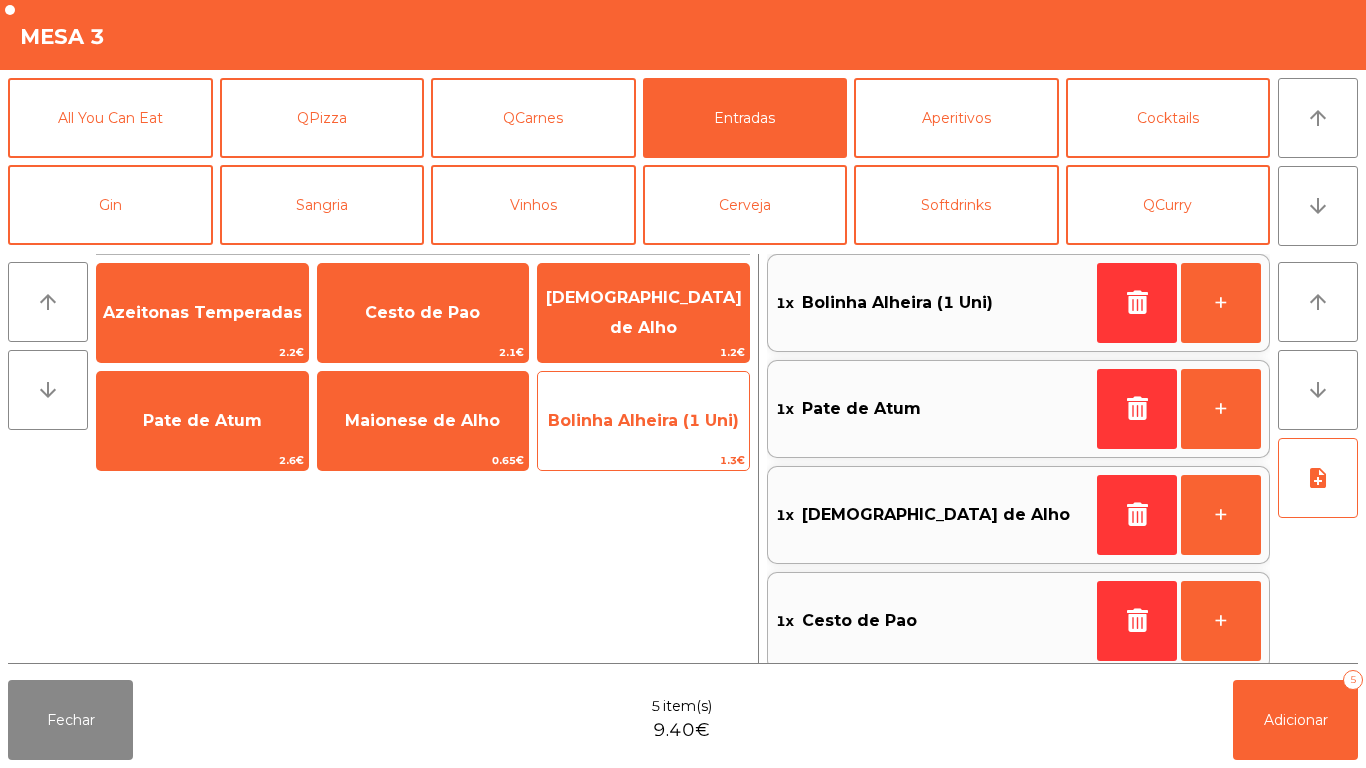 click on "Bolinha Alheira (1 Uni)" 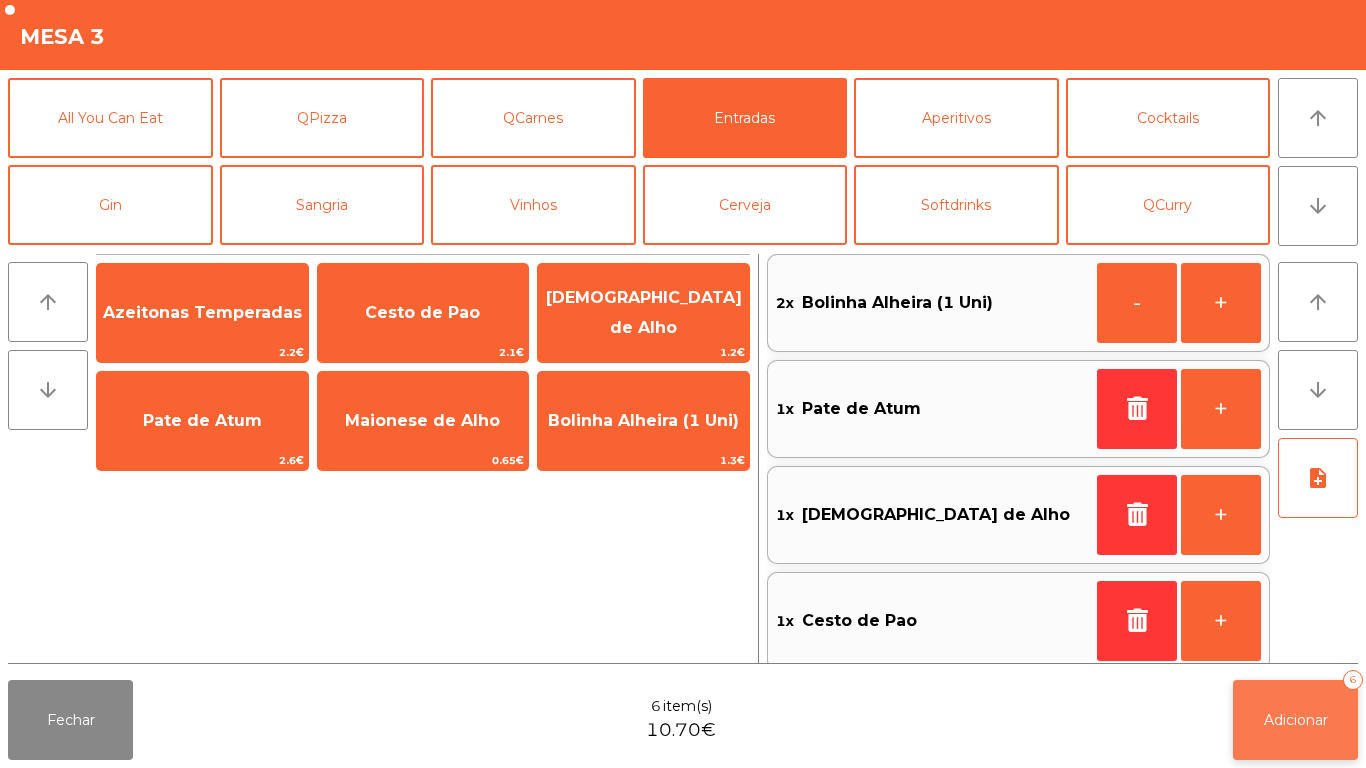 click on "Adicionar" 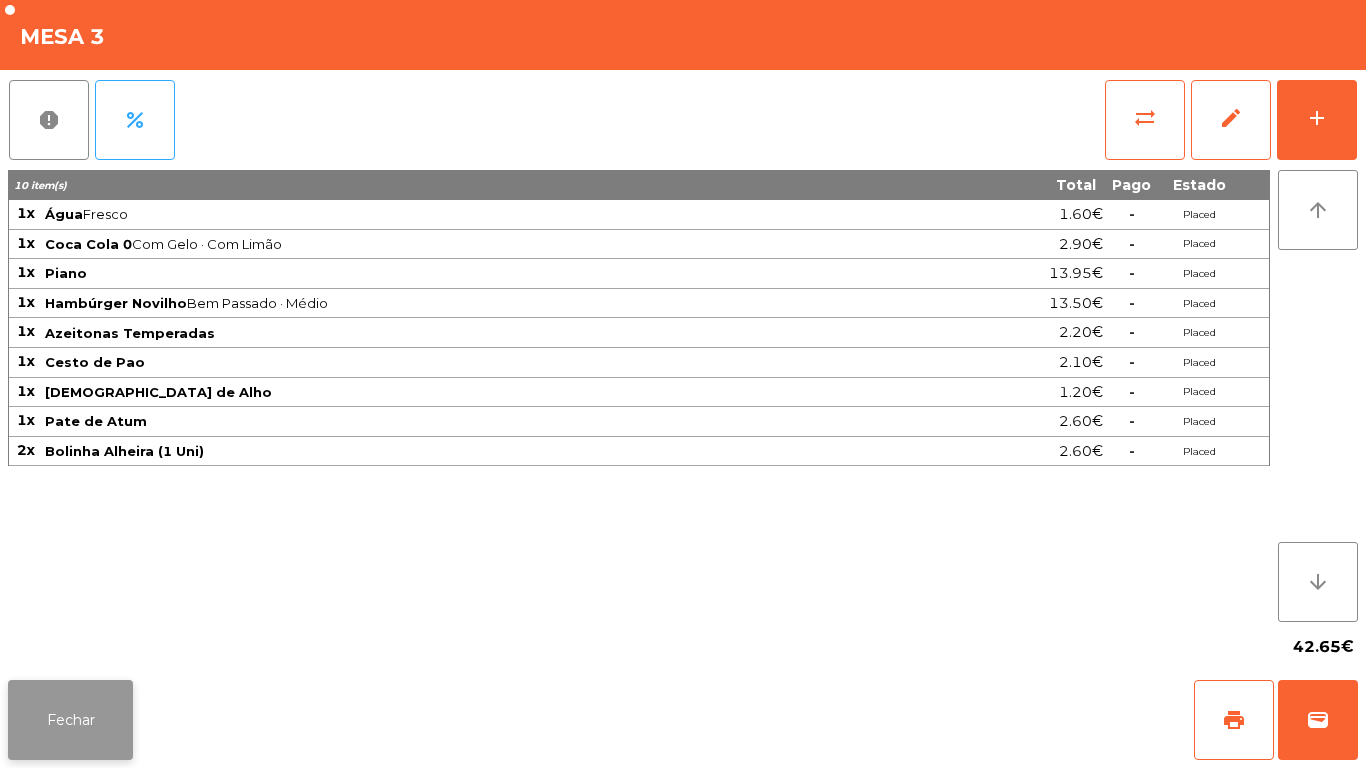 click on "Fechar" 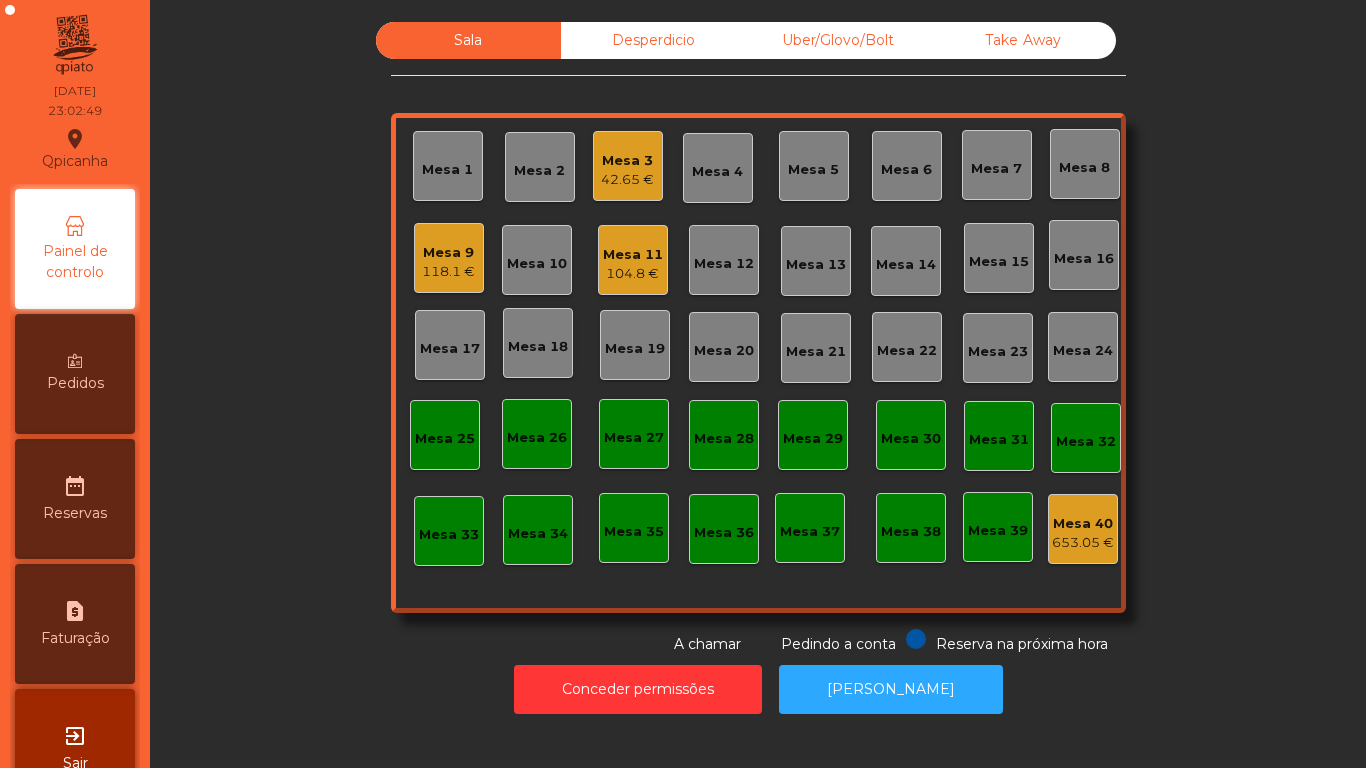 click on "Mesa 9" 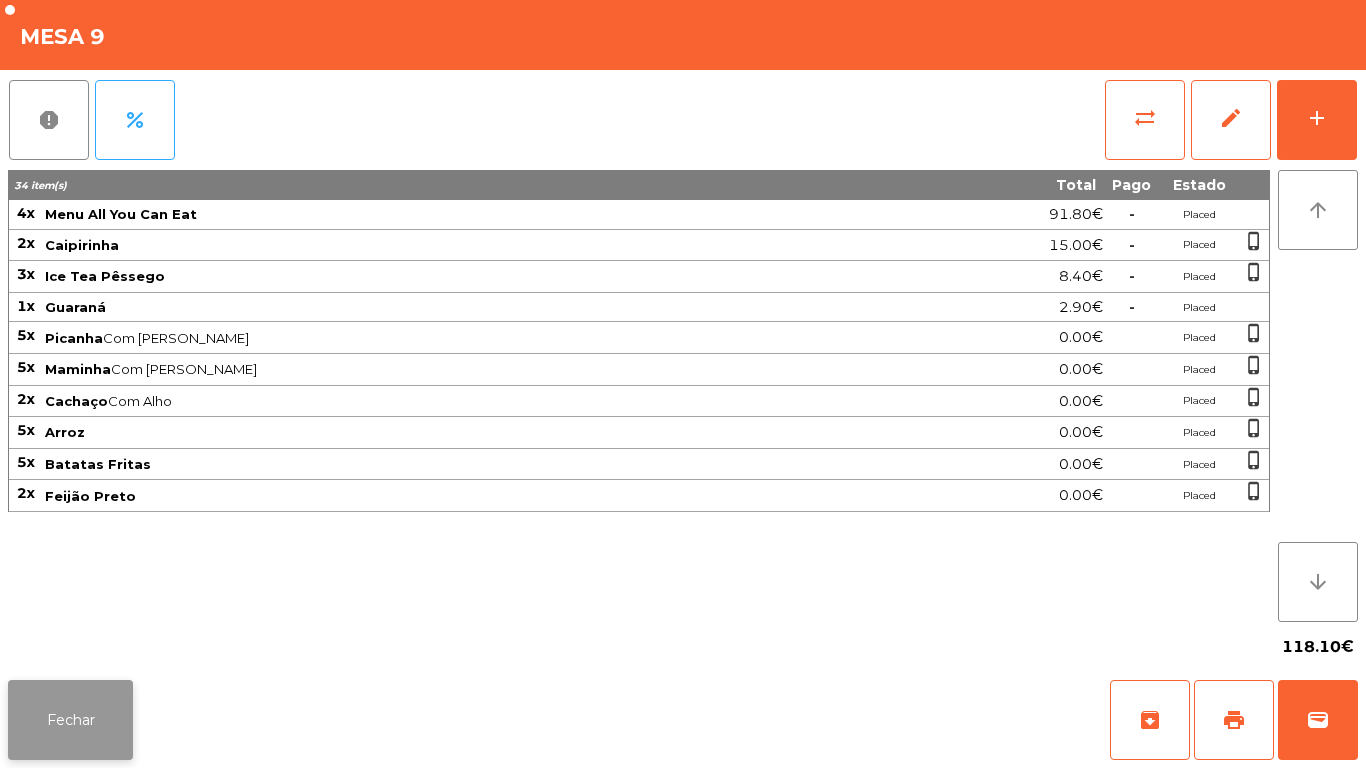 click on "Fechar" 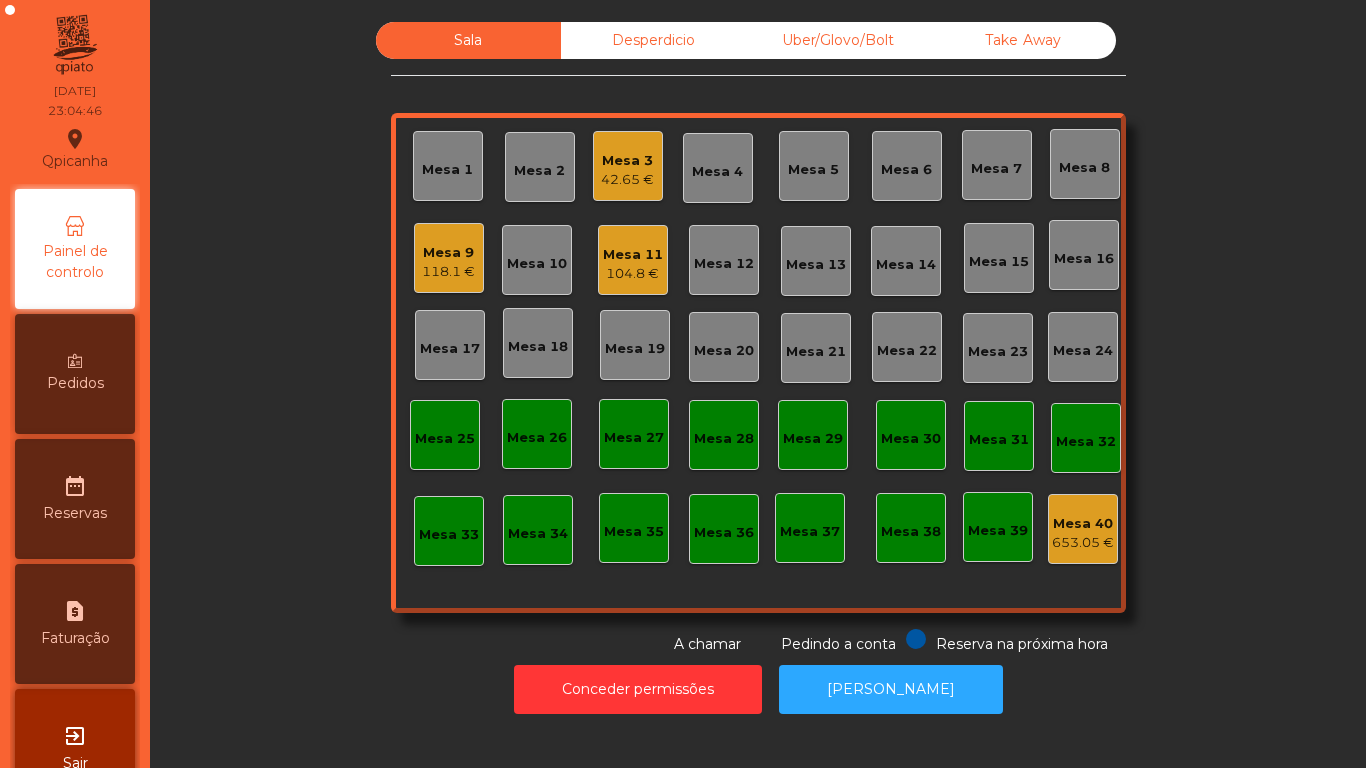 click on "104.8 €" 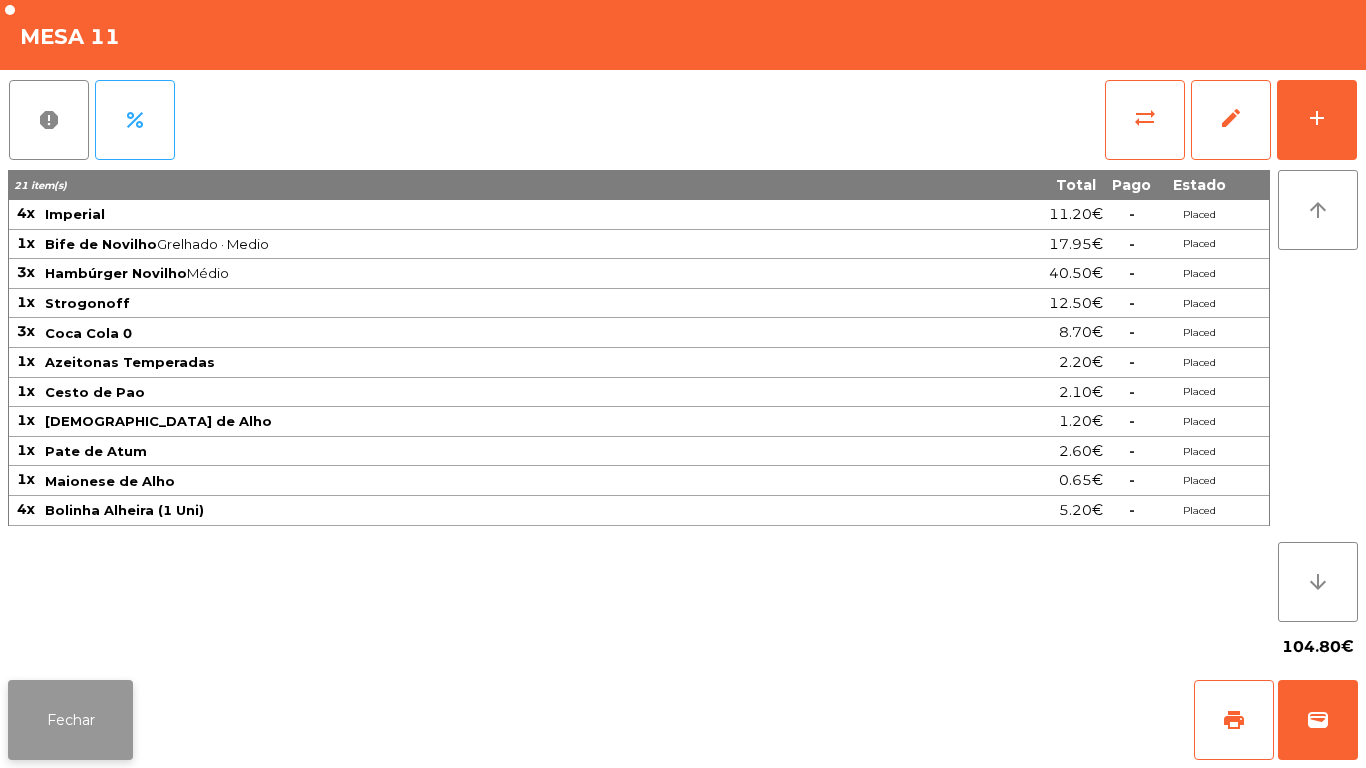 click on "Fechar" 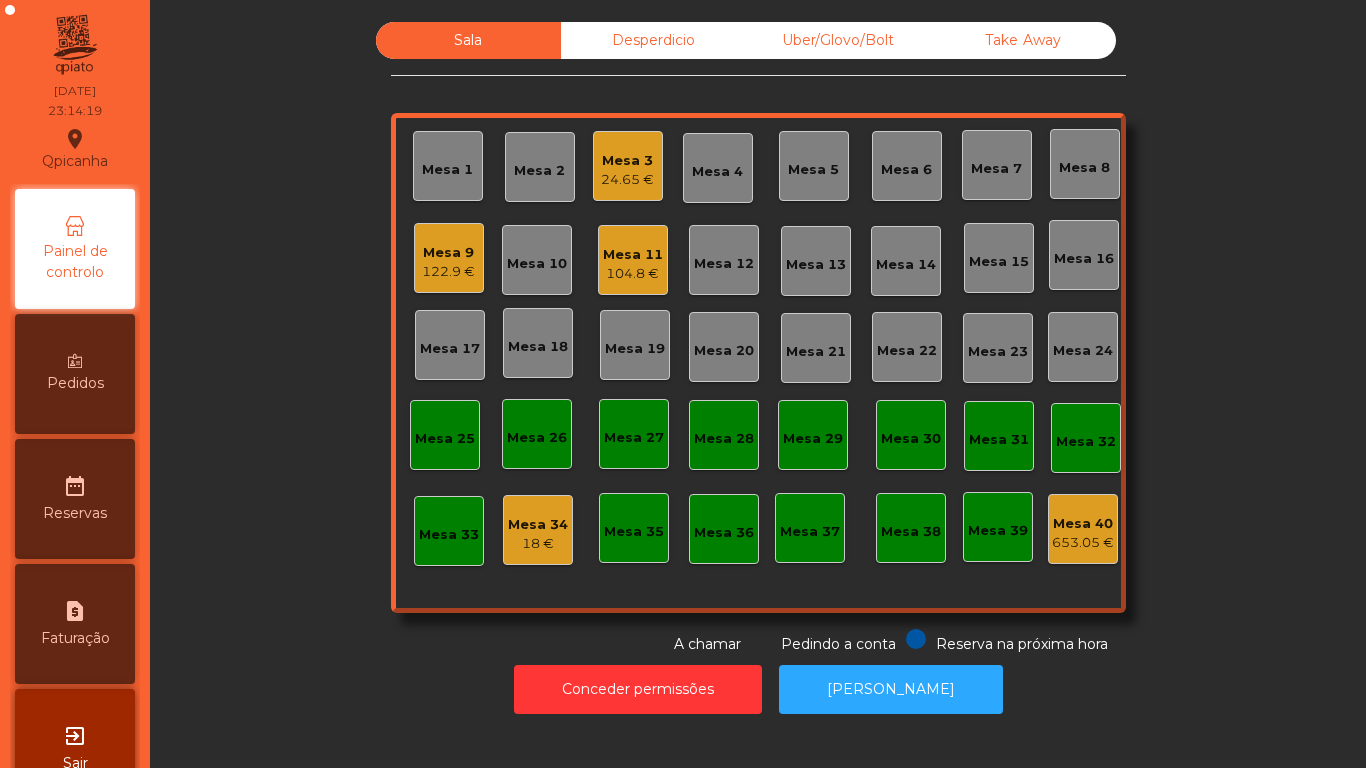 click on "Mesa 9" 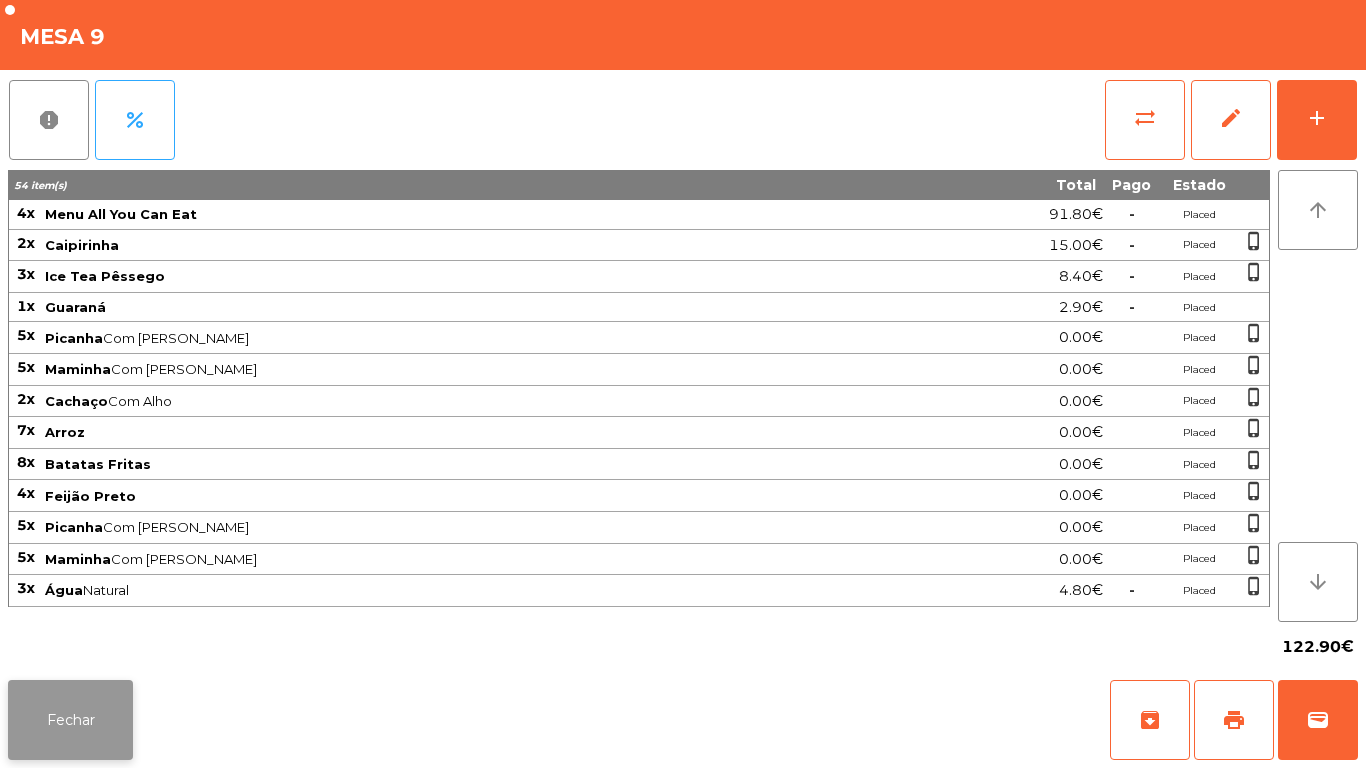 click on "Fechar" 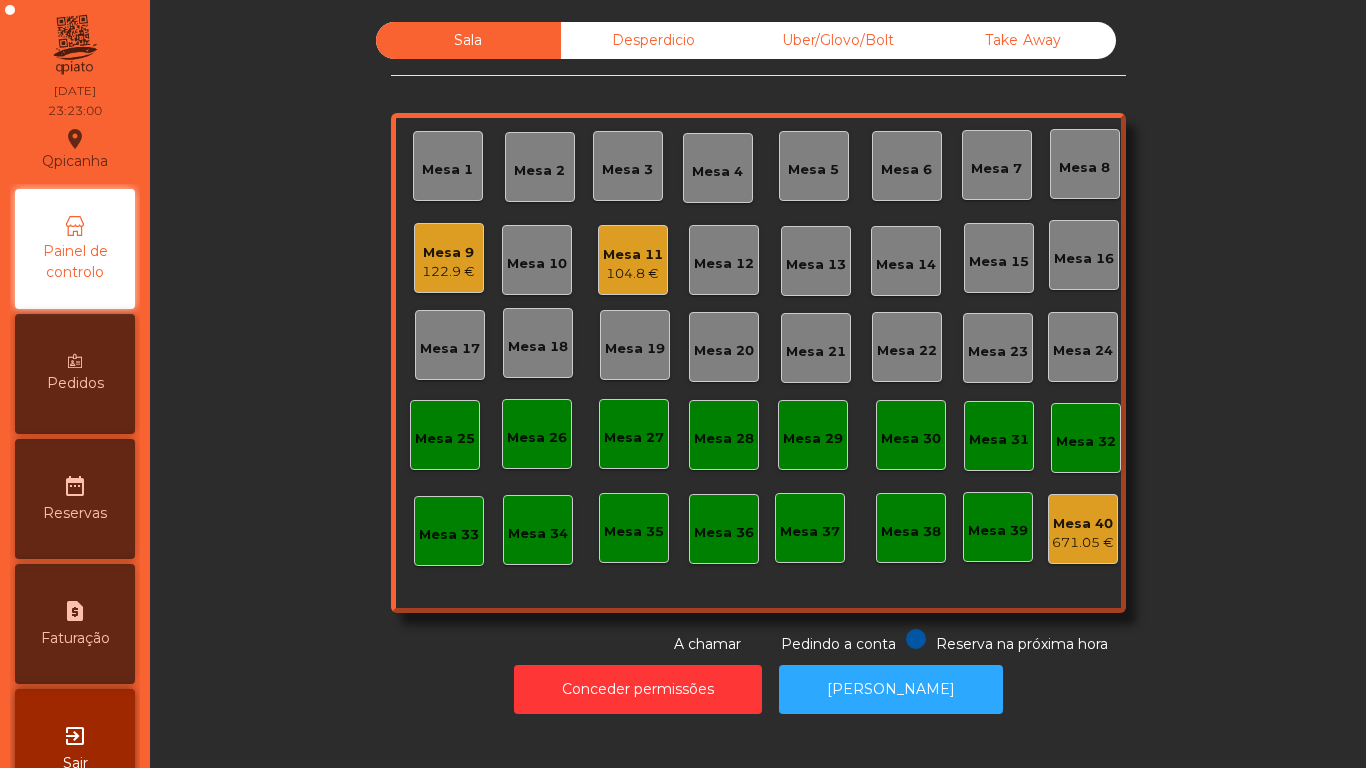 click on "Pedidos" at bounding box center [75, 374] 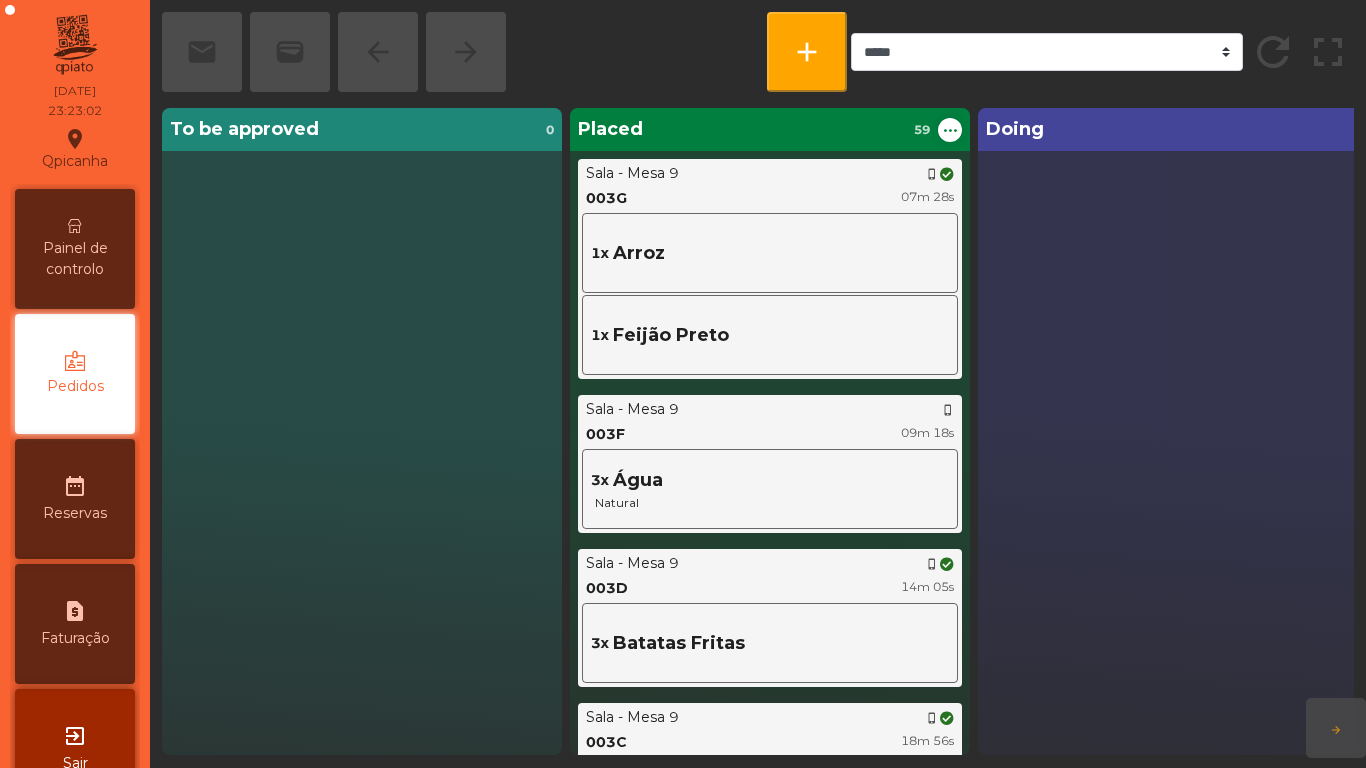 click on "Painel de controlo" at bounding box center (75, 259) 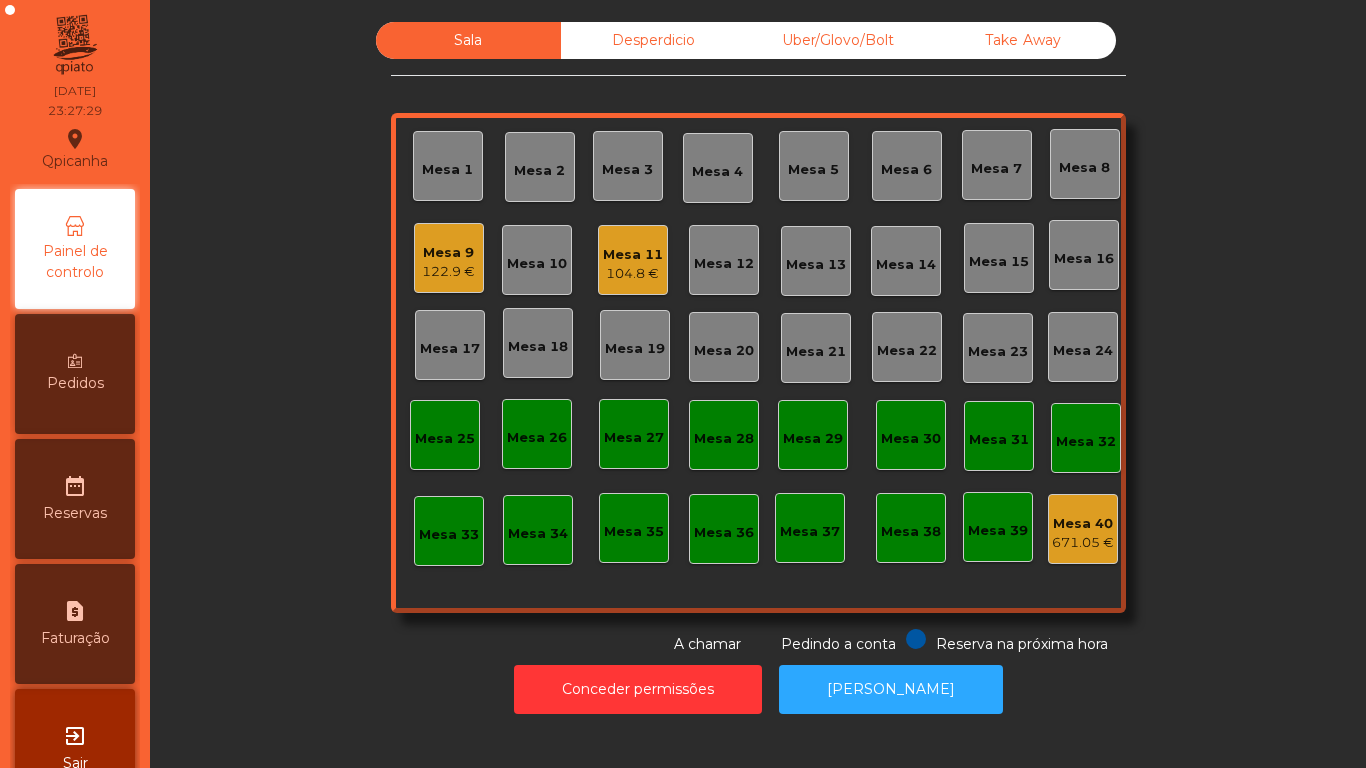 click on "104.8 €" 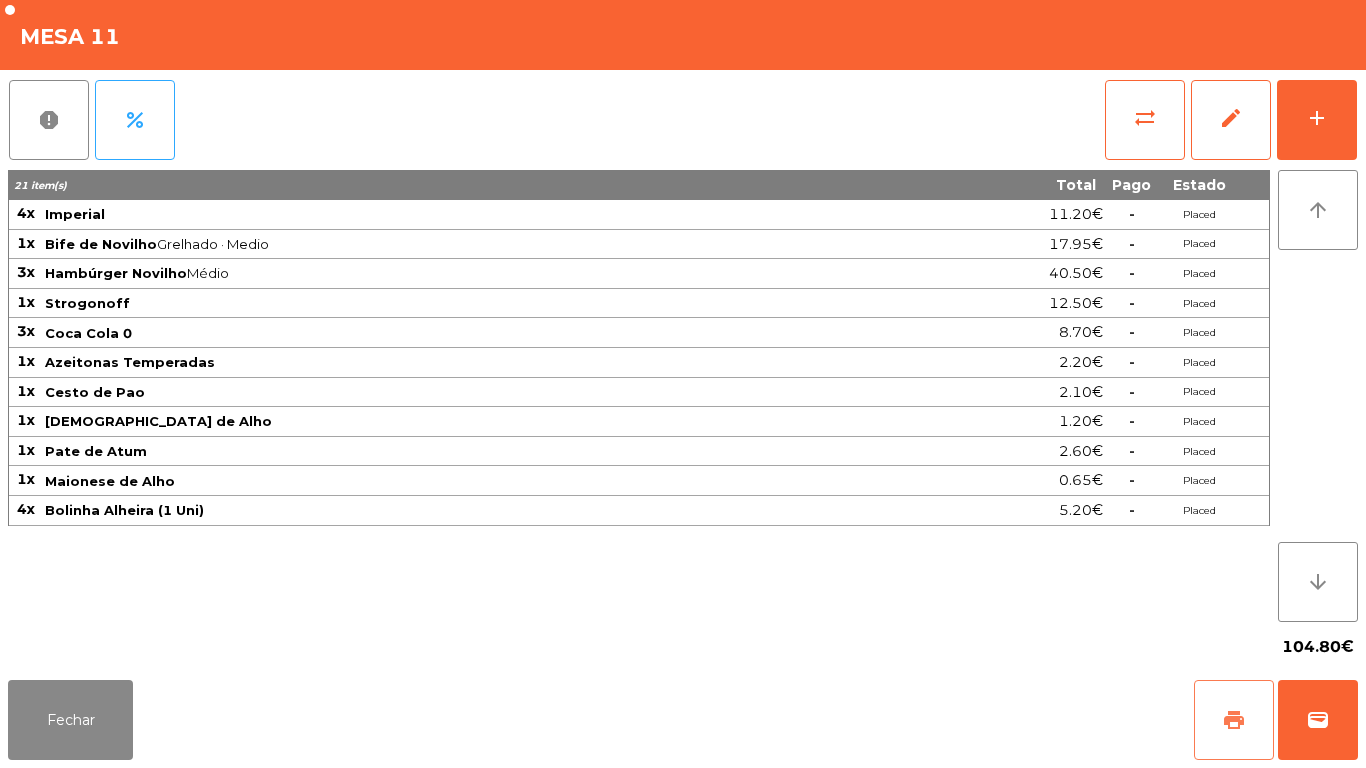 click on "print" 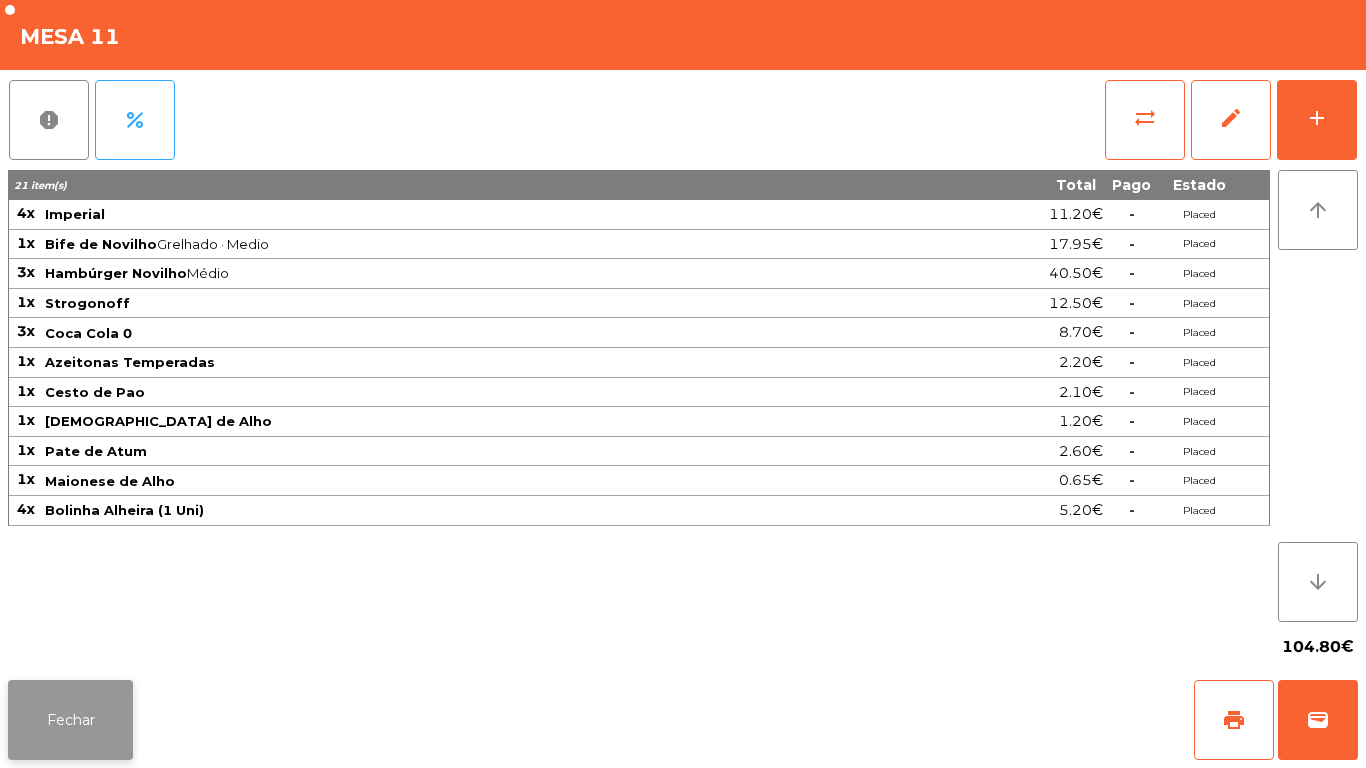 click on "Fechar" 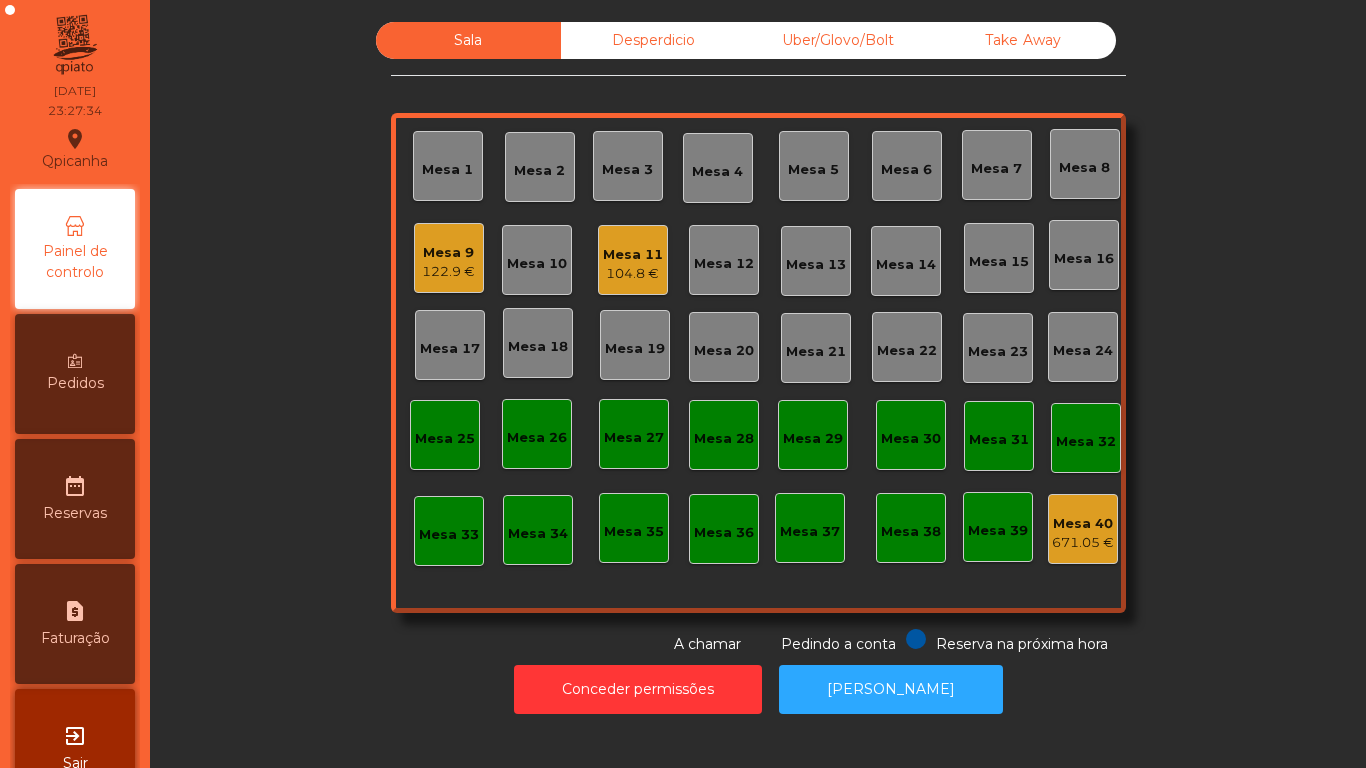 click on "104.8 €" 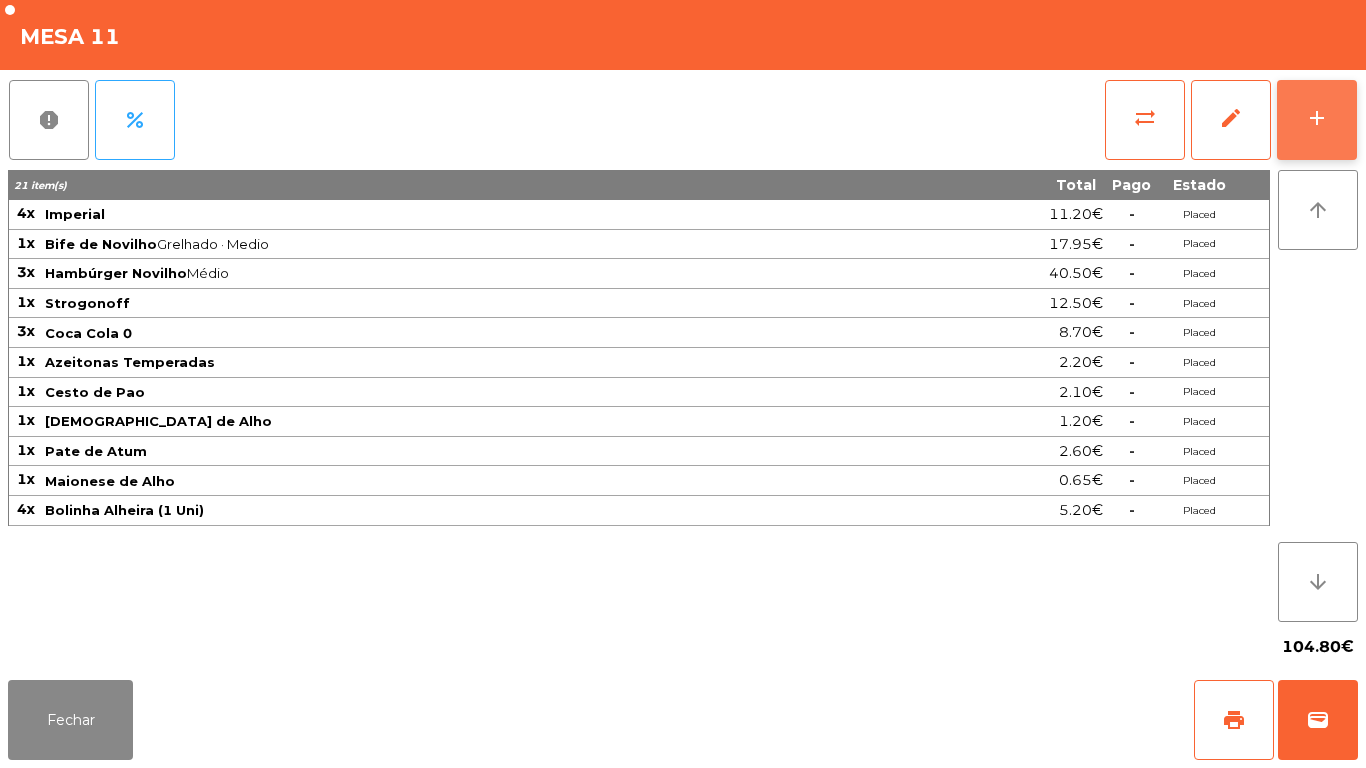 click on "add" 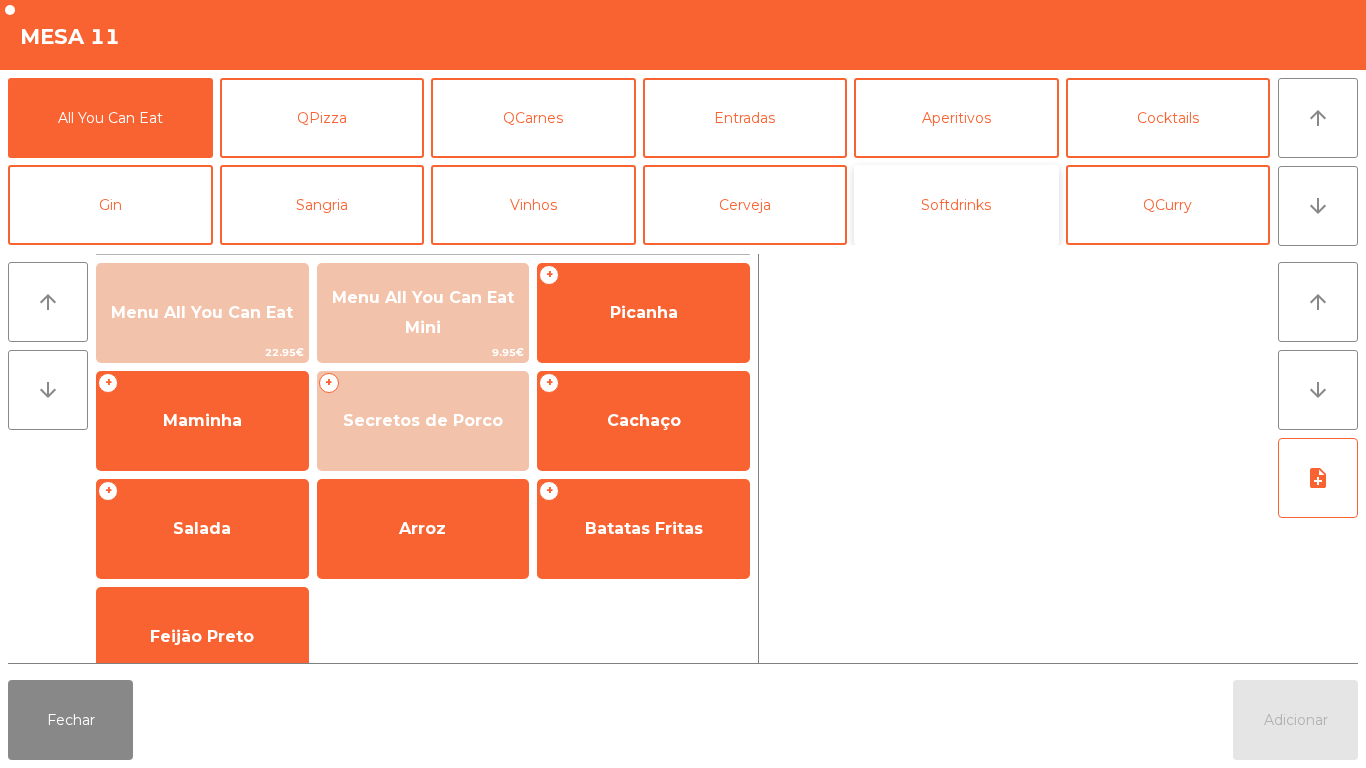 click on "Softdrinks" 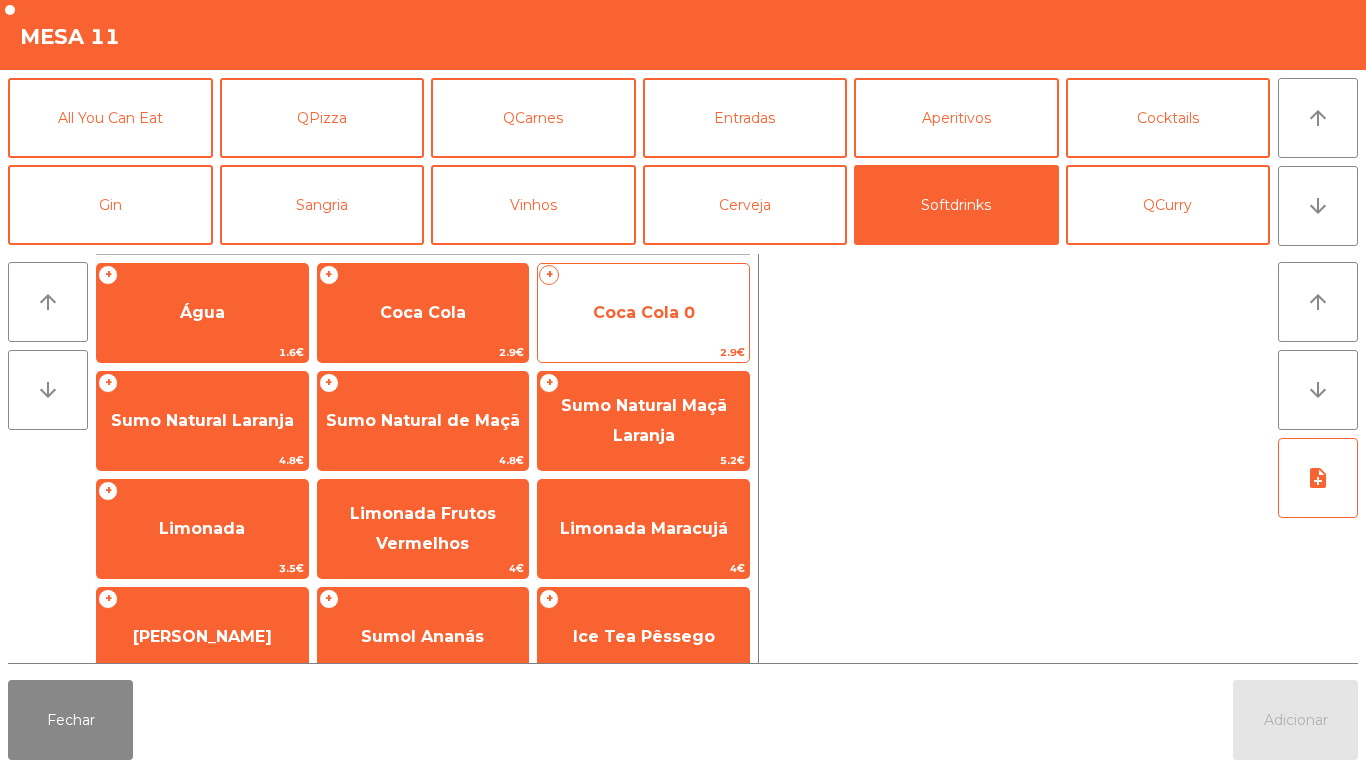 click on "Coca Cola 0" 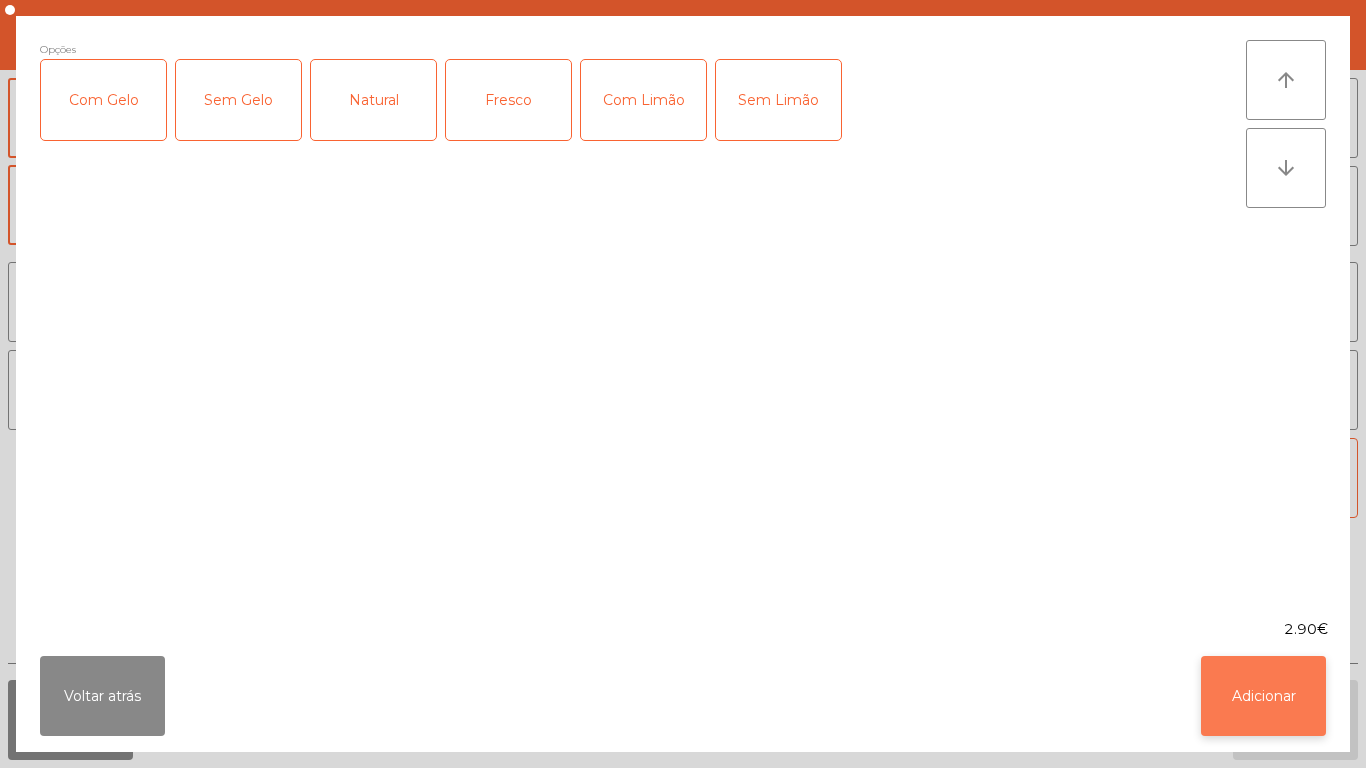 click on "Adicionar" 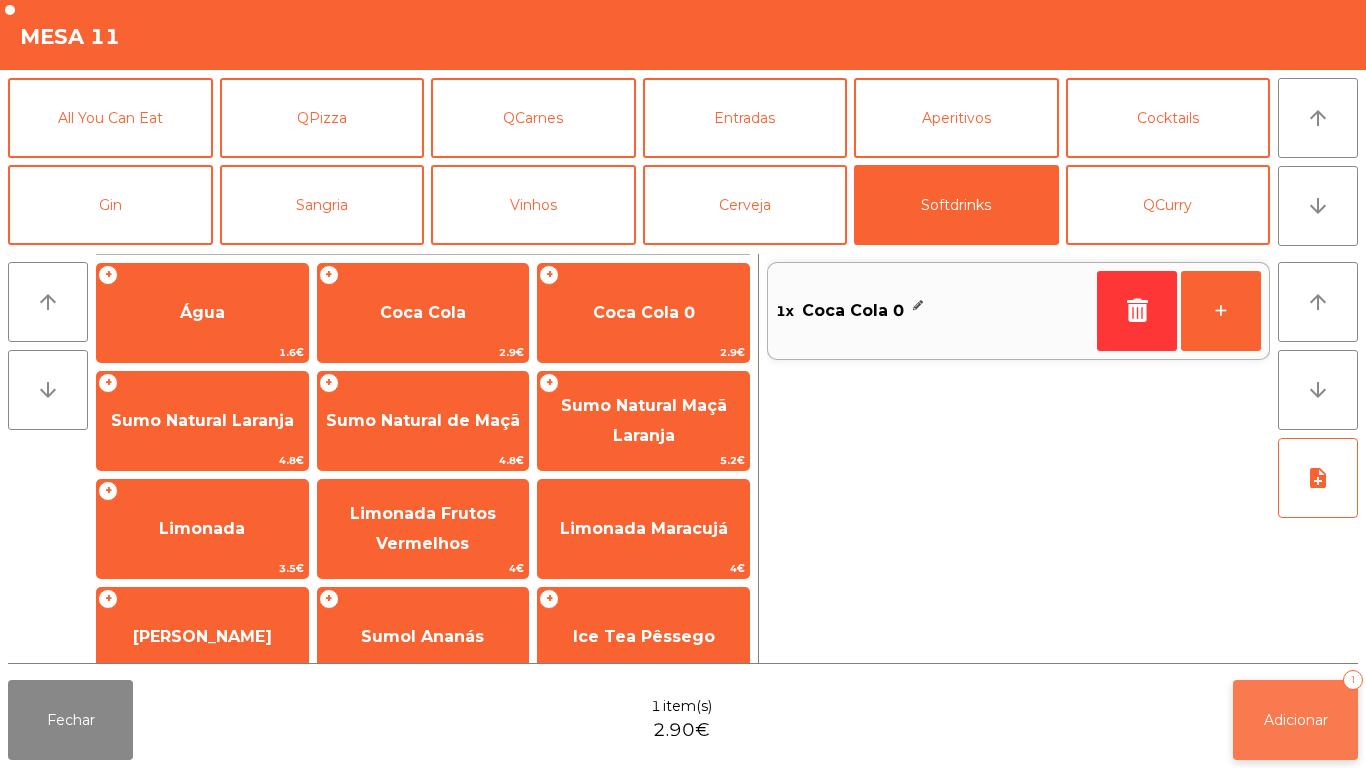 click on "Adicionar" 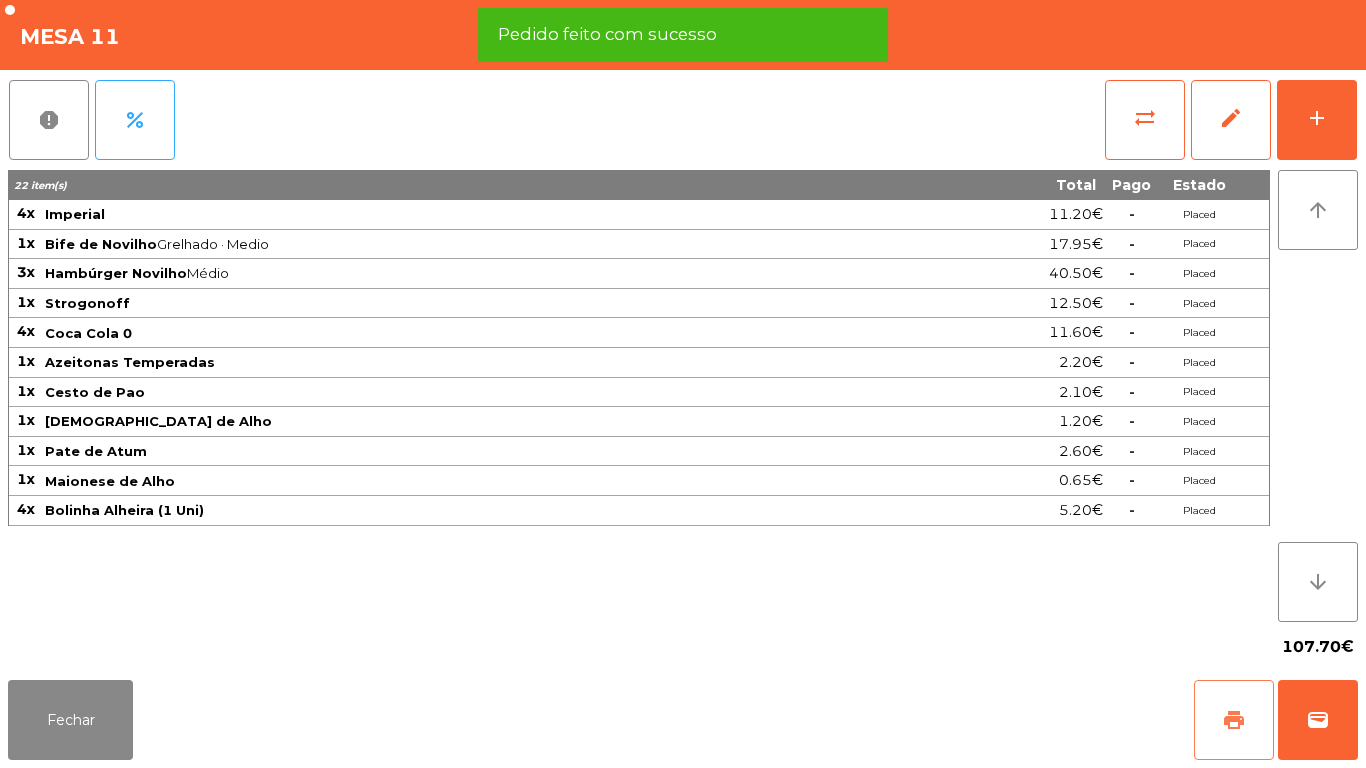 click on "print" 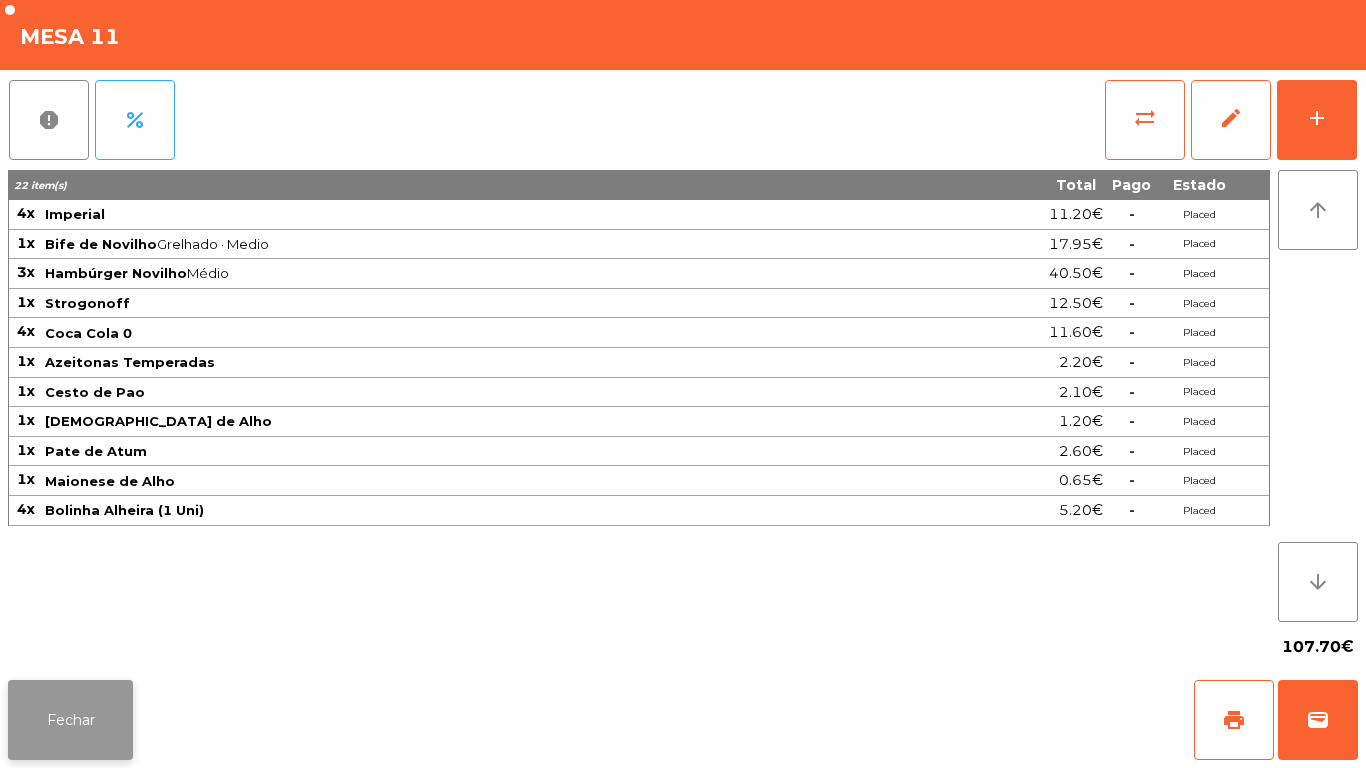 click on "Fechar" 